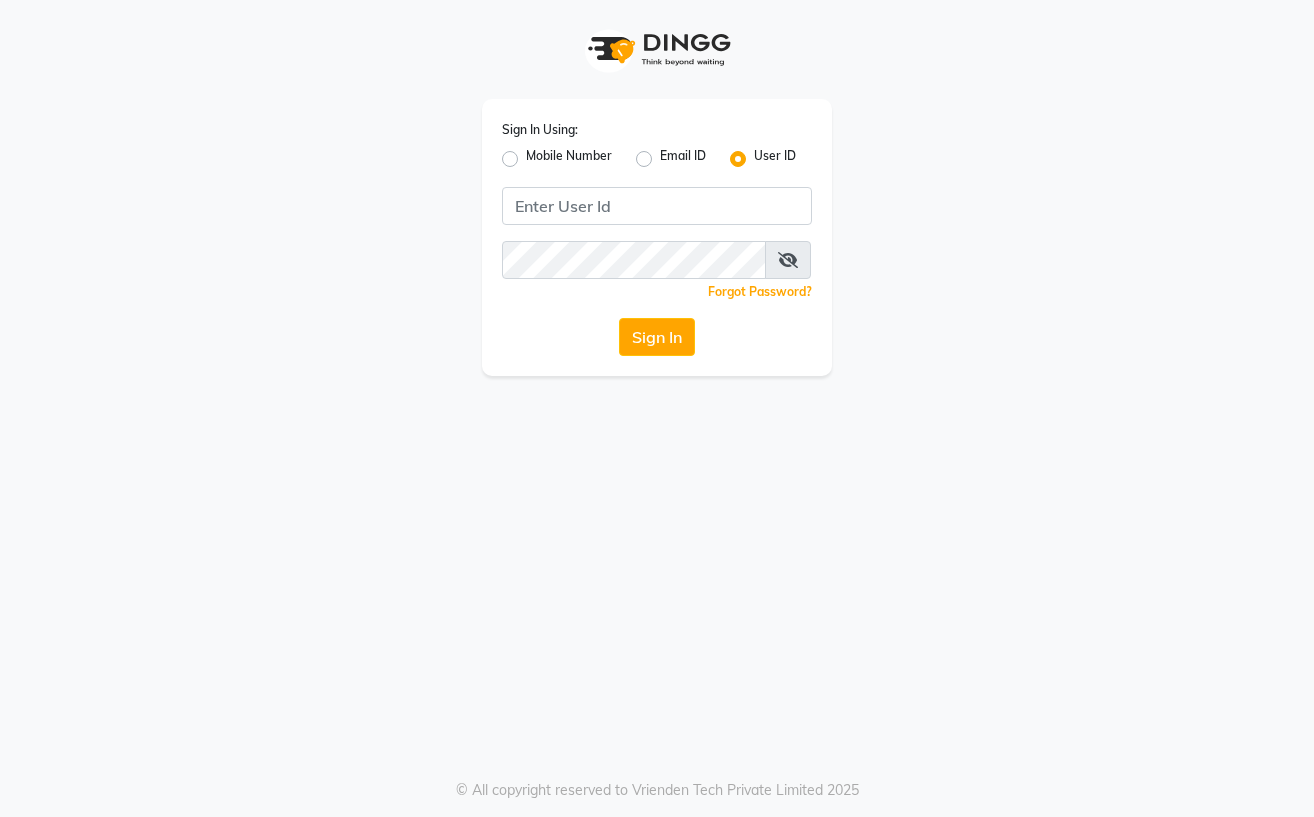 scroll, scrollTop: 0, scrollLeft: 0, axis: both 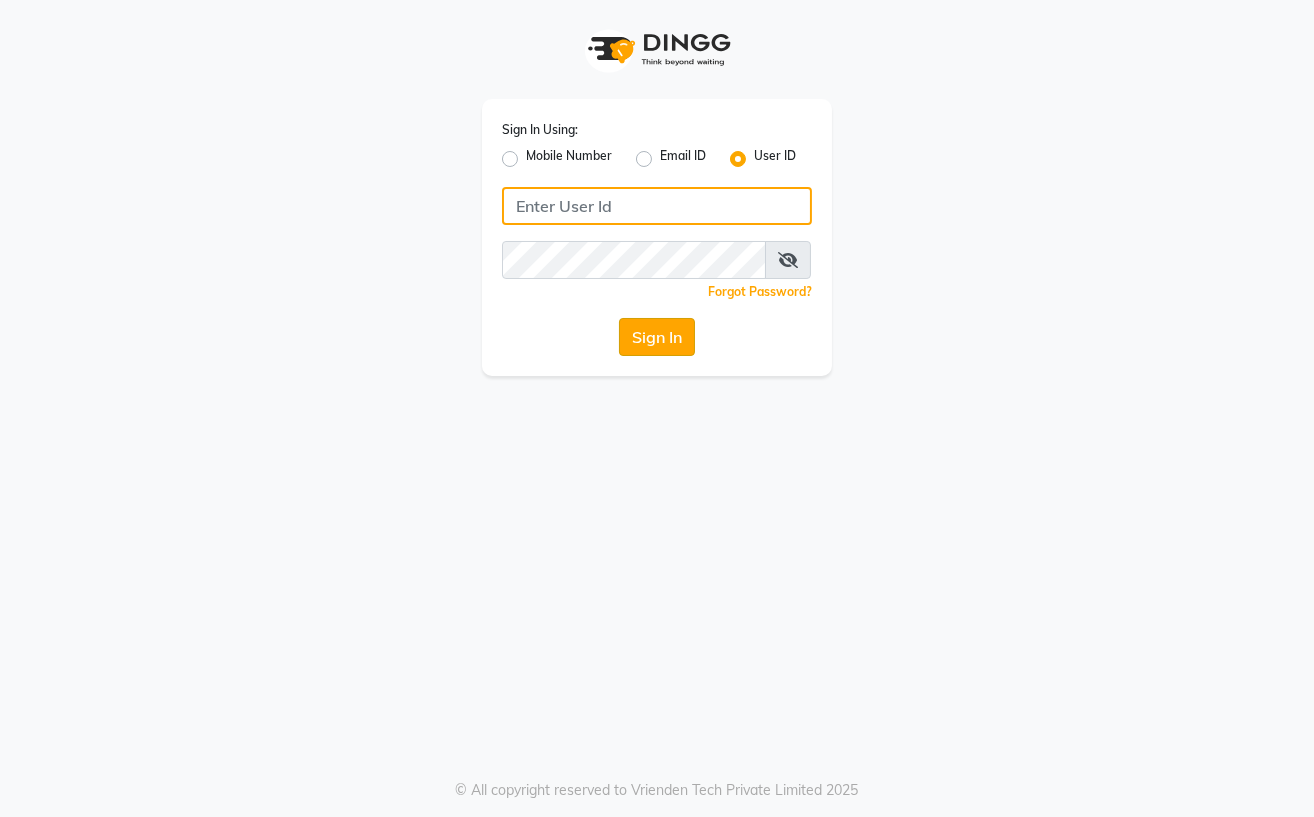 type on "Straight N Curls" 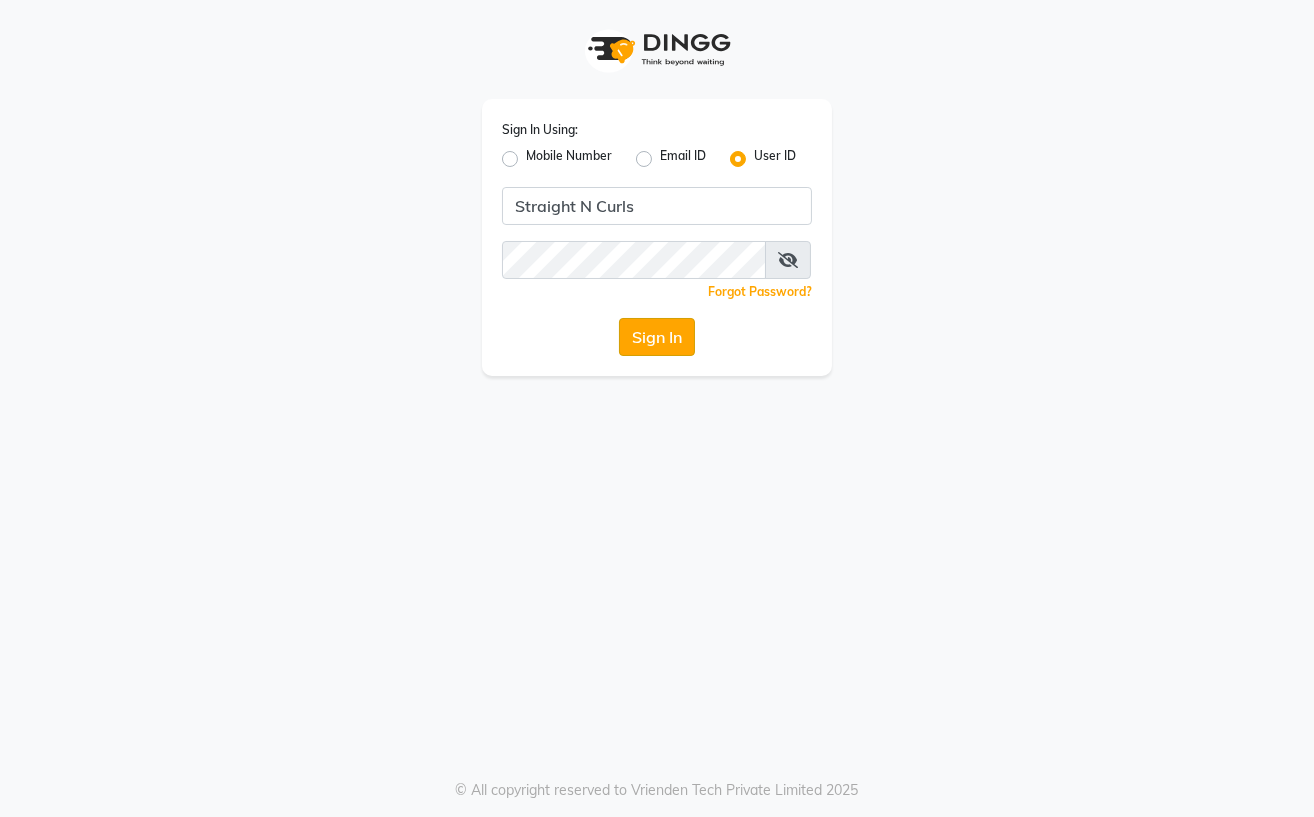 click on "Sign In" 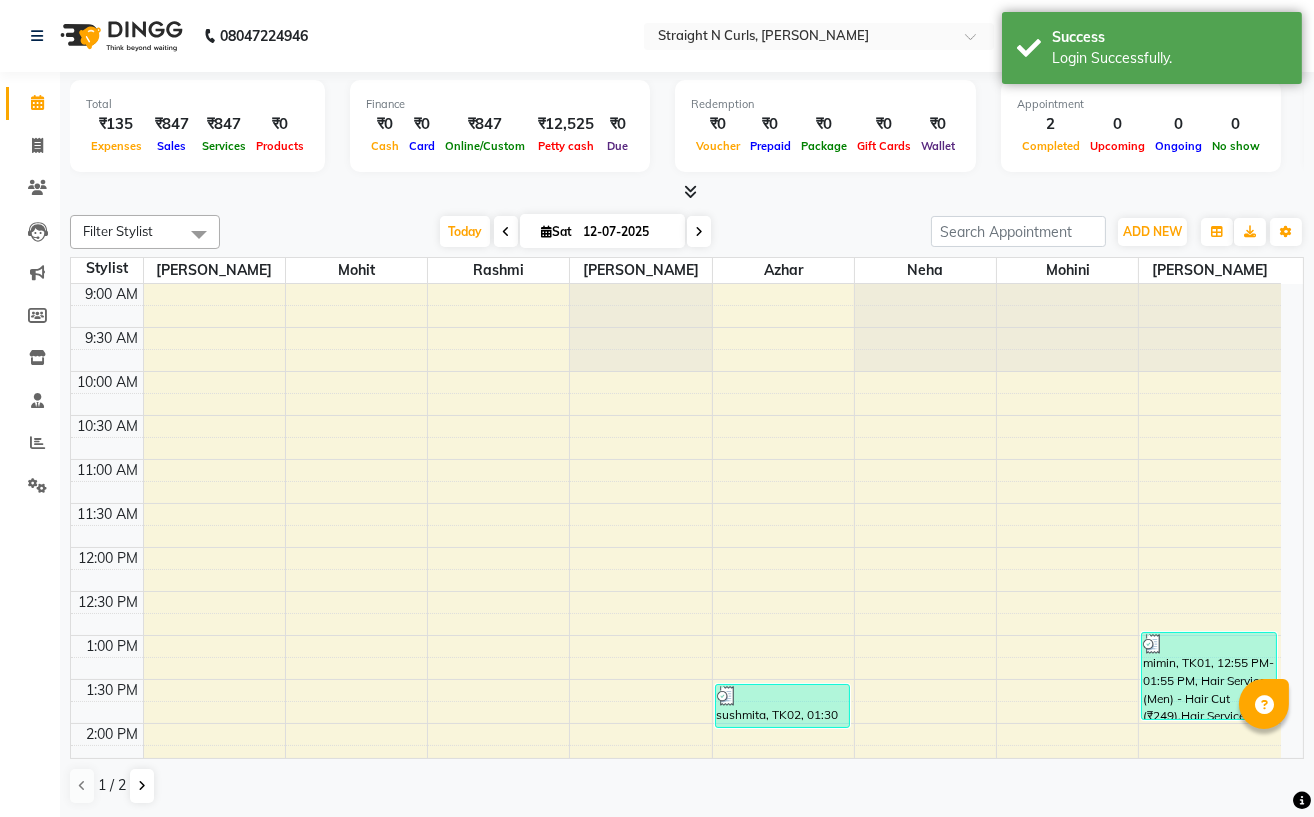 scroll, scrollTop: 0, scrollLeft: 0, axis: both 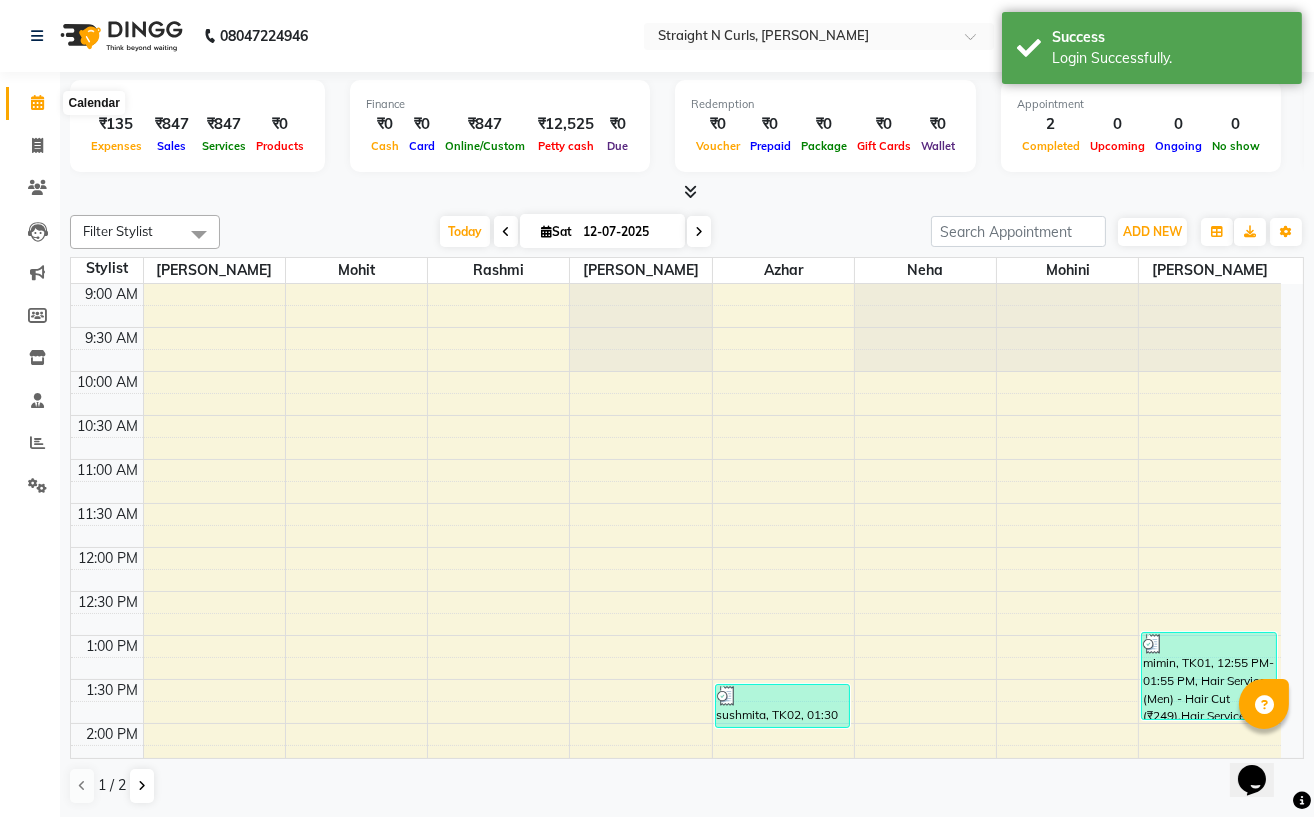click 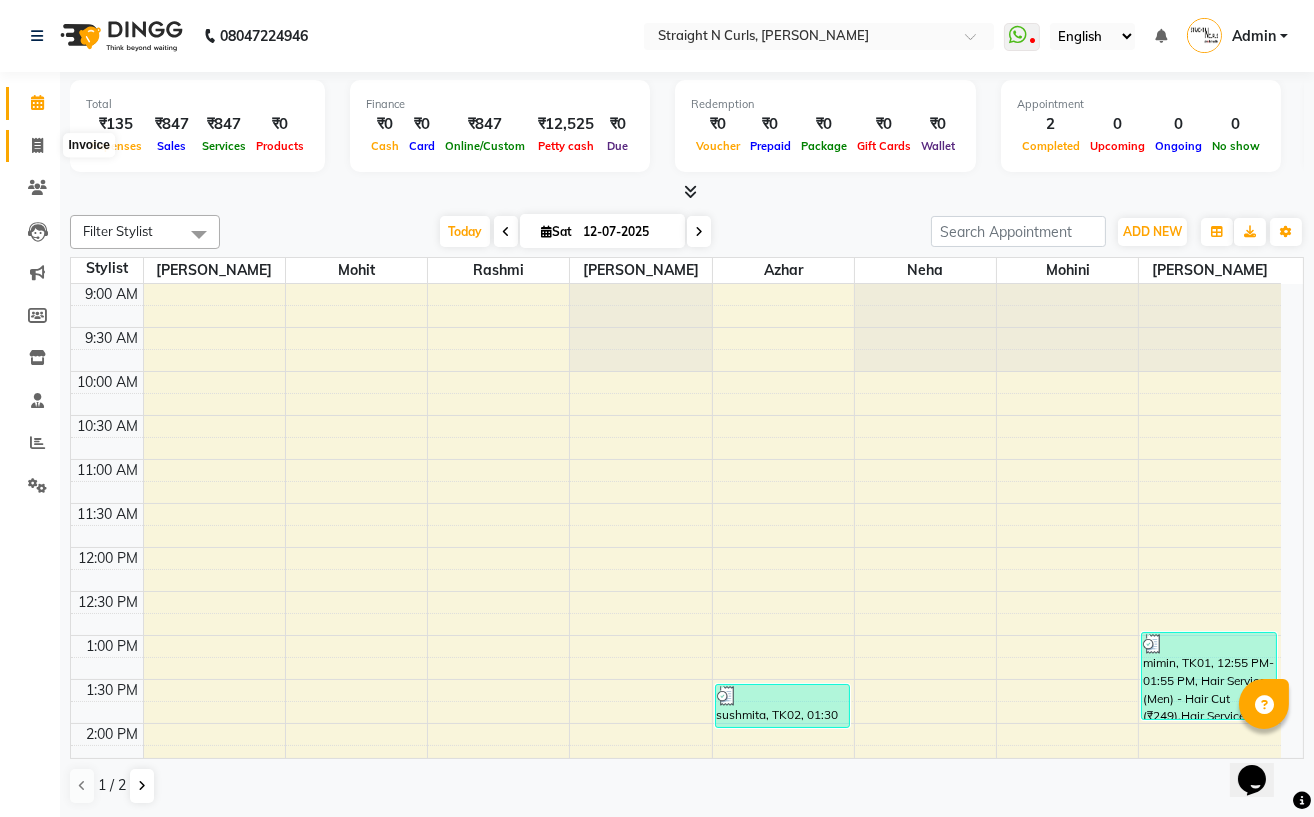 click 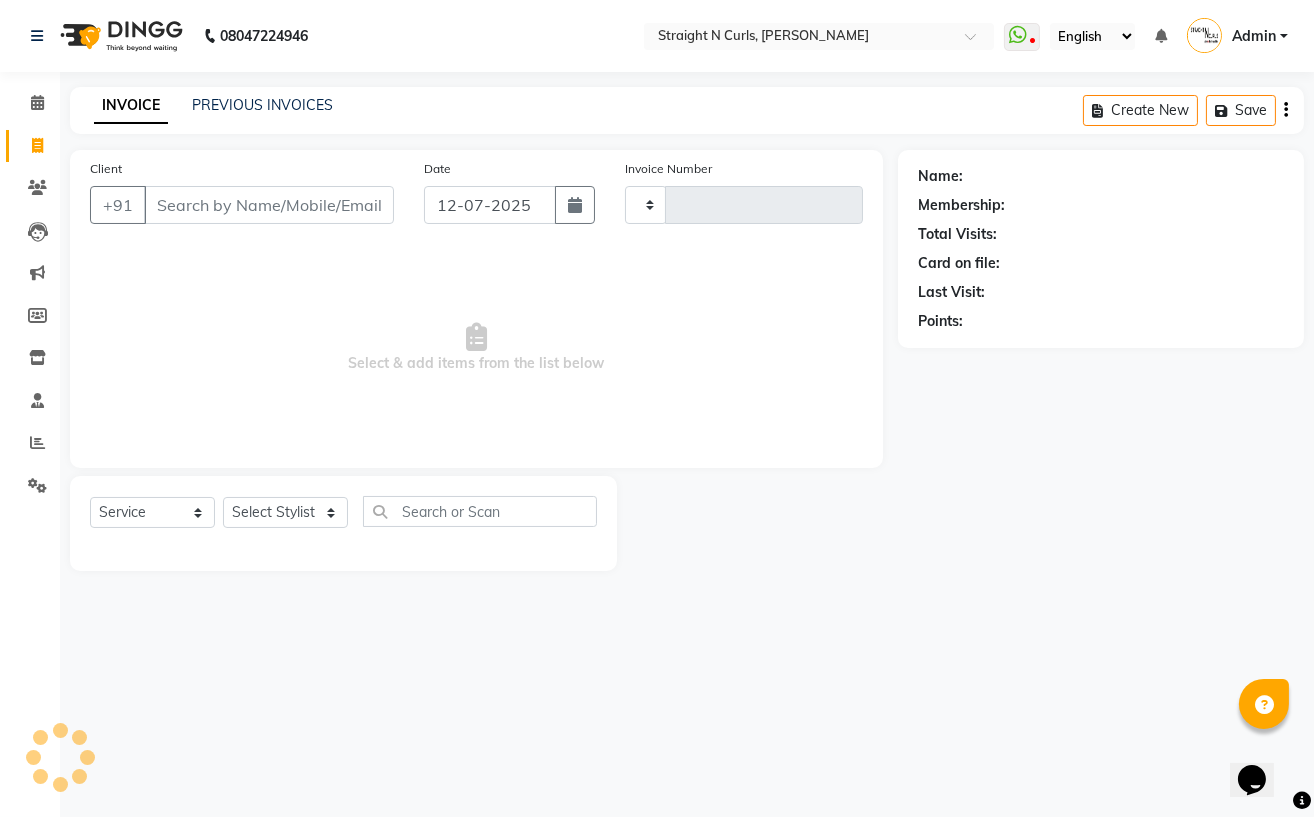 type on "0679" 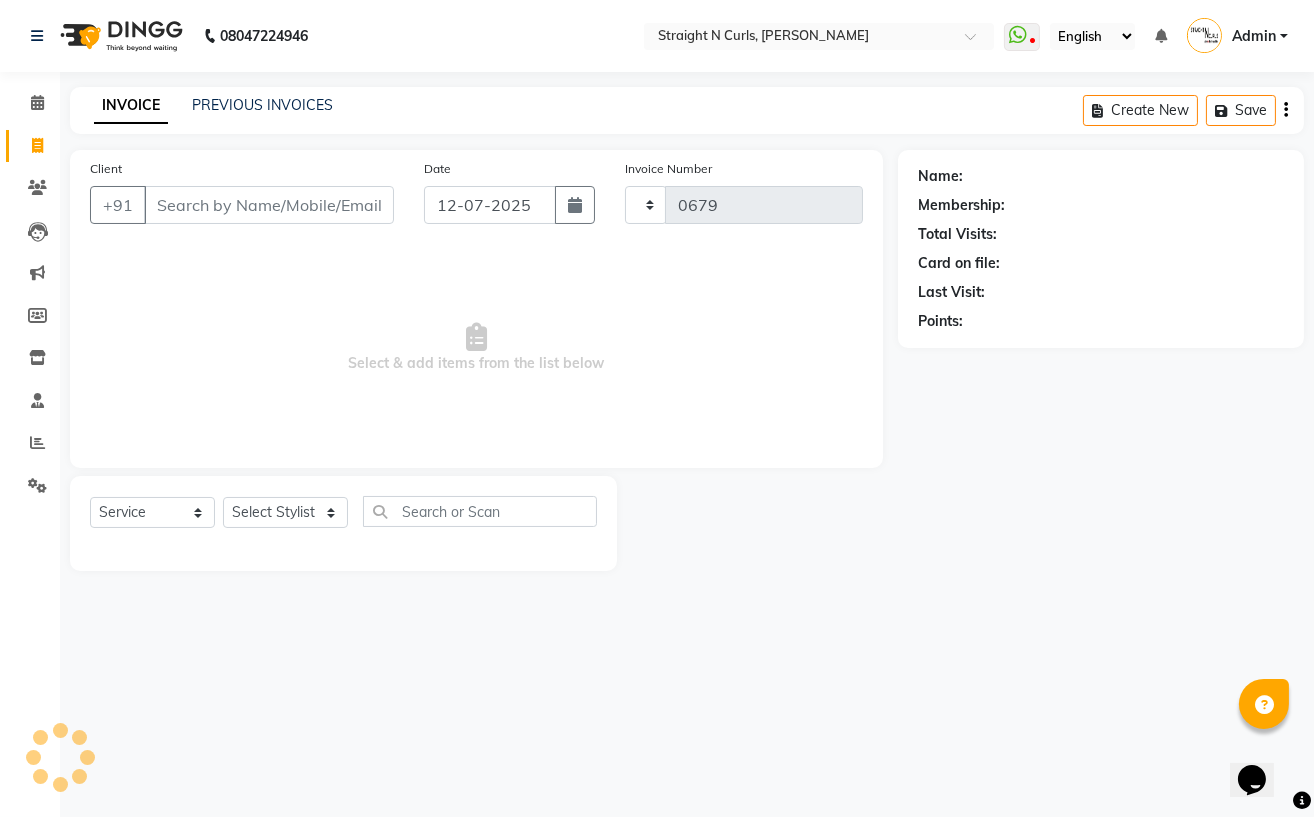 select on "7039" 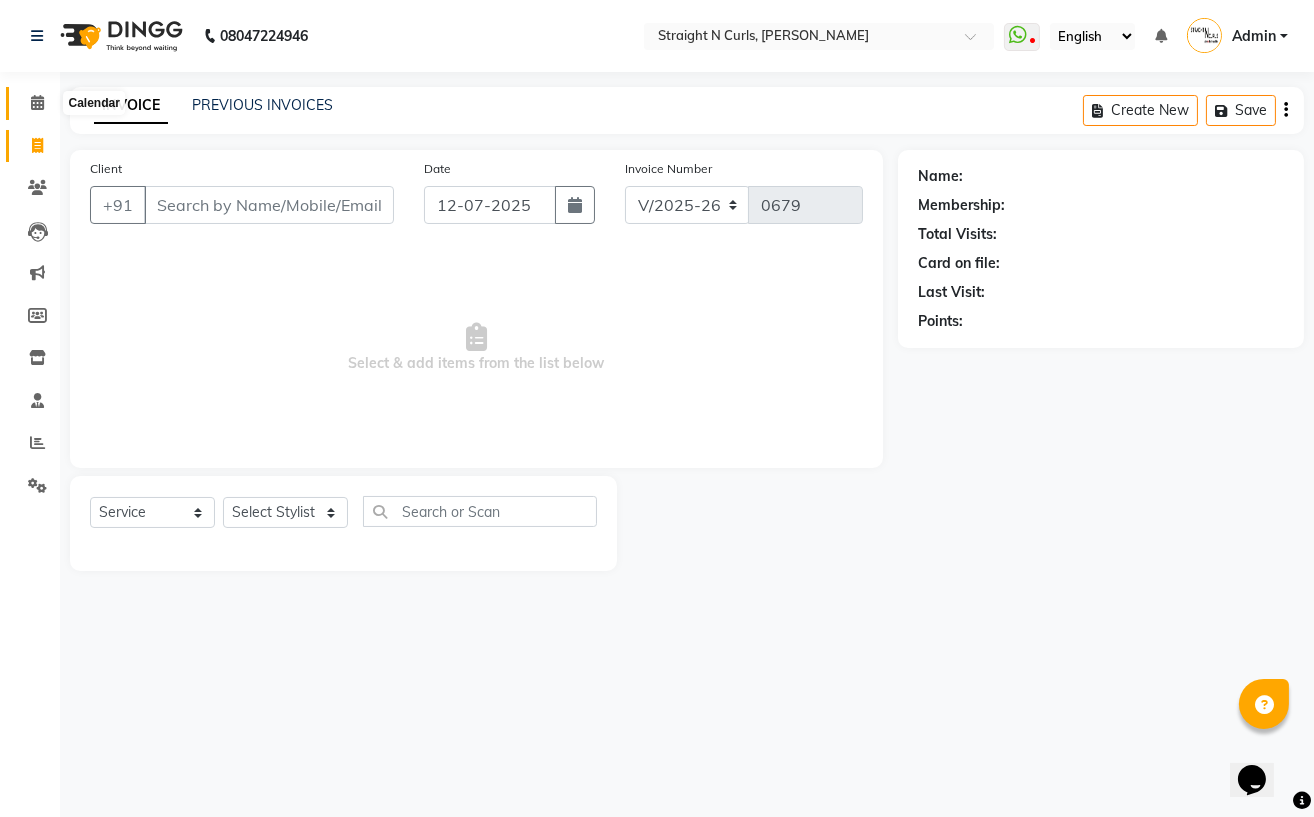 click 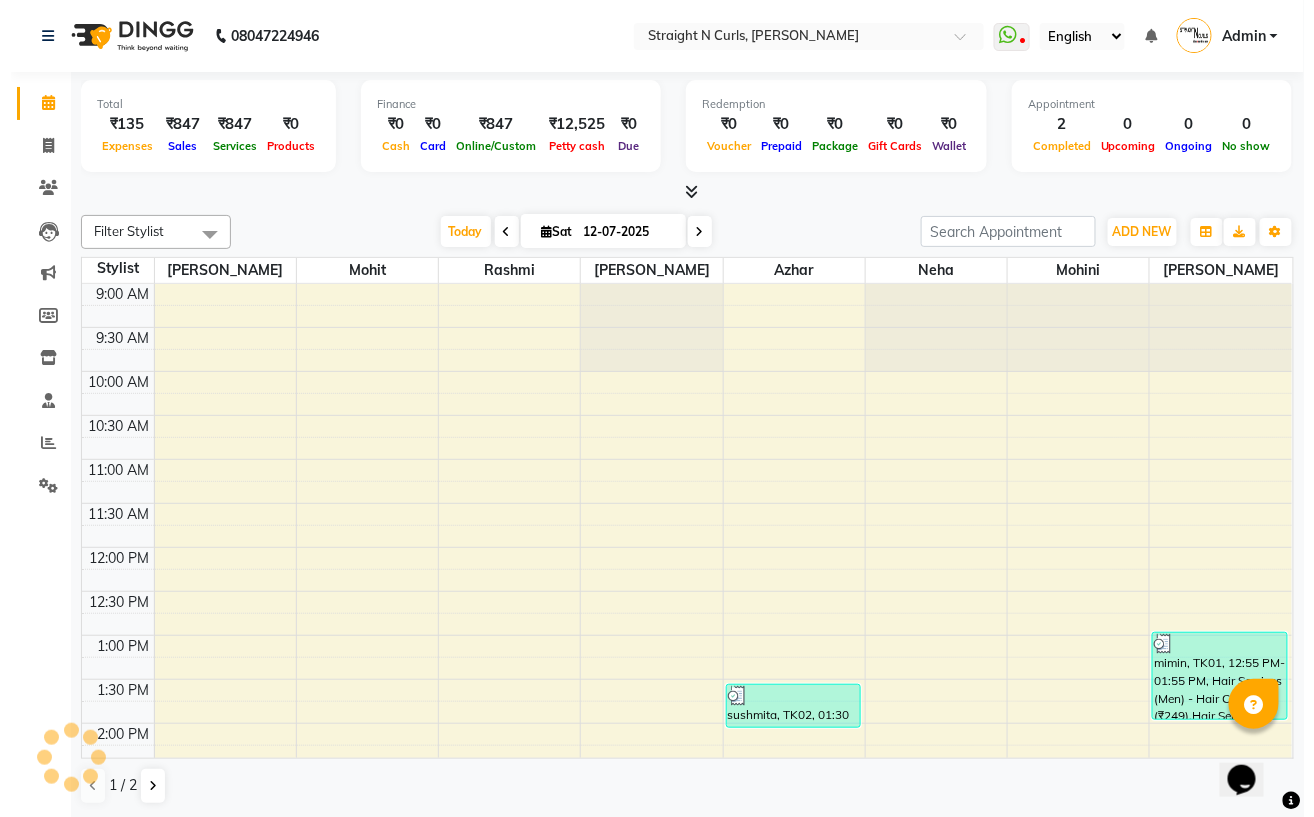scroll, scrollTop: 0, scrollLeft: 0, axis: both 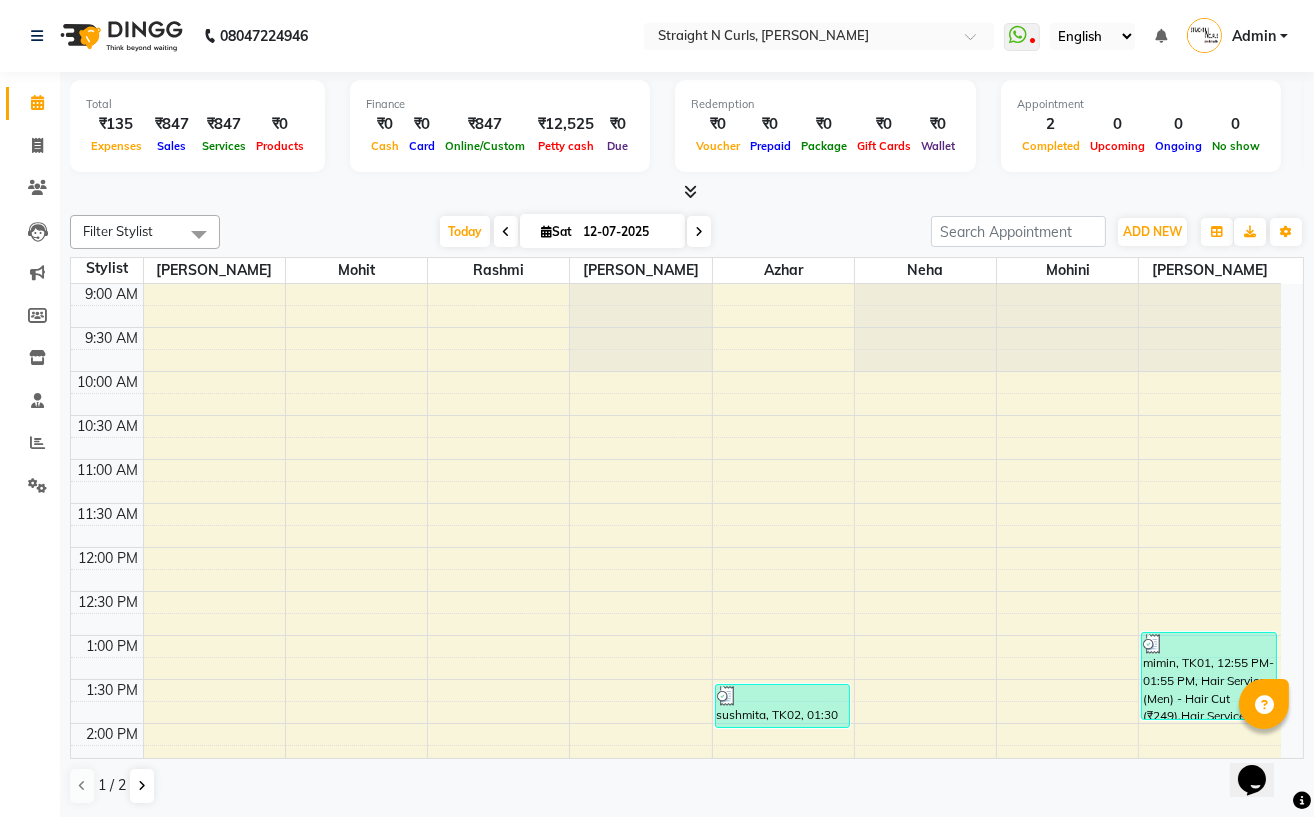click at bounding box center [699, 232] 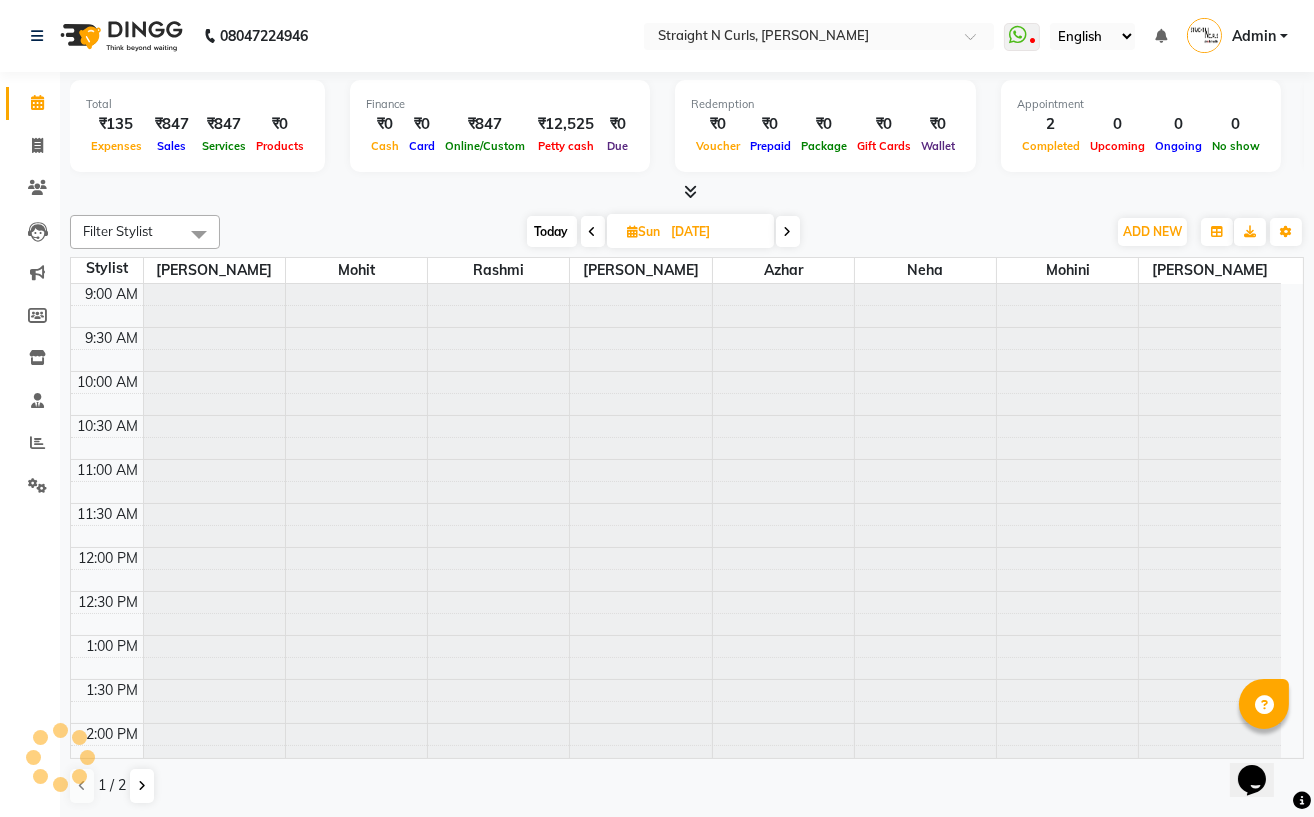 scroll, scrollTop: 594, scrollLeft: 0, axis: vertical 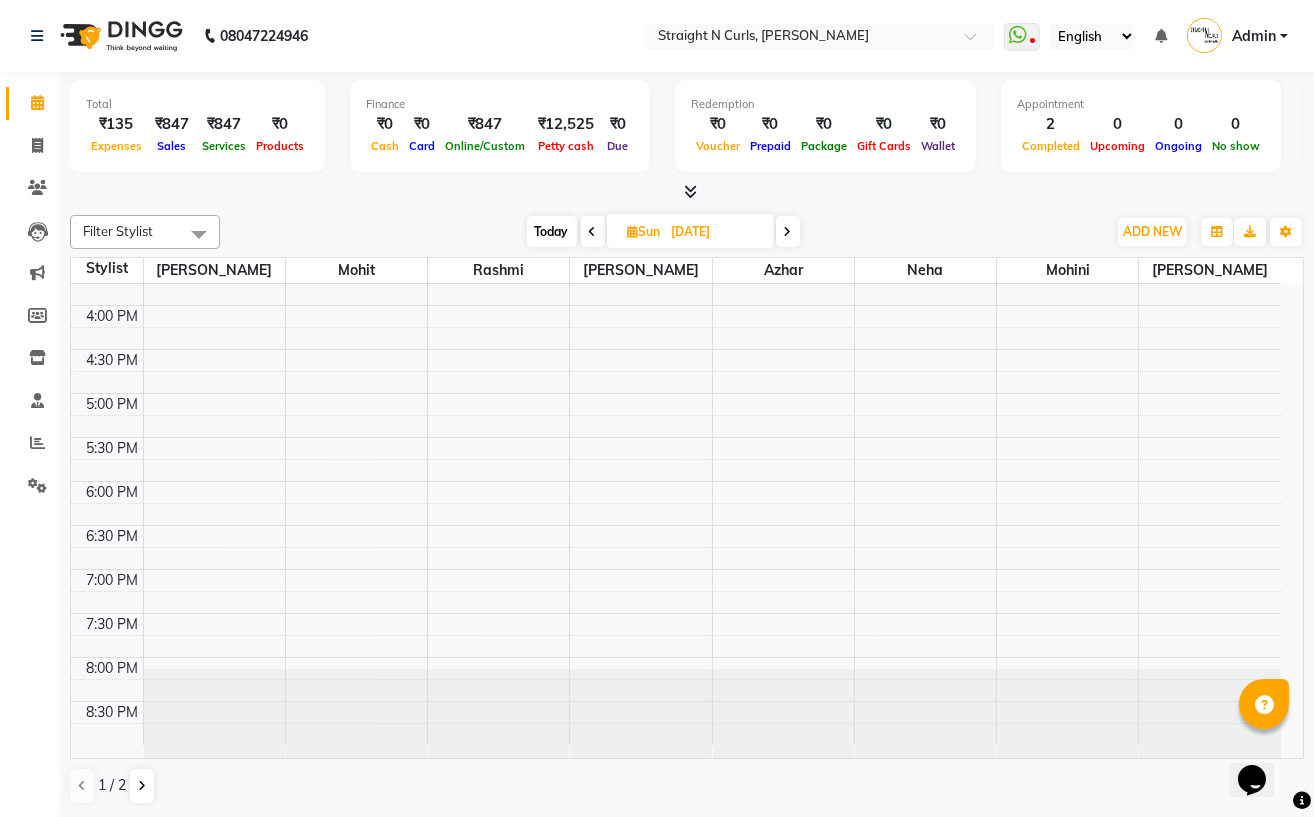 click at bounding box center [593, 232] 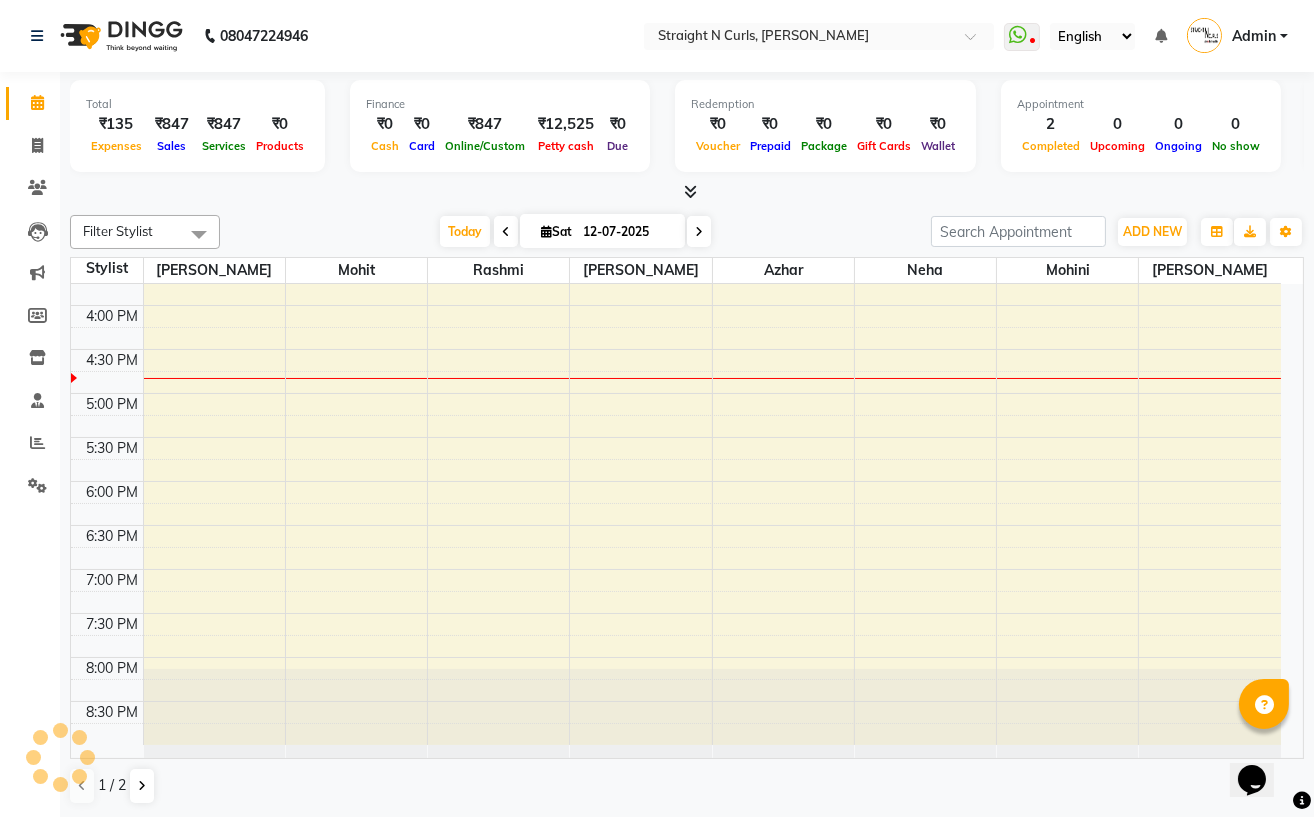 scroll, scrollTop: 594, scrollLeft: 0, axis: vertical 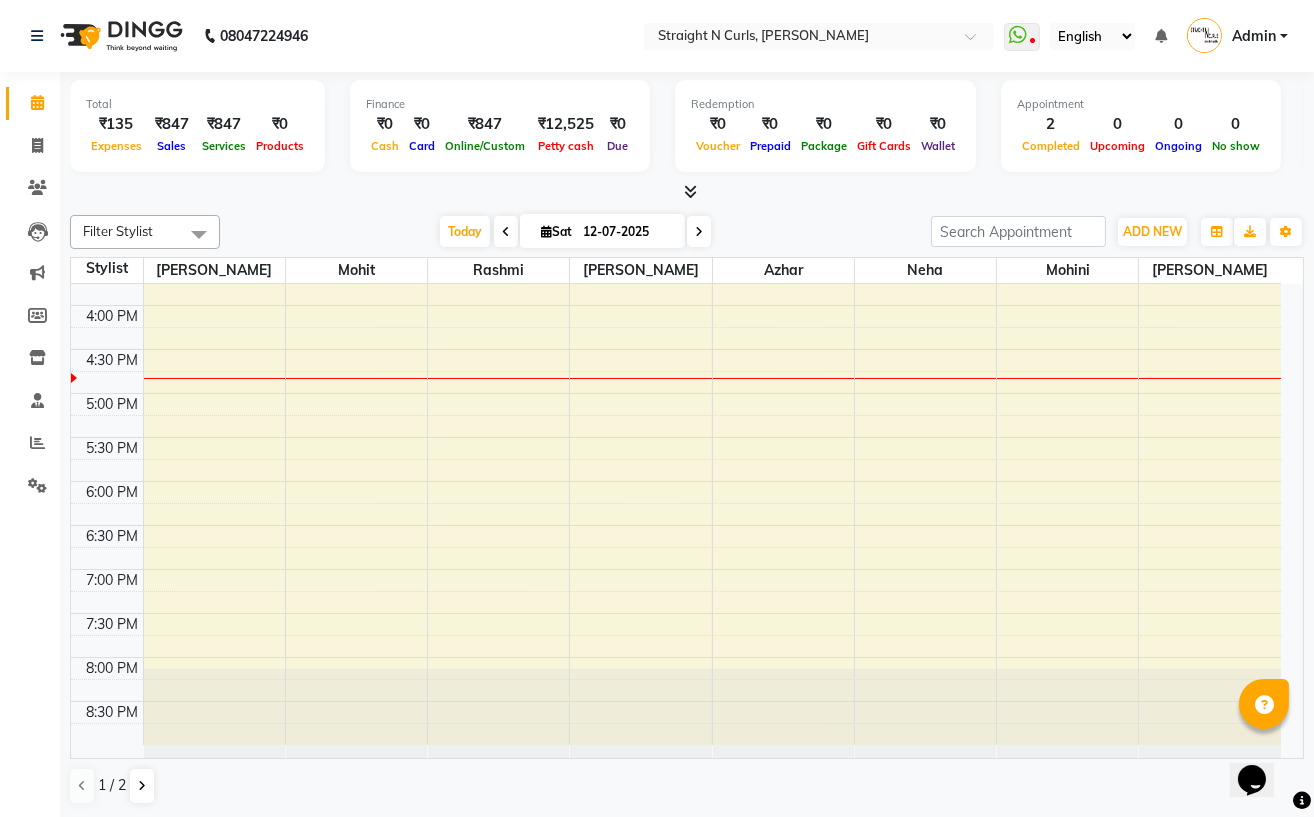 click at bounding box center (506, 231) 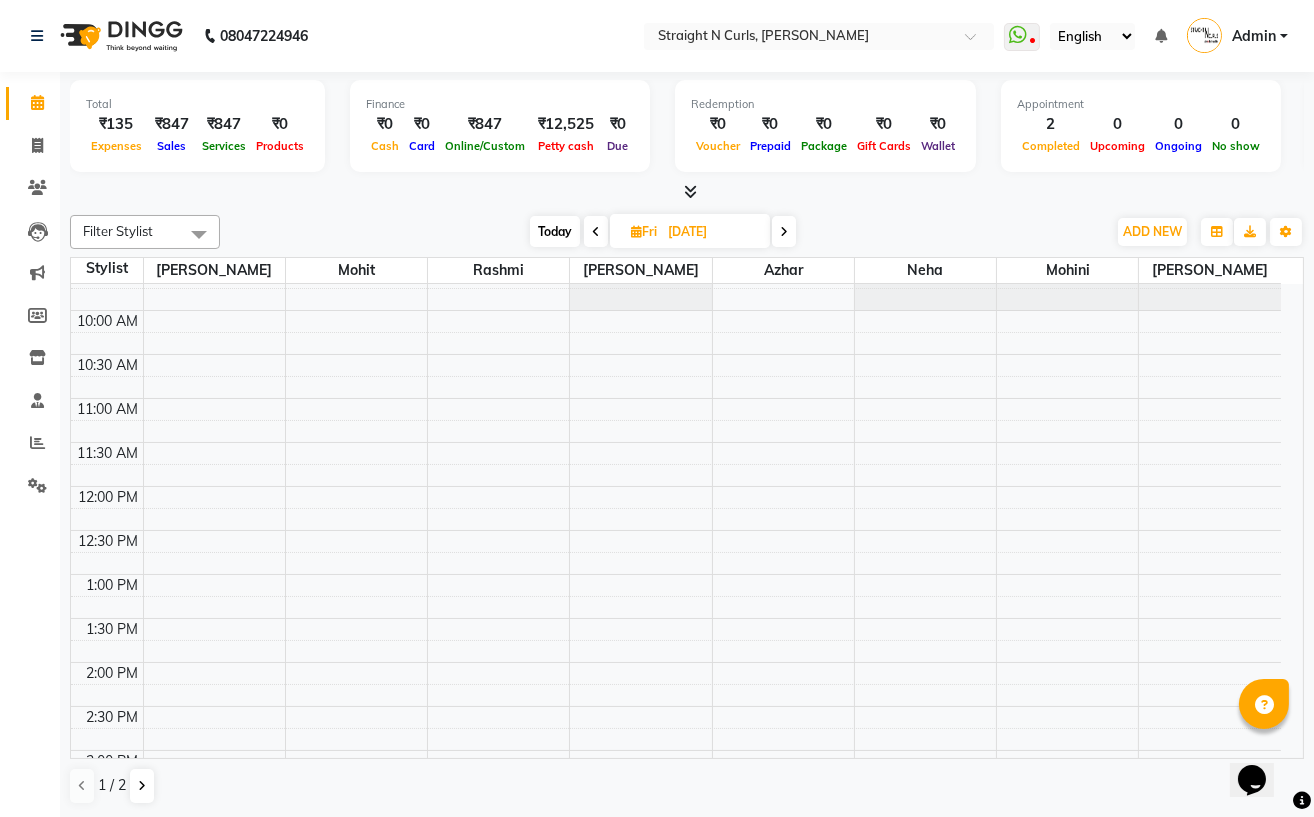 scroll, scrollTop: 594, scrollLeft: 0, axis: vertical 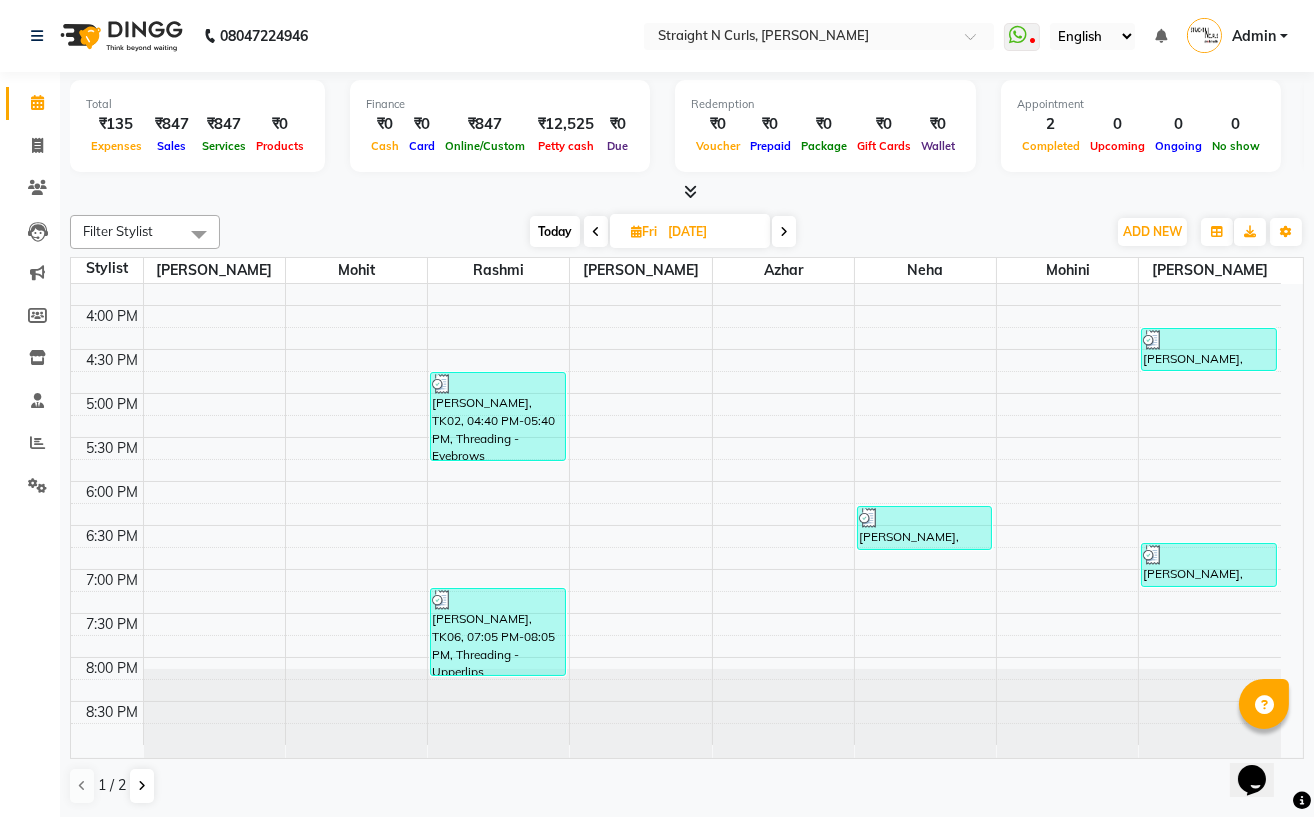 click at bounding box center (596, 232) 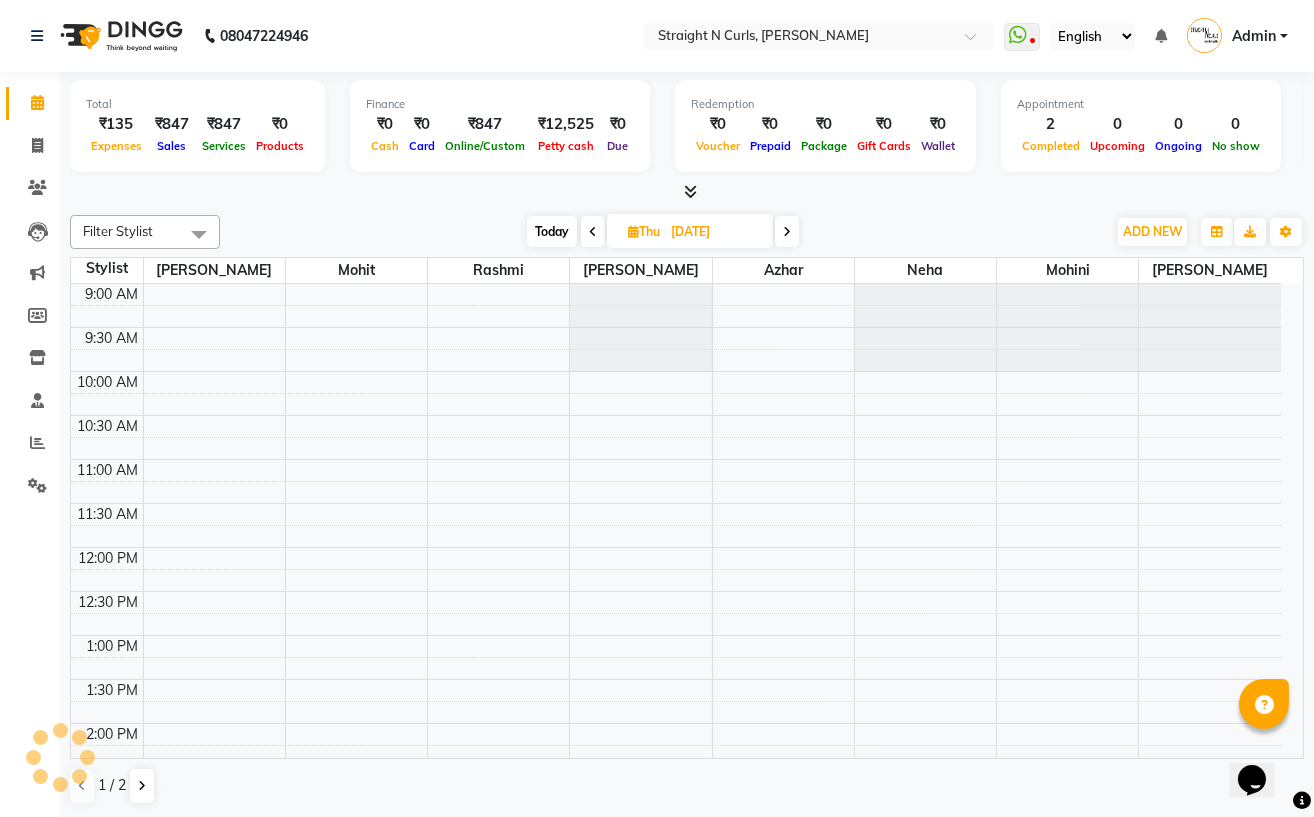 scroll, scrollTop: 594, scrollLeft: 0, axis: vertical 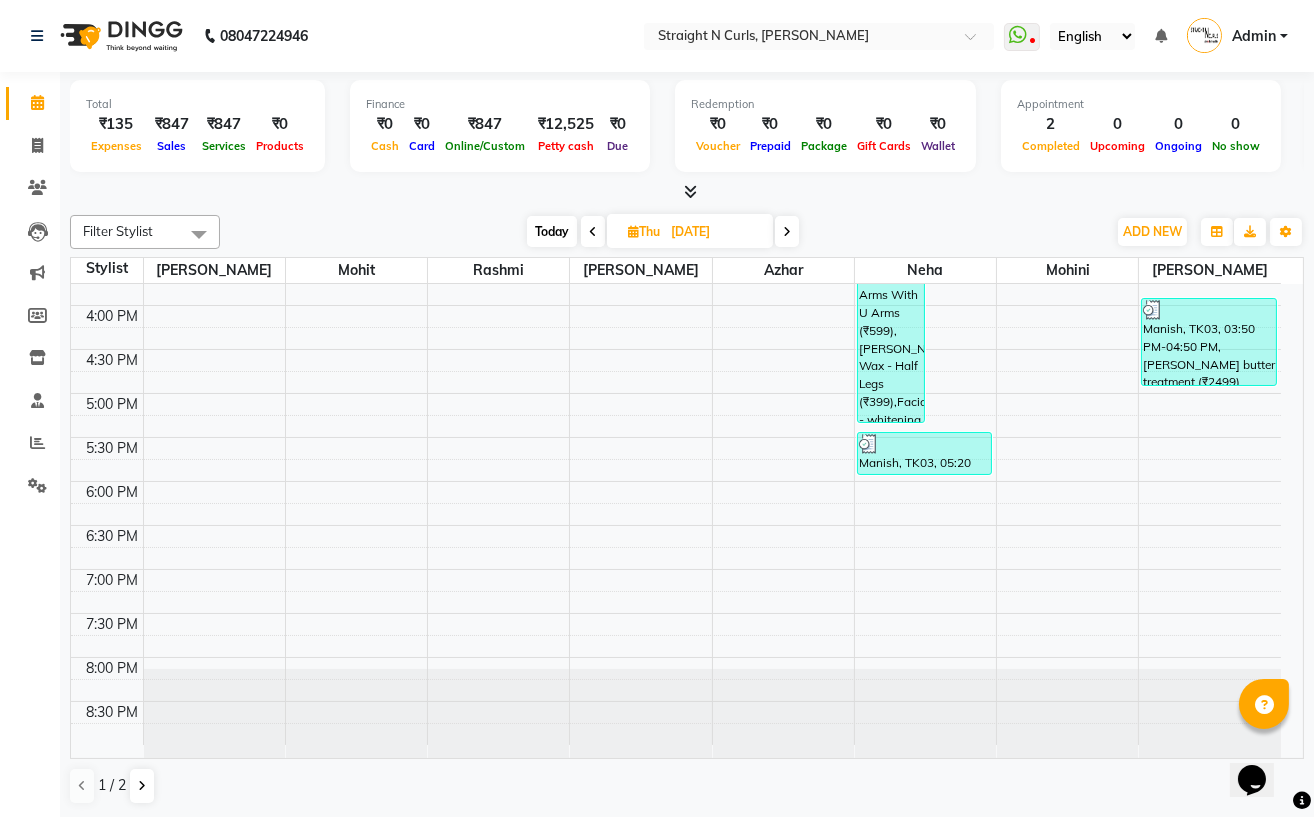 click at bounding box center [593, 232] 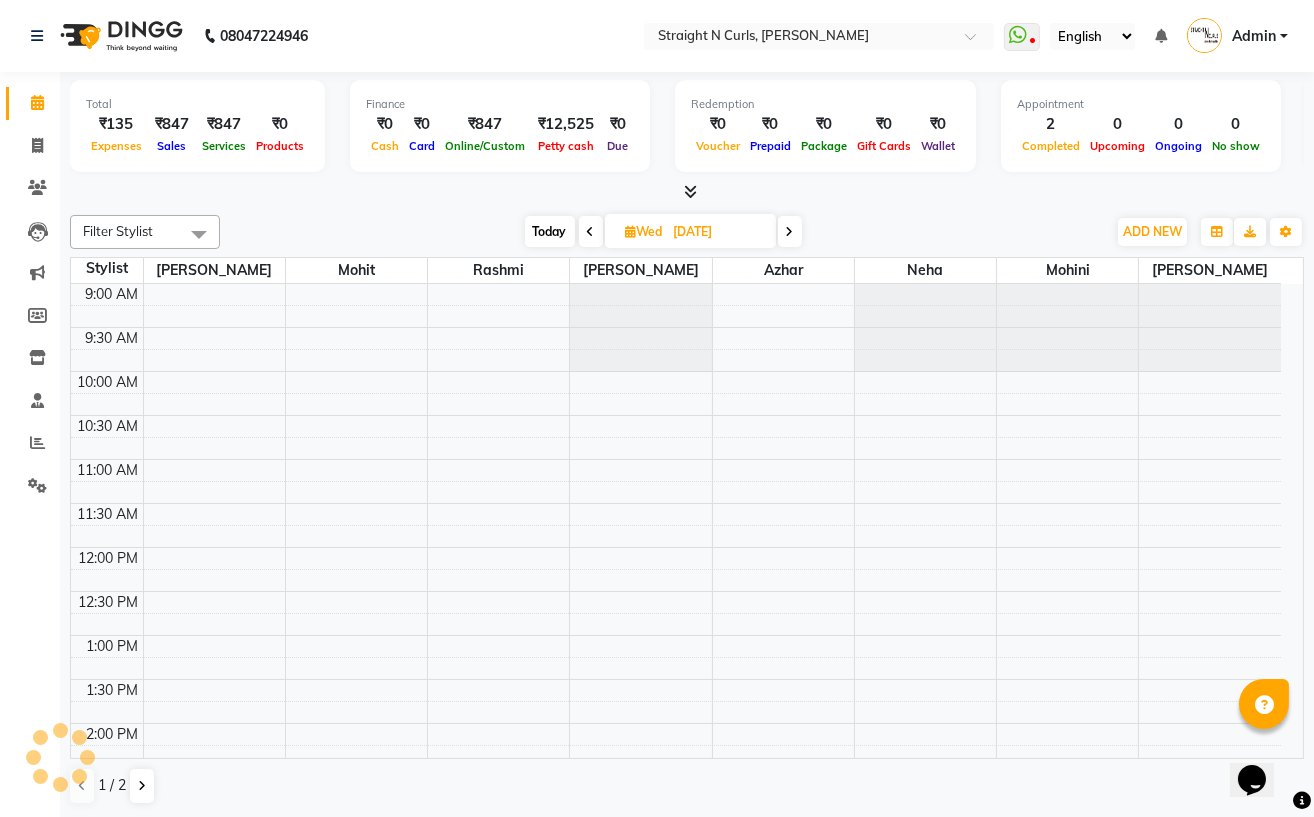 scroll, scrollTop: 594, scrollLeft: 0, axis: vertical 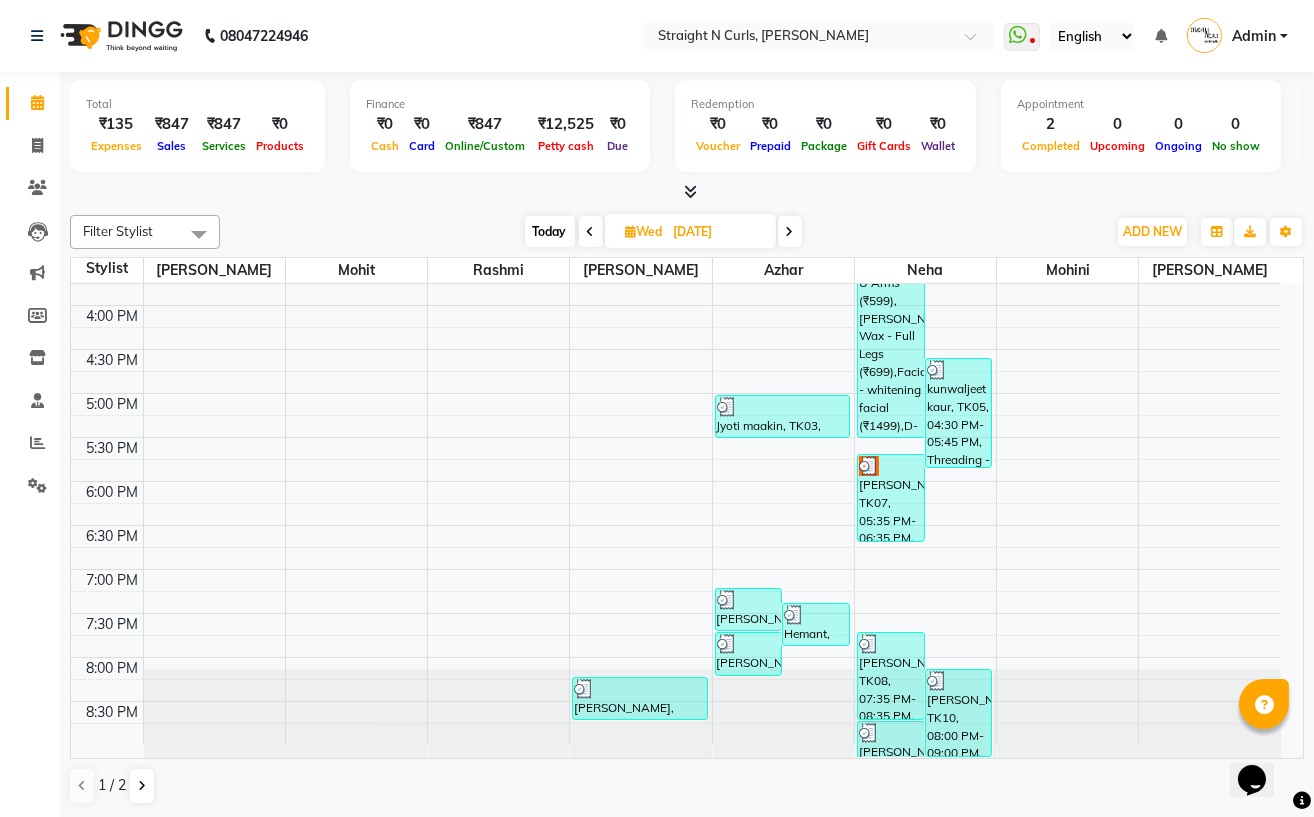 click at bounding box center [591, 232] 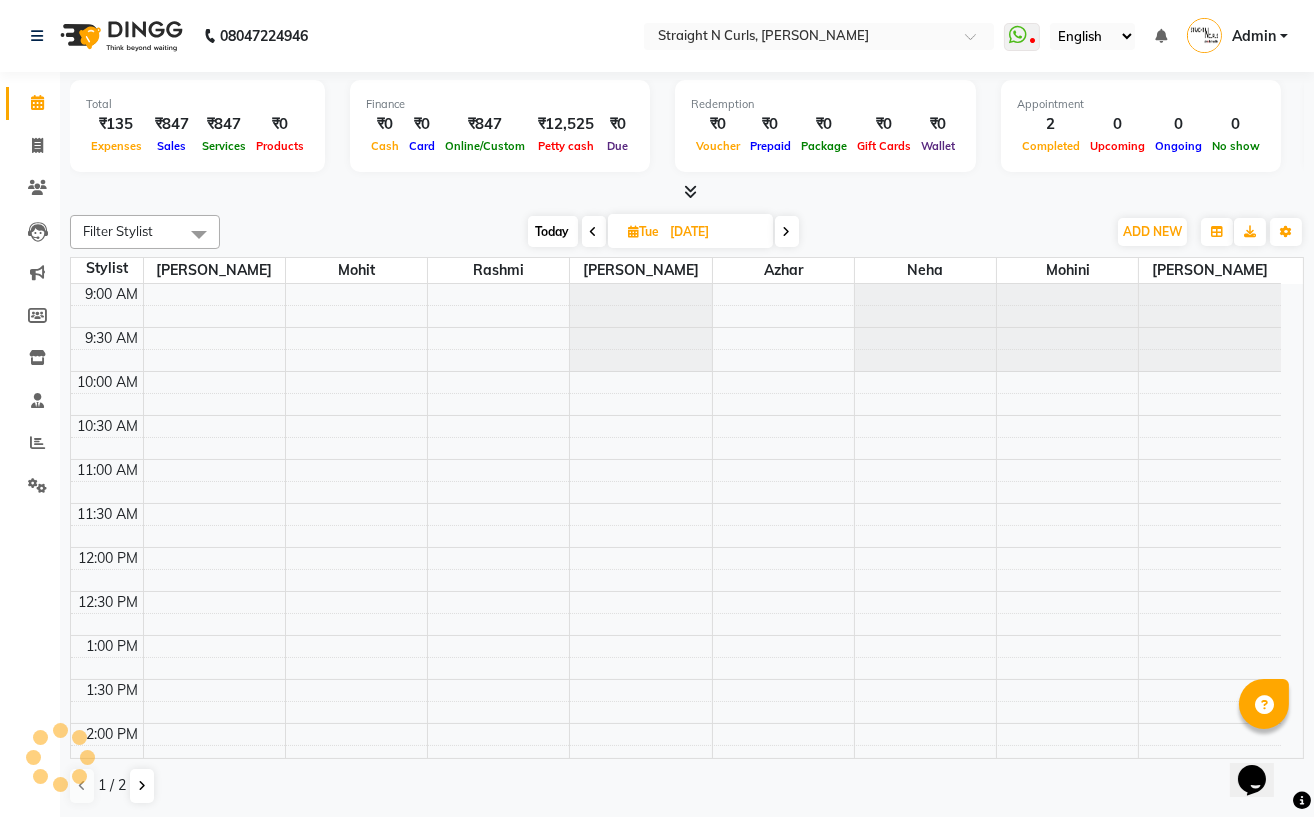 scroll, scrollTop: 594, scrollLeft: 0, axis: vertical 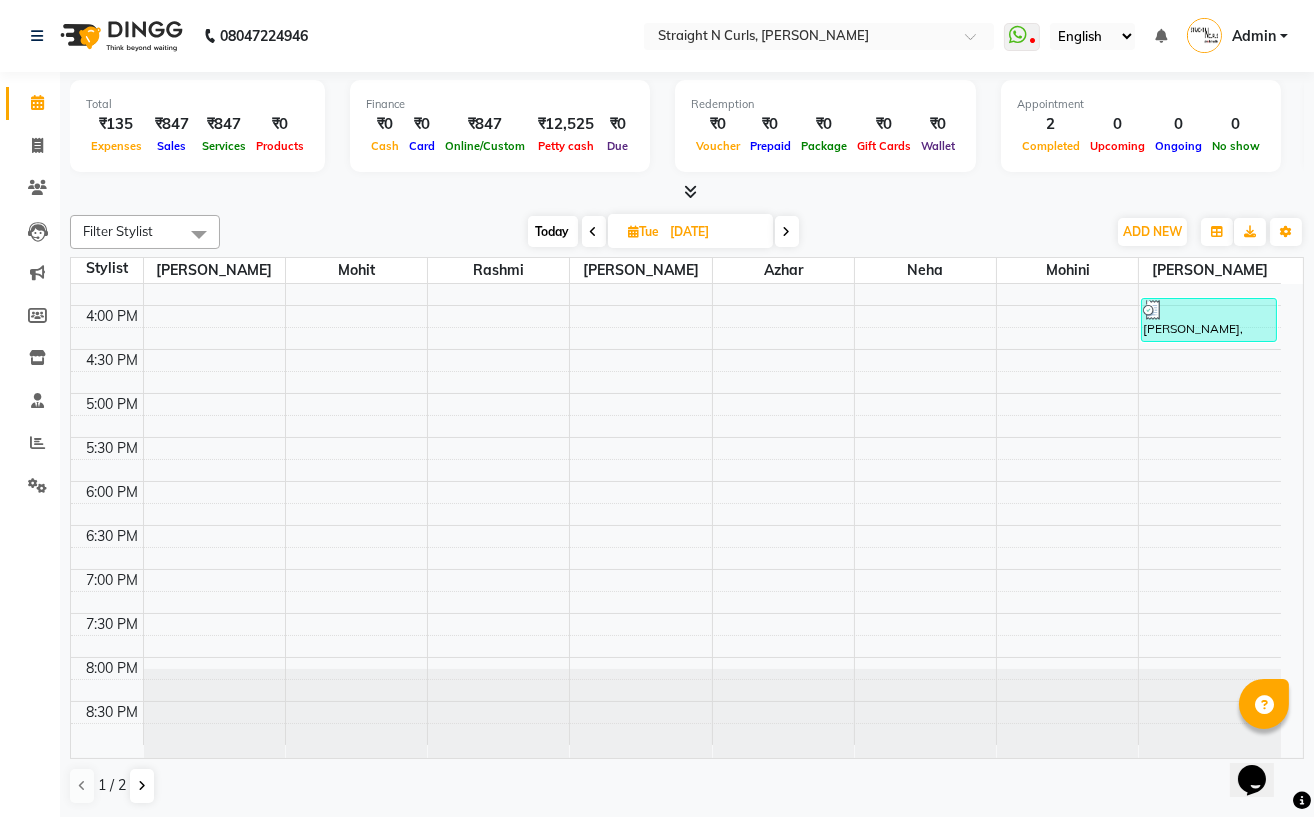 click at bounding box center [787, 231] 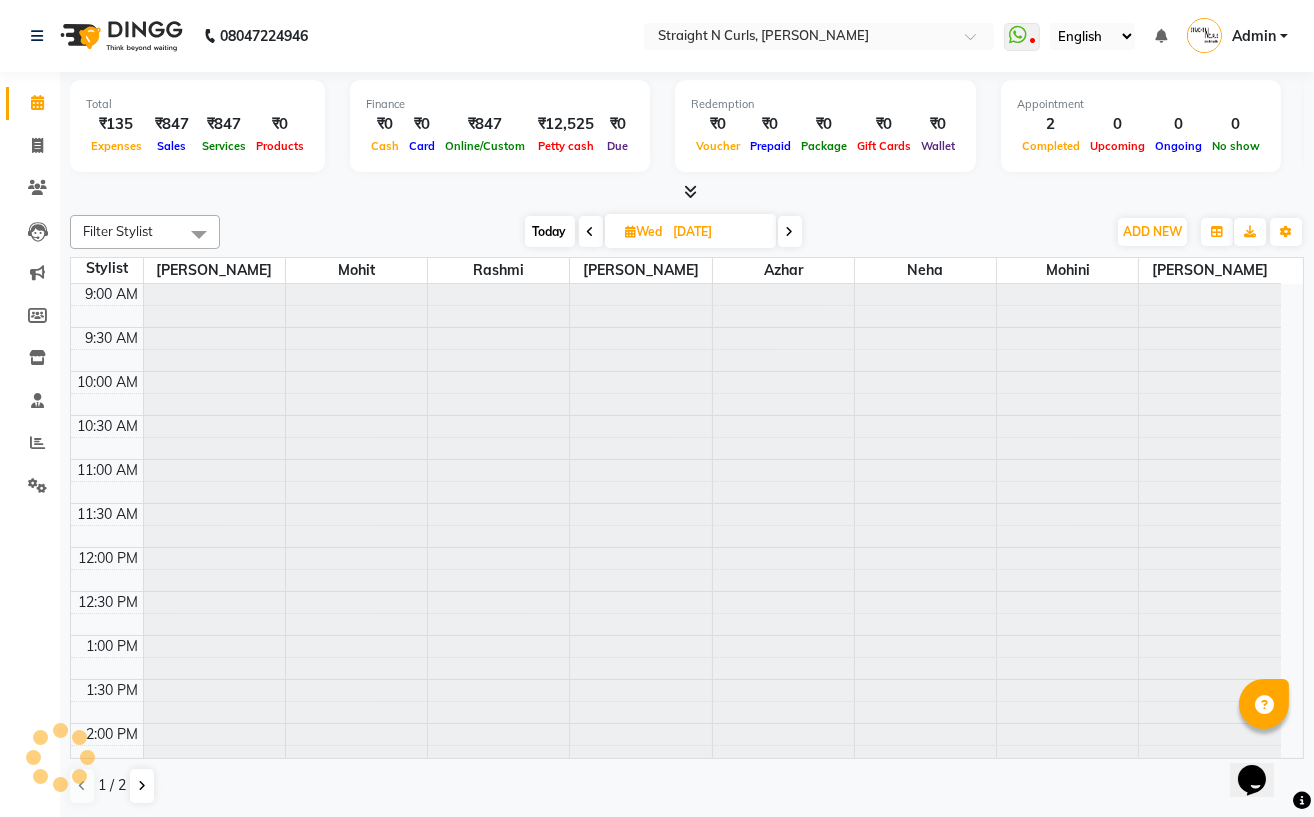 click at bounding box center [790, 231] 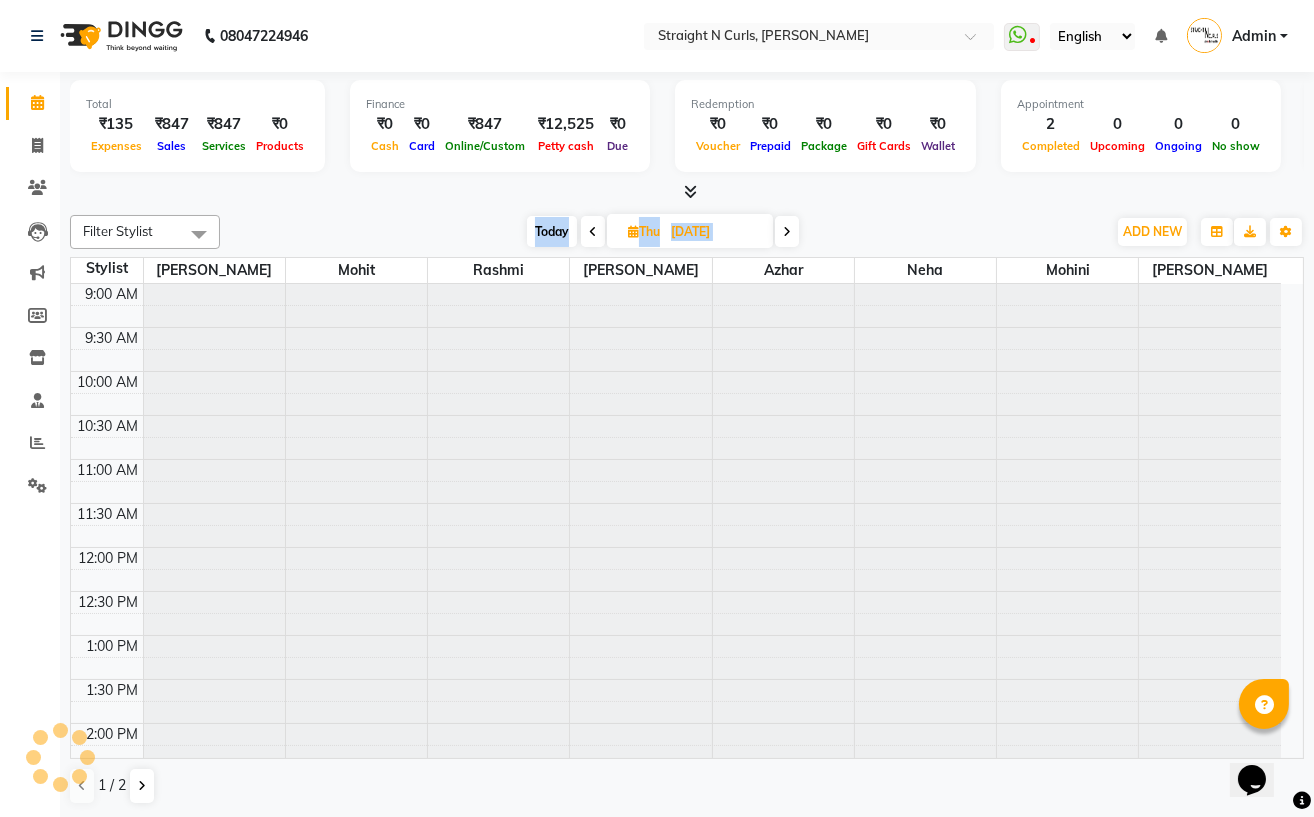 click at bounding box center (787, 231) 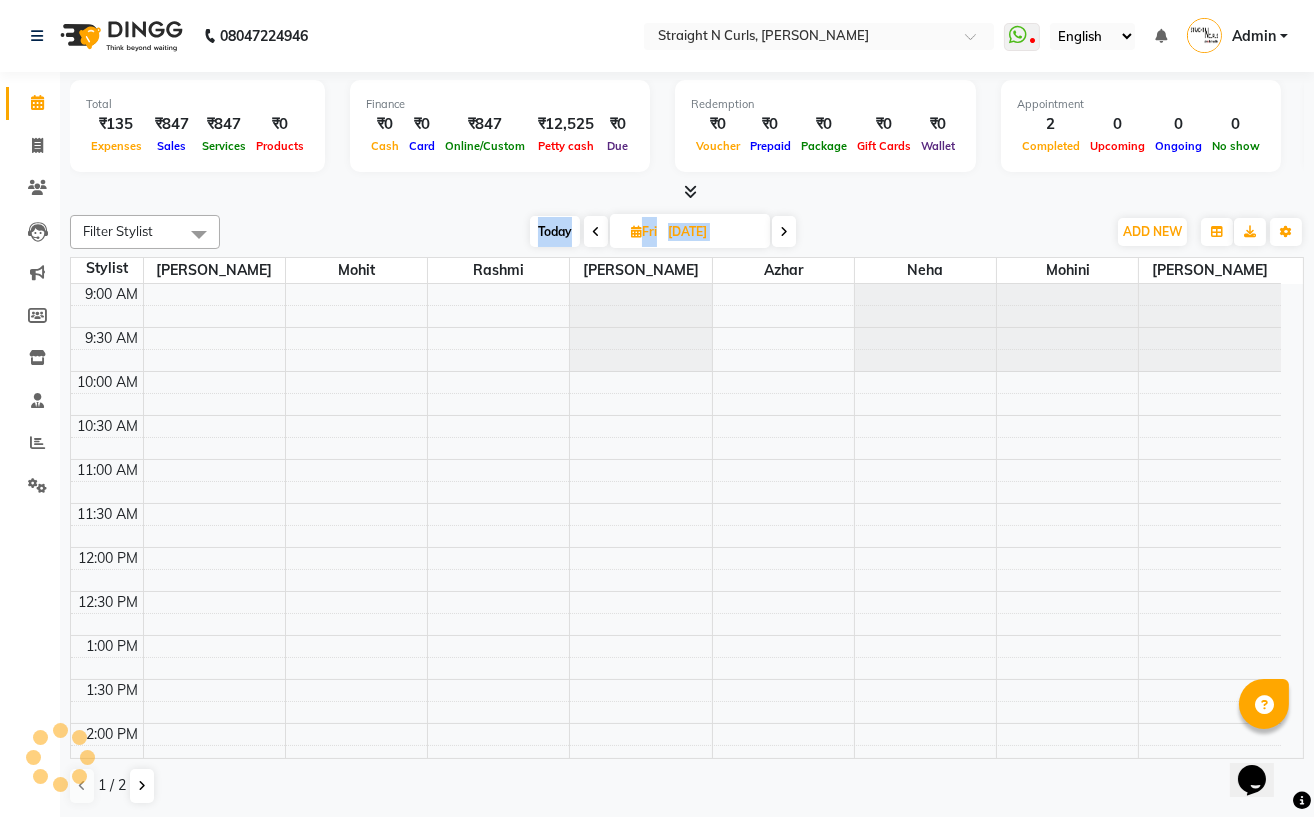 scroll, scrollTop: 594, scrollLeft: 0, axis: vertical 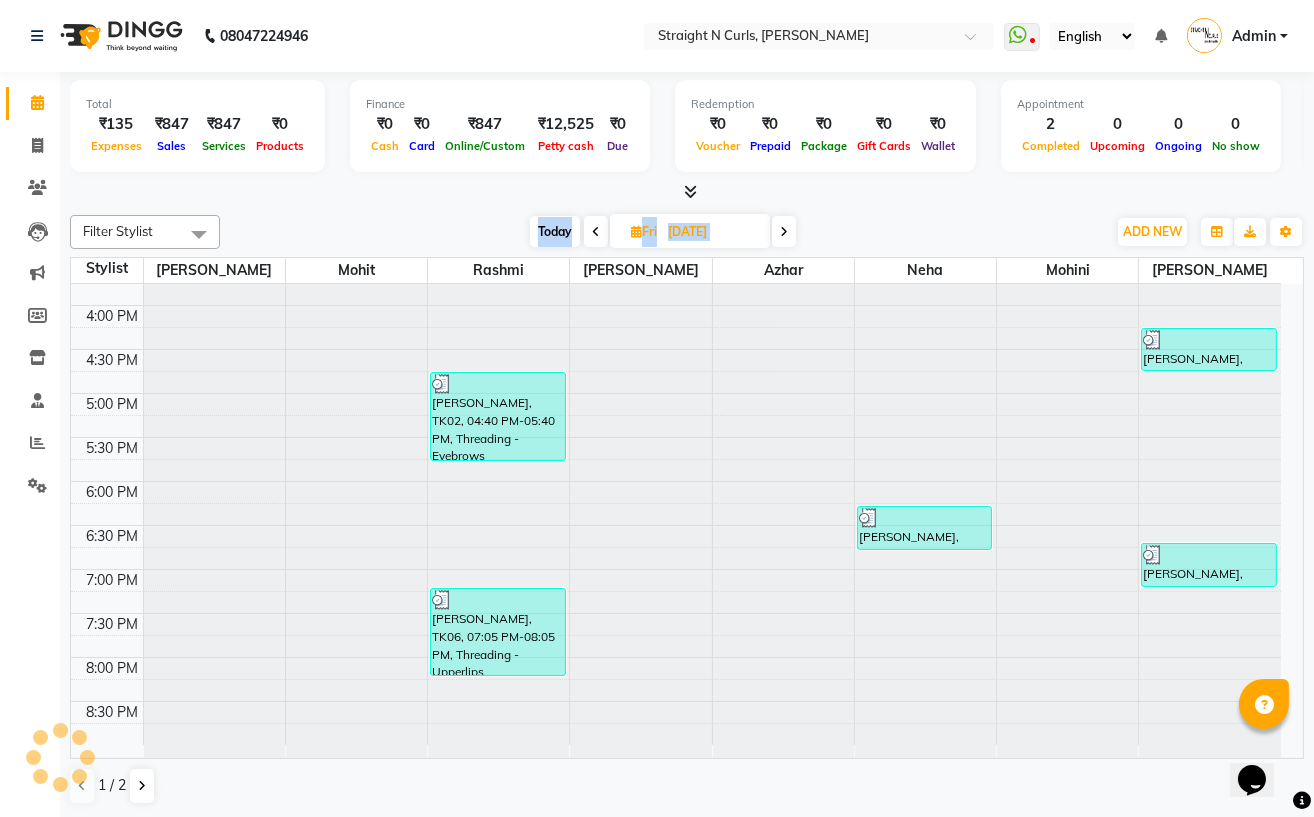 click at bounding box center [784, 231] 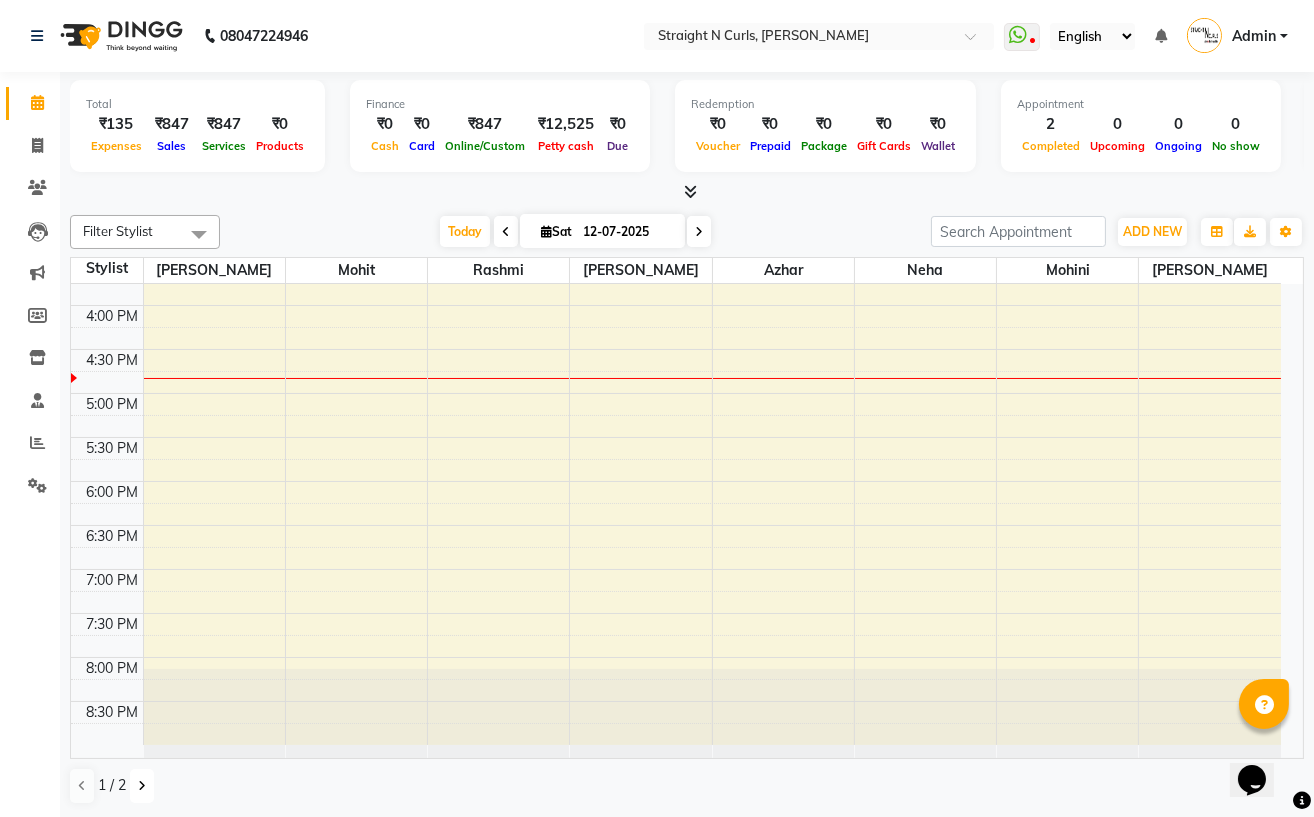 click at bounding box center (142, 786) 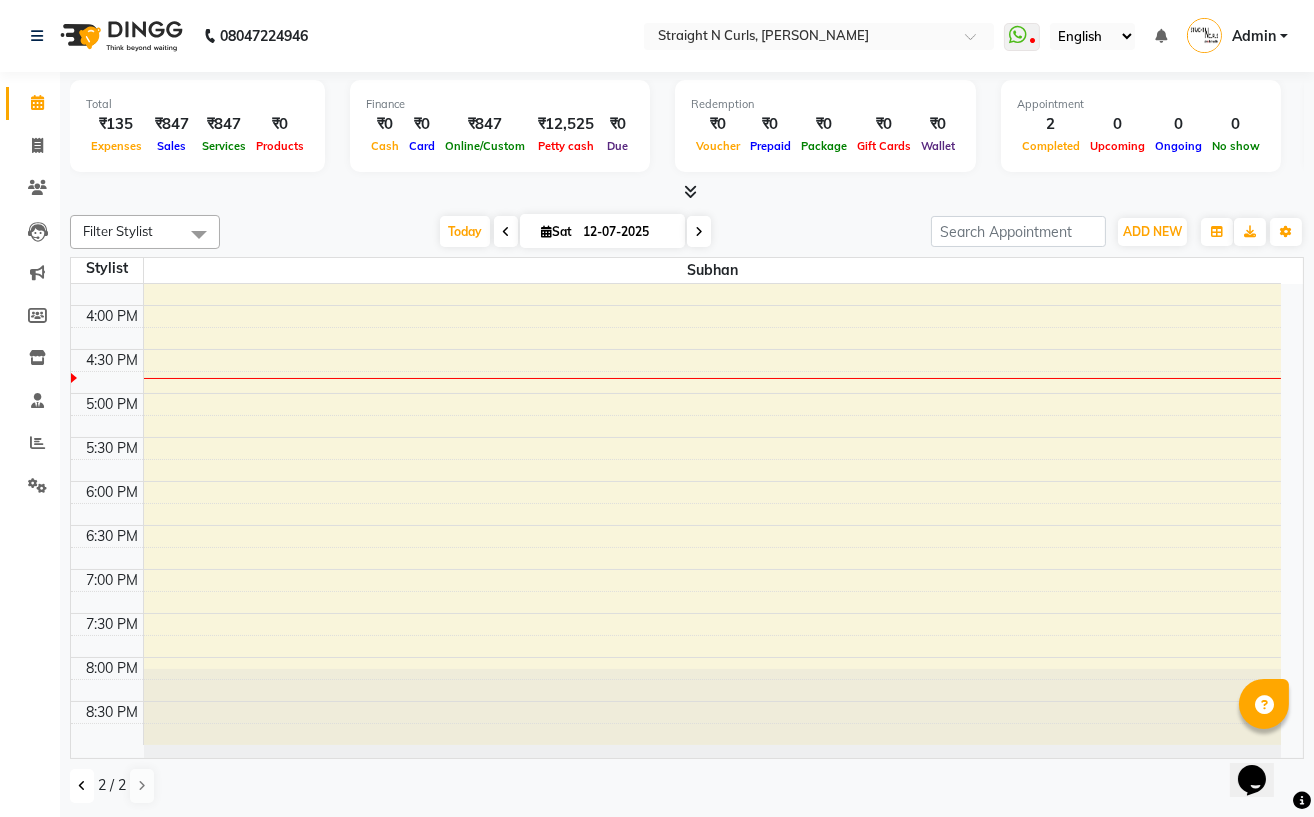 click at bounding box center [82, 786] 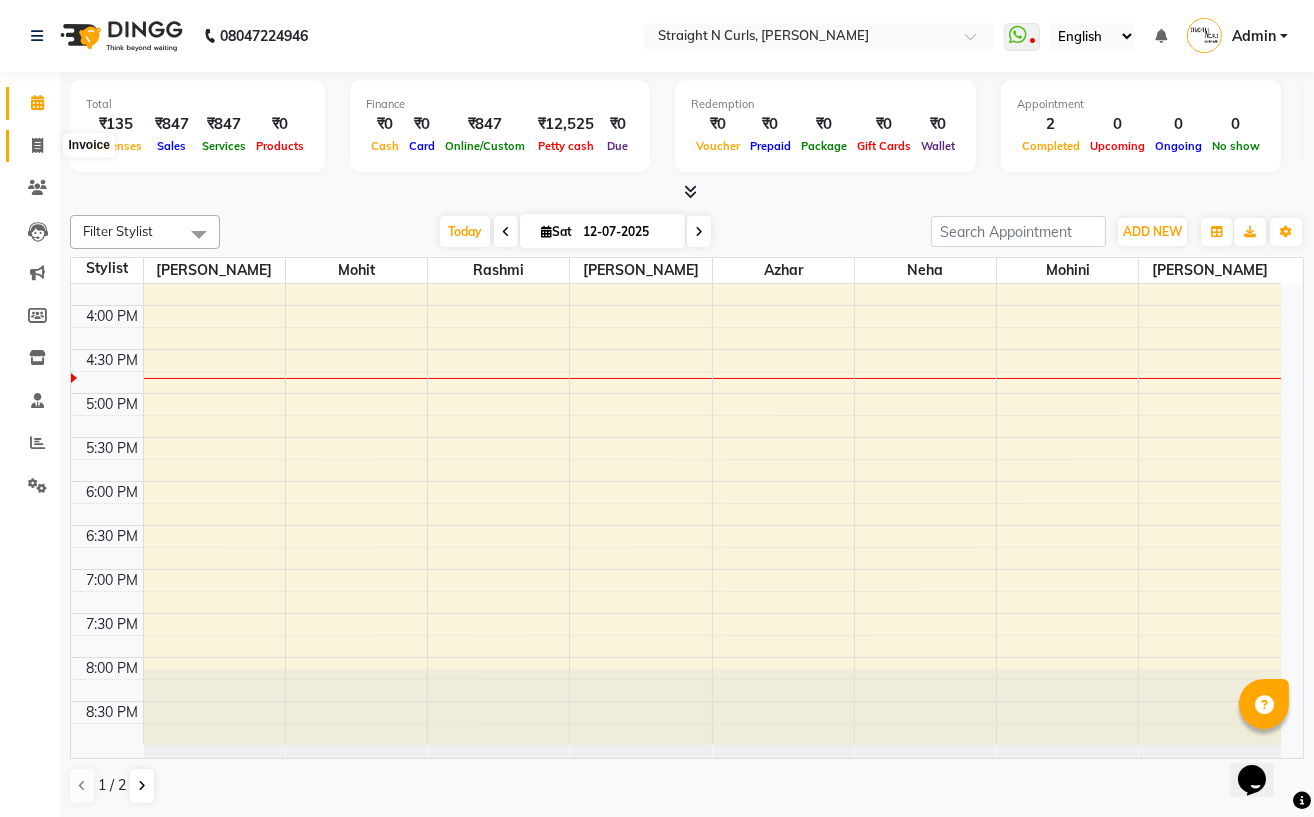 click 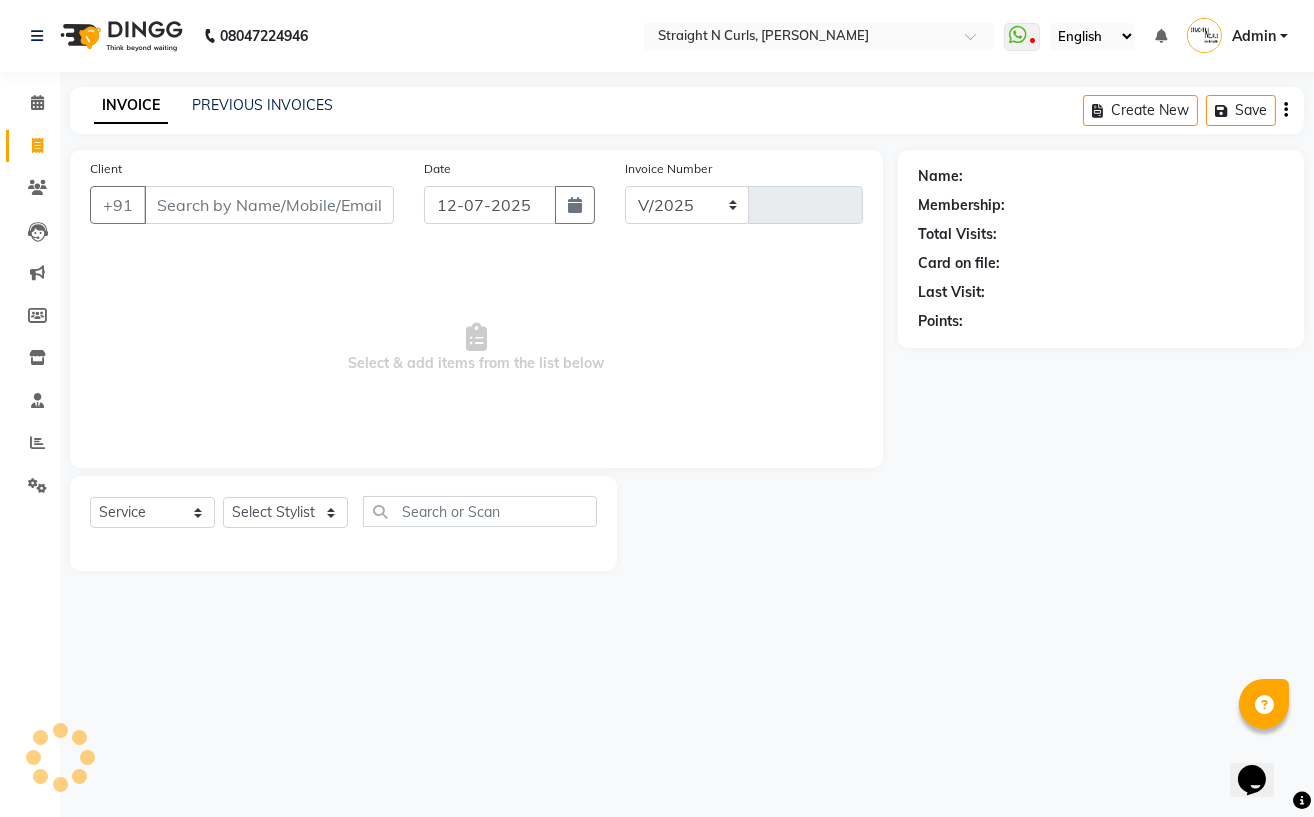 select on "7039" 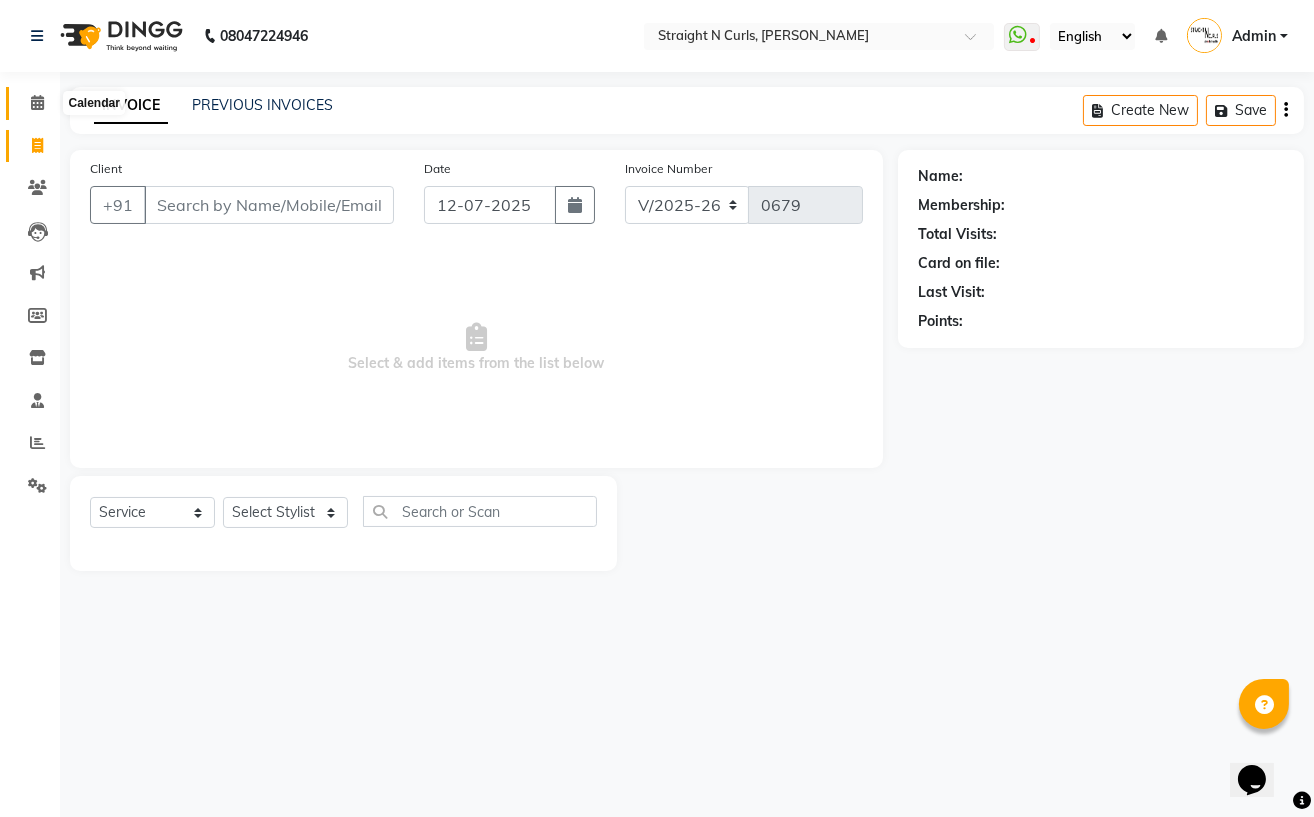 click 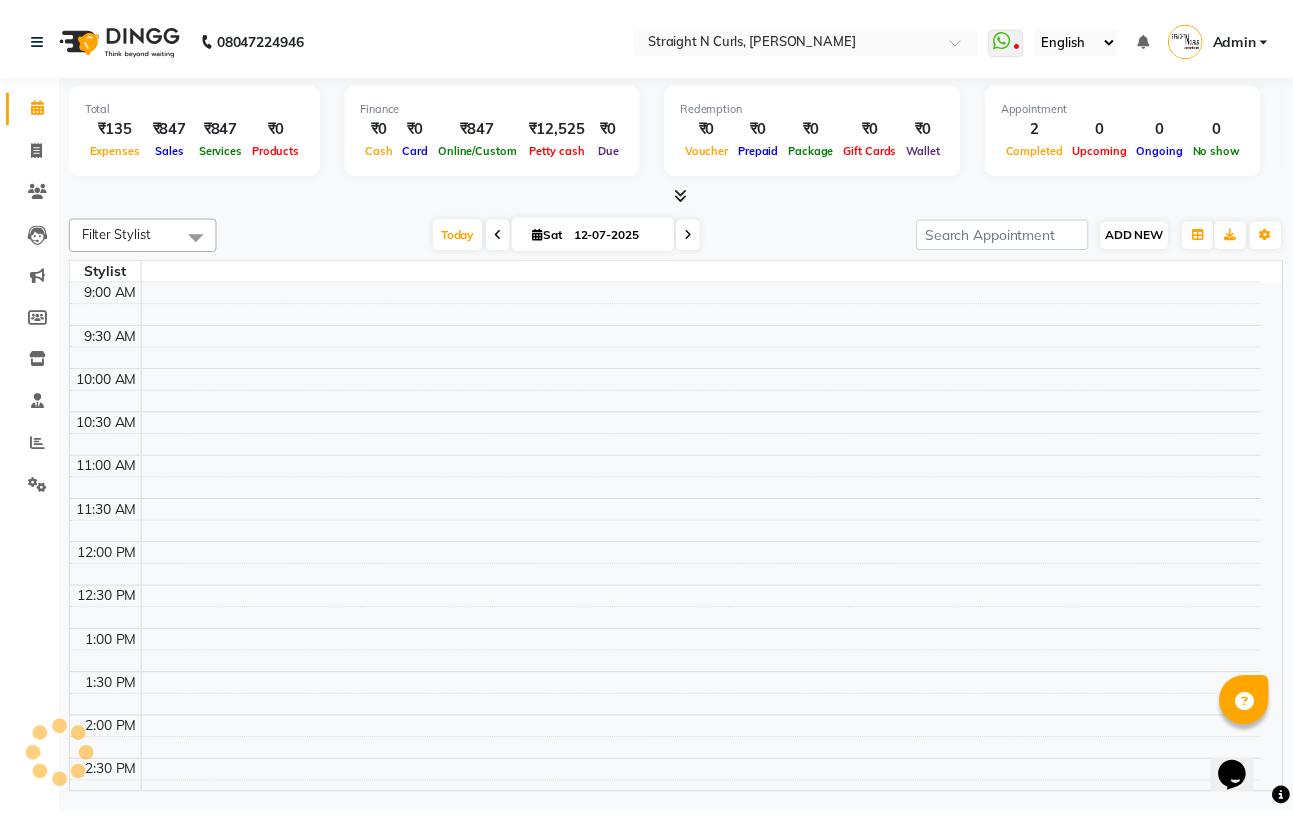 scroll, scrollTop: 0, scrollLeft: 0, axis: both 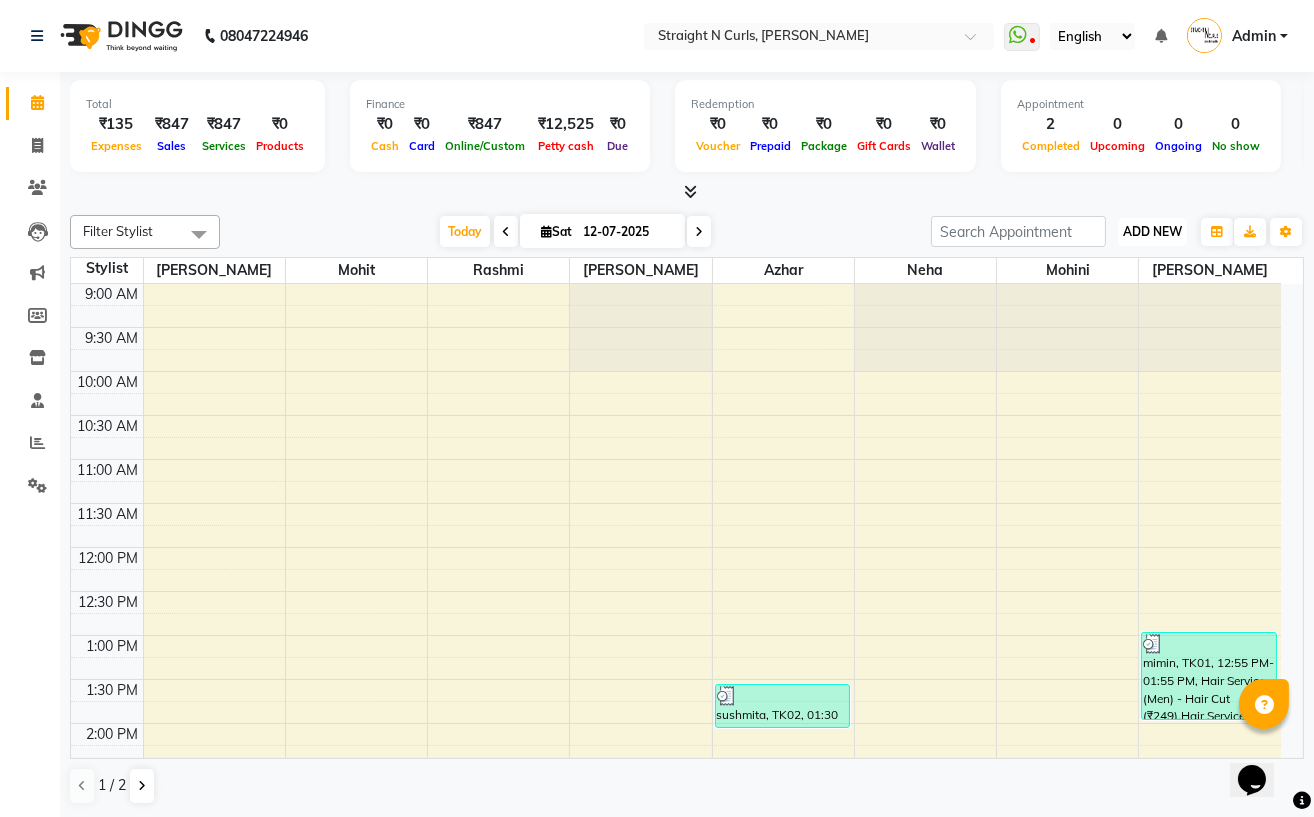 click on "ADD NEW" at bounding box center [1152, 231] 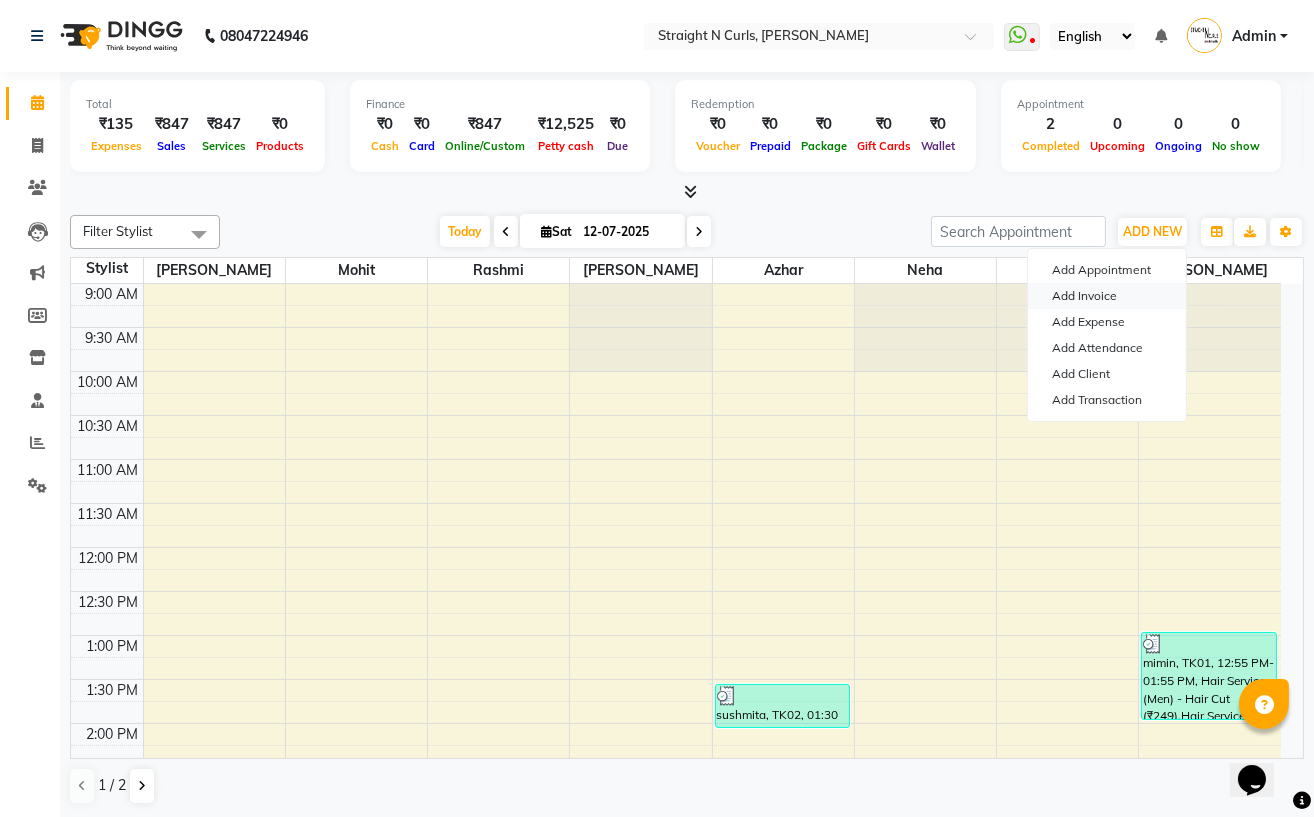 click on "Add Invoice" at bounding box center (1107, 296) 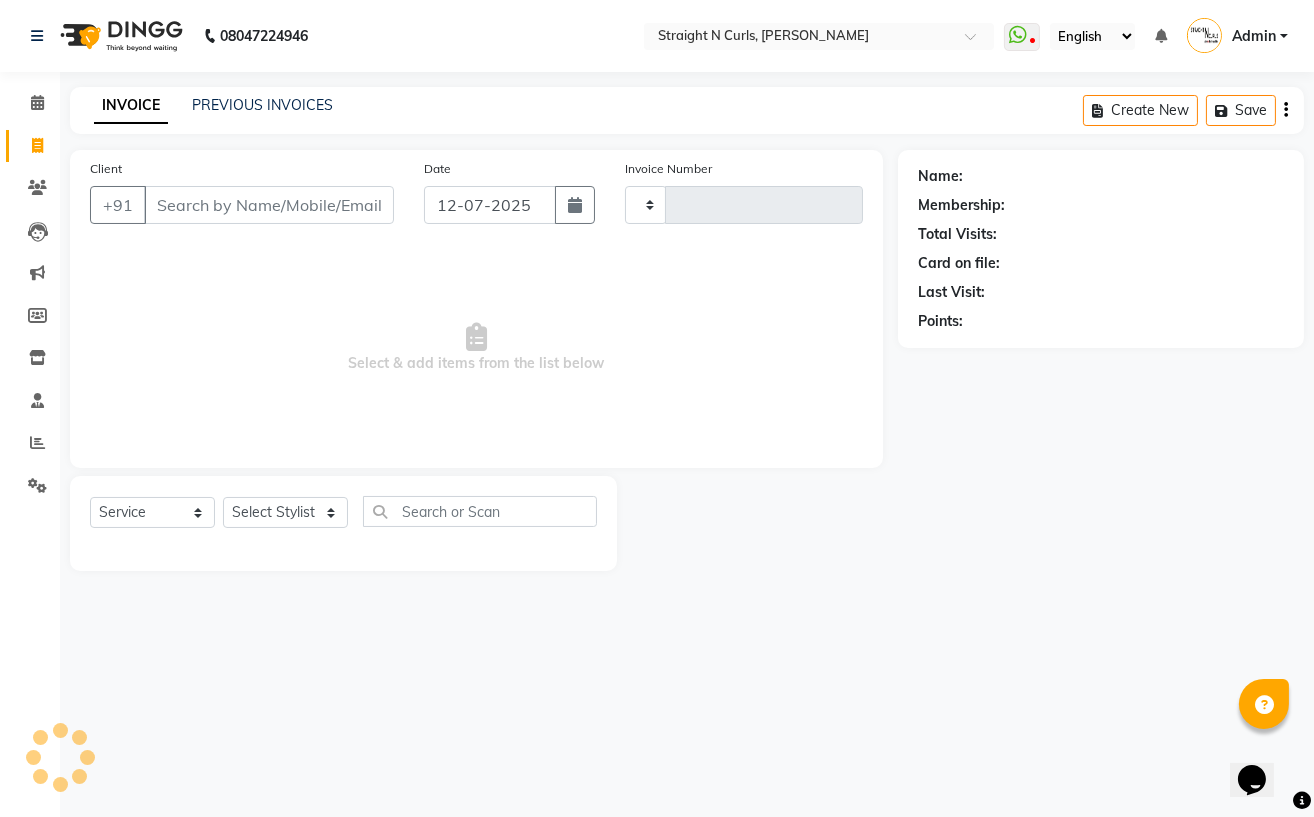 type on "0679" 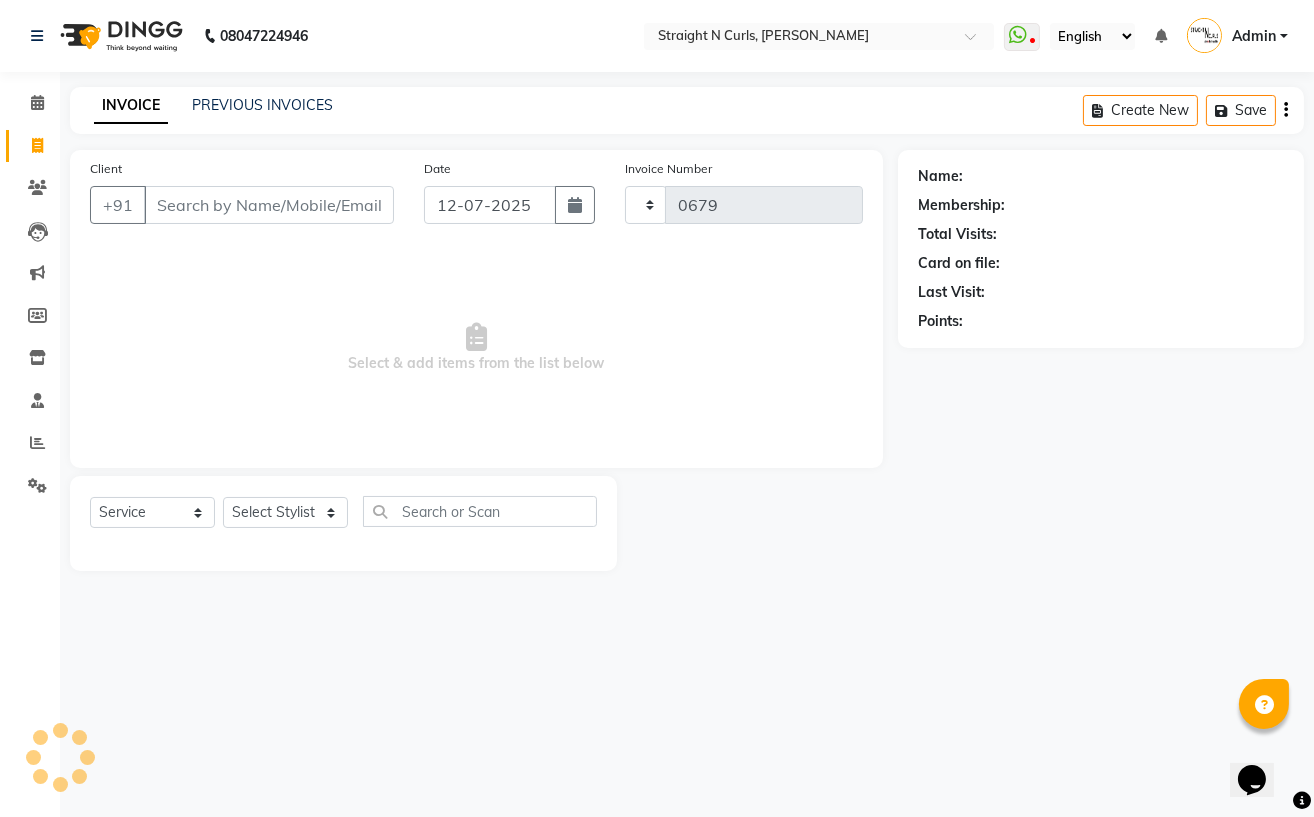 select on "7039" 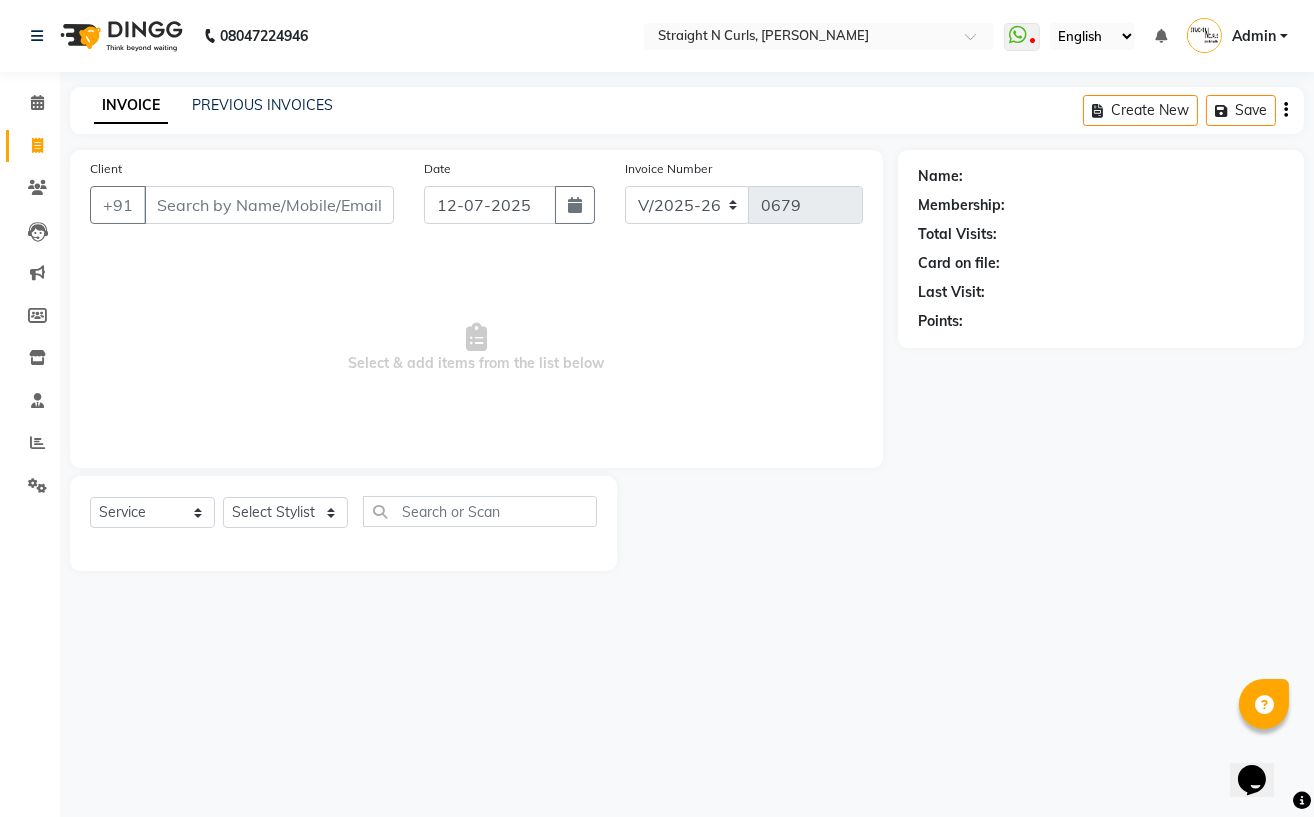 click on "Client" at bounding box center [269, 205] 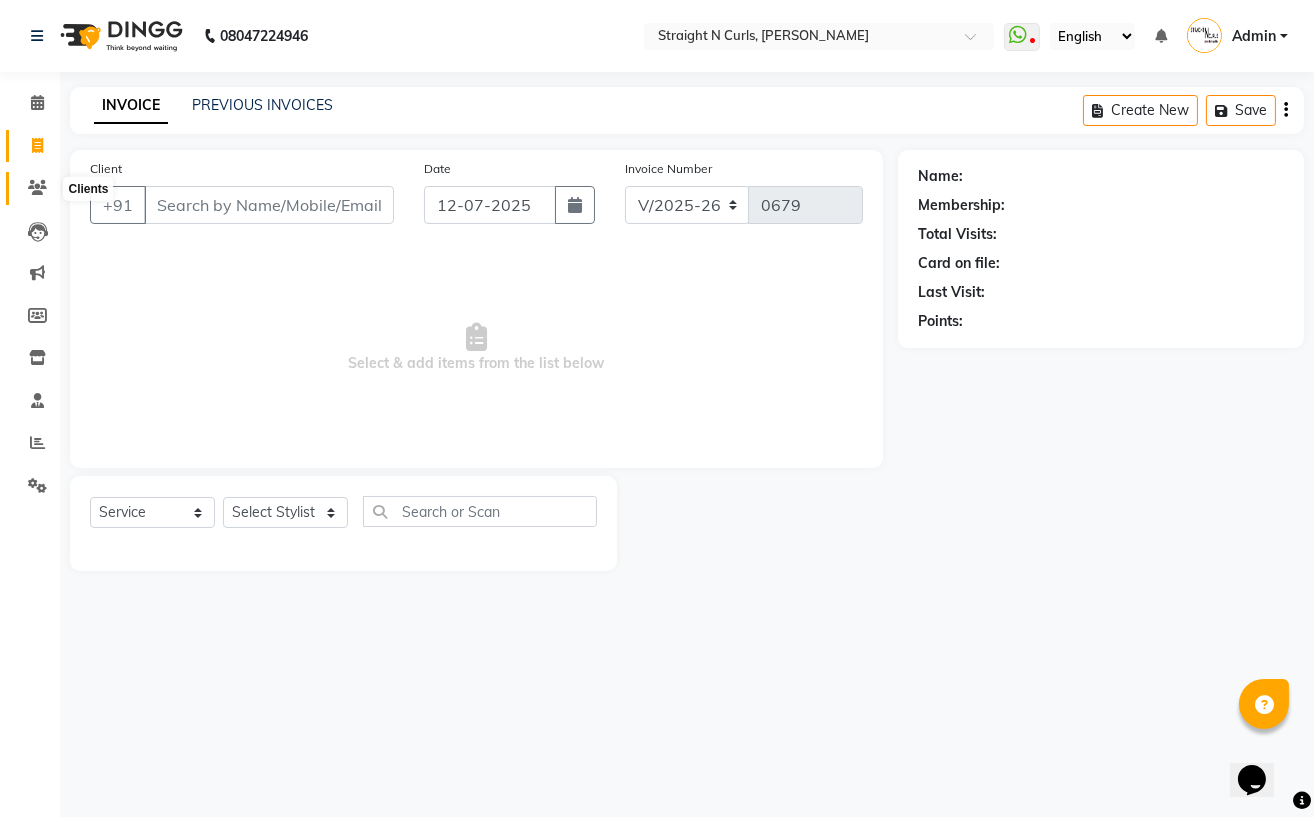 click 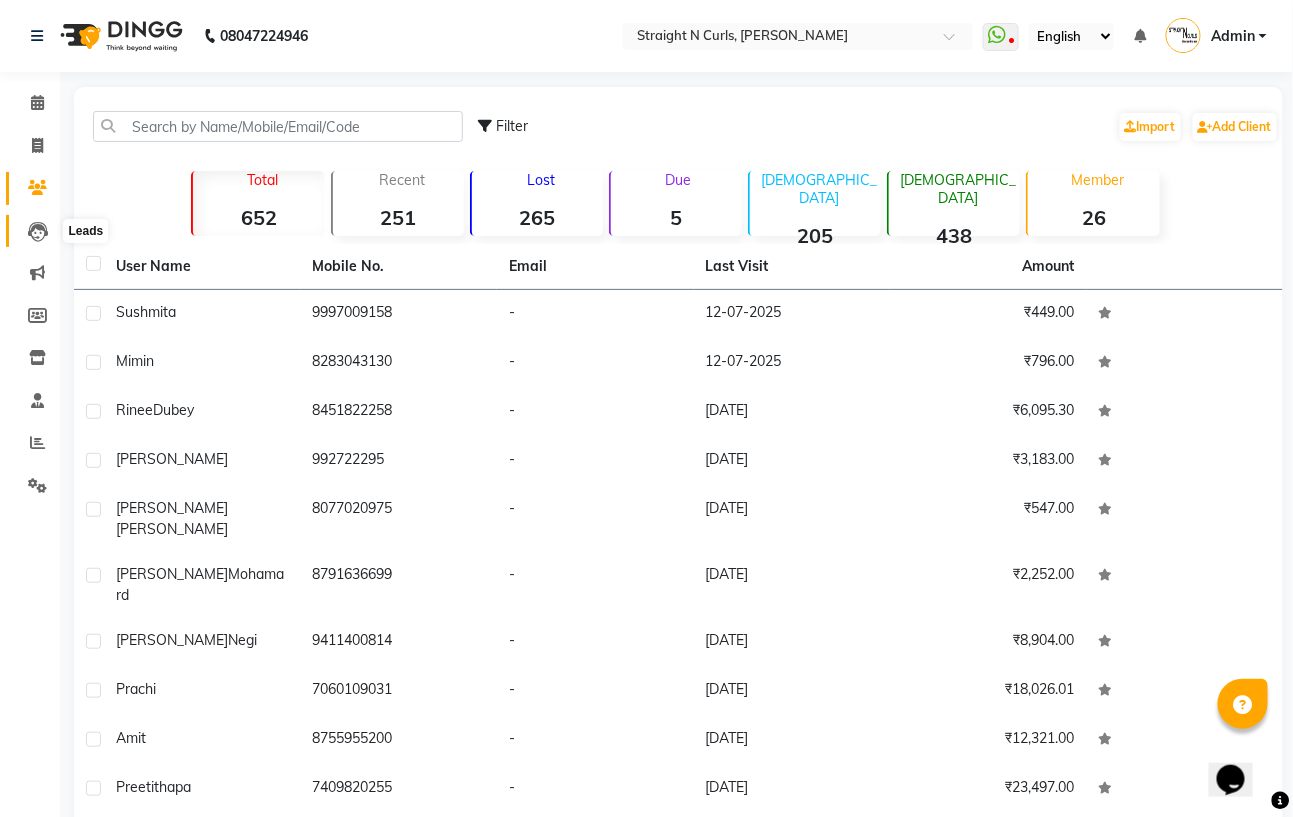 click 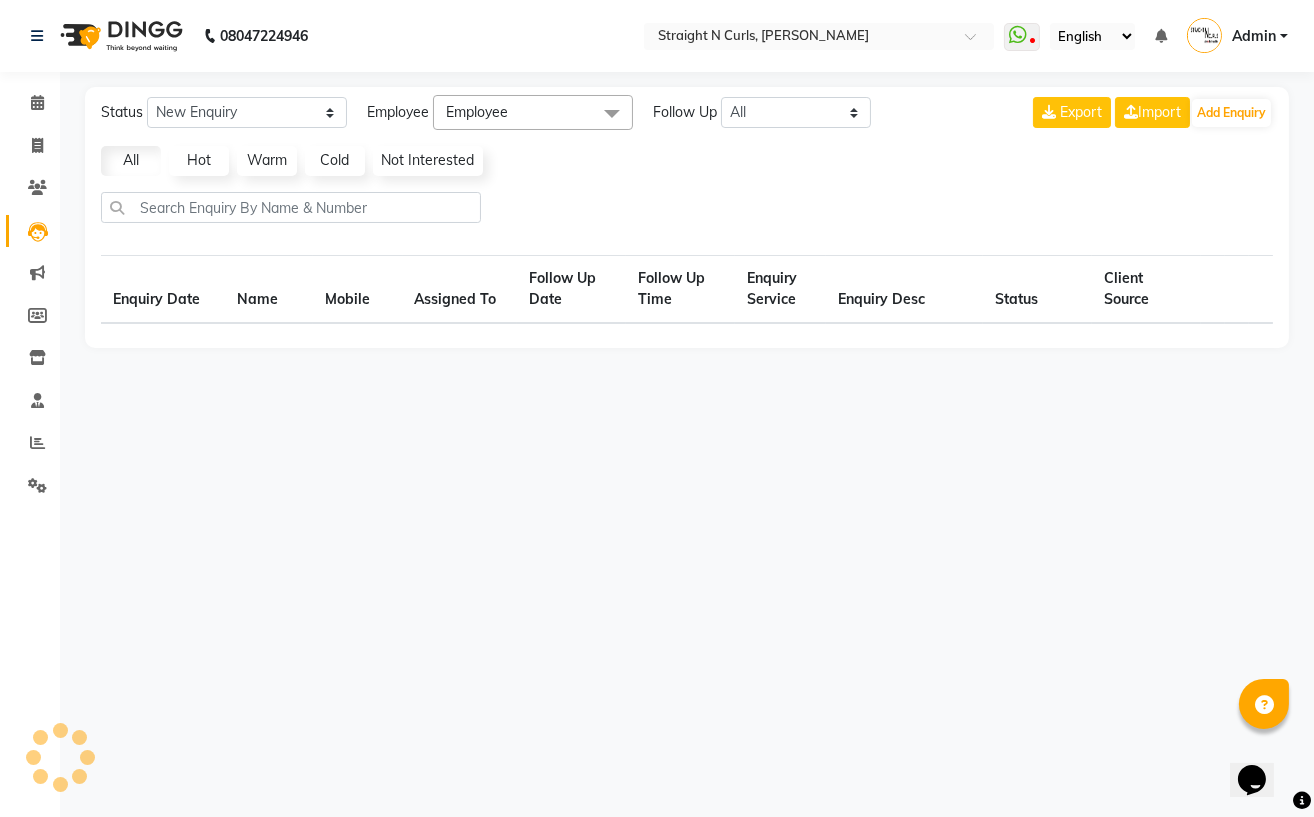 select on "10" 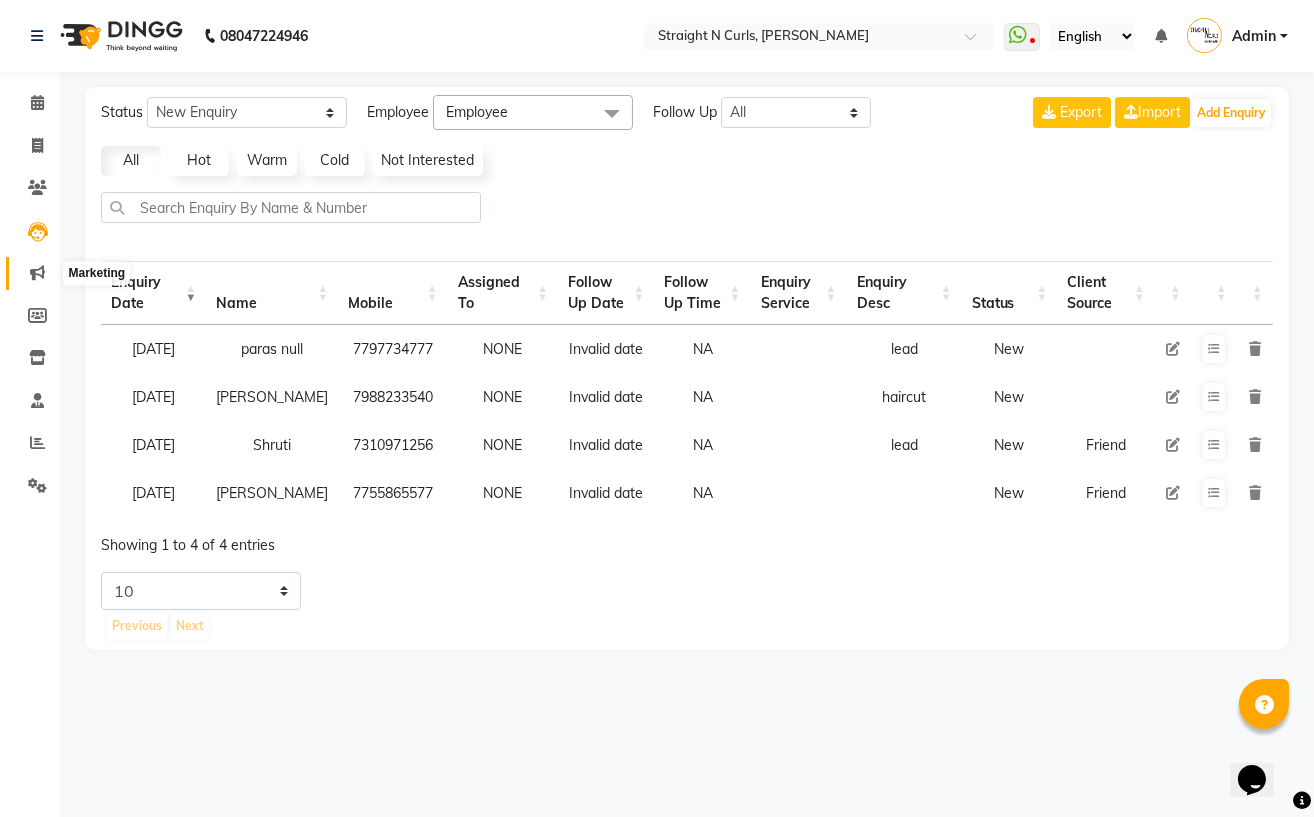 click 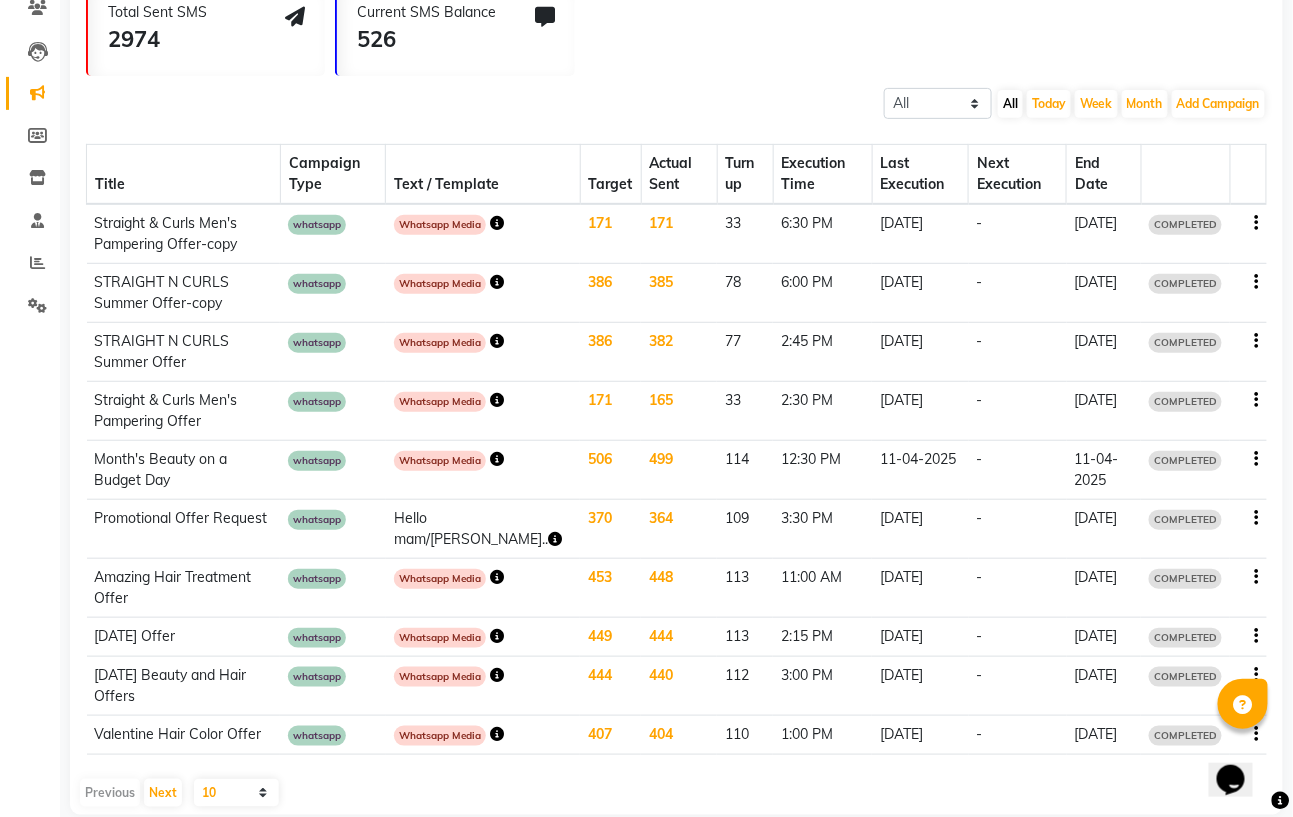 scroll, scrollTop: 0, scrollLeft: 0, axis: both 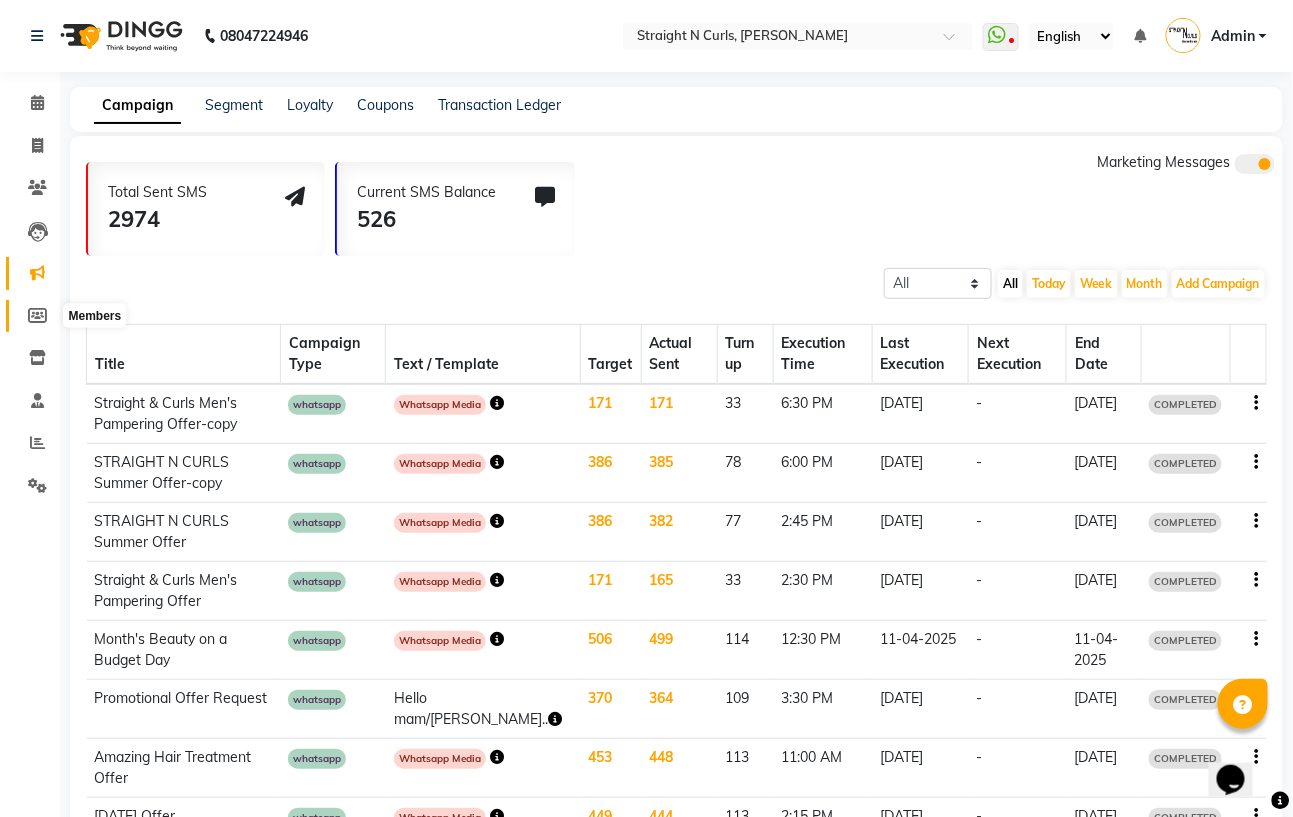 click 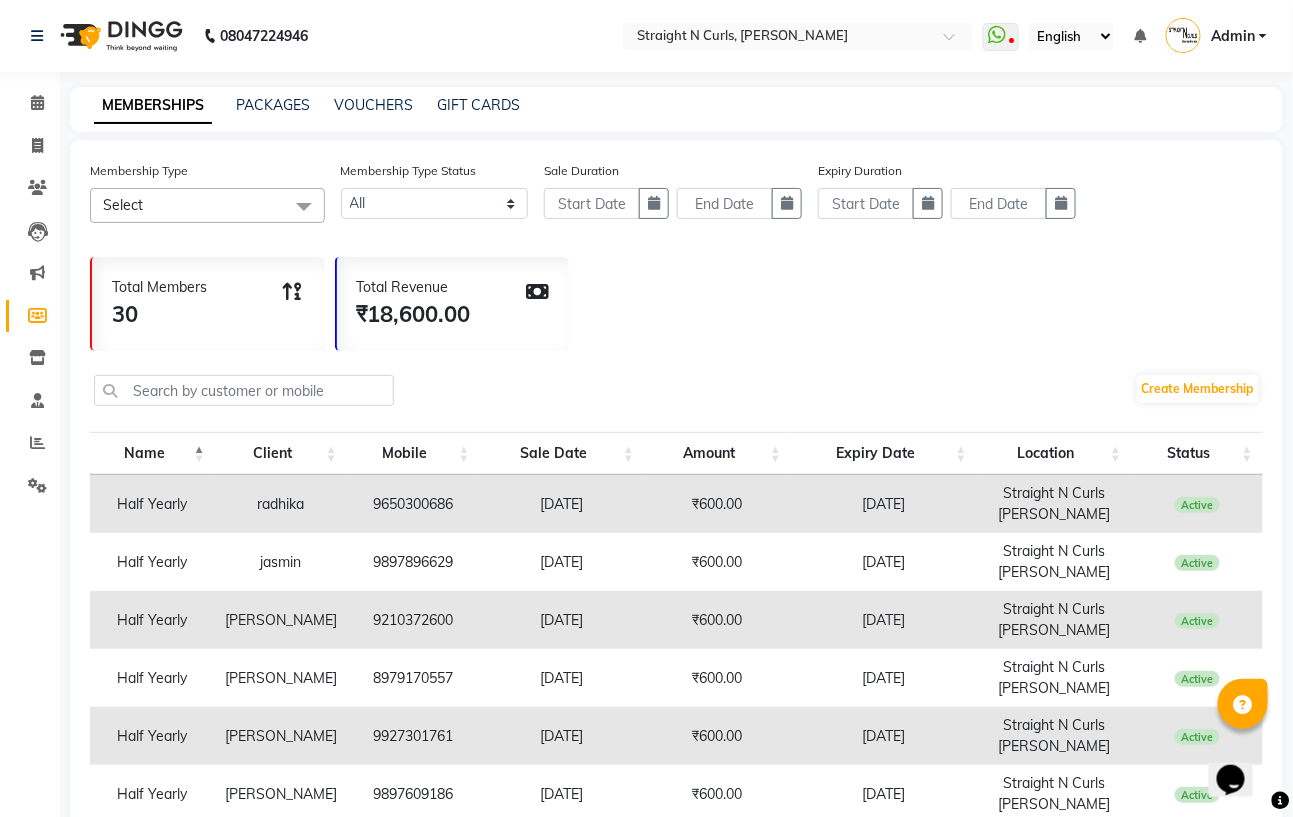 click on "Half Yearly" at bounding box center [152, 504] 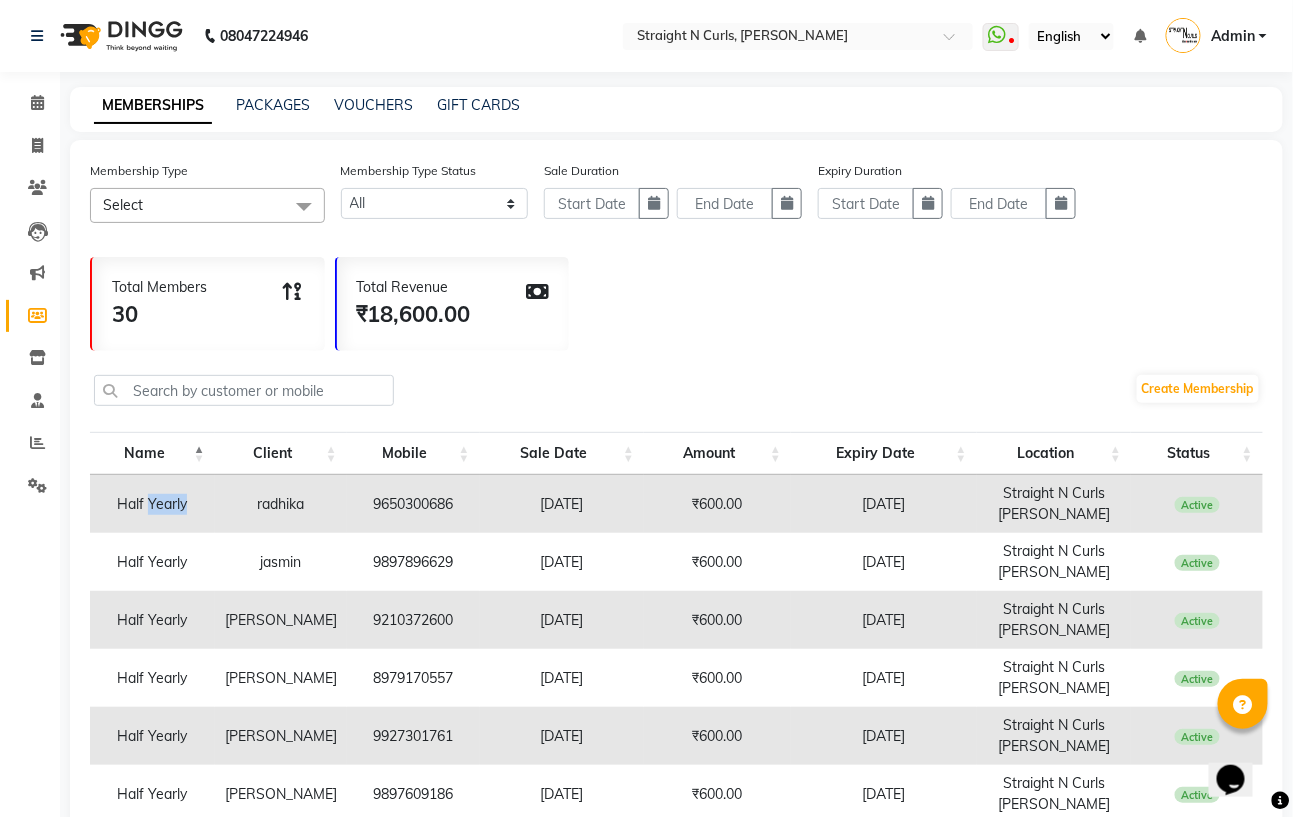 click on "Half Yearly" at bounding box center (152, 504) 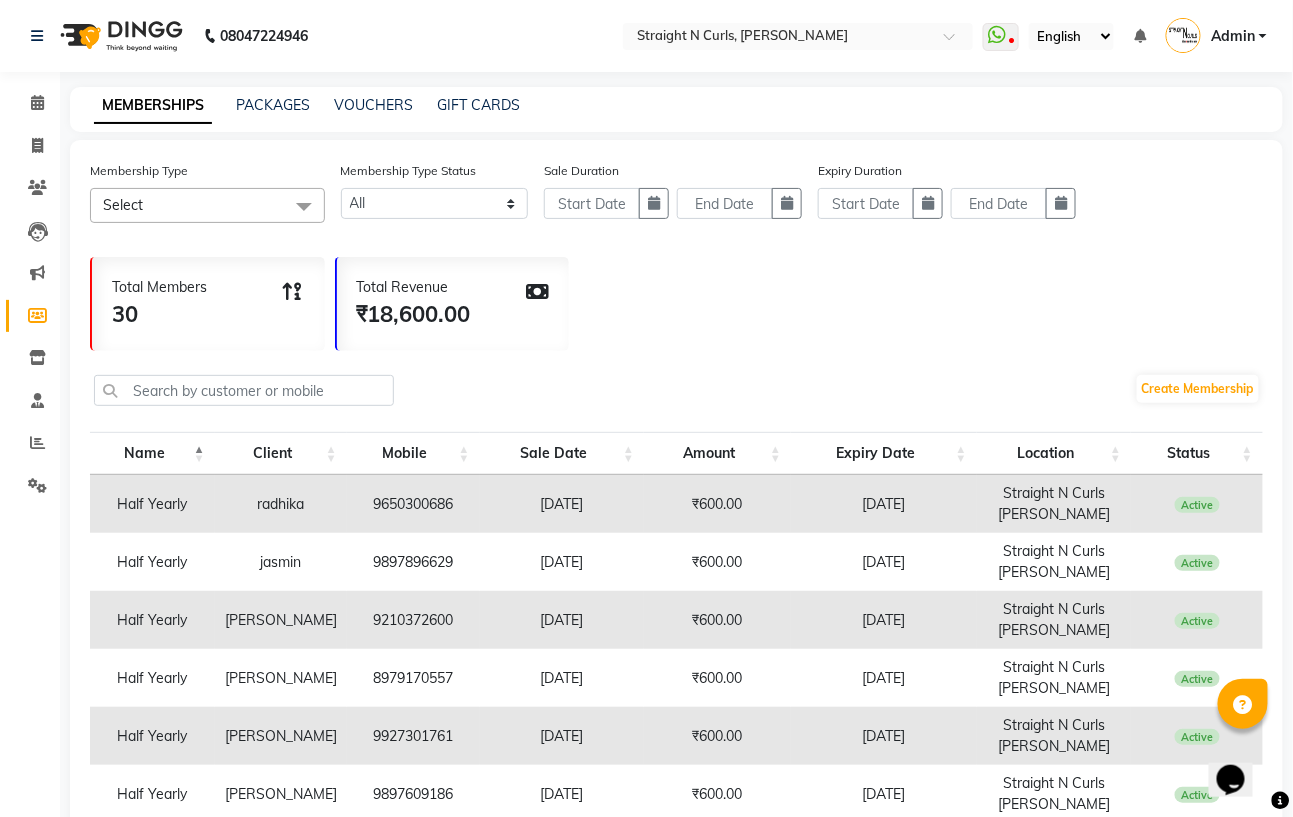click on "Half Yearly" at bounding box center [152, 504] 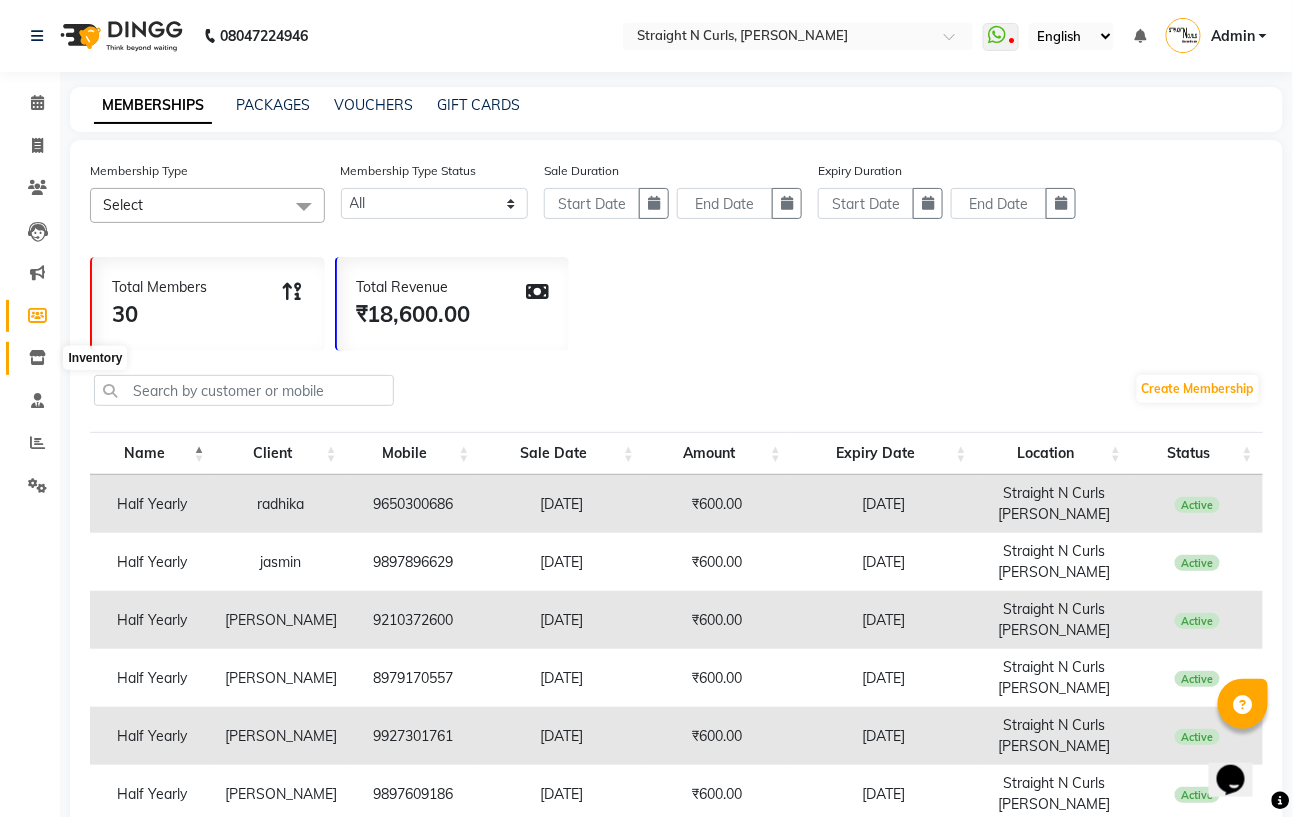 click 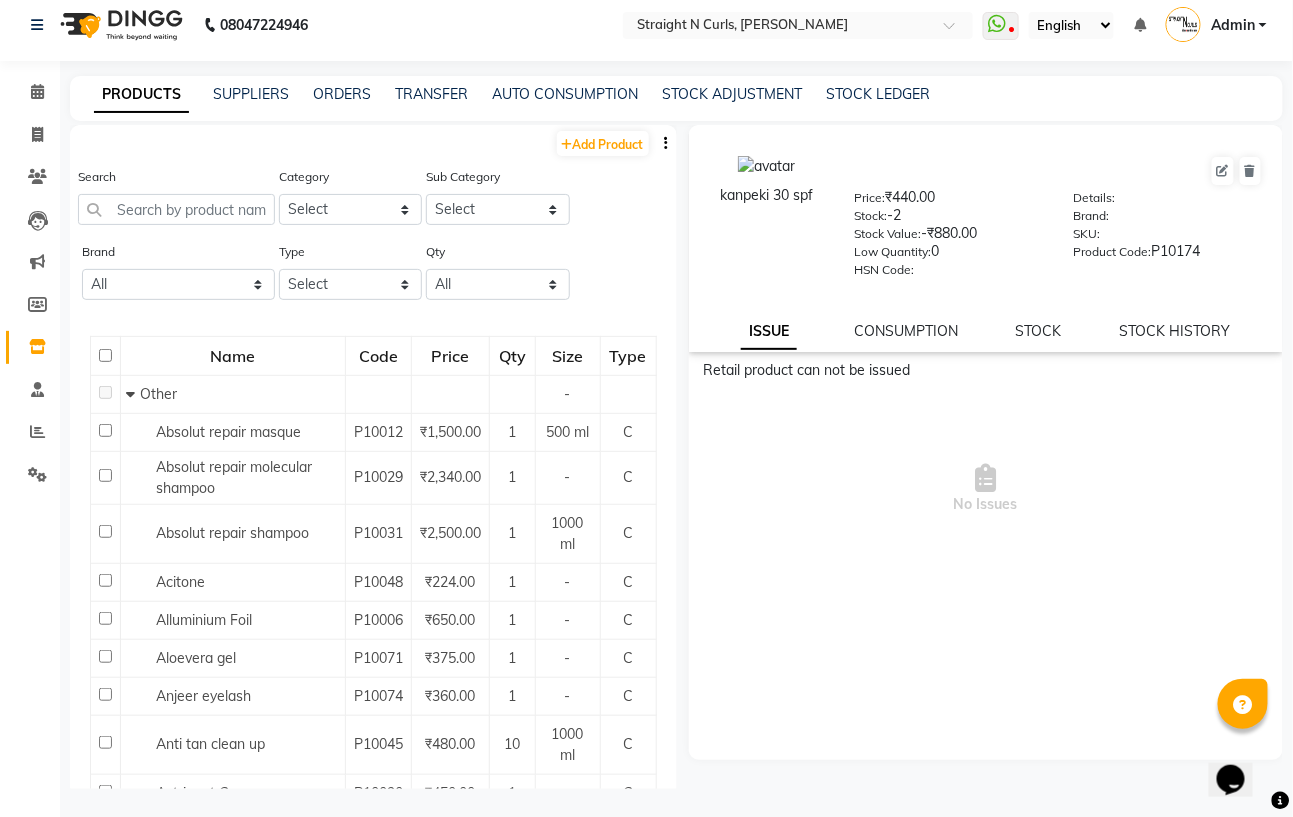 scroll, scrollTop: 0, scrollLeft: 0, axis: both 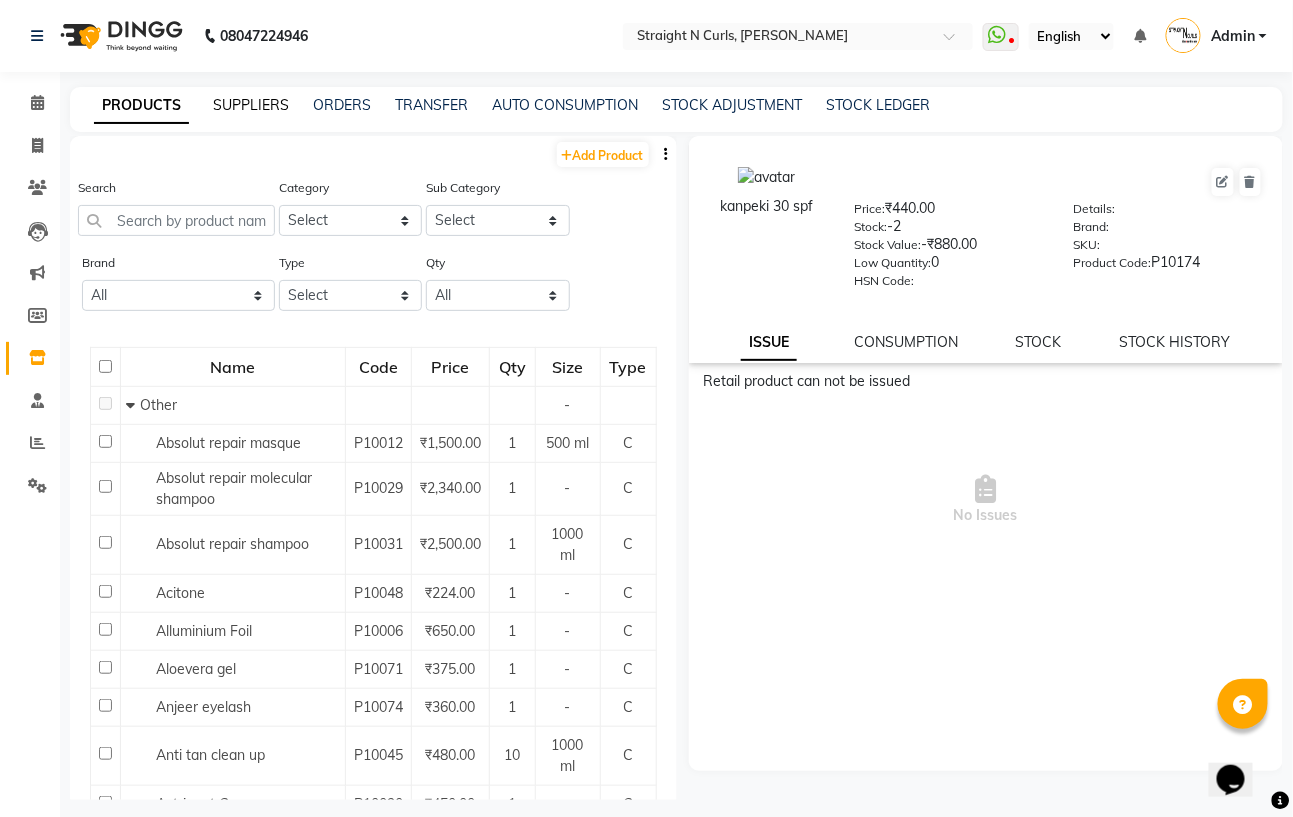 click on "SUPPLIERS" 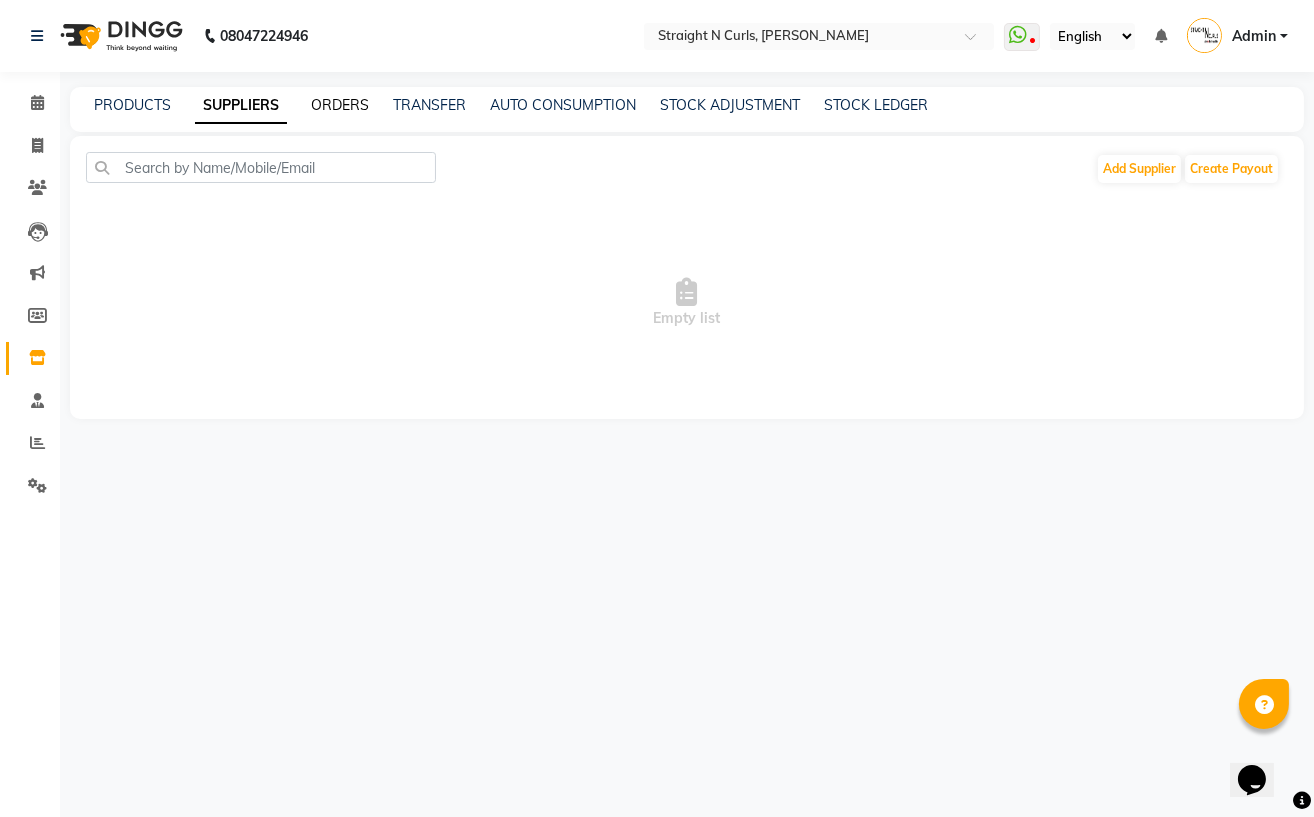 click on "ORDERS" 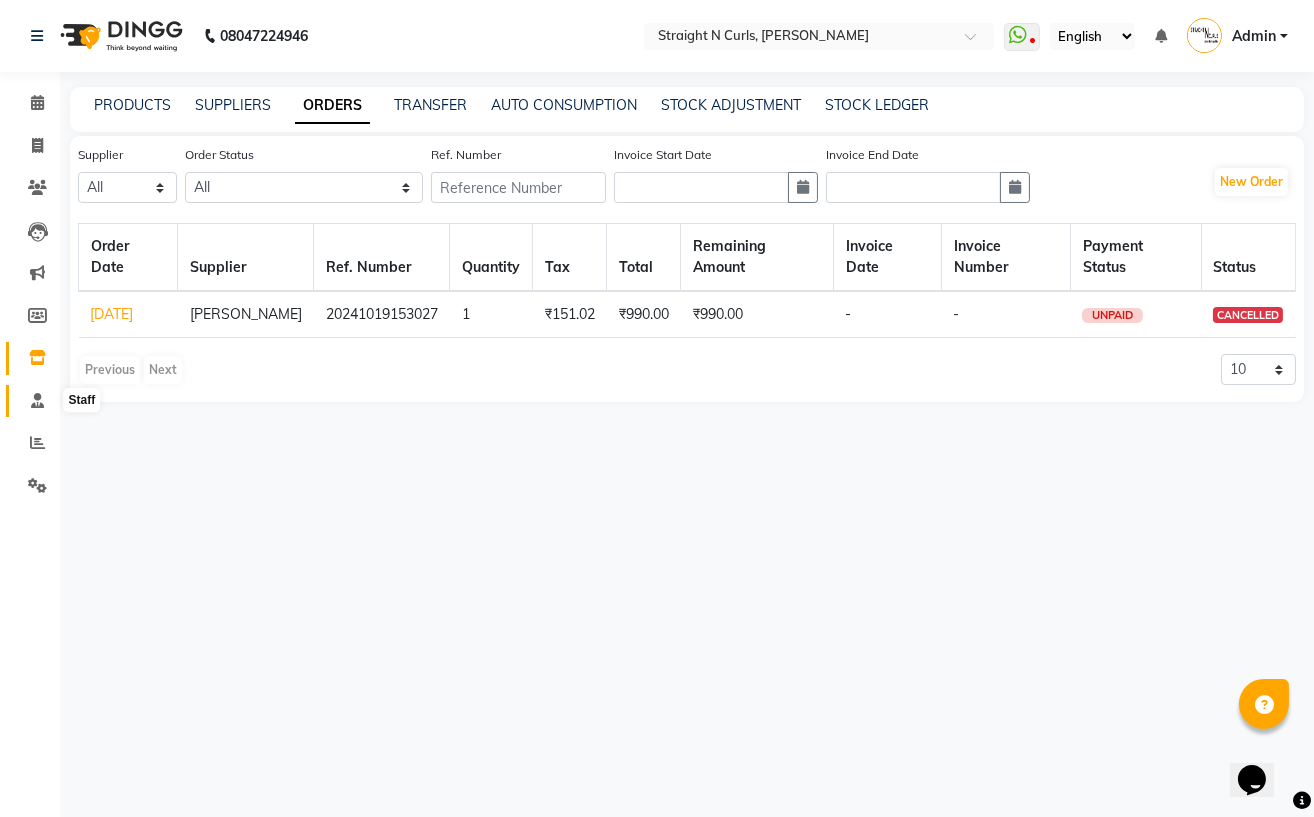 click 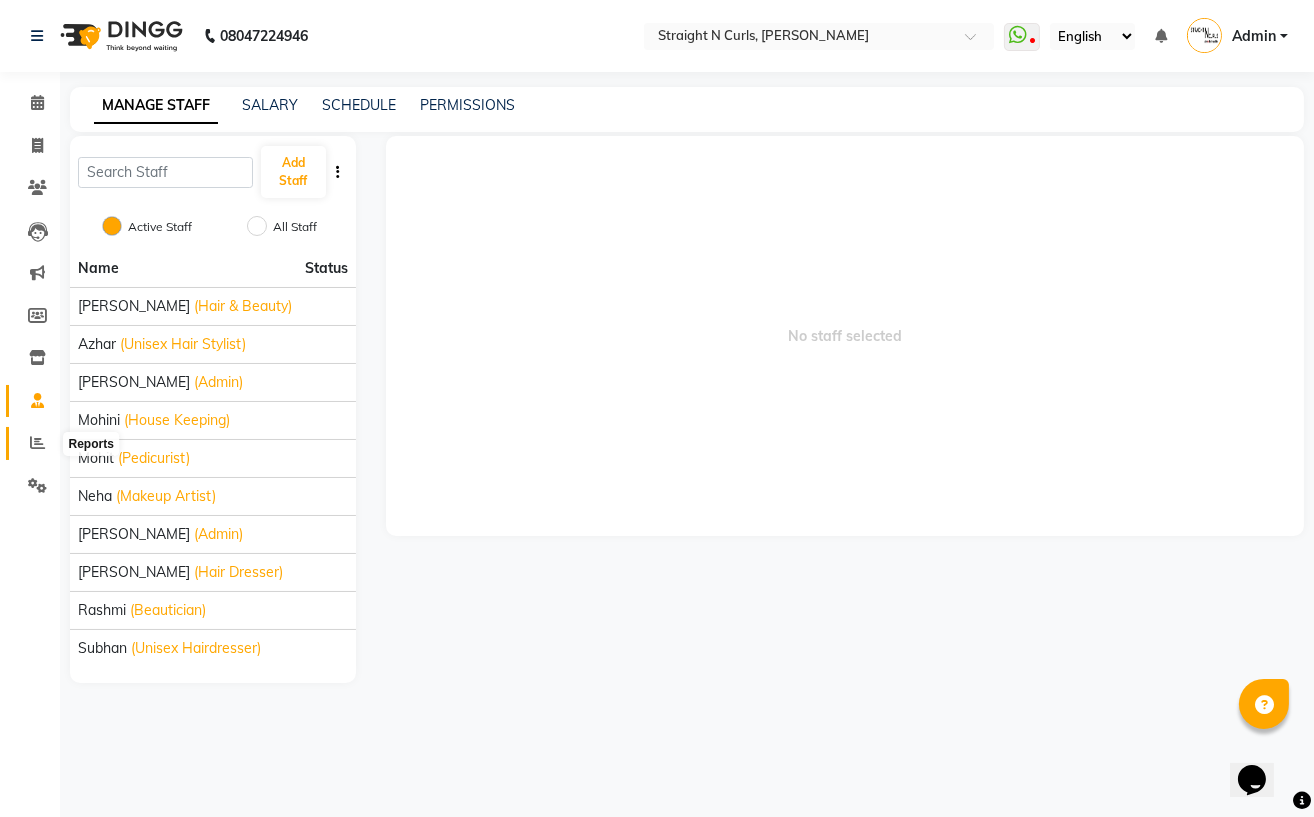 click 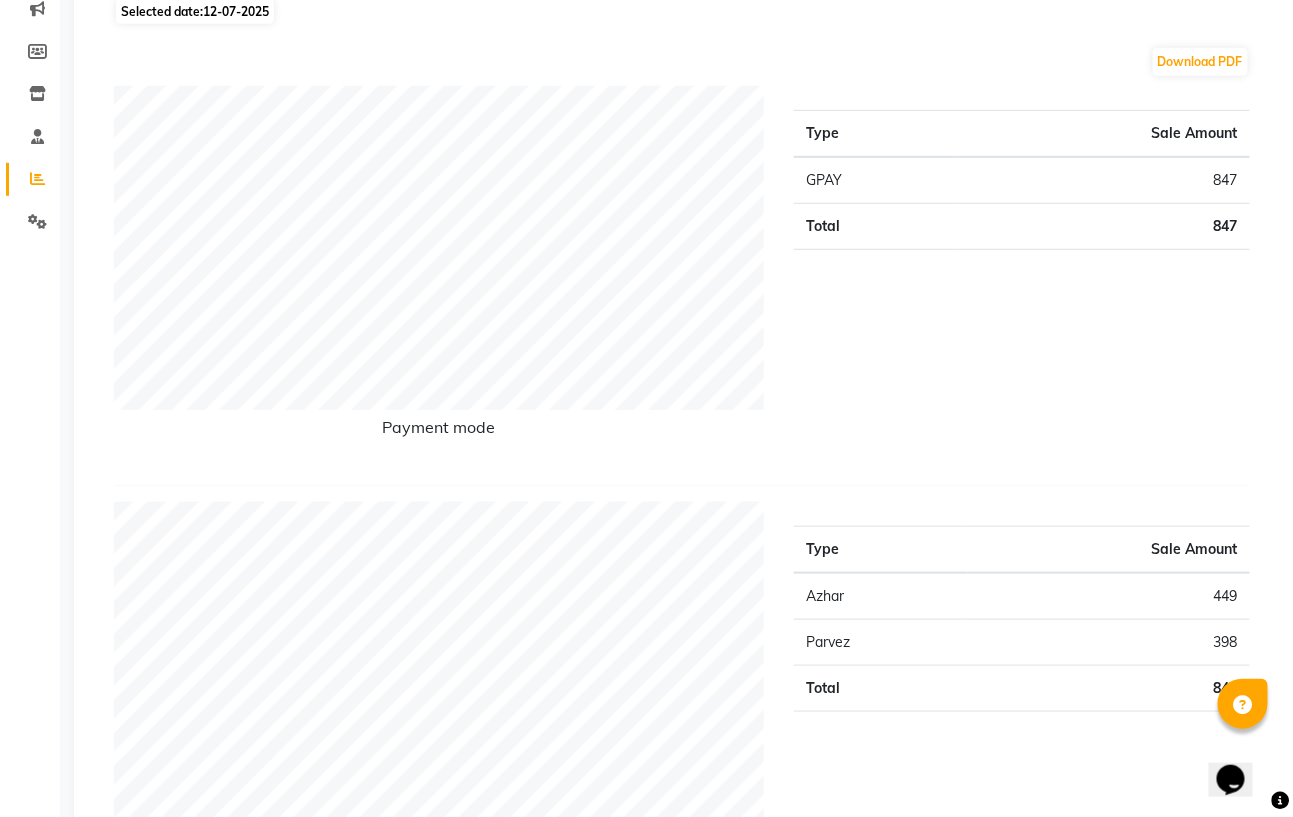 scroll, scrollTop: 0, scrollLeft: 0, axis: both 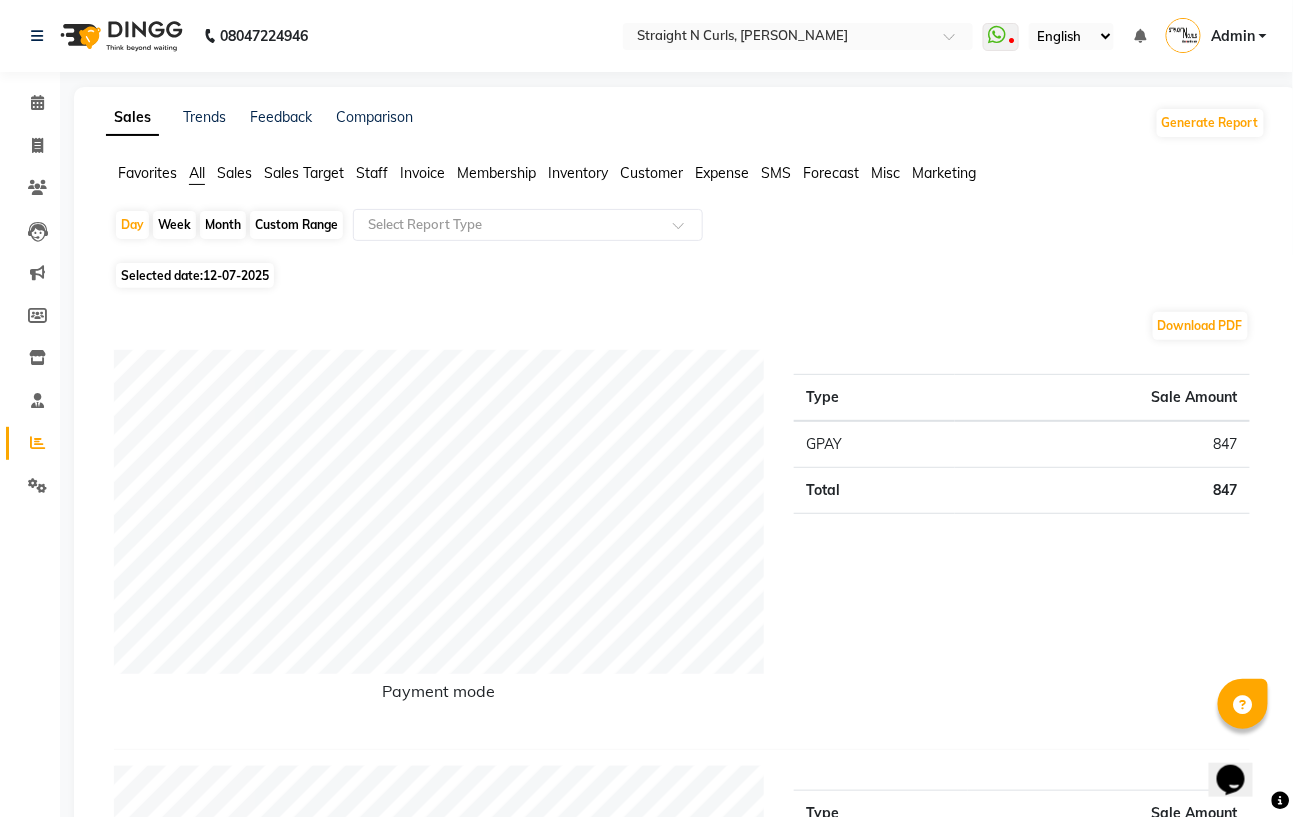 click on "Sales" 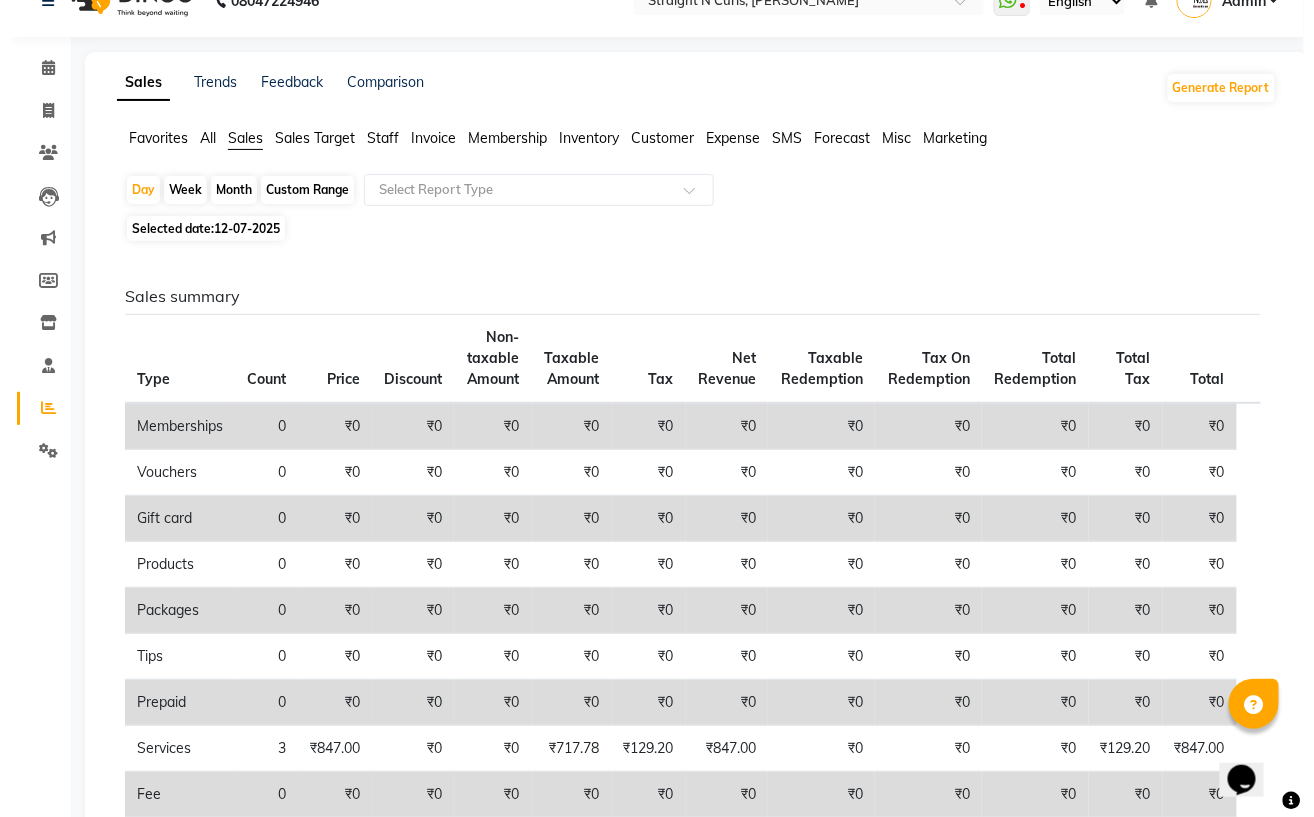 scroll, scrollTop: 0, scrollLeft: 0, axis: both 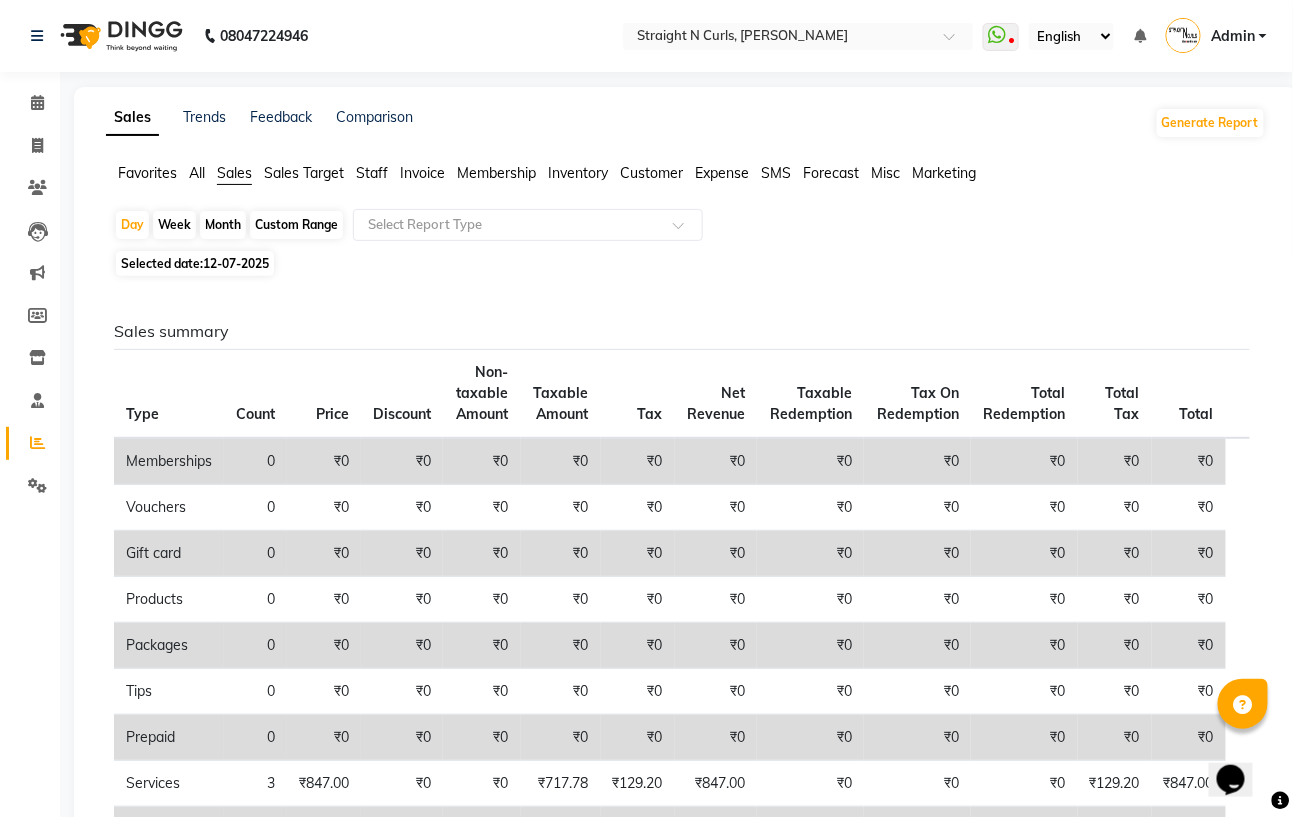 click on "Sales Target" 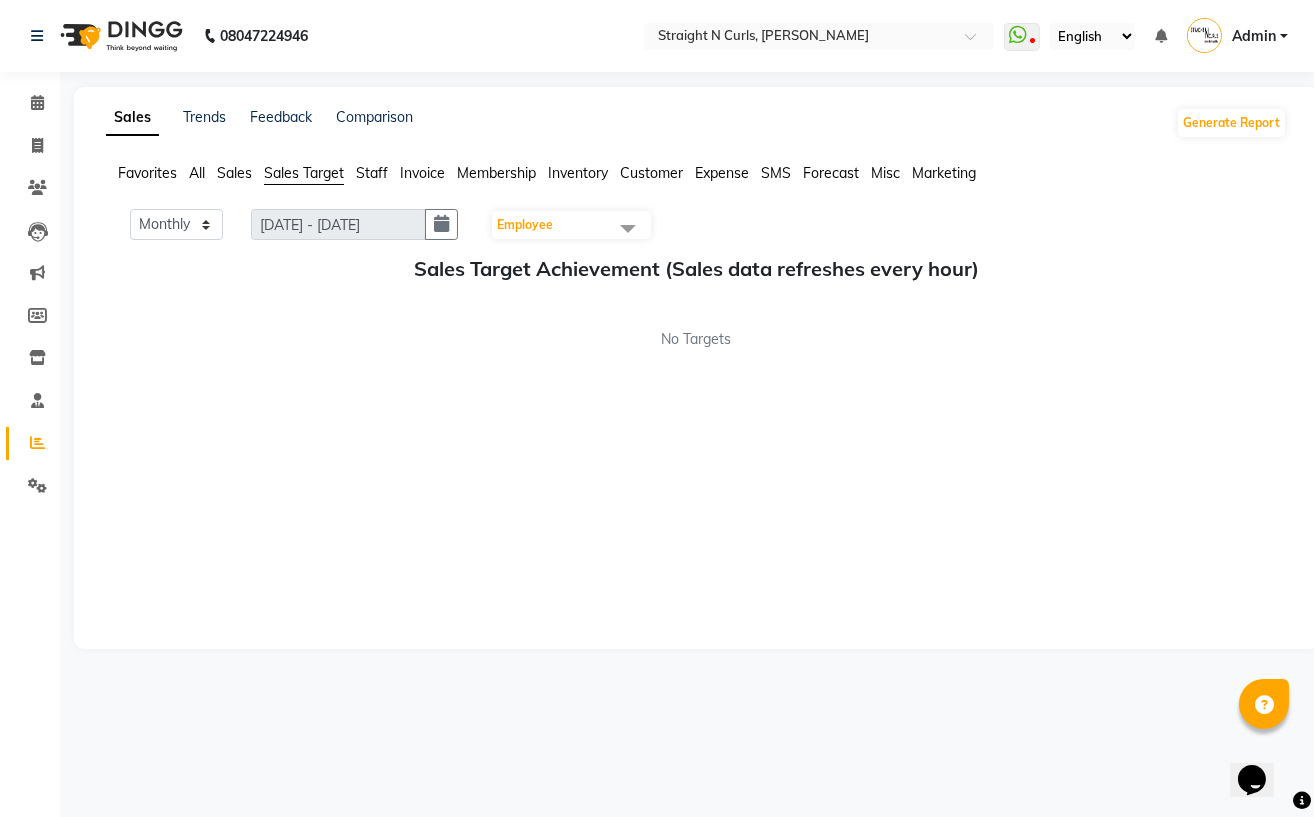 click on "Staff" 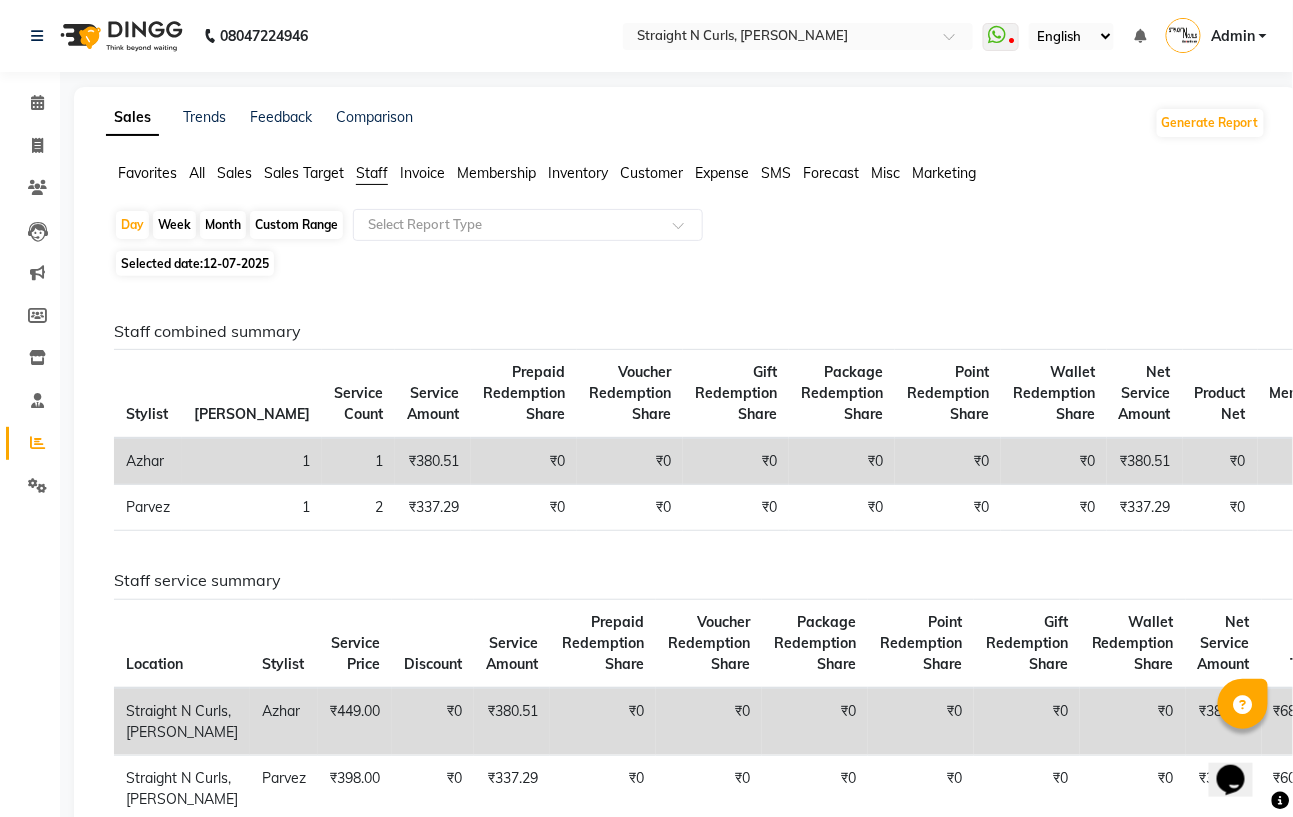 click on "Invoice" 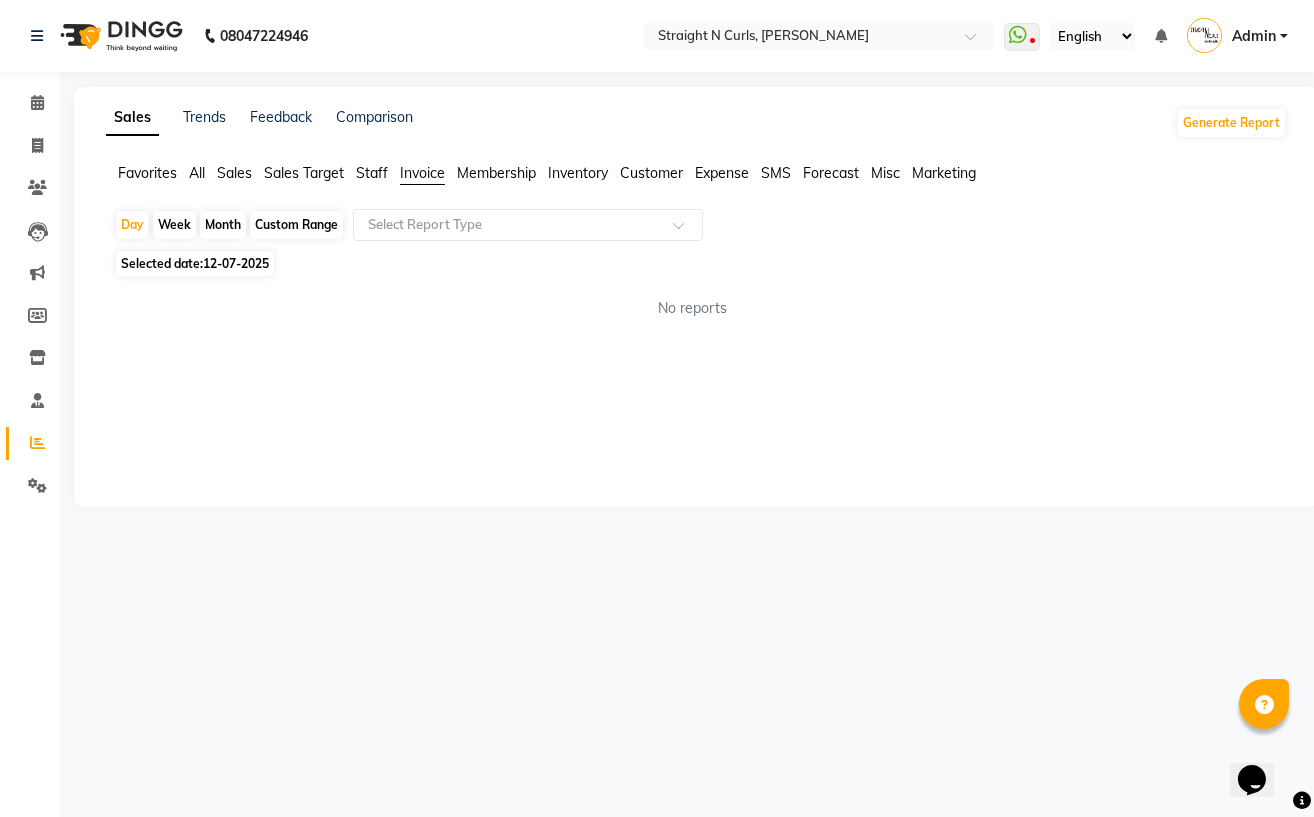 click on "Membership" 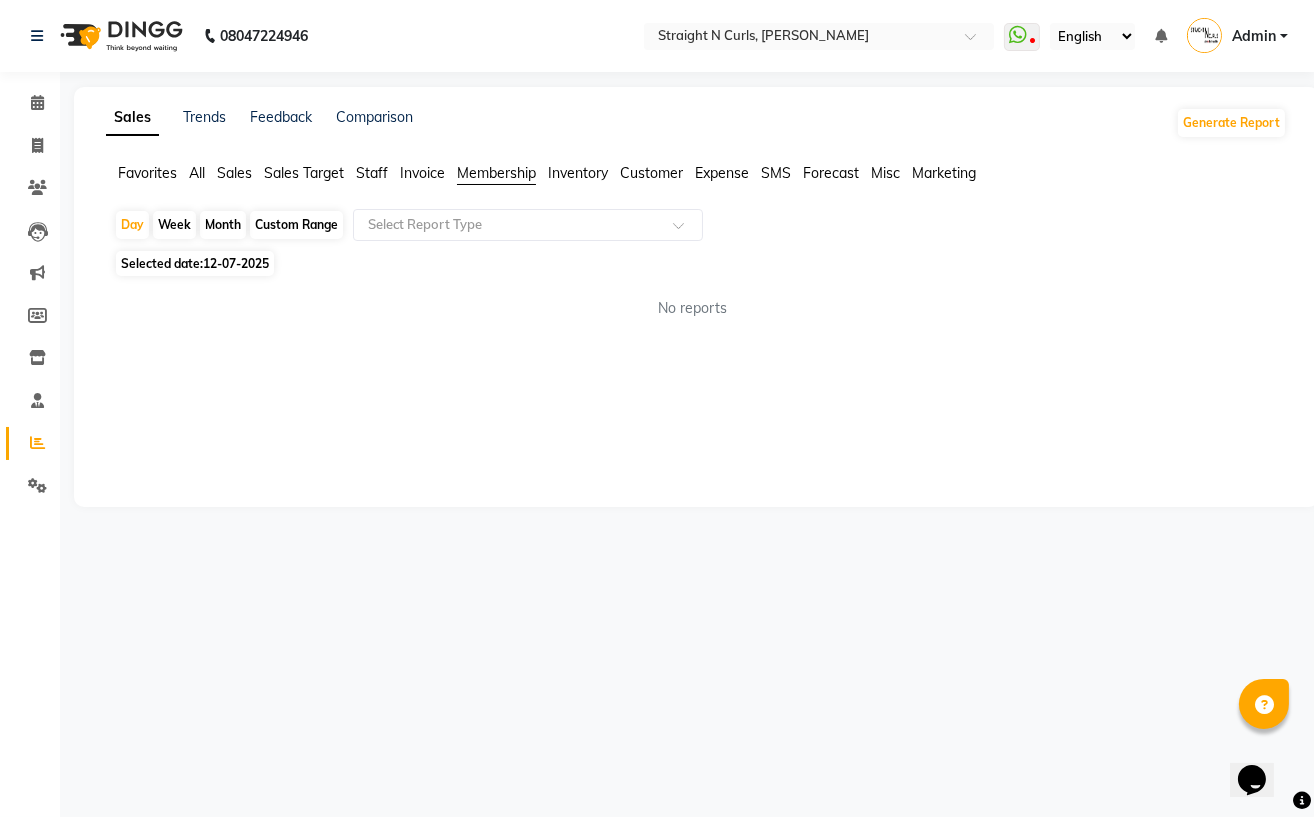 click on "Inventory" 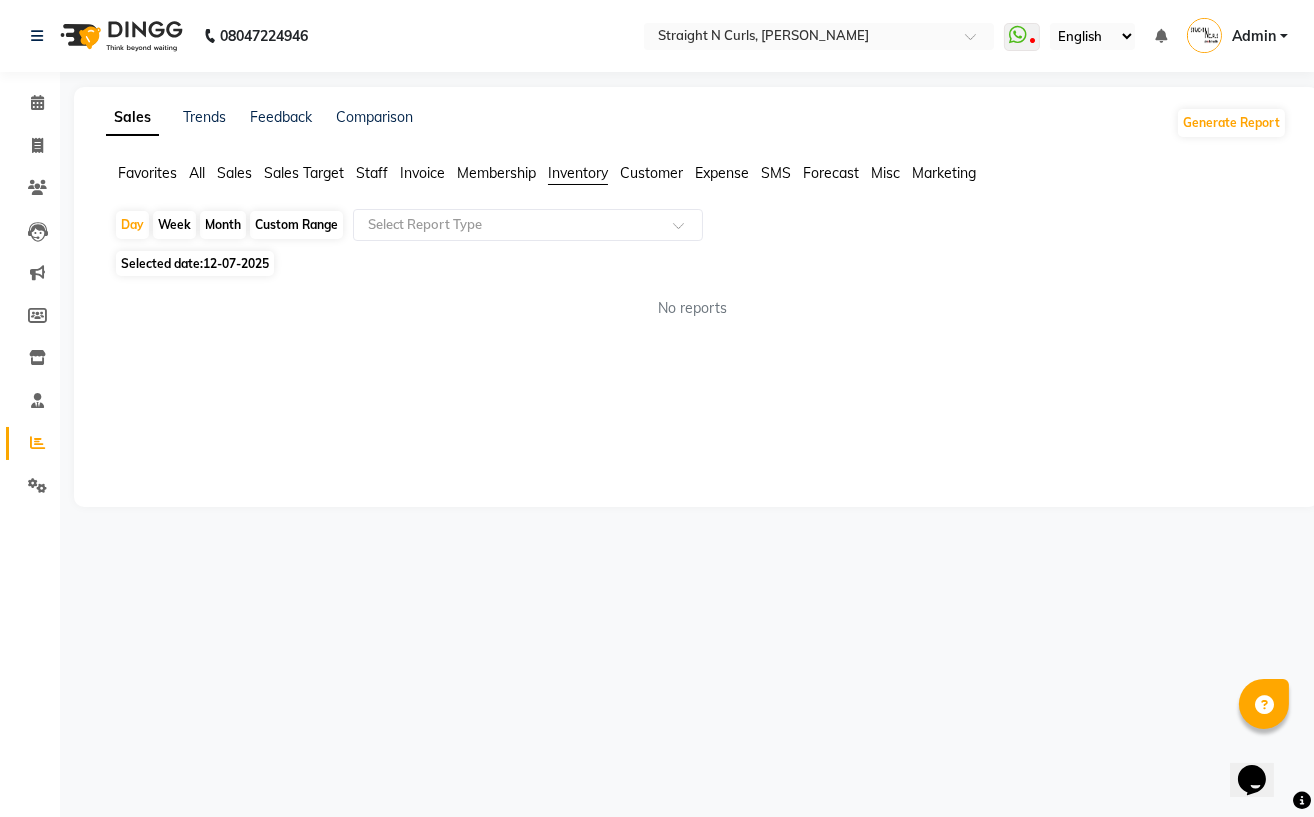 click on "Customer" 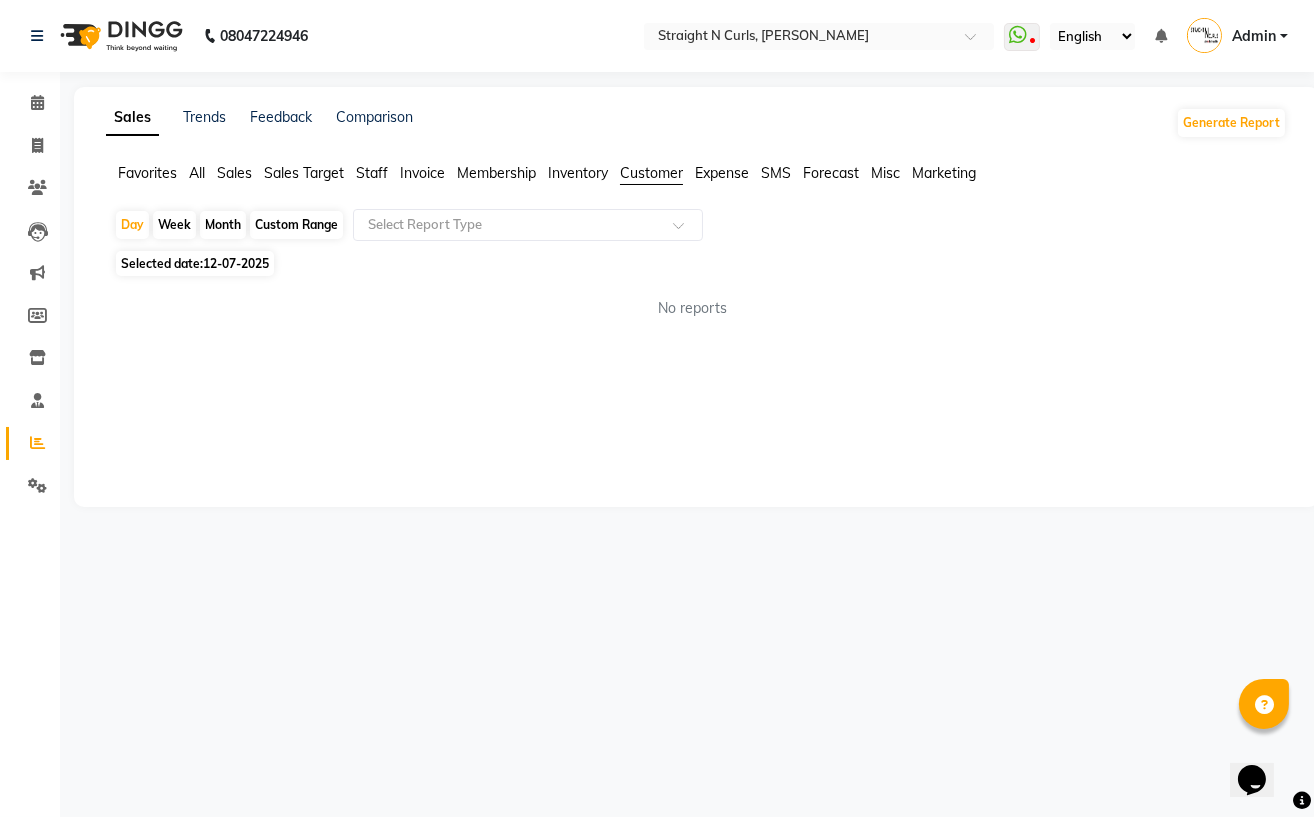click on "Expense" 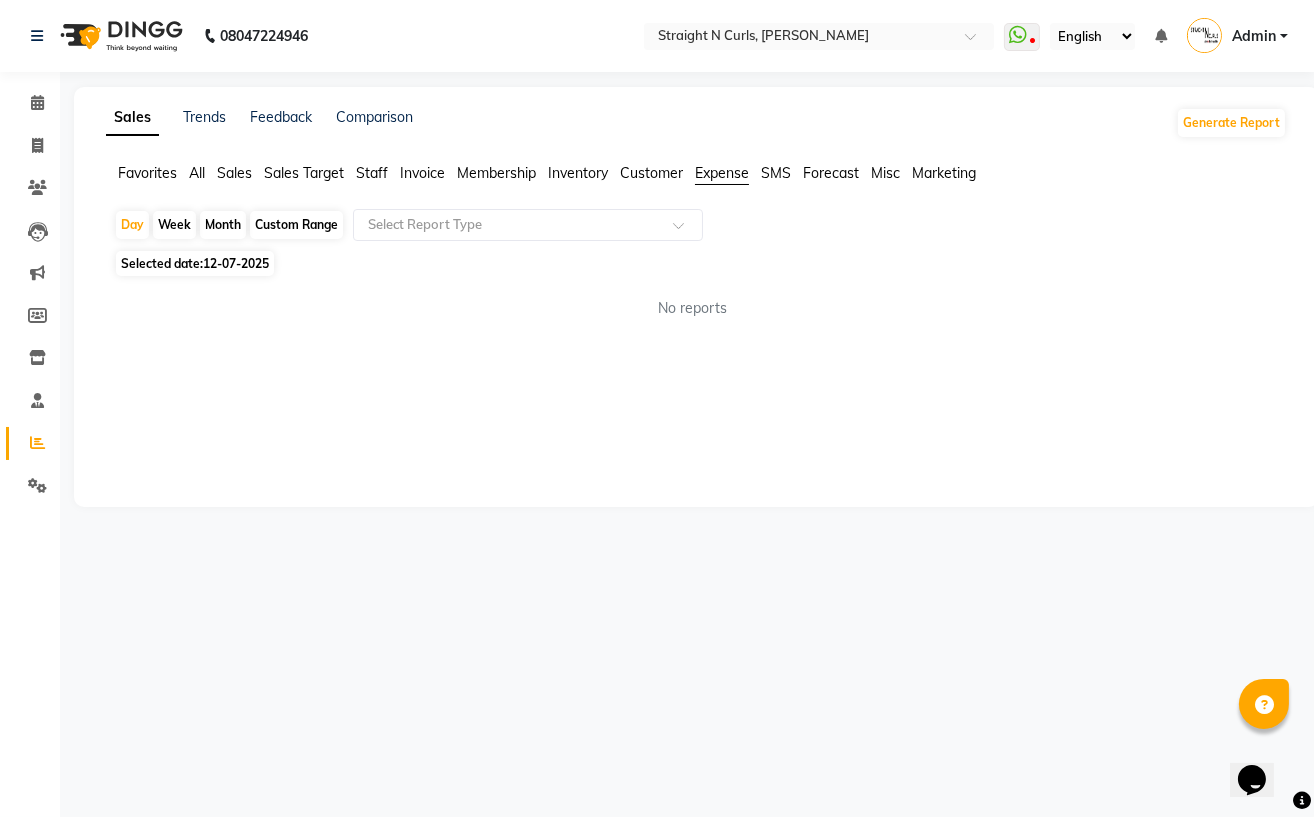 click on "SMS" 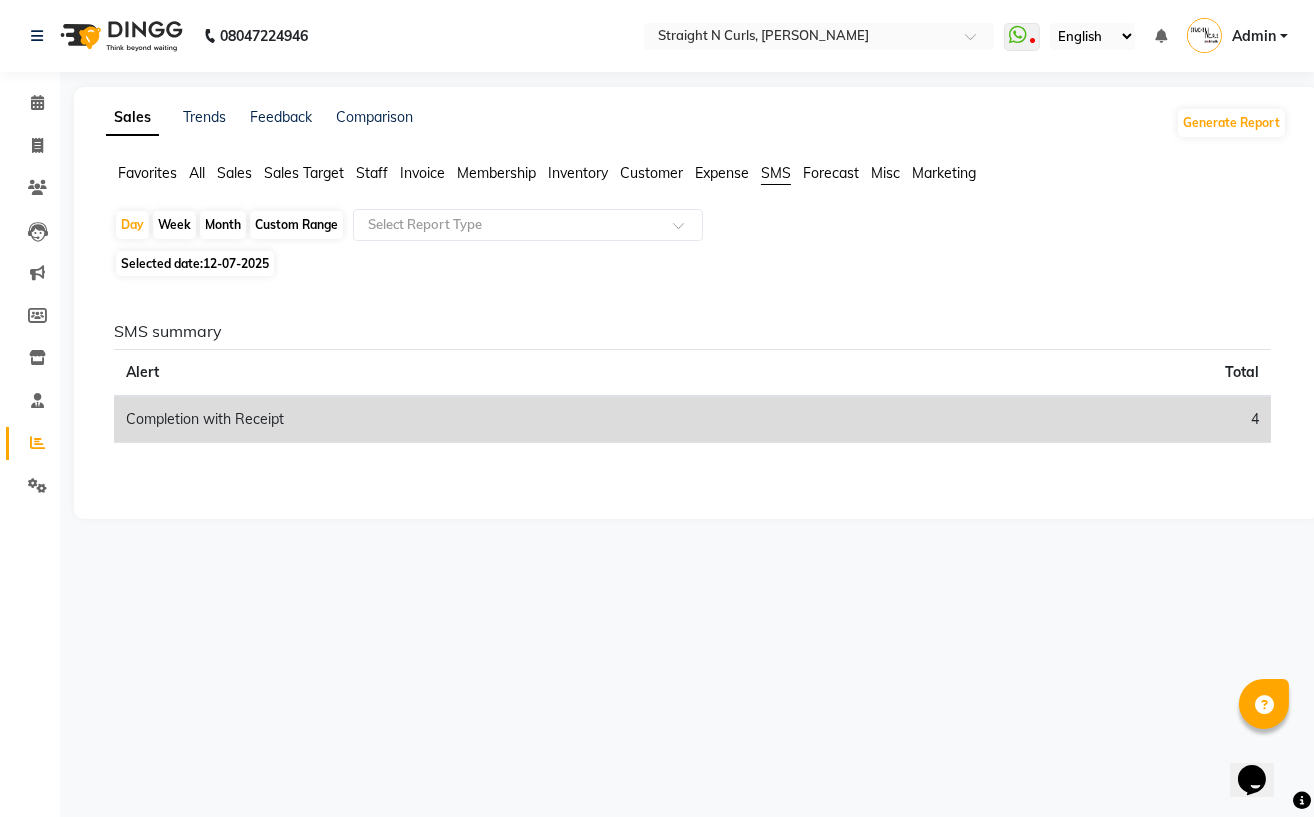 click on "Forecast" 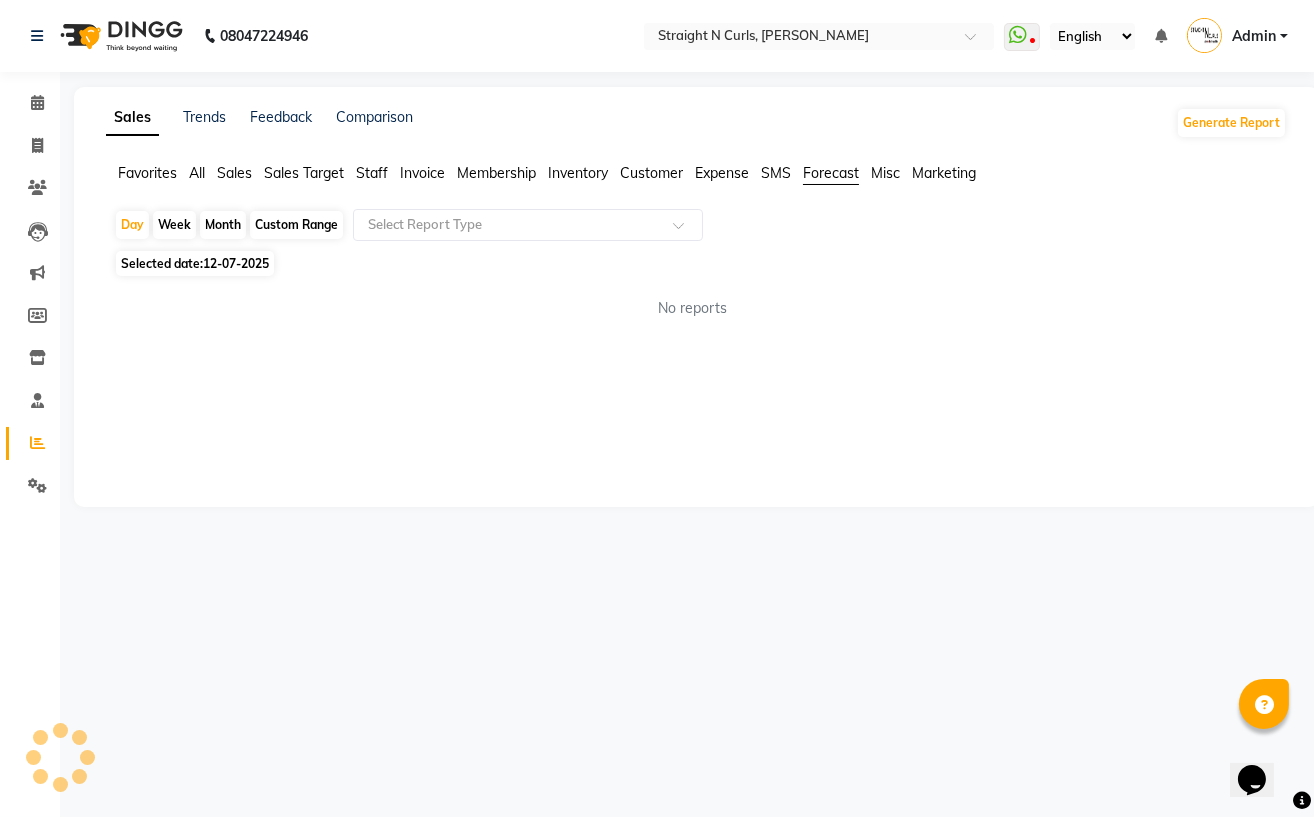 click on "Misc" 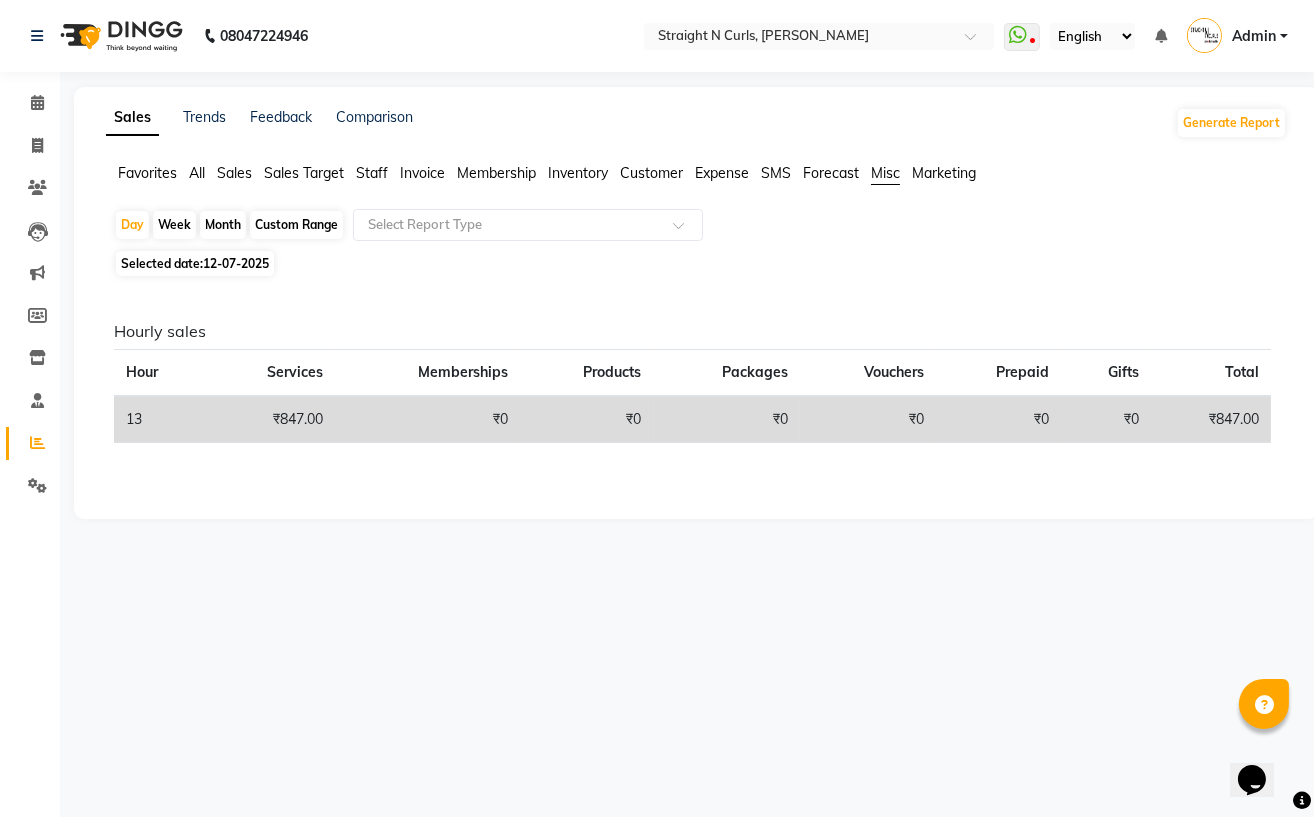 click on "Marketing" 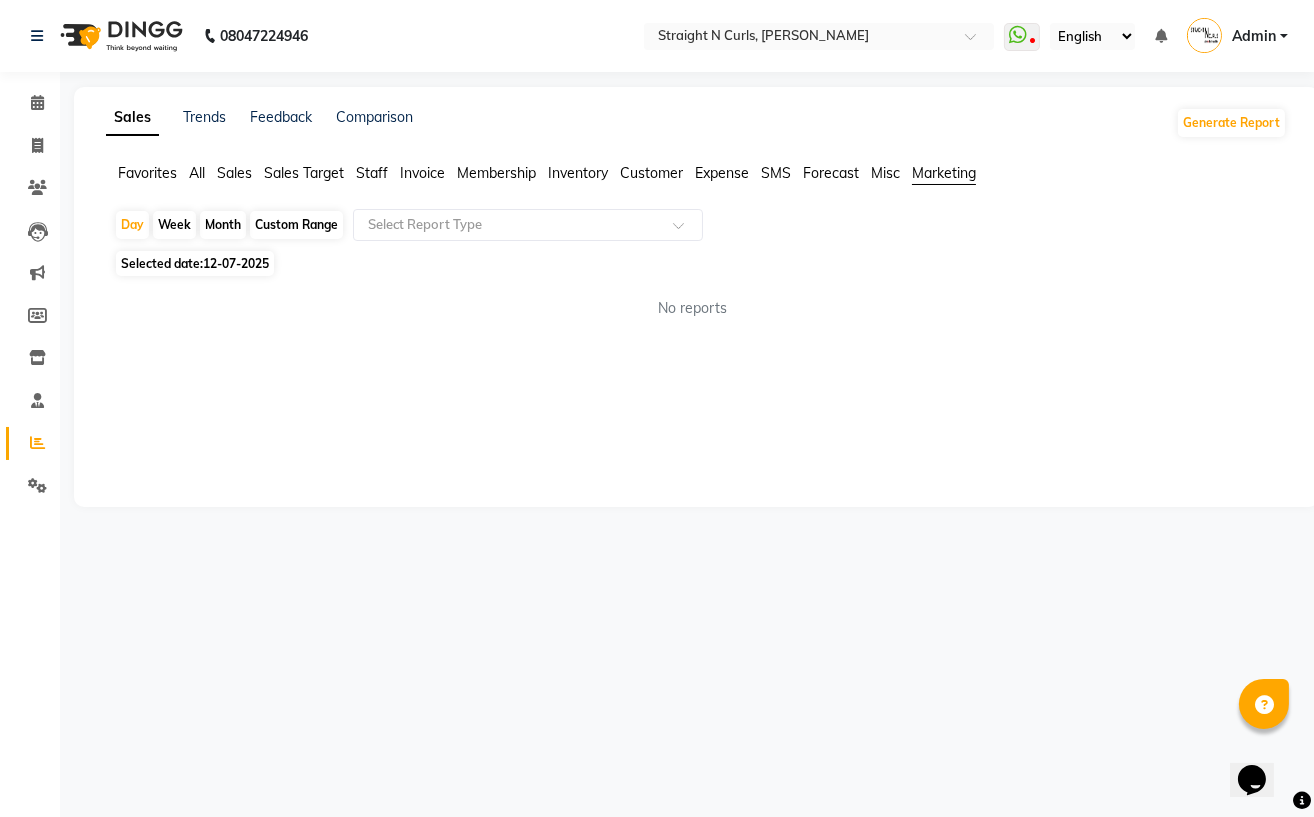 click on "Favorites" 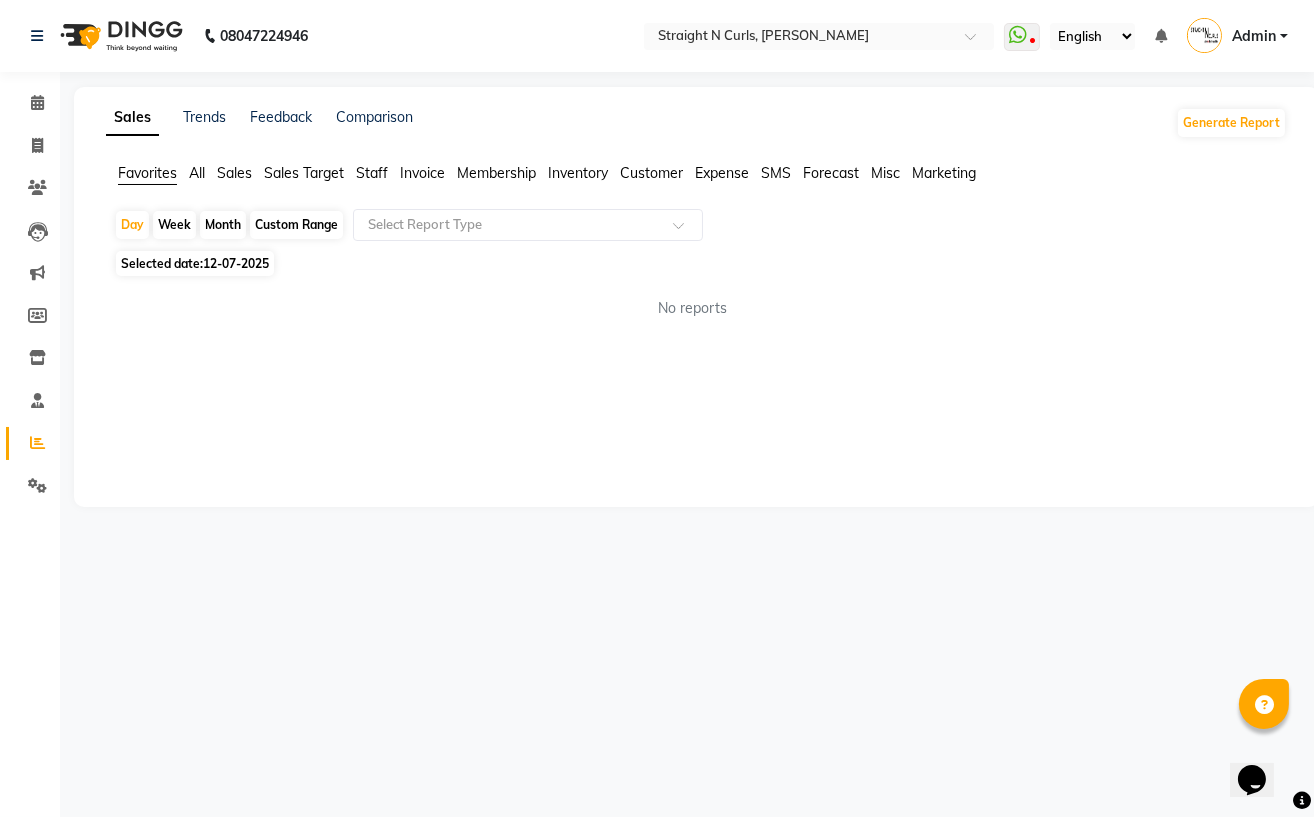click on "Sales" 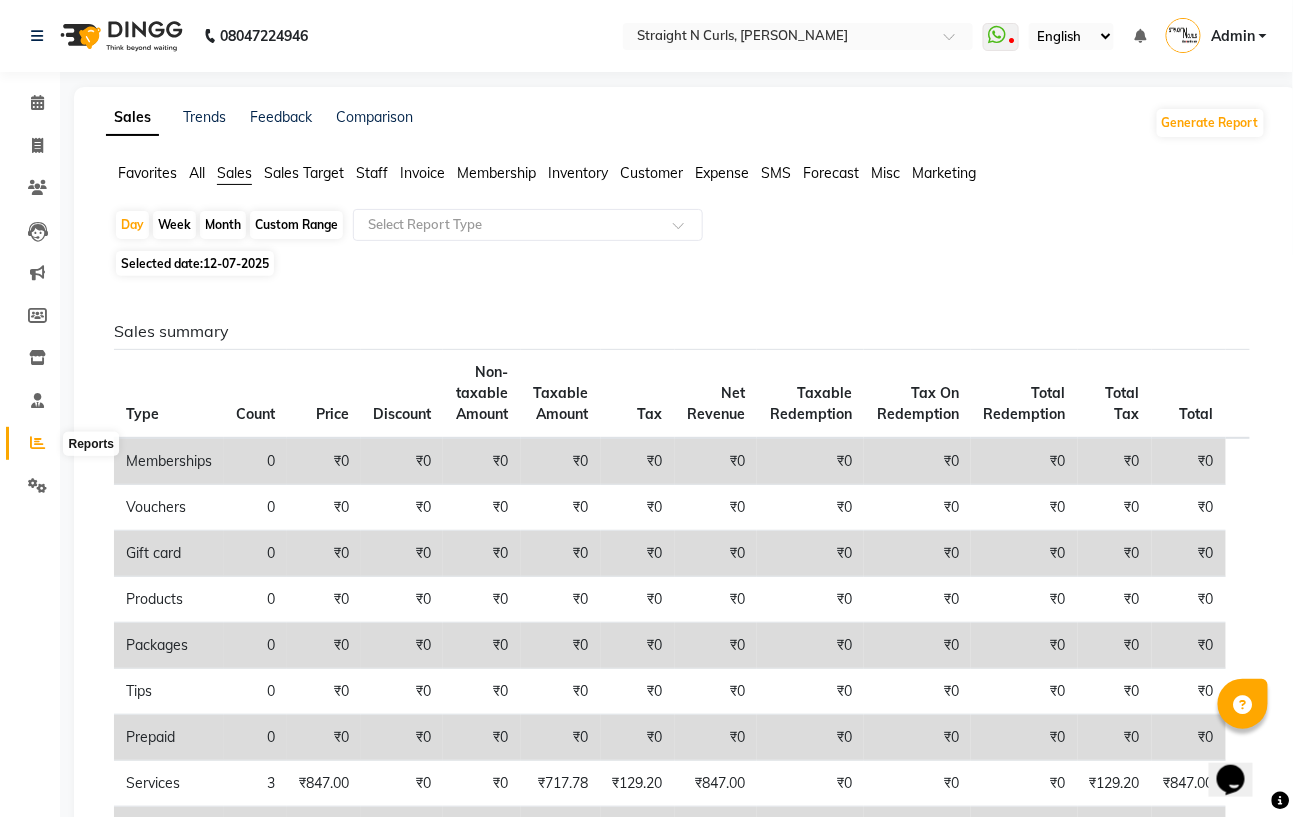 click 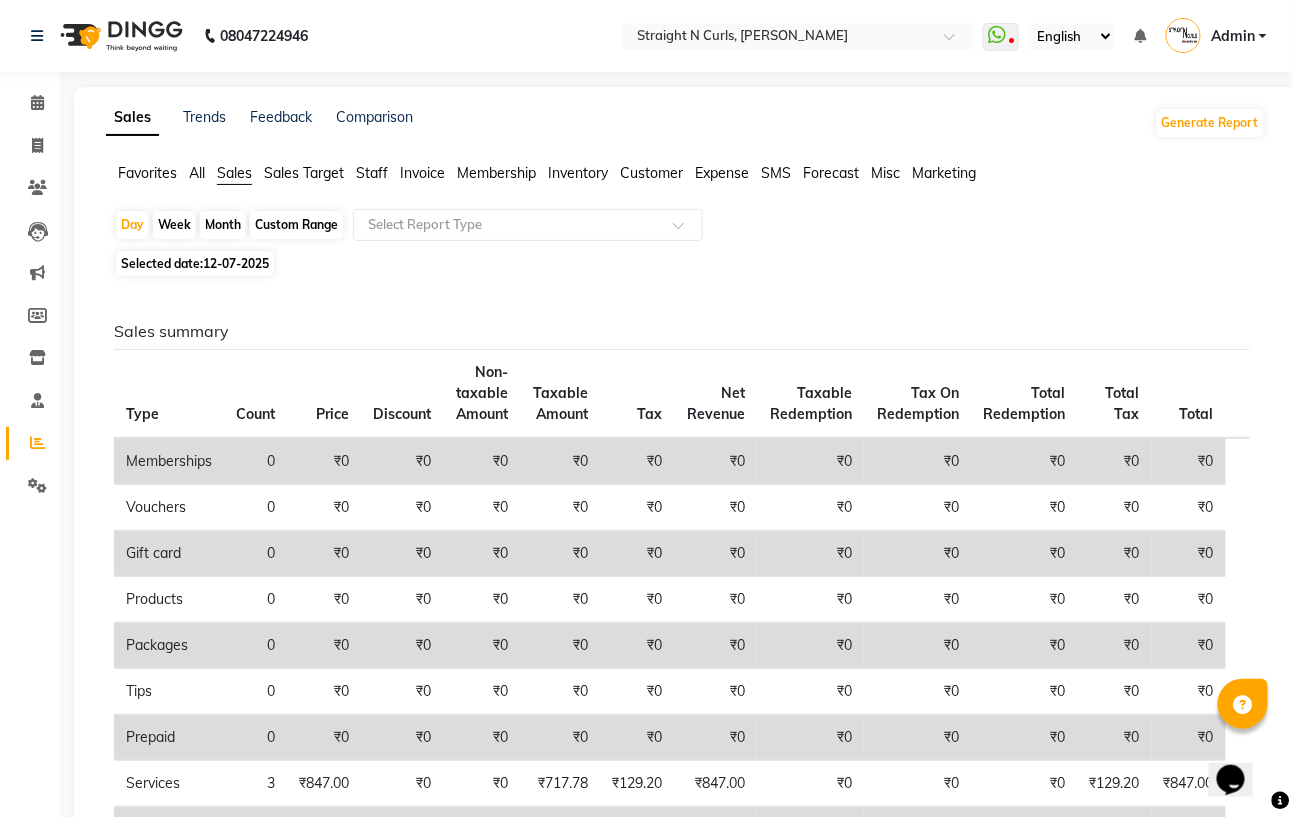 click on "Favorites" 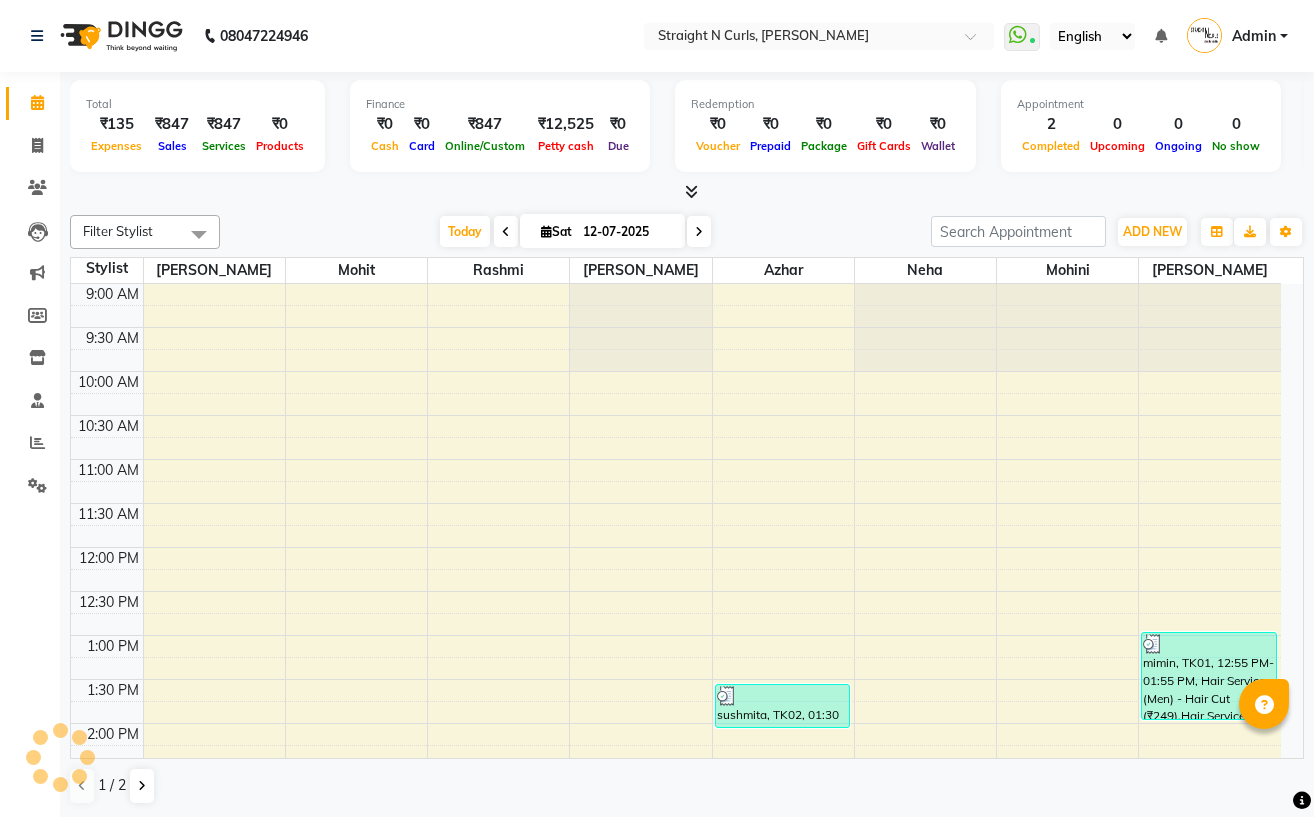 scroll, scrollTop: 0, scrollLeft: 0, axis: both 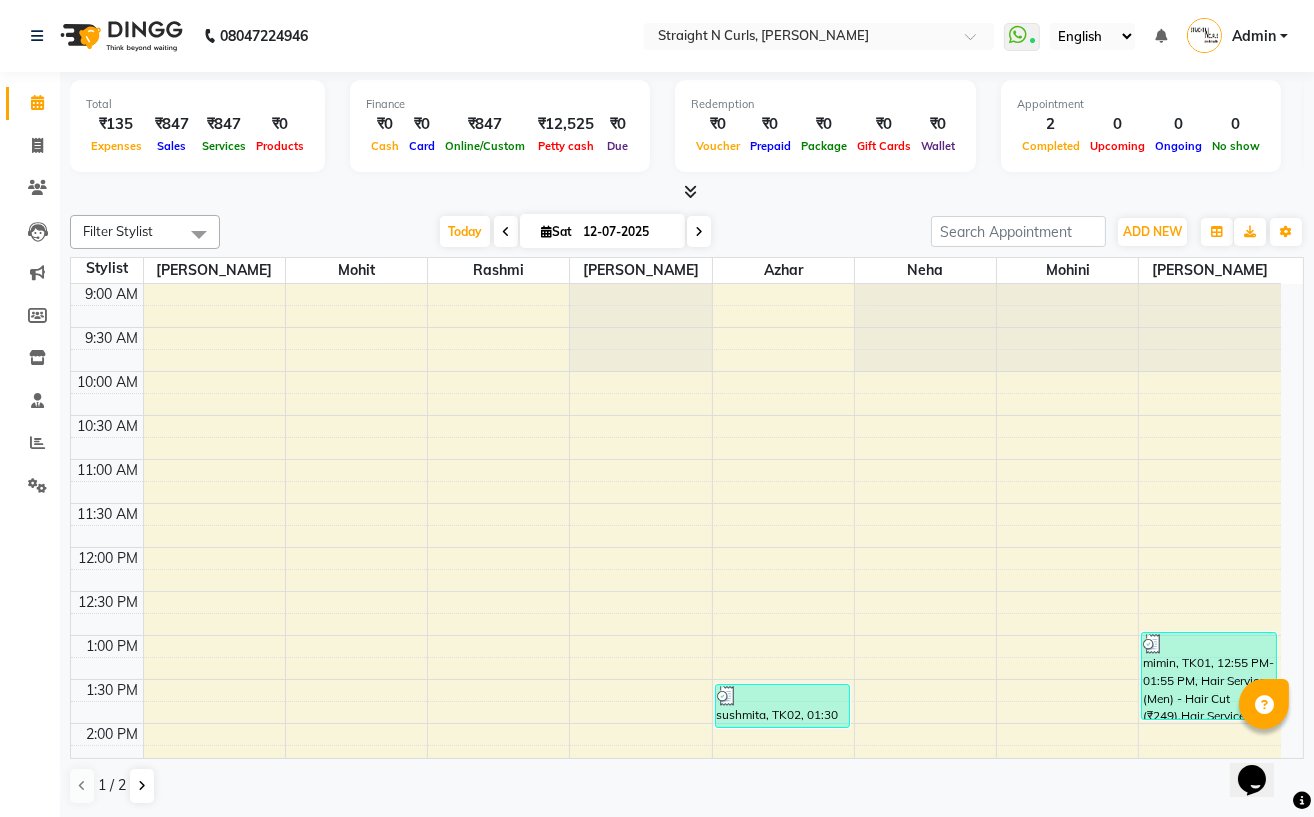 click at bounding box center [687, 192] 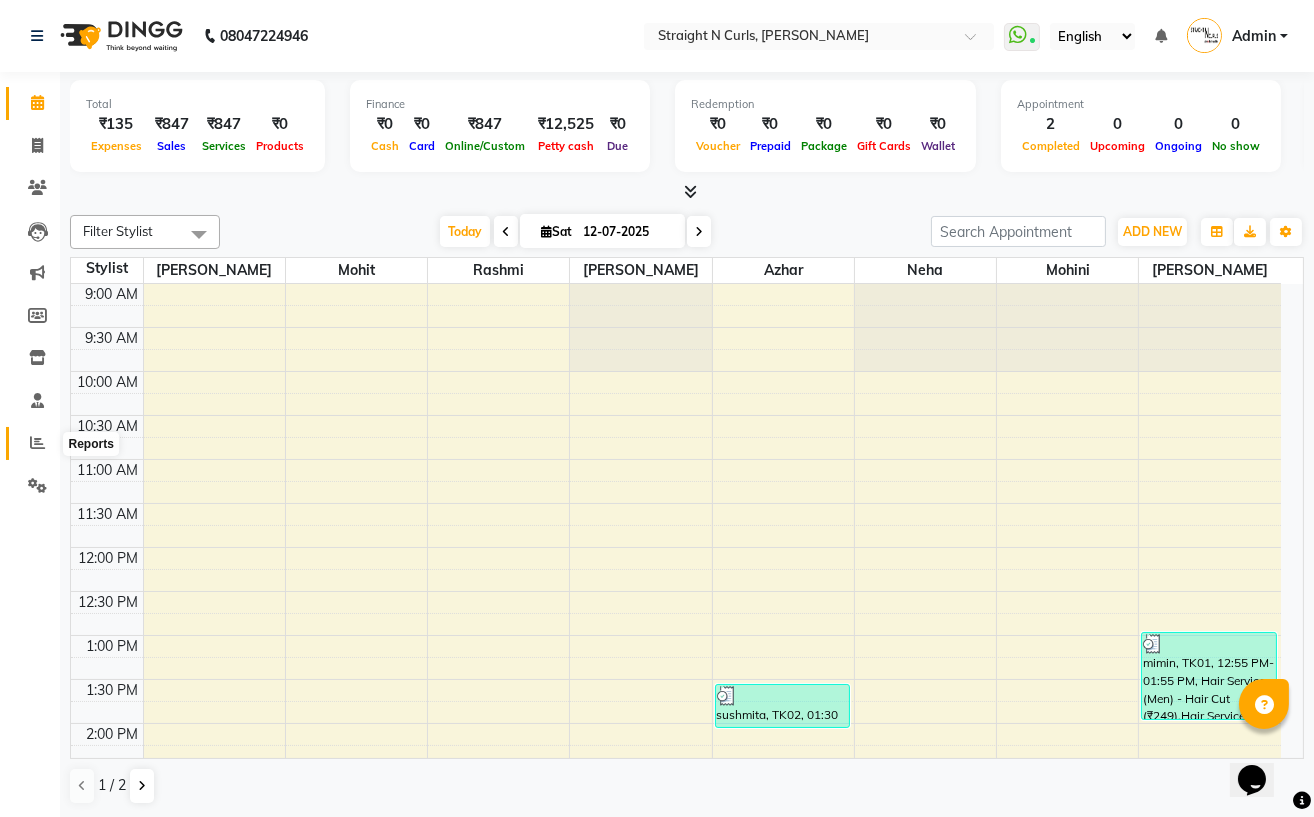 click 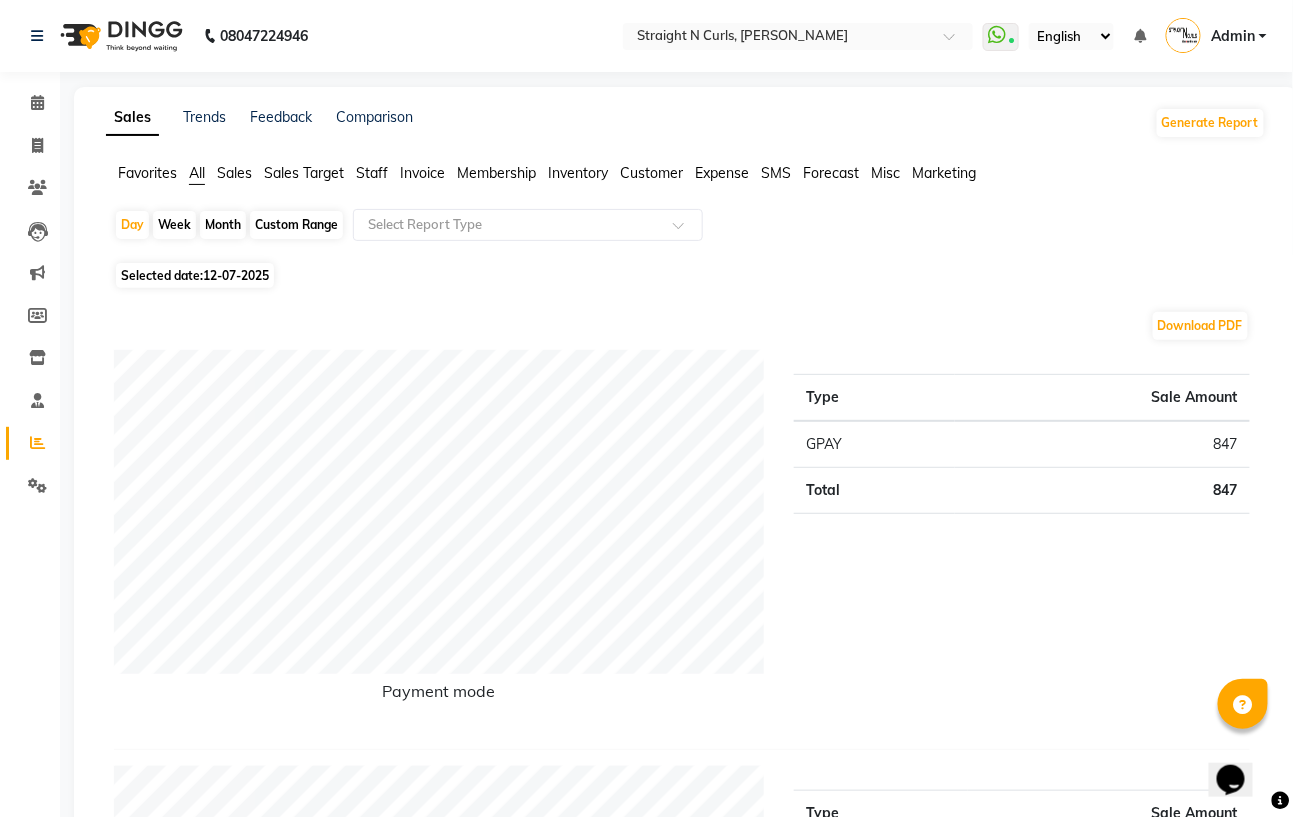 click on "Month" 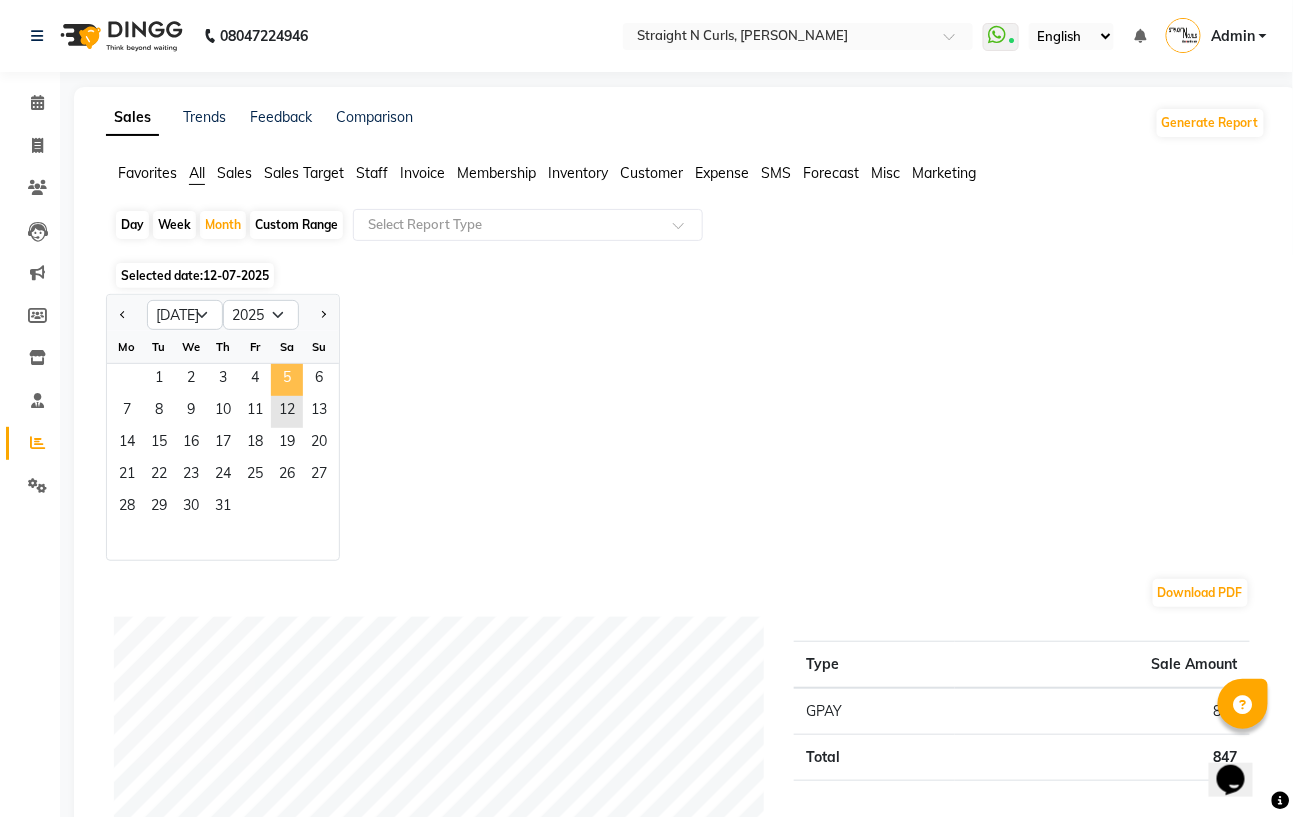 click on "5" 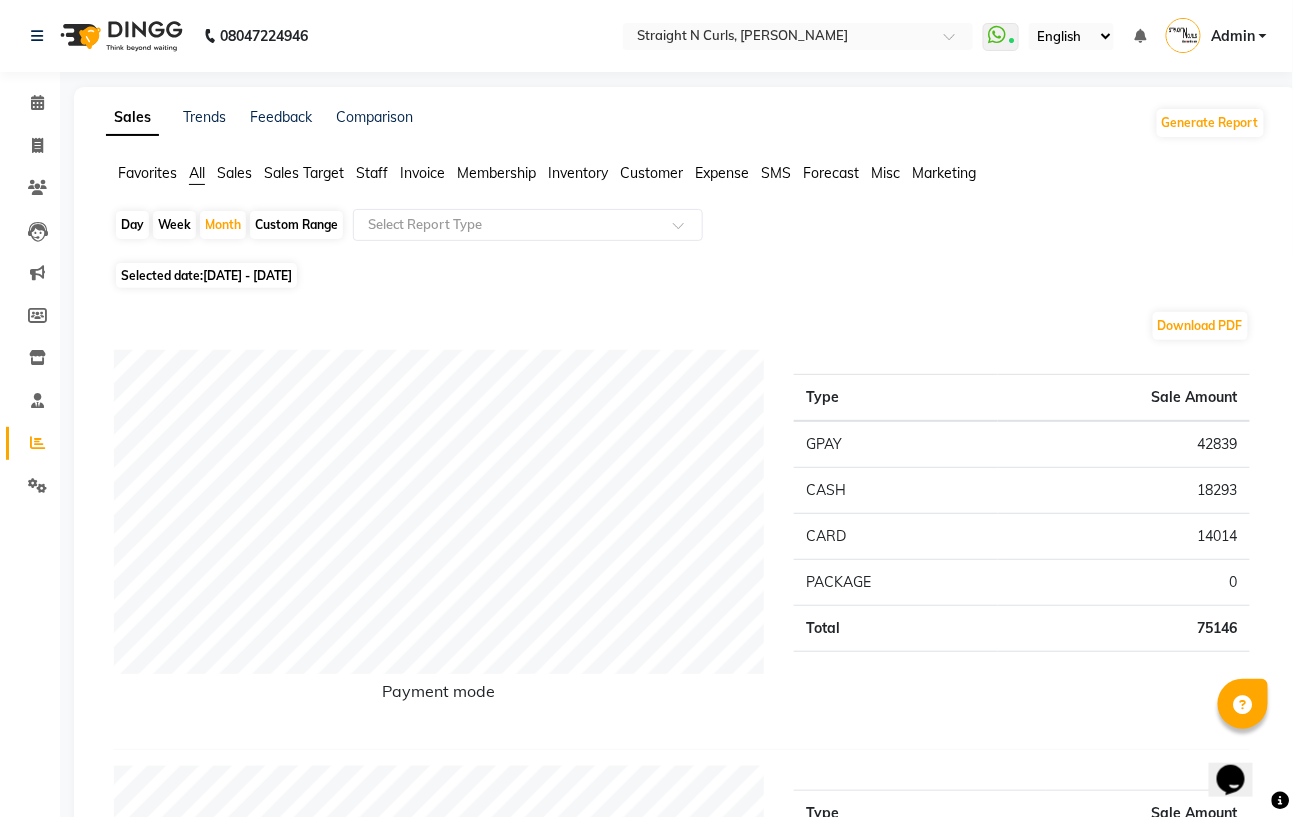 scroll, scrollTop: 533, scrollLeft: 0, axis: vertical 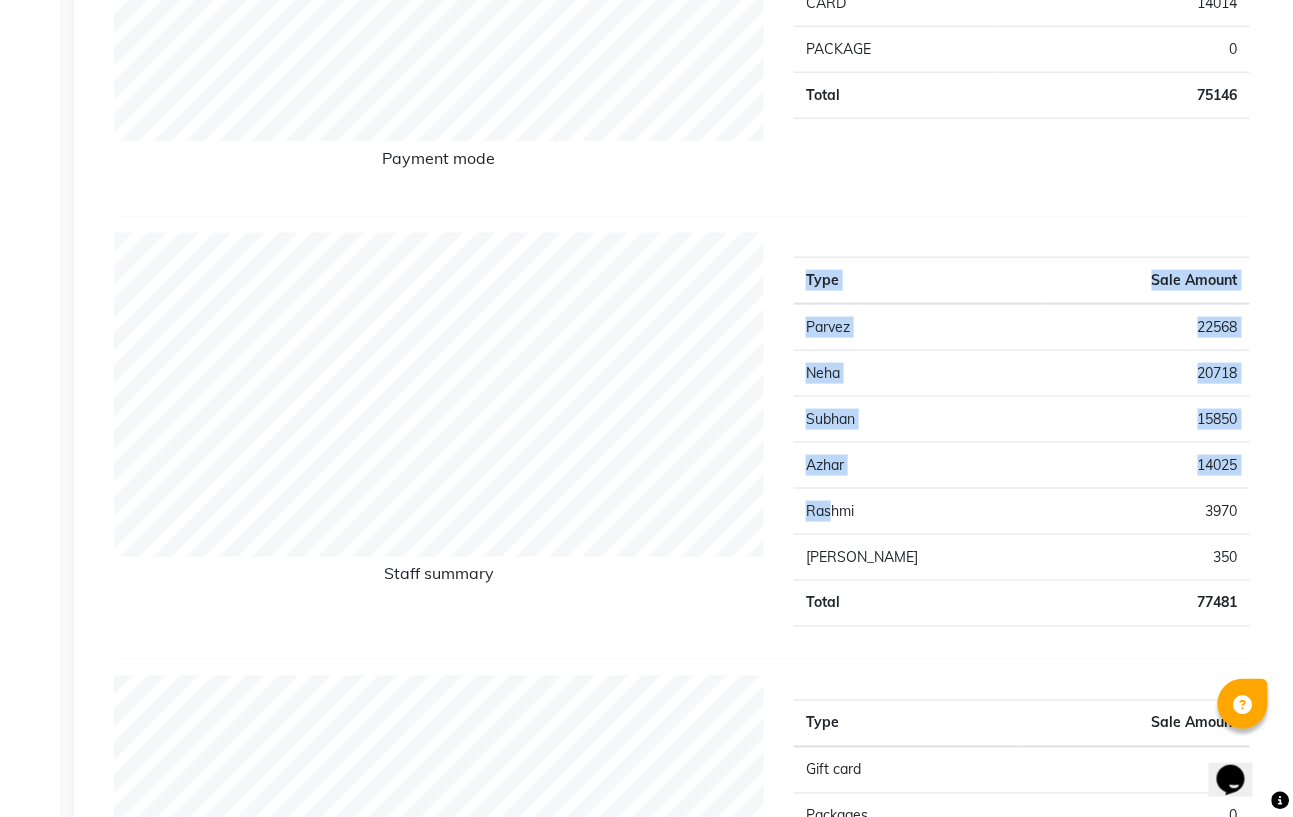 drag, startPoint x: 830, startPoint y: 498, endPoint x: 788, endPoint y: 537, distance: 57.31492 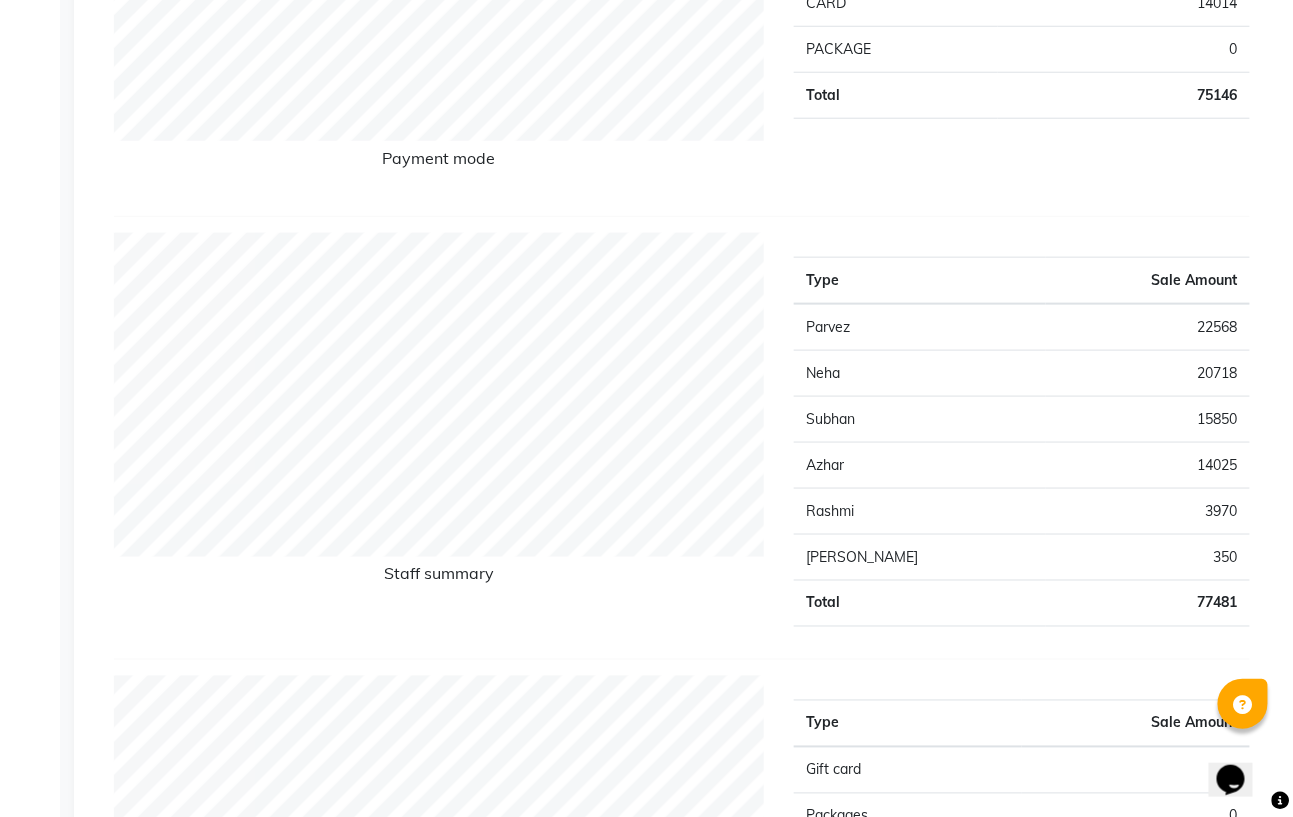 drag, startPoint x: 723, startPoint y: 653, endPoint x: 750, endPoint y: 636, distance: 31.906113 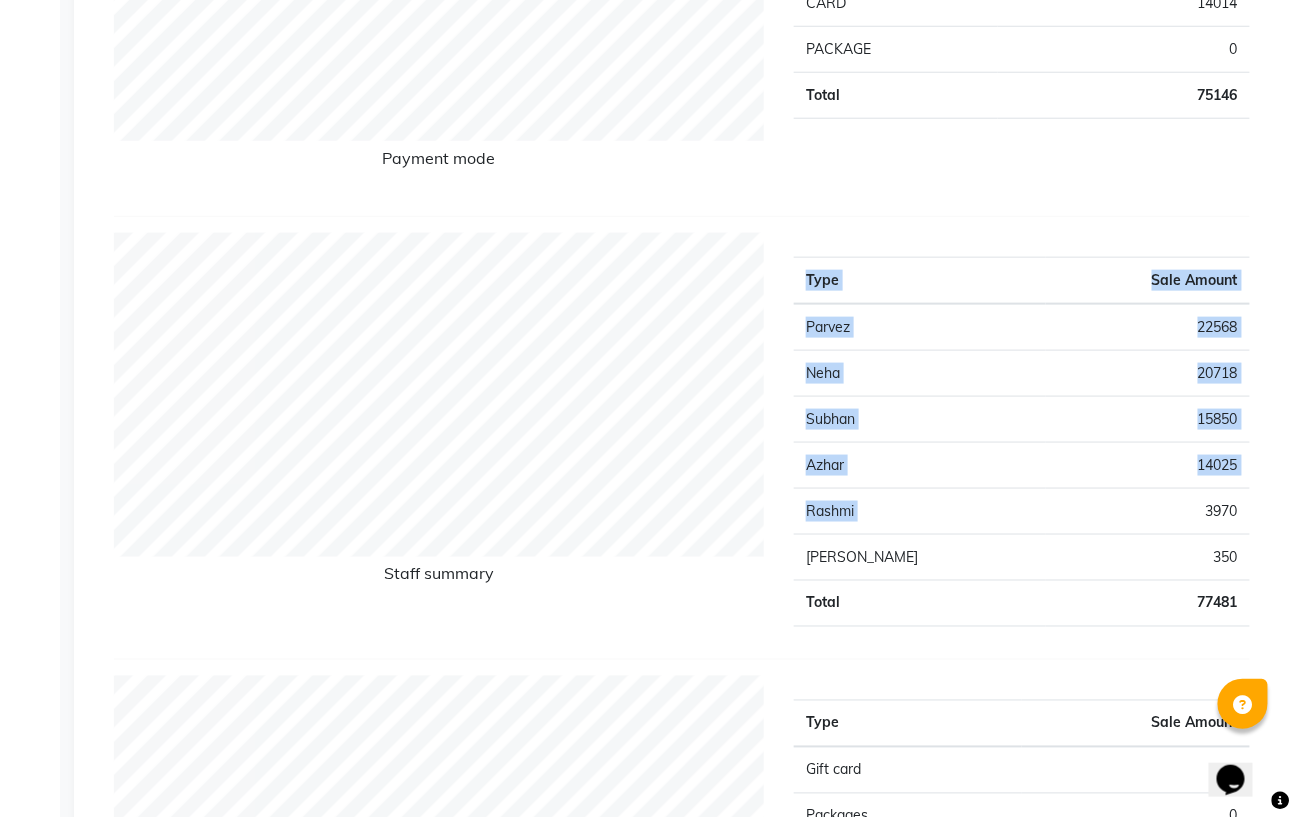 drag, startPoint x: 1194, startPoint y: 523, endPoint x: 1256, endPoint y: 513, distance: 62.801273 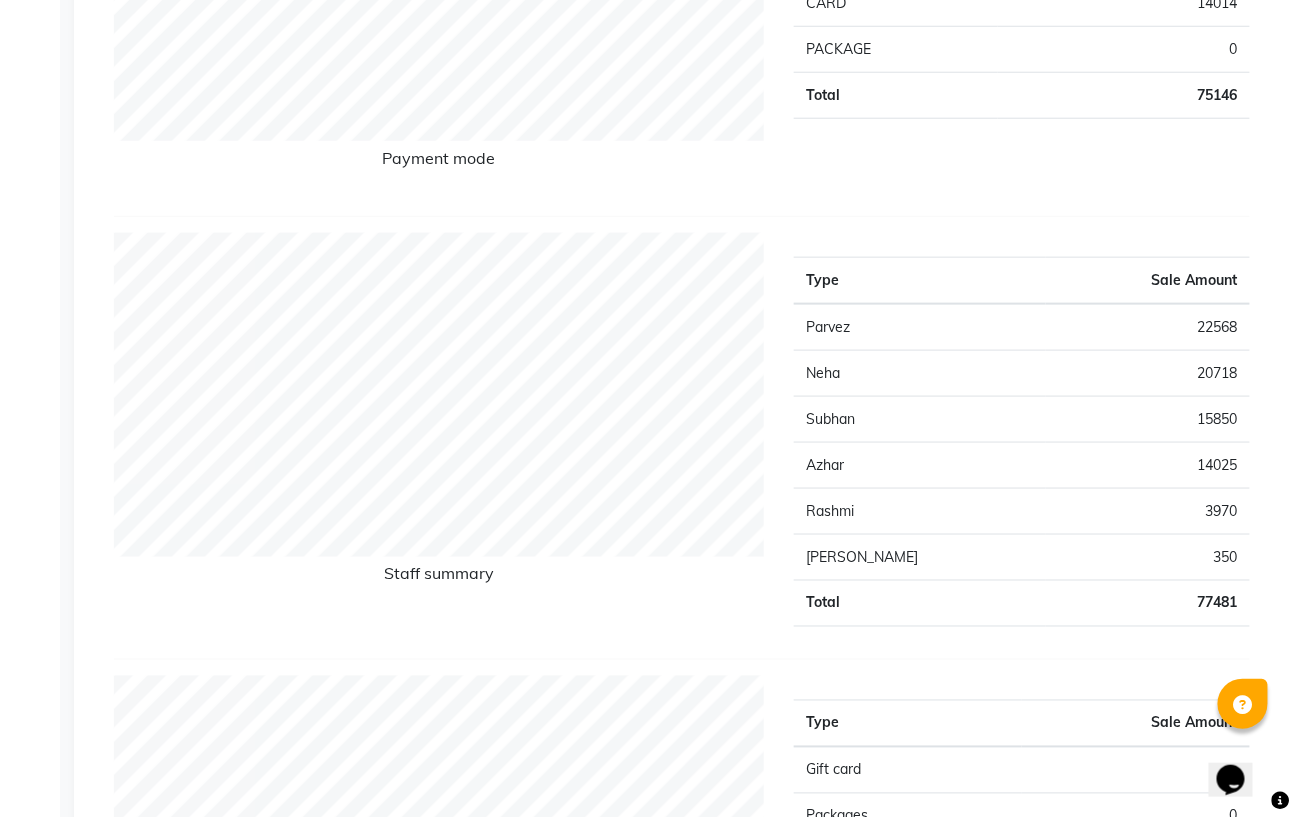 click on "Type Sale Amount Gift card 0 Packages 0 Prepaid 0 Vouchers 0 Memberships 0 Services 74248 Products 3235 Tips 200 Fee 0 Total 77683" 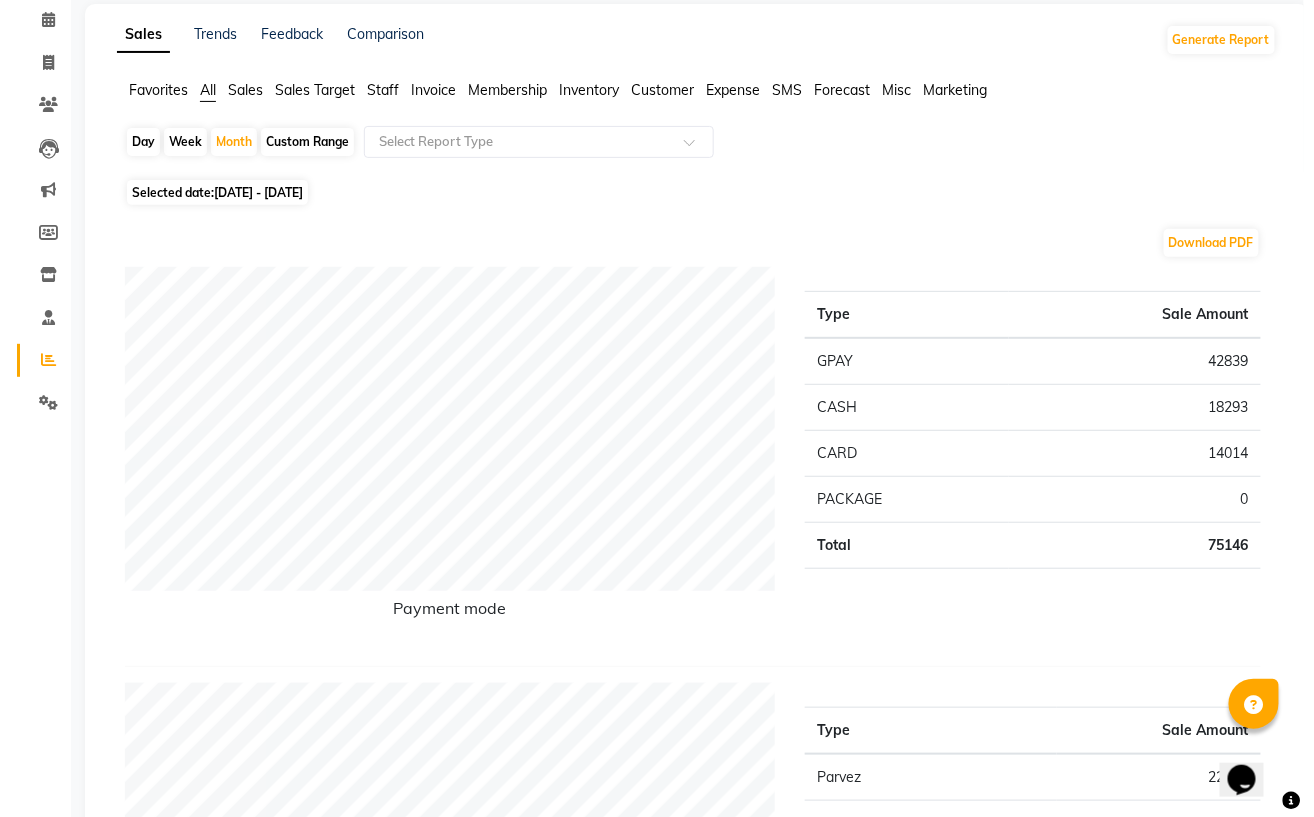 scroll, scrollTop: 0, scrollLeft: 0, axis: both 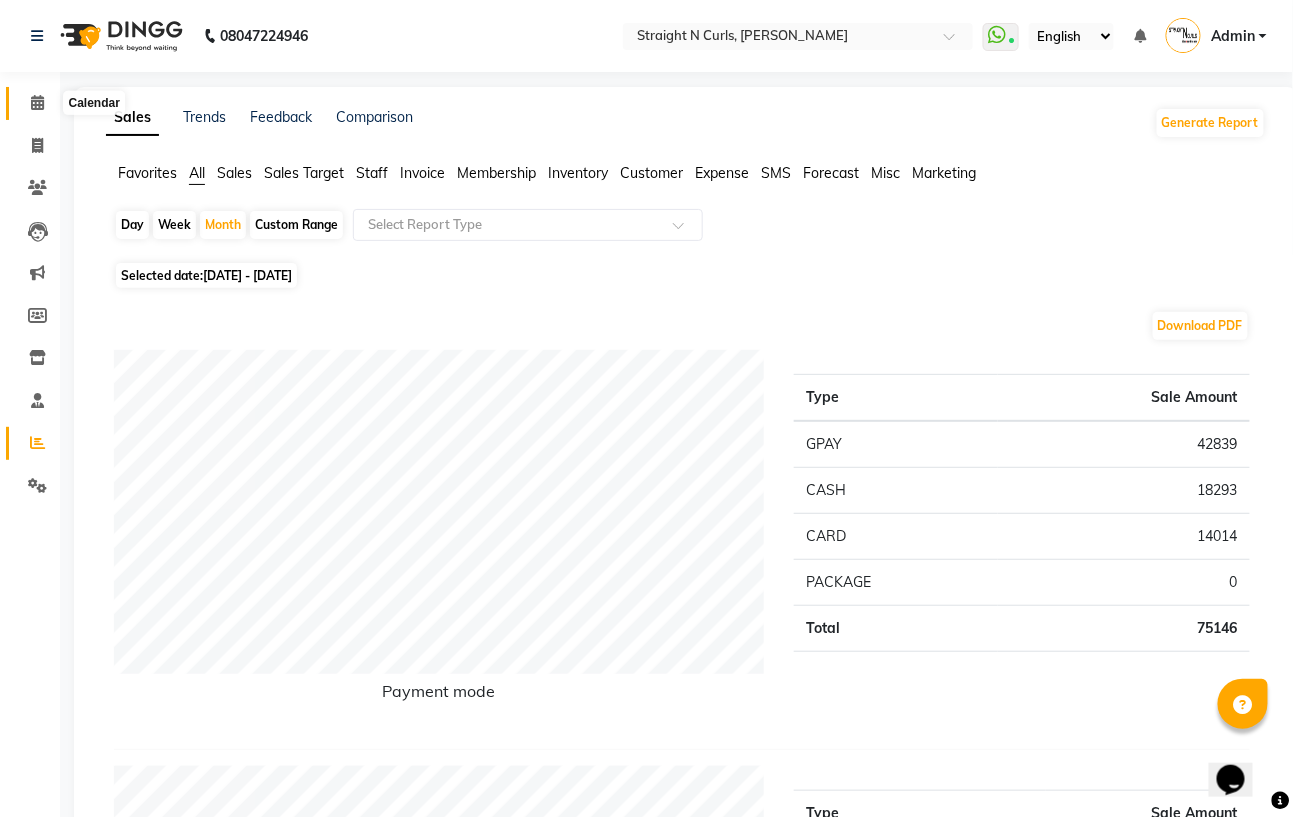 click 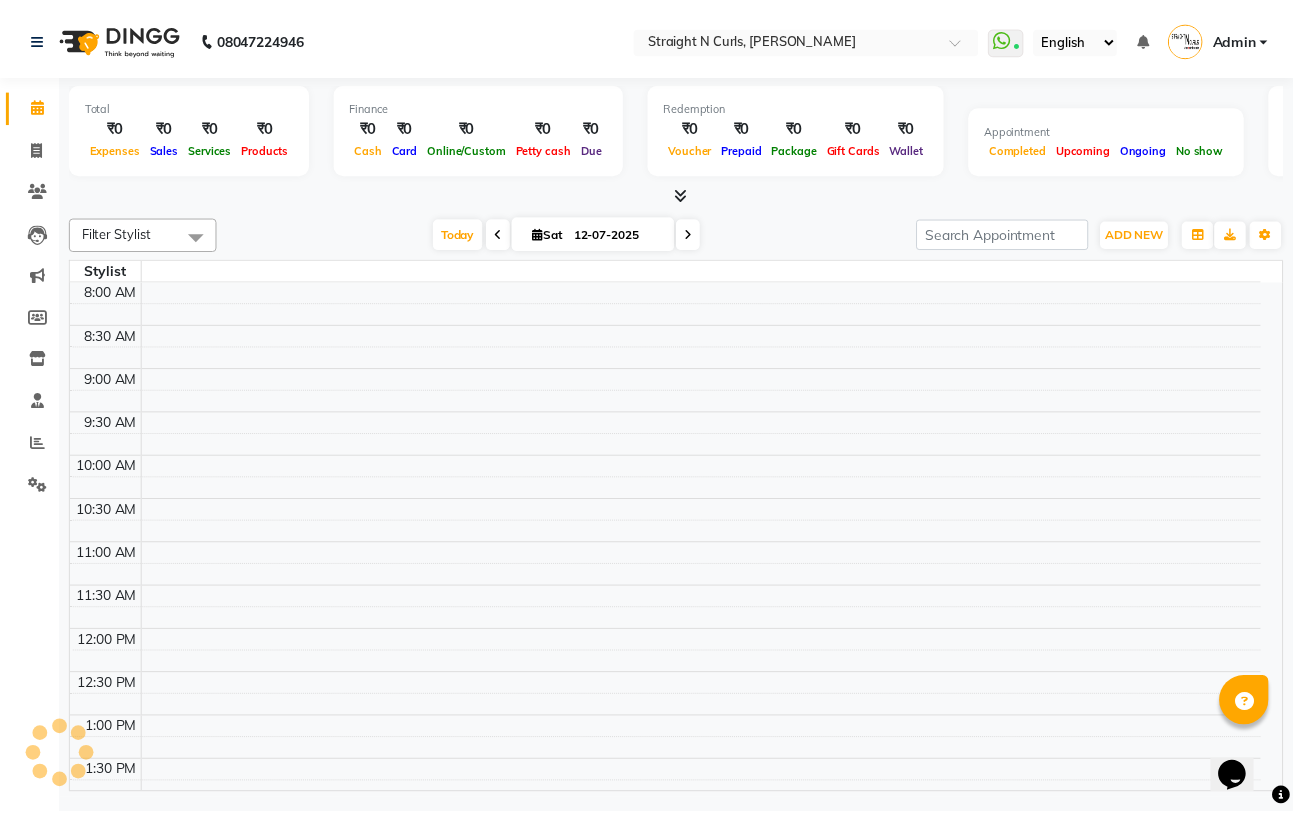 scroll, scrollTop: 556, scrollLeft: 0, axis: vertical 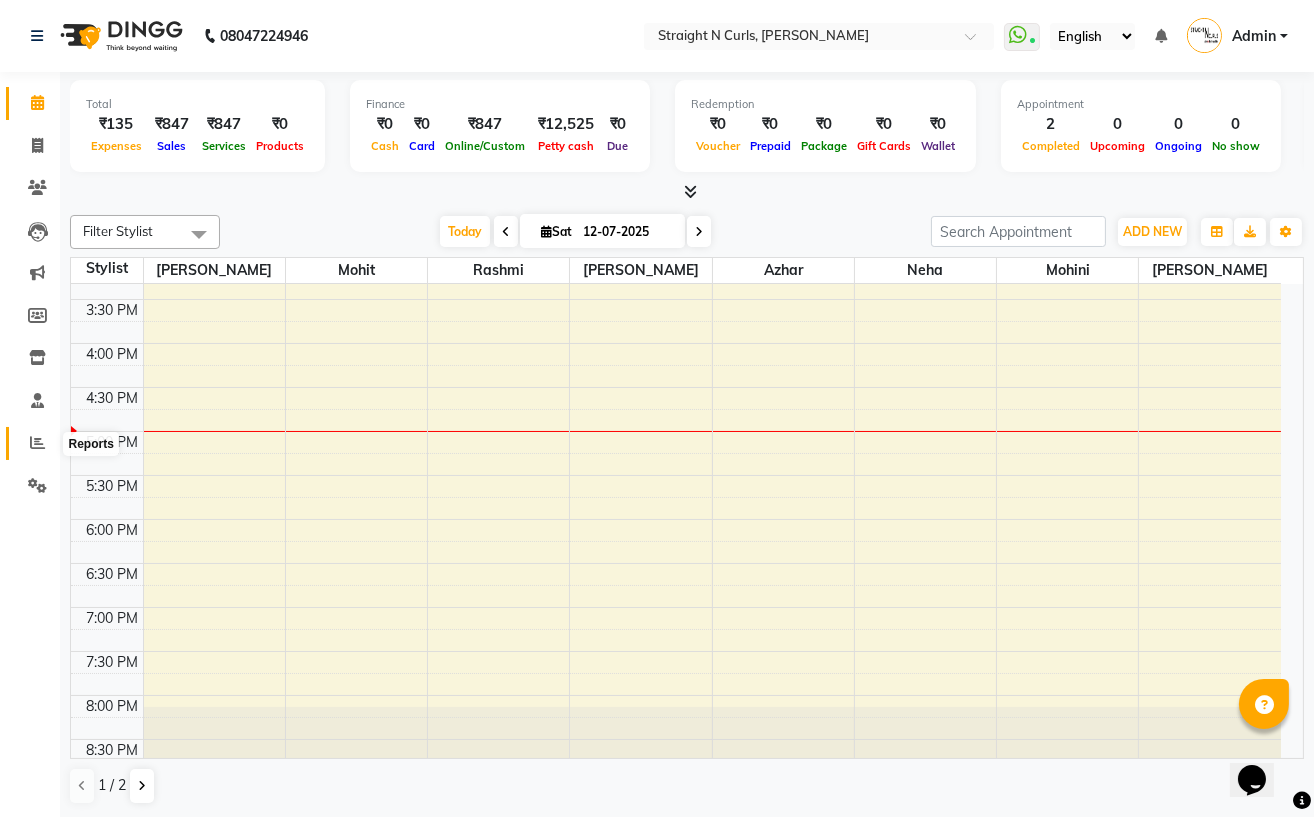 click 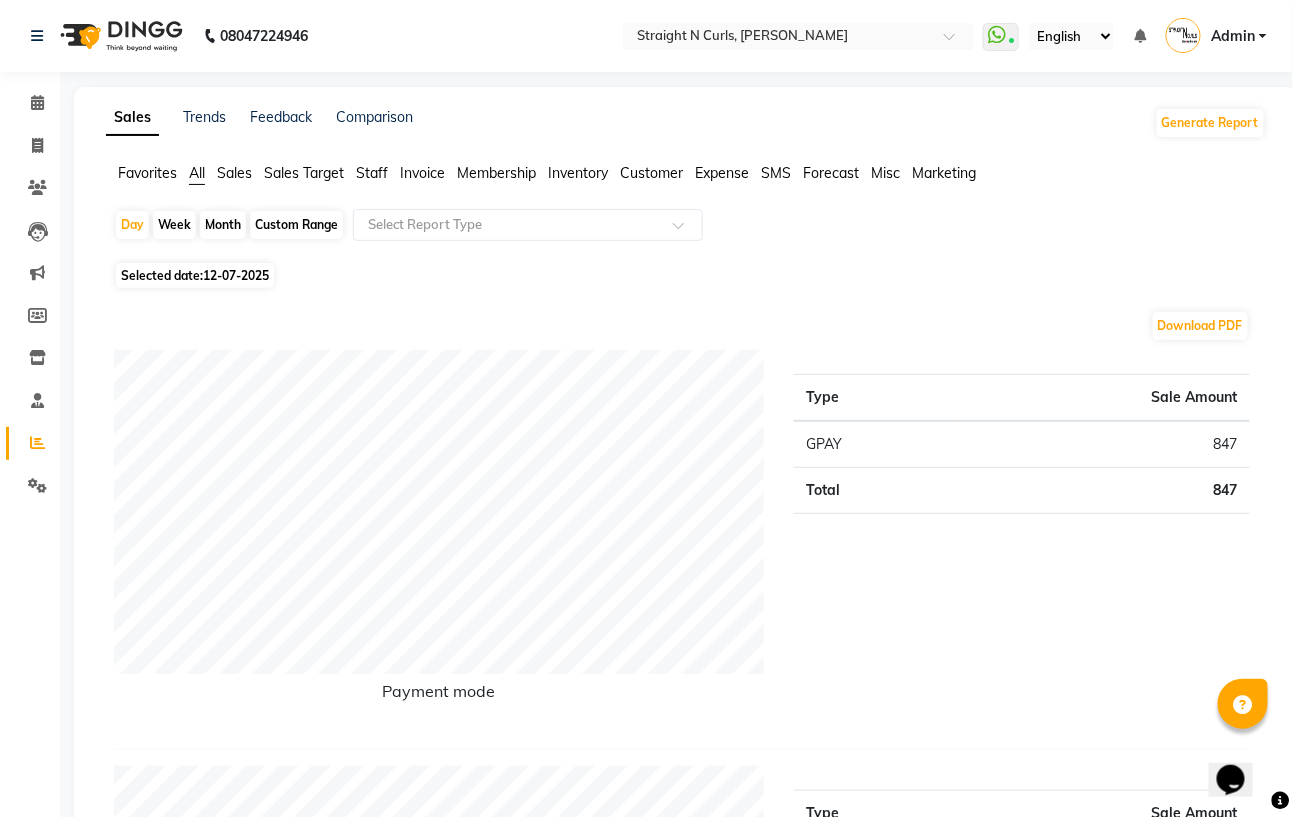 click on "Month" 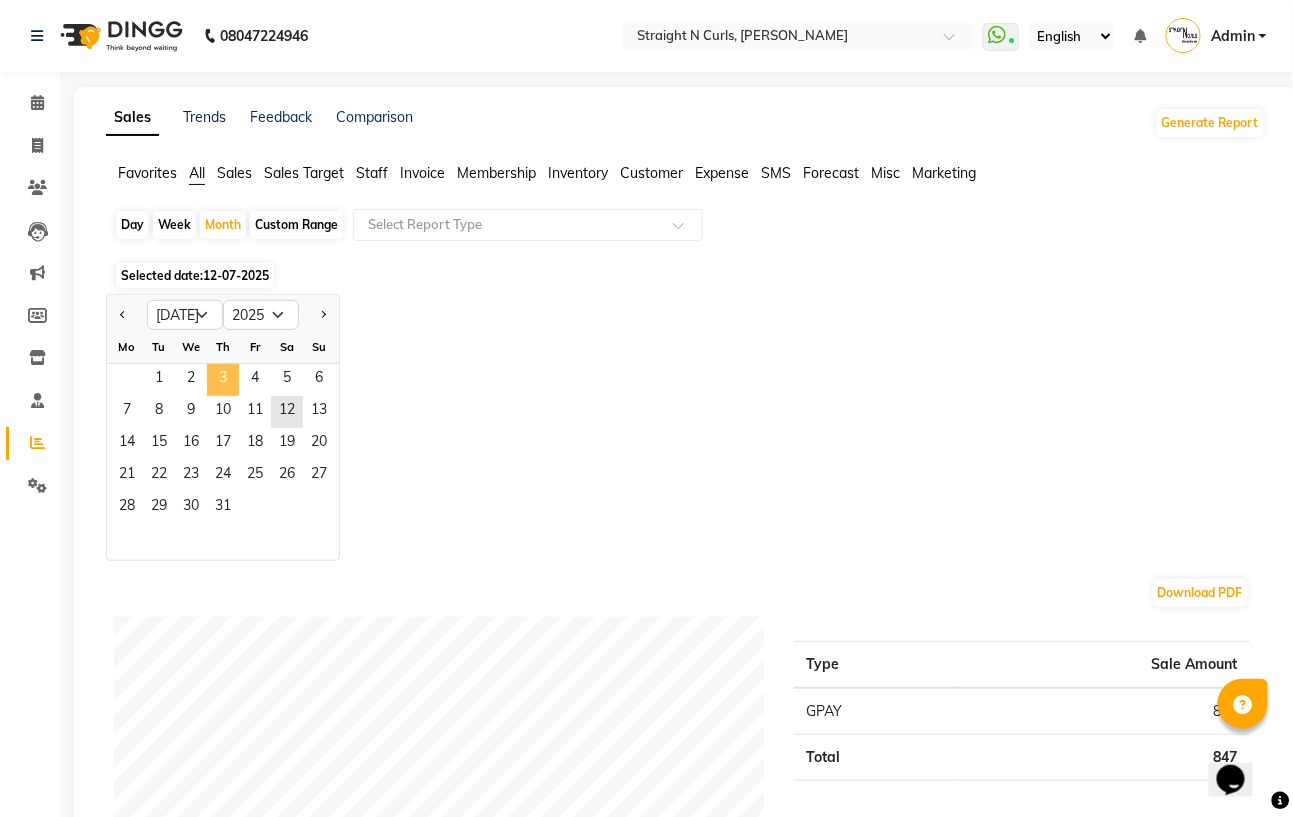 click on "3" 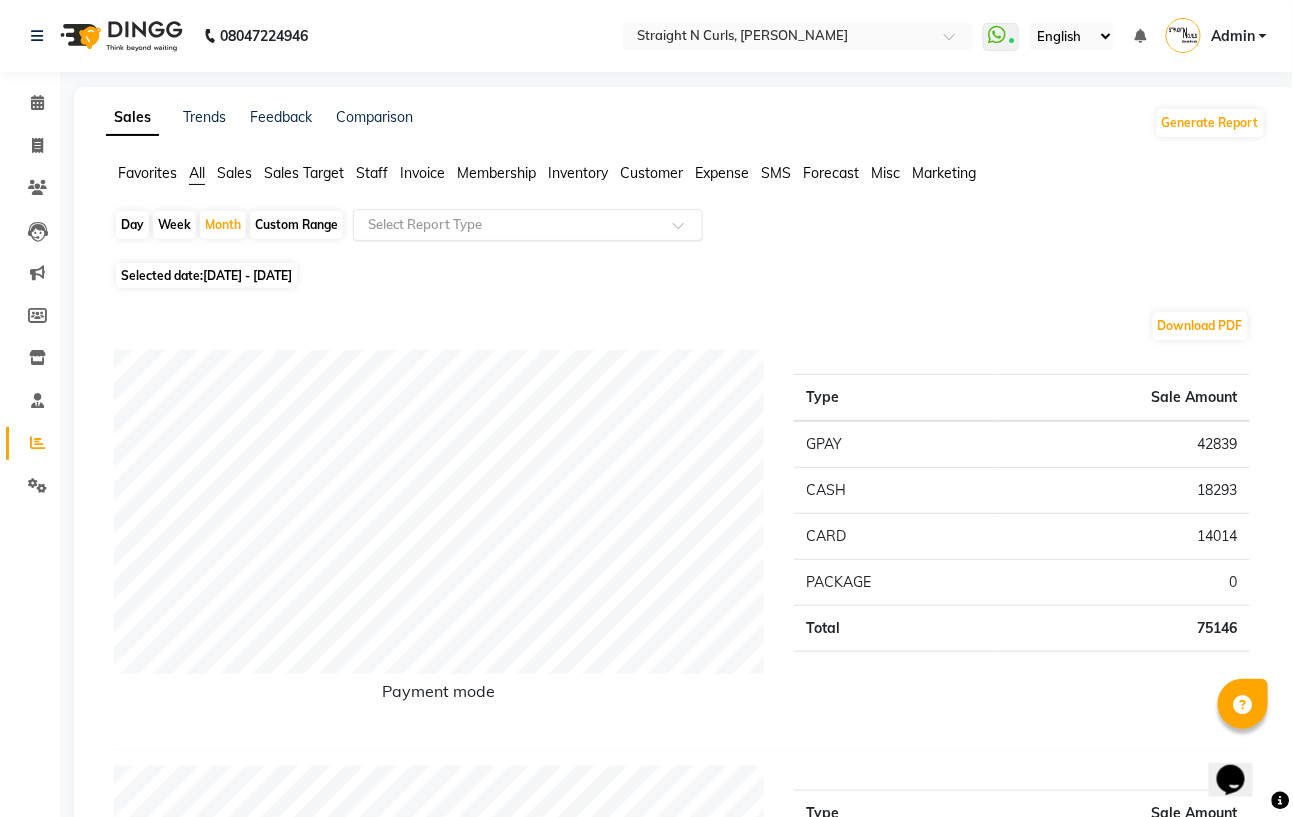 click 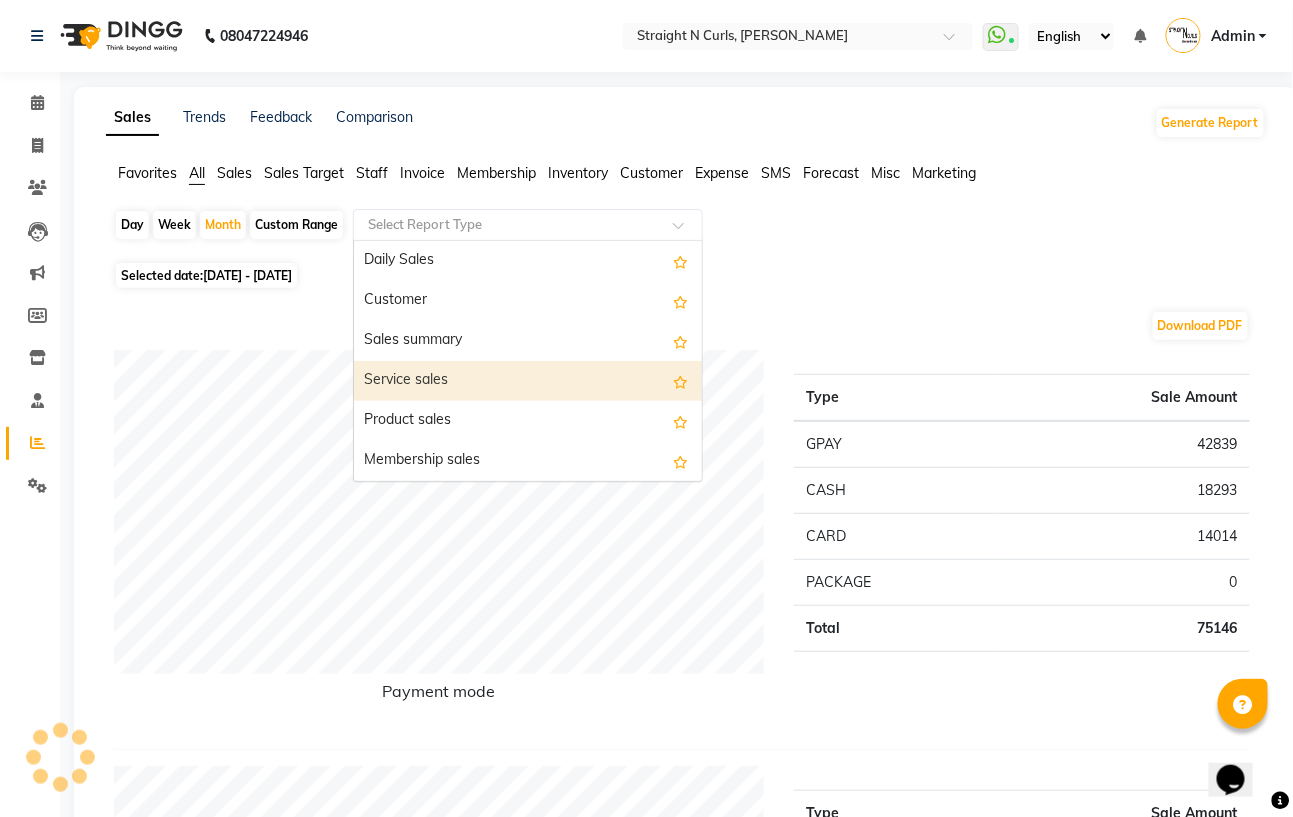 click on "Selected date:  [DATE] - [DATE]" 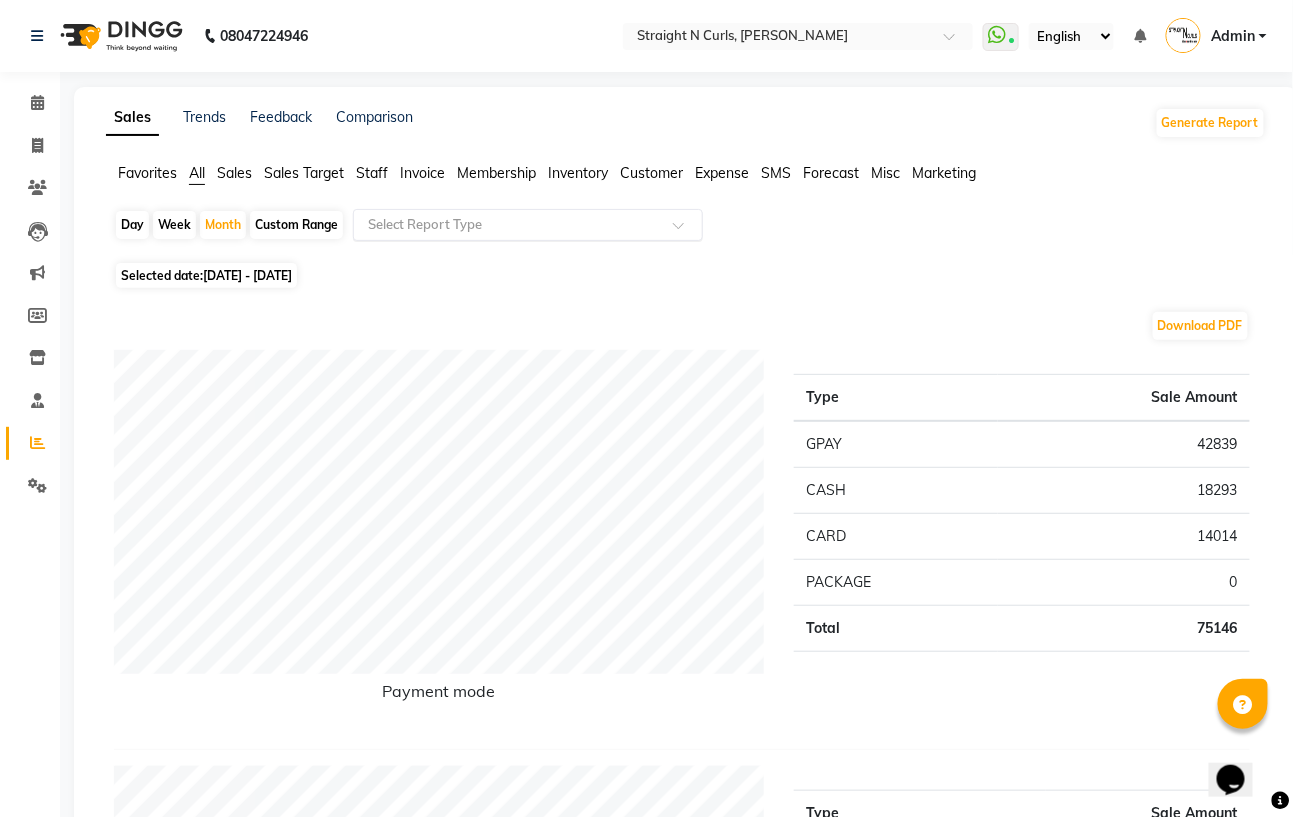 click 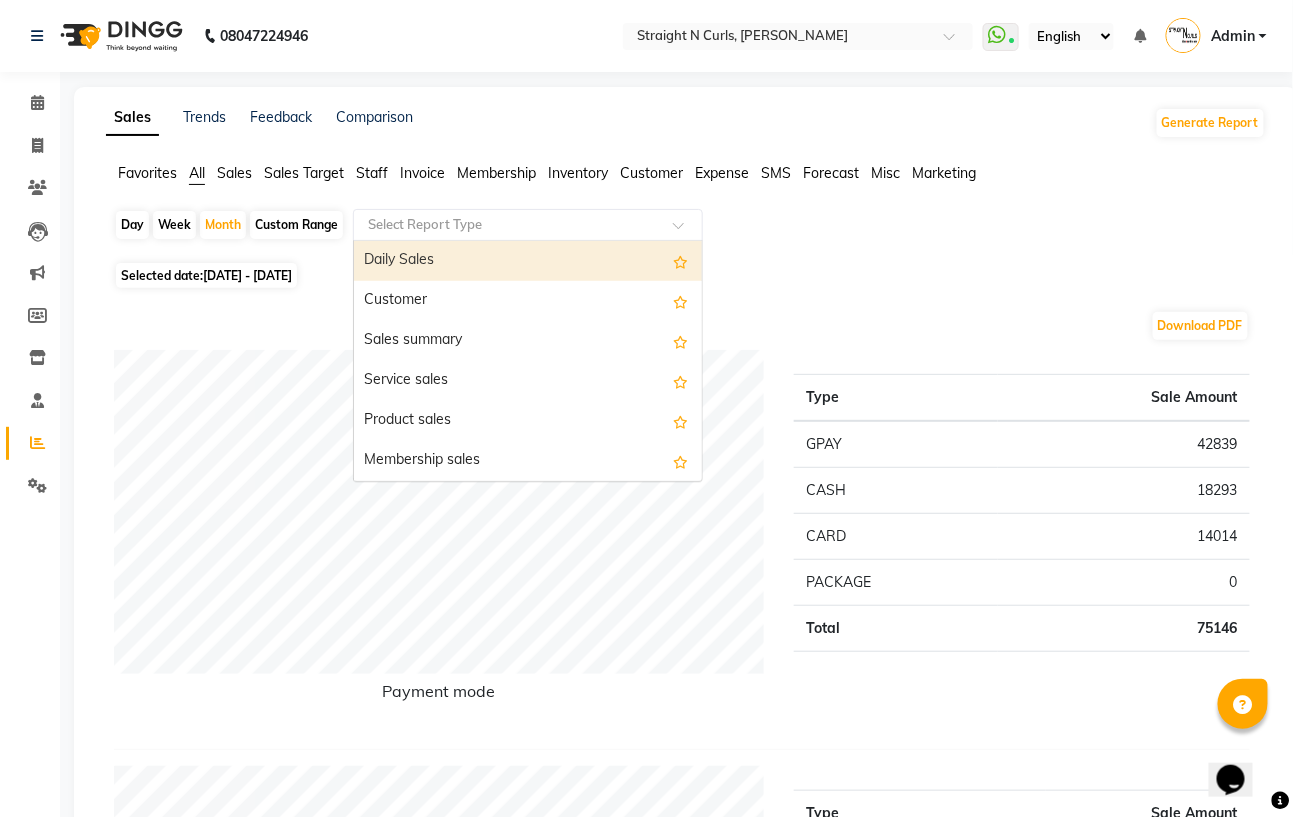 click on "Staff" 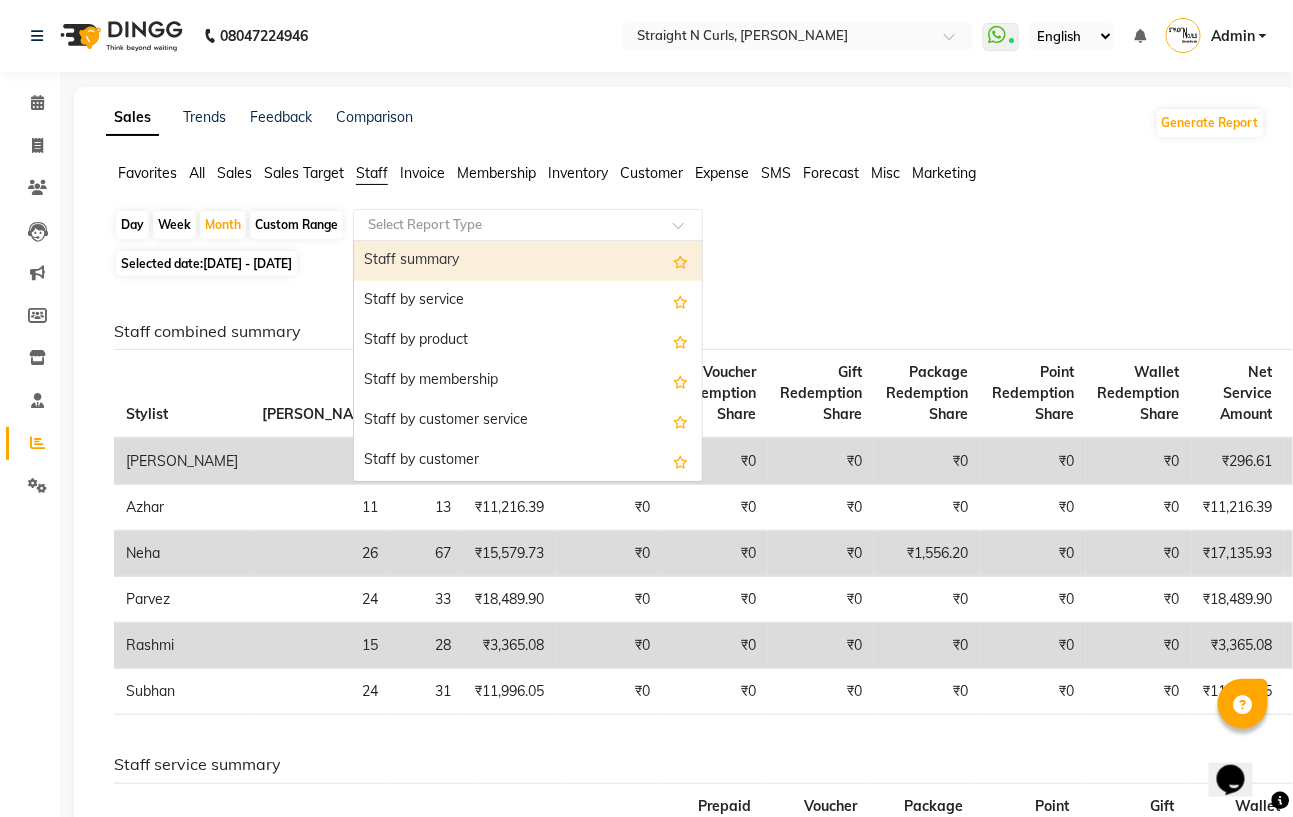 click 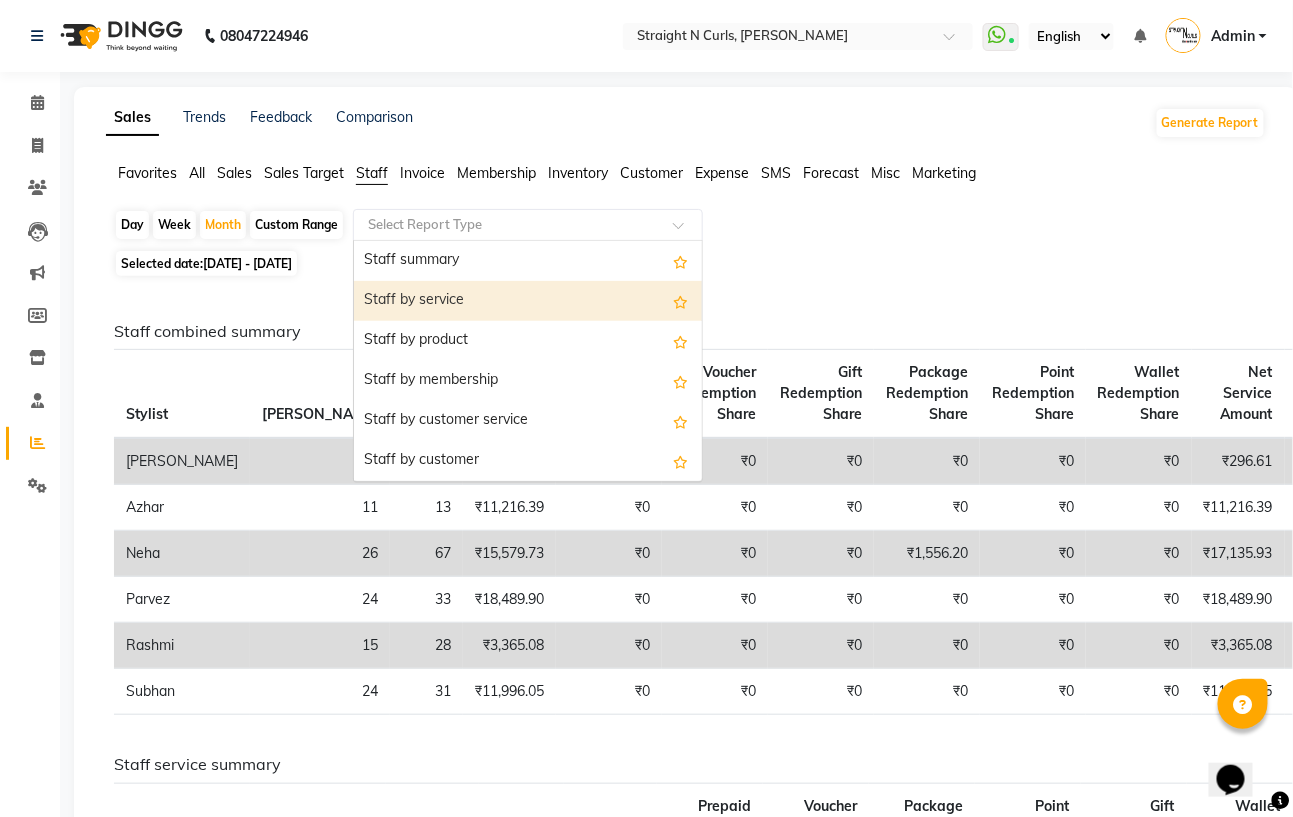 click on "Staff by service" at bounding box center [528, 301] 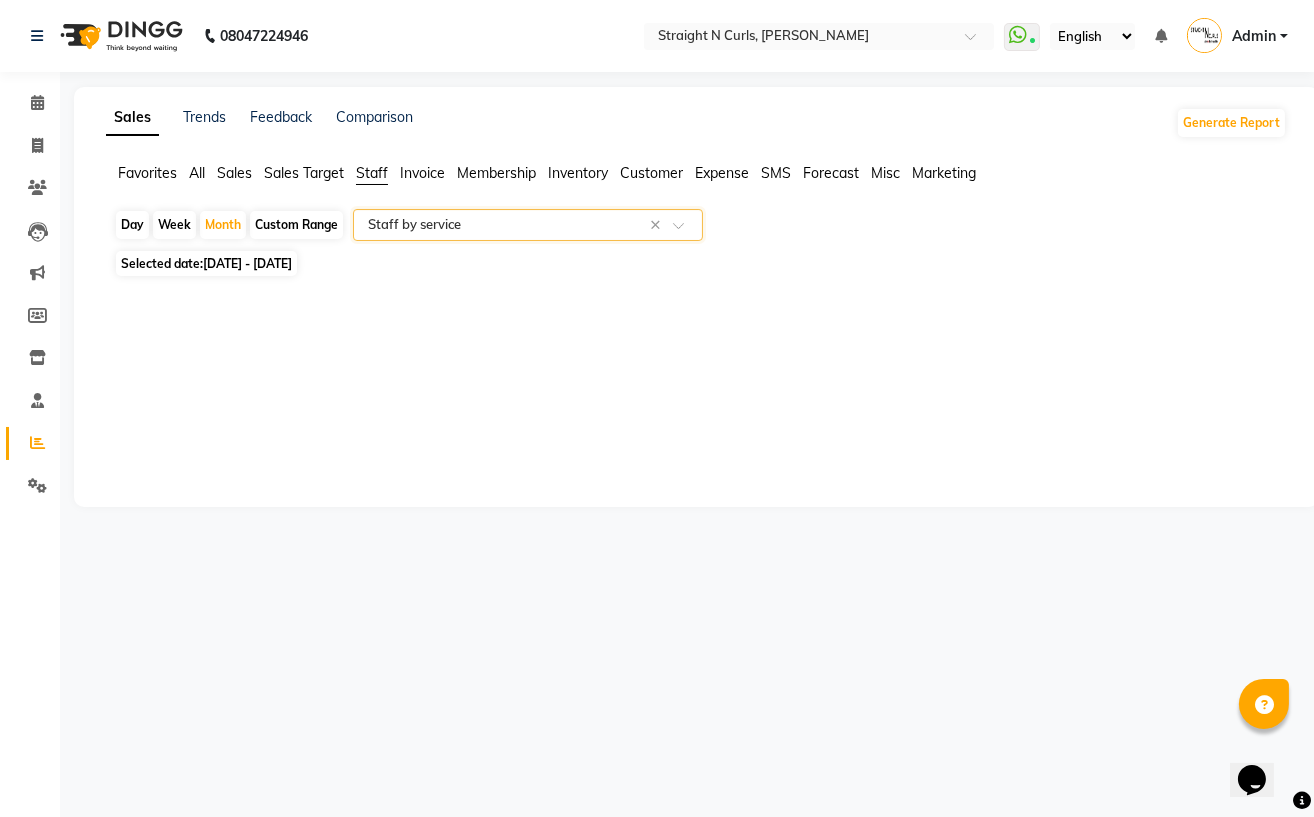 select on "filtered_report" 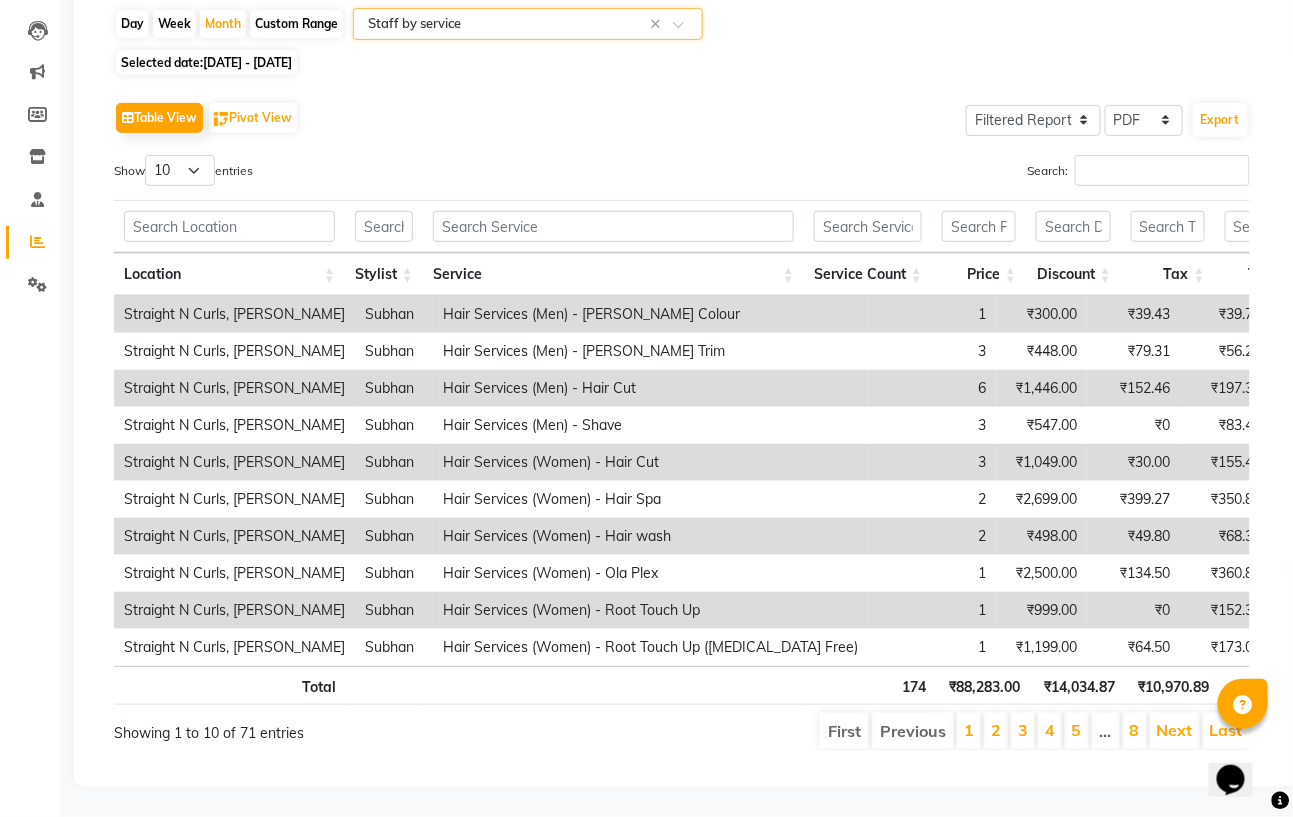 scroll, scrollTop: 244, scrollLeft: 0, axis: vertical 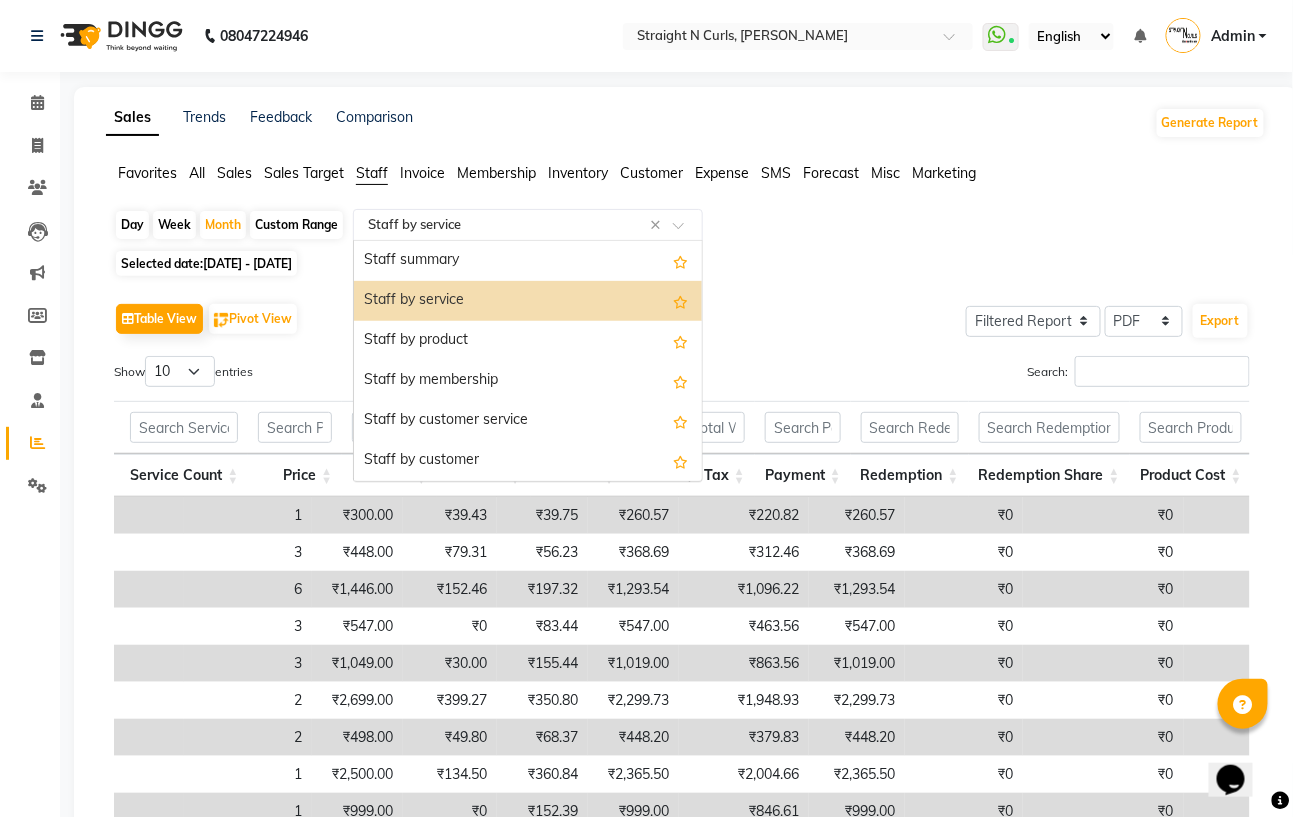 click 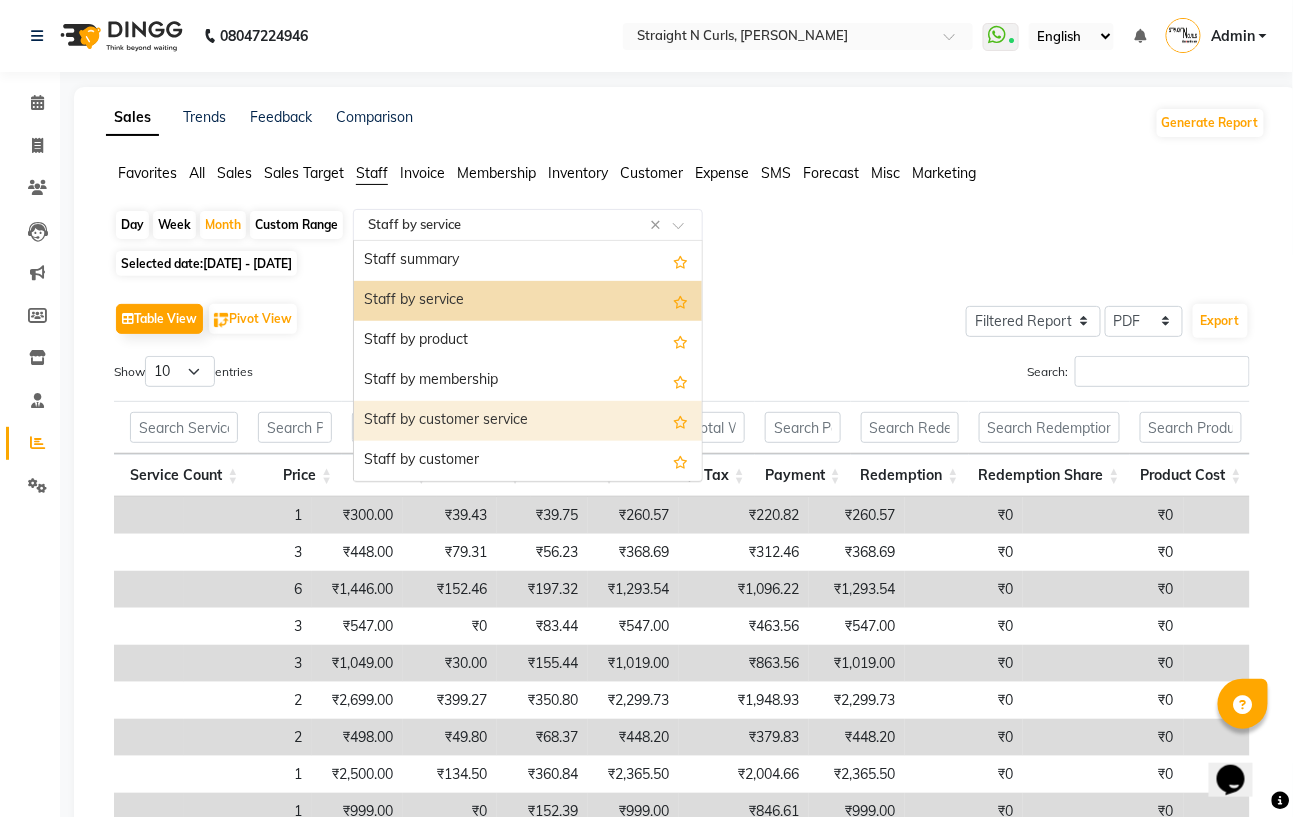 click on "Staff by customer service" at bounding box center (528, 421) 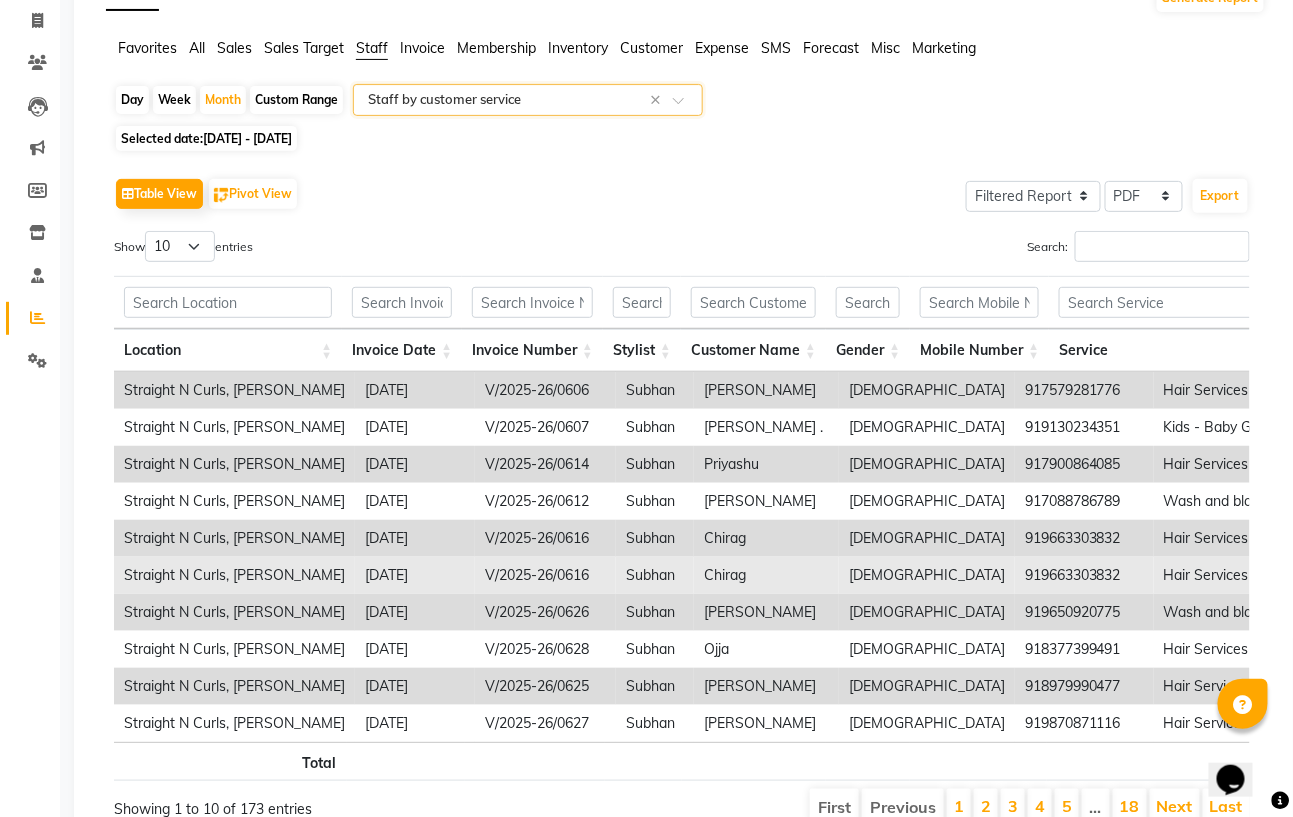 scroll, scrollTop: 244, scrollLeft: 0, axis: vertical 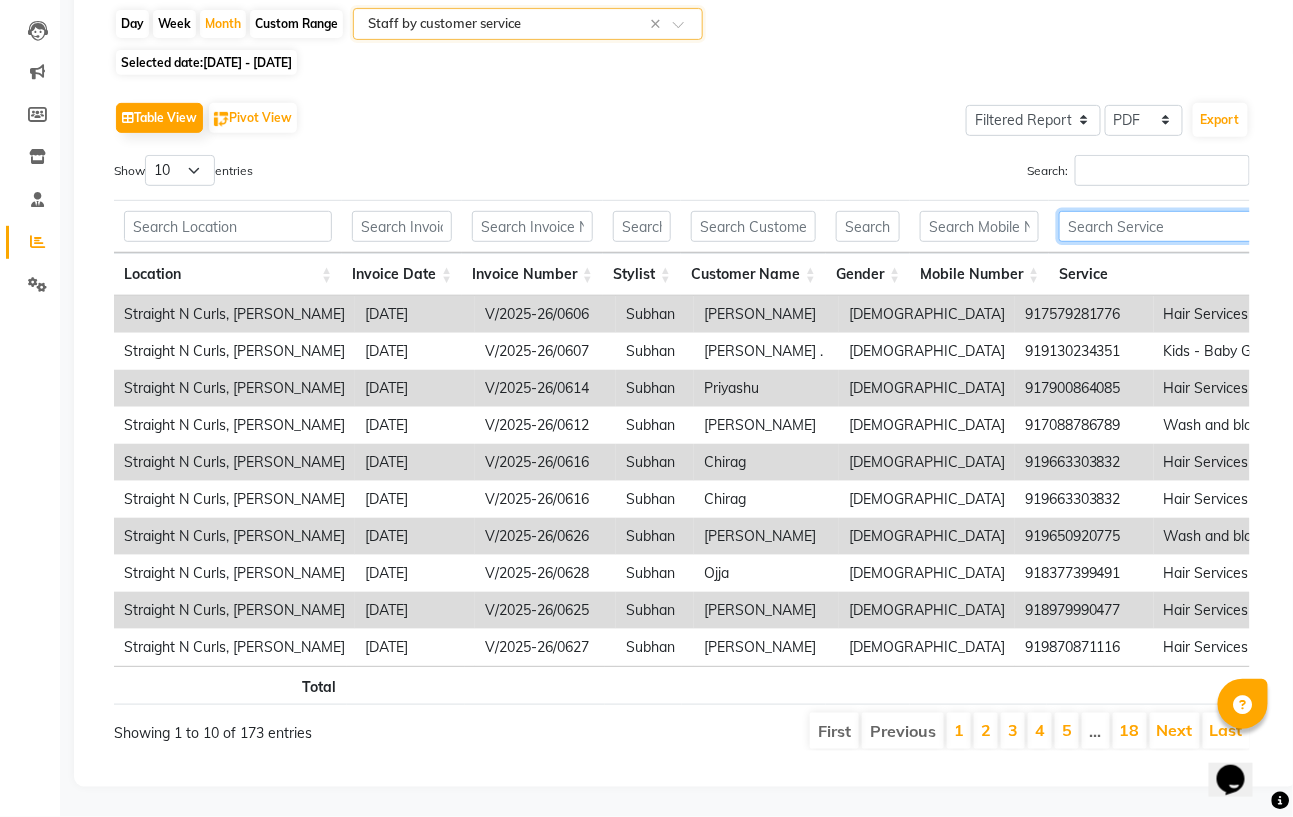click at bounding box center (1184, 226) 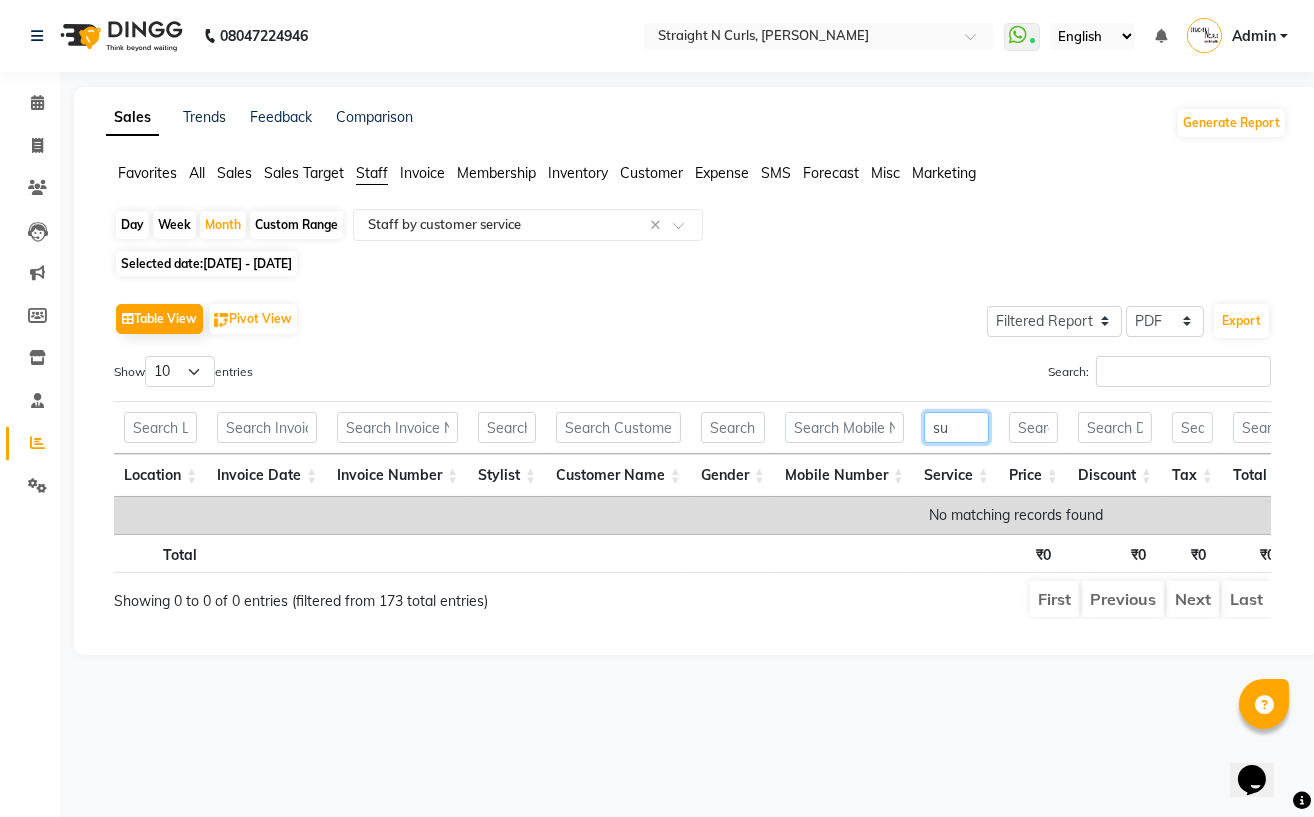 type on "s" 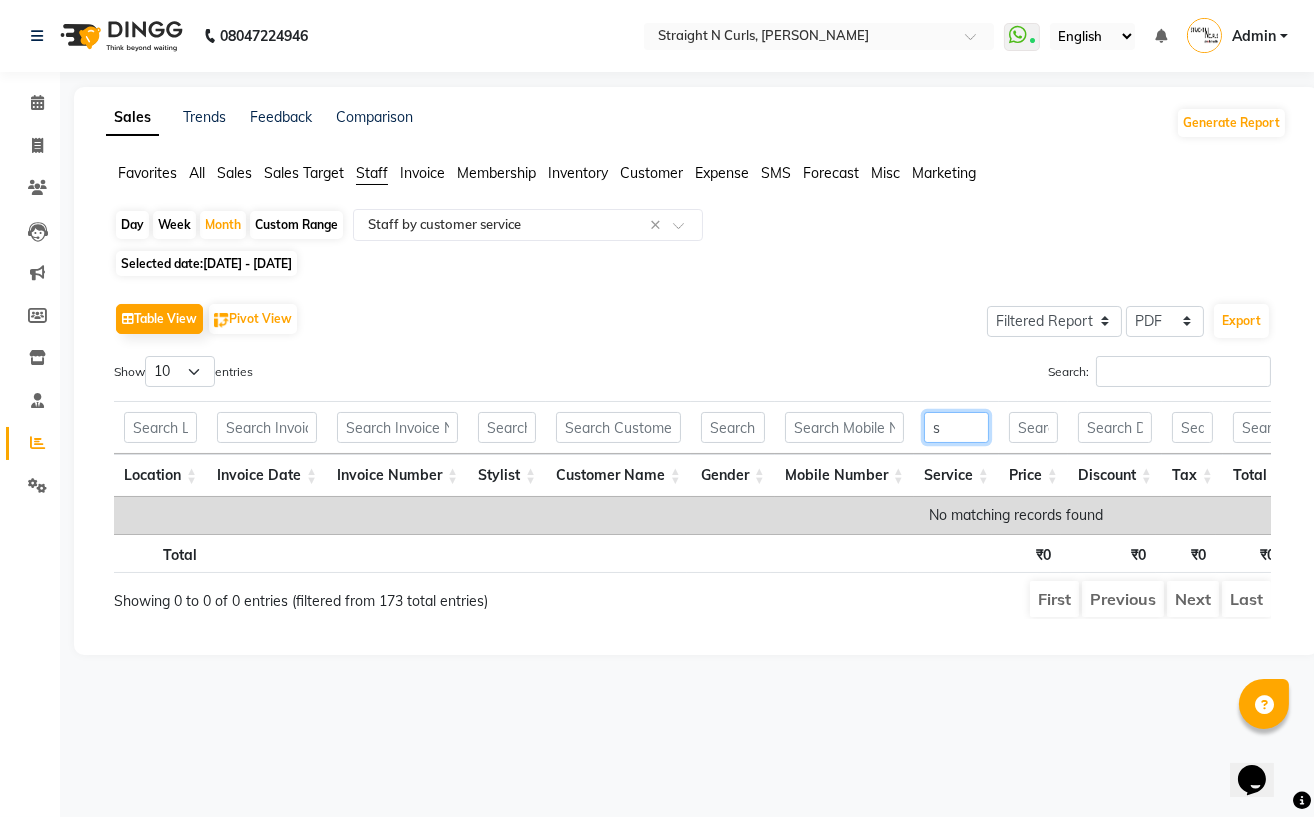 type 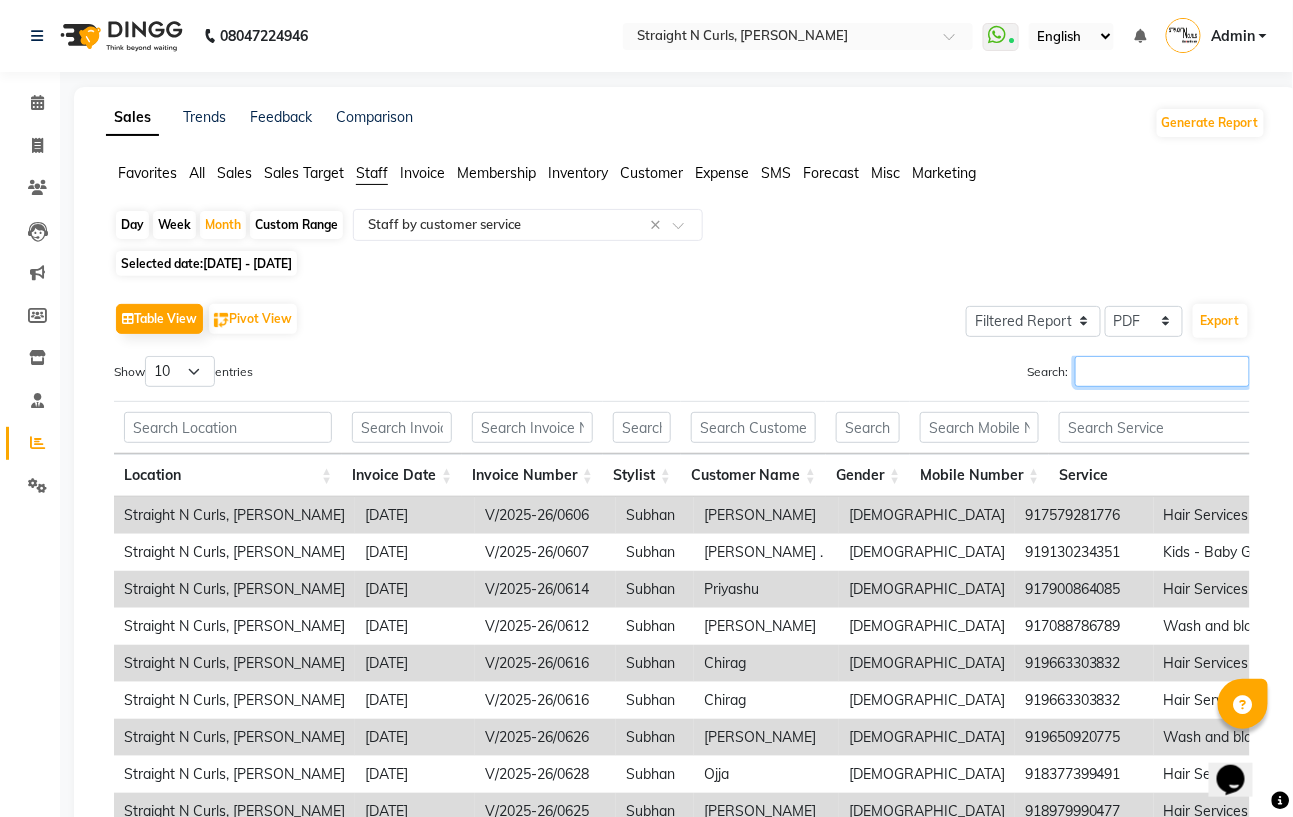 click on "Search:" at bounding box center (1162, 371) 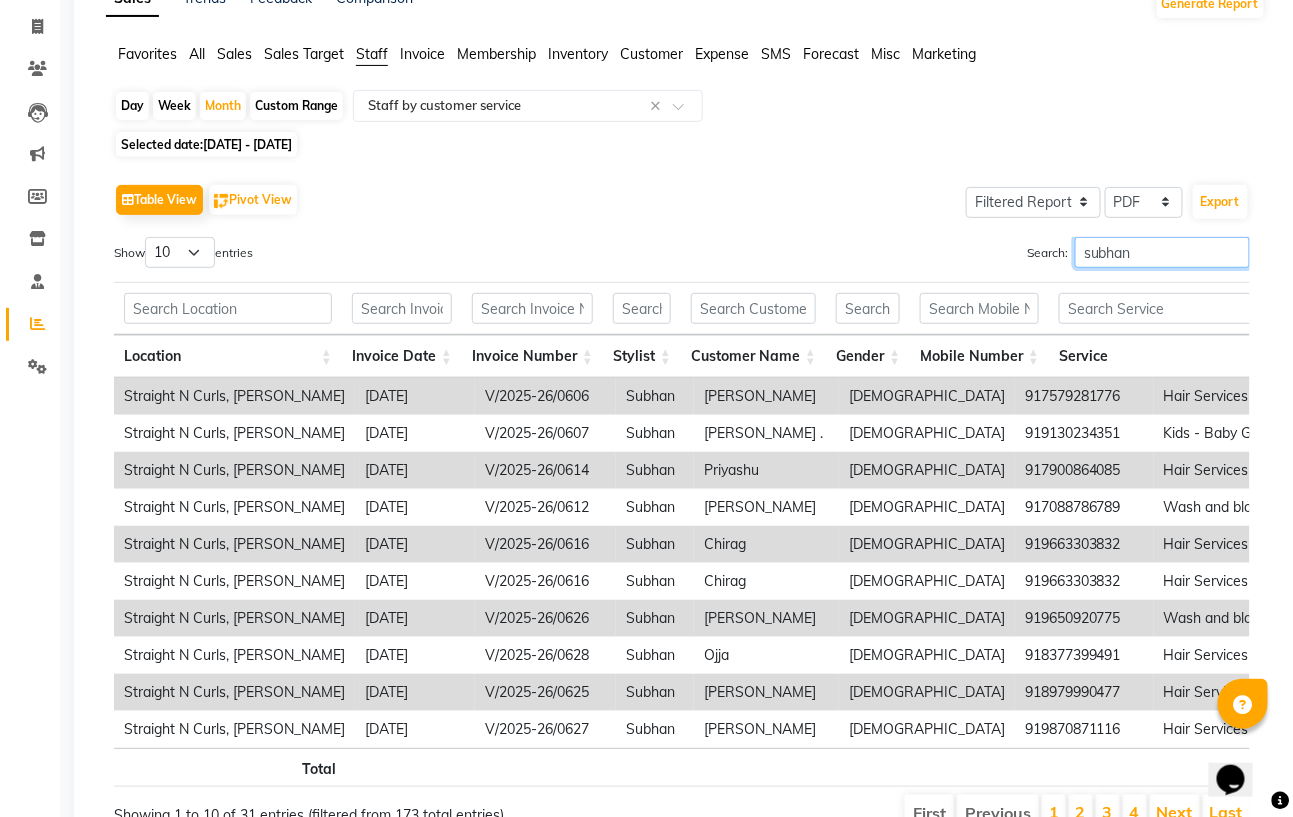 scroll, scrollTop: 244, scrollLeft: 0, axis: vertical 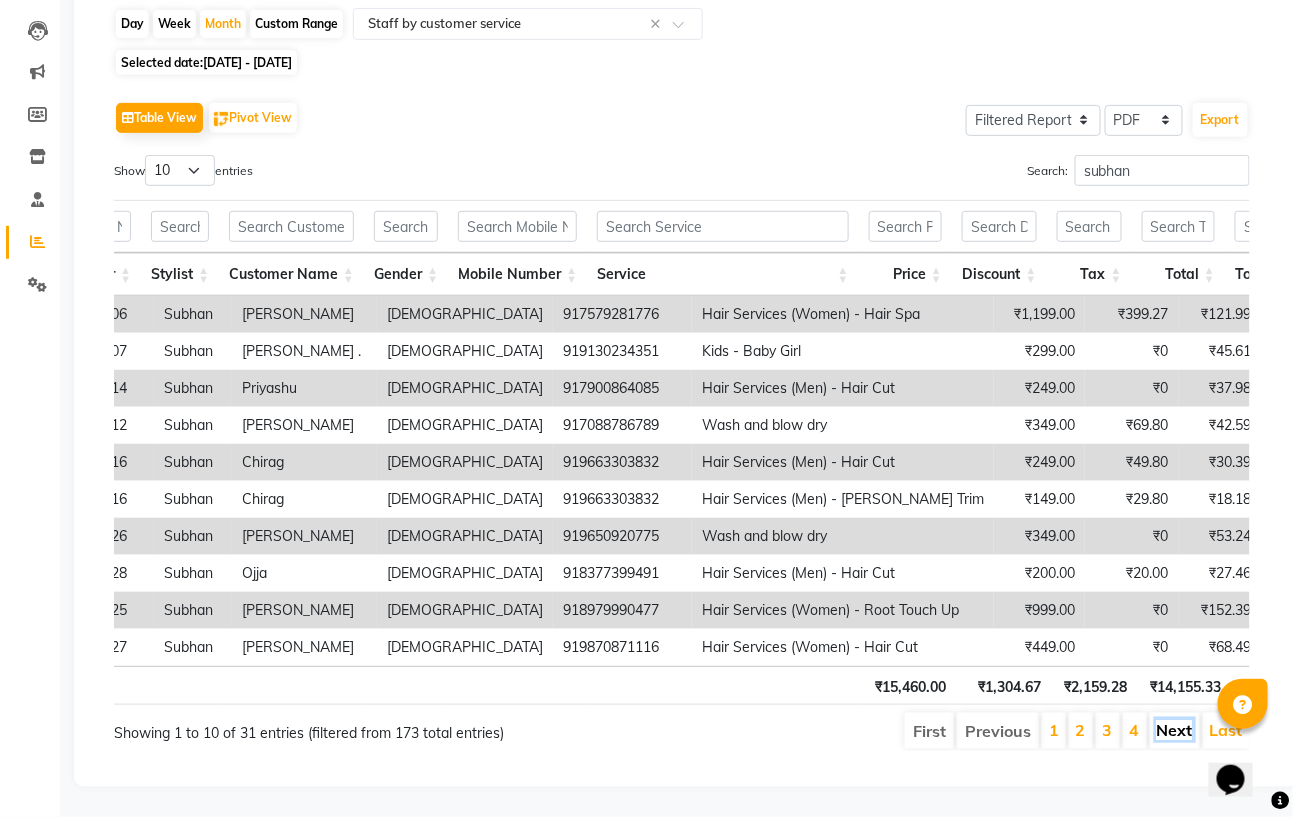click on "Next" at bounding box center [1175, 730] 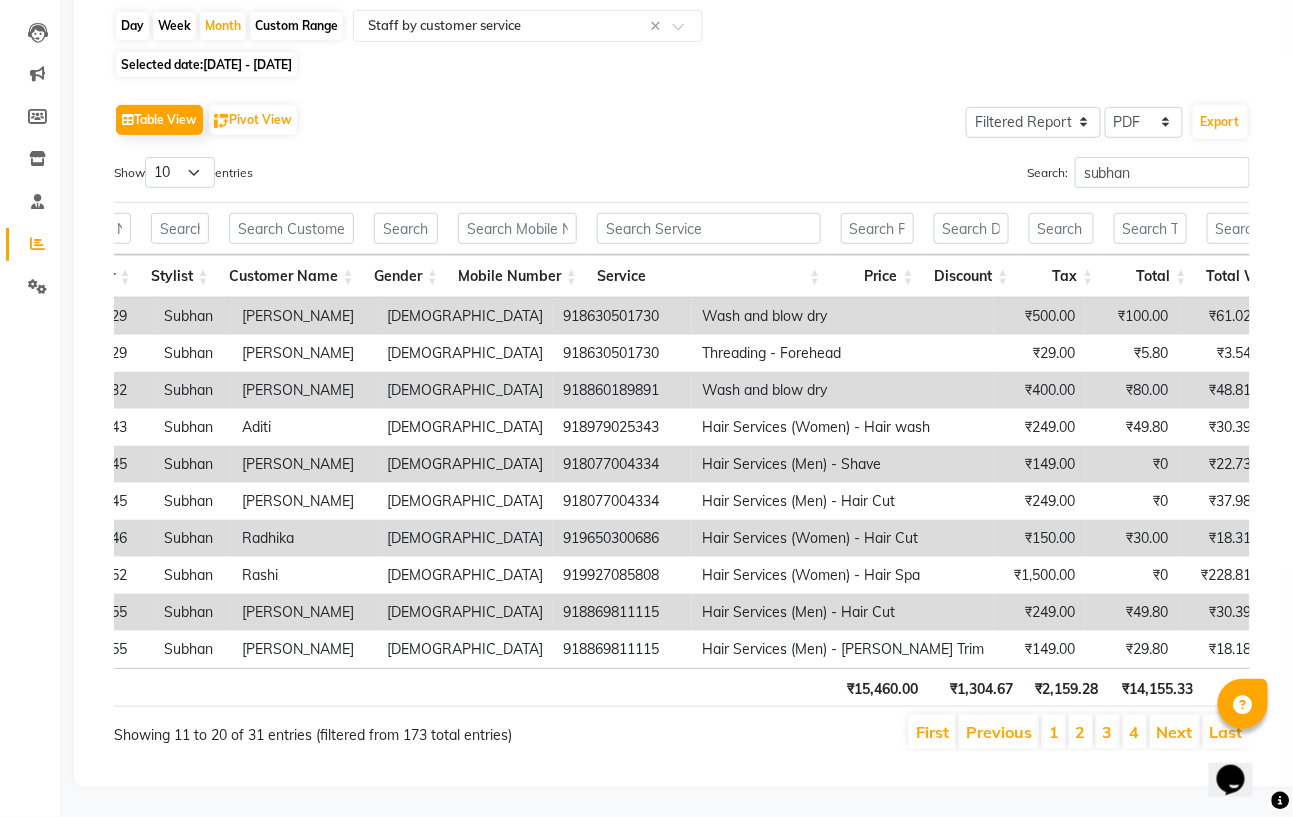 scroll, scrollTop: 242, scrollLeft: 0, axis: vertical 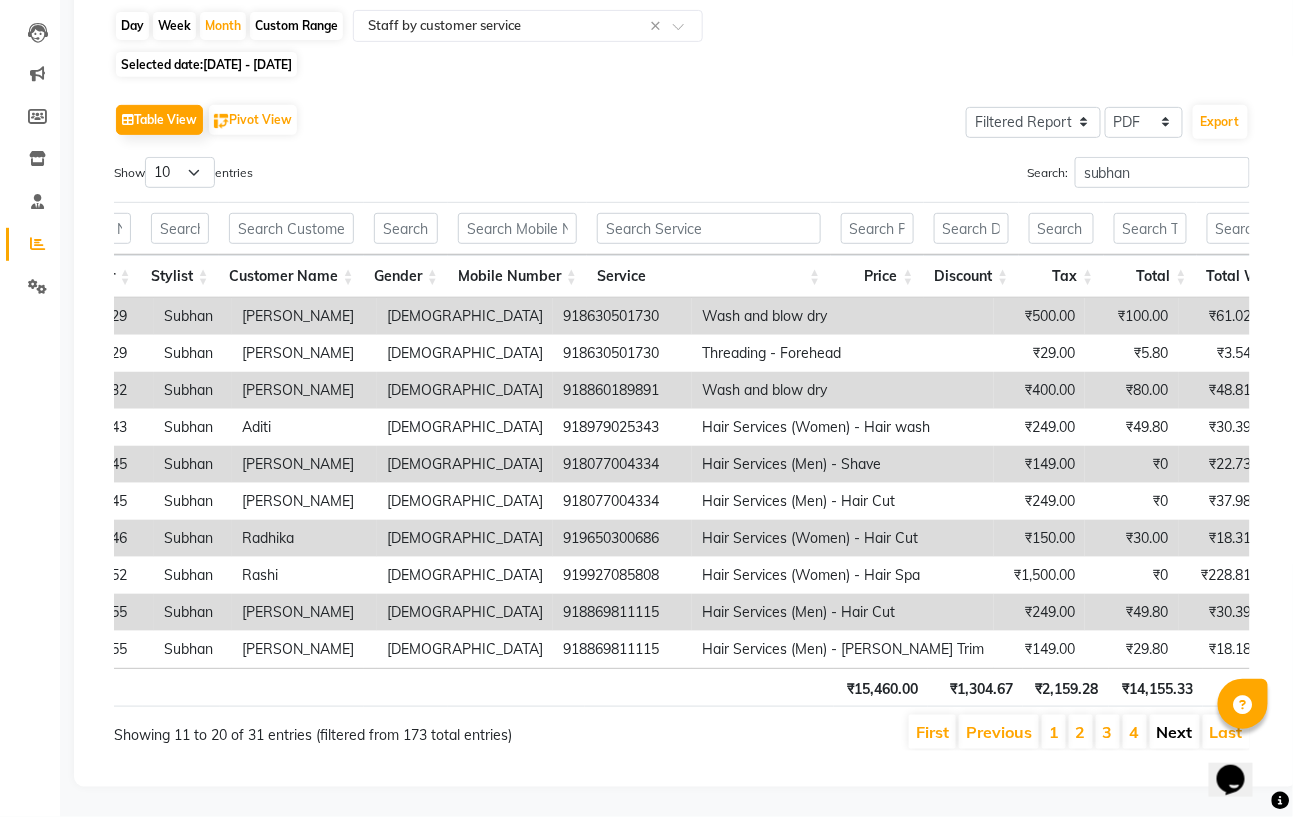 click on "Next" at bounding box center [1175, 732] 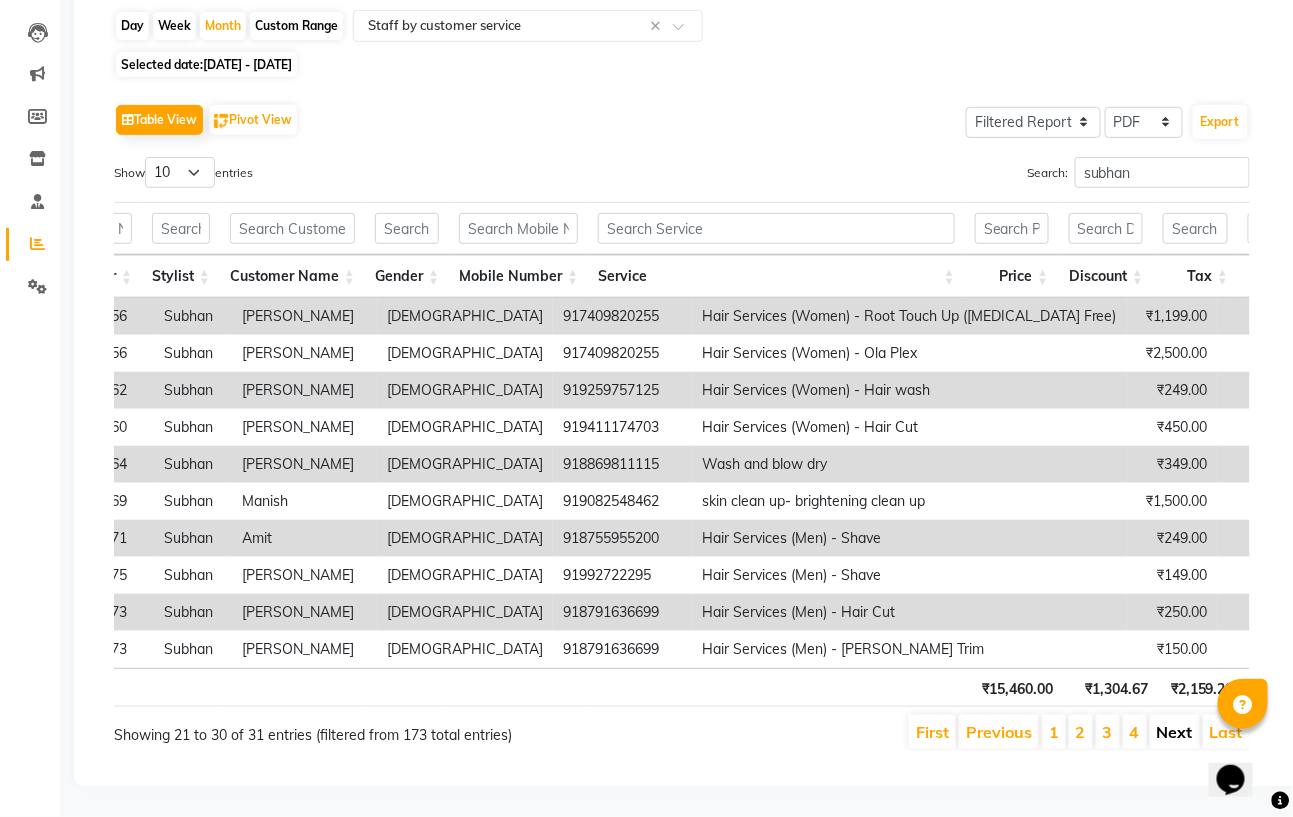 click on "Next" at bounding box center [1175, 732] 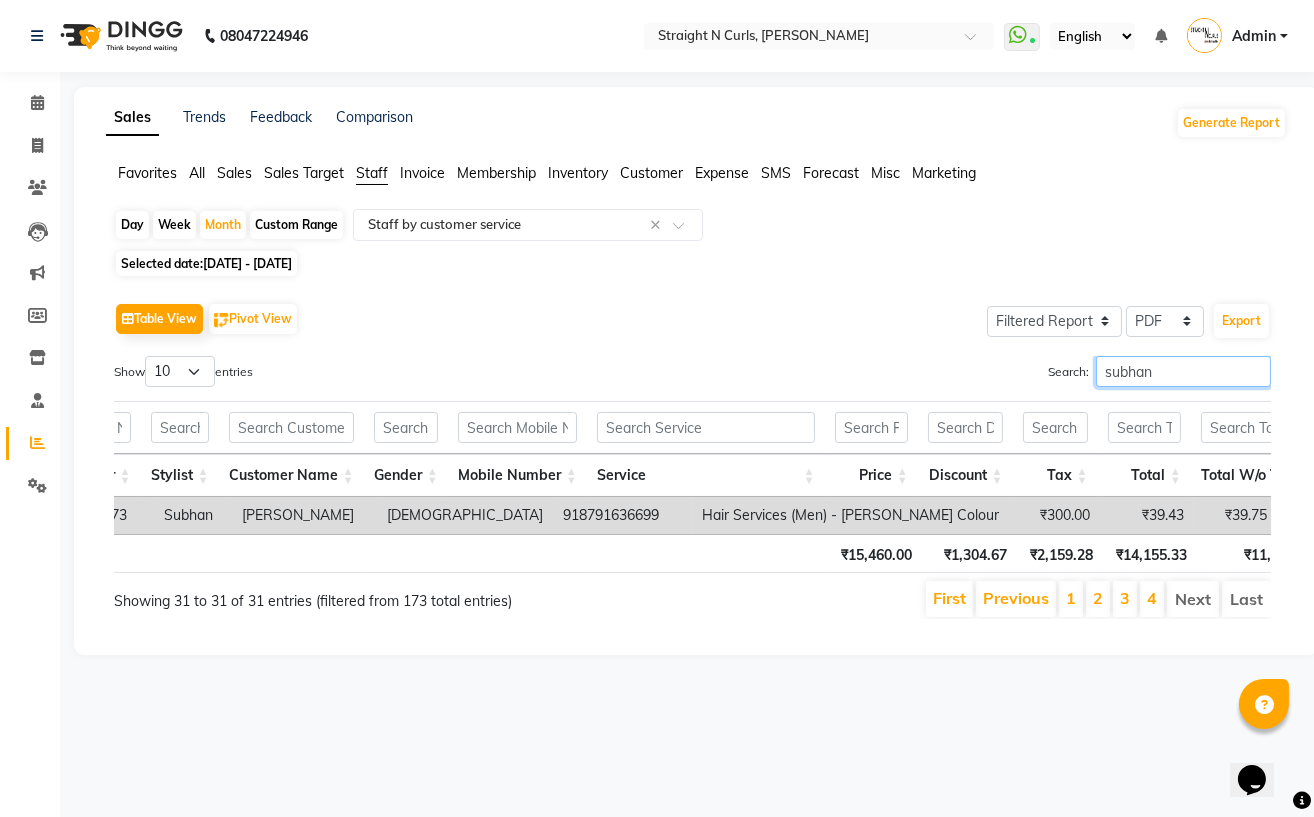 click on "subhan" at bounding box center [1183, 371] 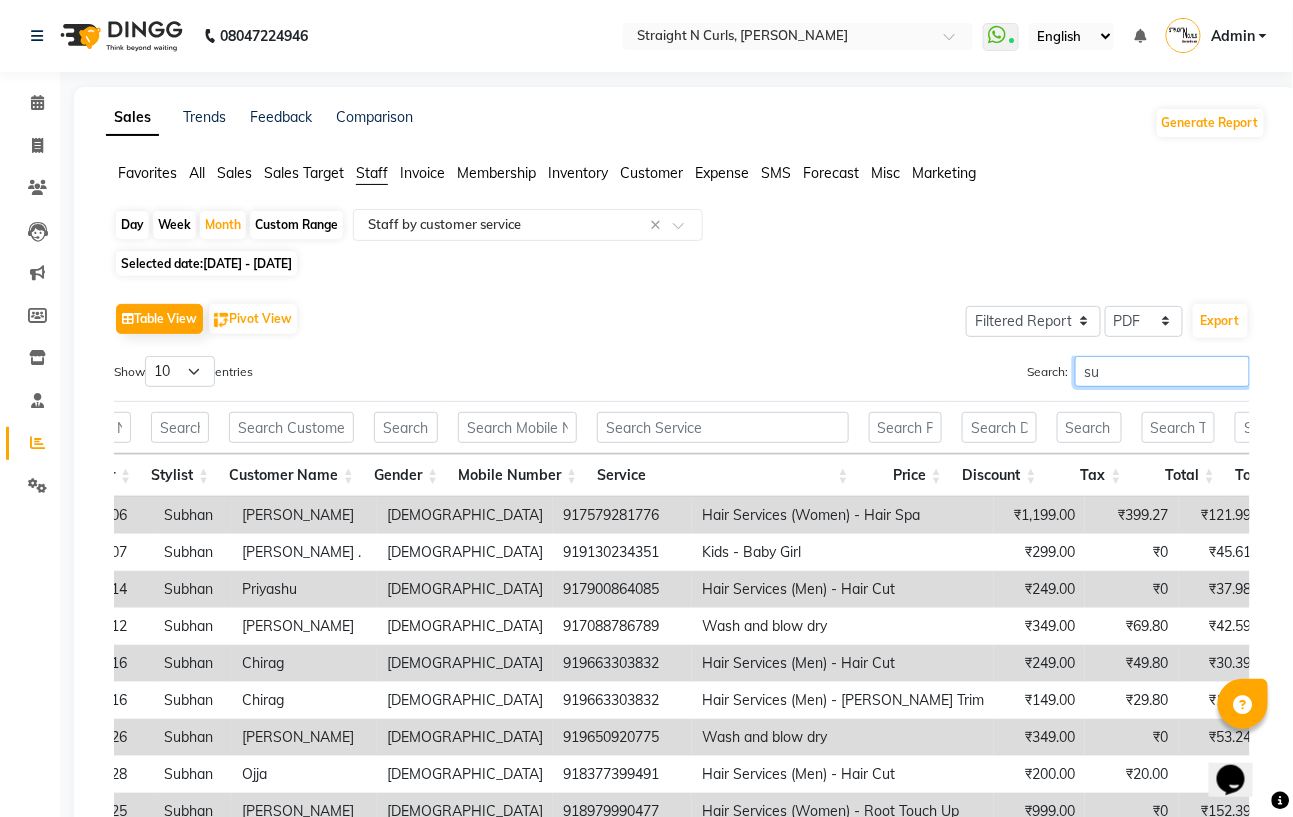 type on "s" 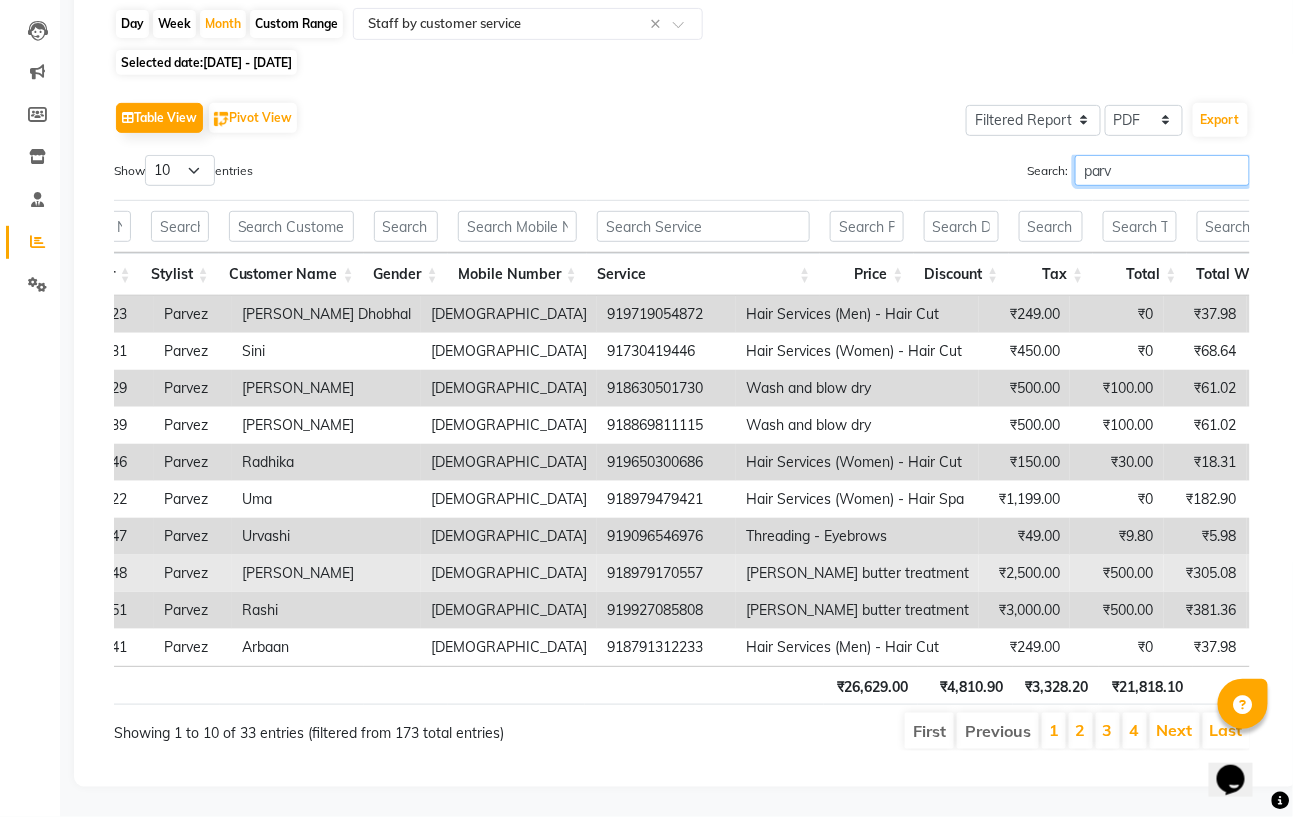 scroll, scrollTop: 244, scrollLeft: 0, axis: vertical 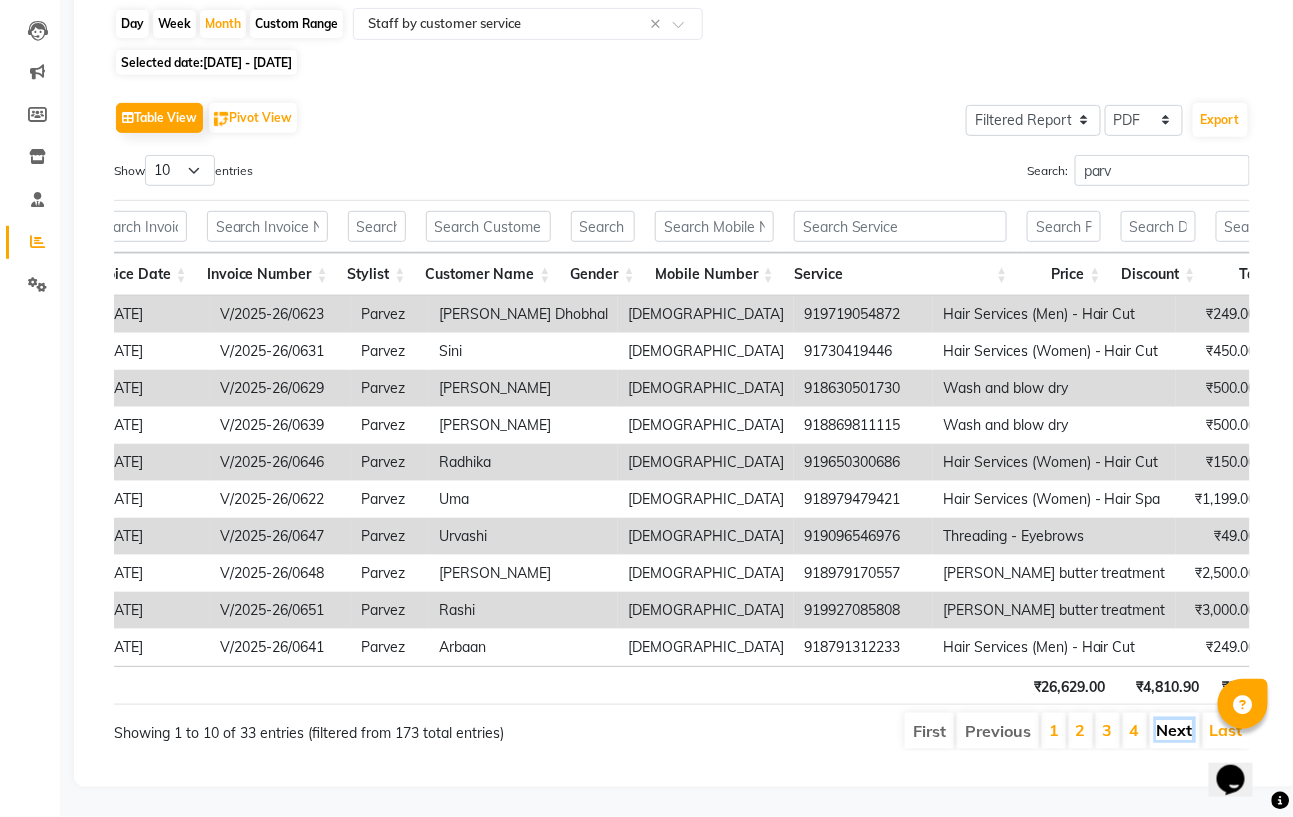 click on "Next" at bounding box center (1175, 730) 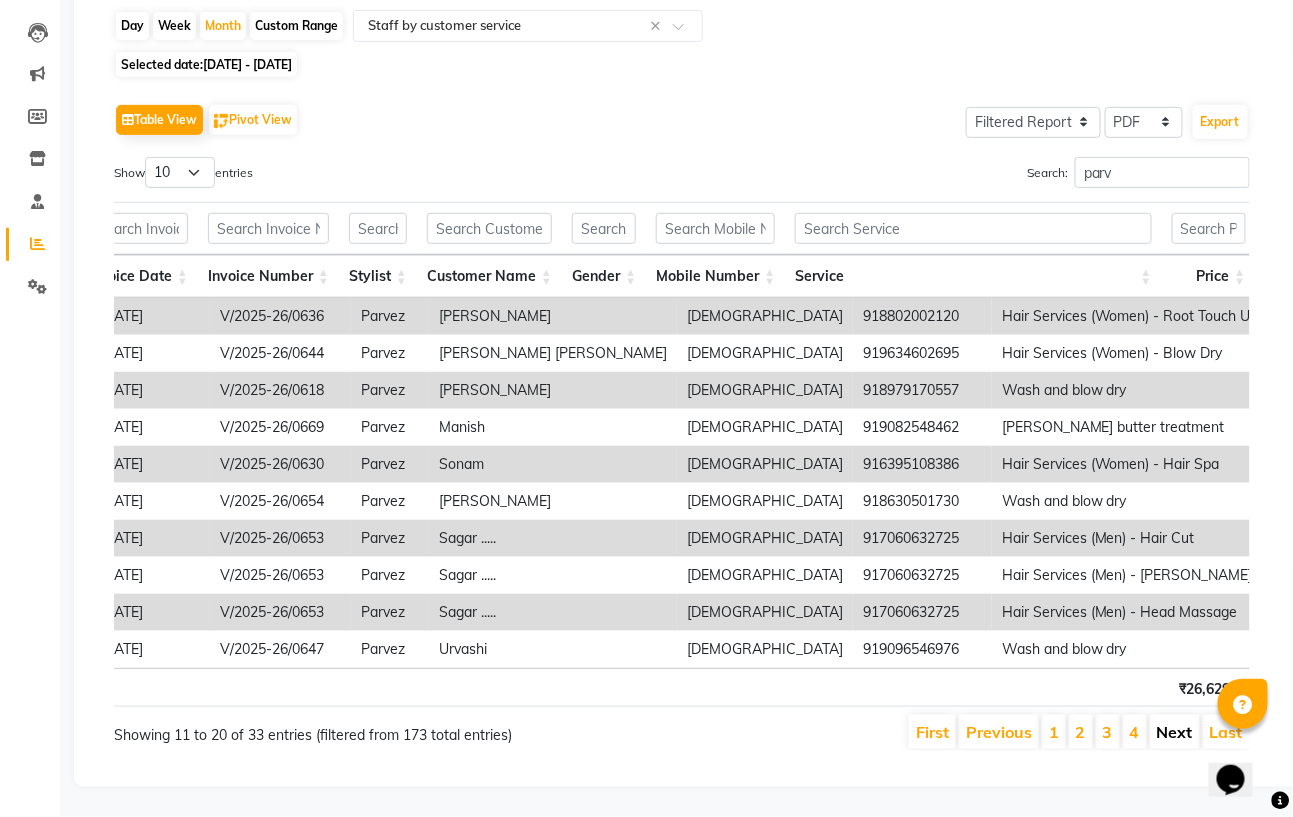 click on "Next" at bounding box center [1175, 732] 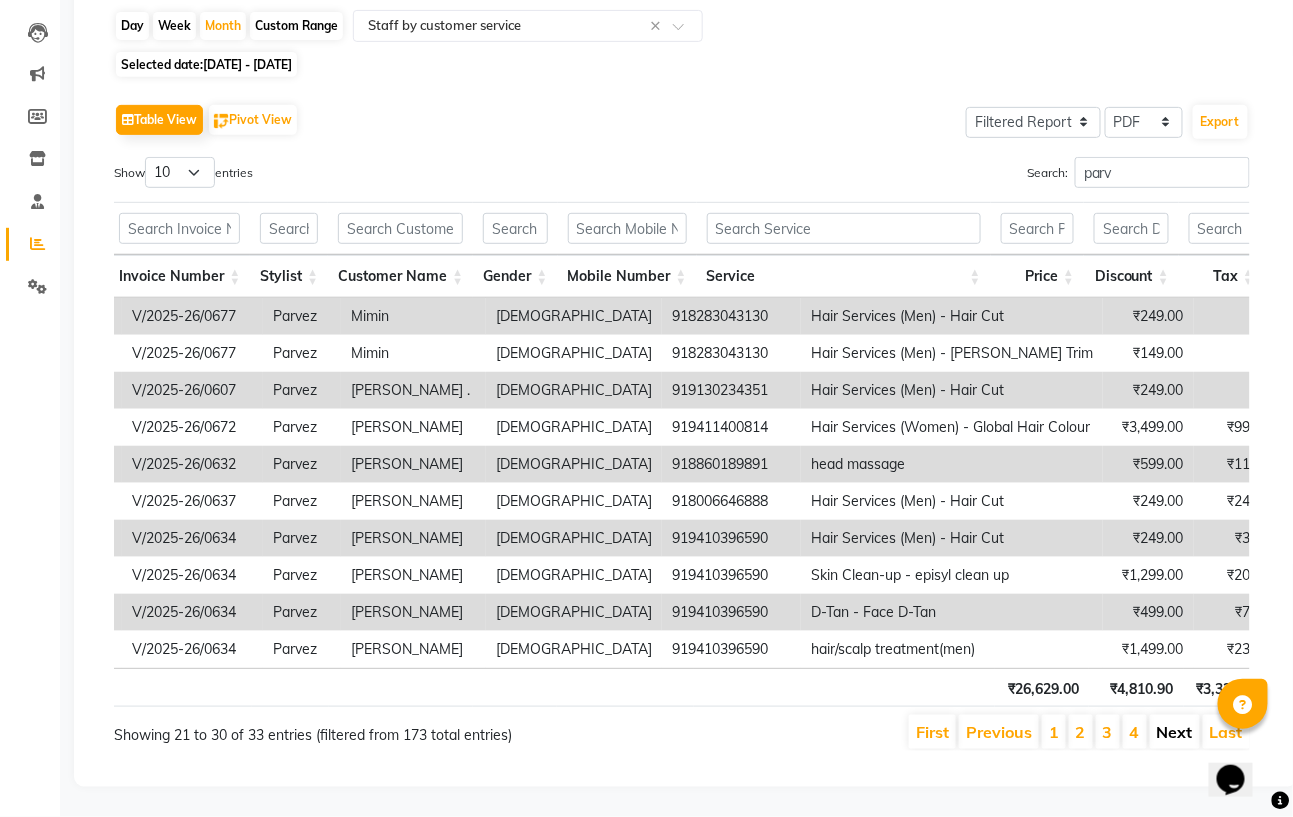 click on "Next" at bounding box center (1175, 732) 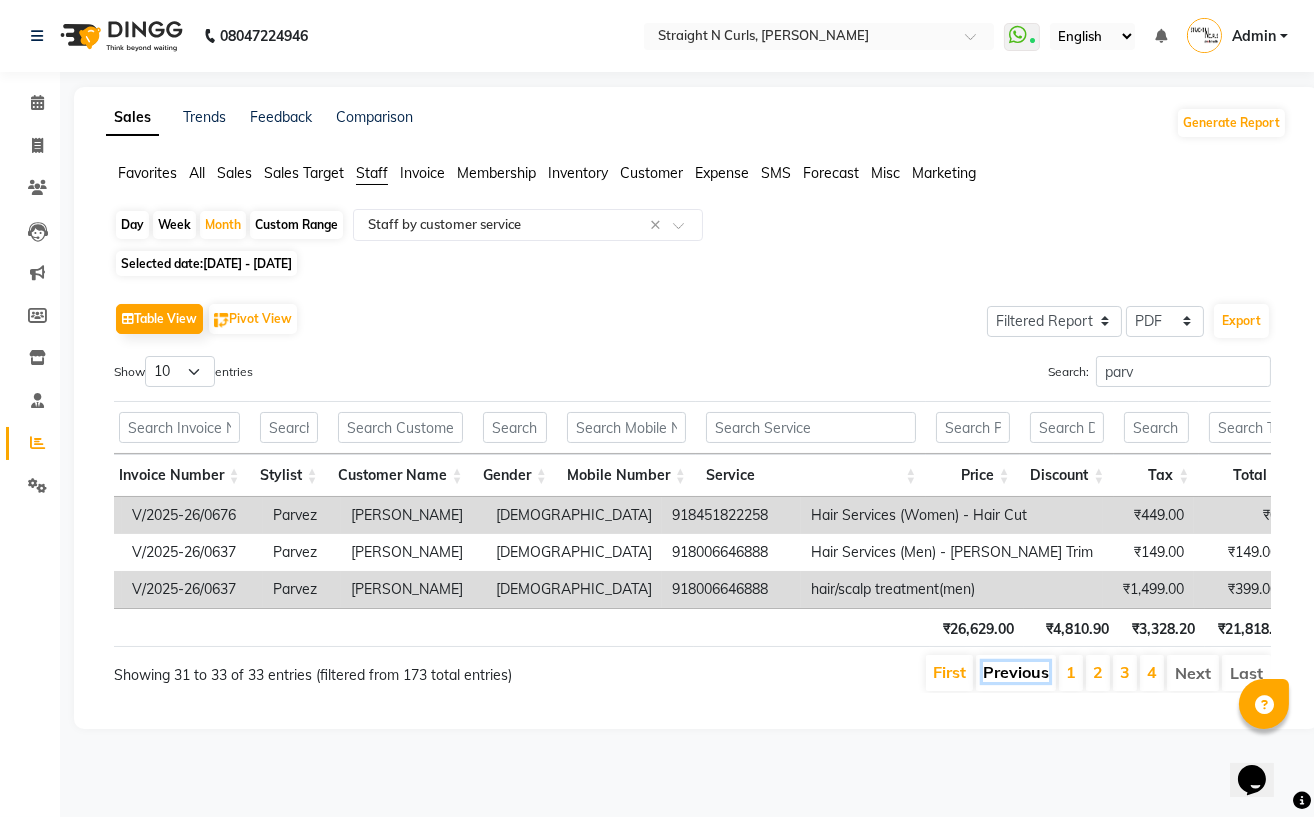 click on "Previous" at bounding box center (1016, 672) 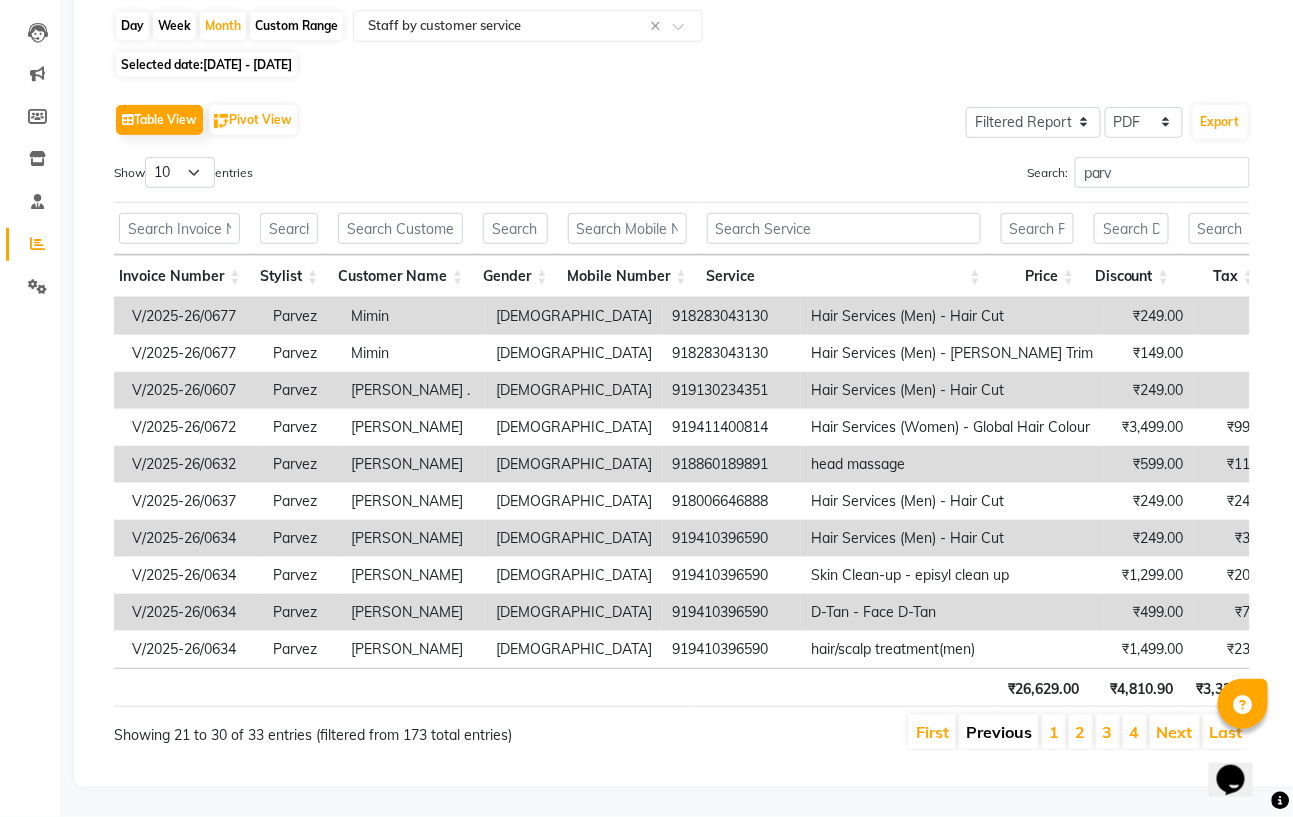 click on "Previous" at bounding box center (999, 732) 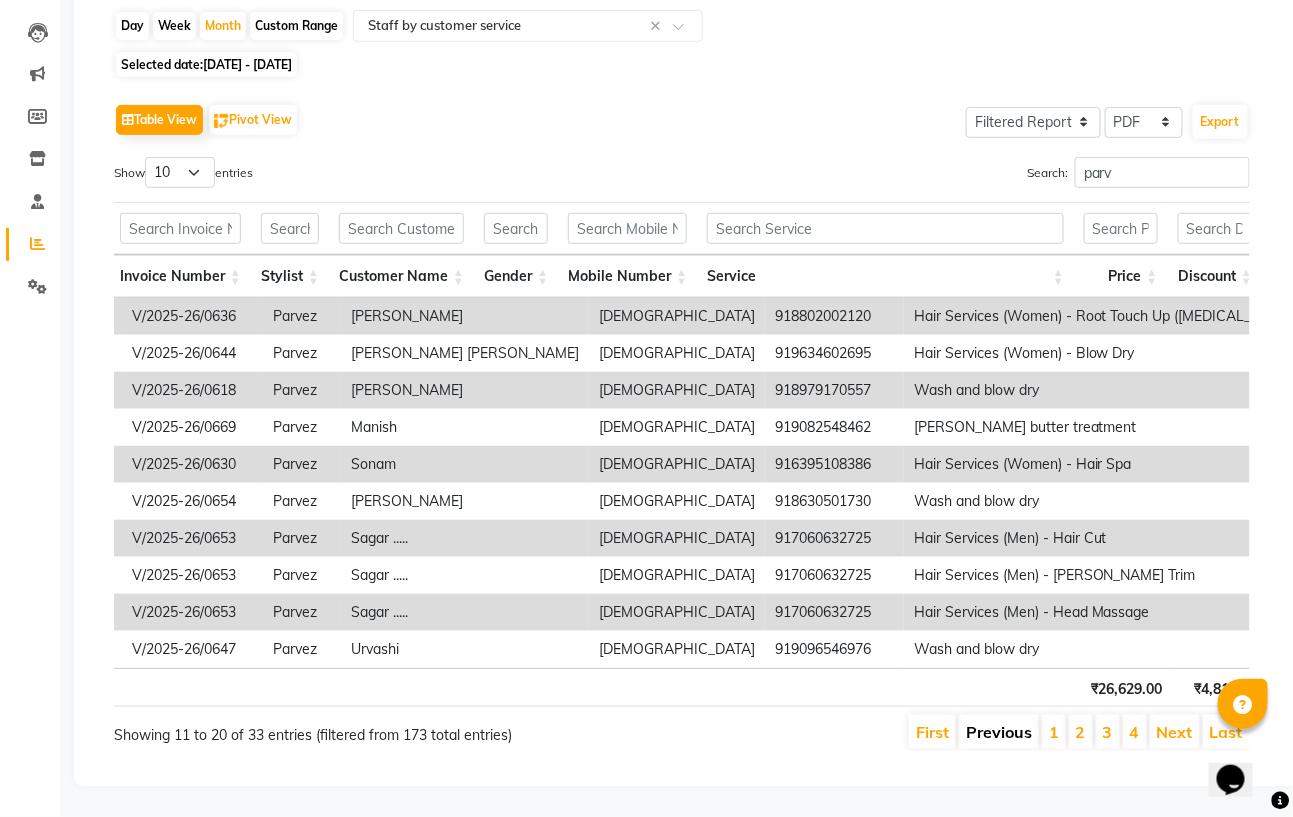 click on "Previous" at bounding box center (999, 732) 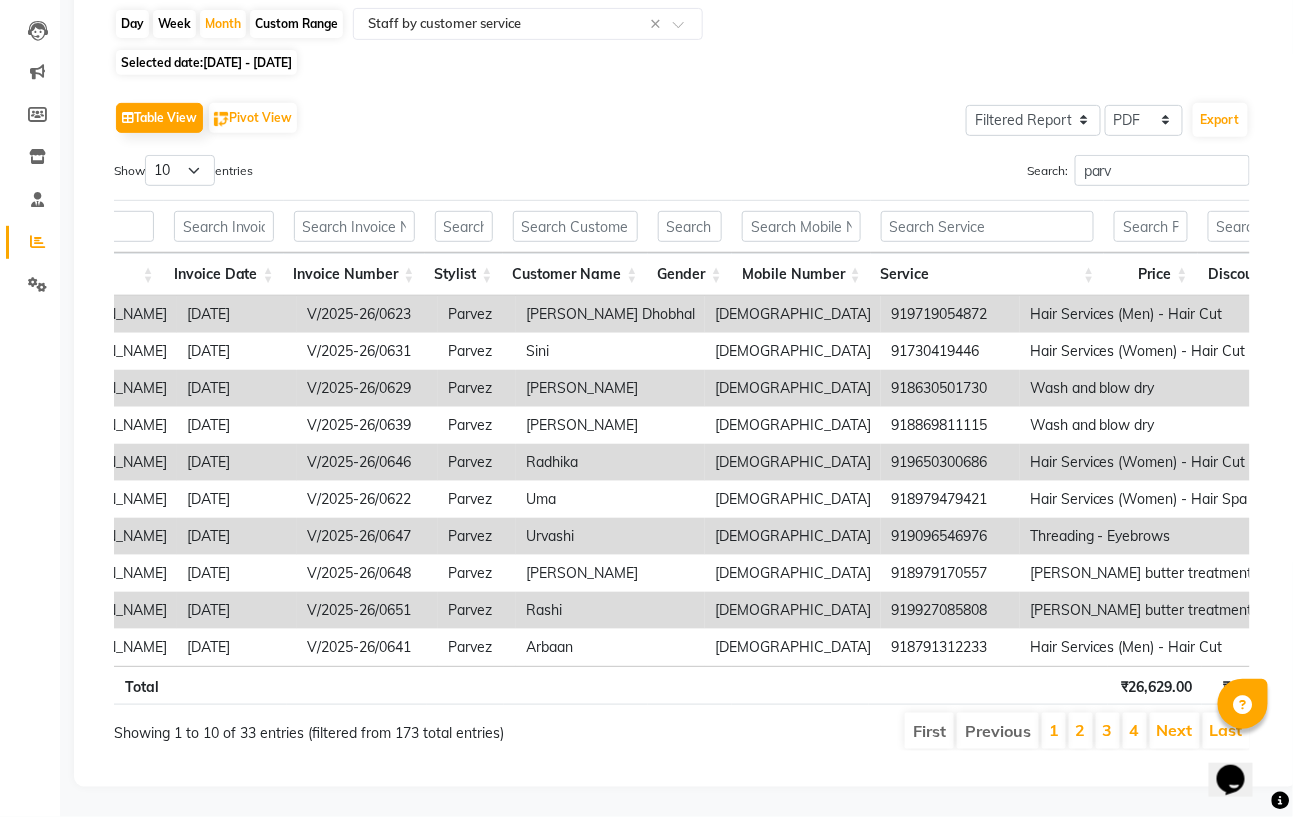 click on "Search: parv" at bounding box center (973, 174) 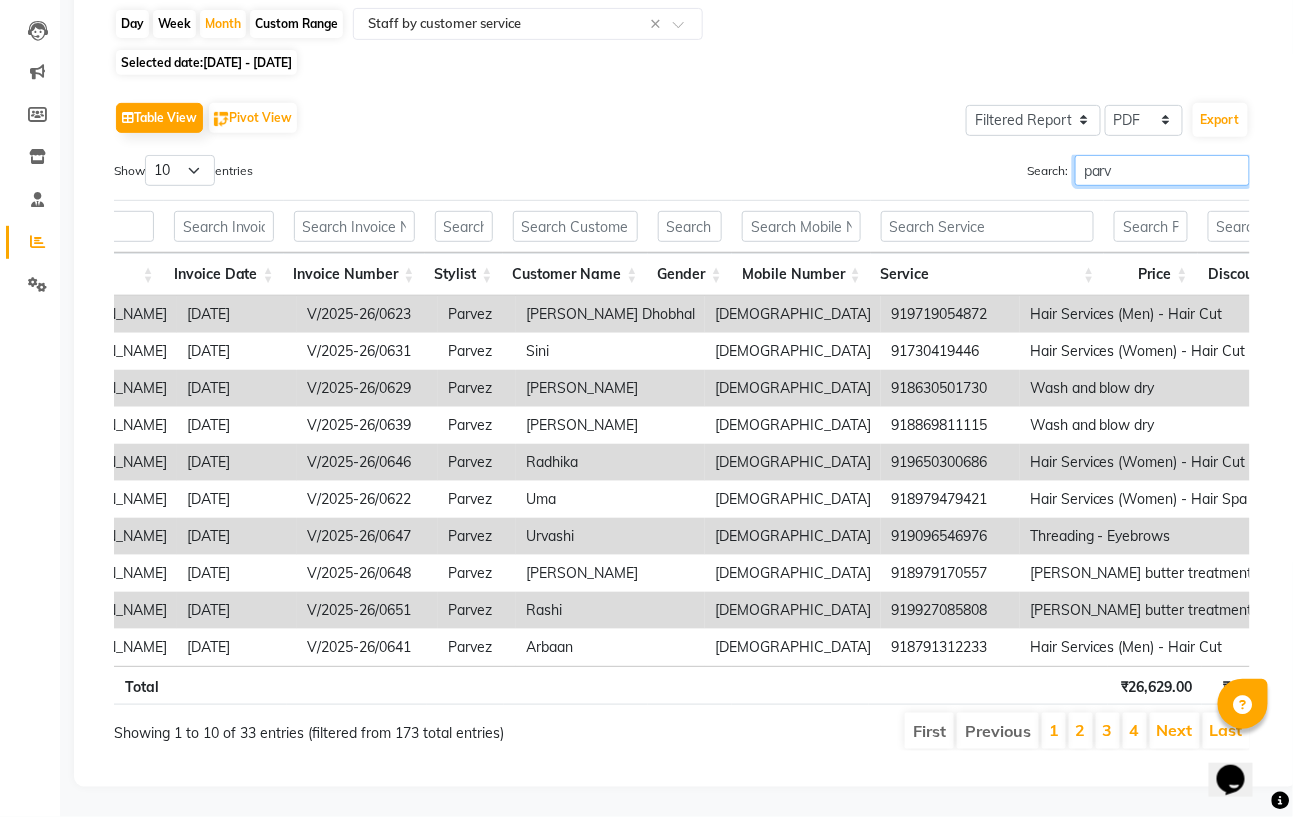 click on "parv" at bounding box center [1162, 170] 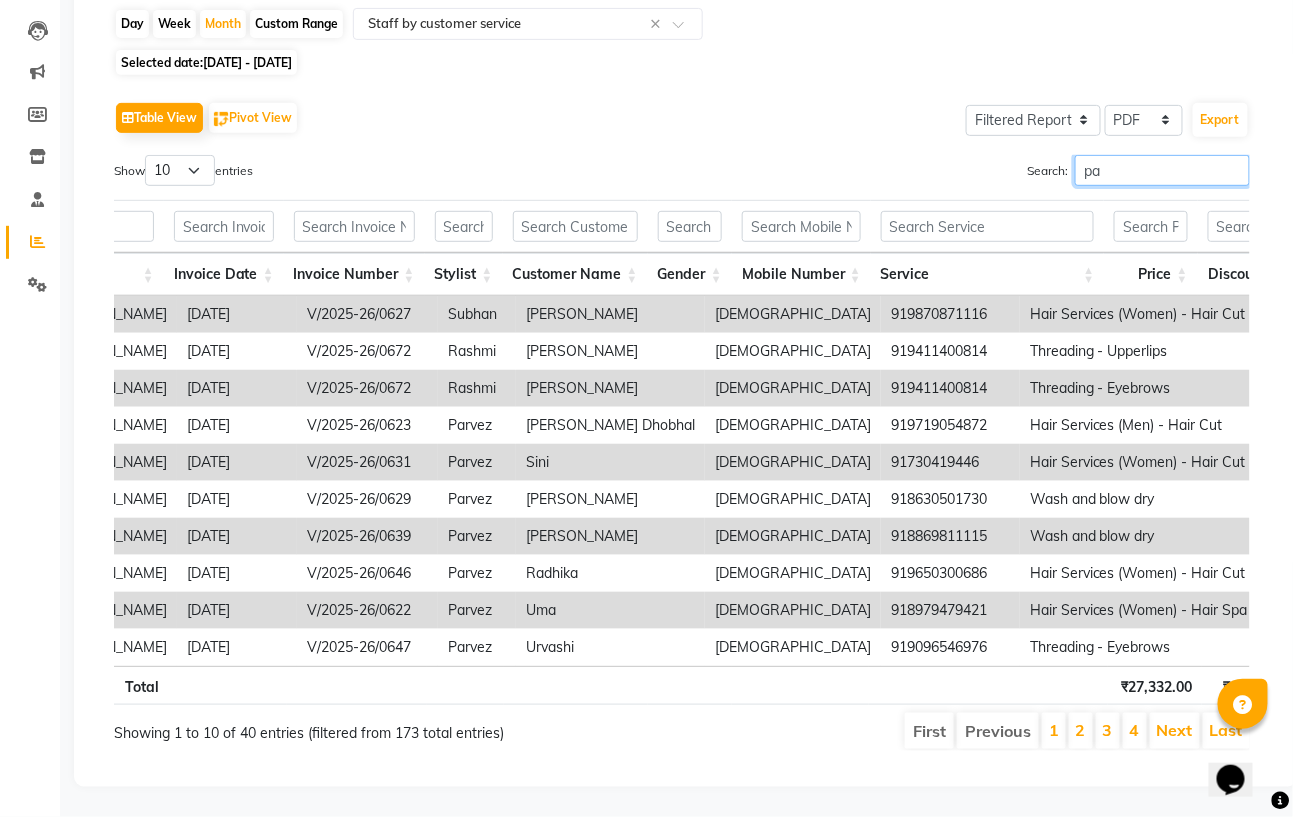 type on "p" 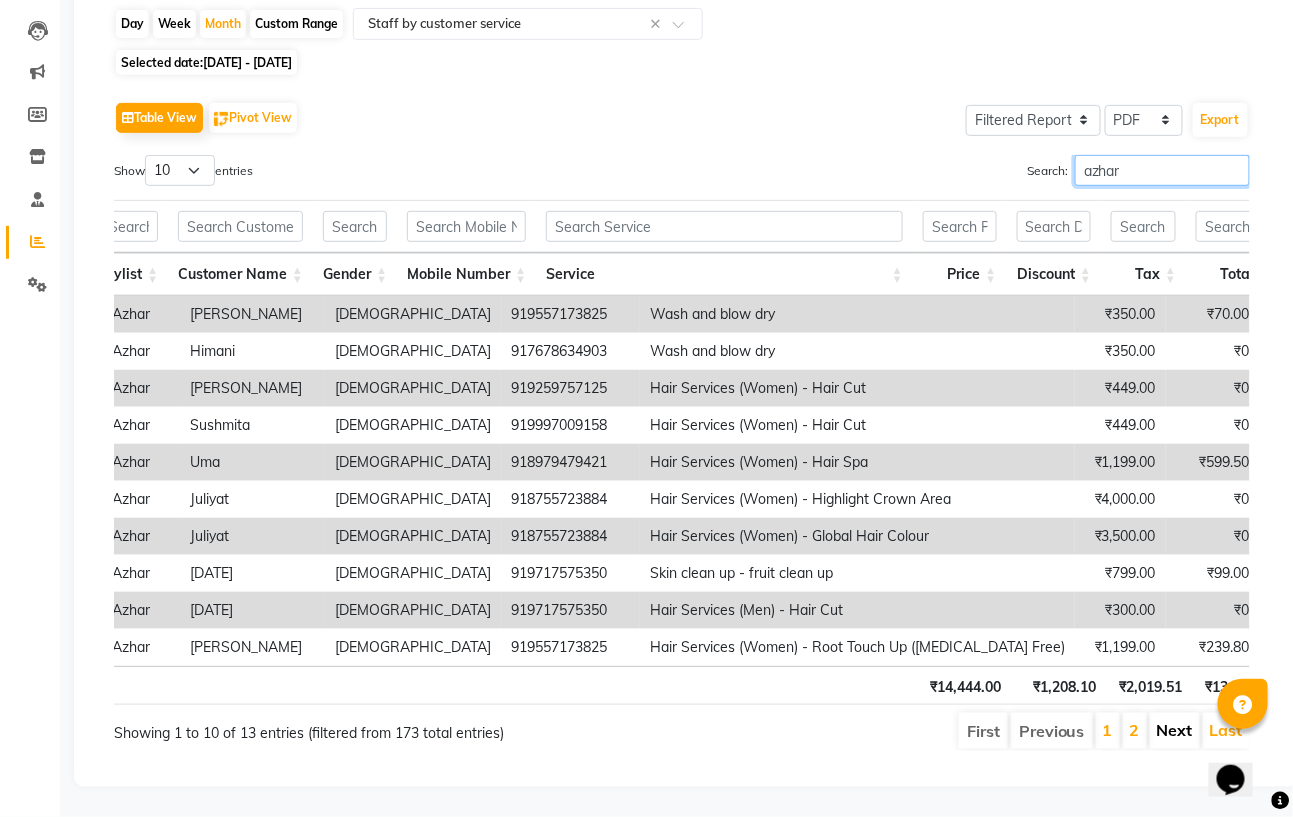 type on "azhar" 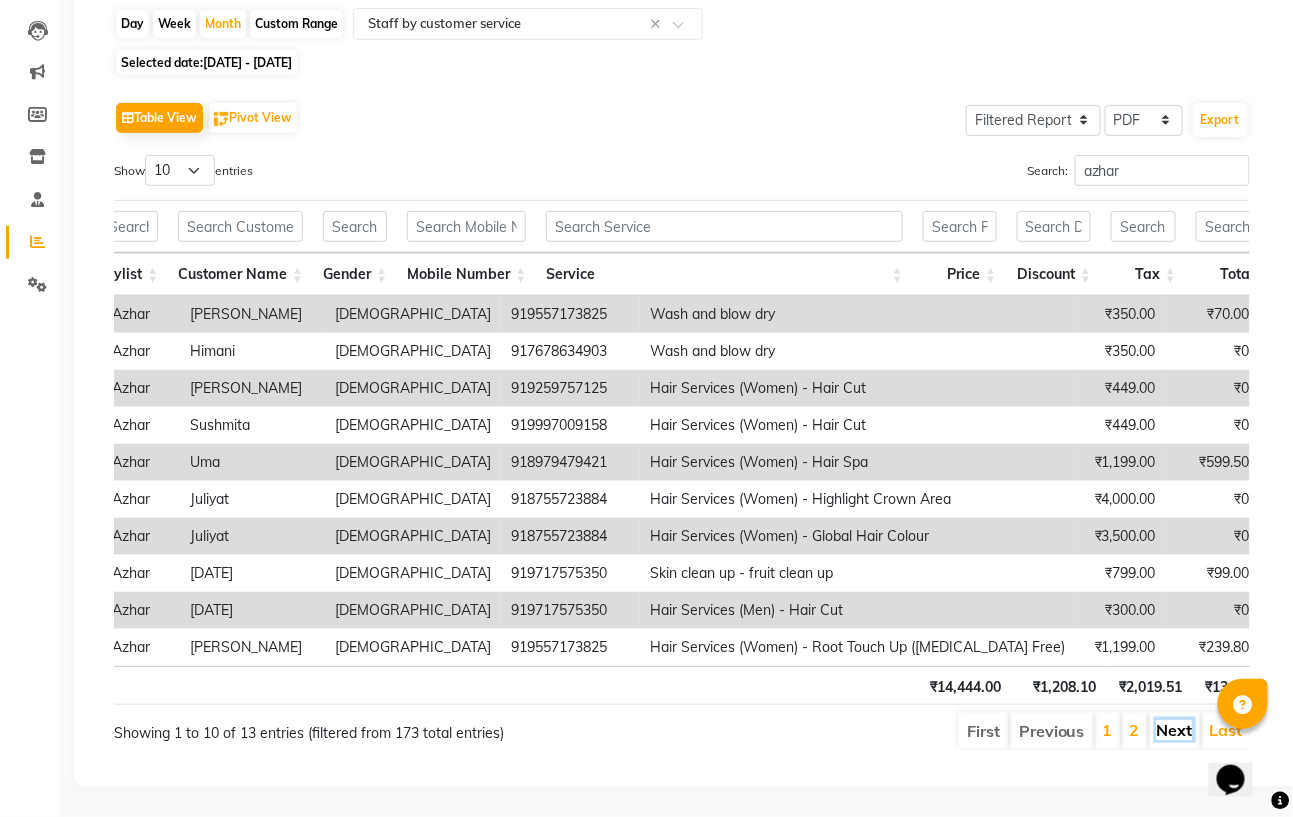 click on "Next" at bounding box center (1175, 730) 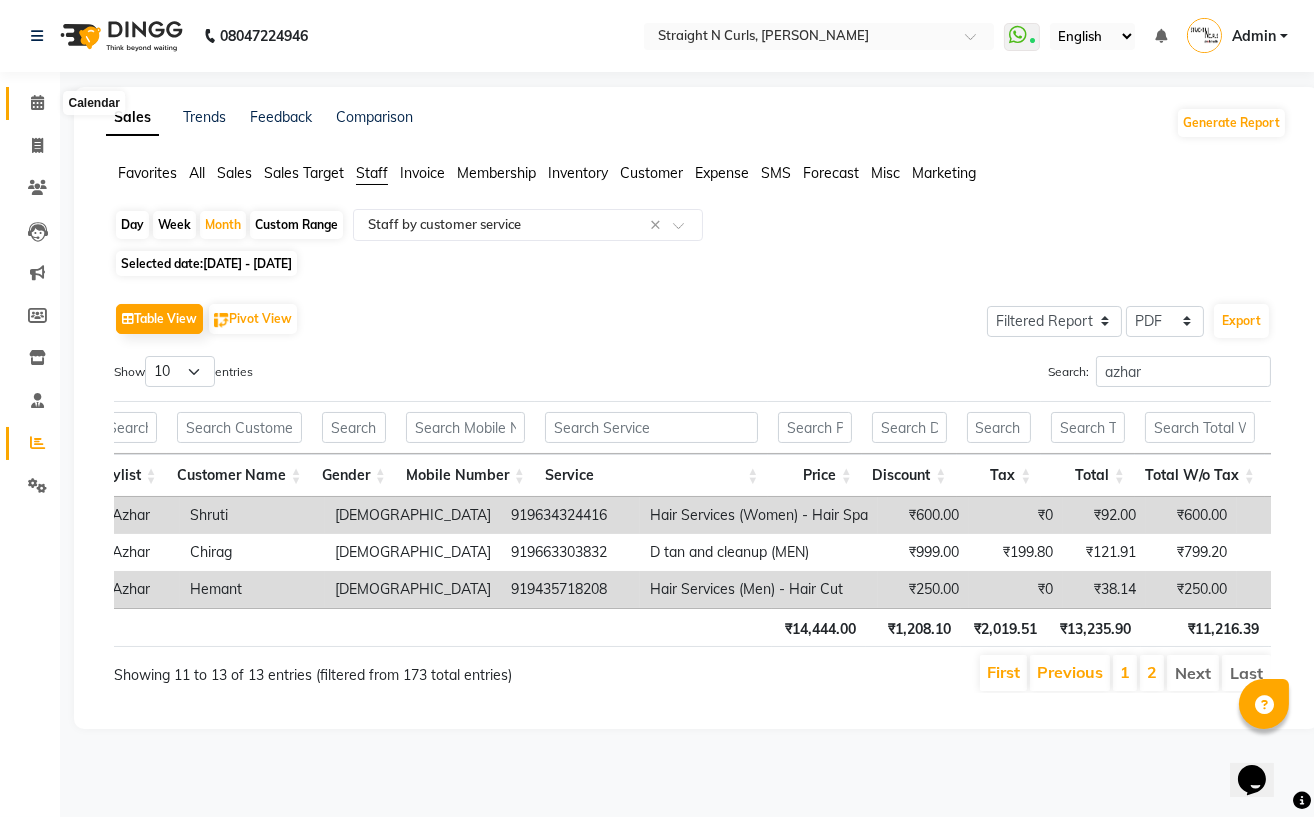 click 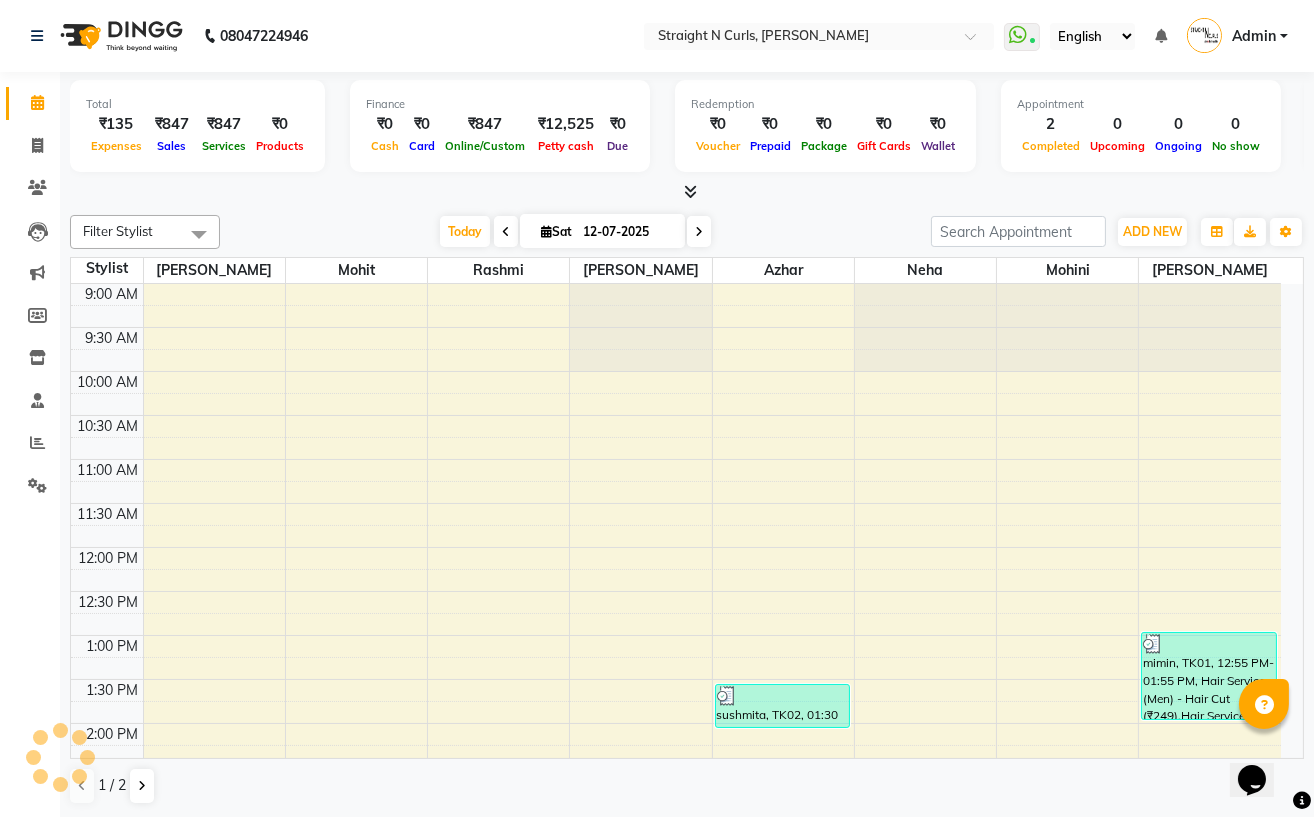 scroll, scrollTop: 556, scrollLeft: 0, axis: vertical 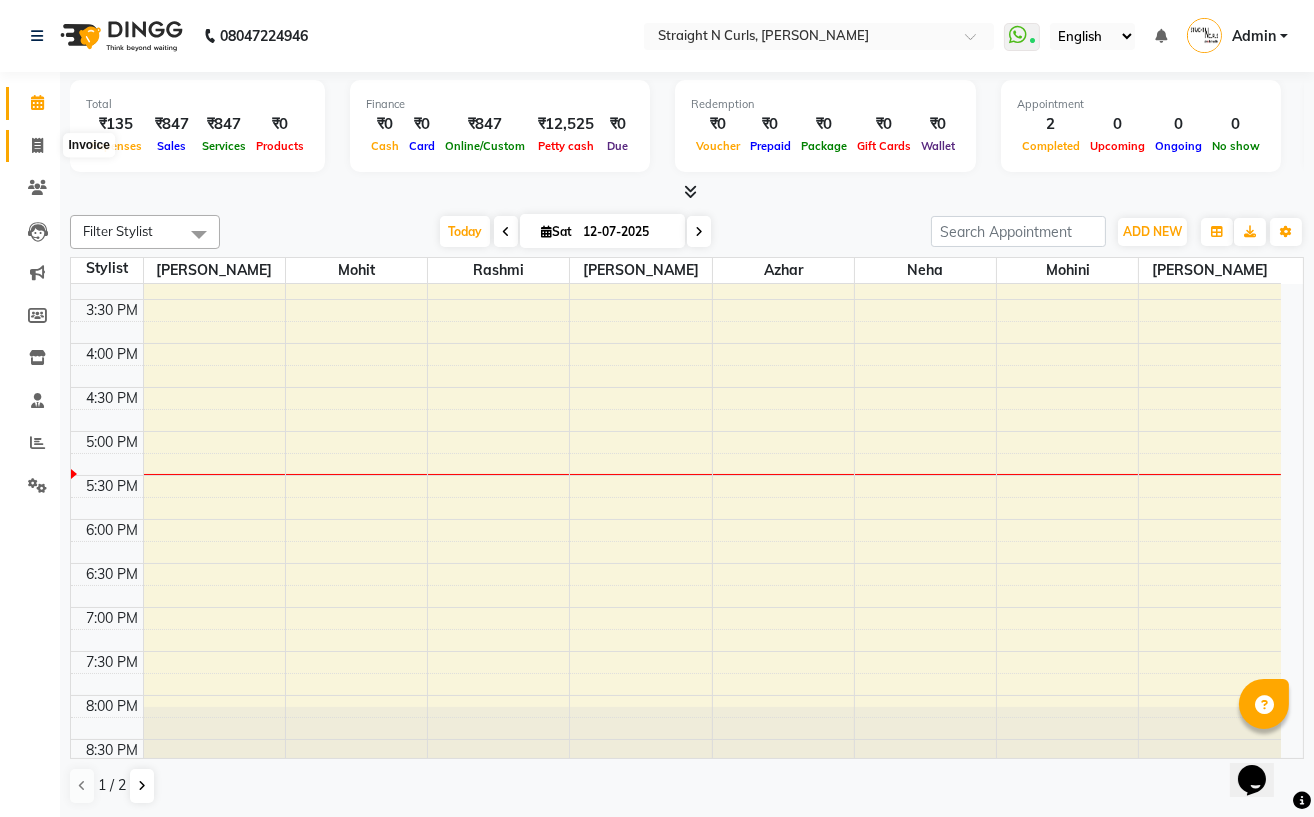 click 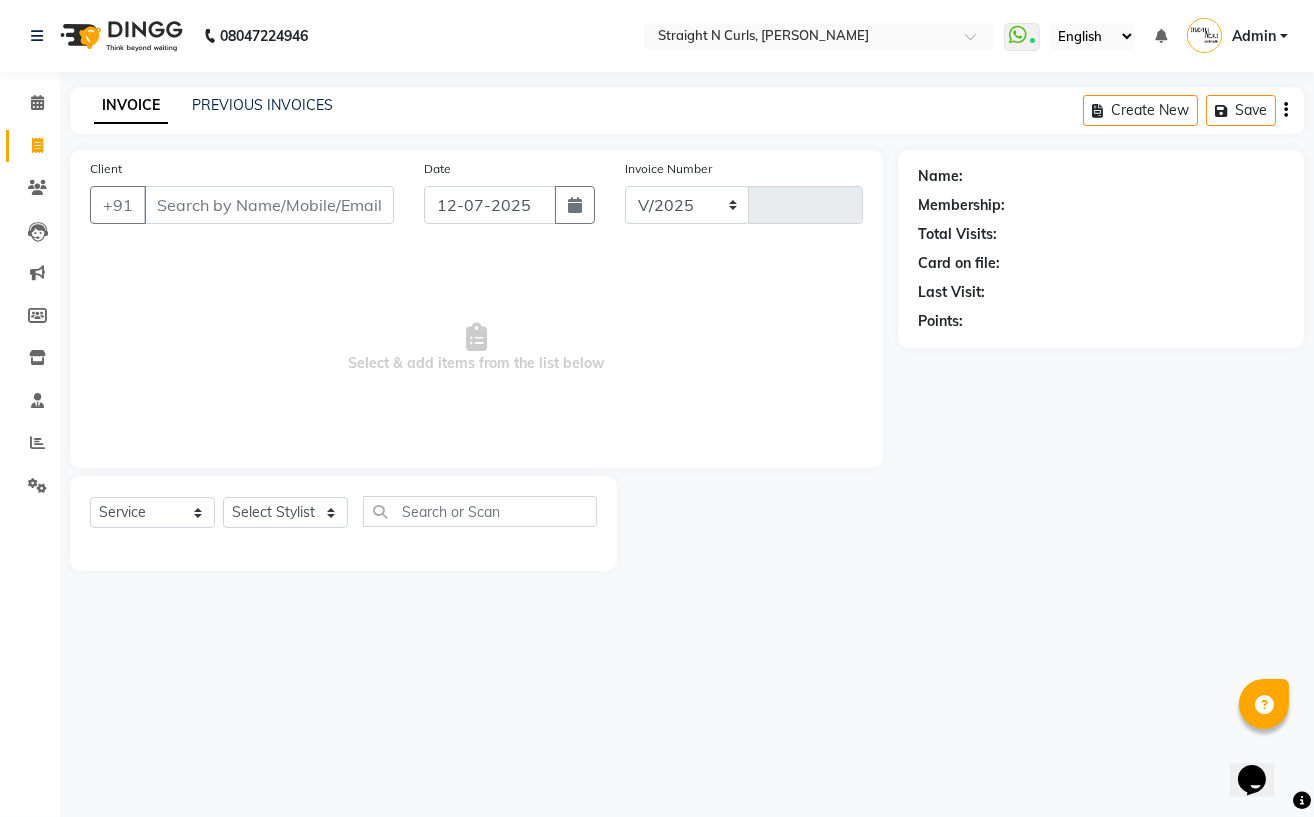 select on "7039" 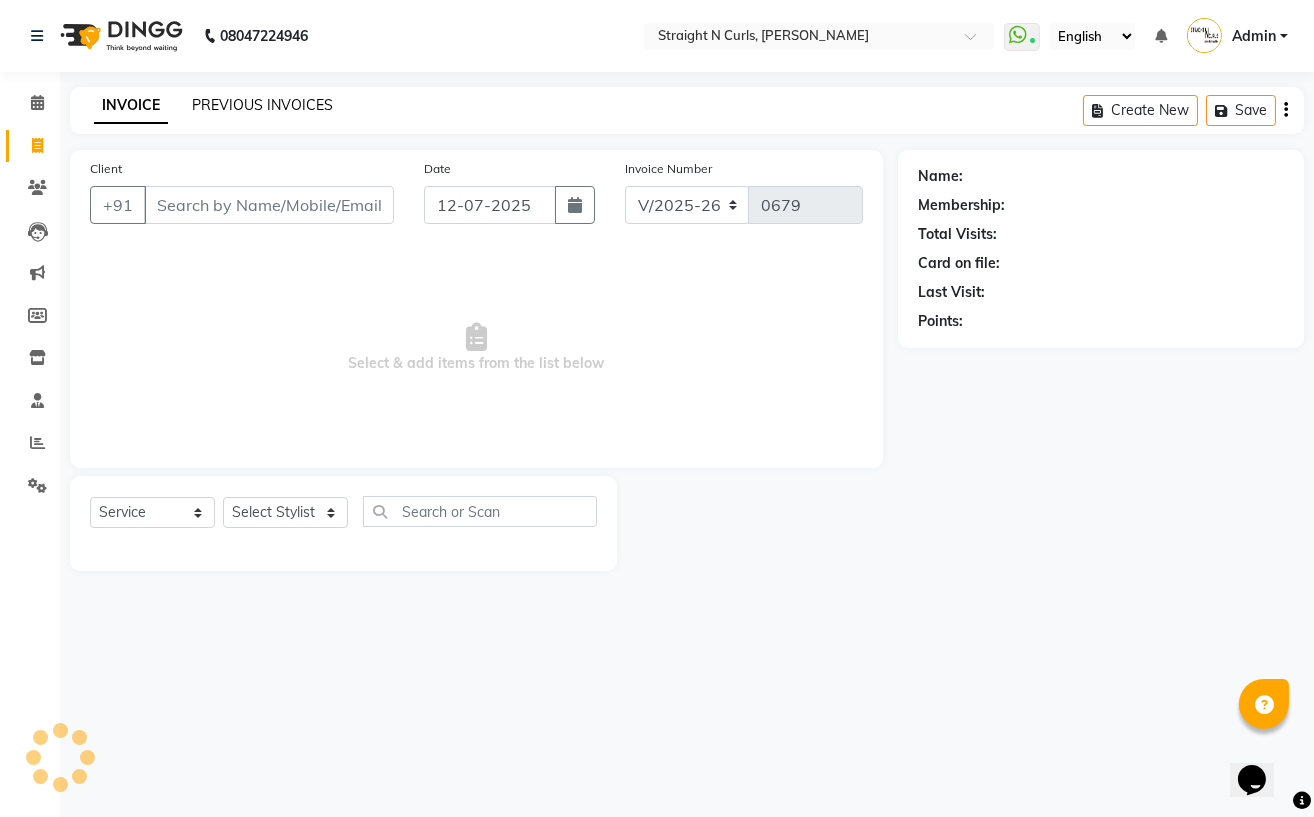 click on "PREVIOUS INVOICES" 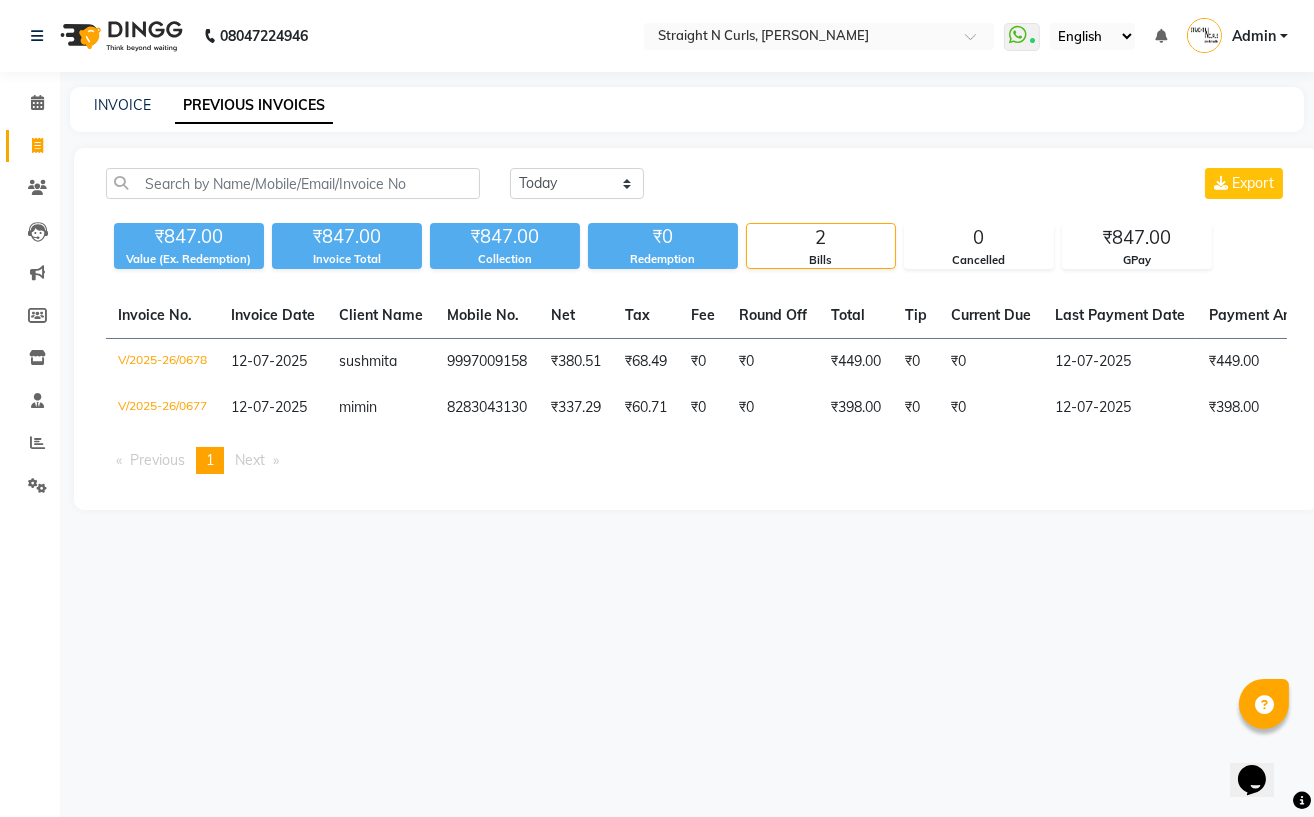 select on "service" 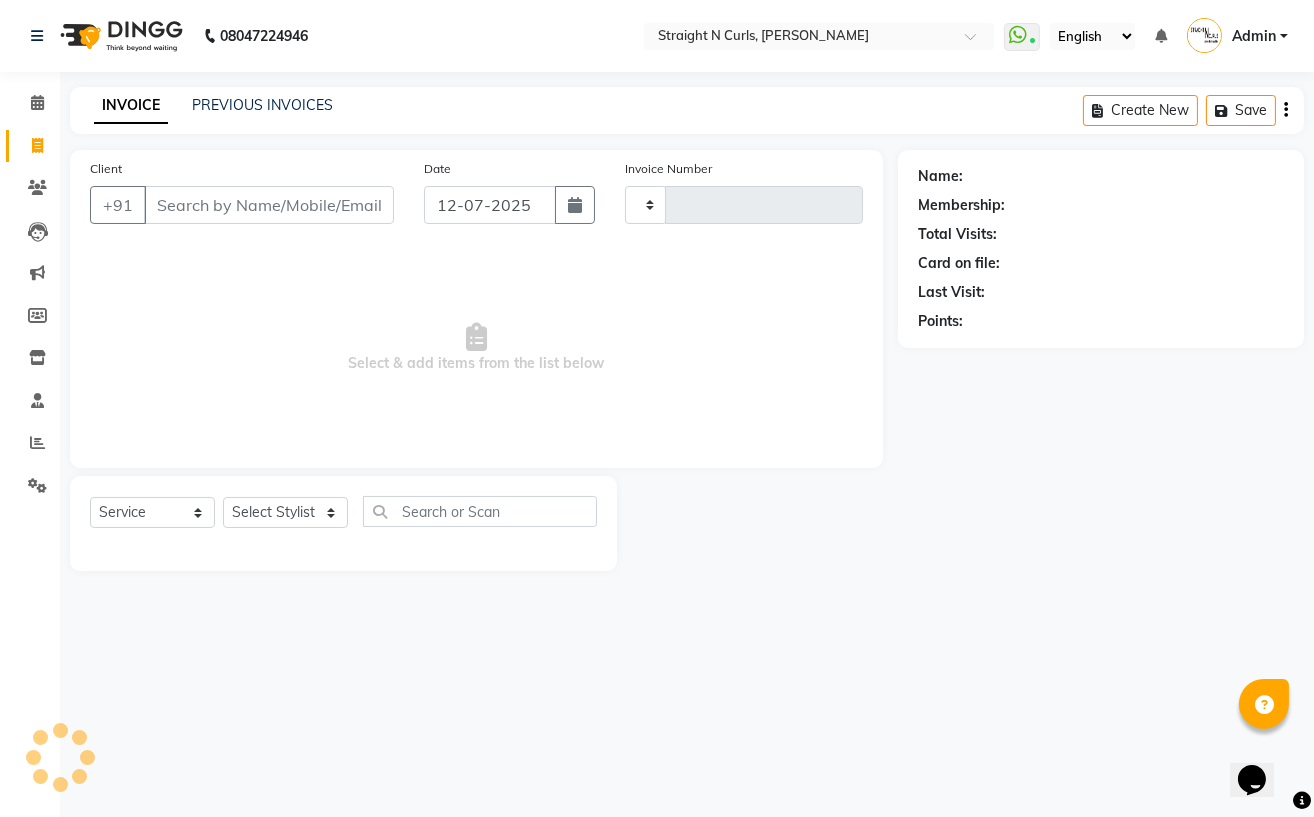 type on "0679" 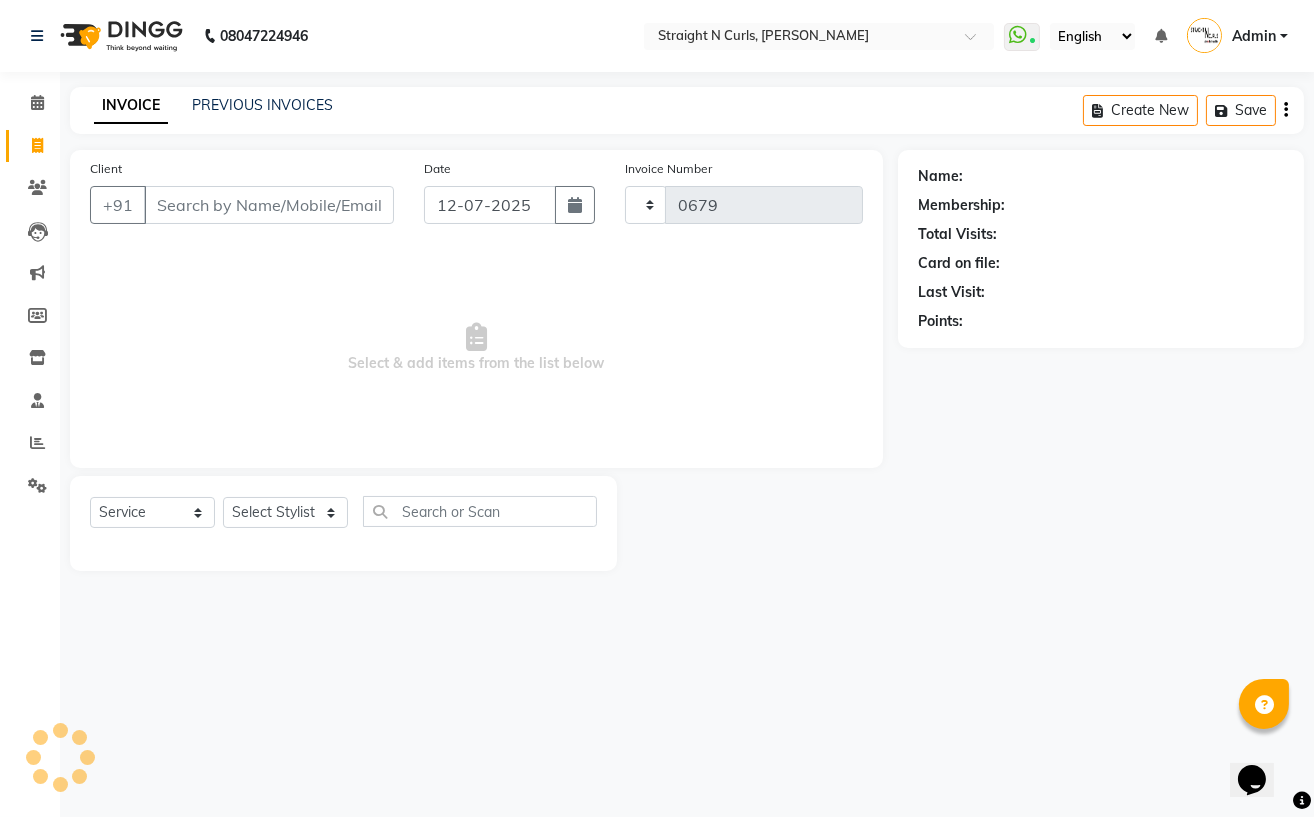 select on "7039" 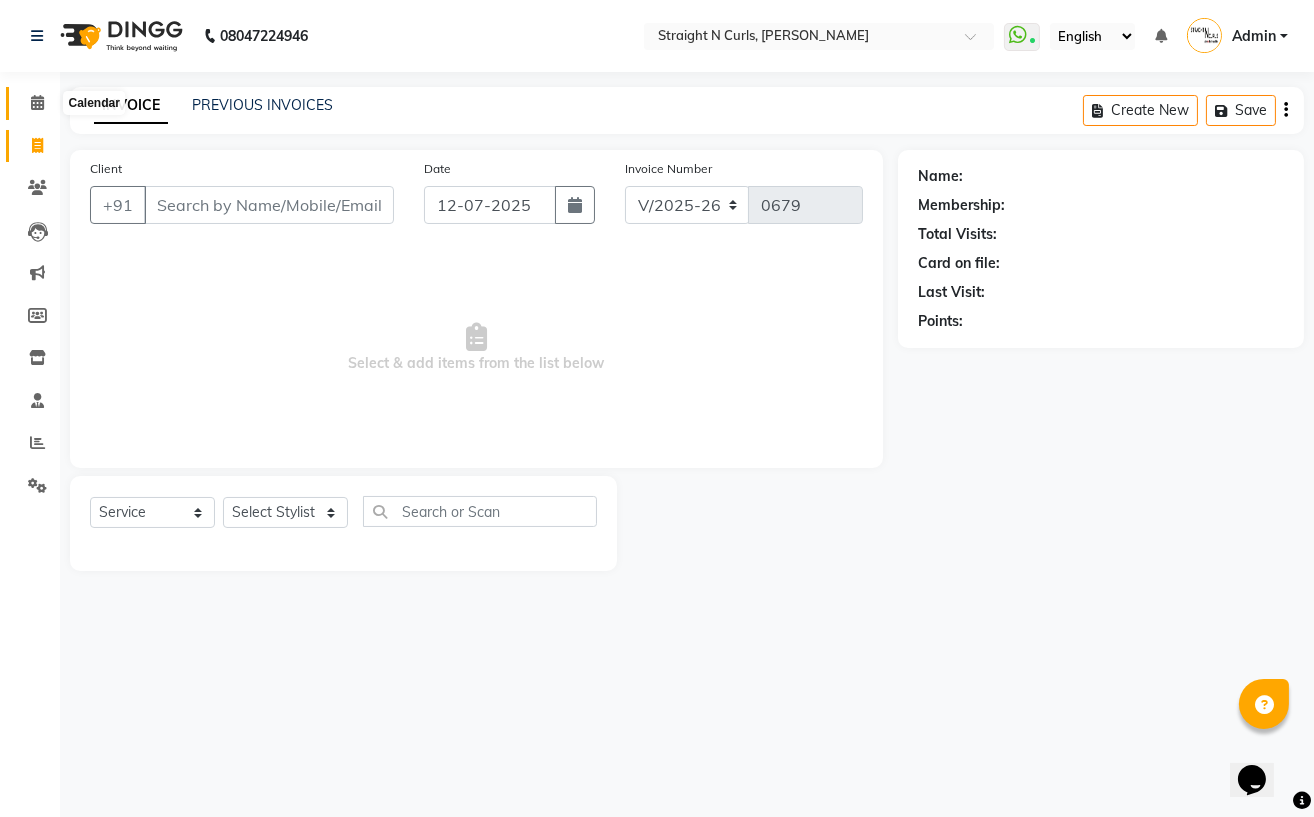 click 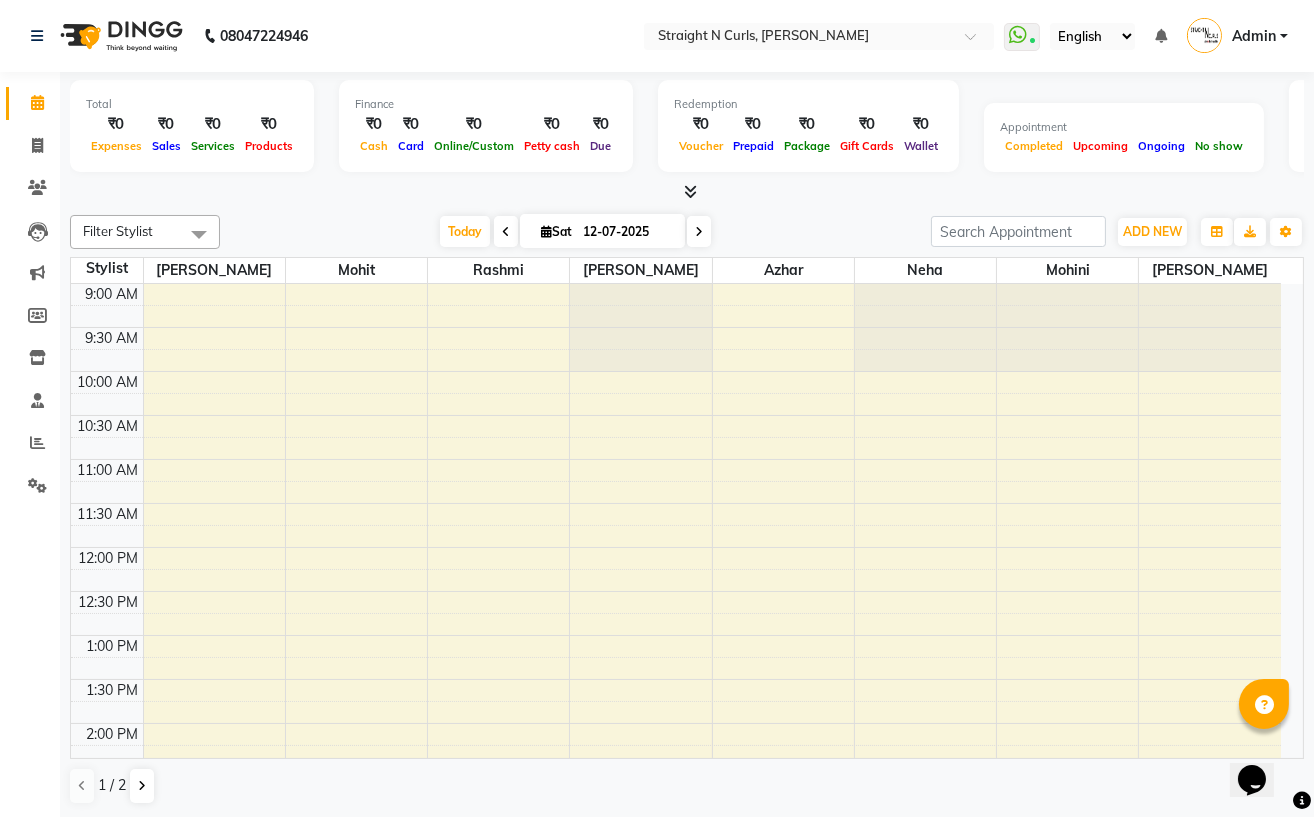 scroll, scrollTop: 0, scrollLeft: 0, axis: both 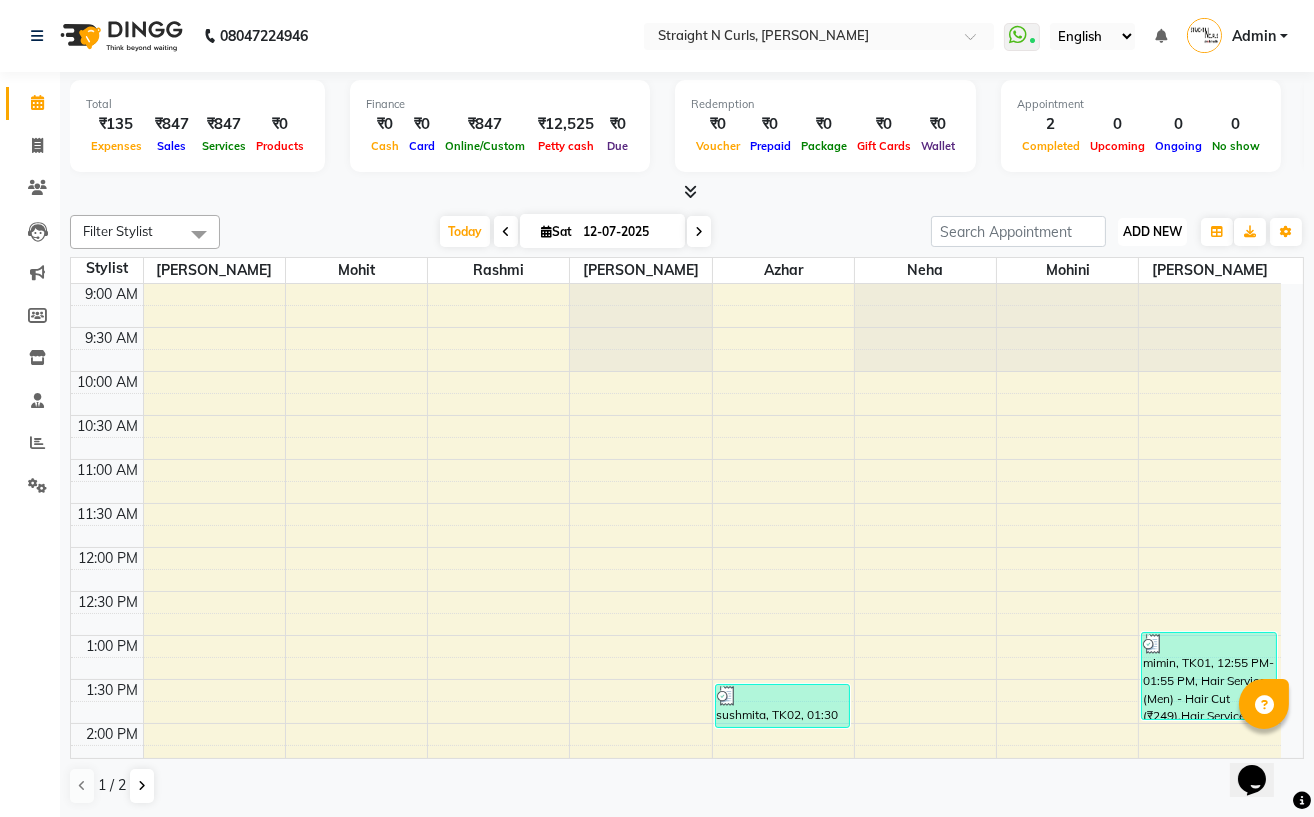 click on "ADD NEW" at bounding box center [1152, 231] 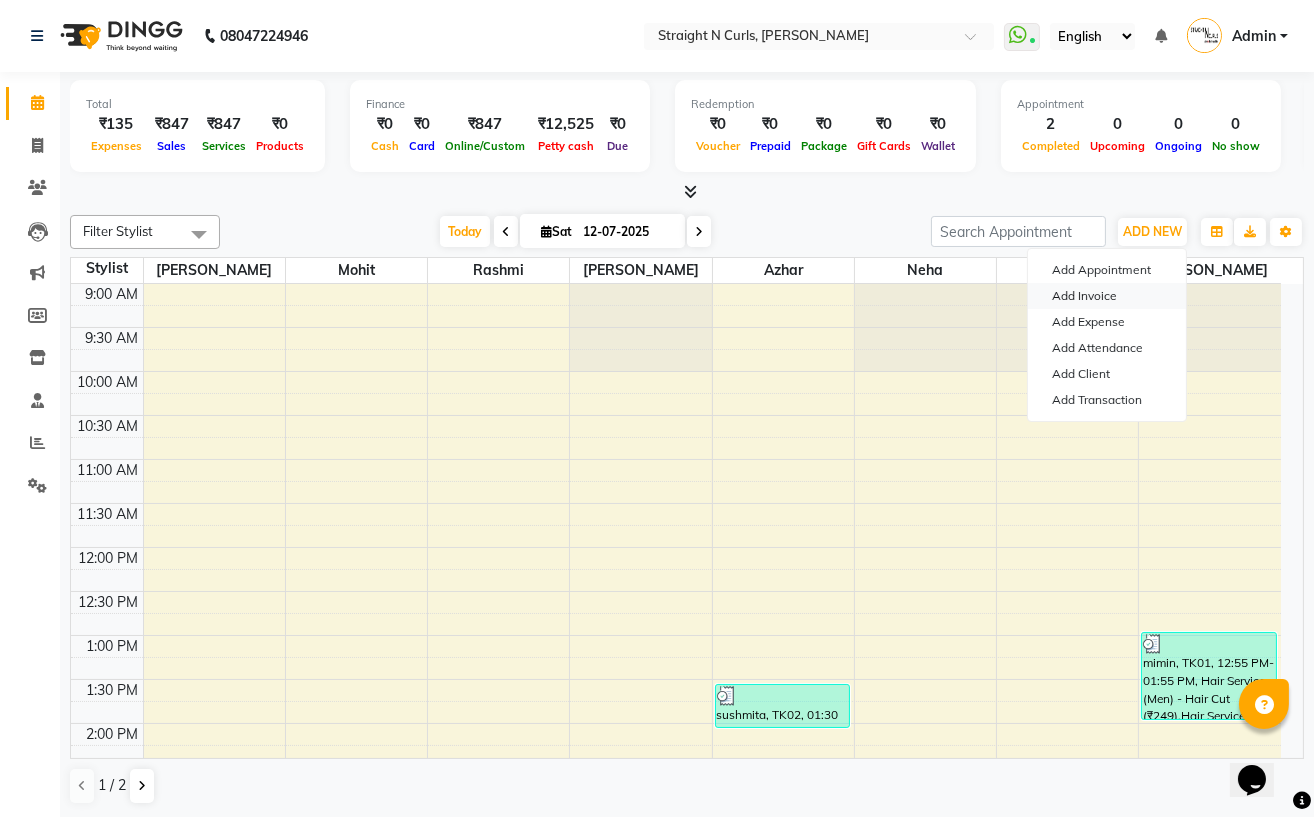 click on "Add Invoice" at bounding box center [1107, 296] 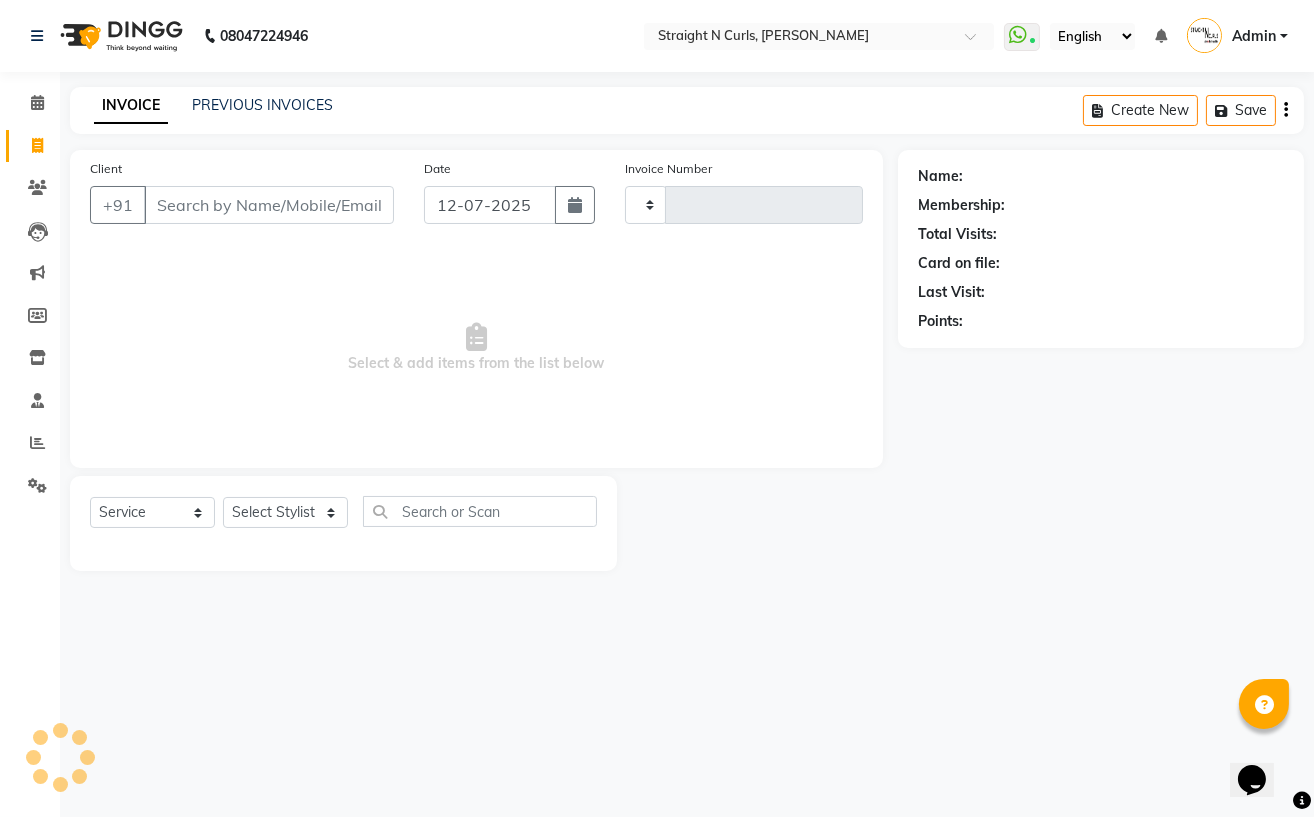 type on "0679" 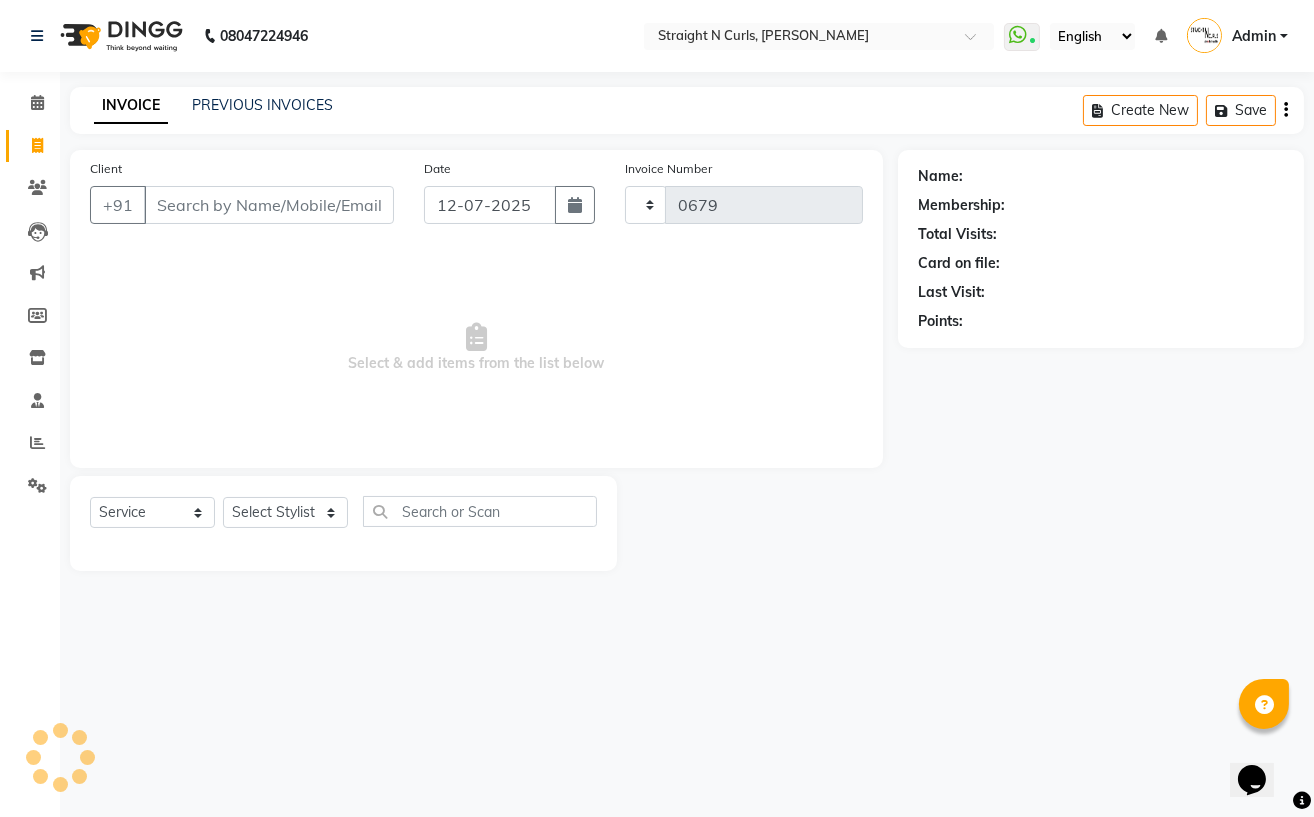 select on "7039" 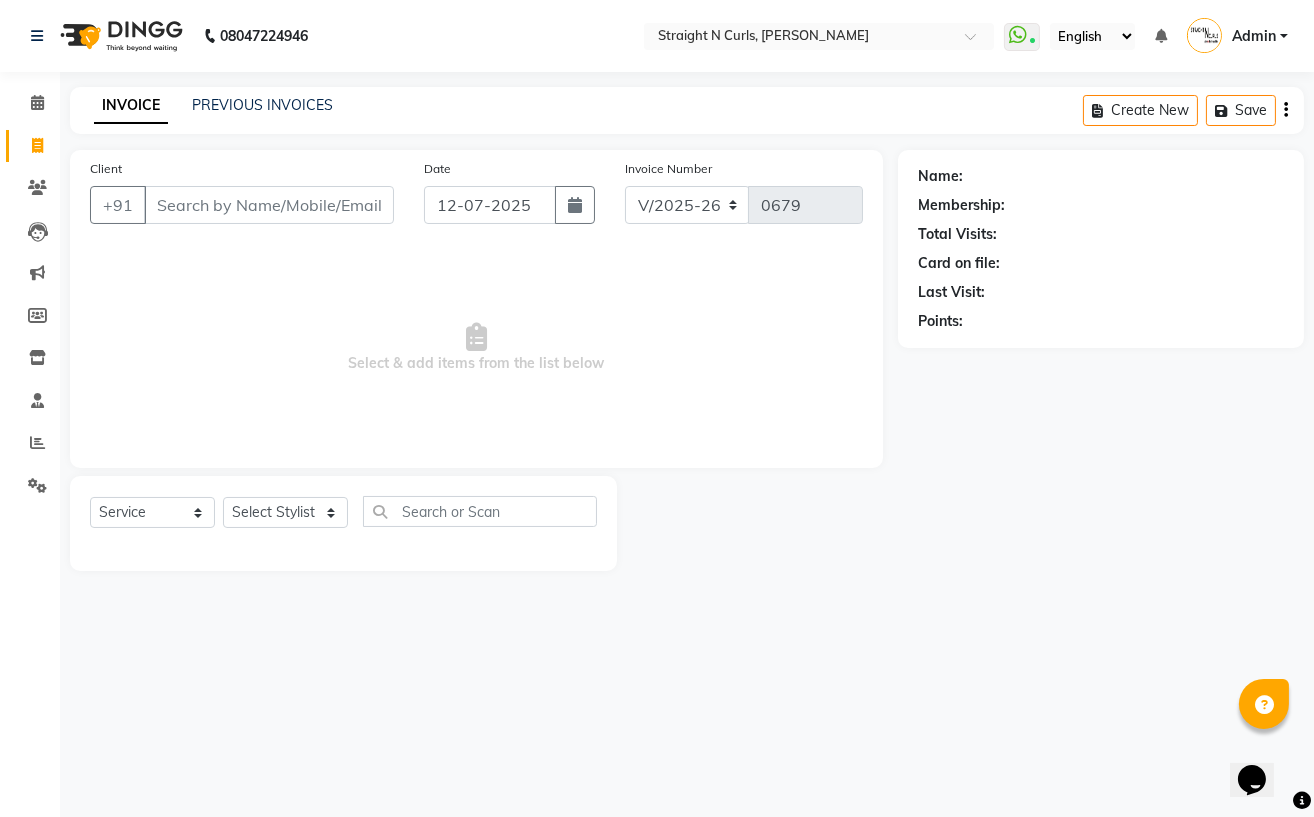 click on "Client" at bounding box center [269, 205] 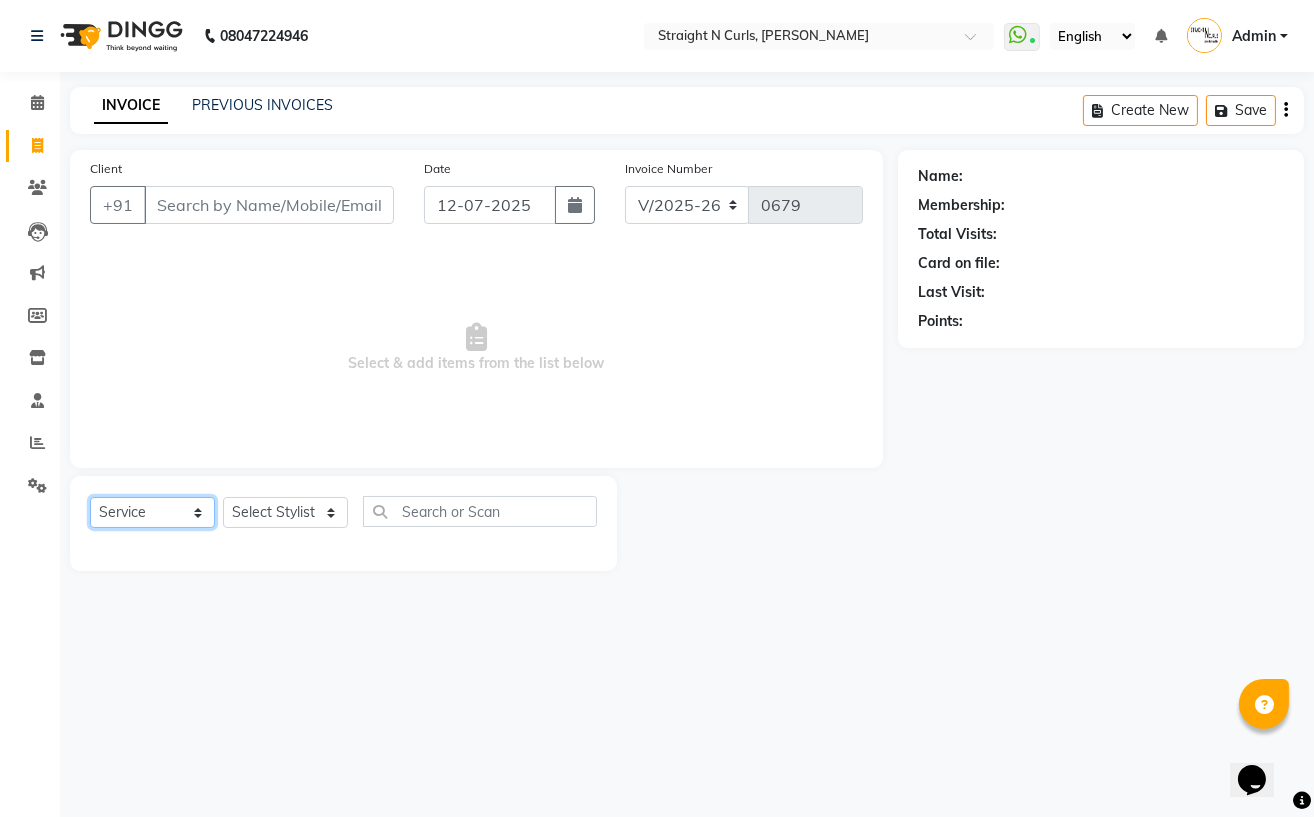 click on "Select  Service  Product  Membership  Package Voucher Prepaid Gift Card" 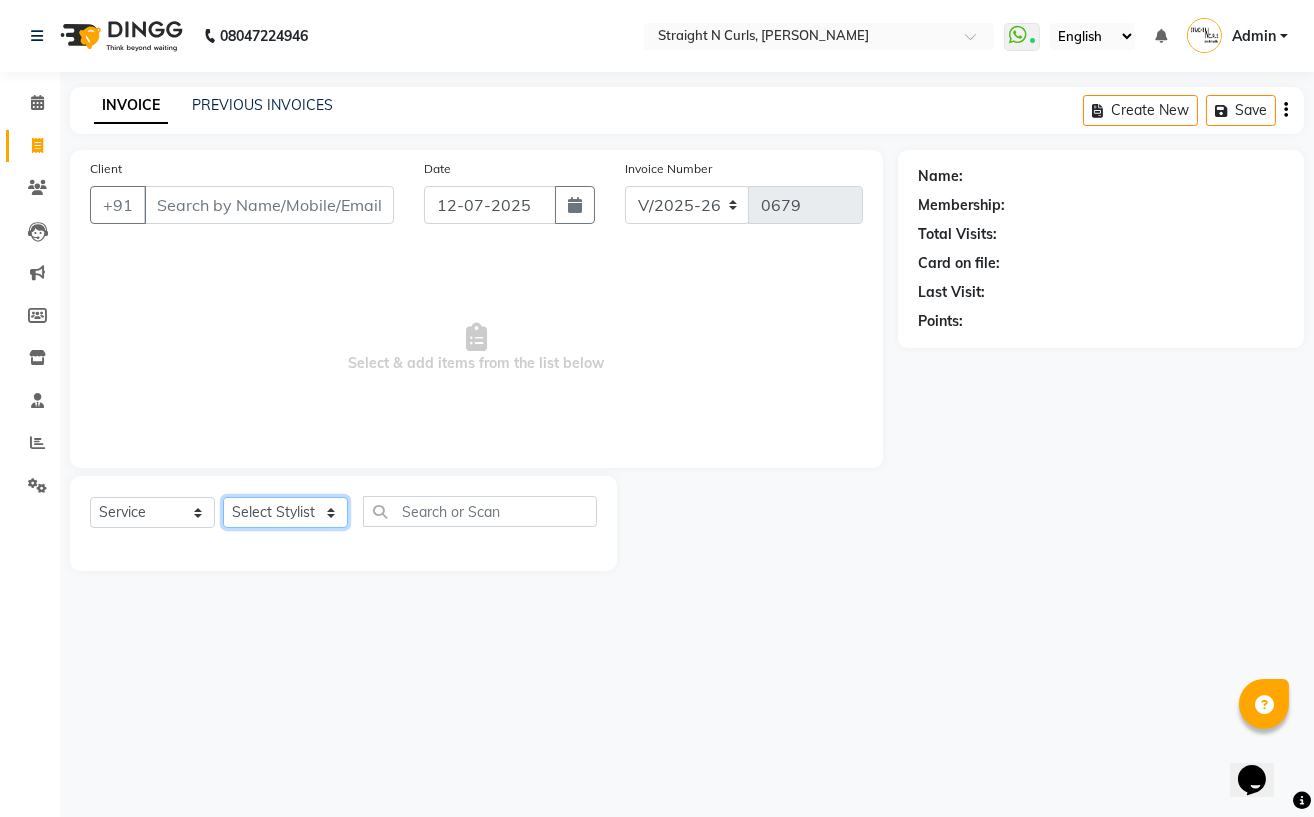 click on "Select Stylist [PERSON_NAME] [PERSON_NAME] [PERSON_NAME] Mohit [PERSON_NAME] [PERSON_NAME] [PERSON_NAME]" 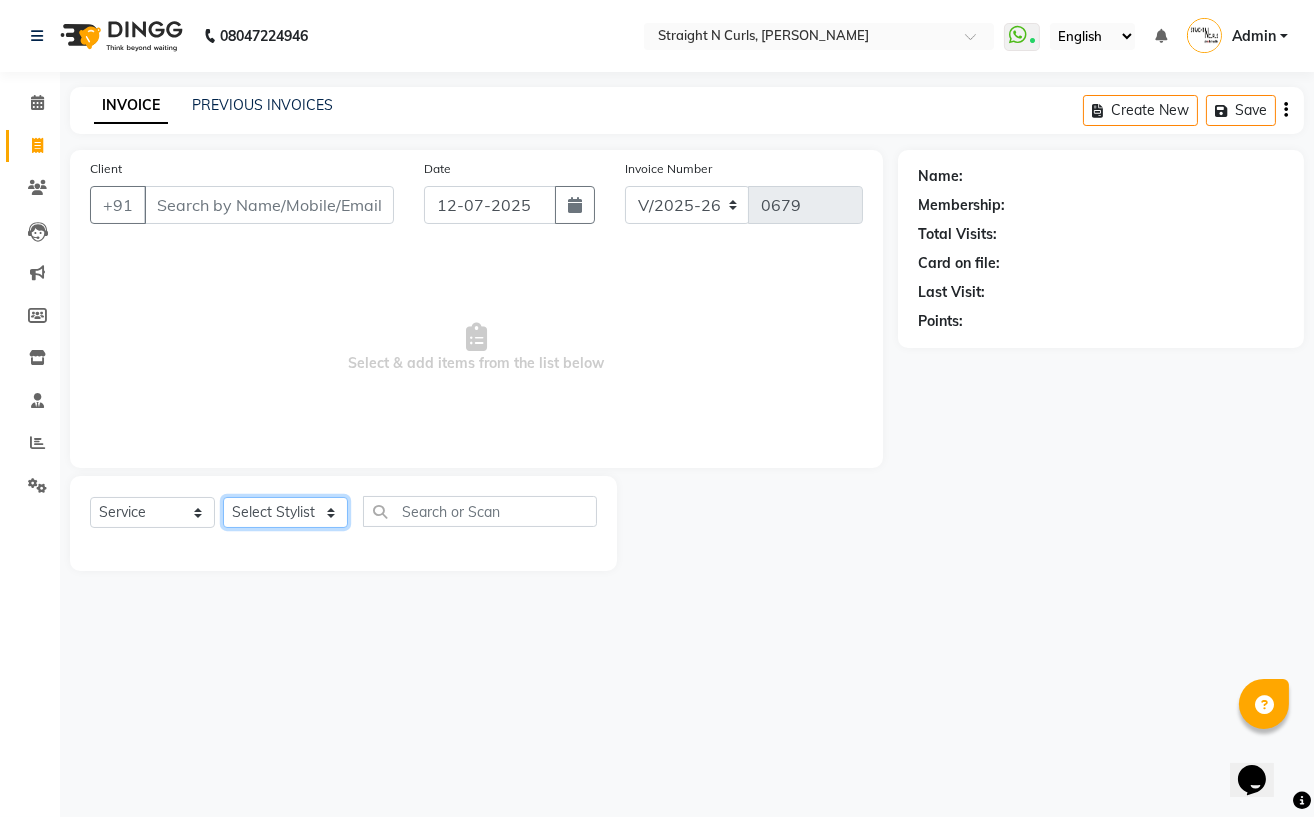 select on "74327" 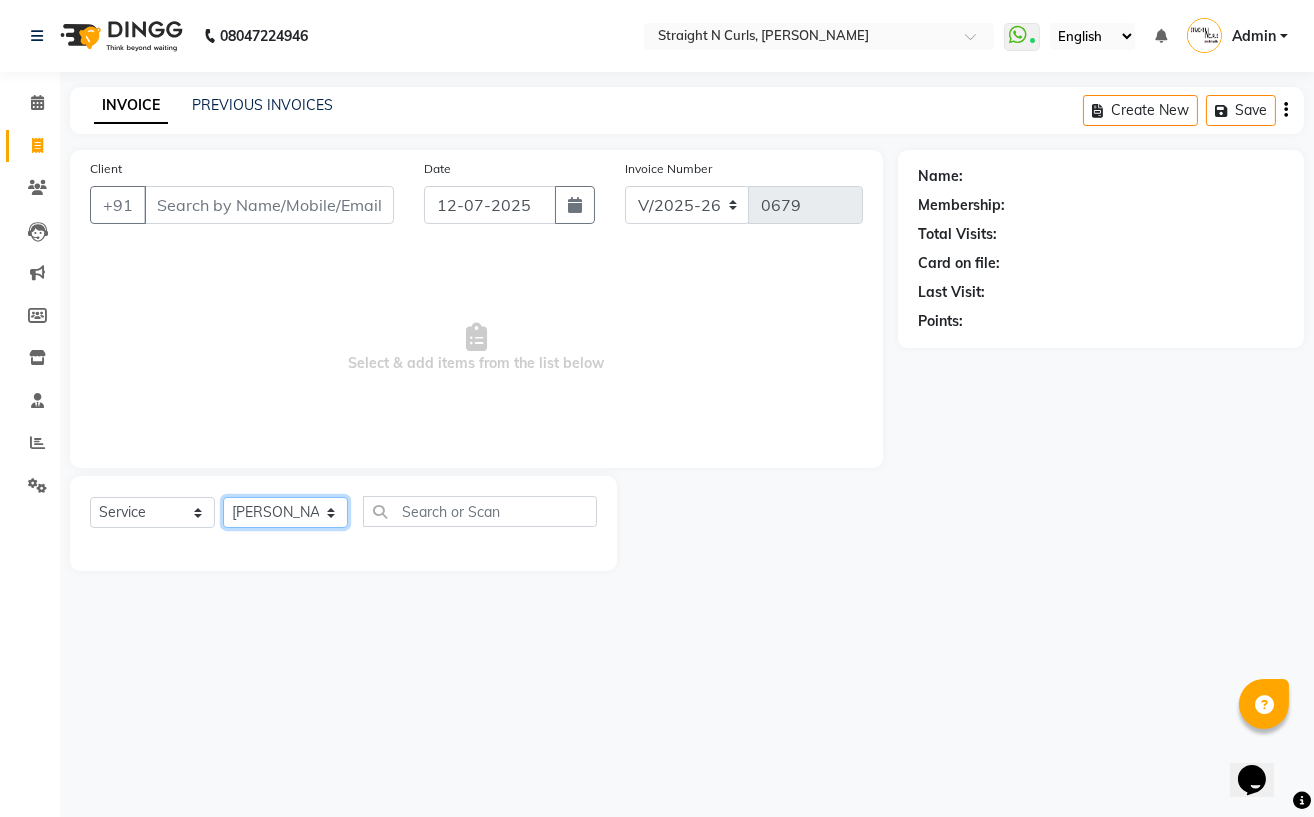 click on "Select Stylist [PERSON_NAME] [PERSON_NAME] [PERSON_NAME] Mohit [PERSON_NAME] [PERSON_NAME] [PERSON_NAME]" 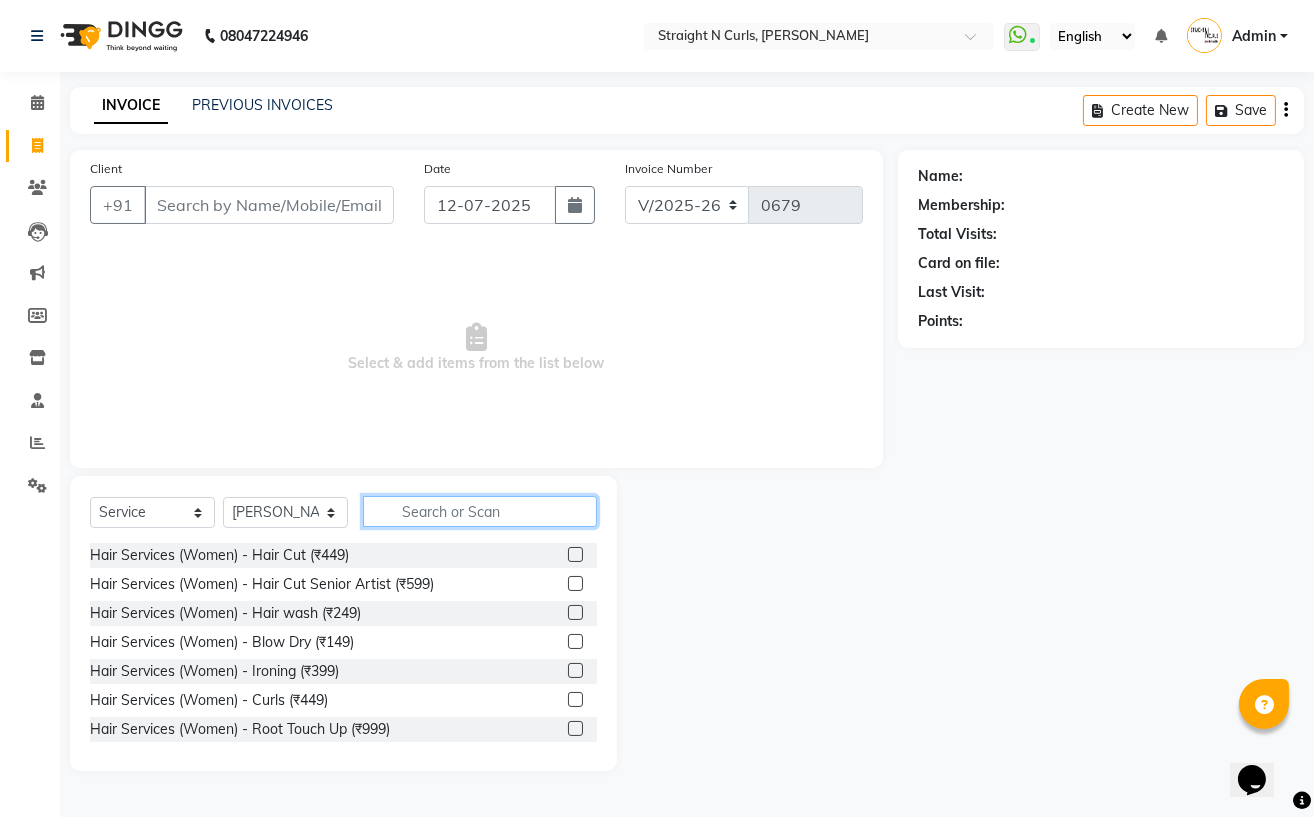 click 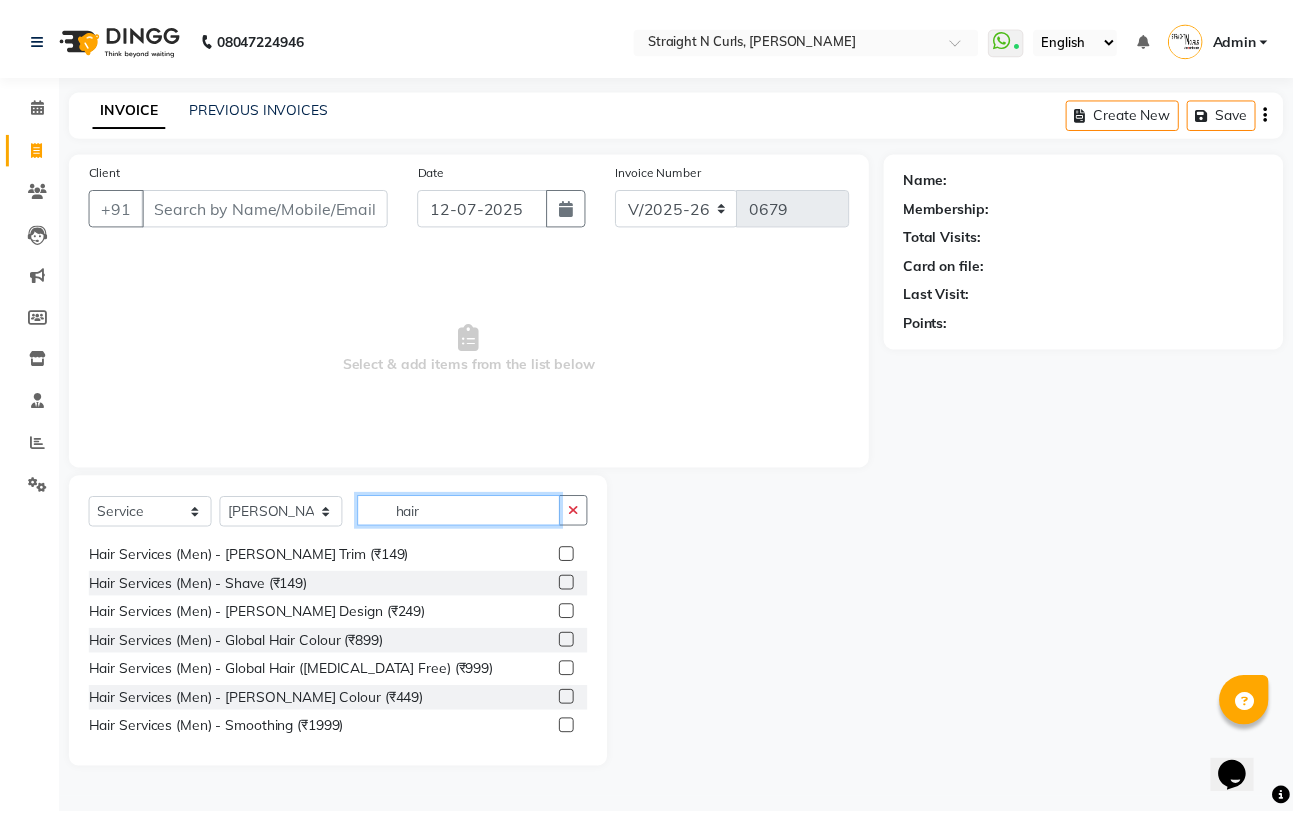 scroll, scrollTop: 533, scrollLeft: 0, axis: vertical 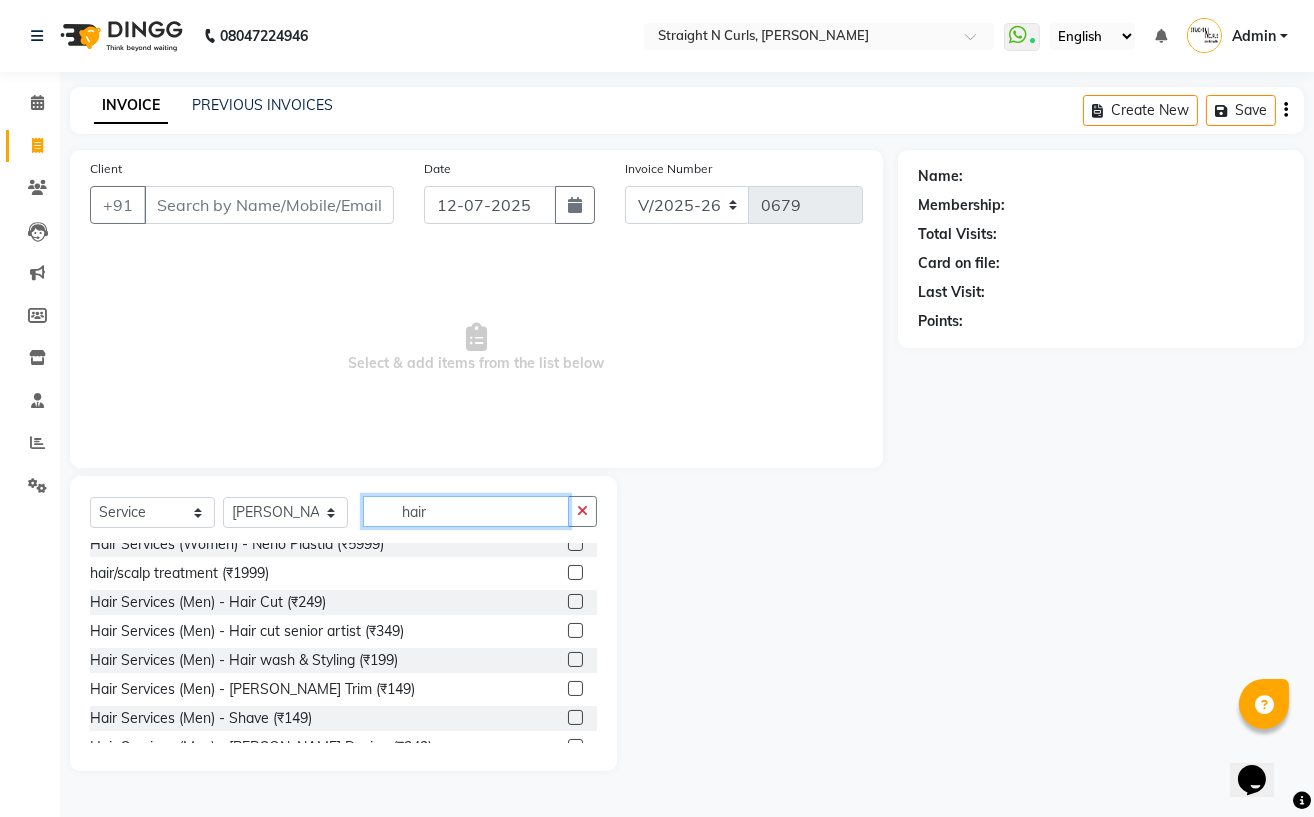 type on "hair" 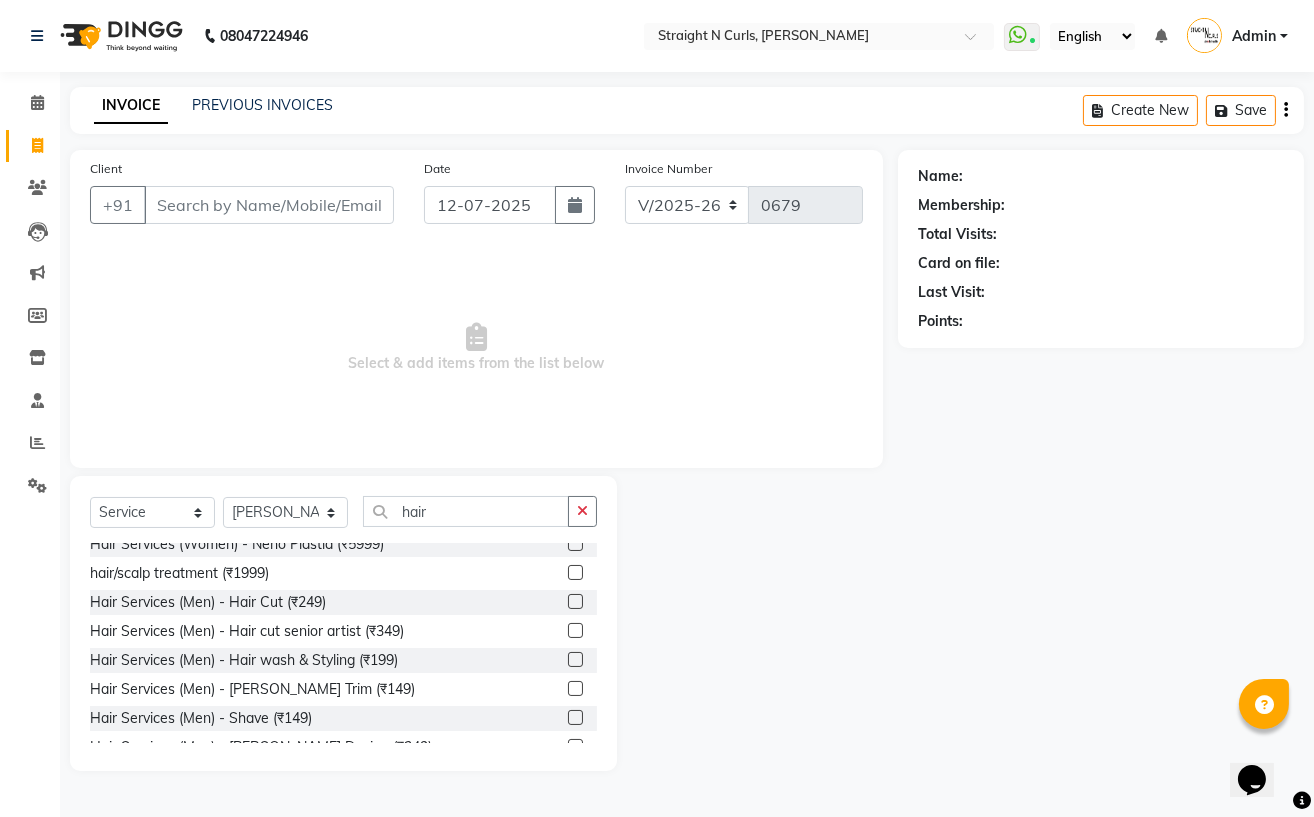 click 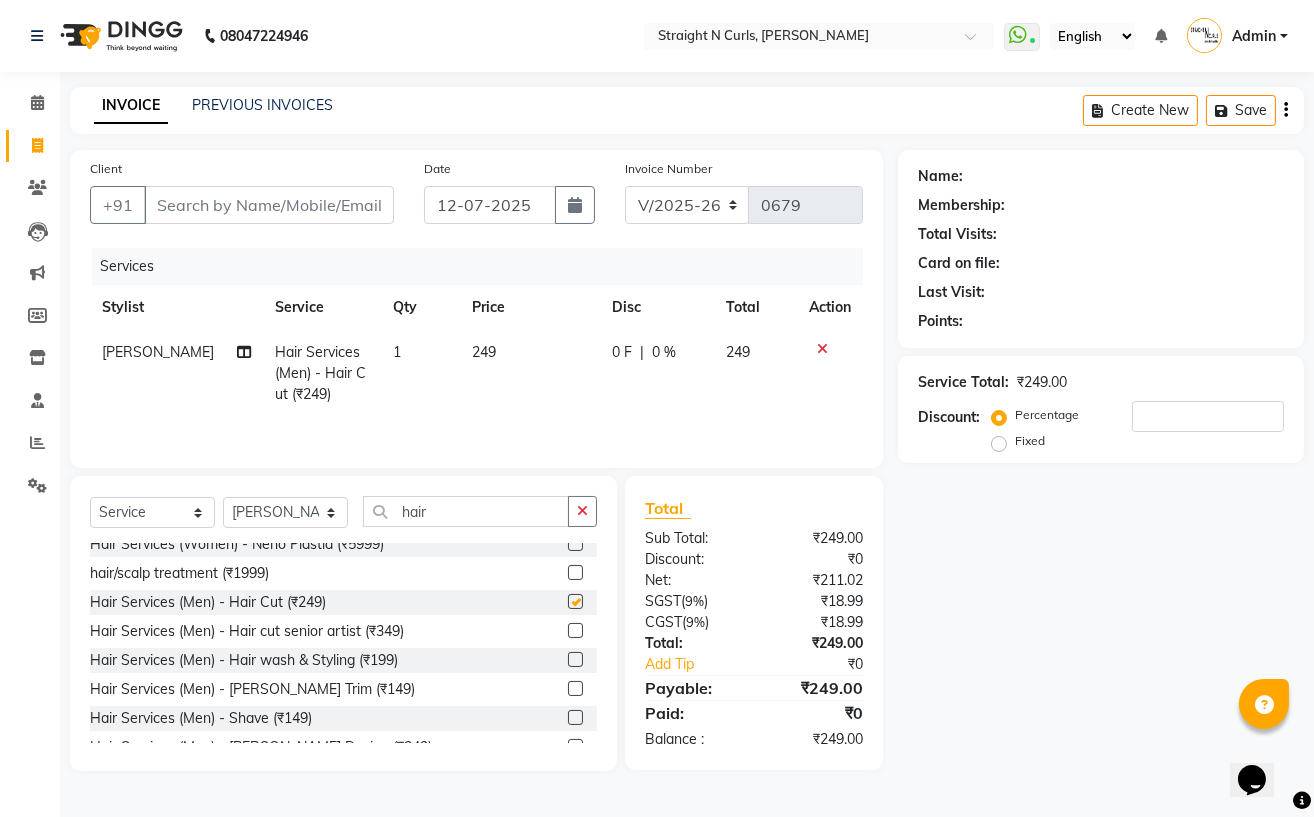 checkbox on "false" 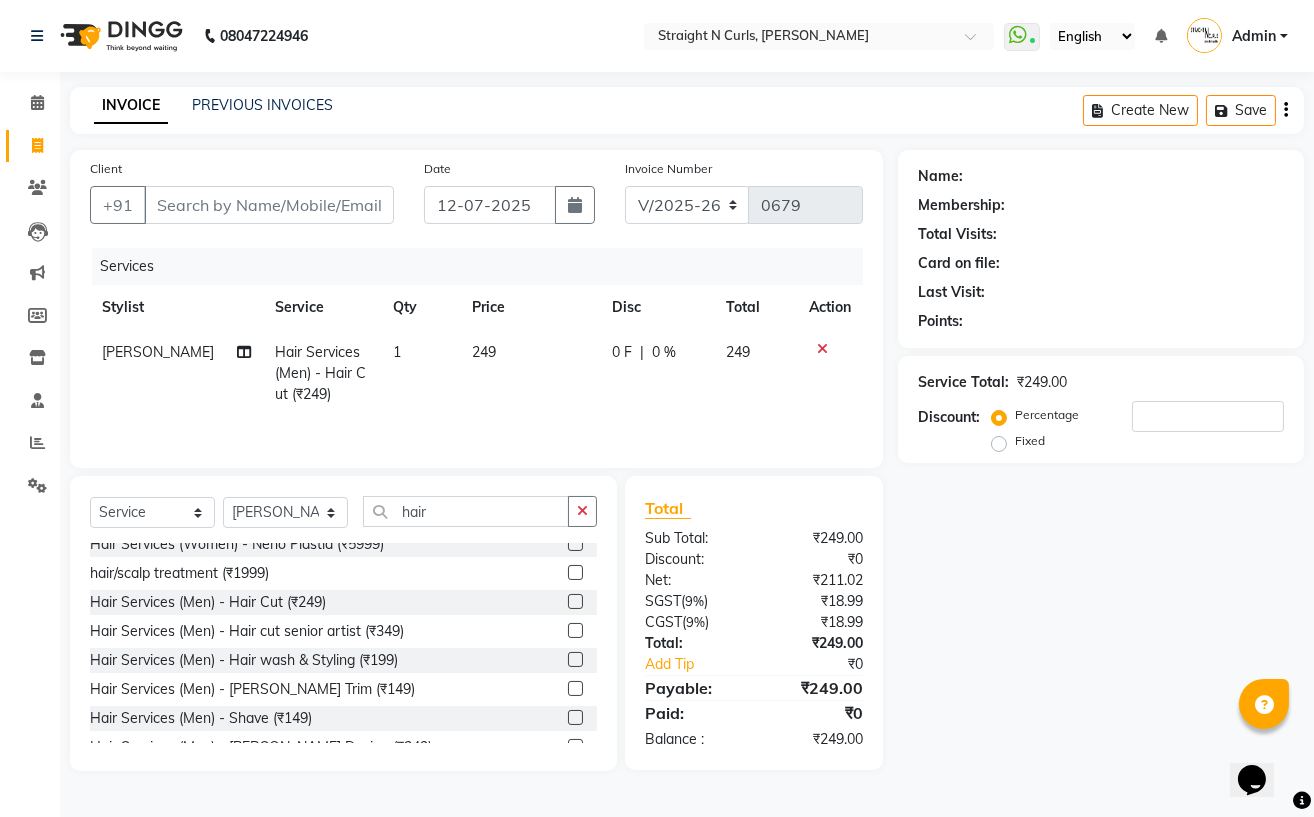 click 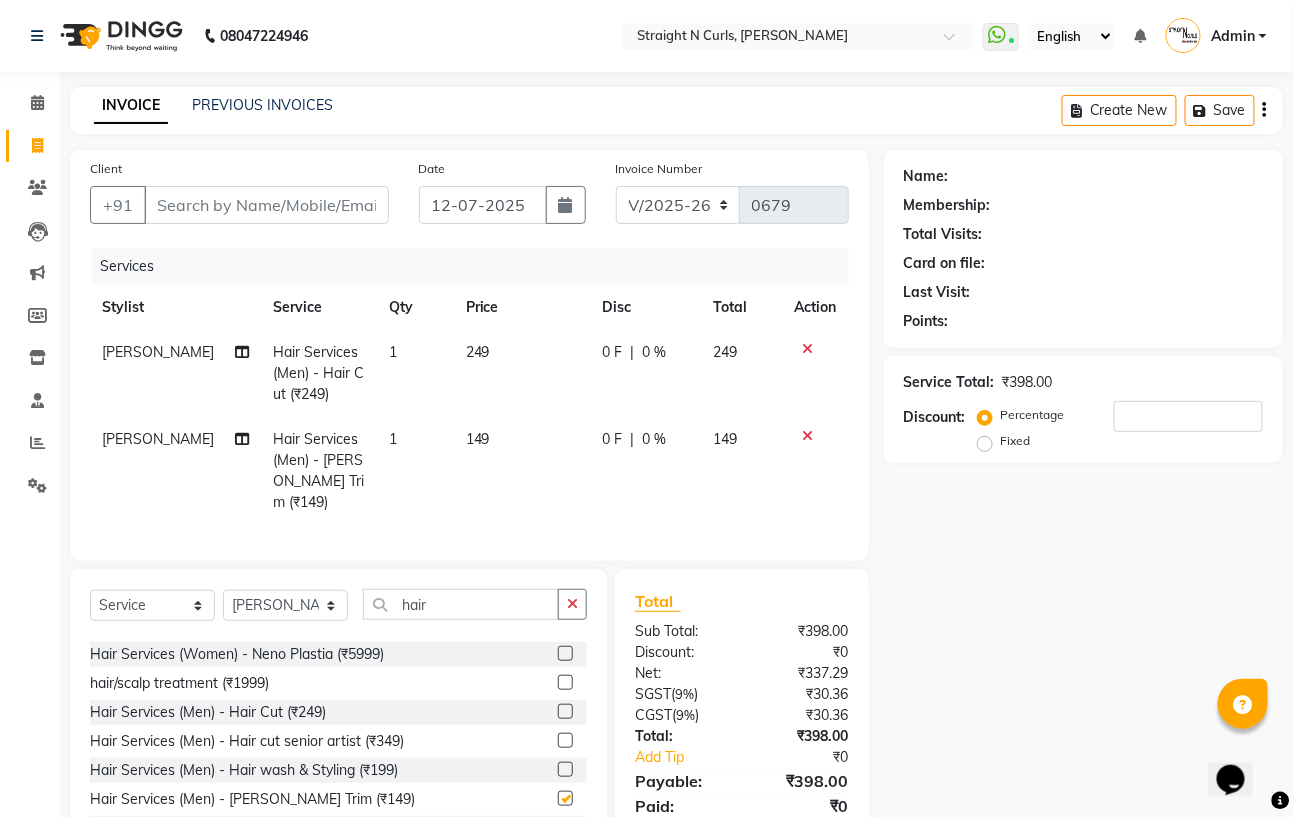 checkbox on "false" 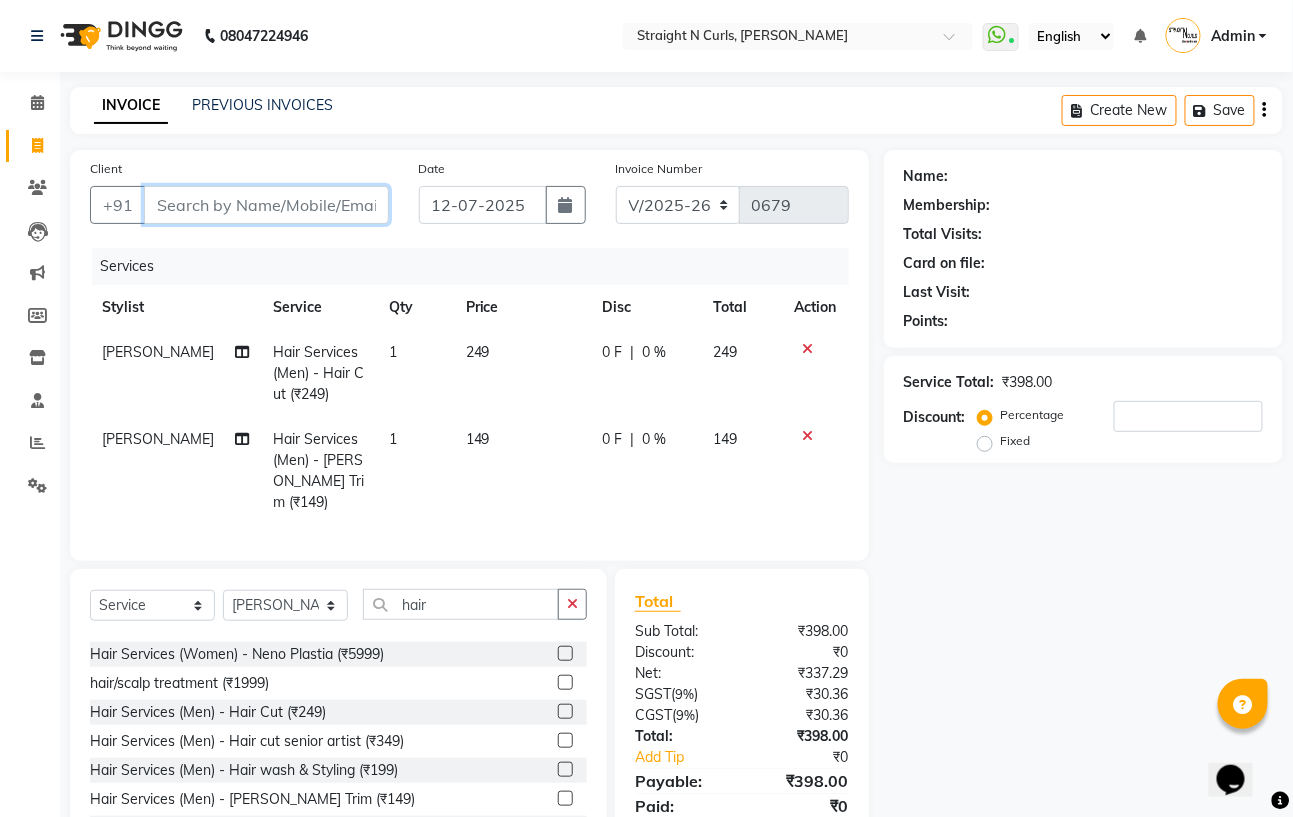 click on "Client" at bounding box center (266, 205) 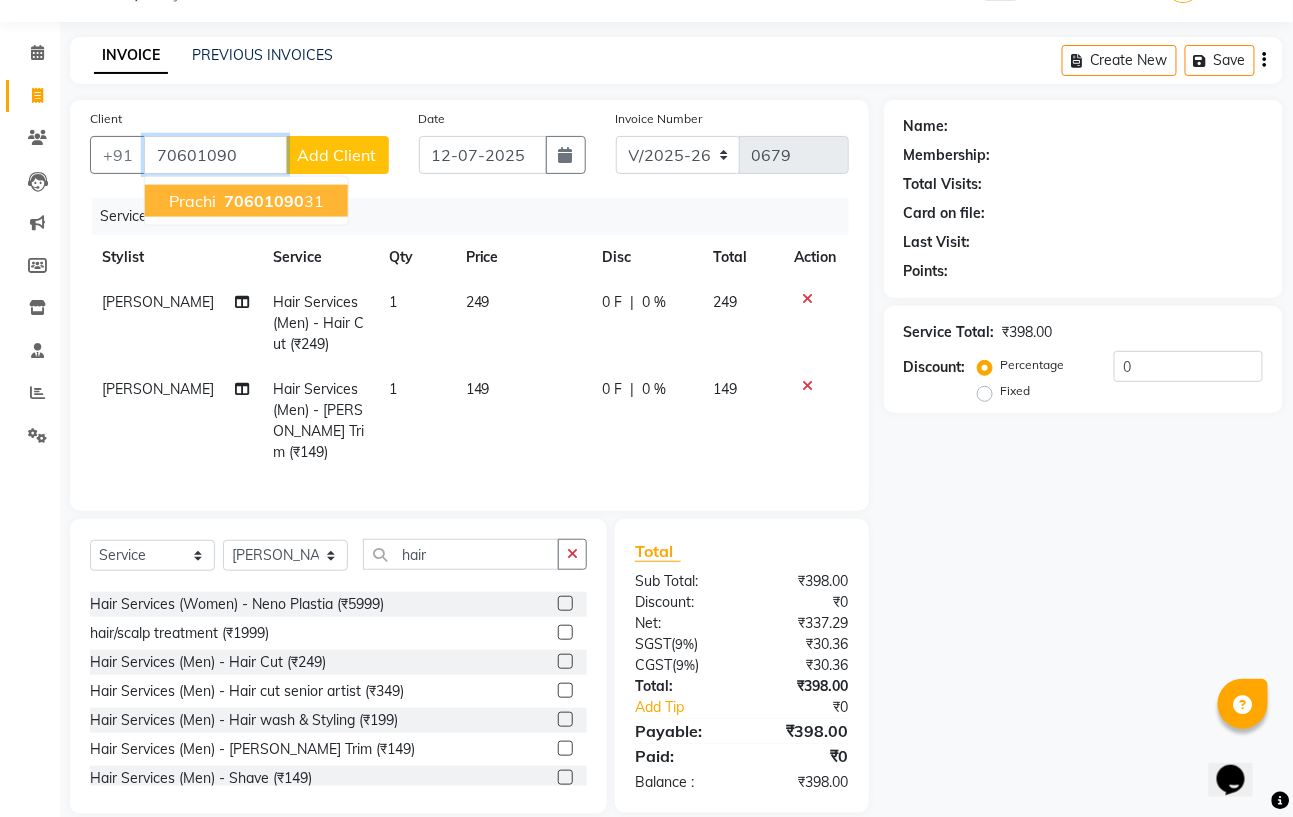 scroll, scrollTop: 76, scrollLeft: 0, axis: vertical 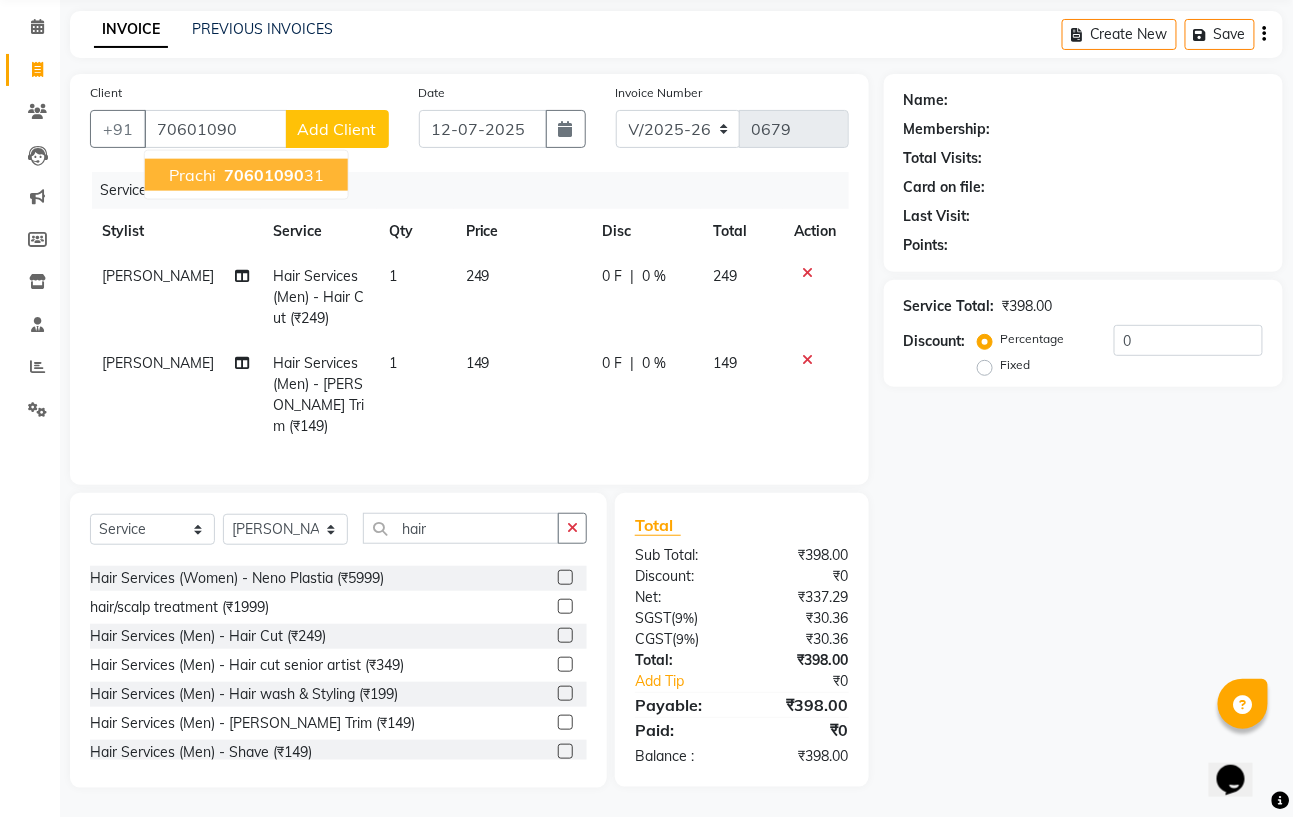 click on "Name: Membership: Total Visits: Card on file: Last Visit:  Points:  Service Total:  ₹398.00  Discount:  Percentage   Fixed  0" 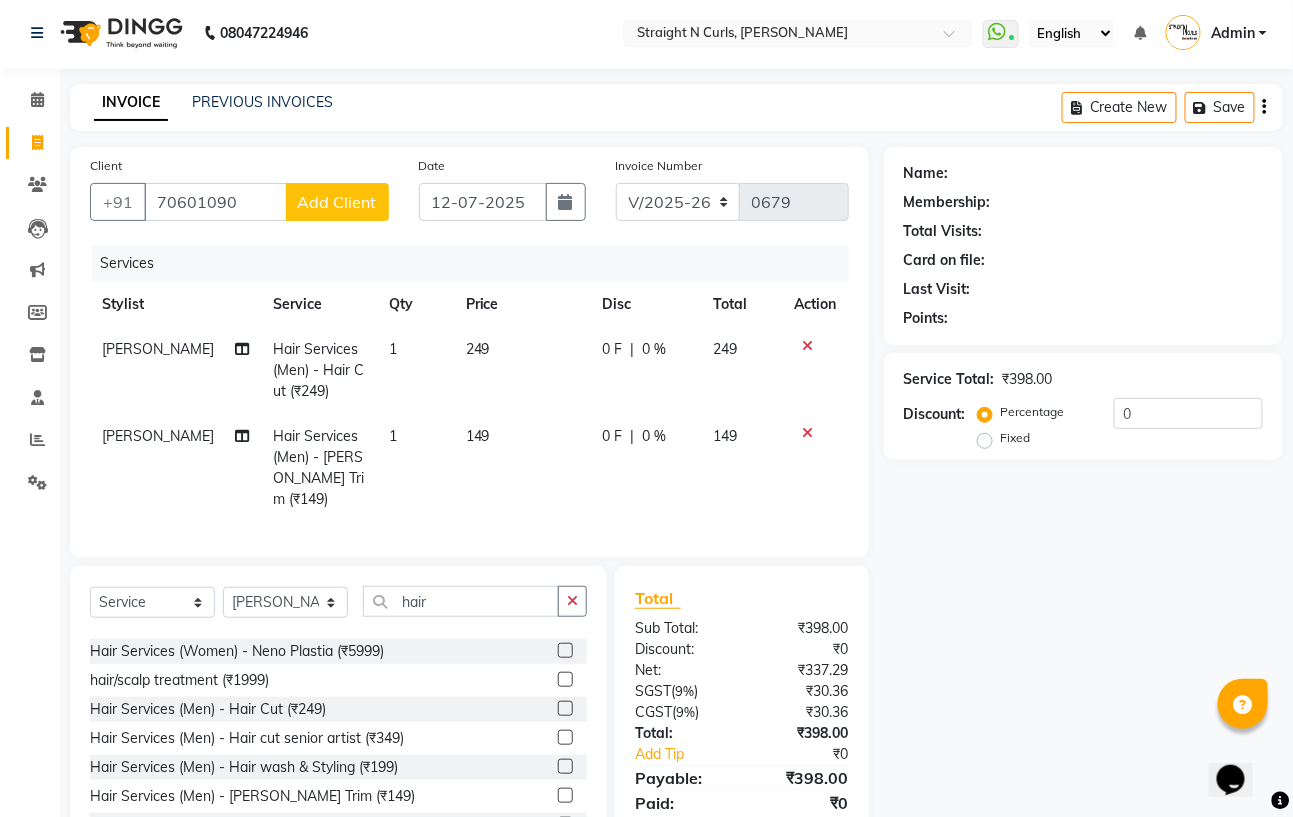 scroll, scrollTop: 76, scrollLeft: 0, axis: vertical 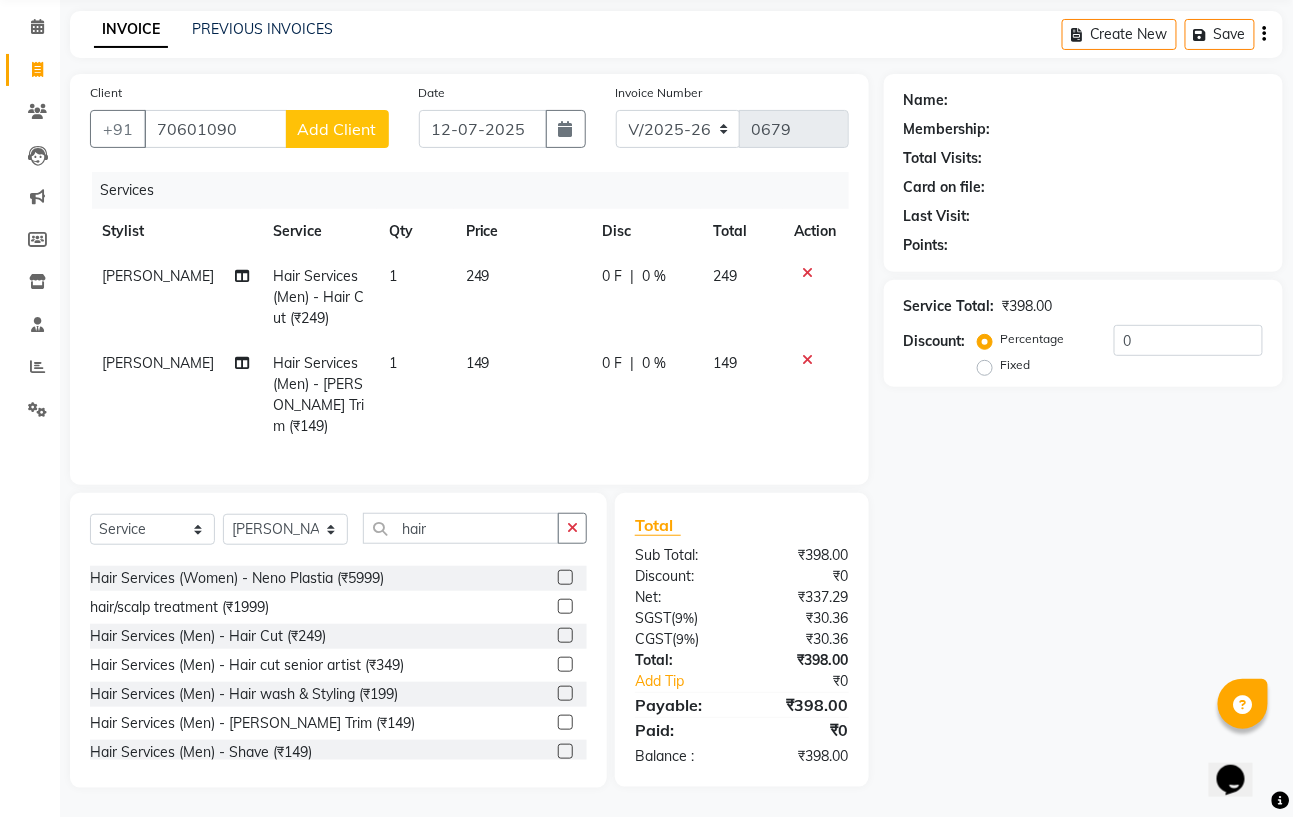 click on "Name: Membership: Total Visits: Card on file: Last Visit:  Points:  Service Total:  ₹398.00  Discount:  Percentage   Fixed  0" 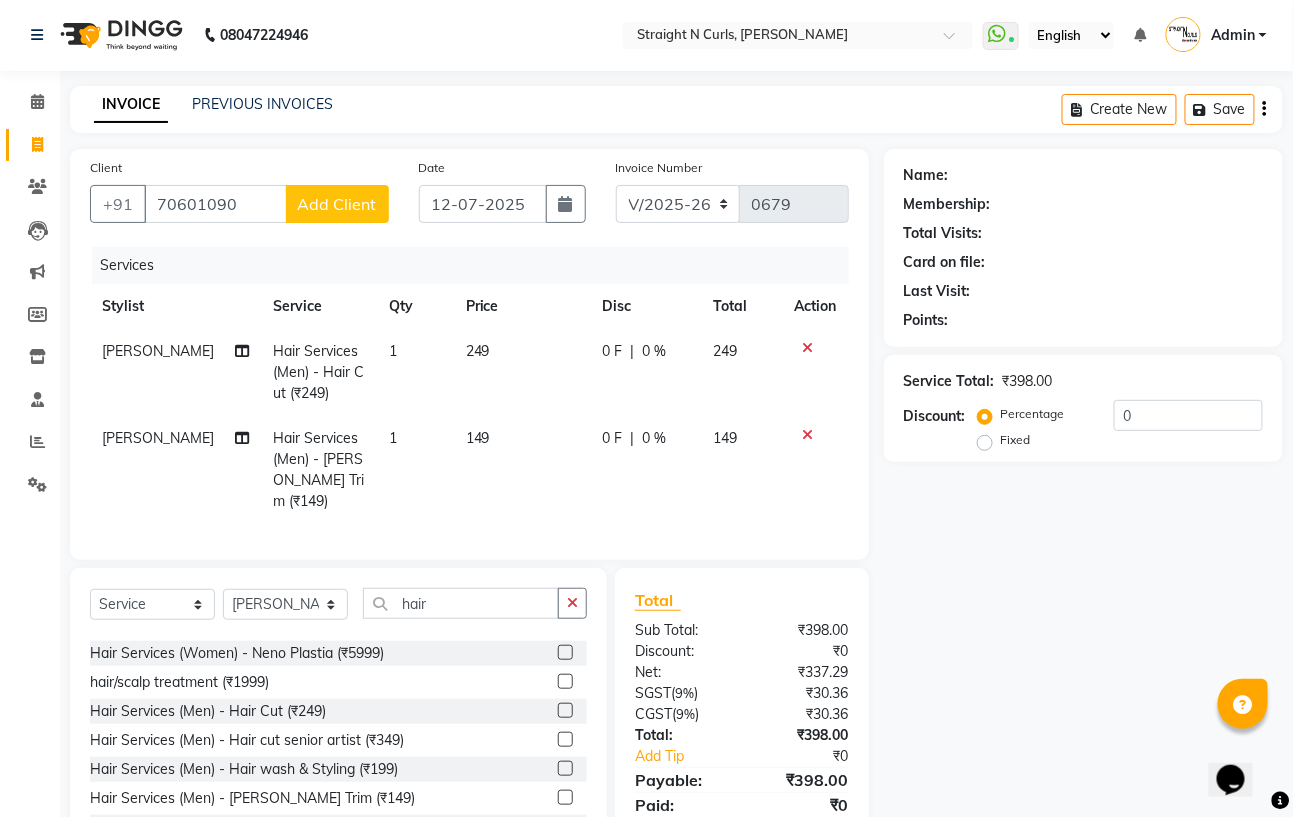 scroll, scrollTop: 0, scrollLeft: 0, axis: both 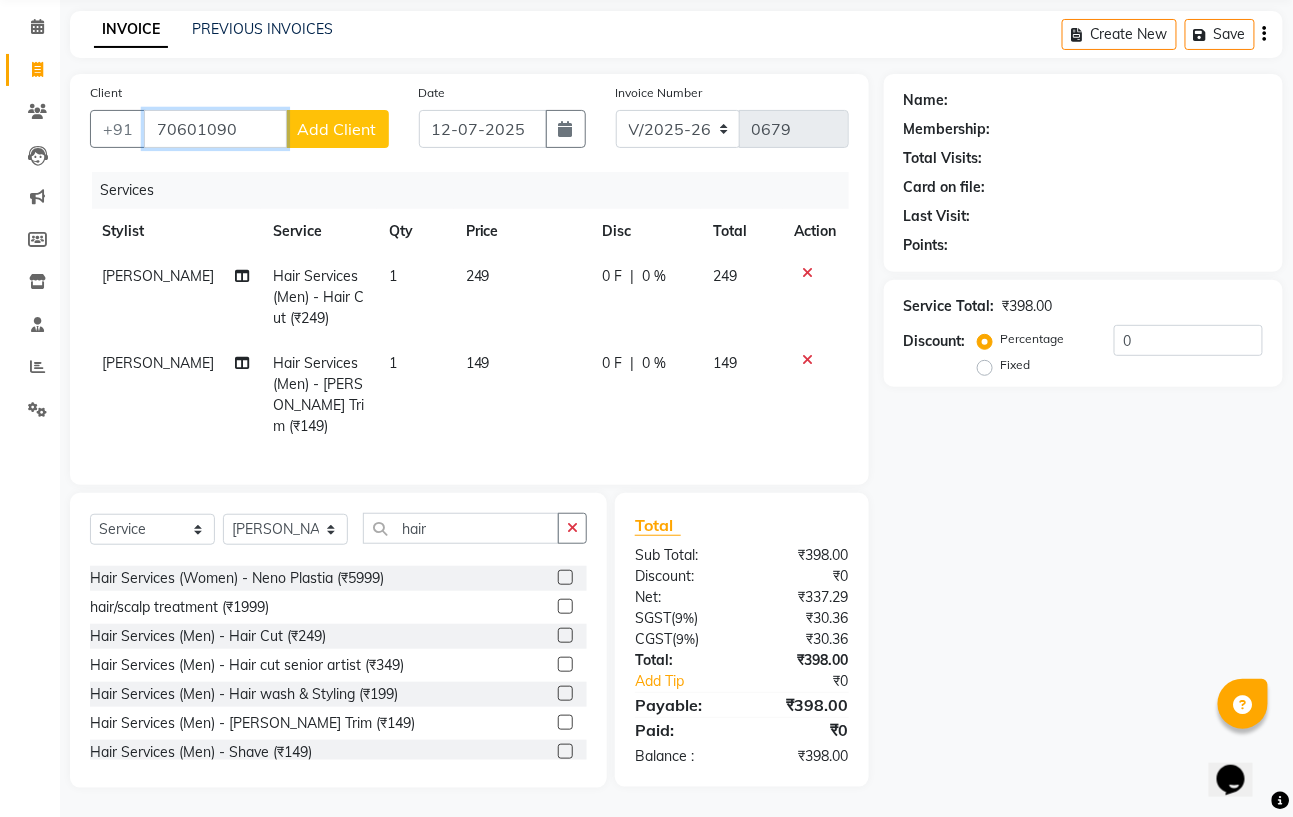 click on "70601090" at bounding box center (215, 129) 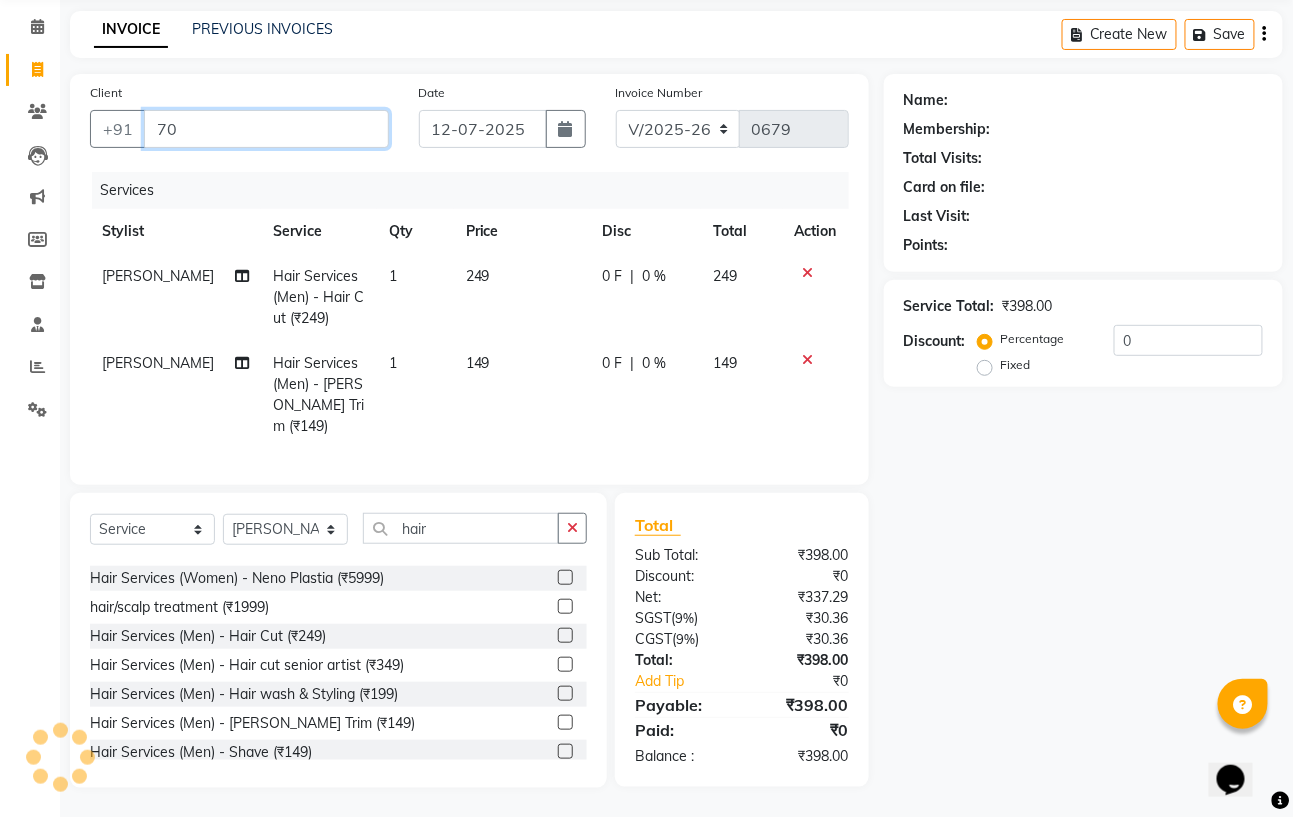 type on "7" 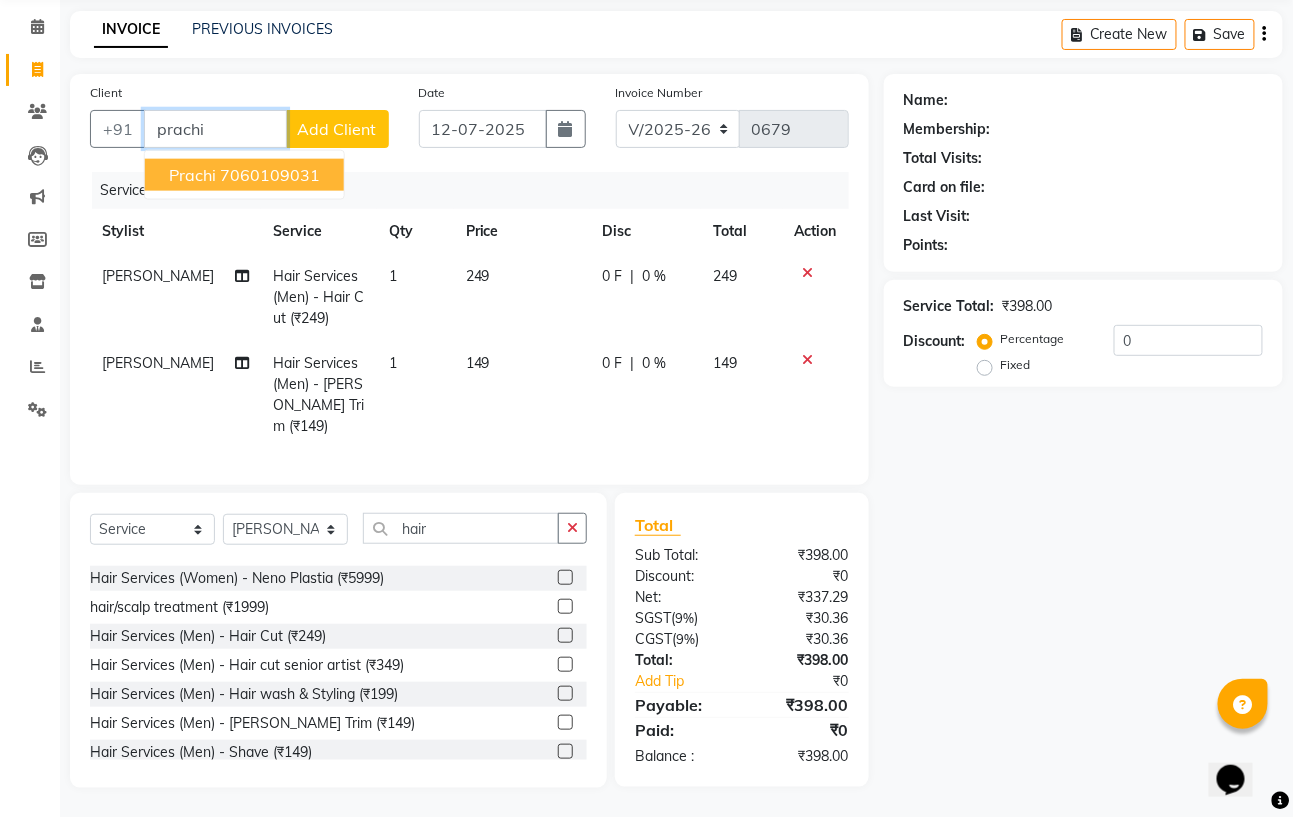 click on "7060109031" at bounding box center [270, 175] 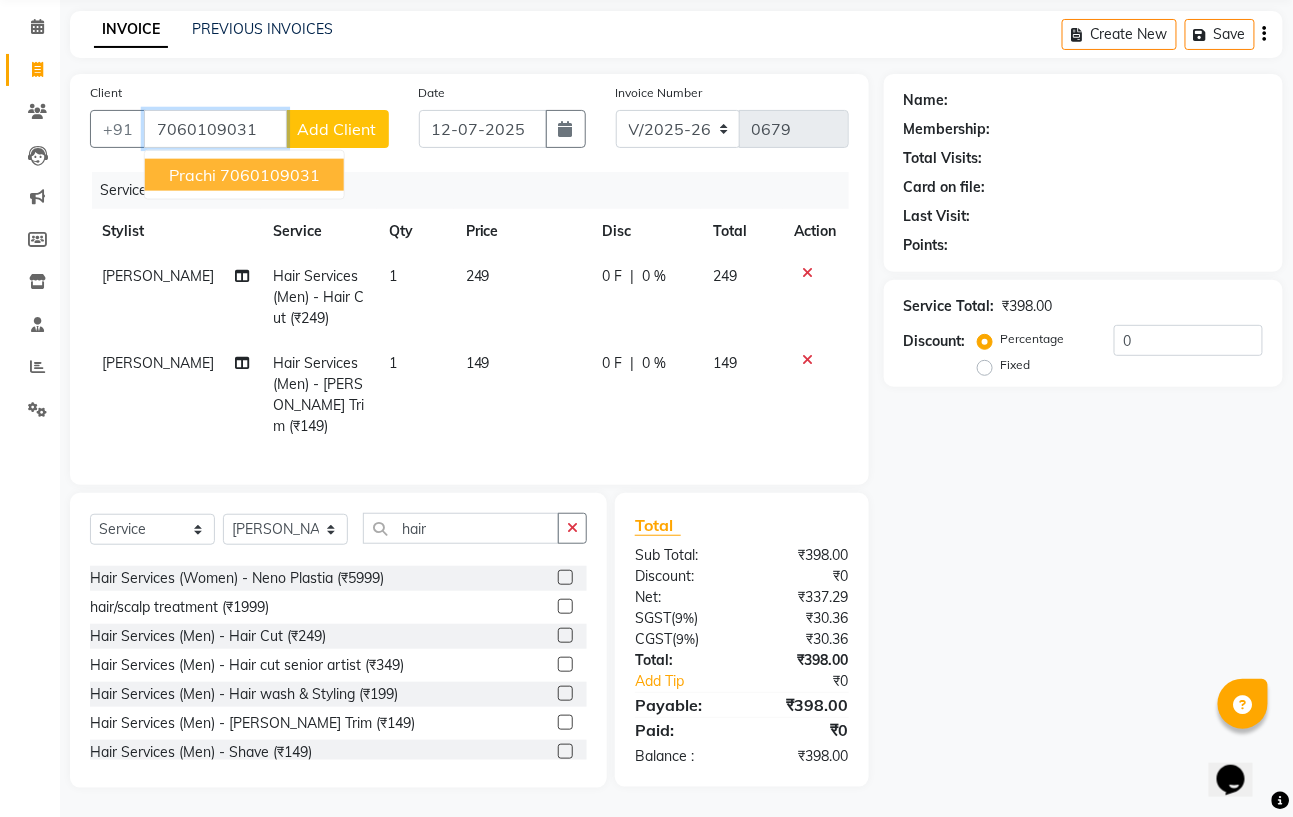 type on "7060109031" 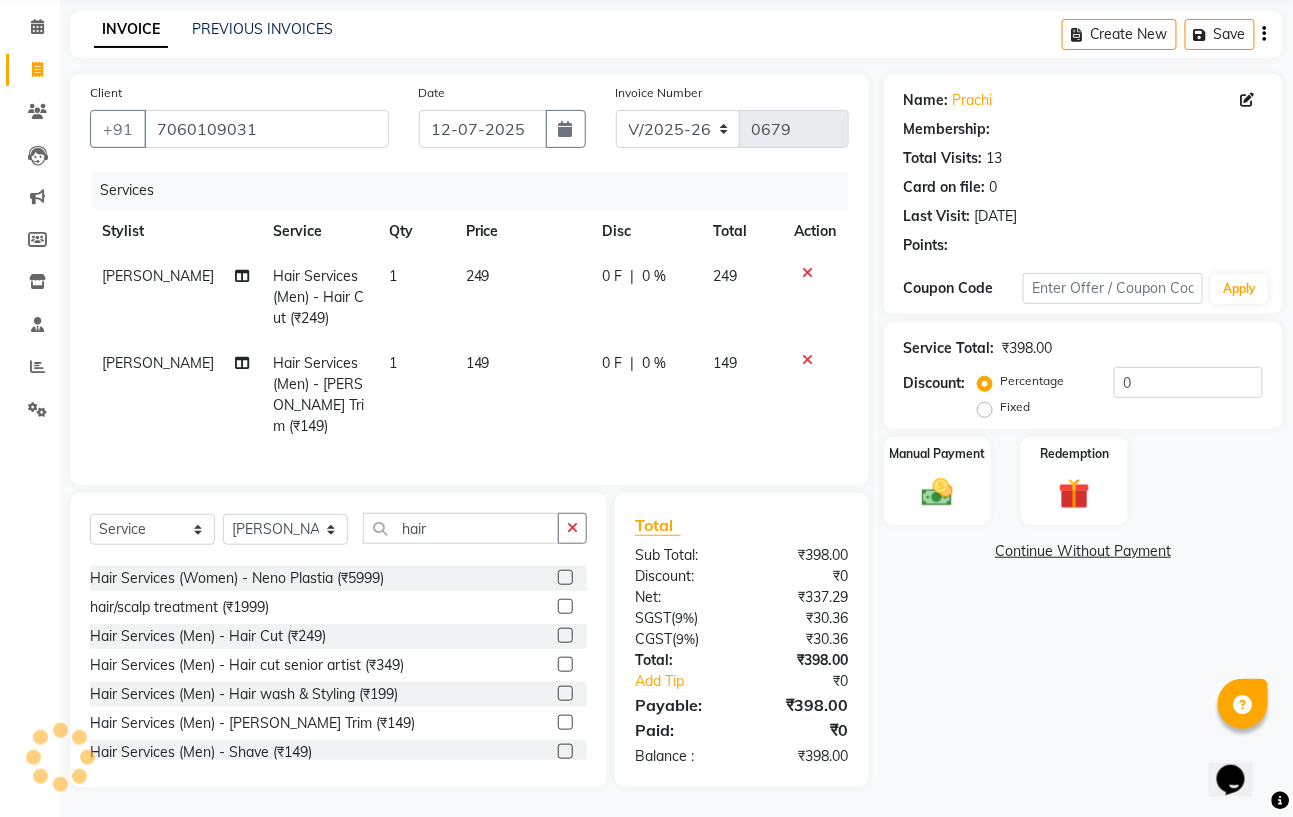 radio on "false" 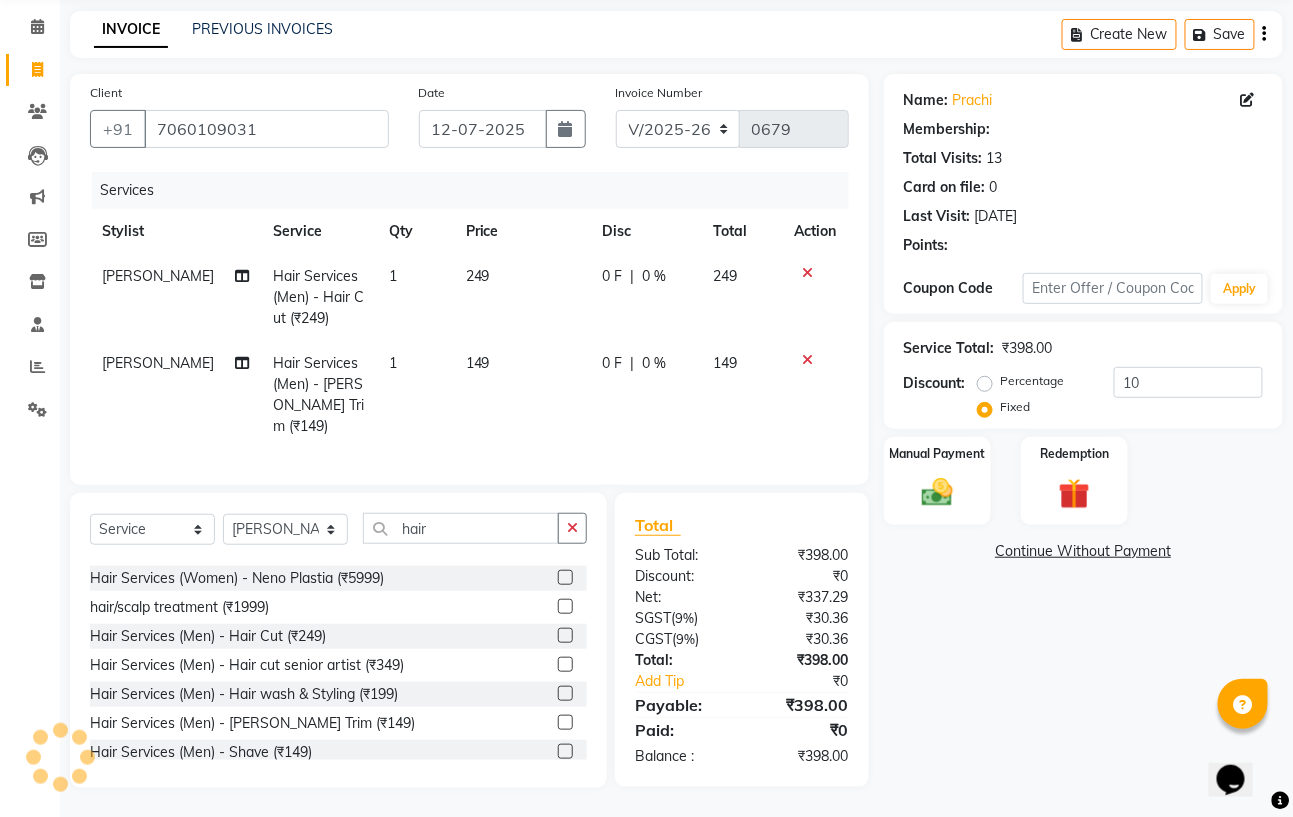 select on "1: Object" 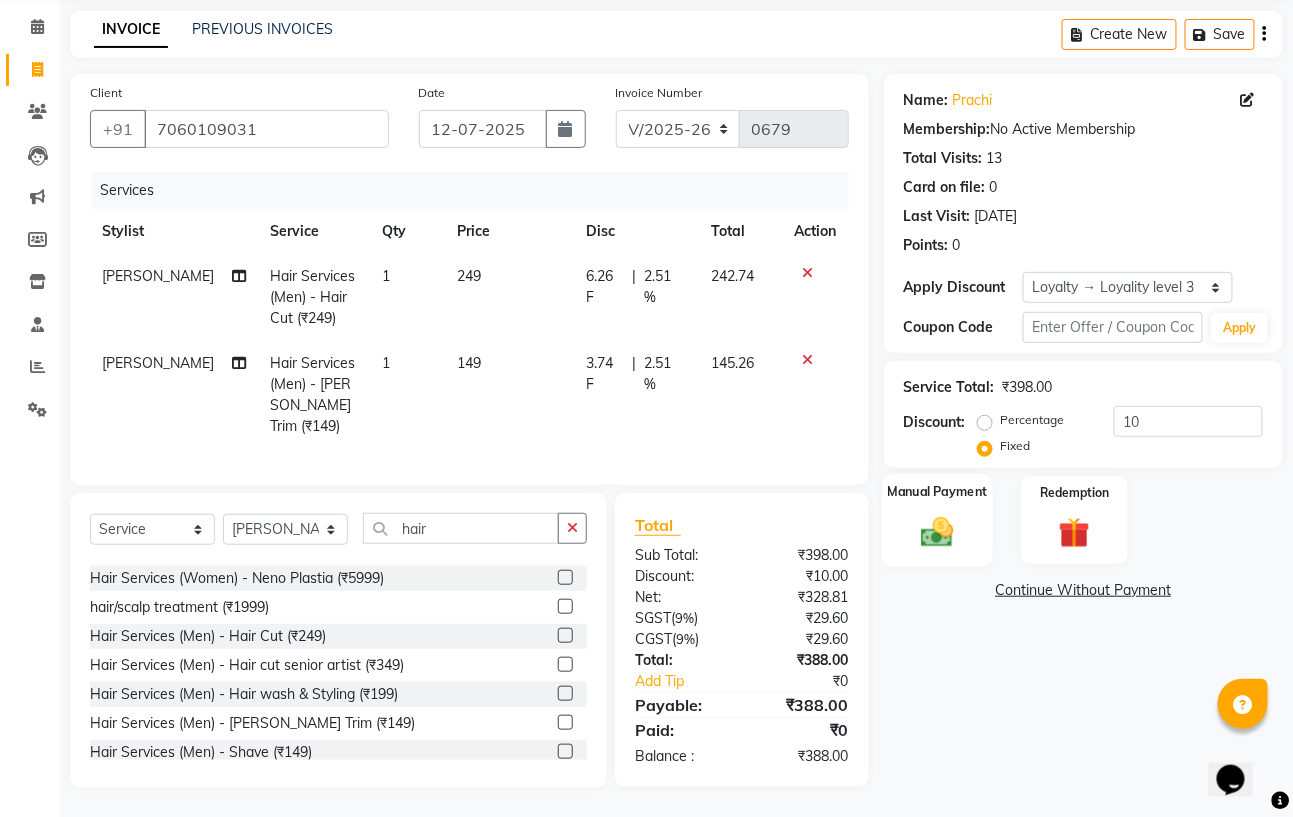 click 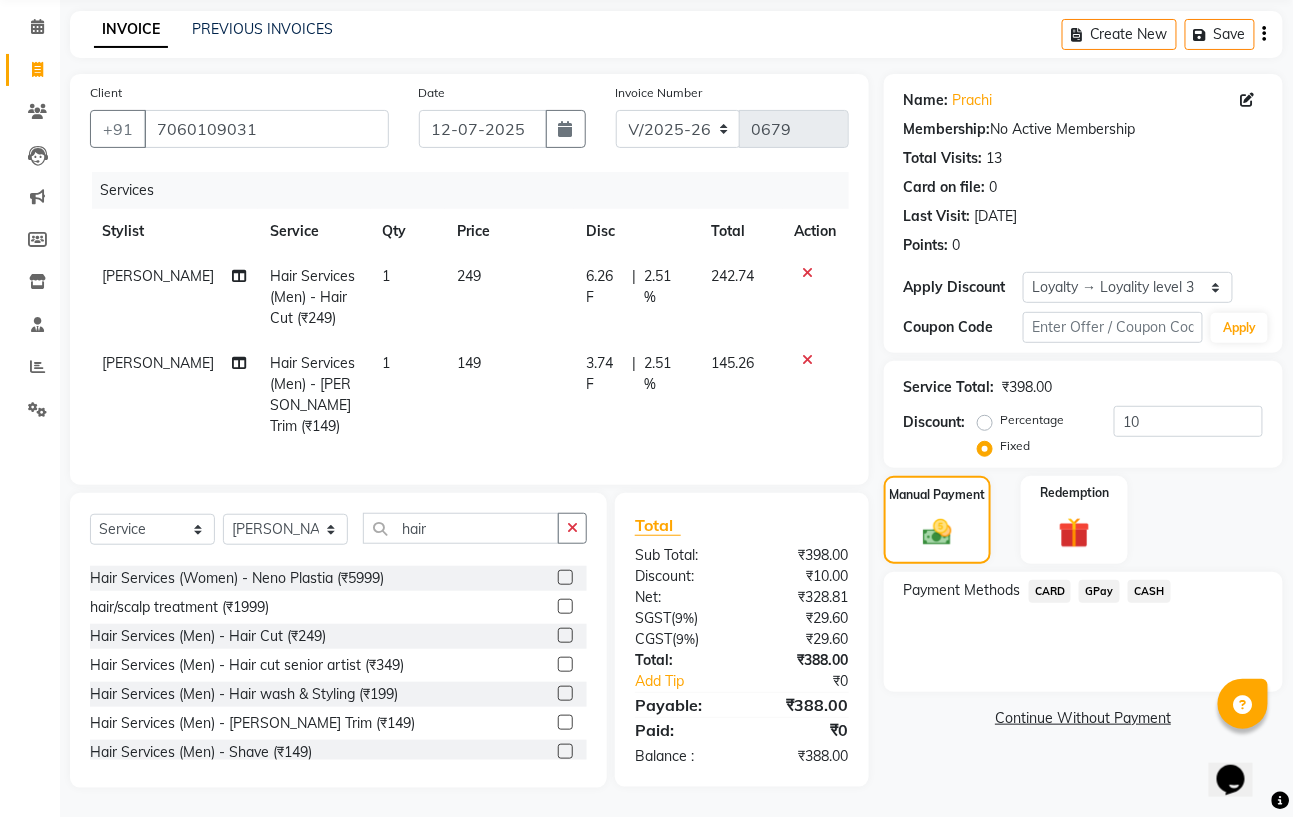 click on "CASH" 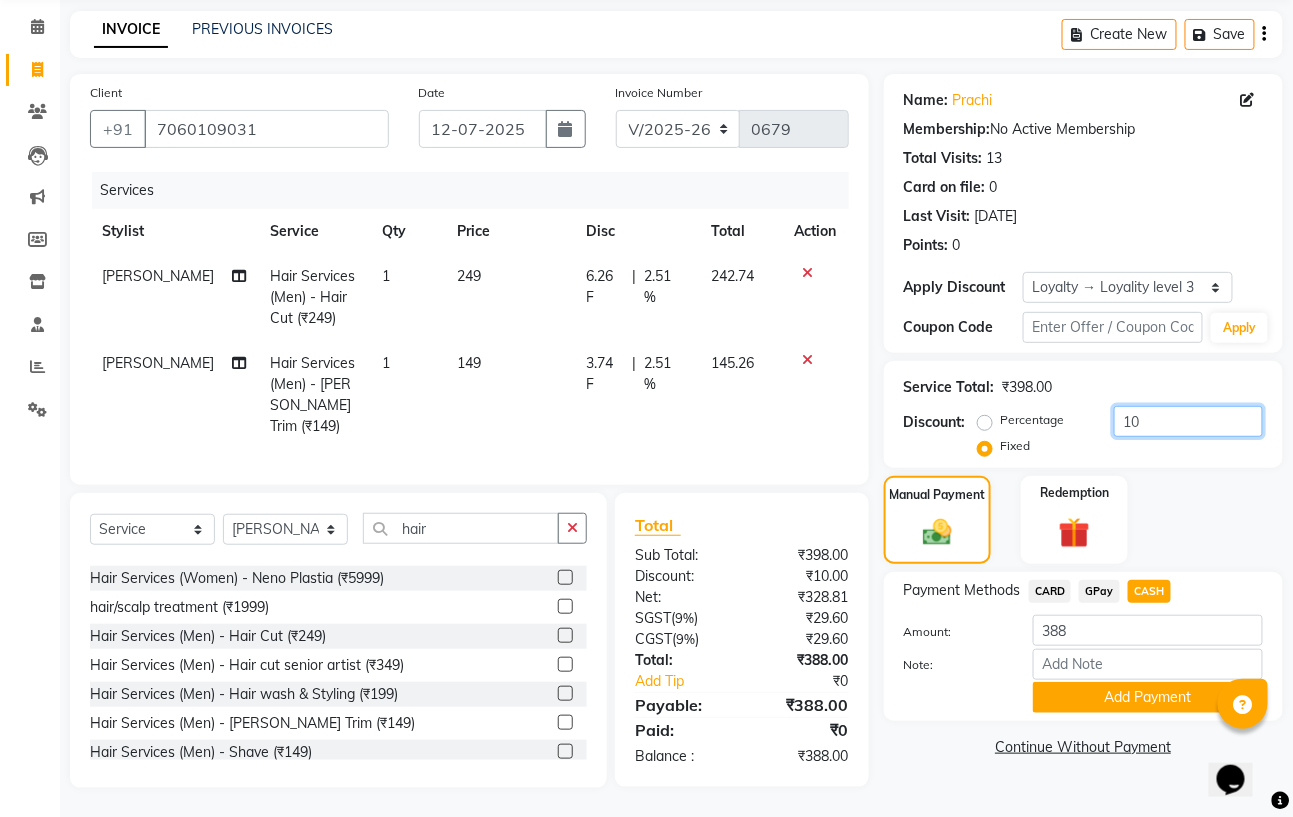 click on "10" 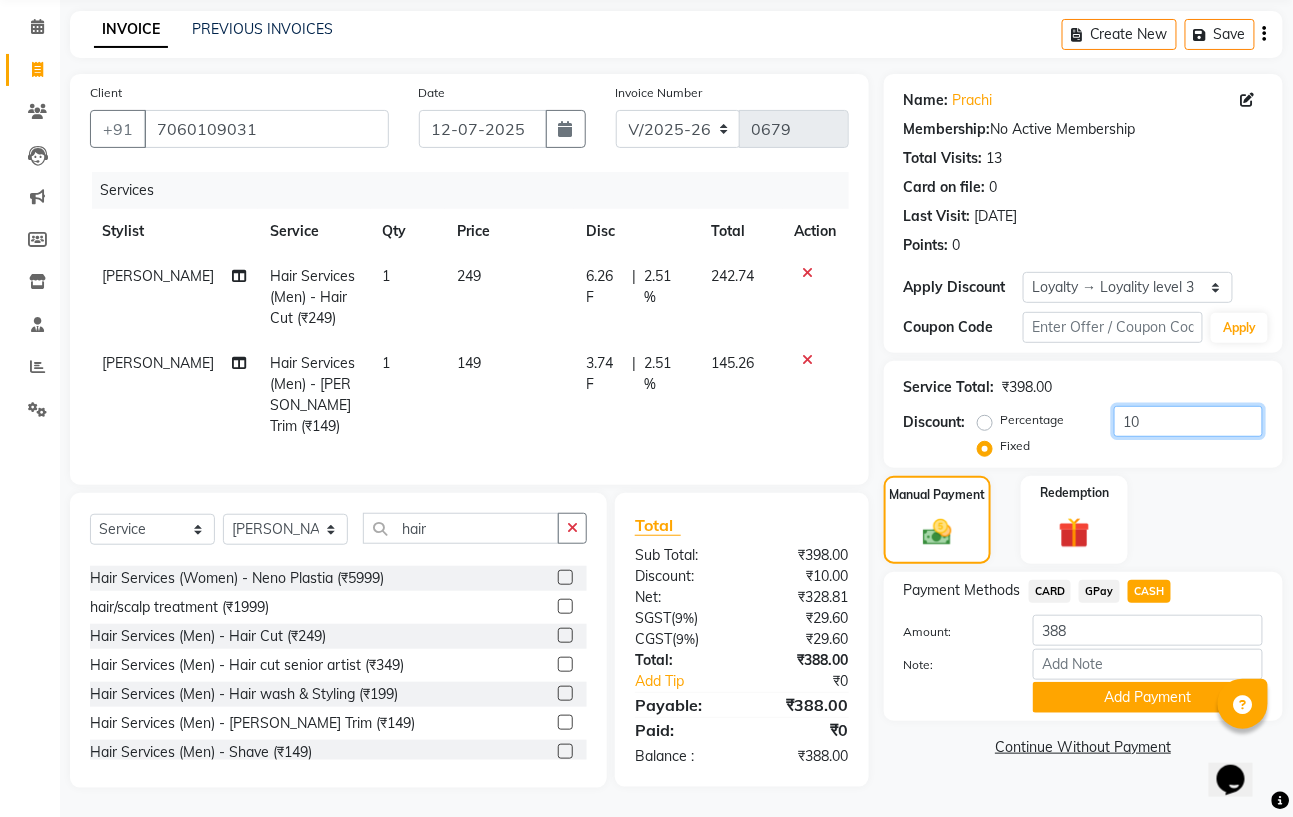type on "1" 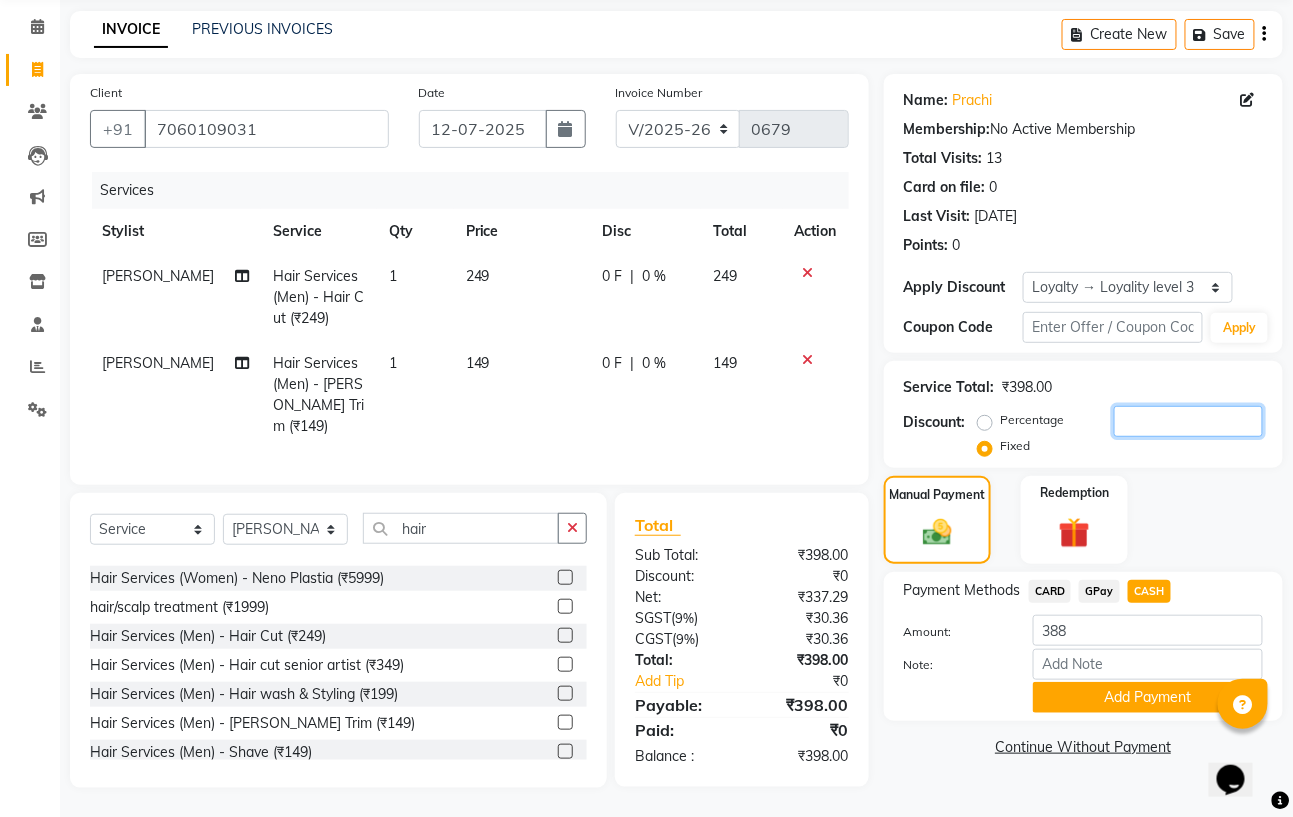 type 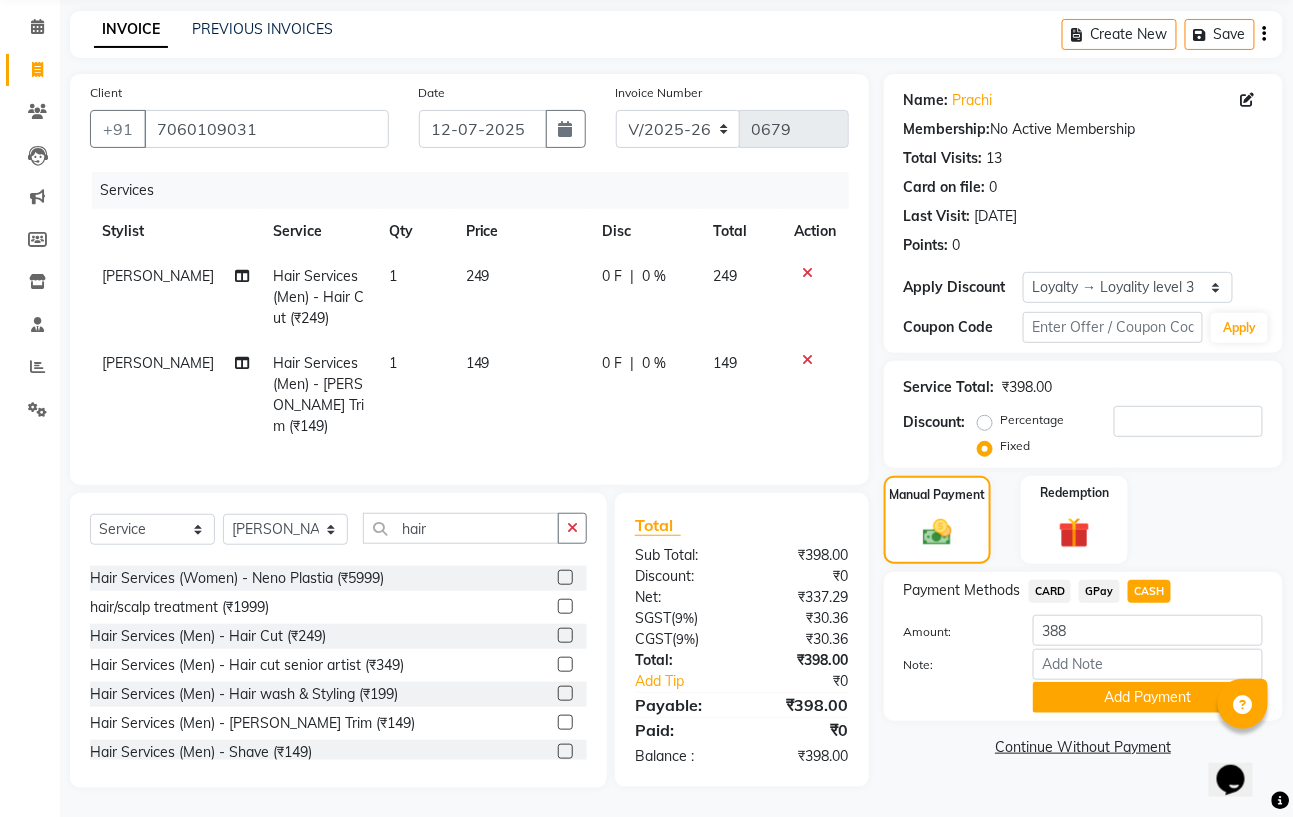 click on "GPay" 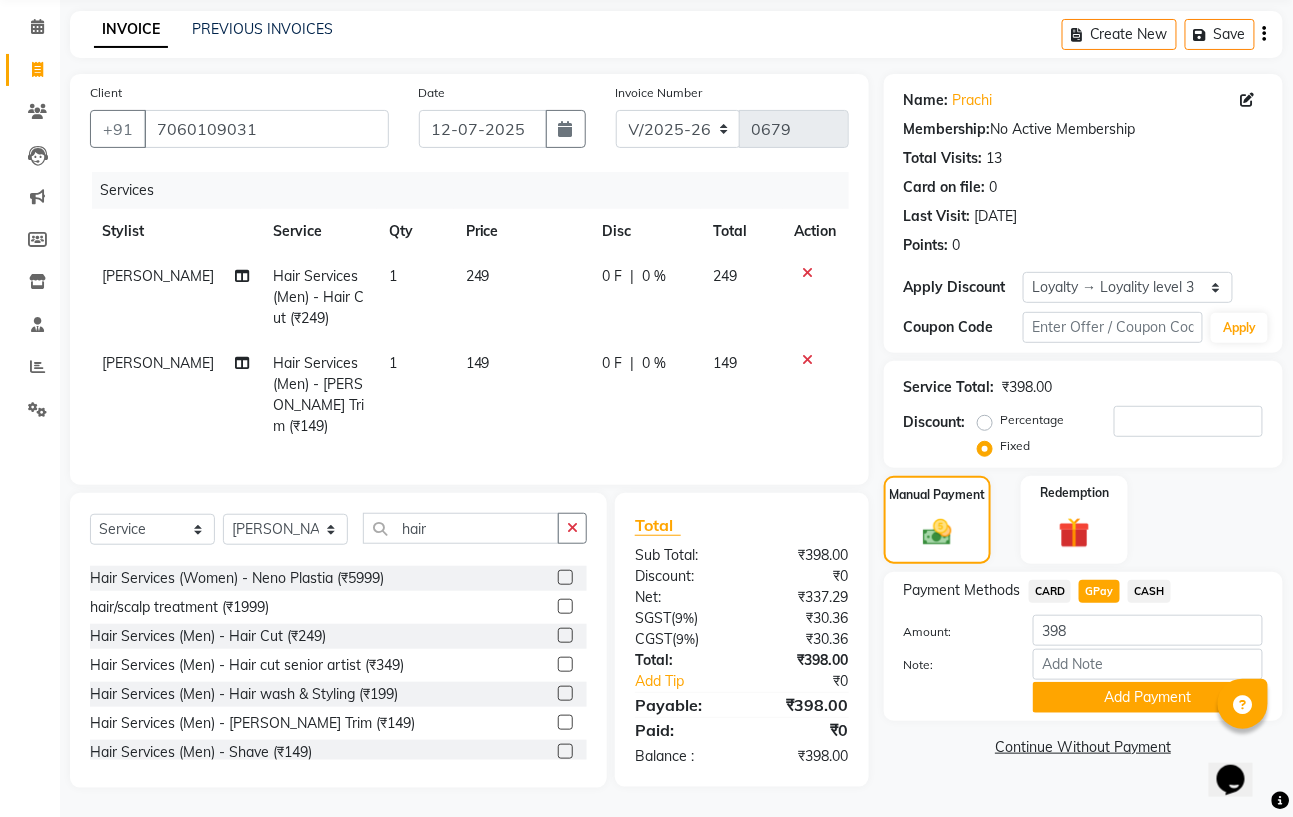 click on "CASH" 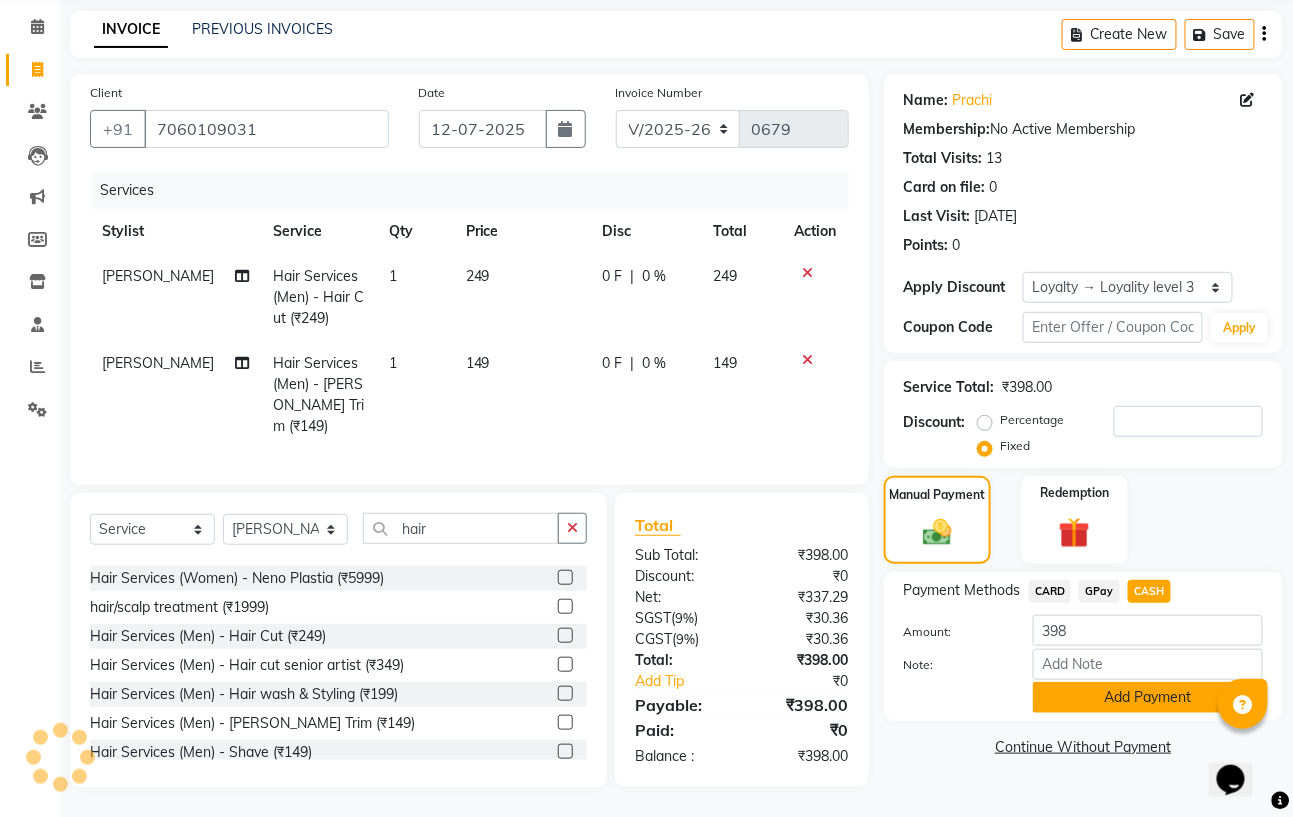 click on "Add Payment" 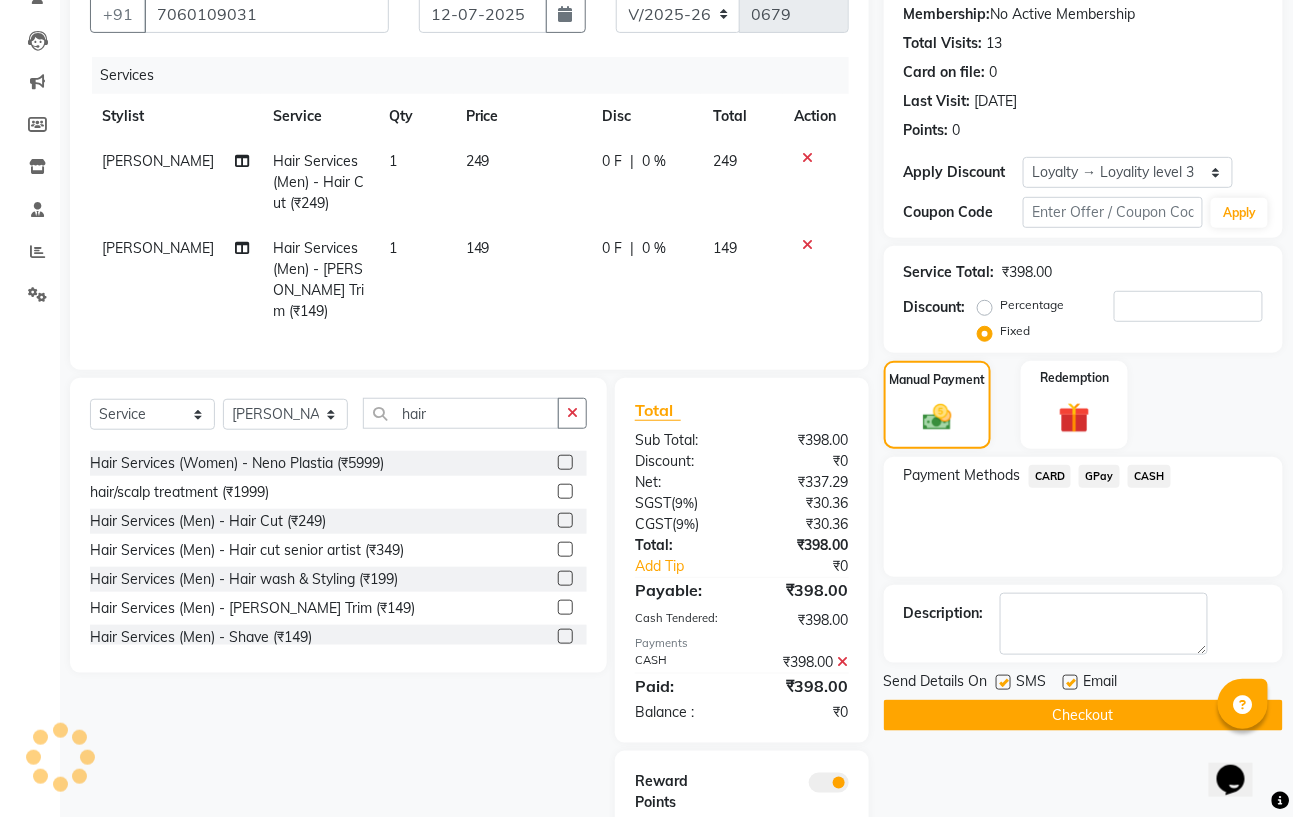 scroll, scrollTop: 307, scrollLeft: 0, axis: vertical 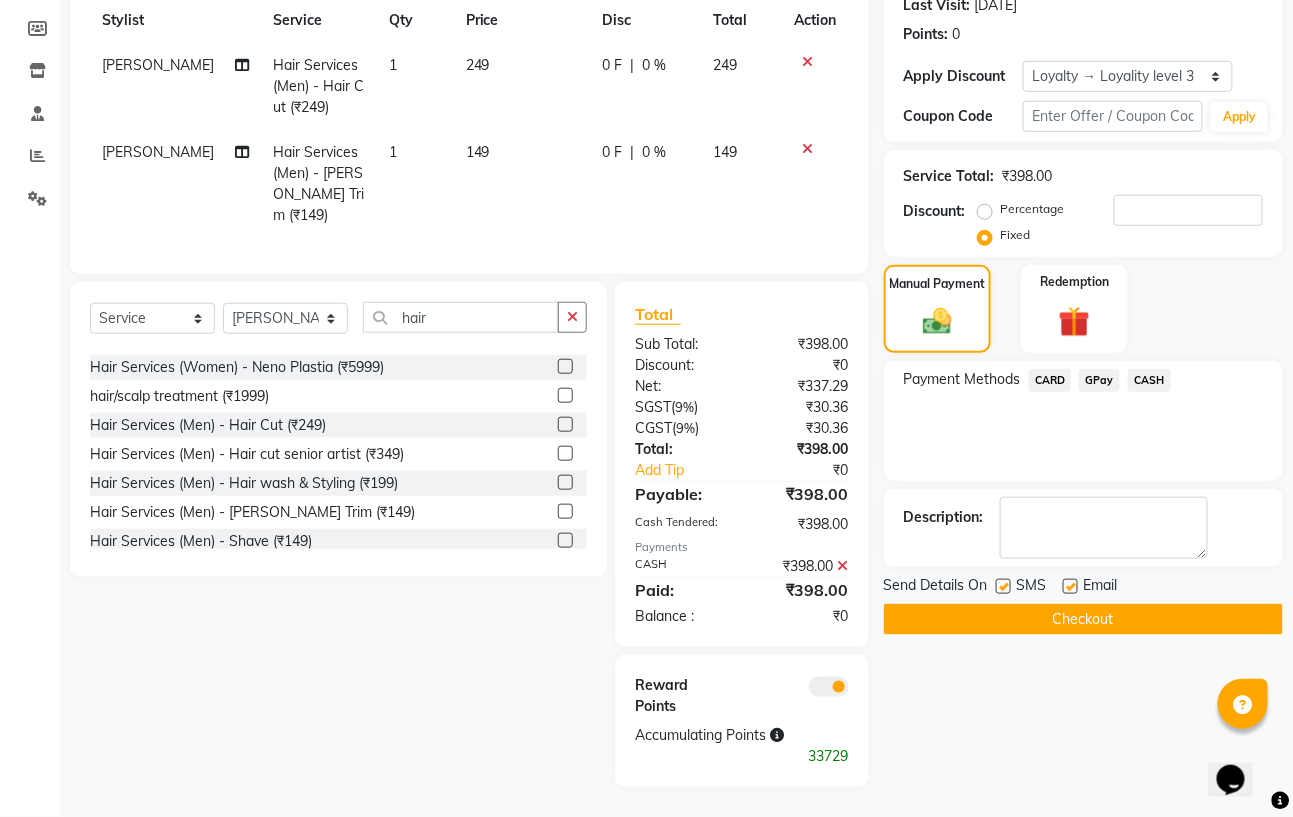 click 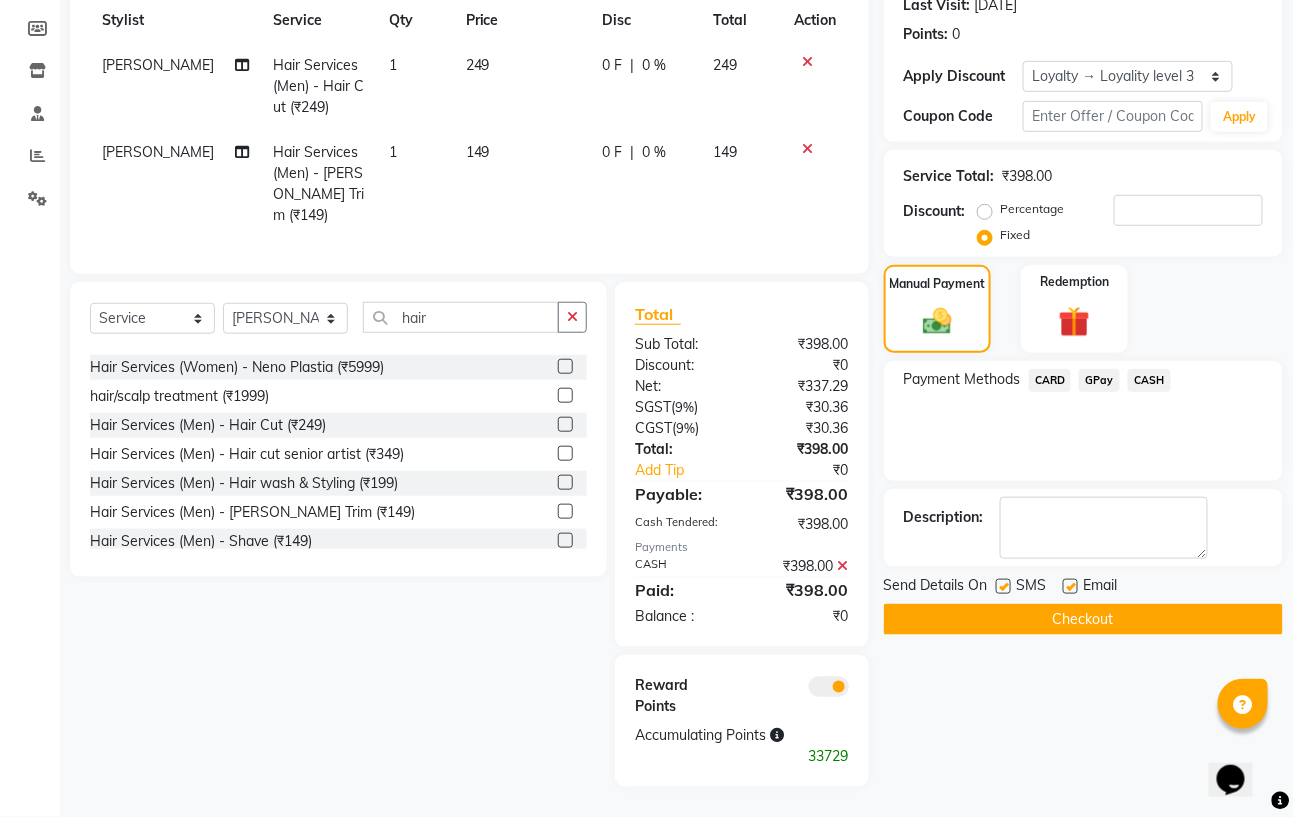 click 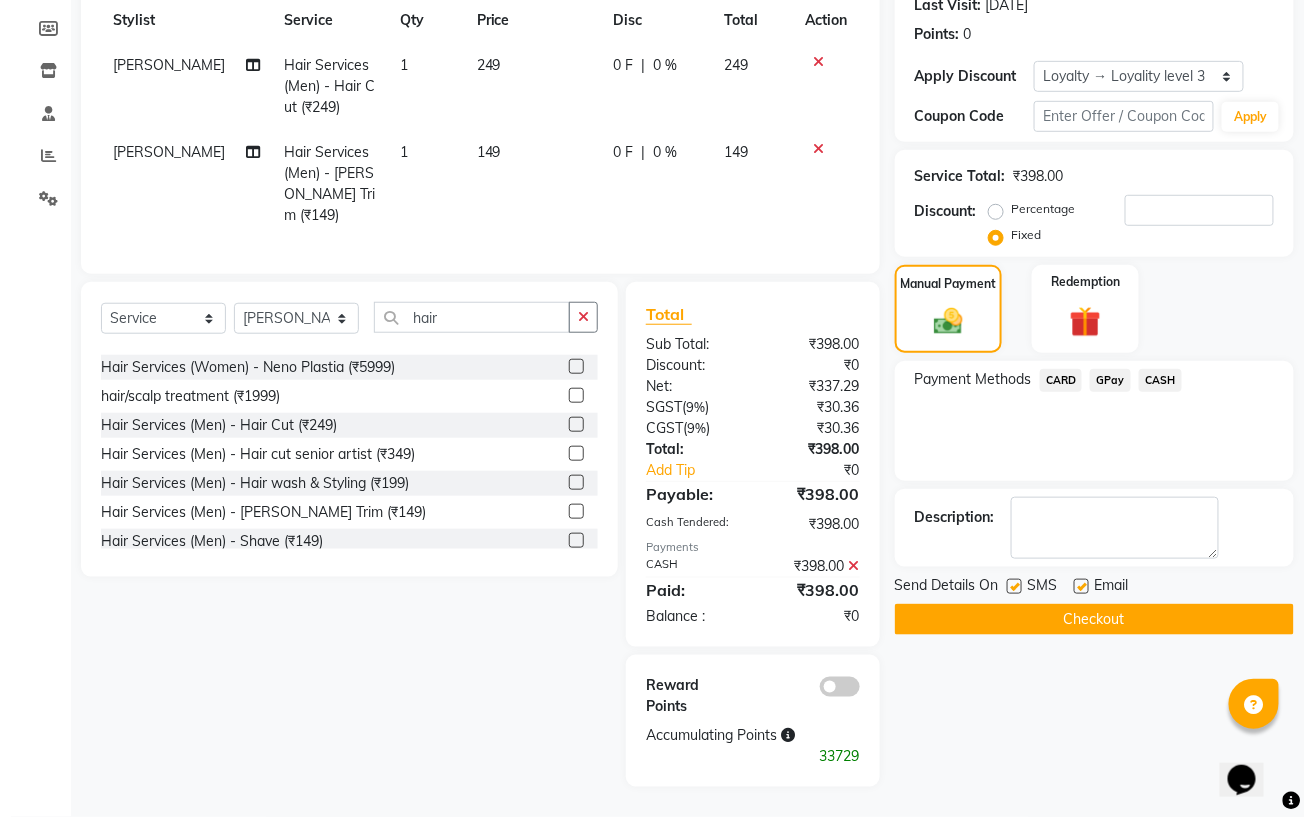 scroll, scrollTop: 287, scrollLeft: 0, axis: vertical 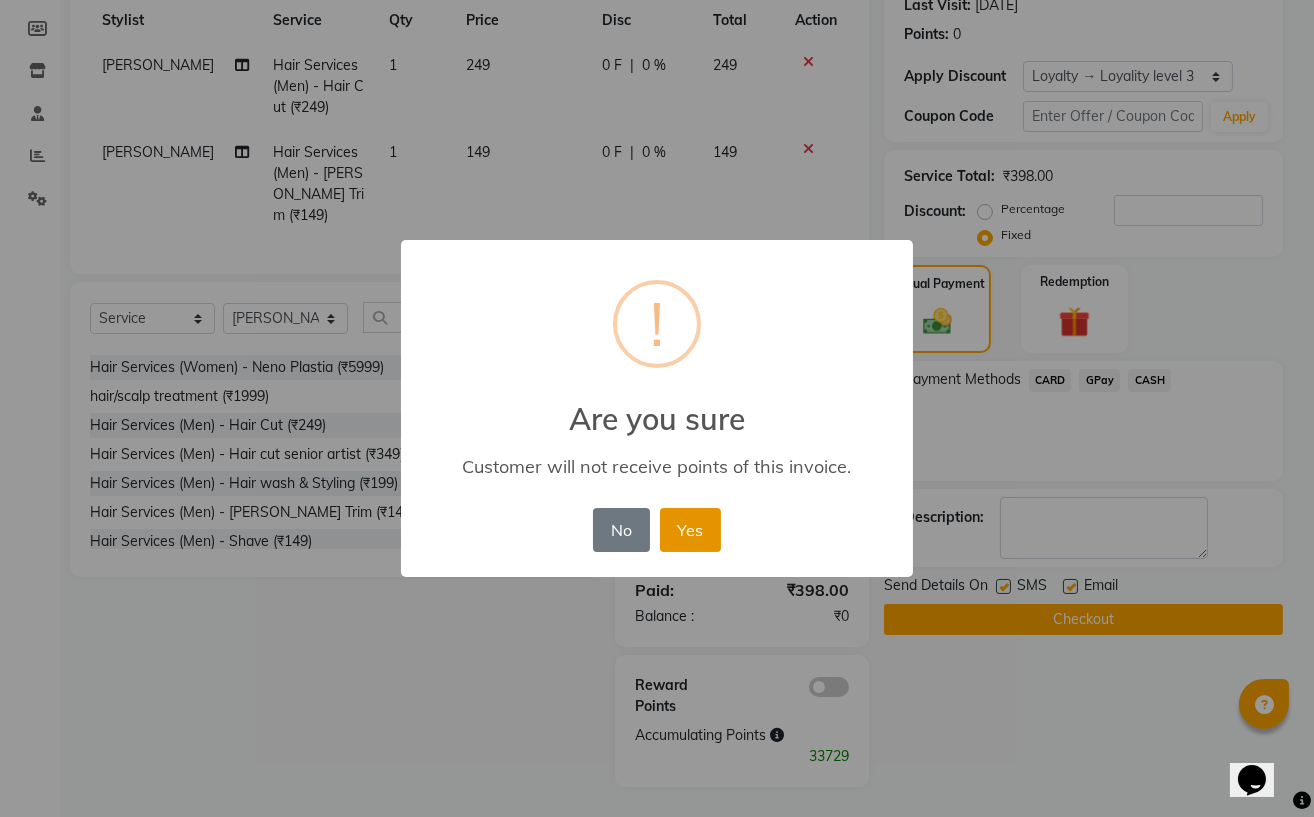 click on "Yes" at bounding box center (690, 530) 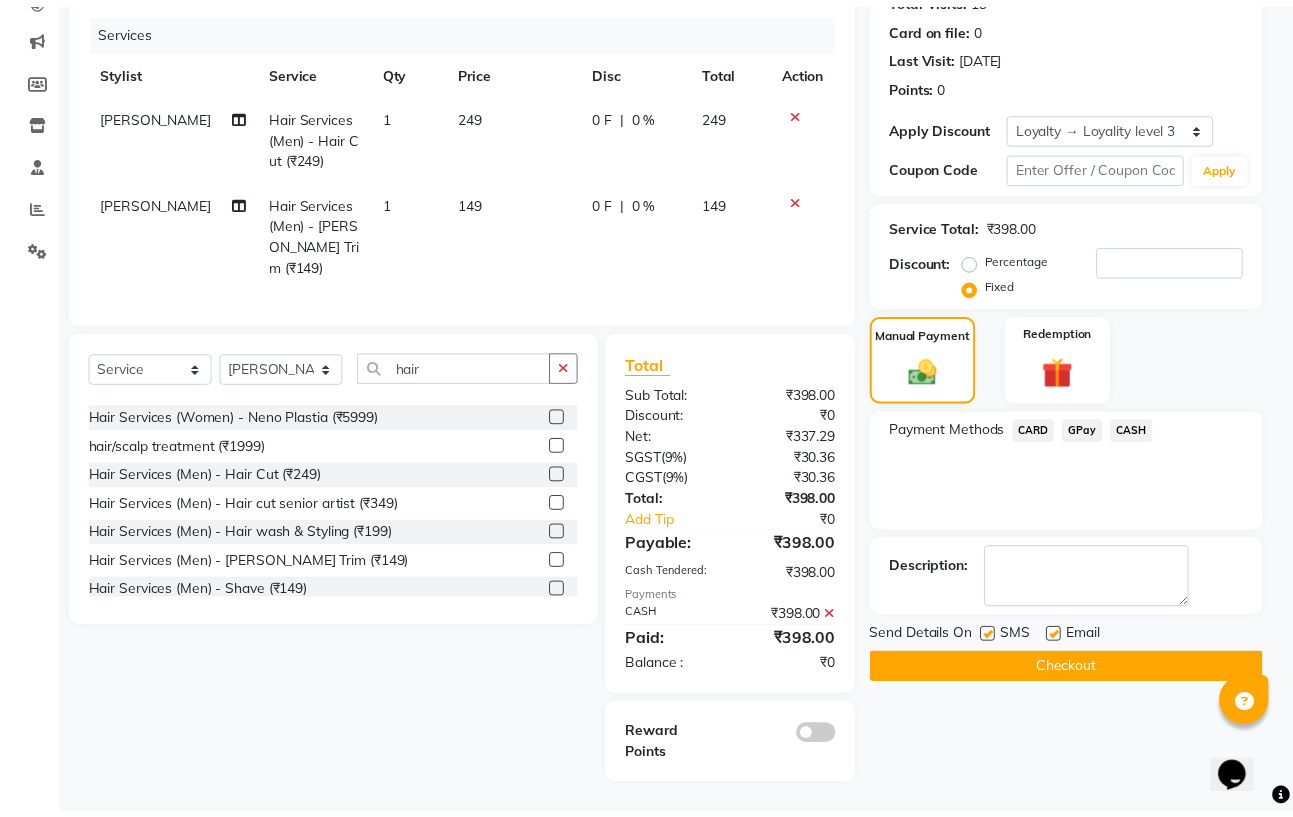 scroll, scrollTop: 237, scrollLeft: 0, axis: vertical 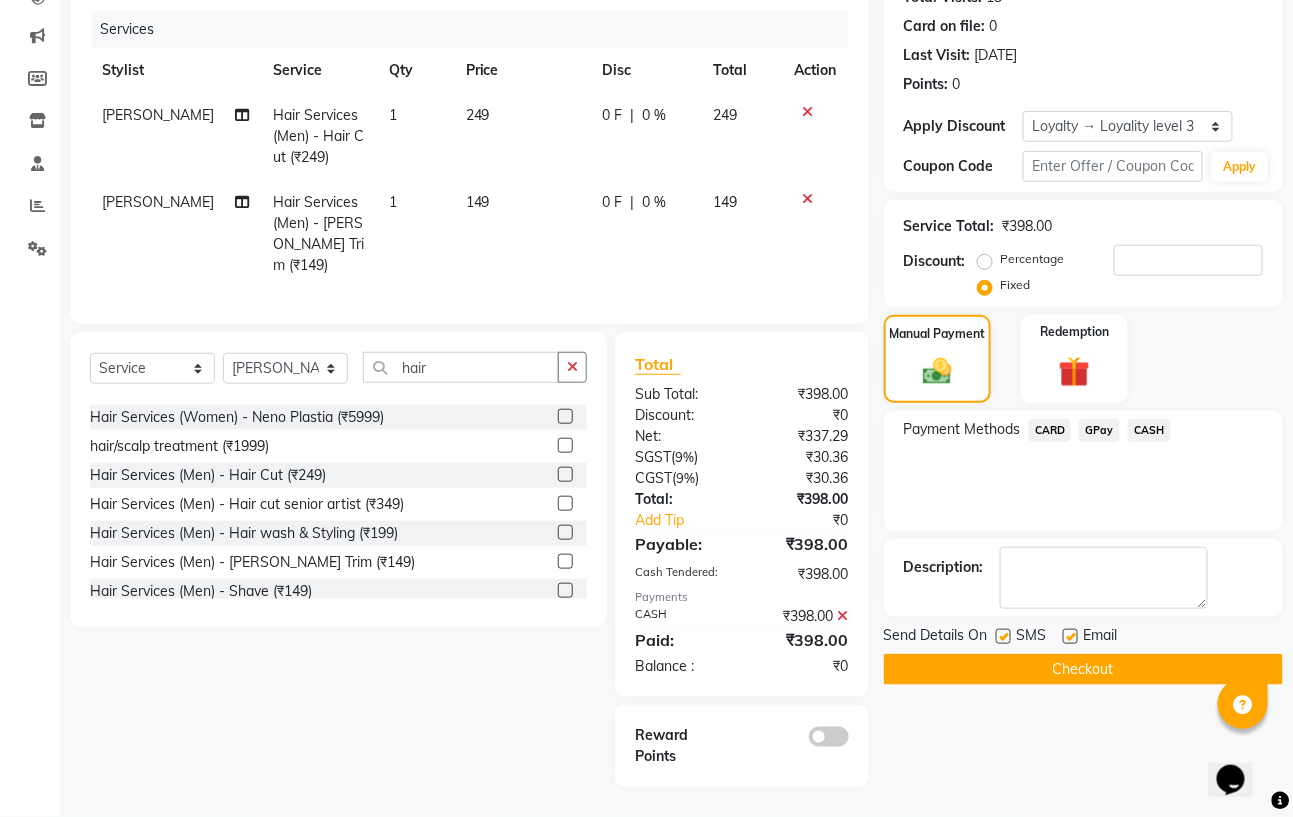 click on "CASH" 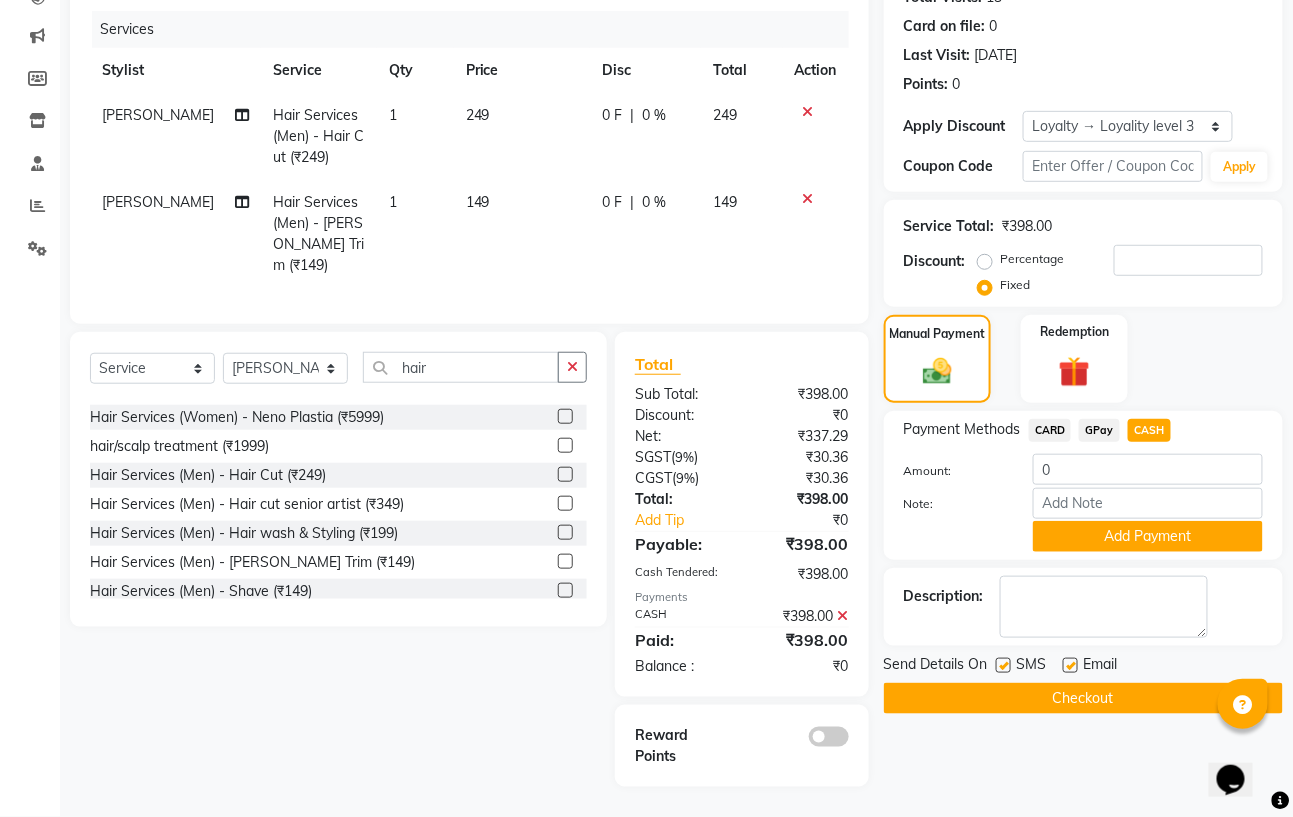 click on "Checkout" 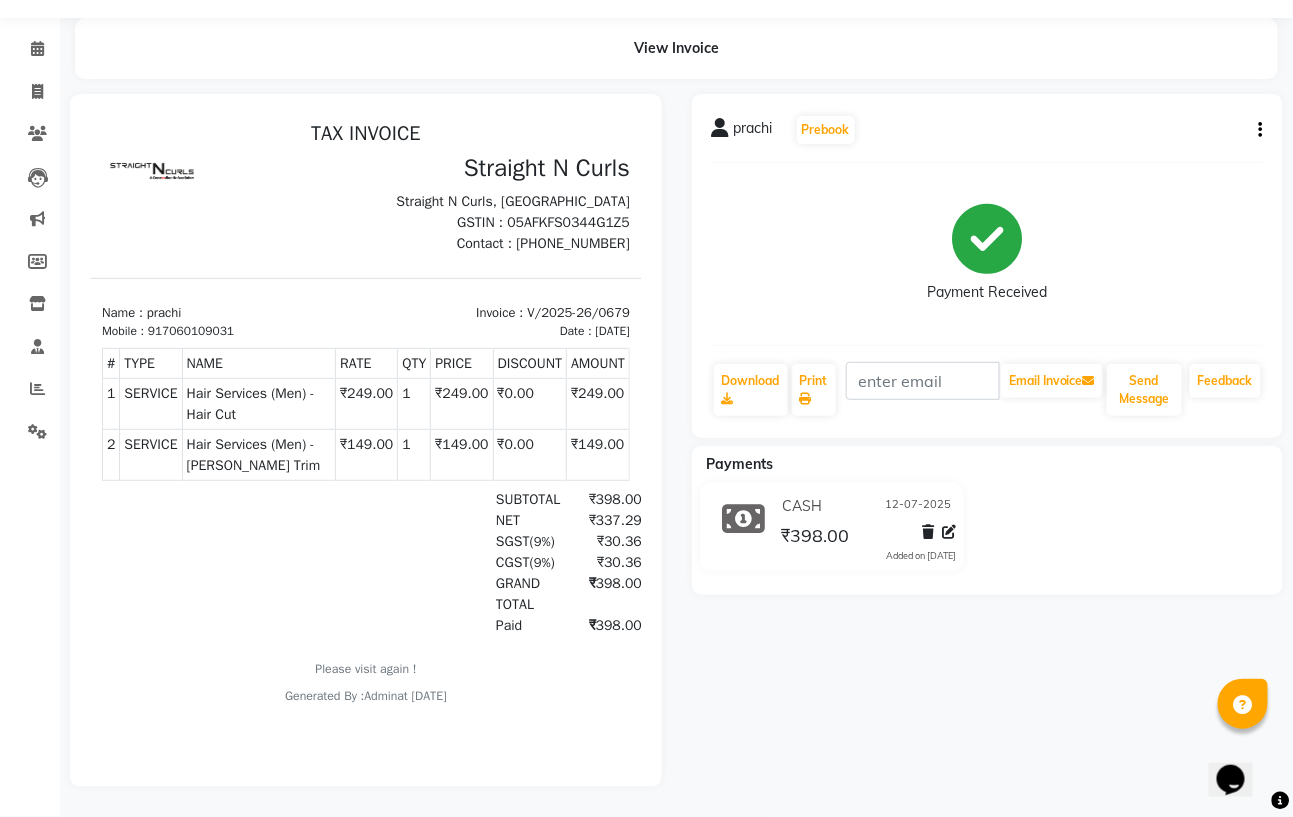 scroll, scrollTop: 0, scrollLeft: 0, axis: both 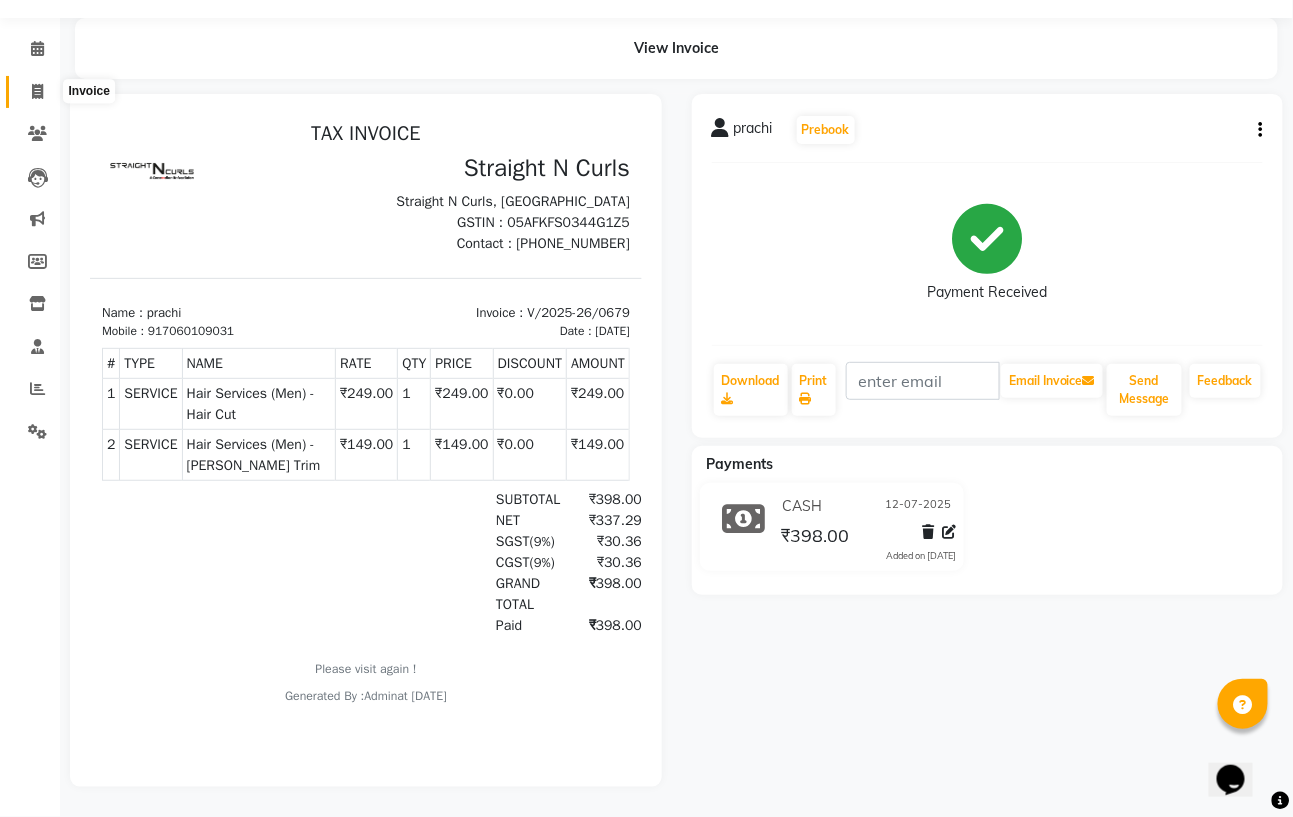 click 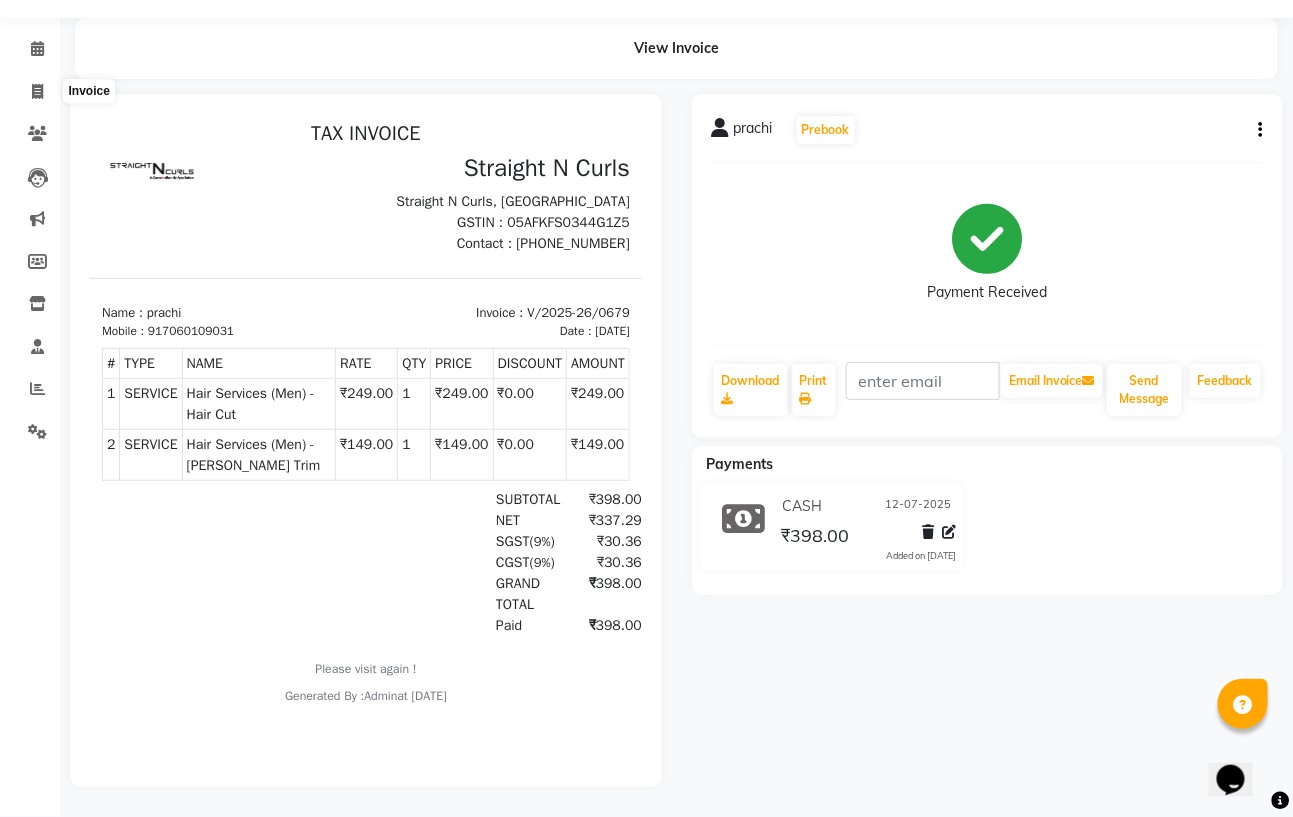 select on "service" 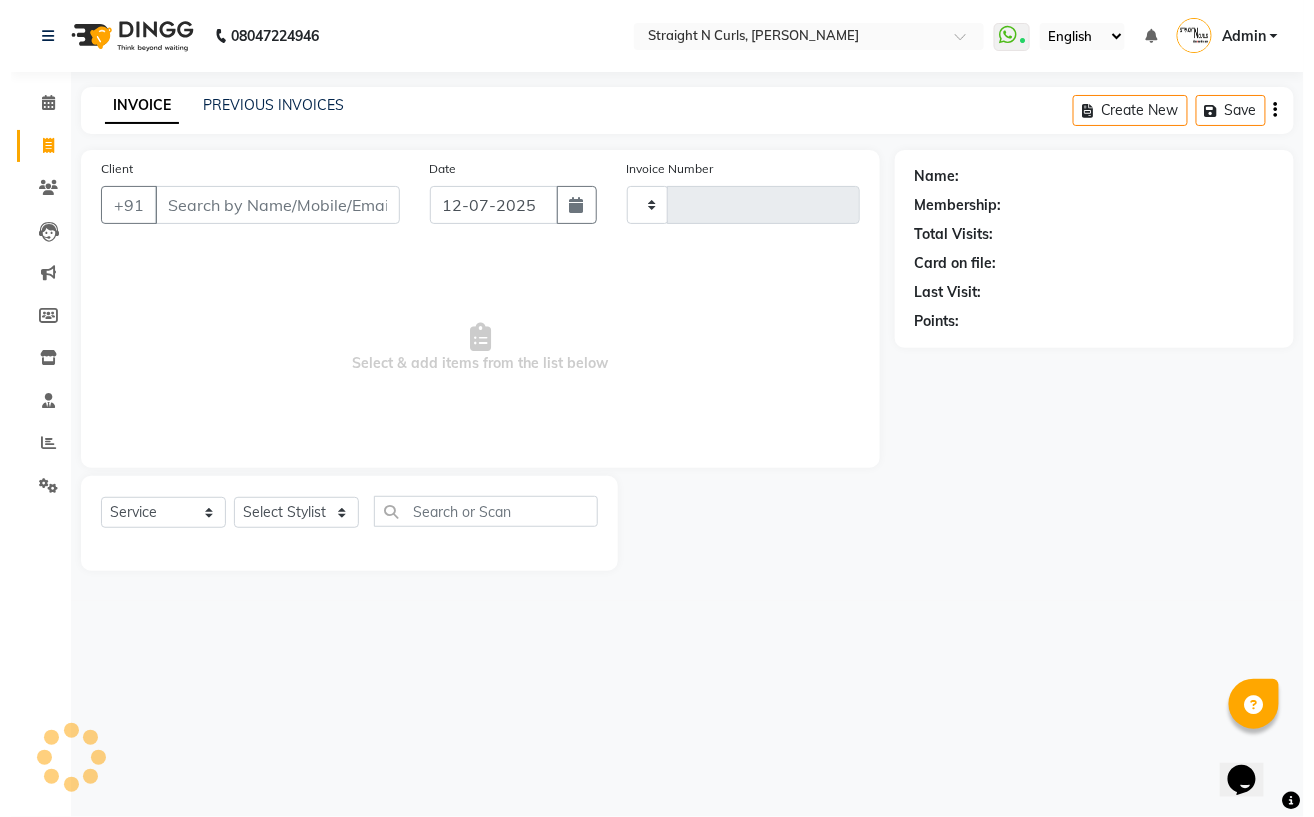 scroll, scrollTop: 0, scrollLeft: 0, axis: both 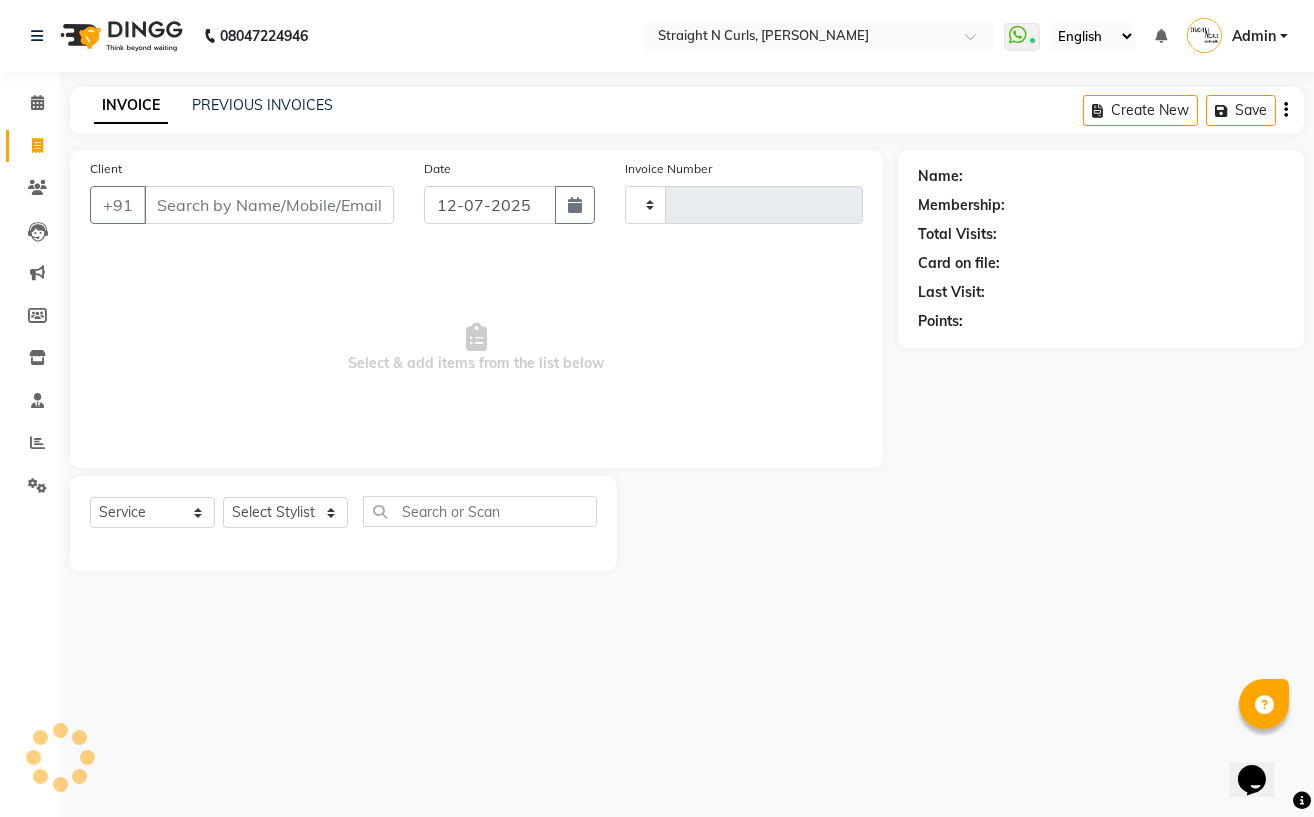 type on "0680" 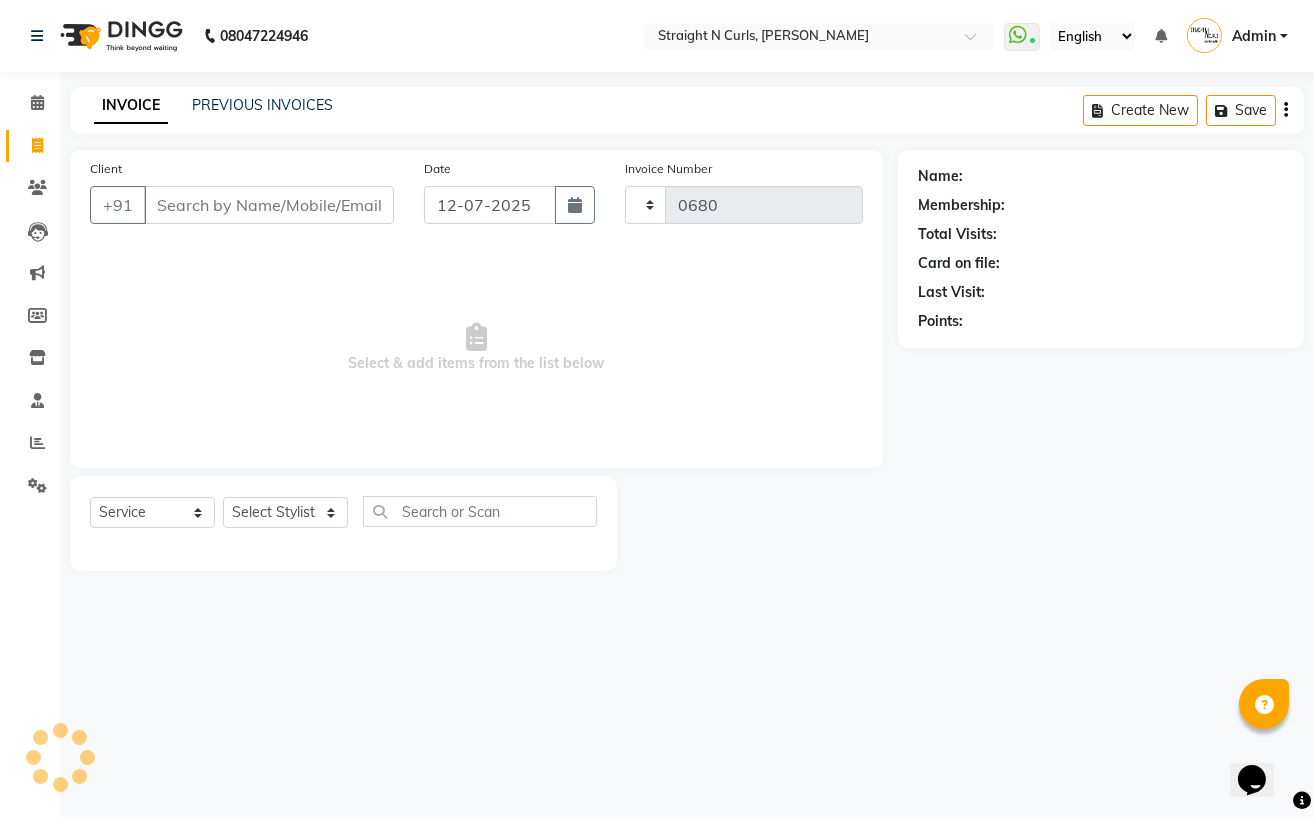 select on "7039" 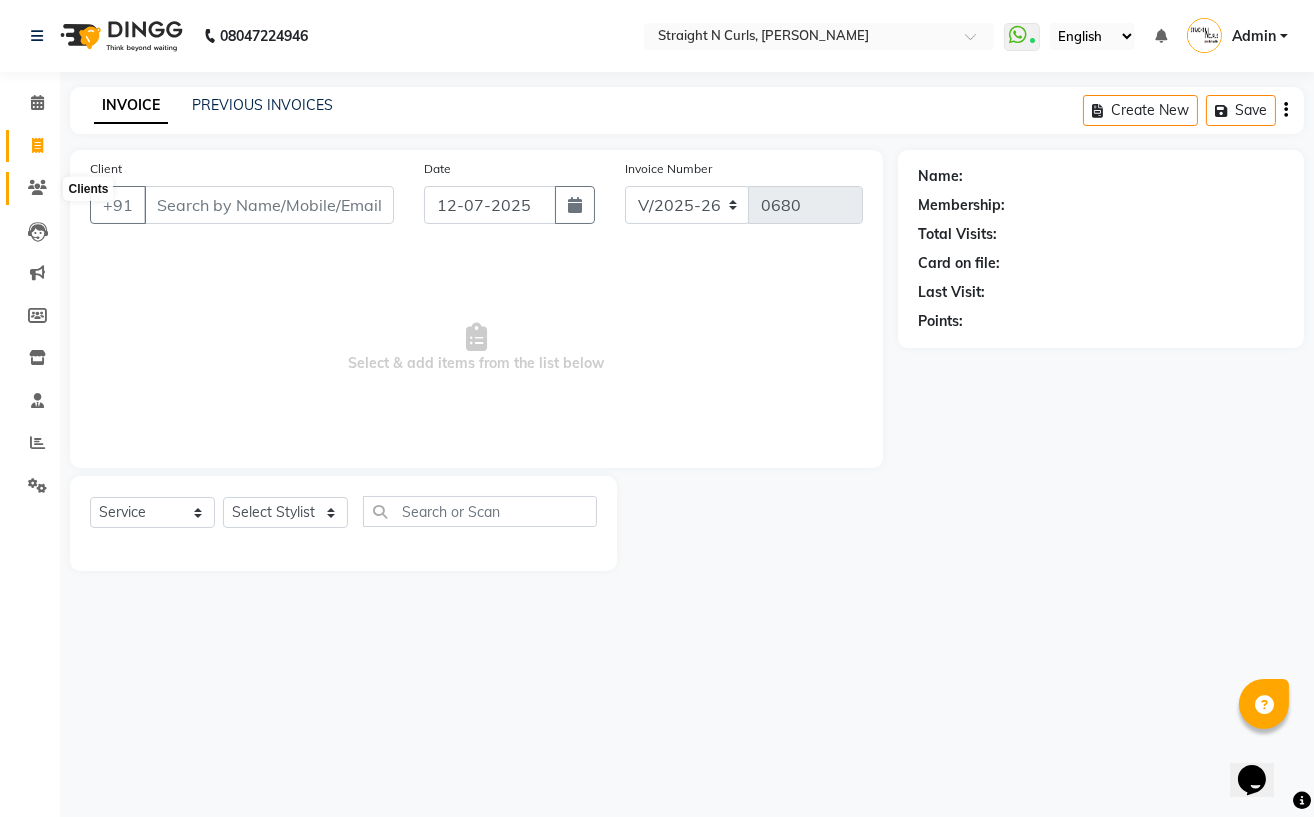 click 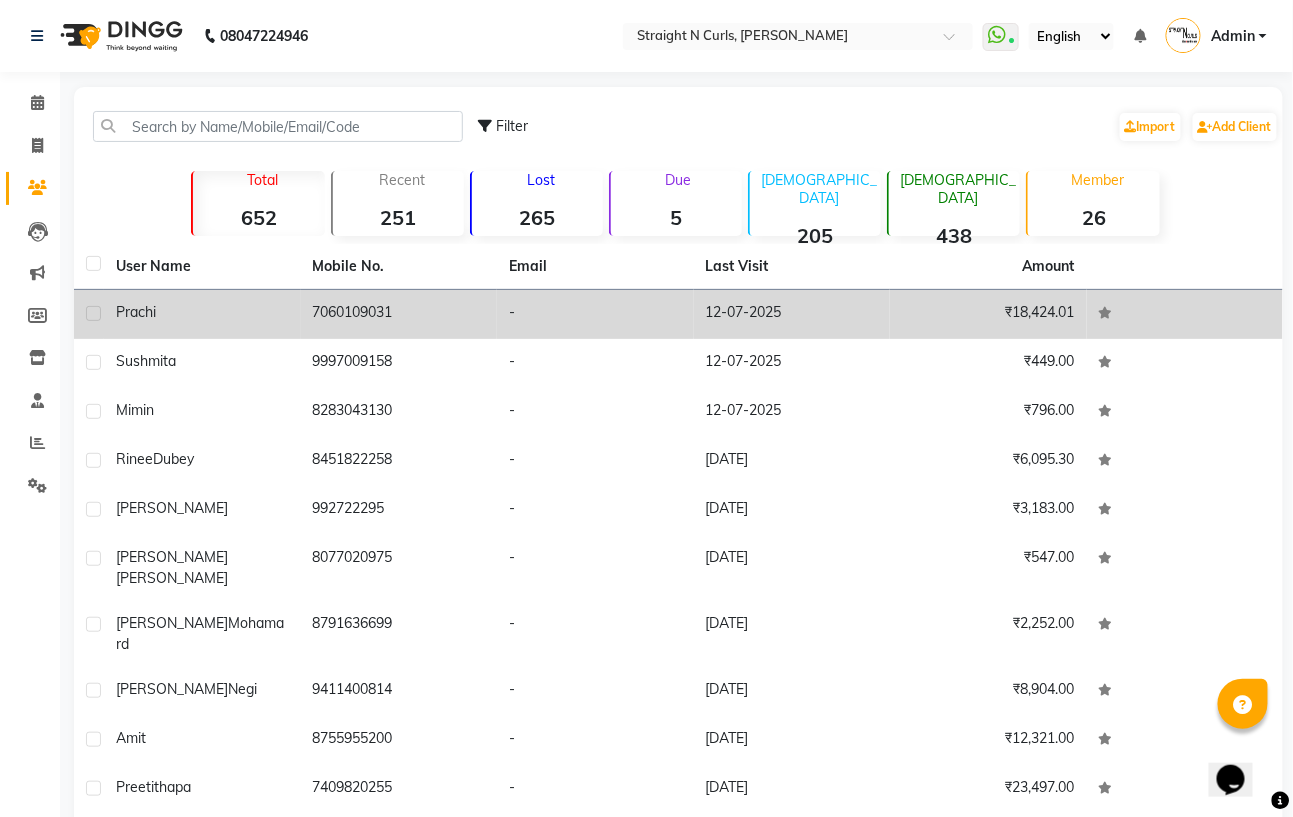 click on "7060109031" 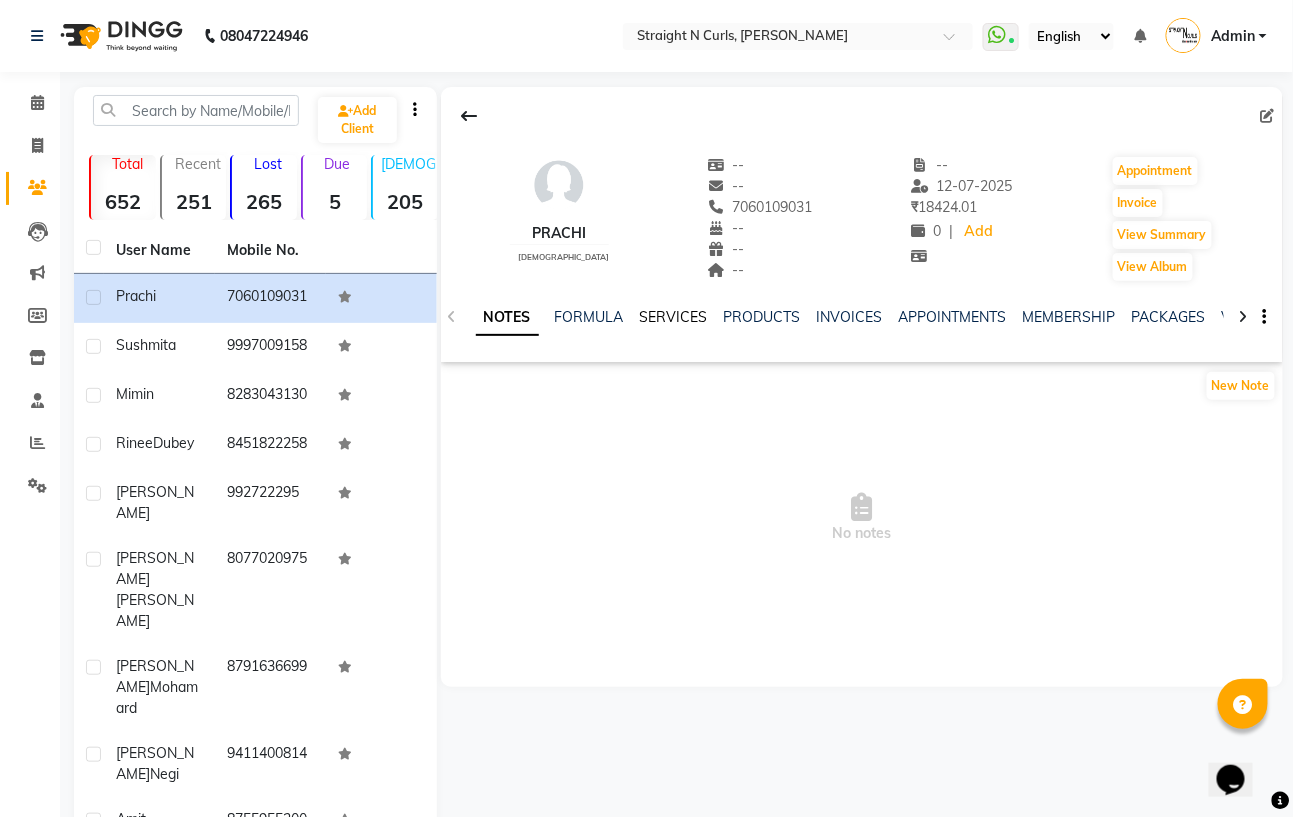 click on "SERVICES" 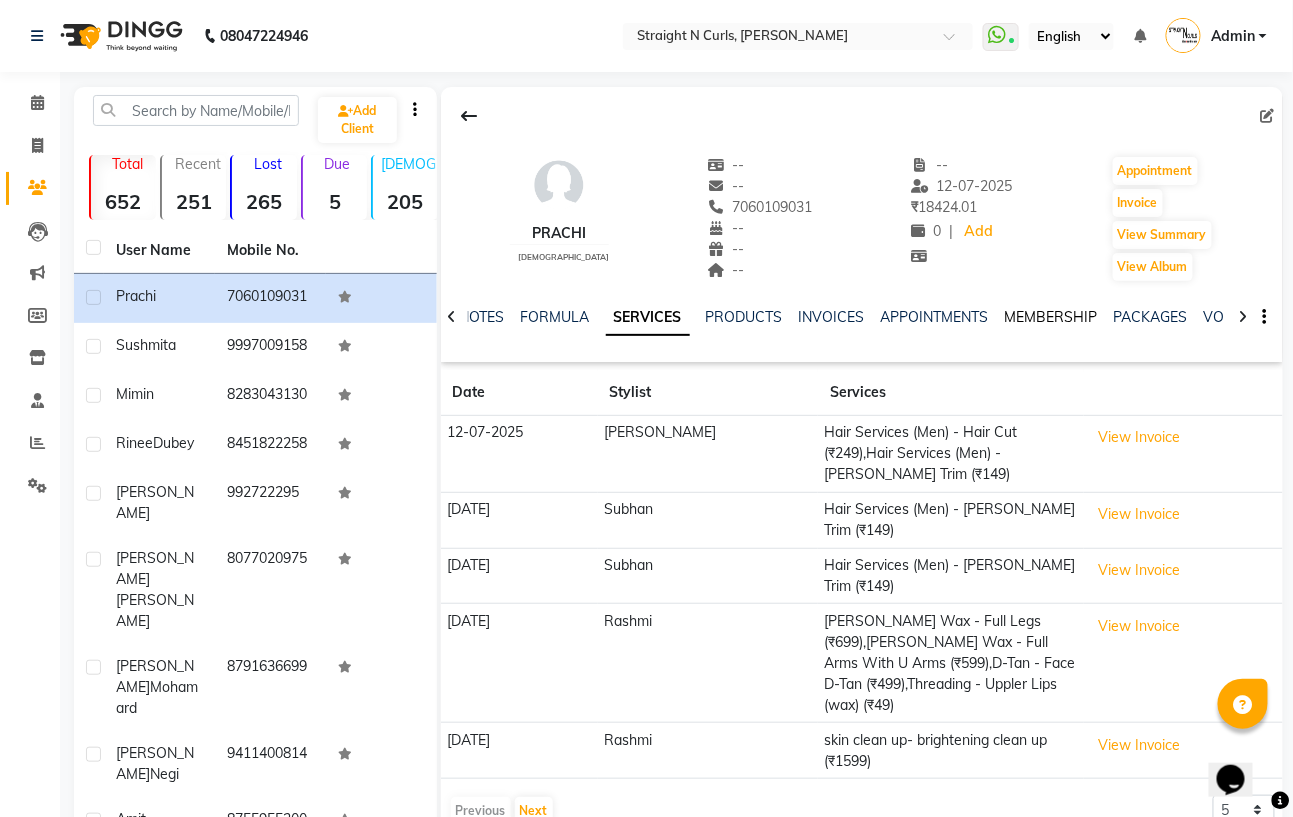 click on "MEMBERSHIP" 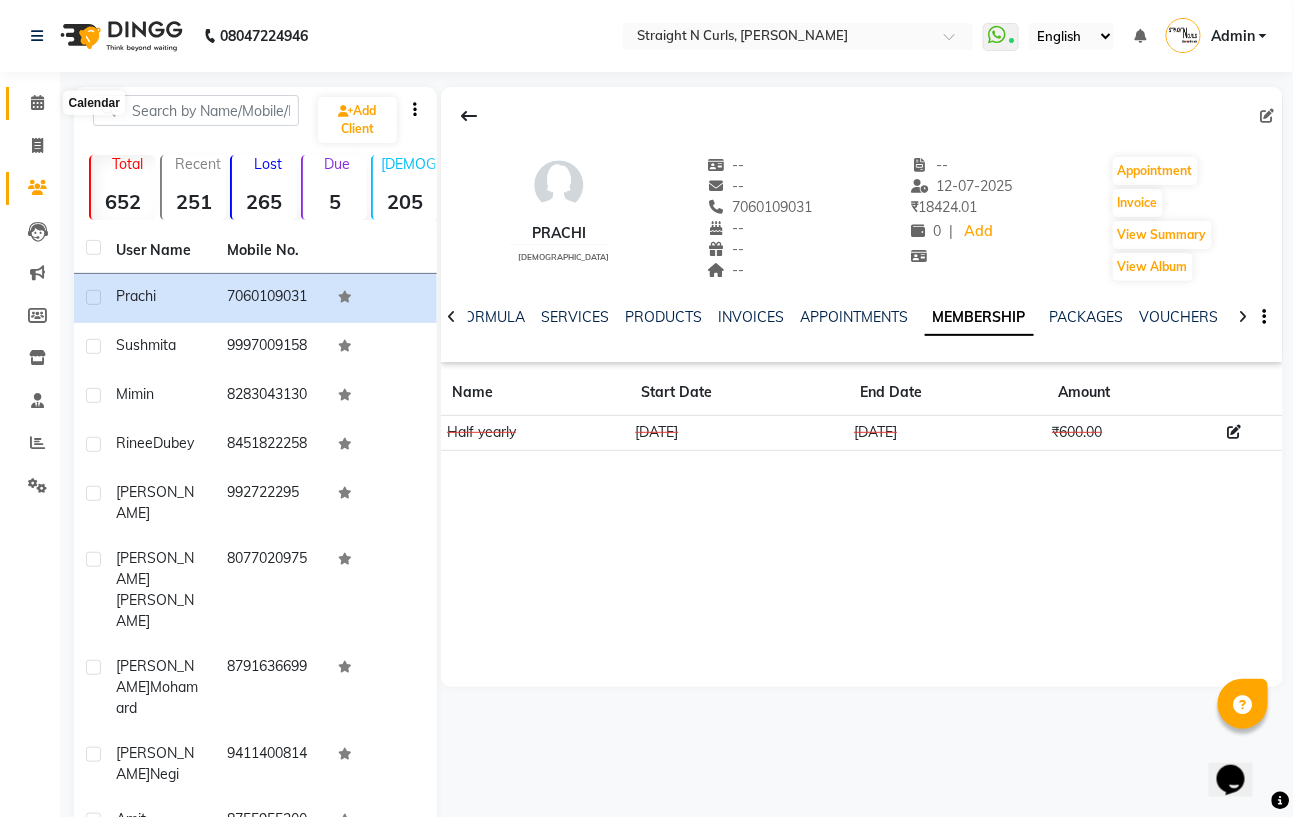 click 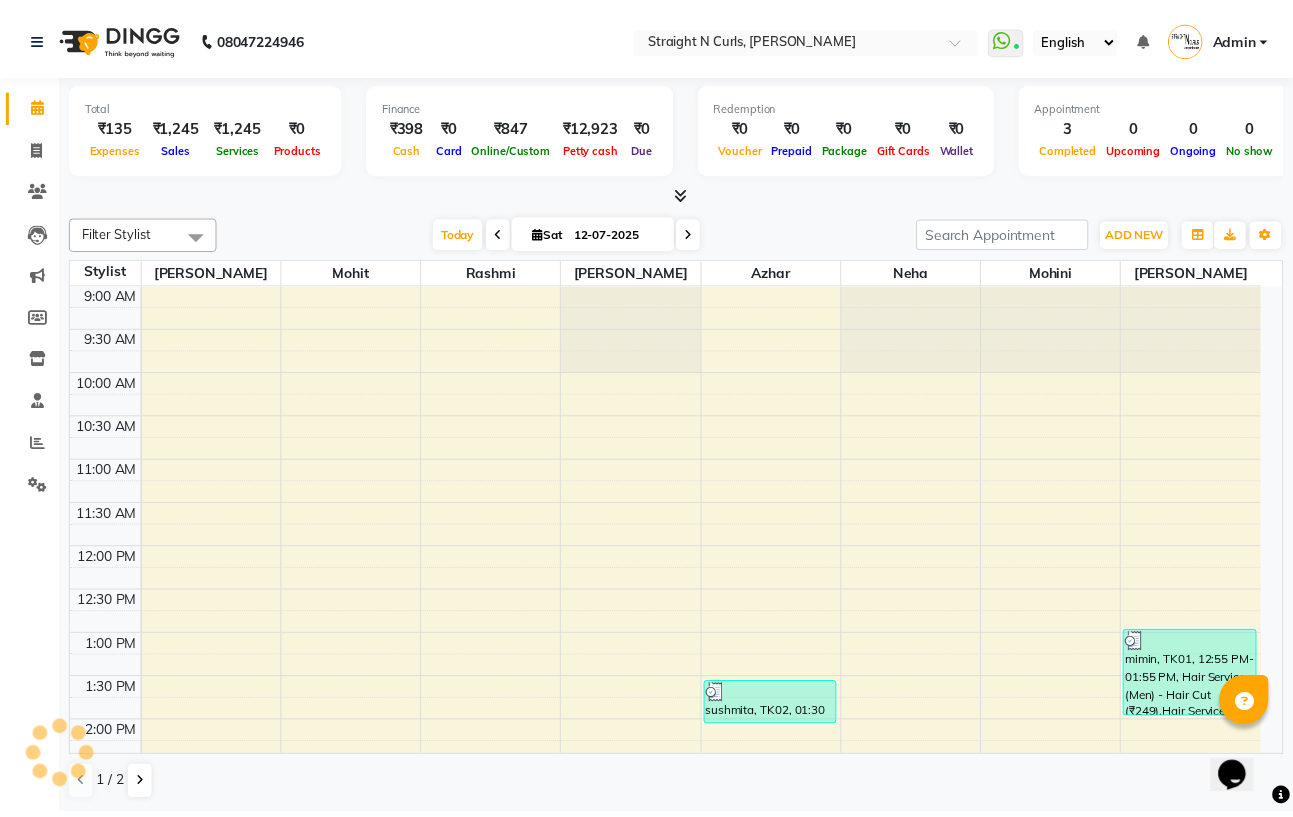 scroll, scrollTop: 0, scrollLeft: 0, axis: both 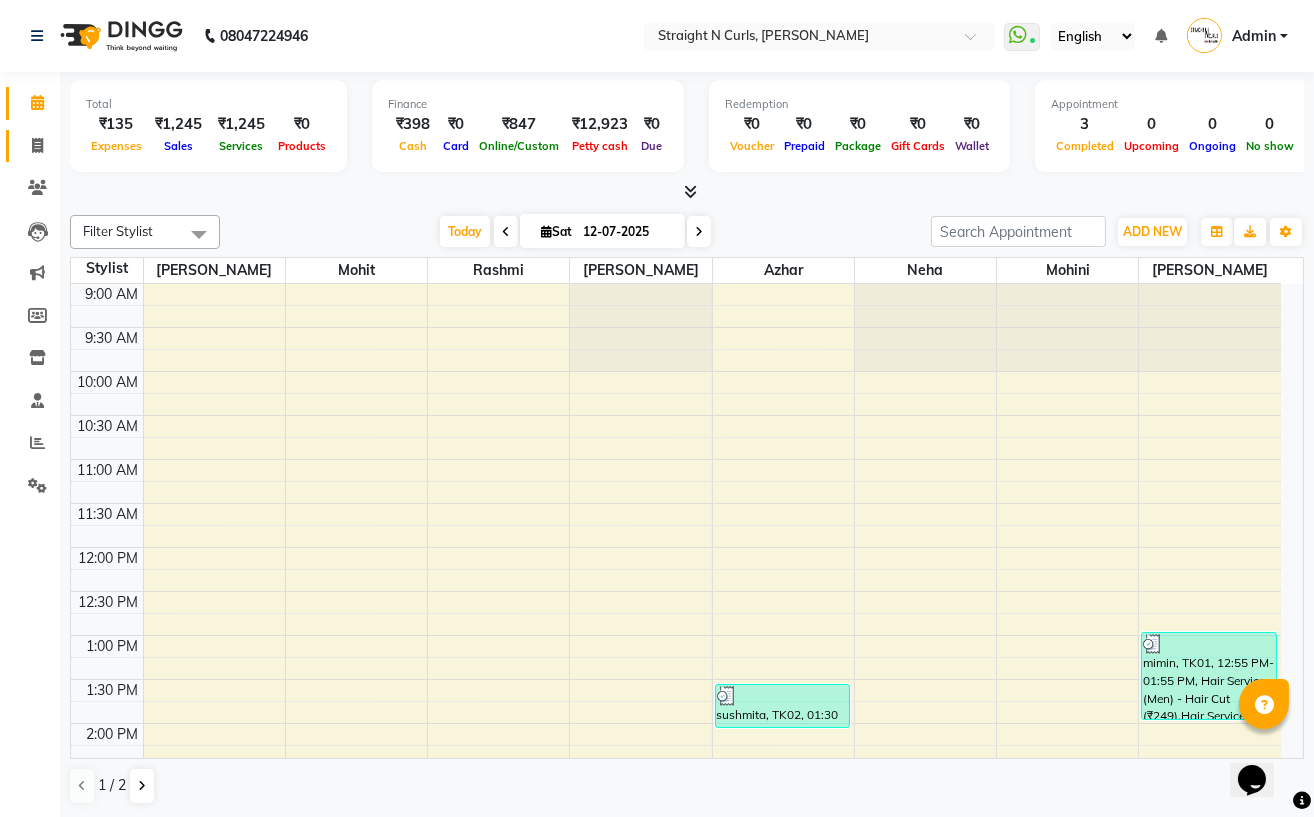 click on "Invoice" 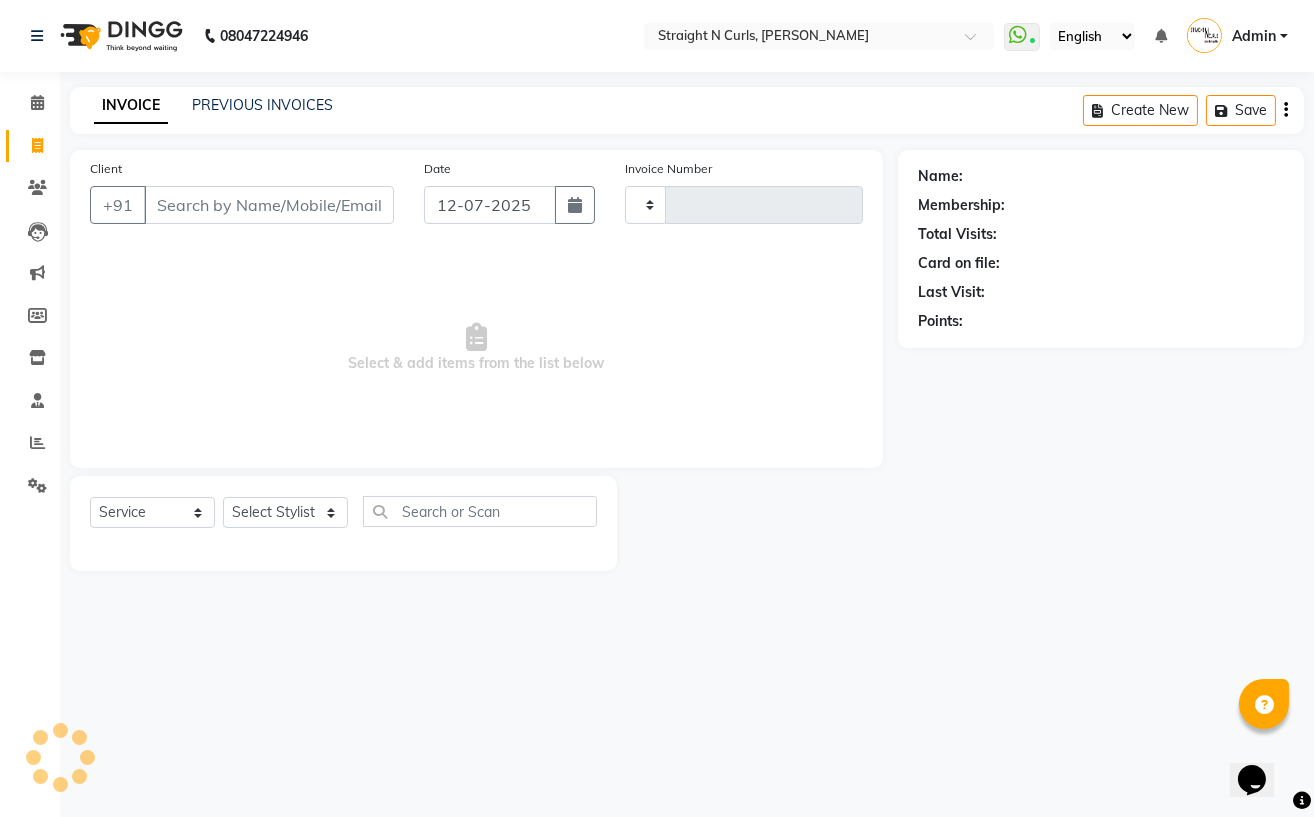 type on "0680" 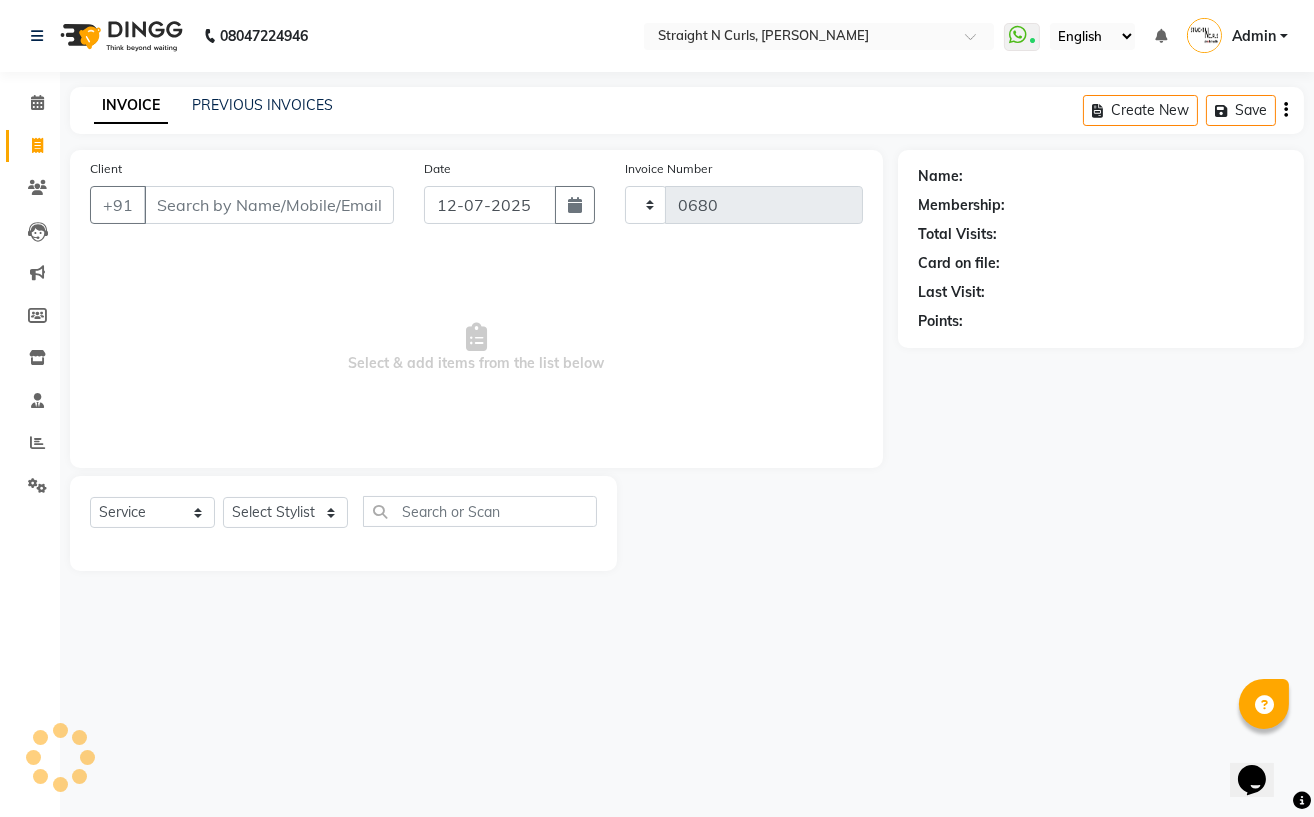 select on "7039" 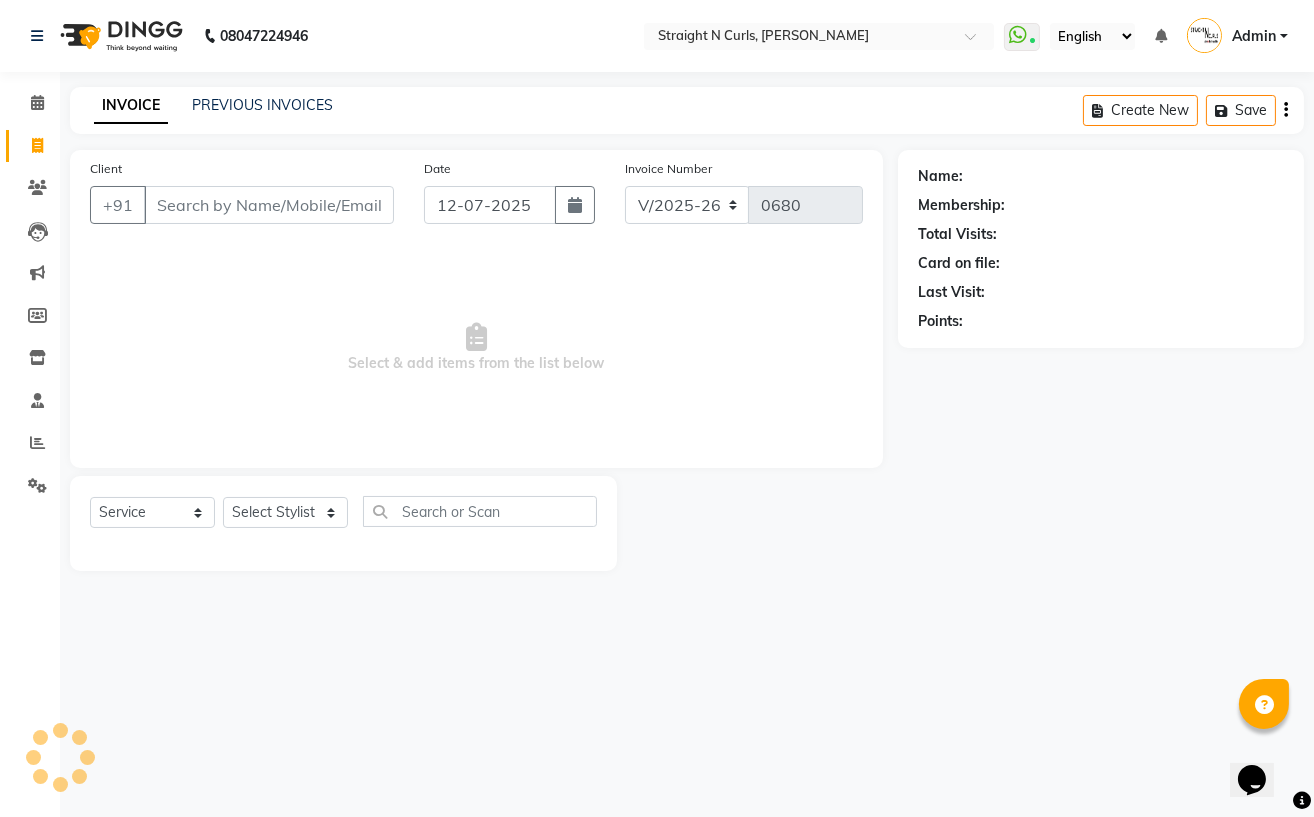 click on "Client" at bounding box center (269, 205) 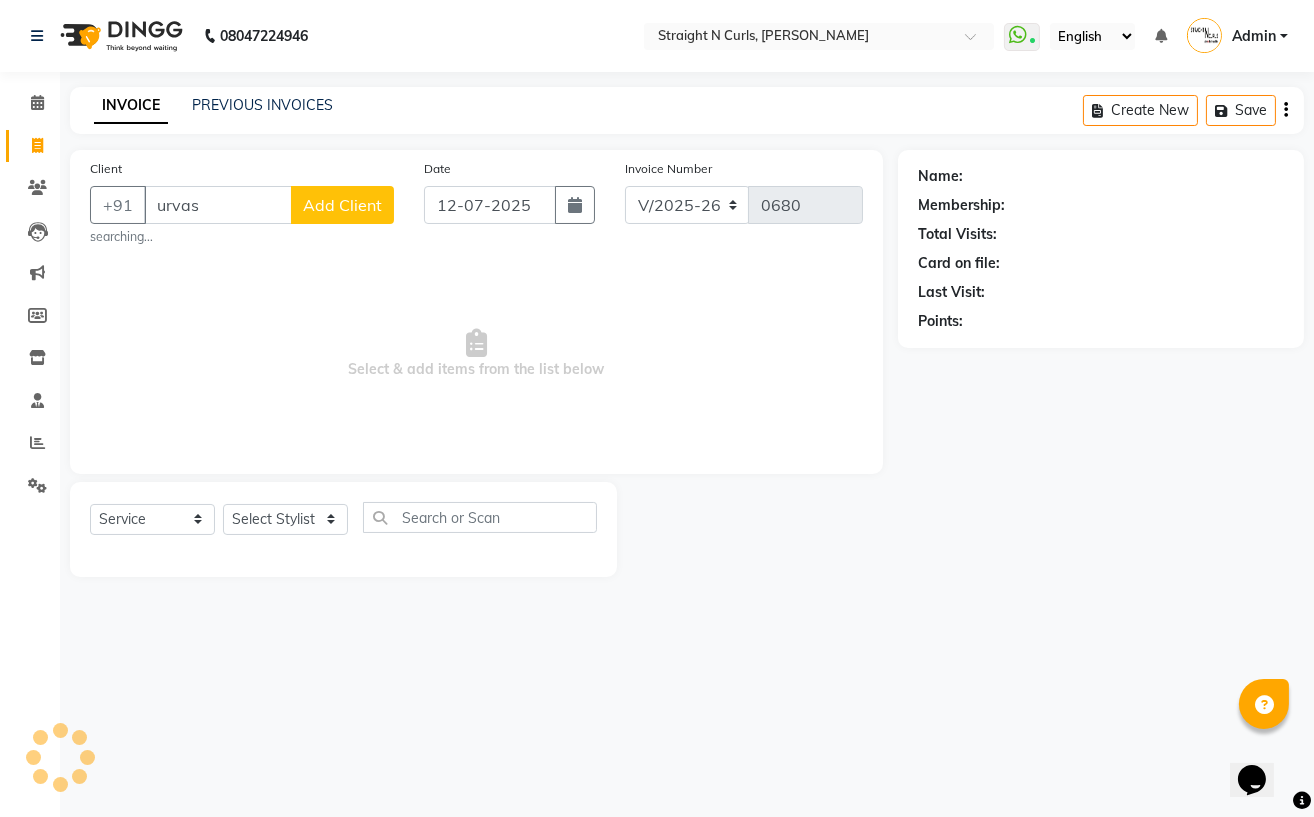 click on "urvas" at bounding box center (218, 205) 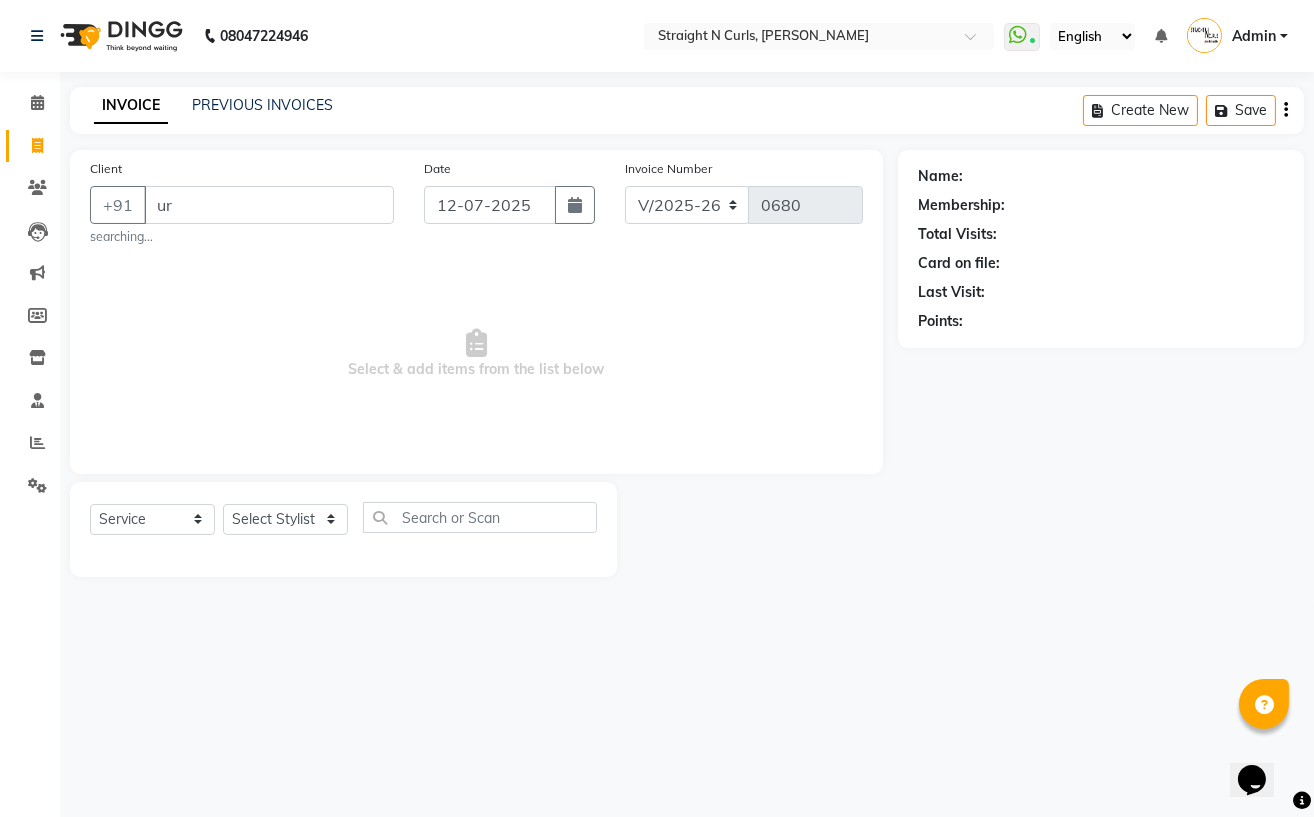type on "u" 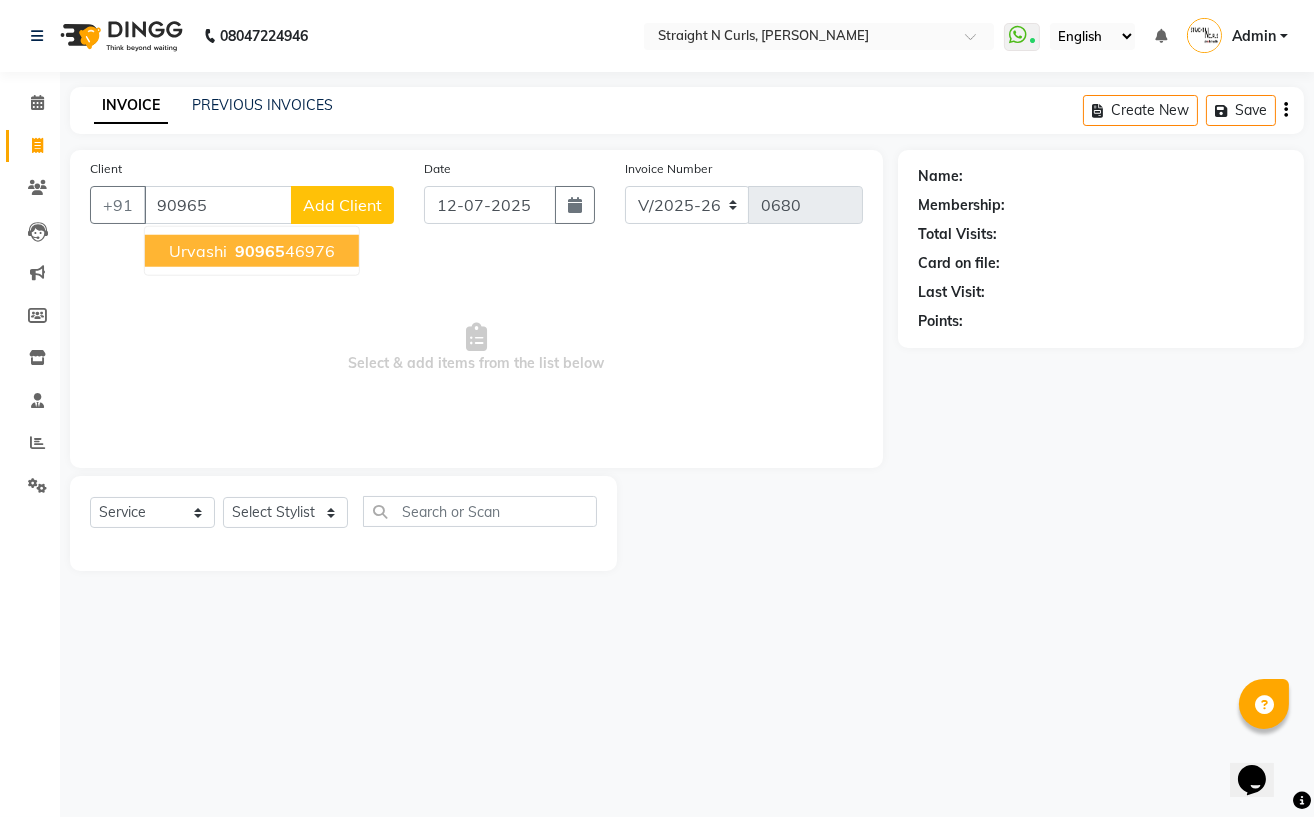 click on "90965 46976" at bounding box center [283, 251] 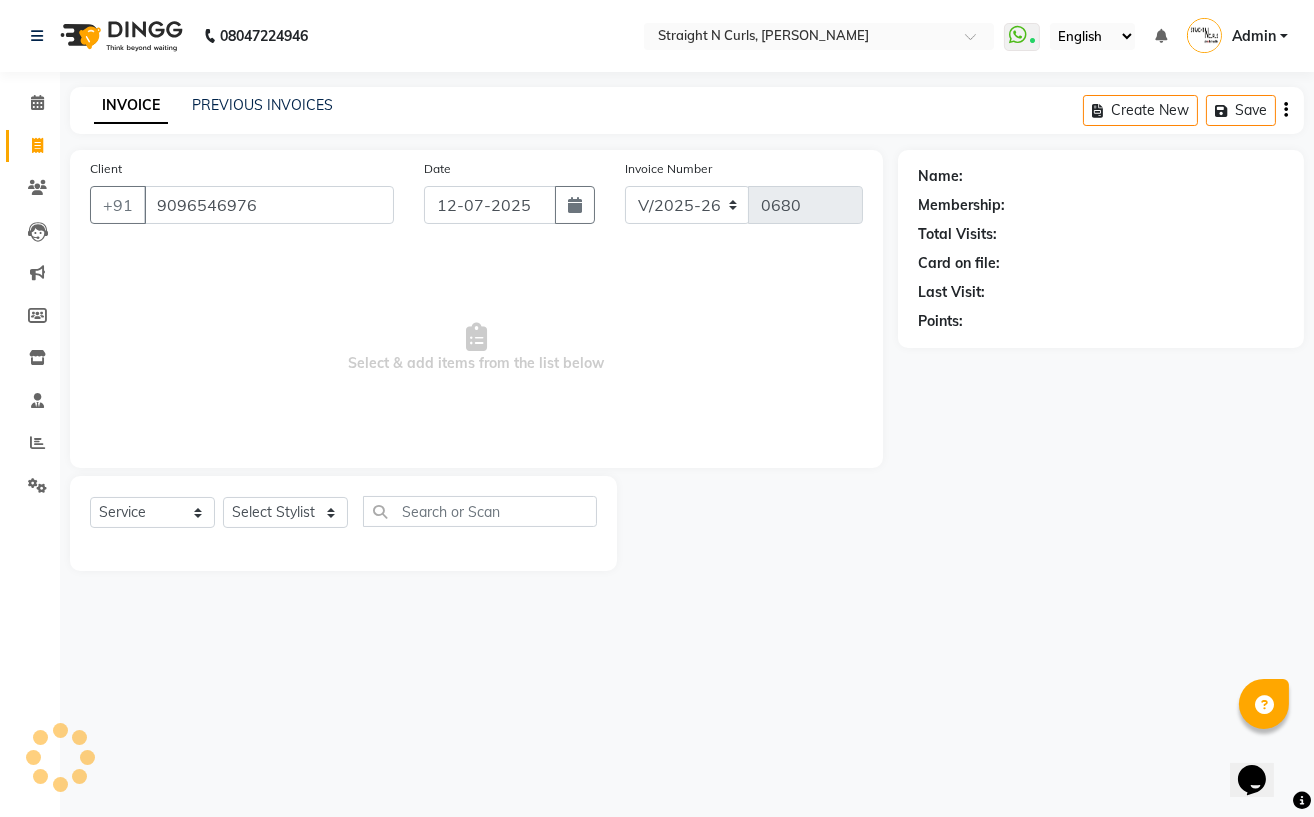 type on "9096546976" 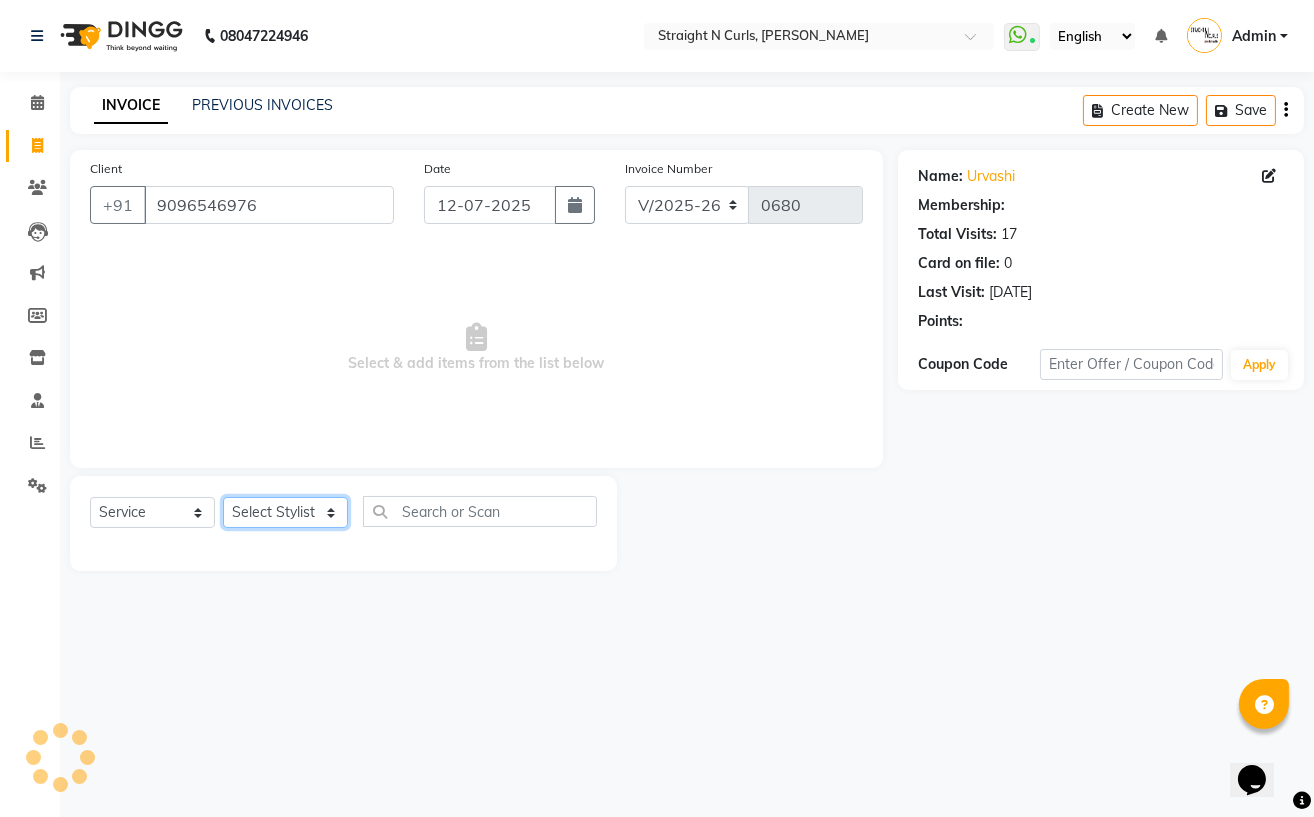 click on "Select Stylist [PERSON_NAME] [PERSON_NAME] [PERSON_NAME] Mohit [PERSON_NAME] [PERSON_NAME] [PERSON_NAME]" 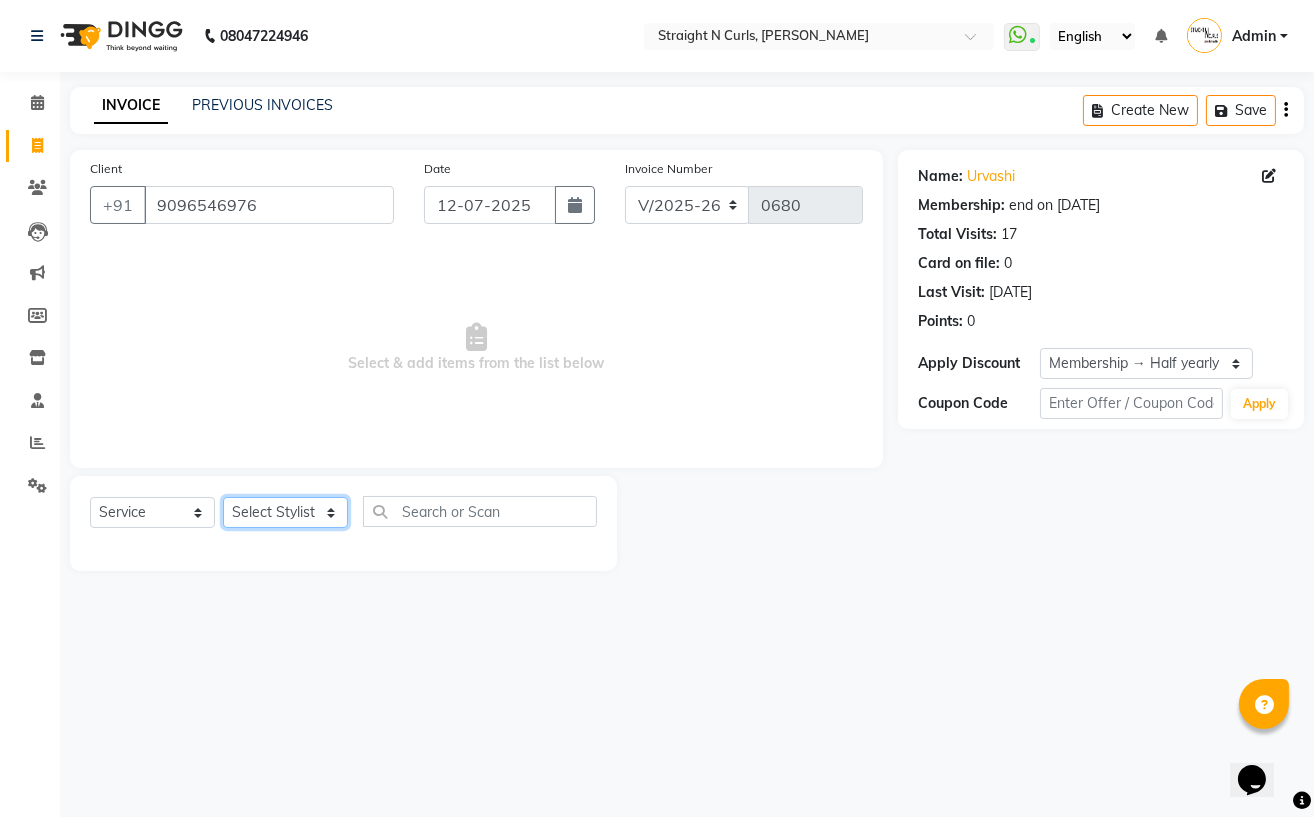 select on "74327" 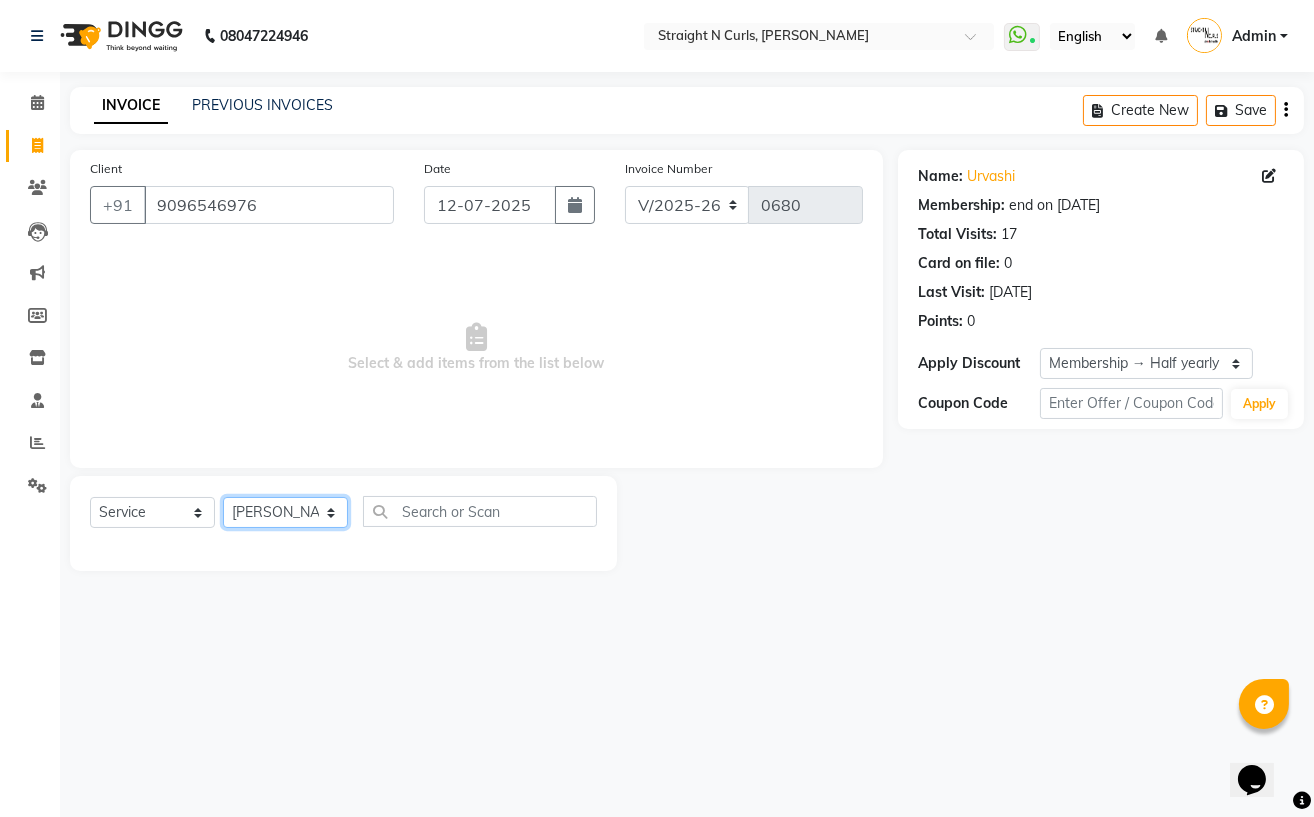 click on "Select Stylist [PERSON_NAME] [PERSON_NAME] [PERSON_NAME] Mohit [PERSON_NAME] [PERSON_NAME] [PERSON_NAME]" 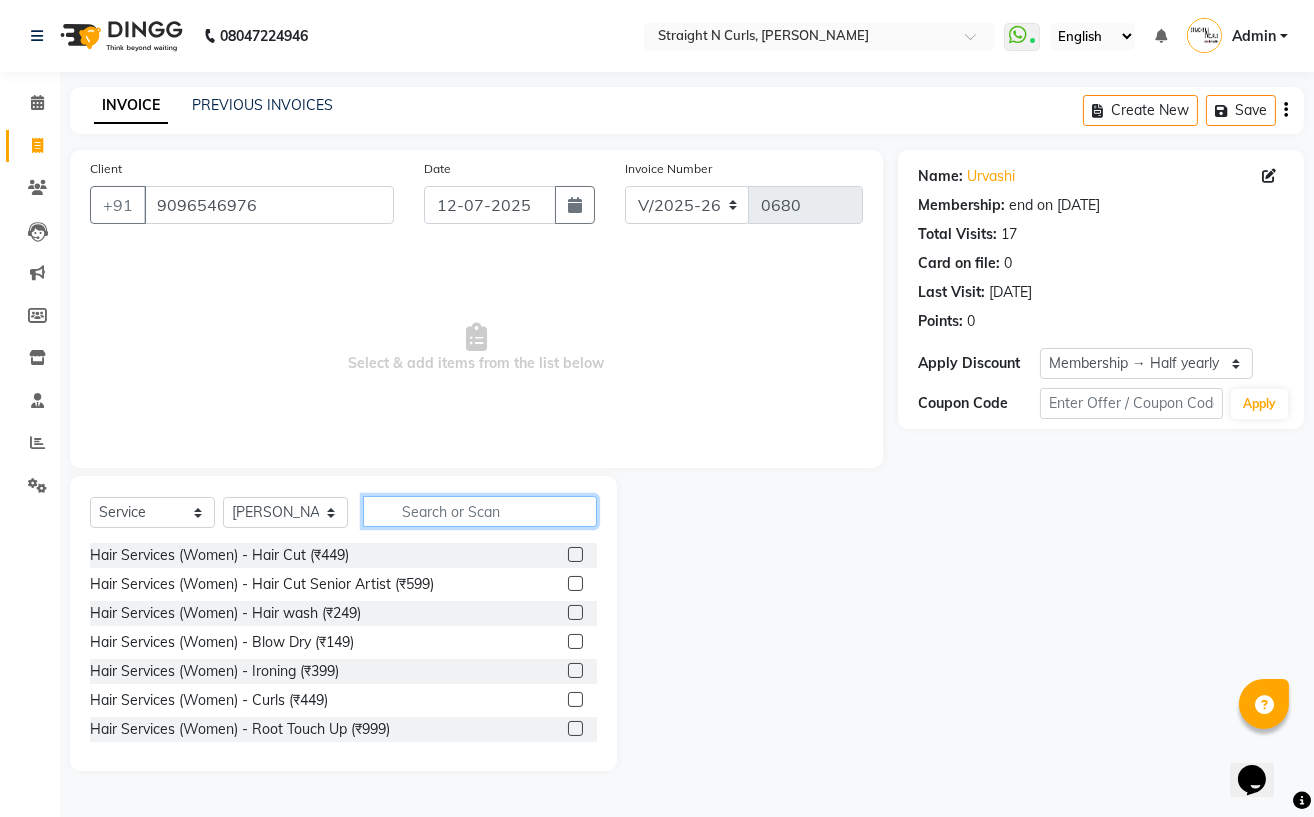 click 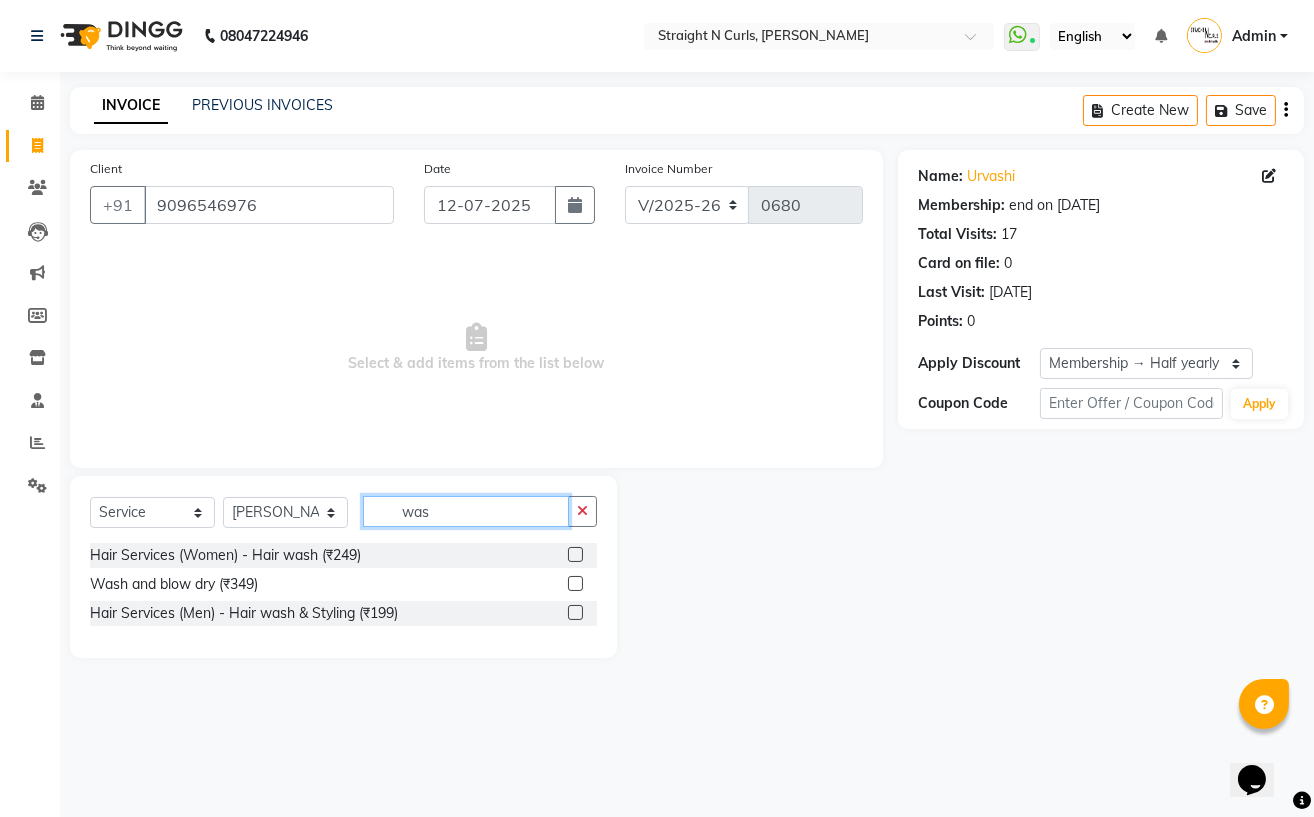 type on "was" 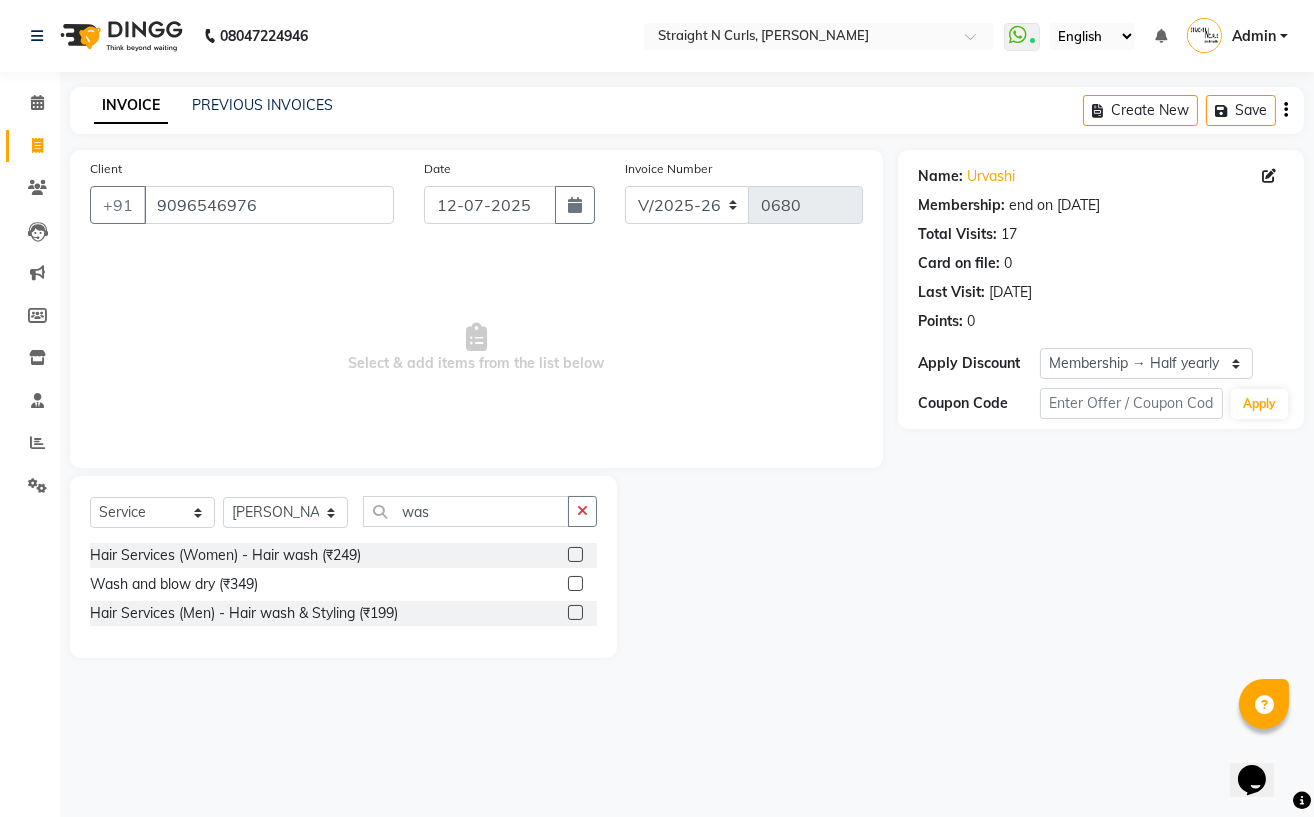 click 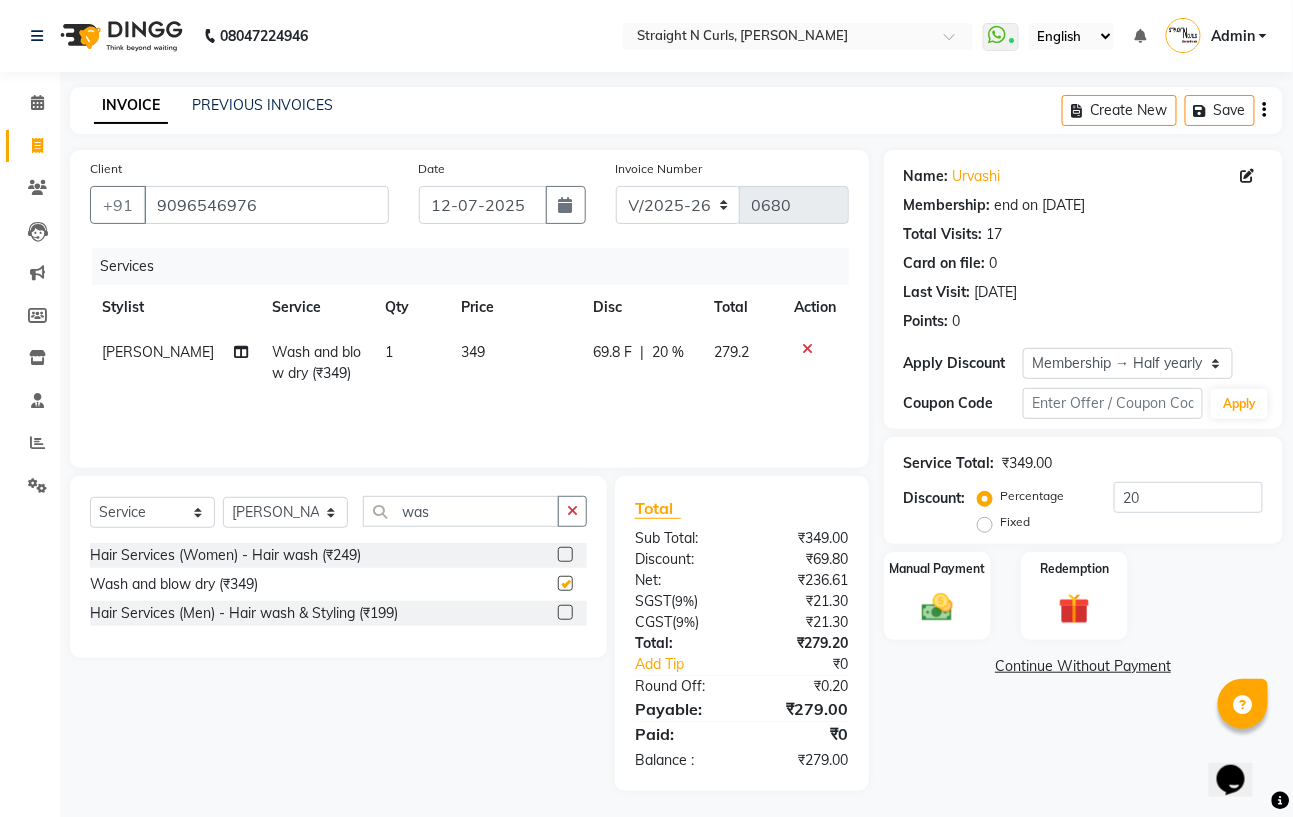 checkbox on "false" 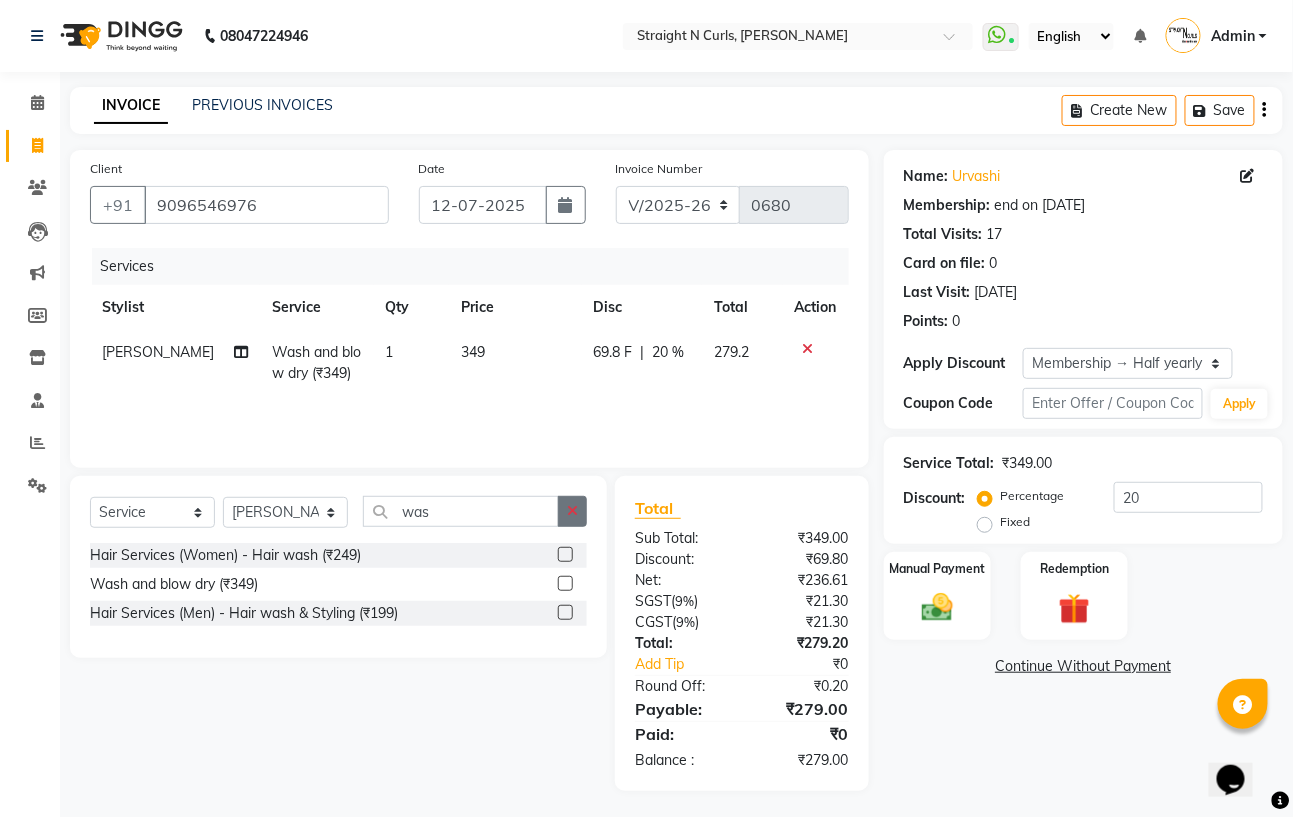 click 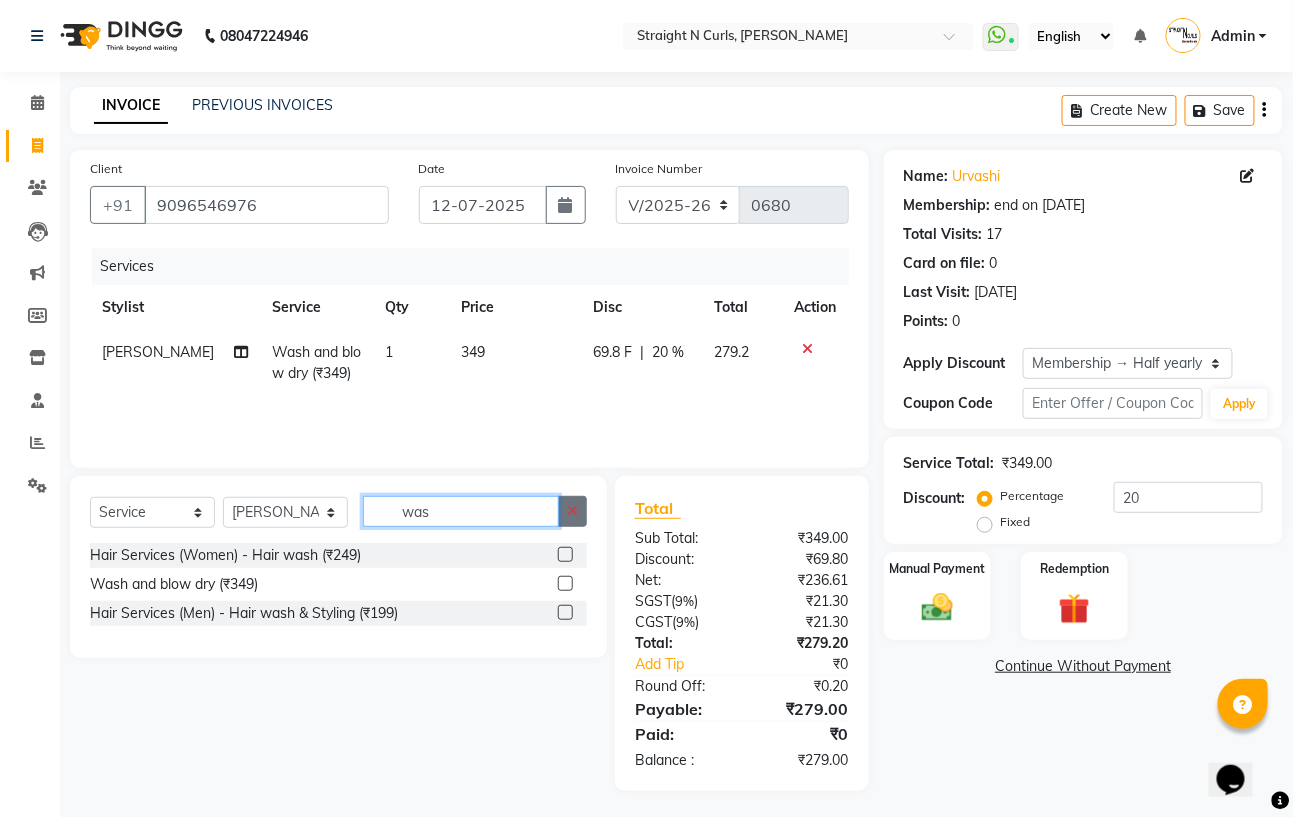 type 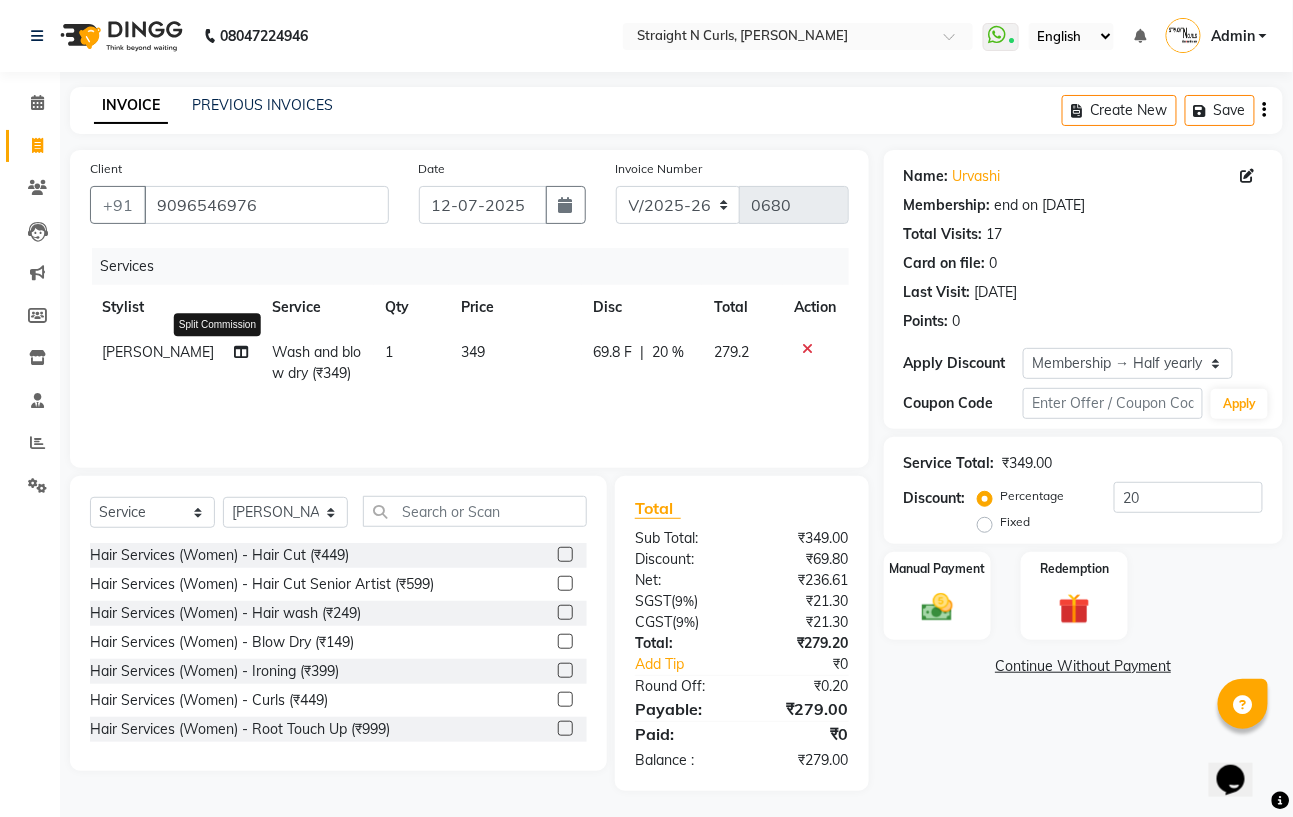 click 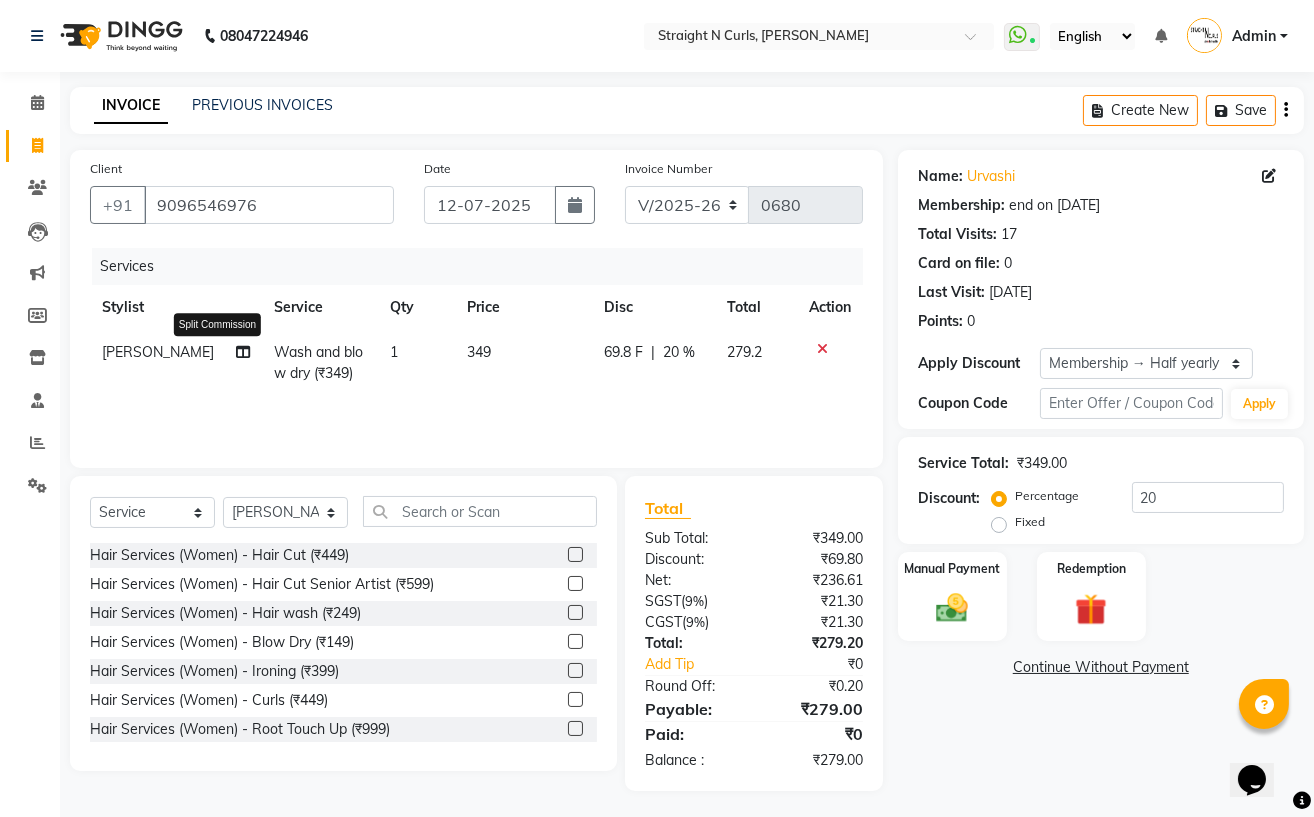 select on "74327" 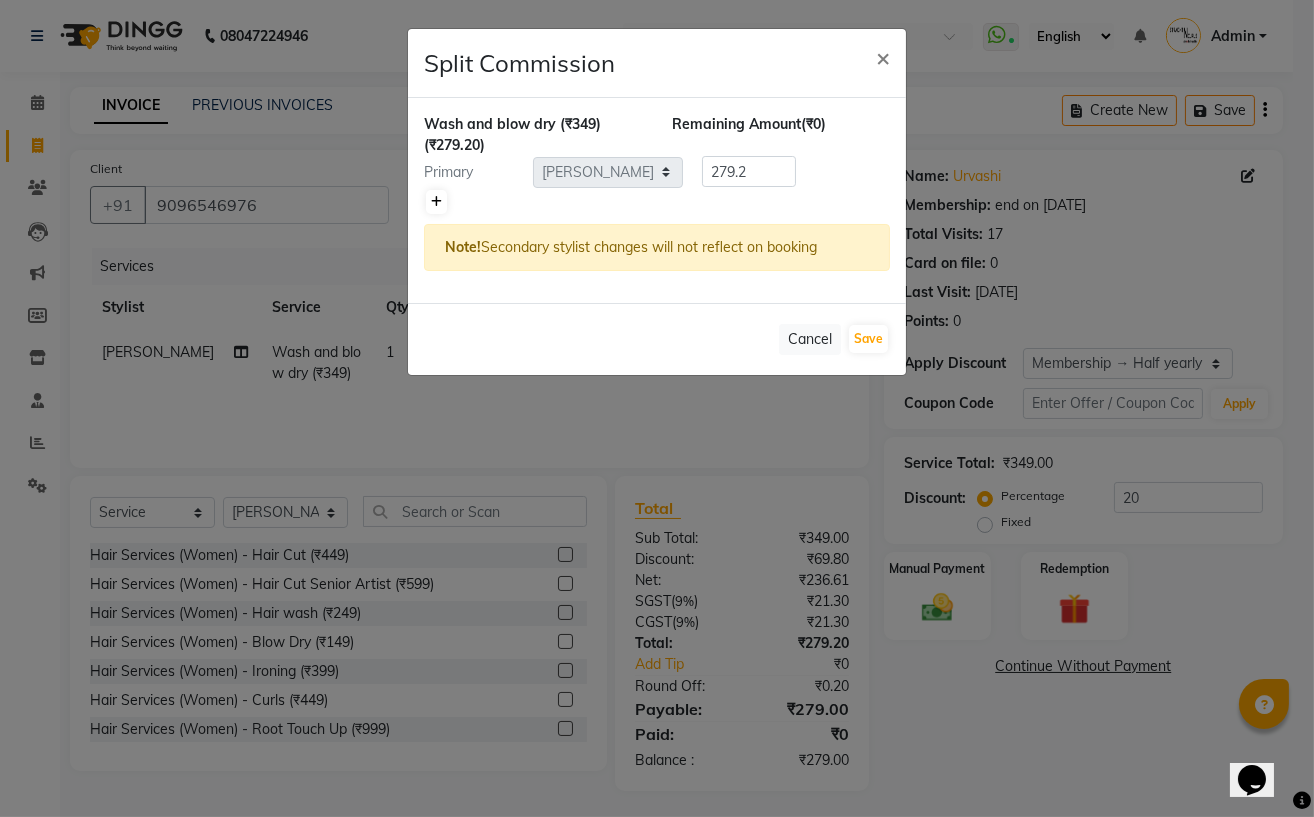 click 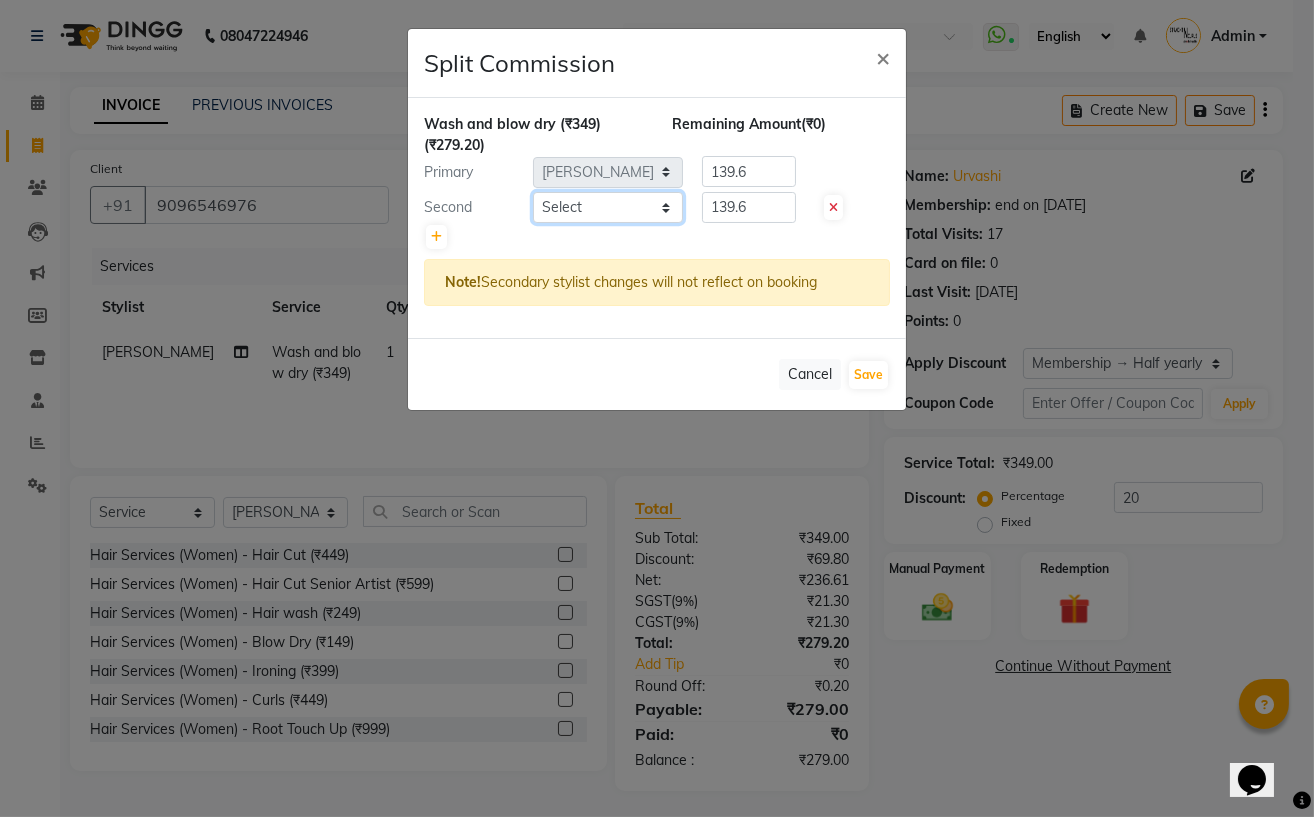 click on "Select  [PERSON_NAME]   [PERSON_NAME]   [PERSON_NAME]   Mohit   [PERSON_NAME] [PERSON_NAME]   [PERSON_NAME]" 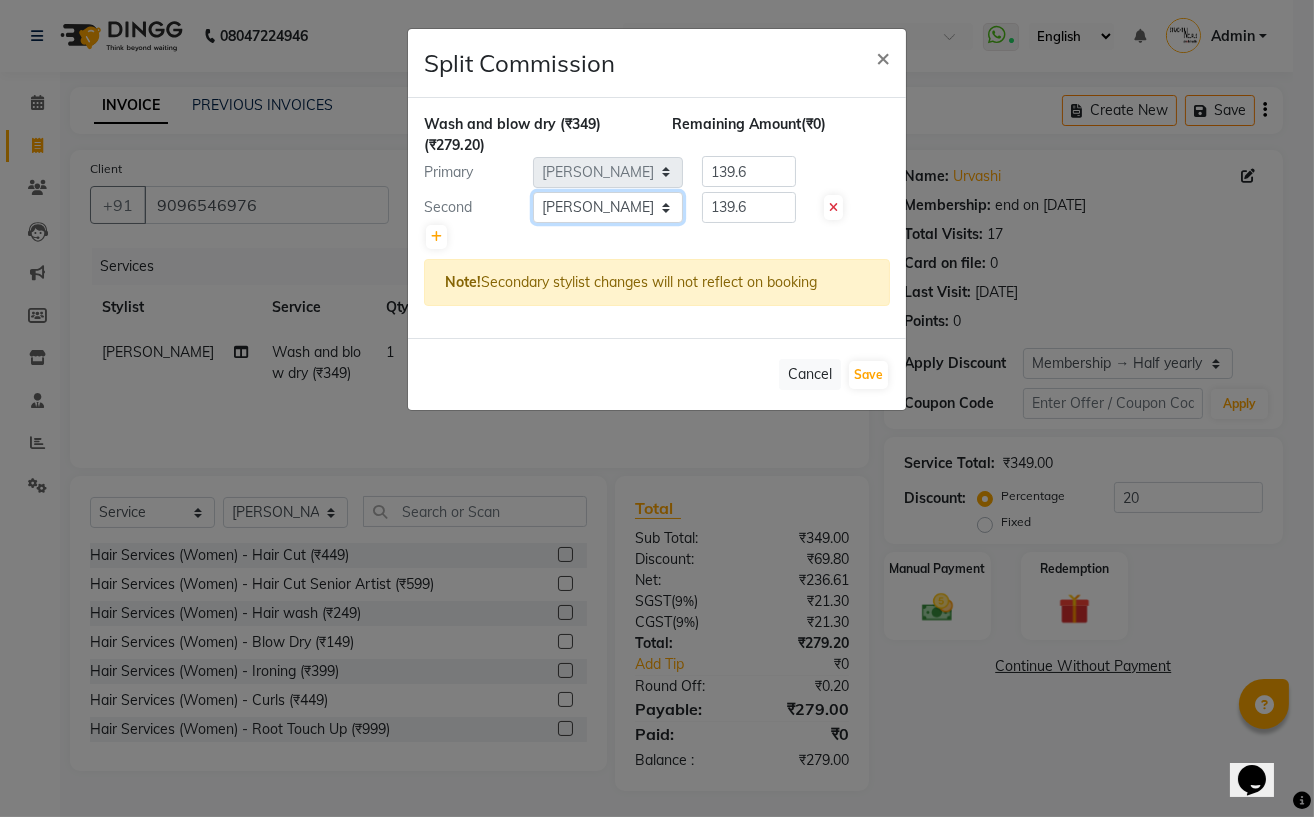 click on "Select  [PERSON_NAME]   [PERSON_NAME]   [PERSON_NAME]   Mohit   [PERSON_NAME] [PERSON_NAME]   [PERSON_NAME]" 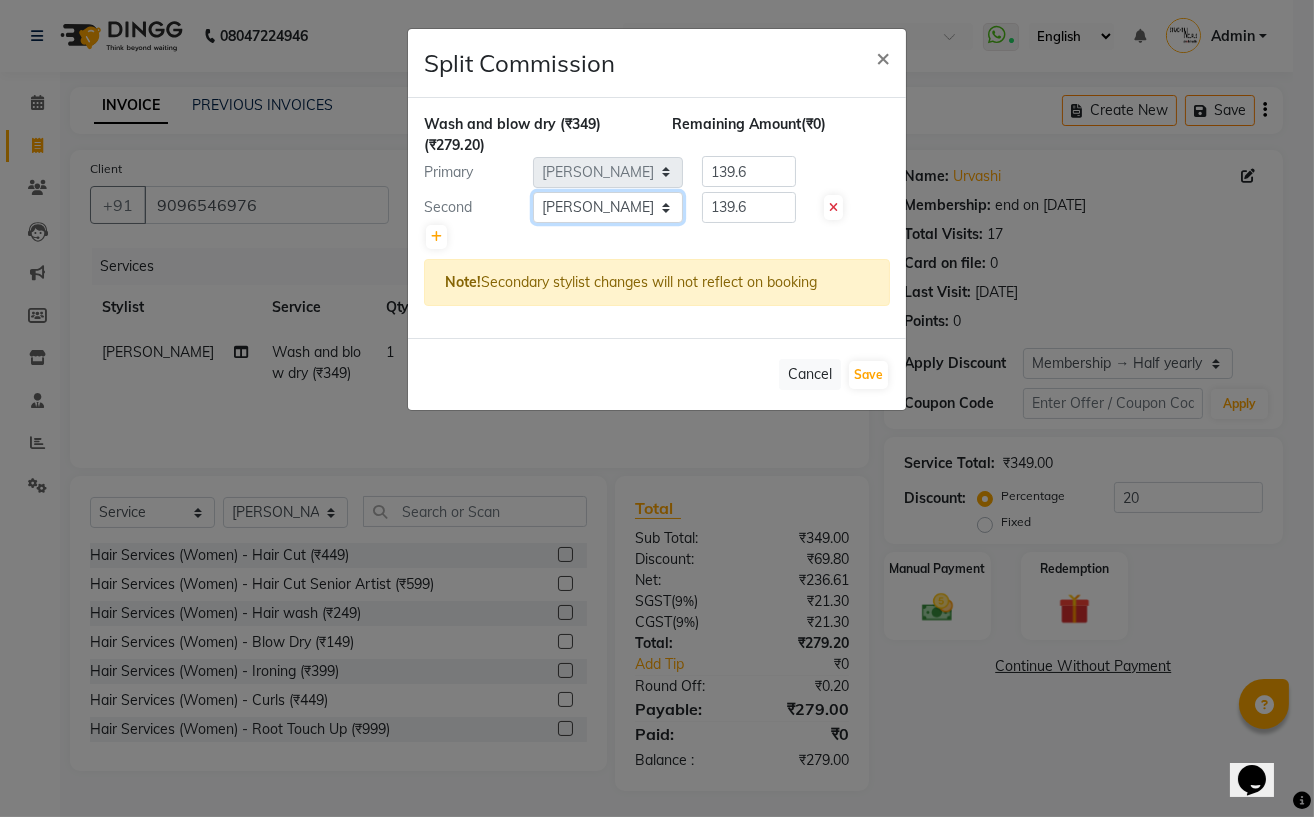 click on "Select  [PERSON_NAME]   [PERSON_NAME]   [PERSON_NAME]   Mohit   [PERSON_NAME] [PERSON_NAME]   [PERSON_NAME]" 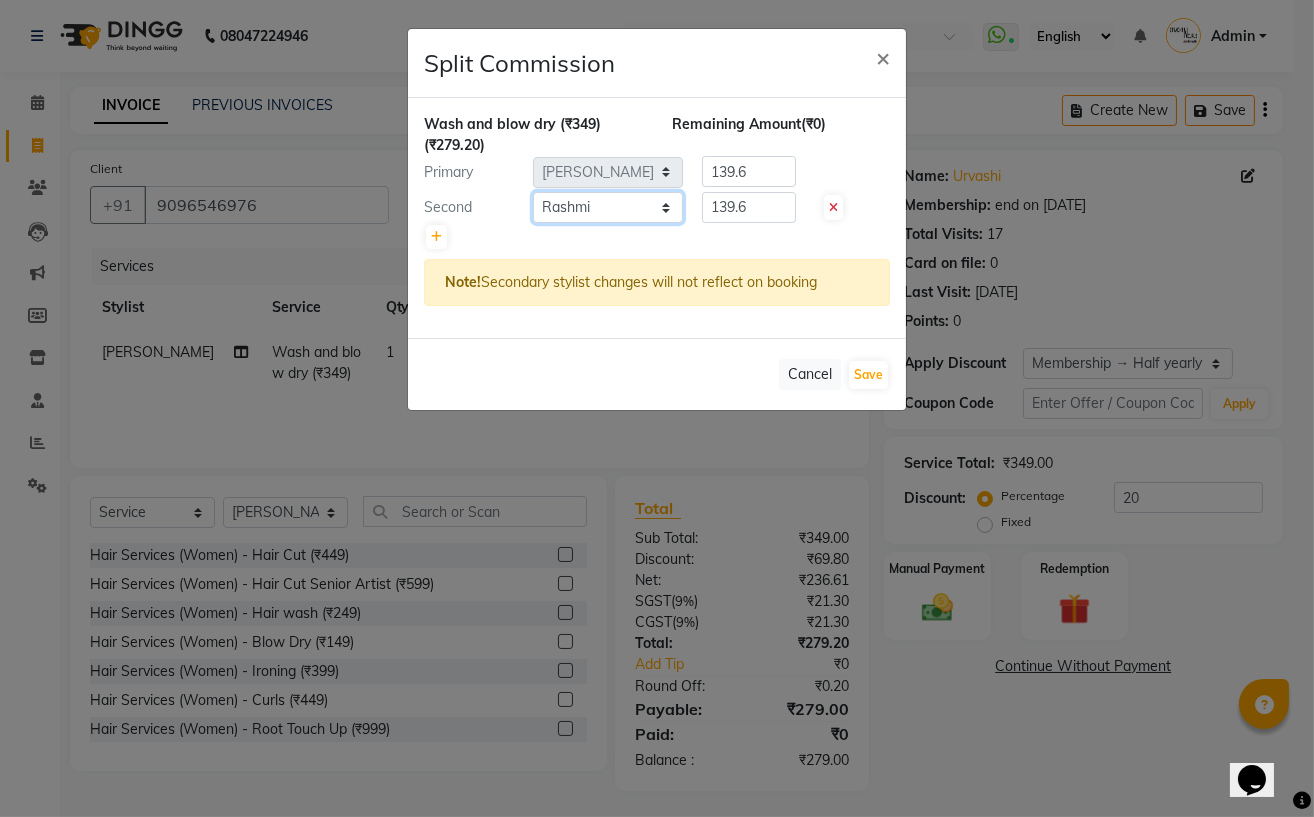 click on "Select  [PERSON_NAME]   [PERSON_NAME]   [PERSON_NAME]   Mohit   [PERSON_NAME] [PERSON_NAME]   [PERSON_NAME]" 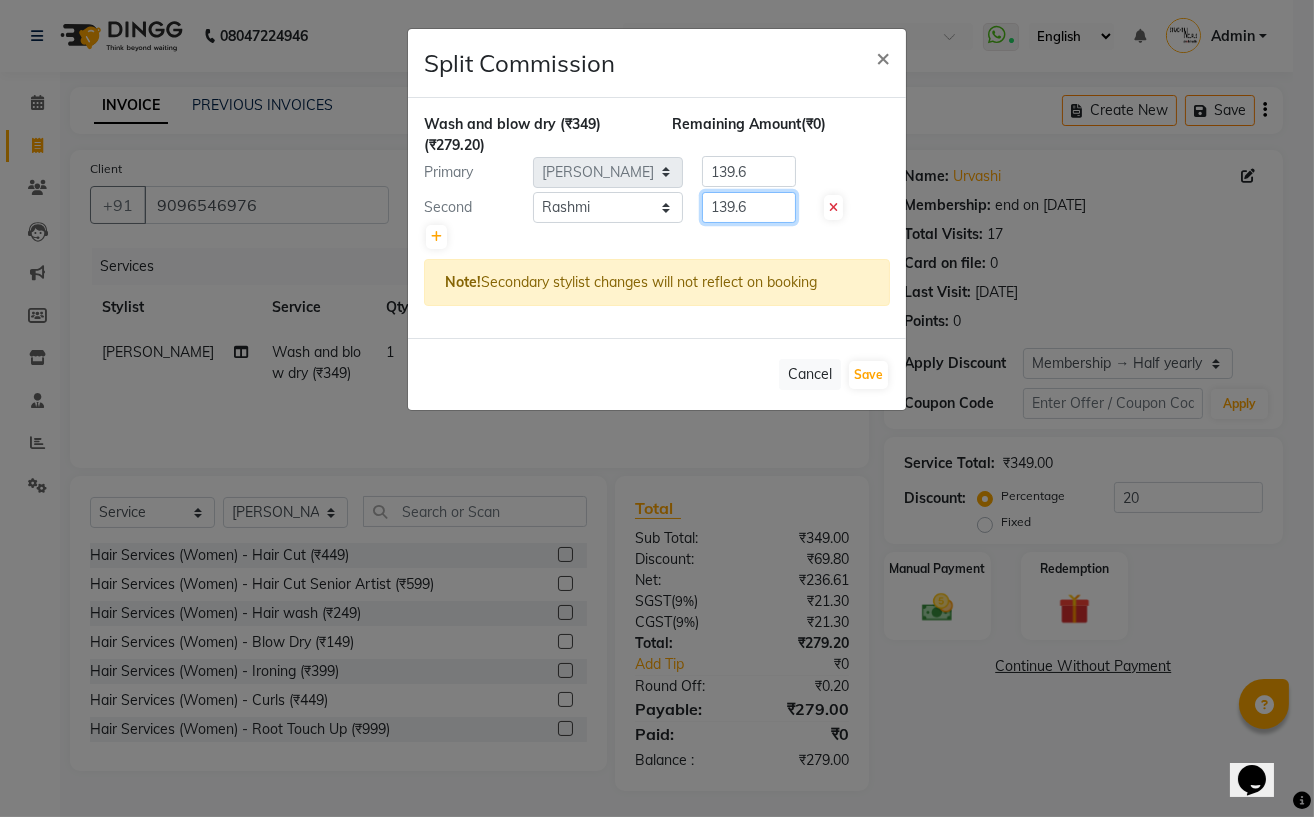 click on "139.6" 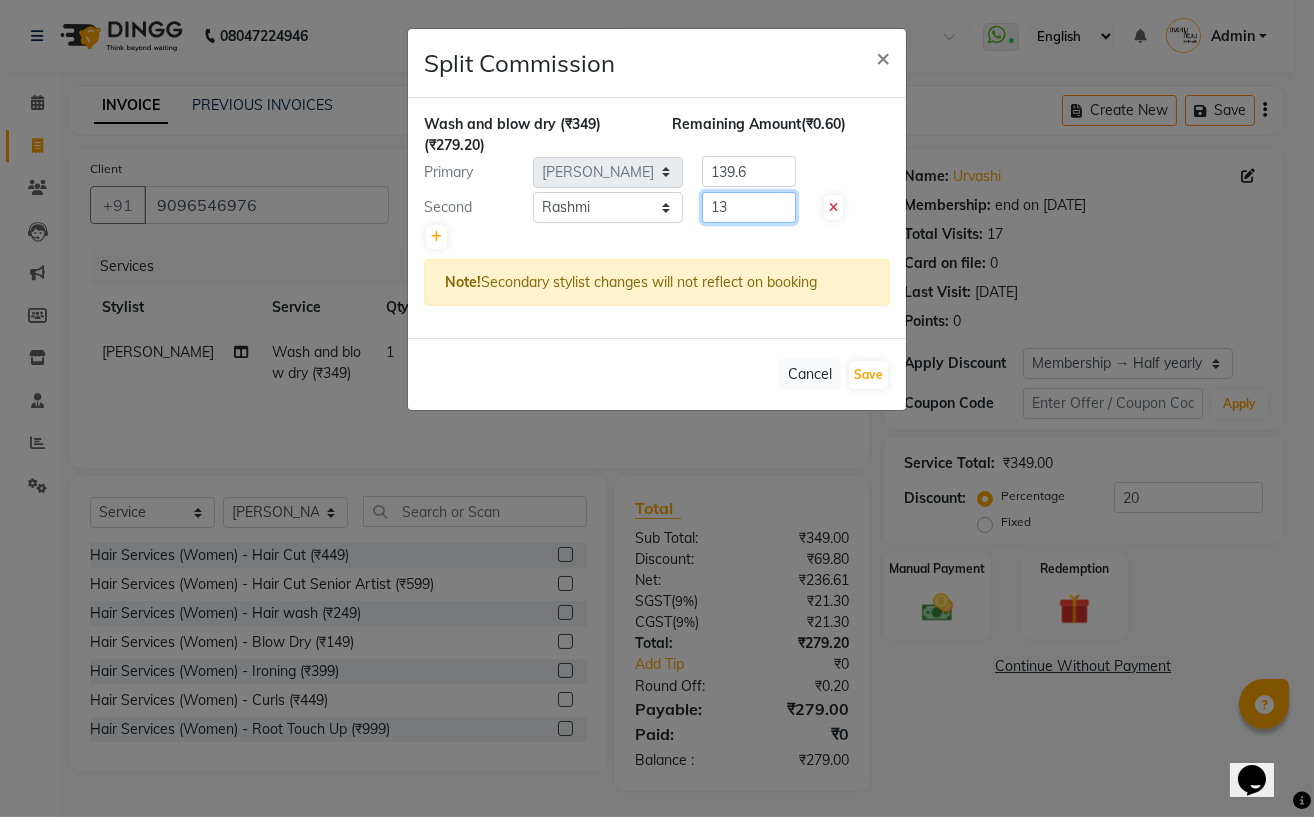 type on "1" 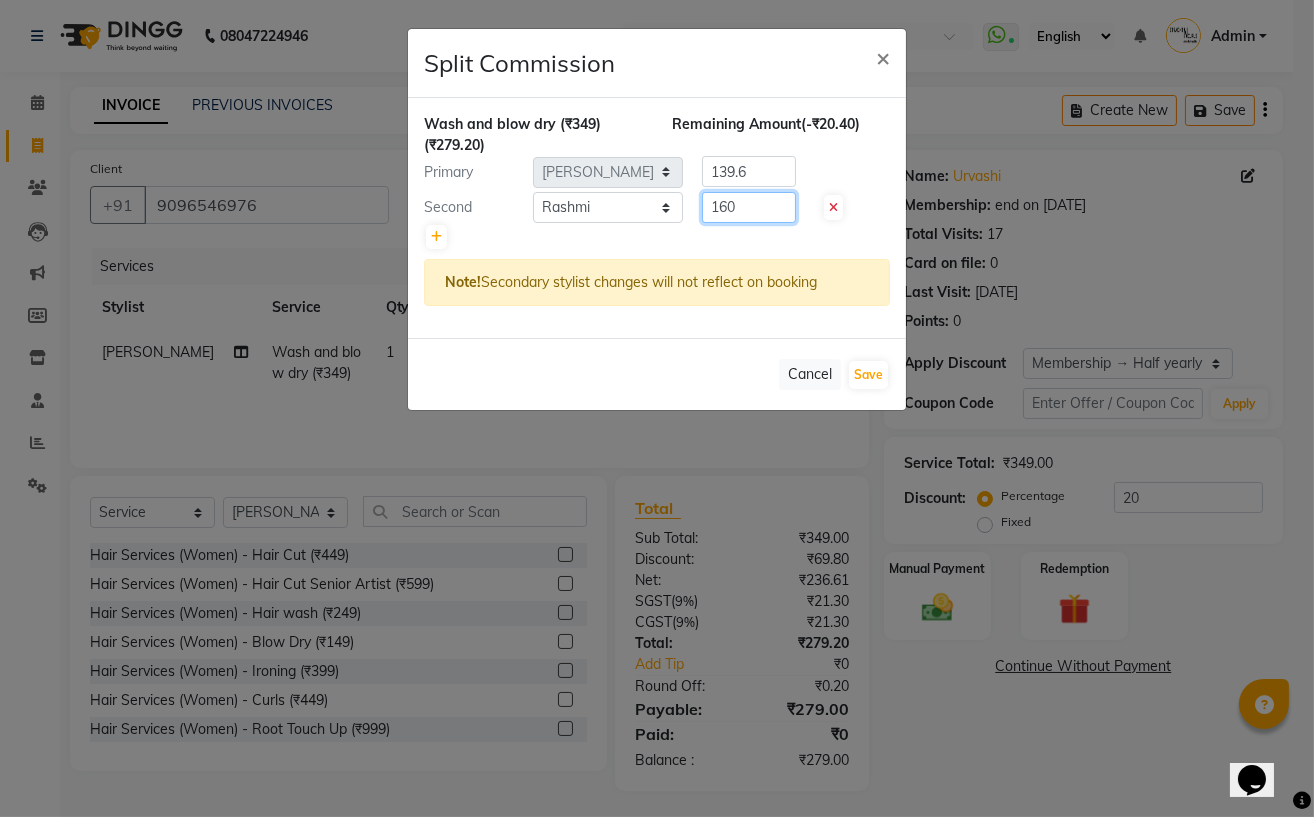 type on "160" 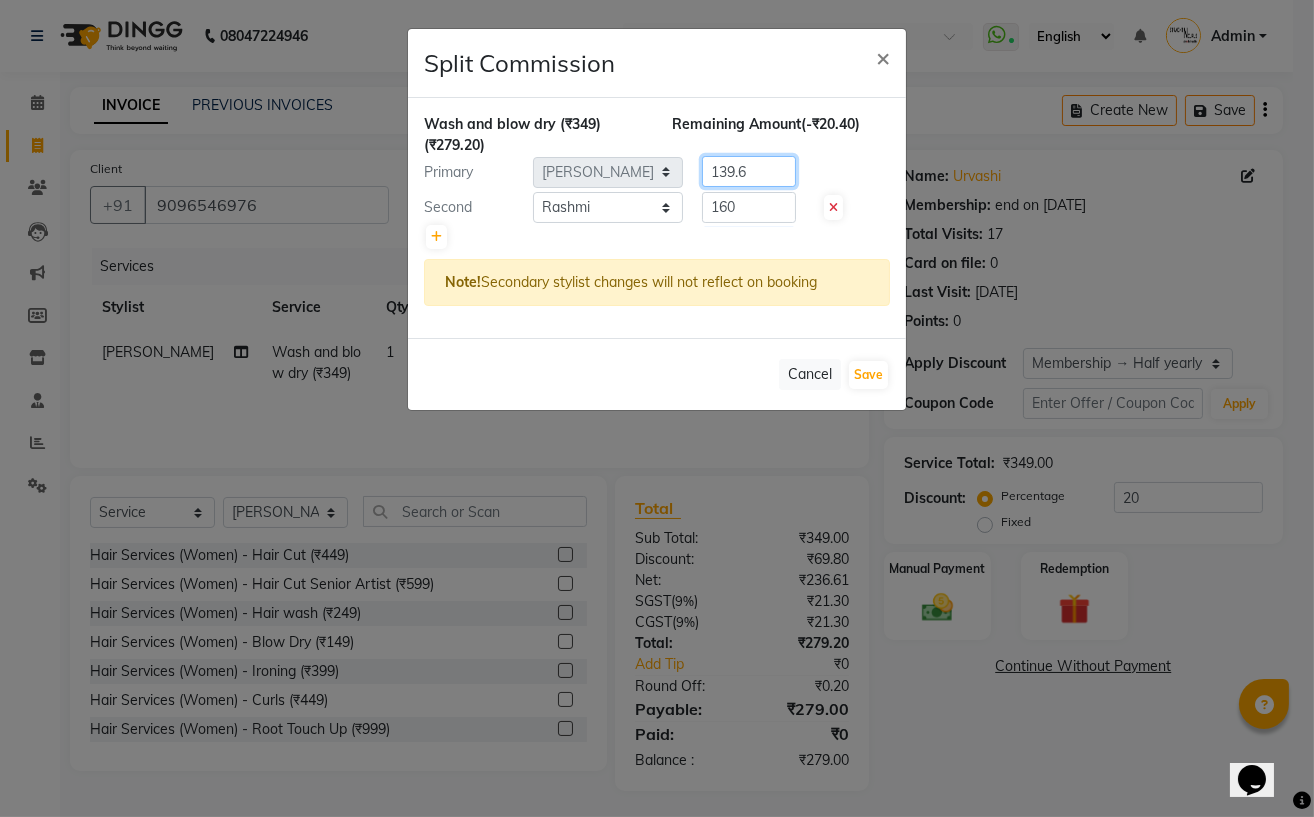 click on "139.6" 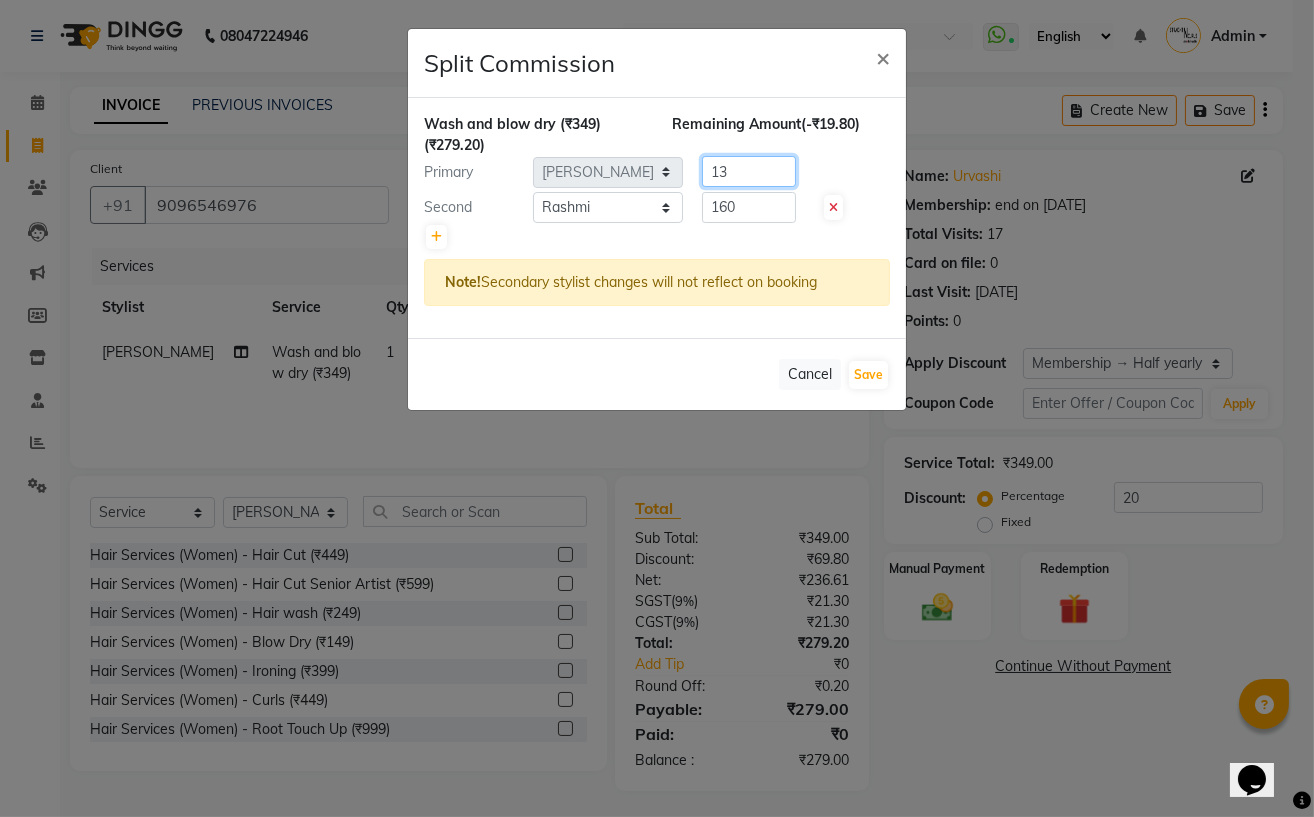 type on "1" 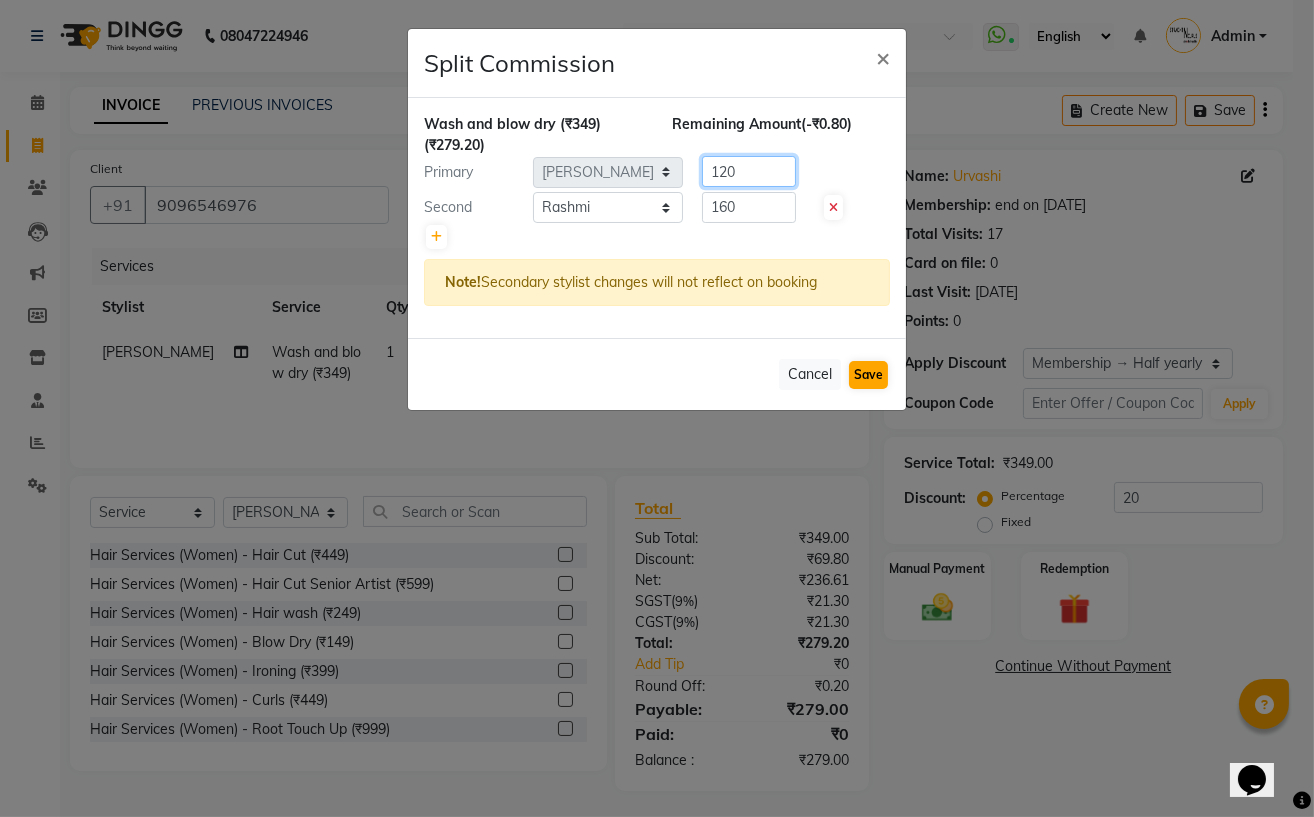 type on "120" 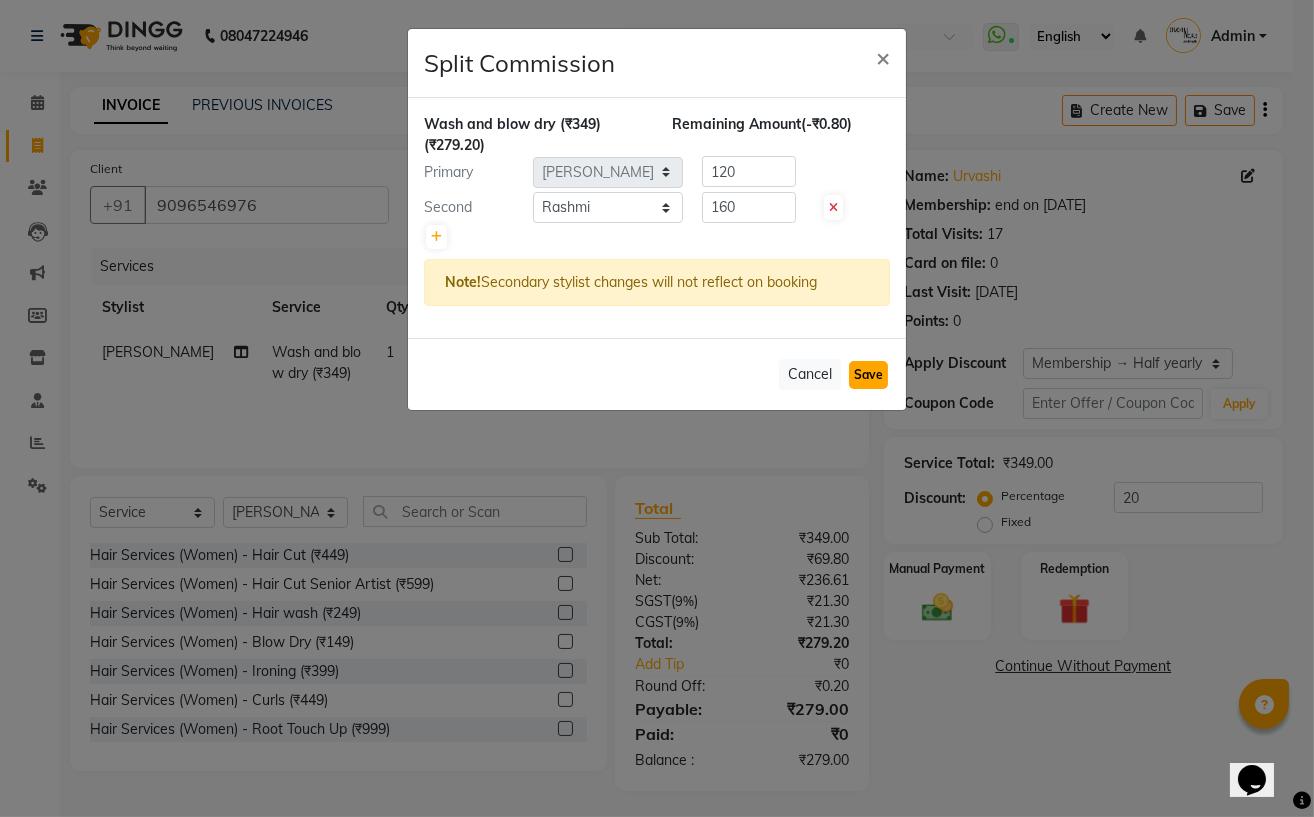click on "Save" 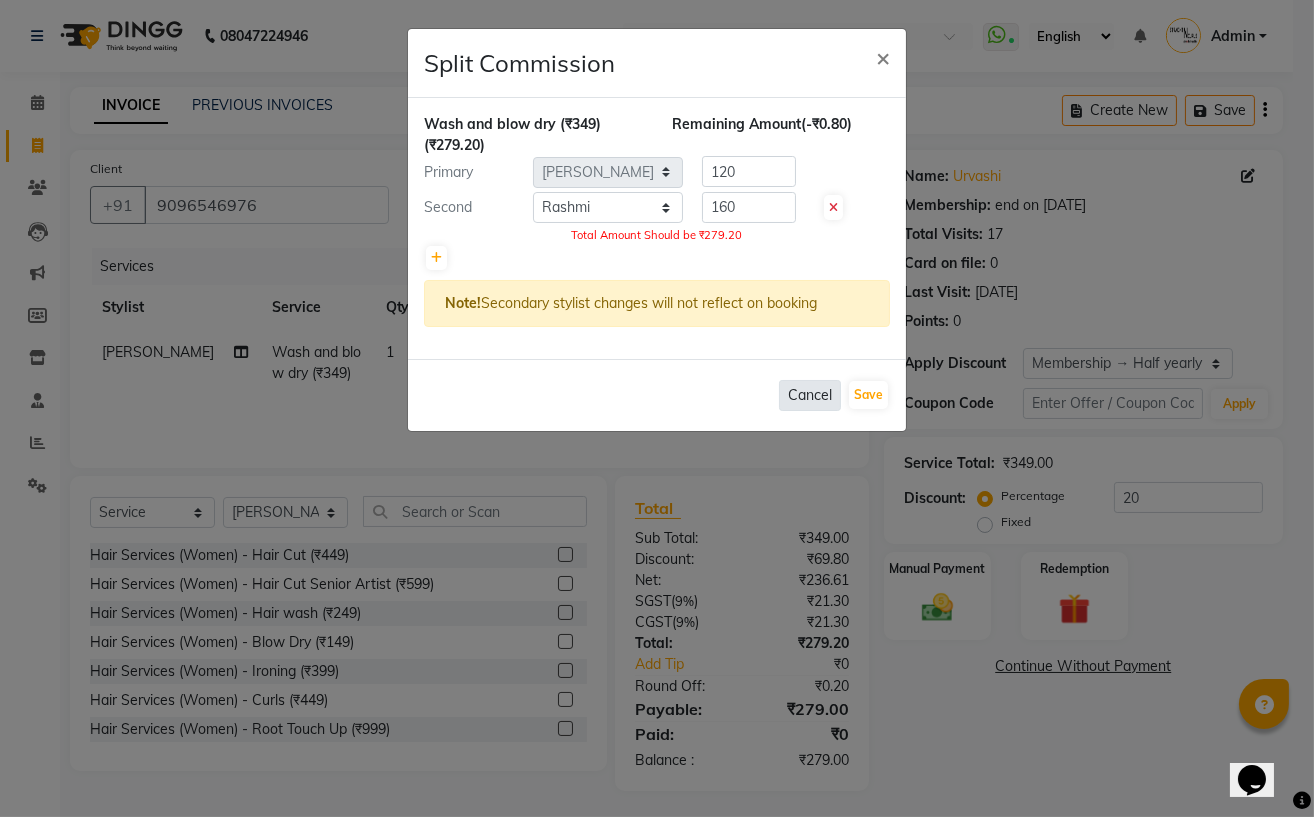 click on "Cancel" 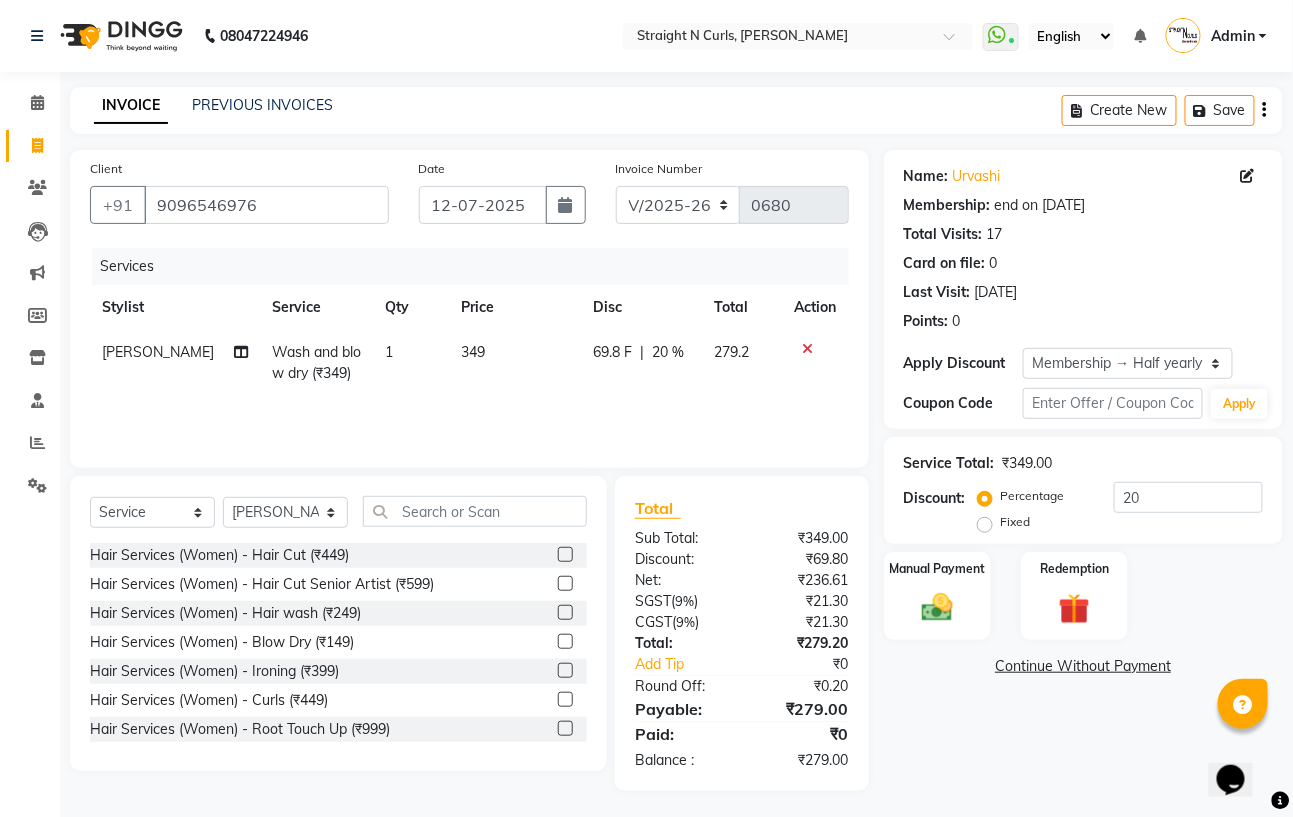 click on "349" 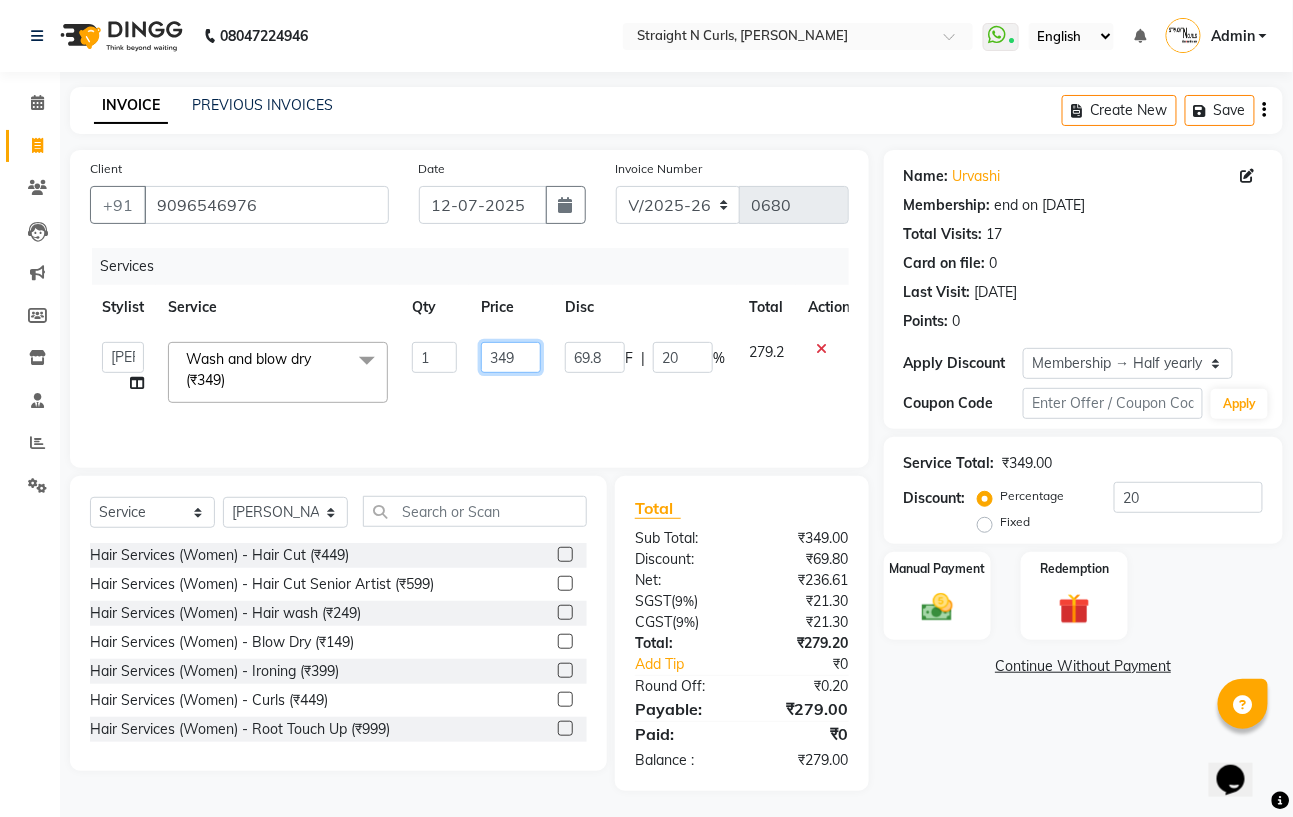 drag, startPoint x: 541, startPoint y: 394, endPoint x: 565, endPoint y: 366, distance: 36.878178 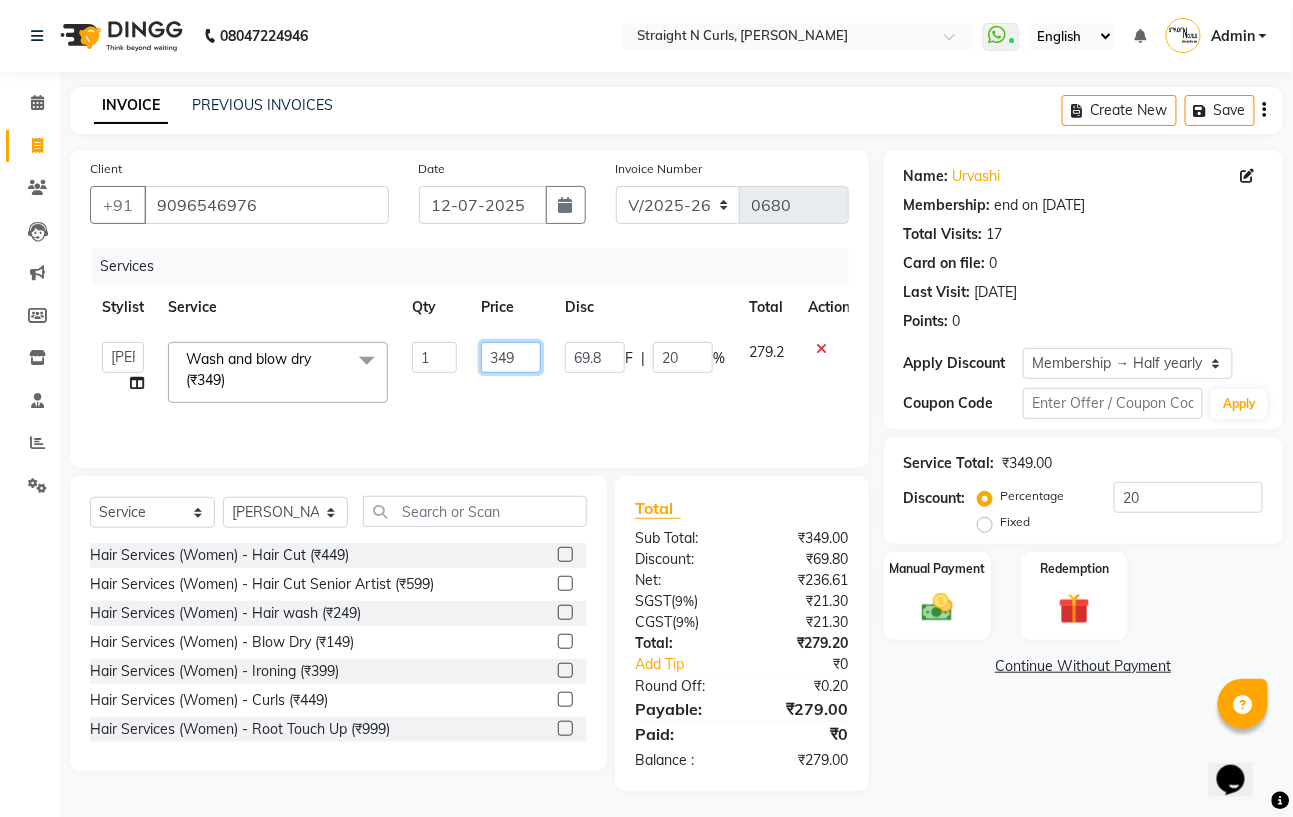 click on "349" 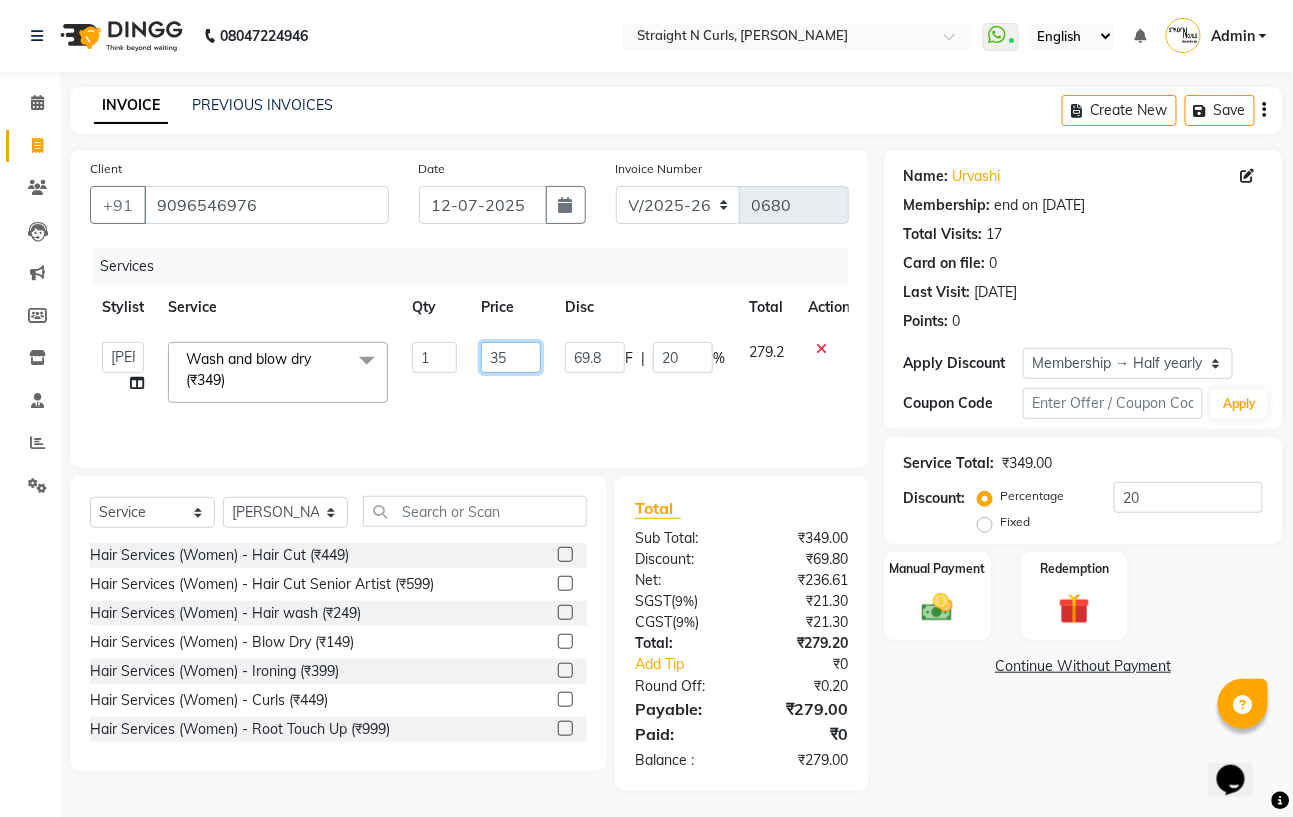 type on "350" 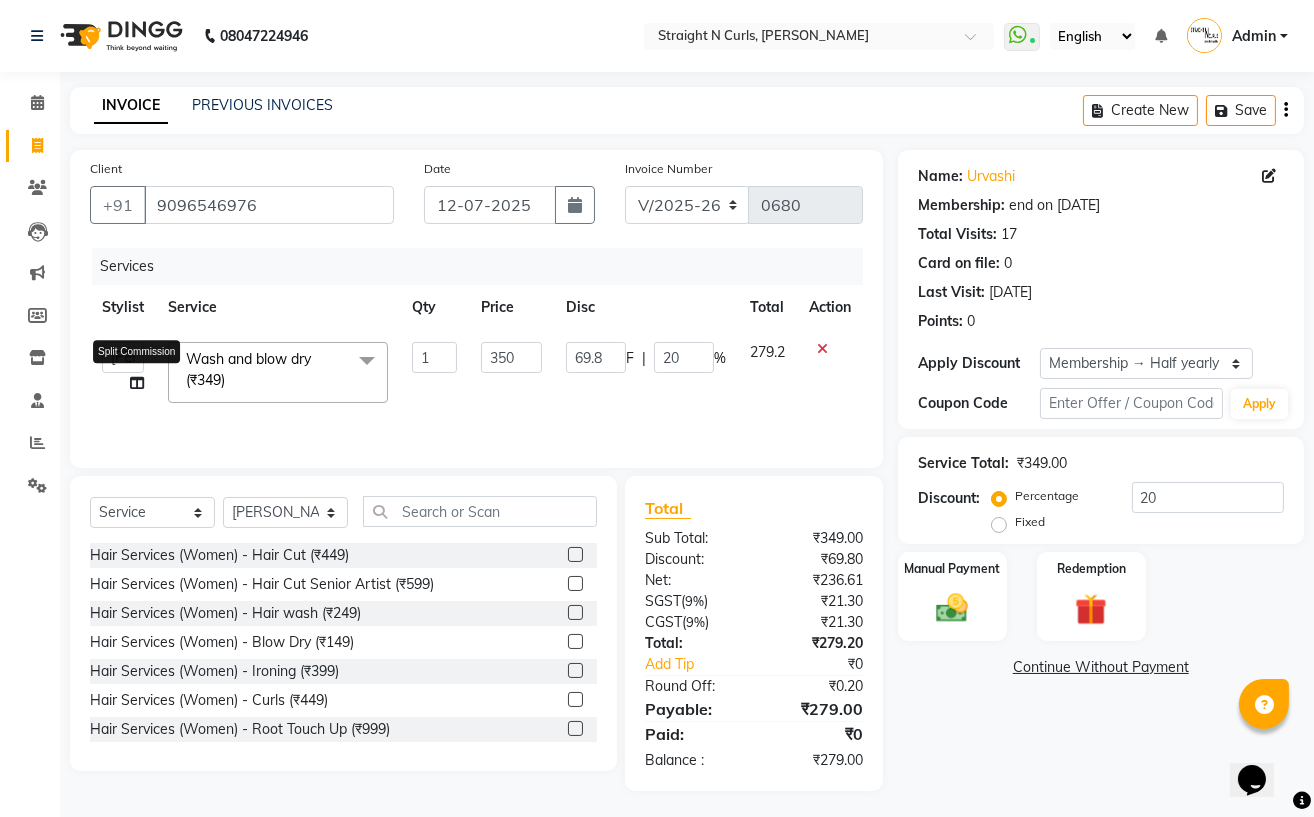 click on "[PERSON_NAME]   [PERSON_NAME]   [PERSON_NAME]   Mohit   [PERSON_NAME] [PERSON_NAME]   [PERSON_NAME]   Split Commission" 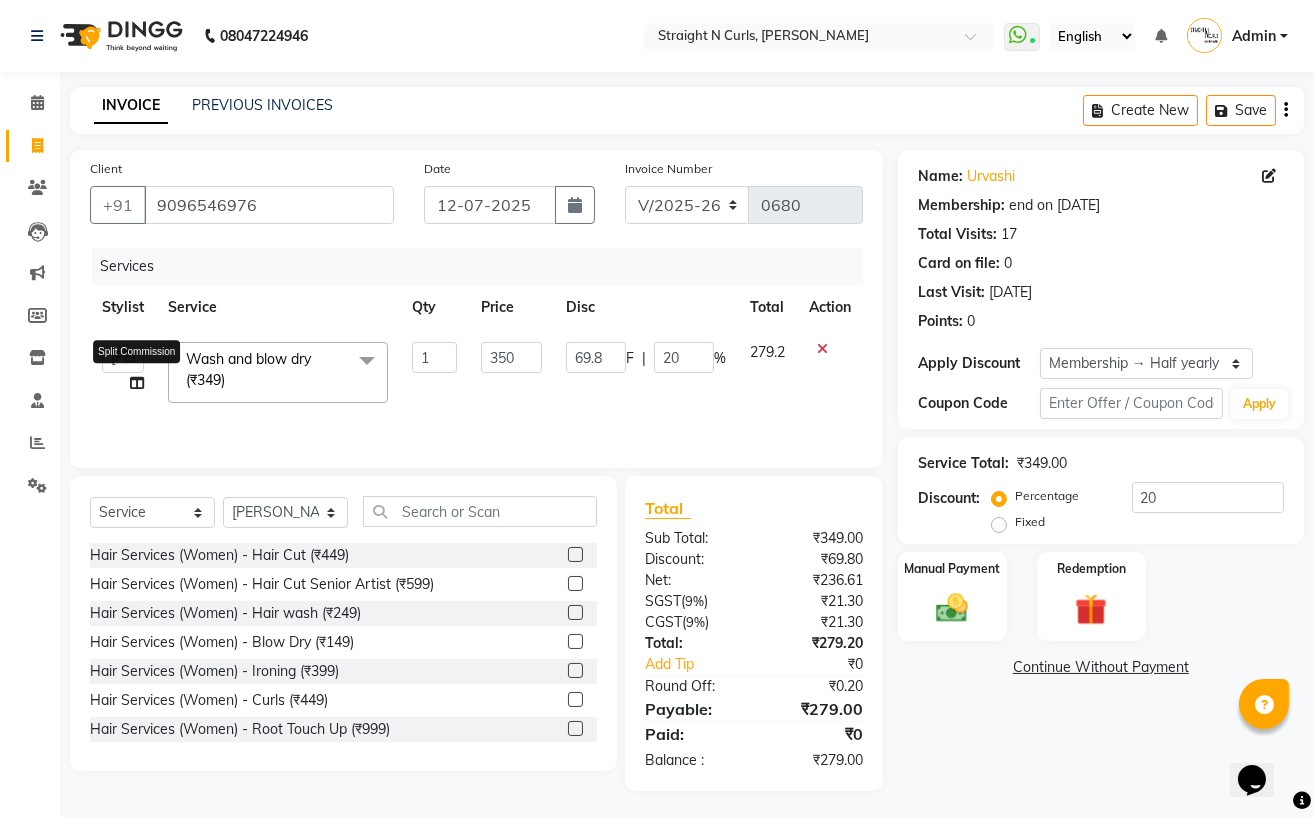 select on "74327" 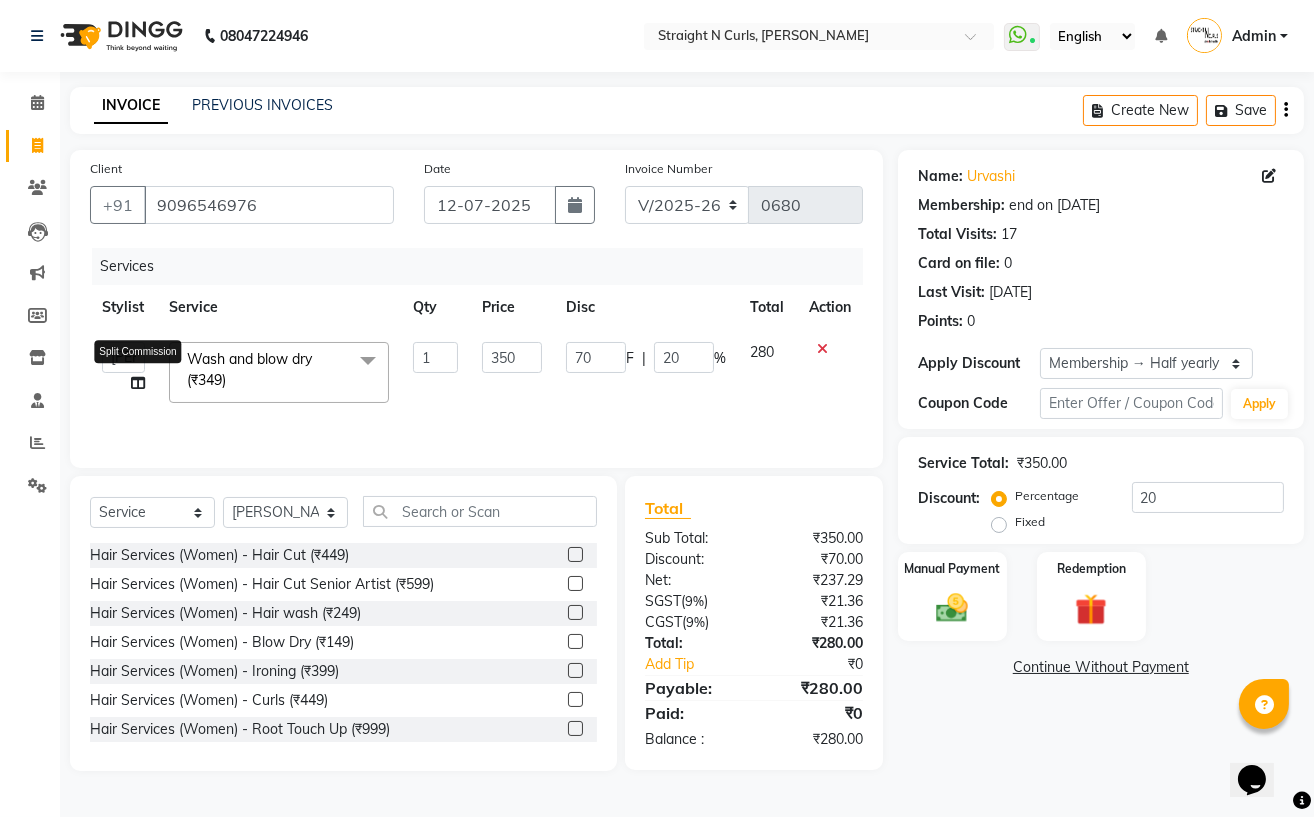 click 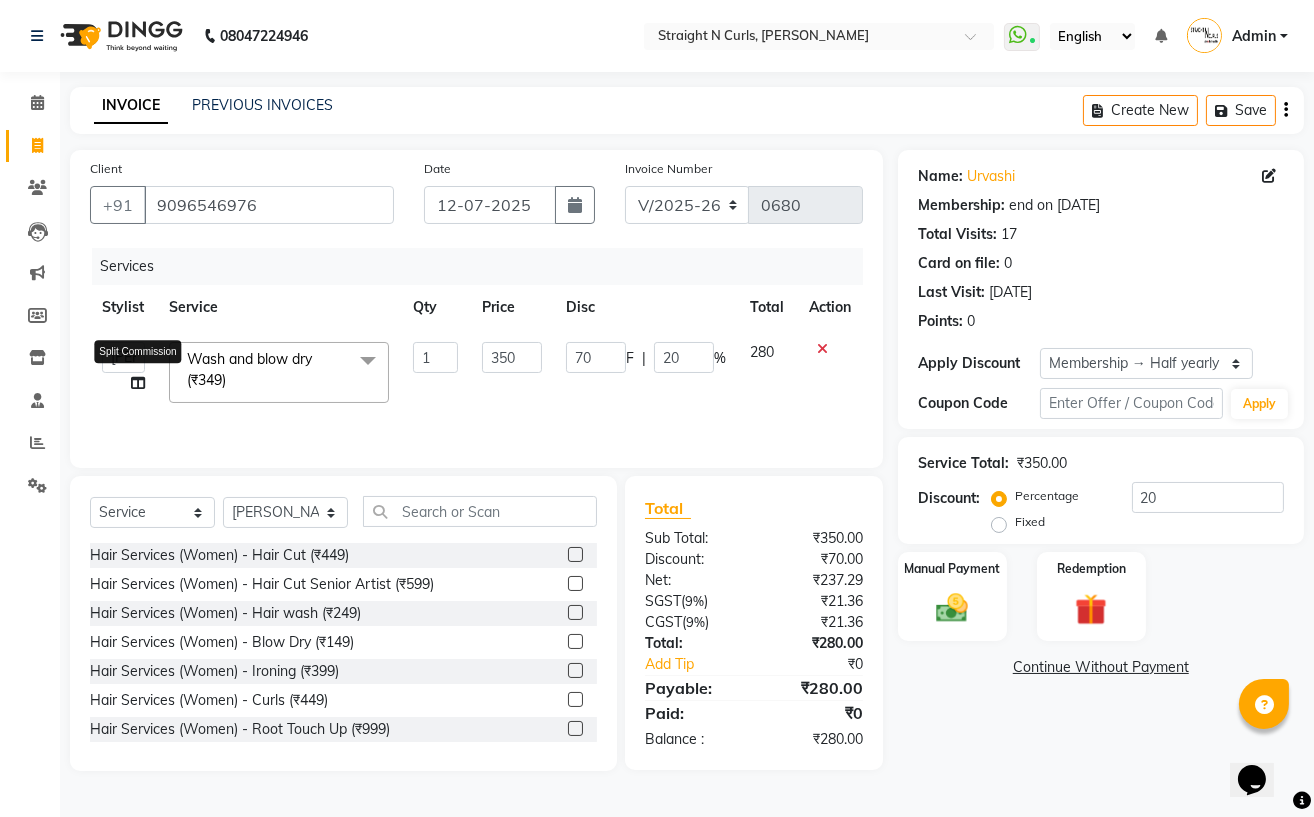 select on "74327" 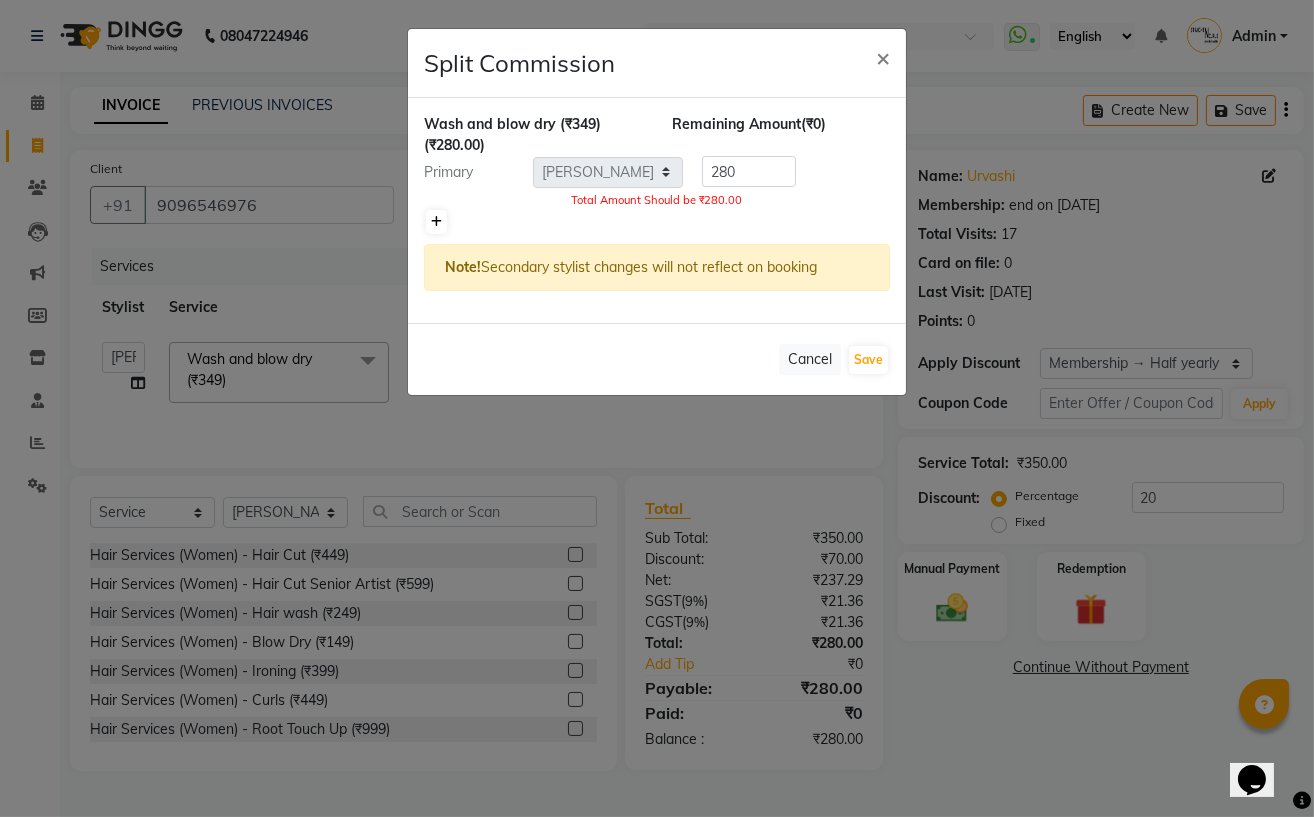 click 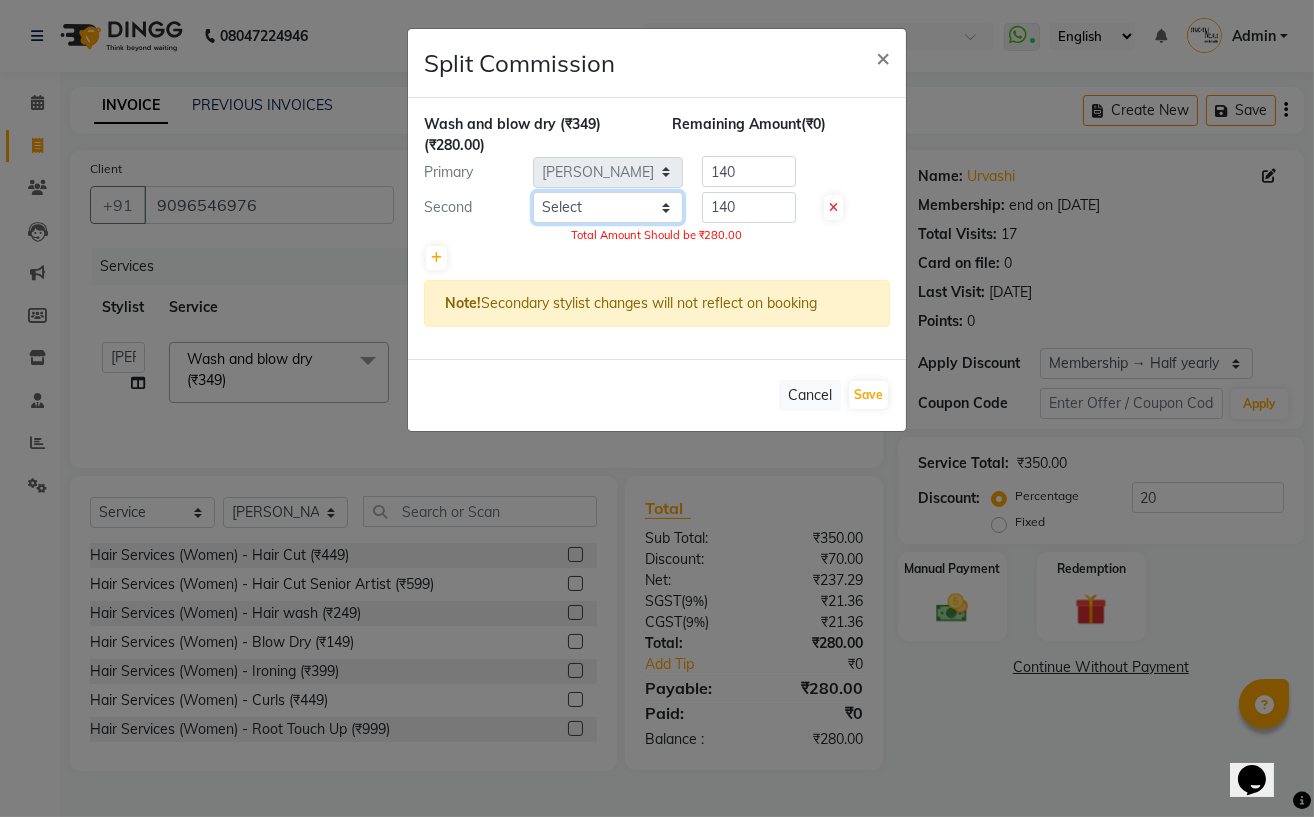 click on "Select  [PERSON_NAME]   [PERSON_NAME]   [PERSON_NAME]   Mohit   [PERSON_NAME] [PERSON_NAME]   [PERSON_NAME]" 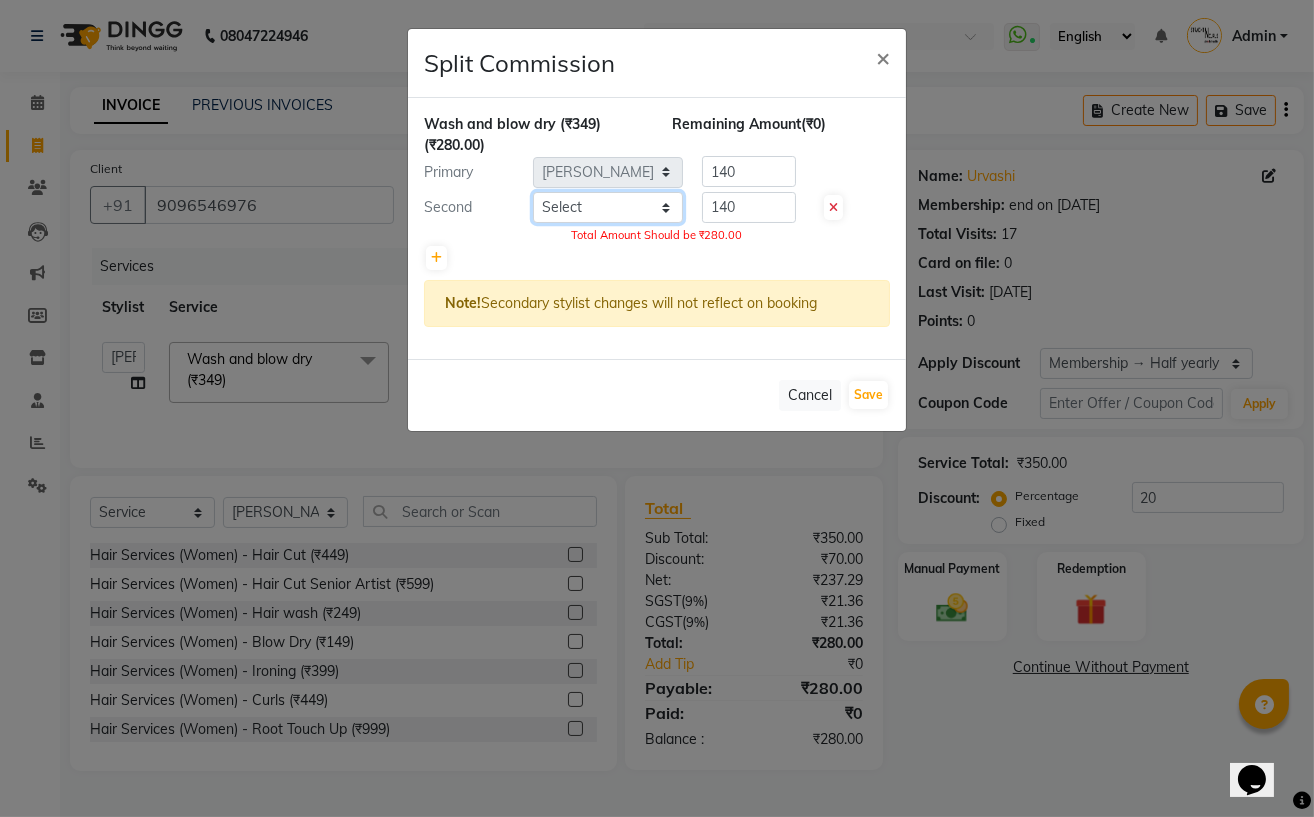 select on "59165" 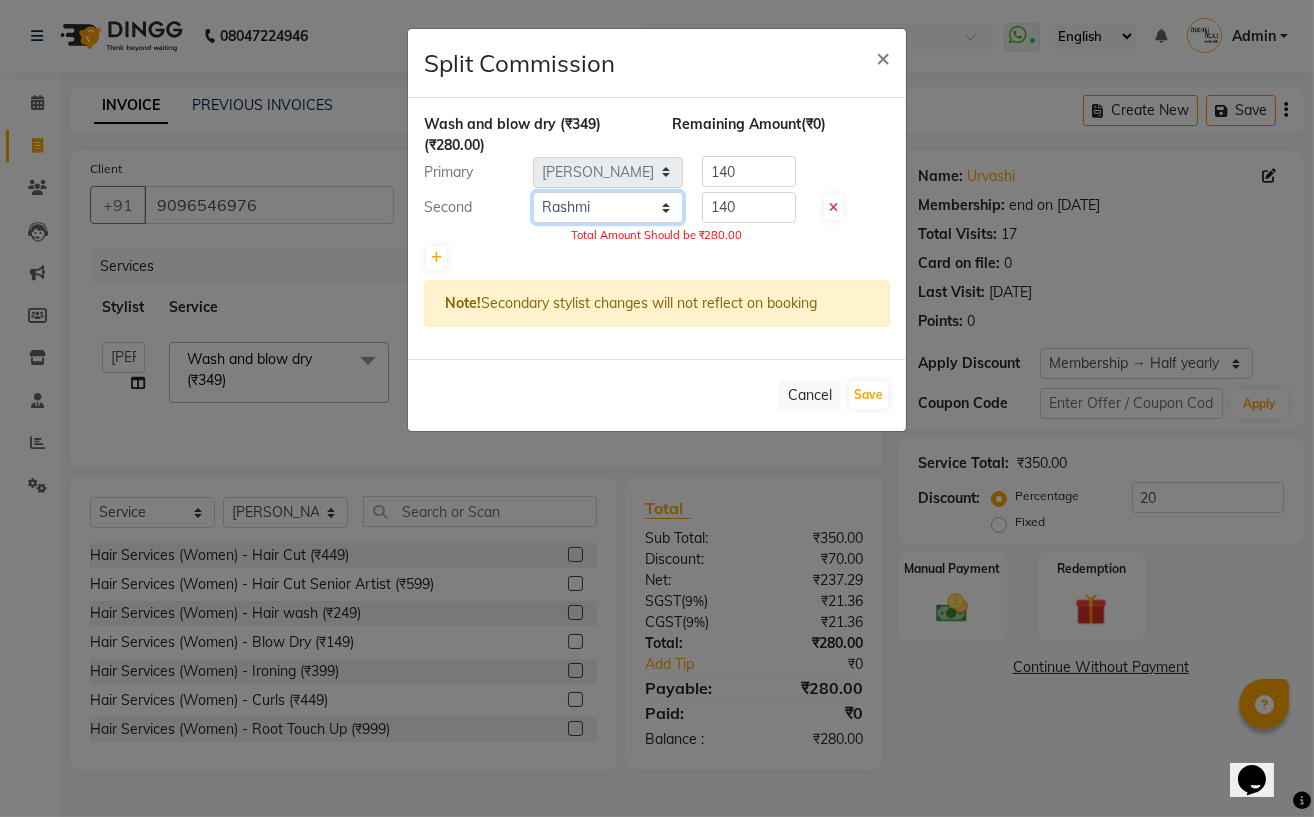 click on "Select  [PERSON_NAME]   [PERSON_NAME]   [PERSON_NAME]   Mohit   [PERSON_NAME] [PERSON_NAME]   [PERSON_NAME]" 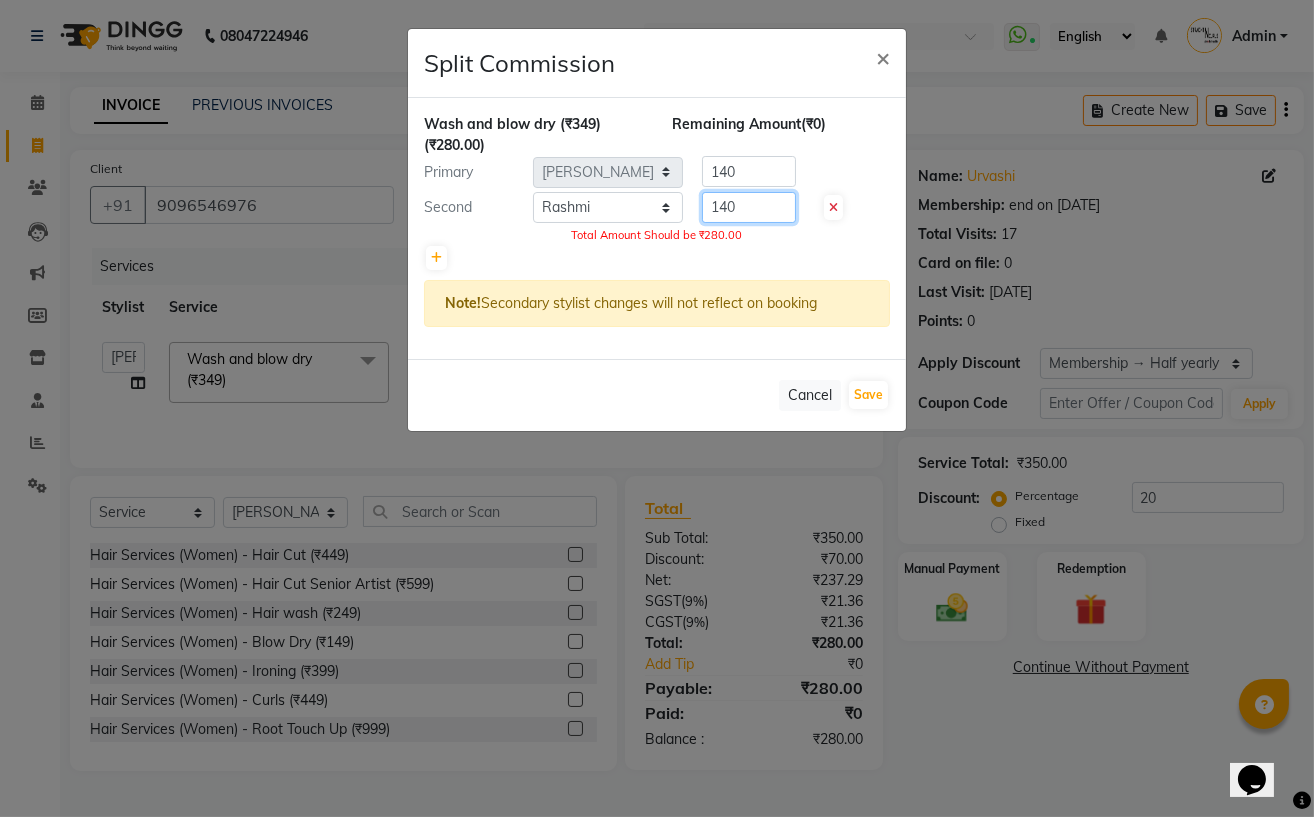 click on "140" 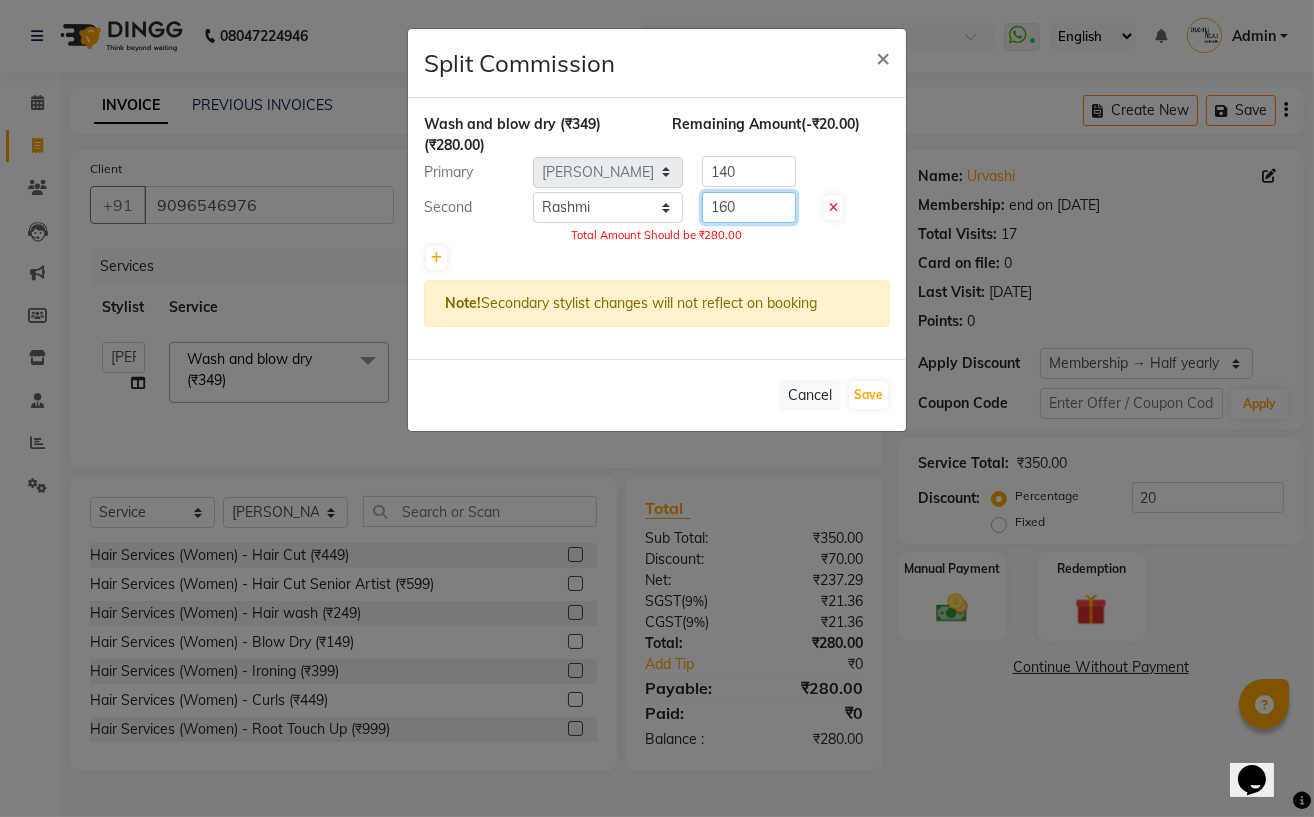 type on "160" 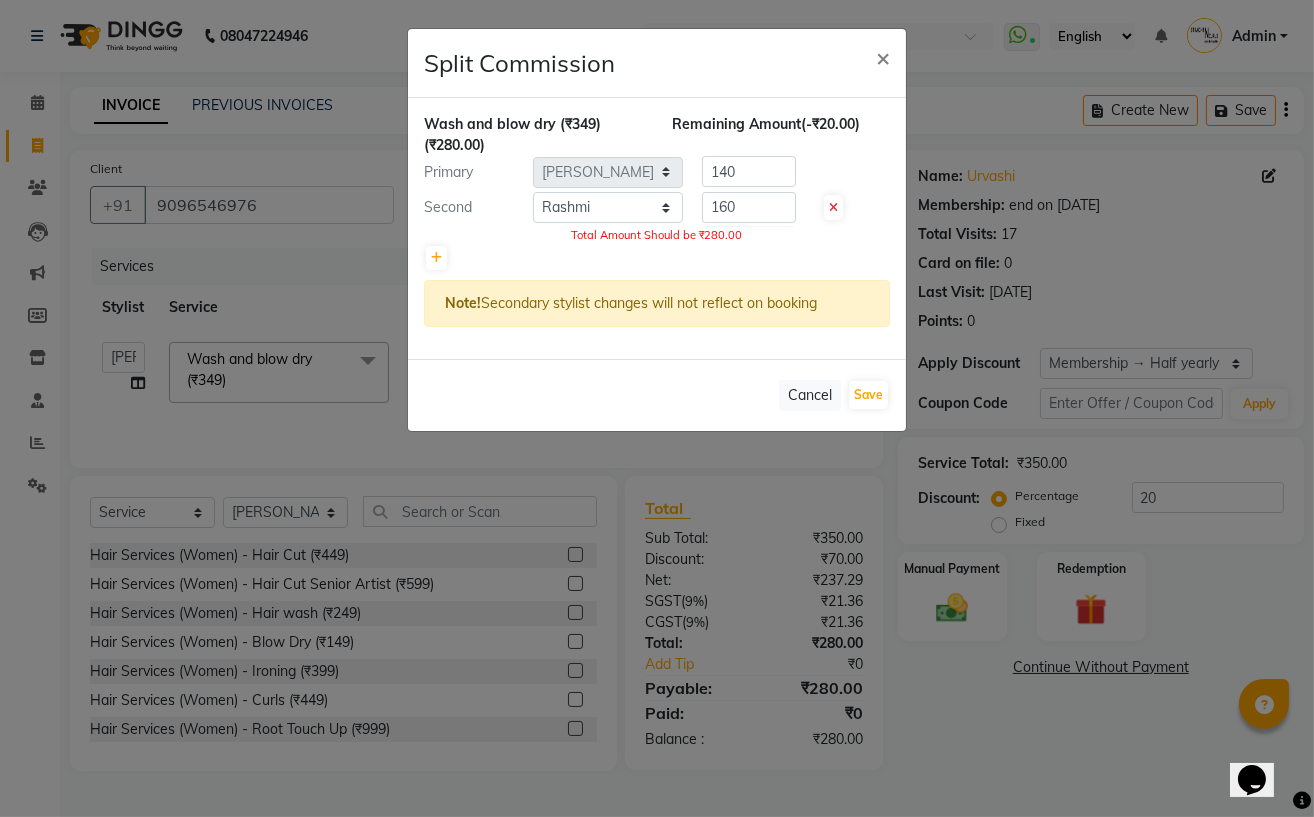 click on "Remaining Amount  (-₹20.00)" 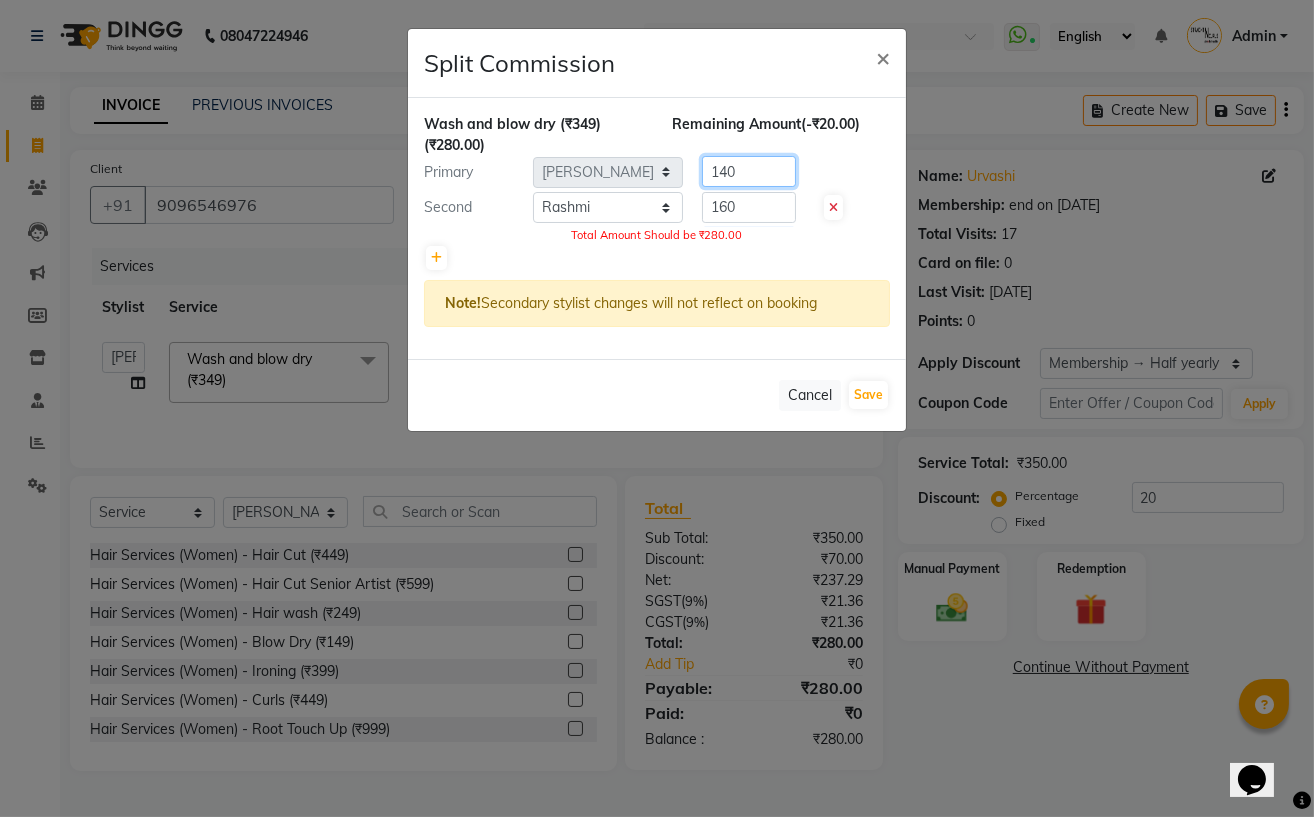 click on "140" 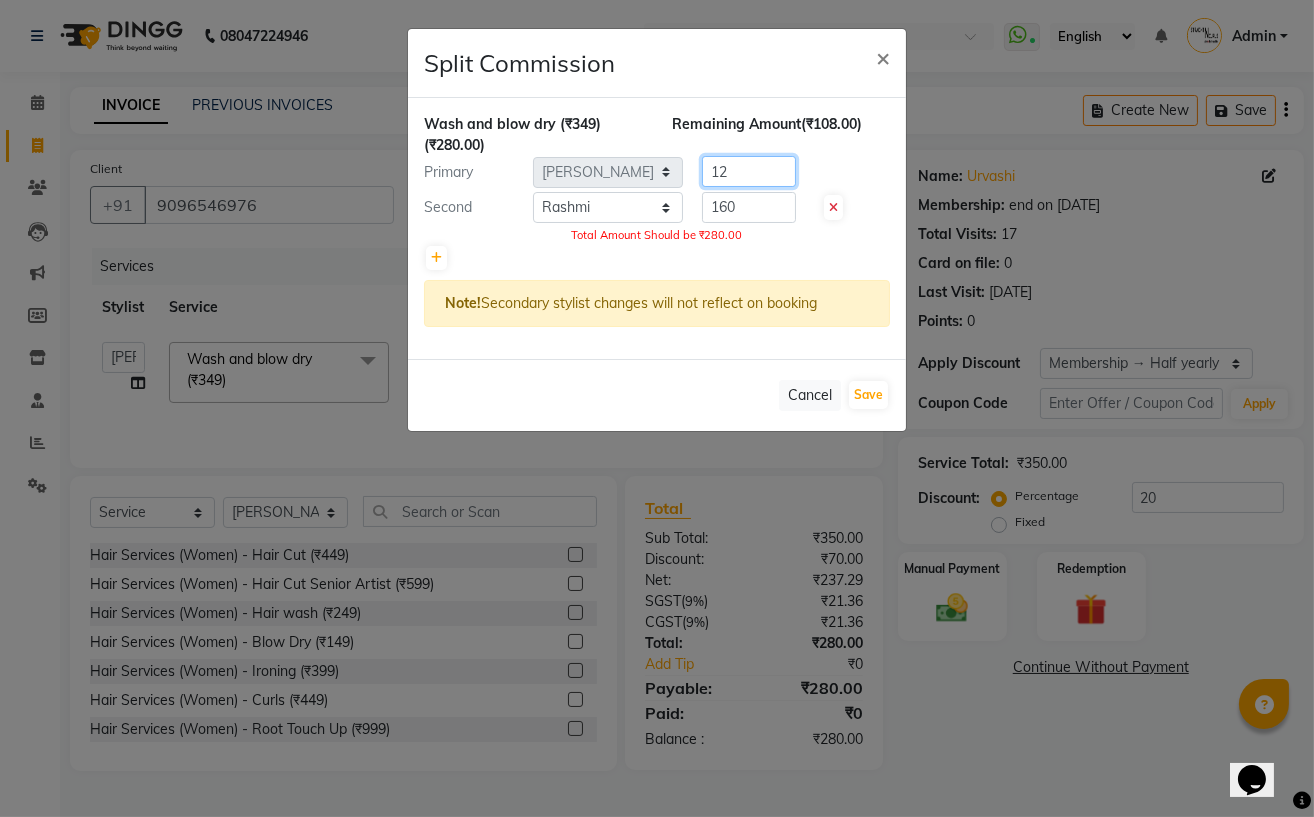 drag, startPoint x: 824, startPoint y: 250, endPoint x: 741, endPoint y: 178, distance: 109.877205 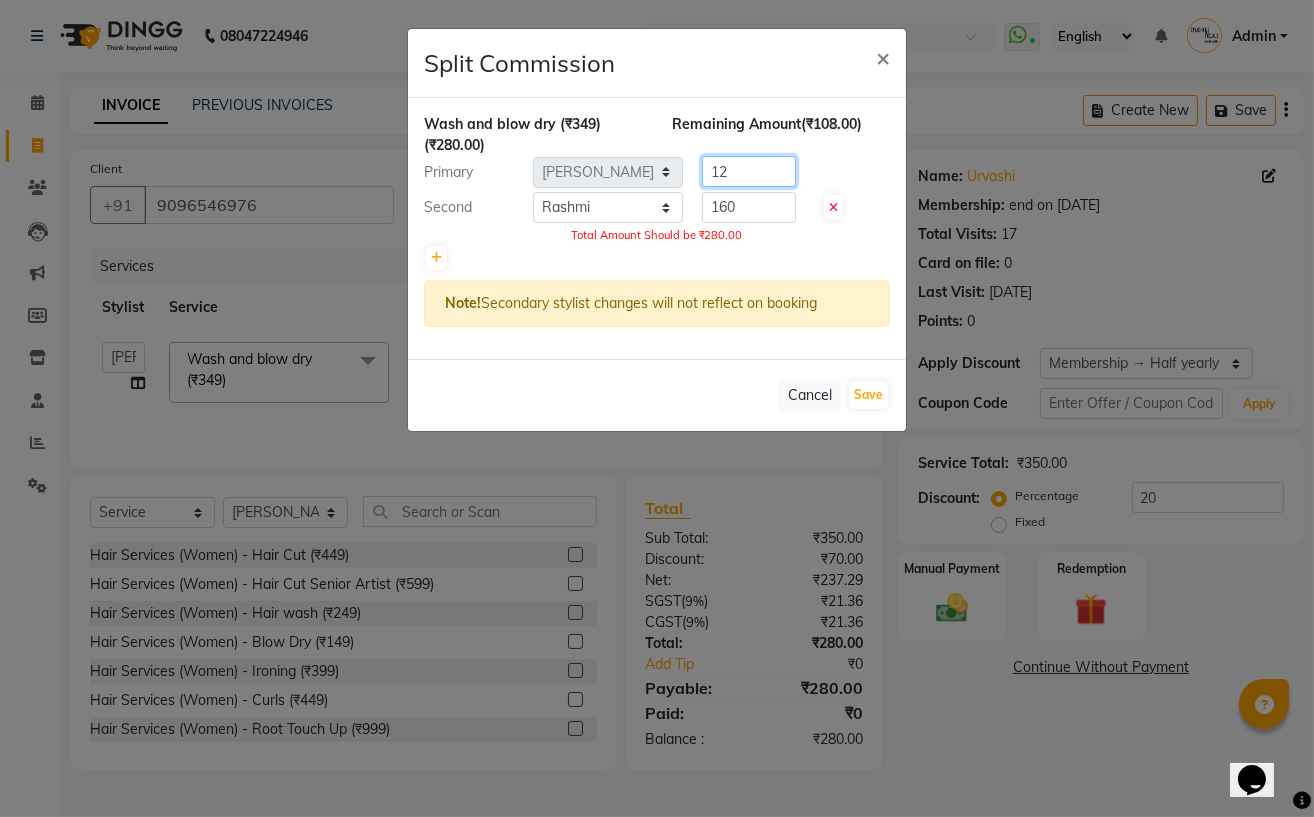 click on "12" 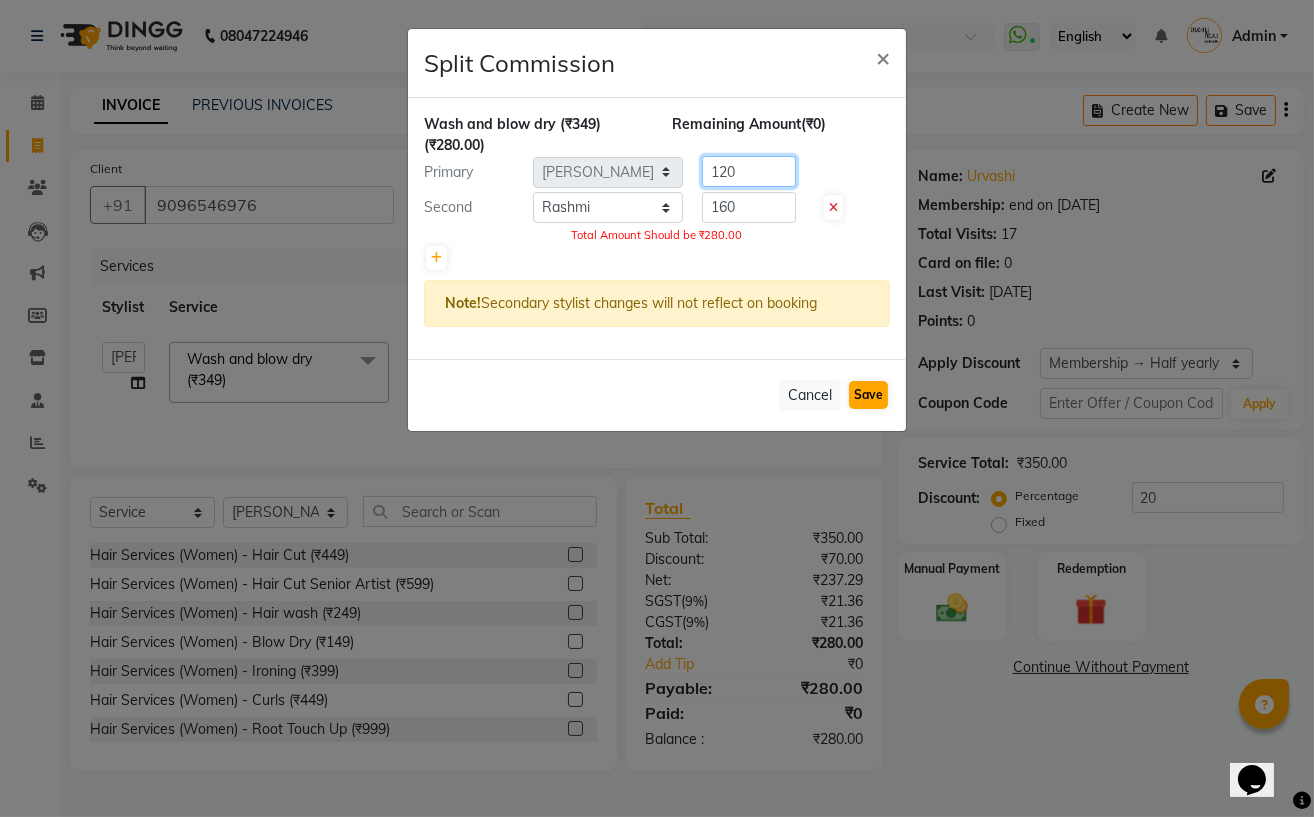 type on "120" 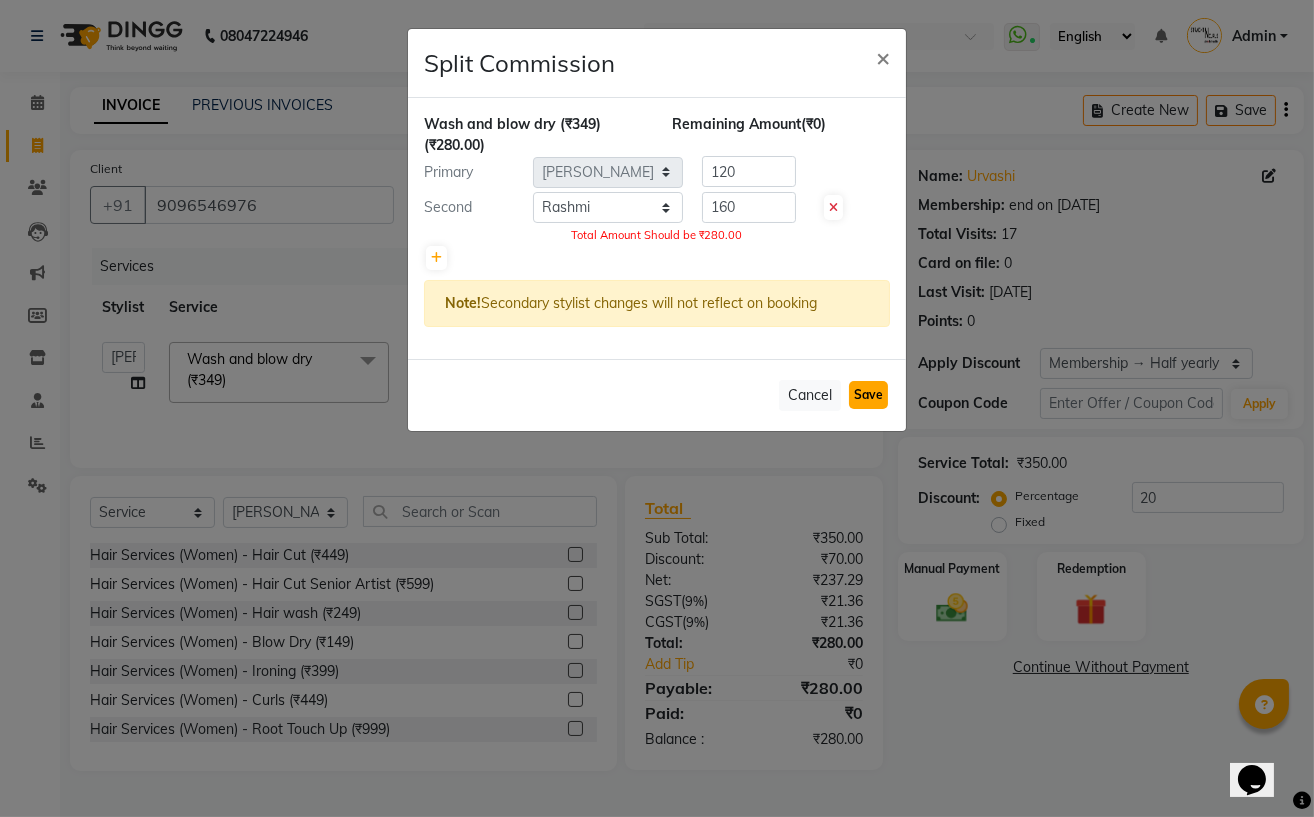 click on "Save" 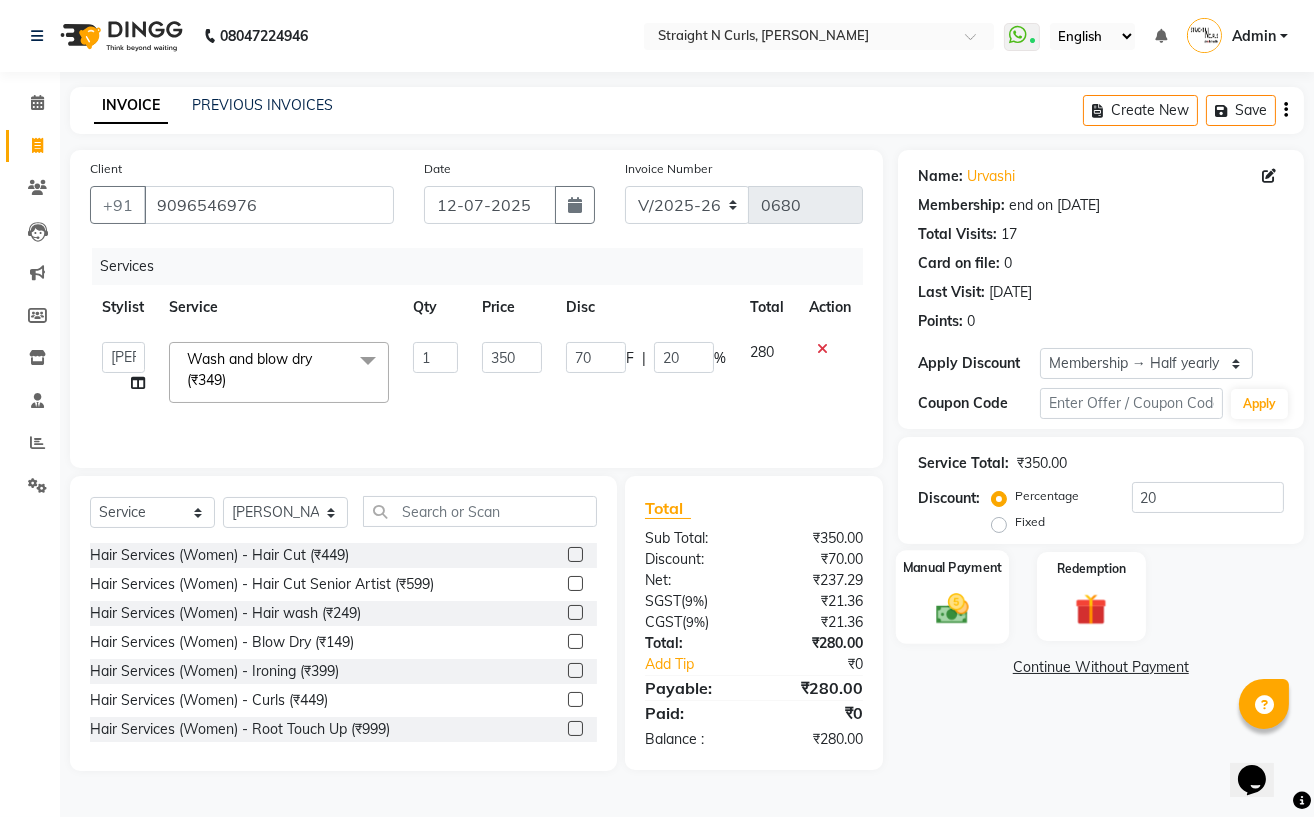 click on "Manual Payment" 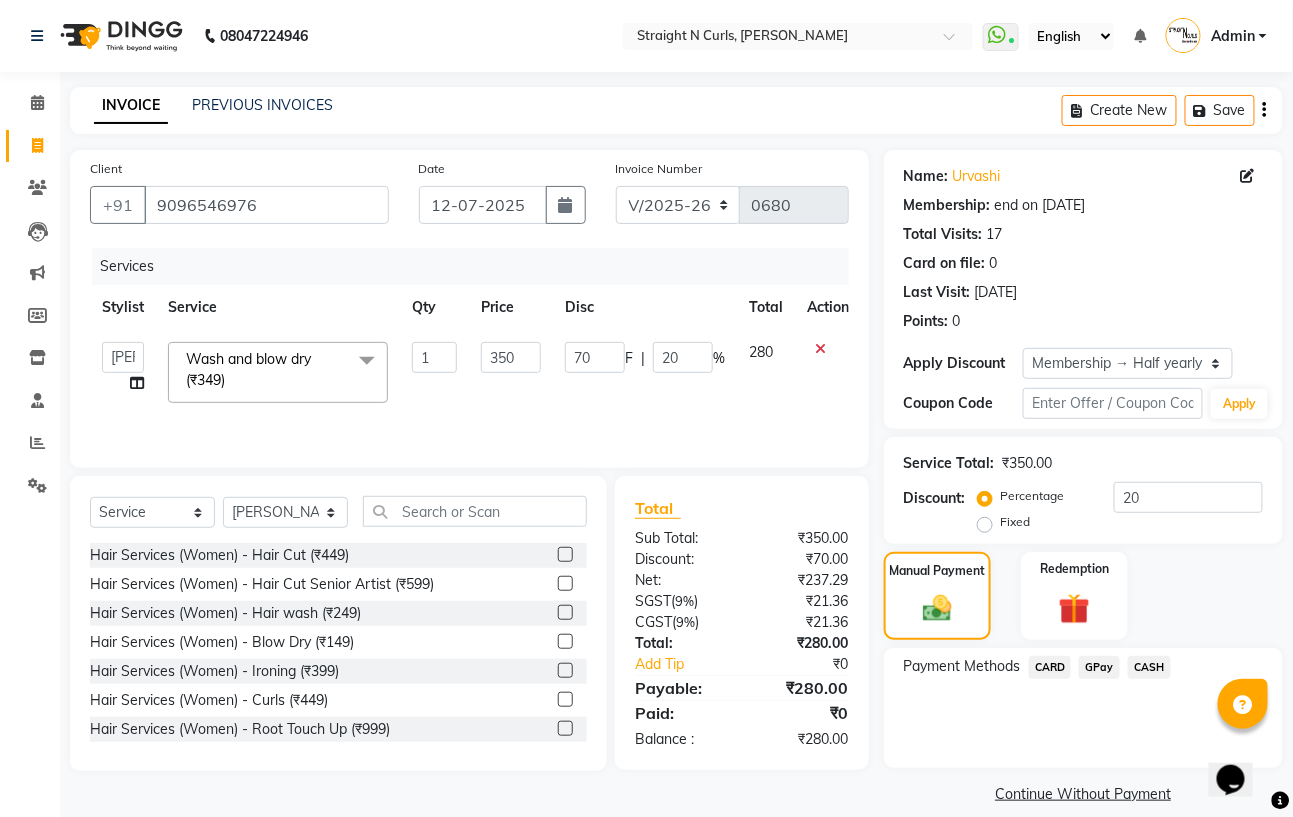 click on "GPay" 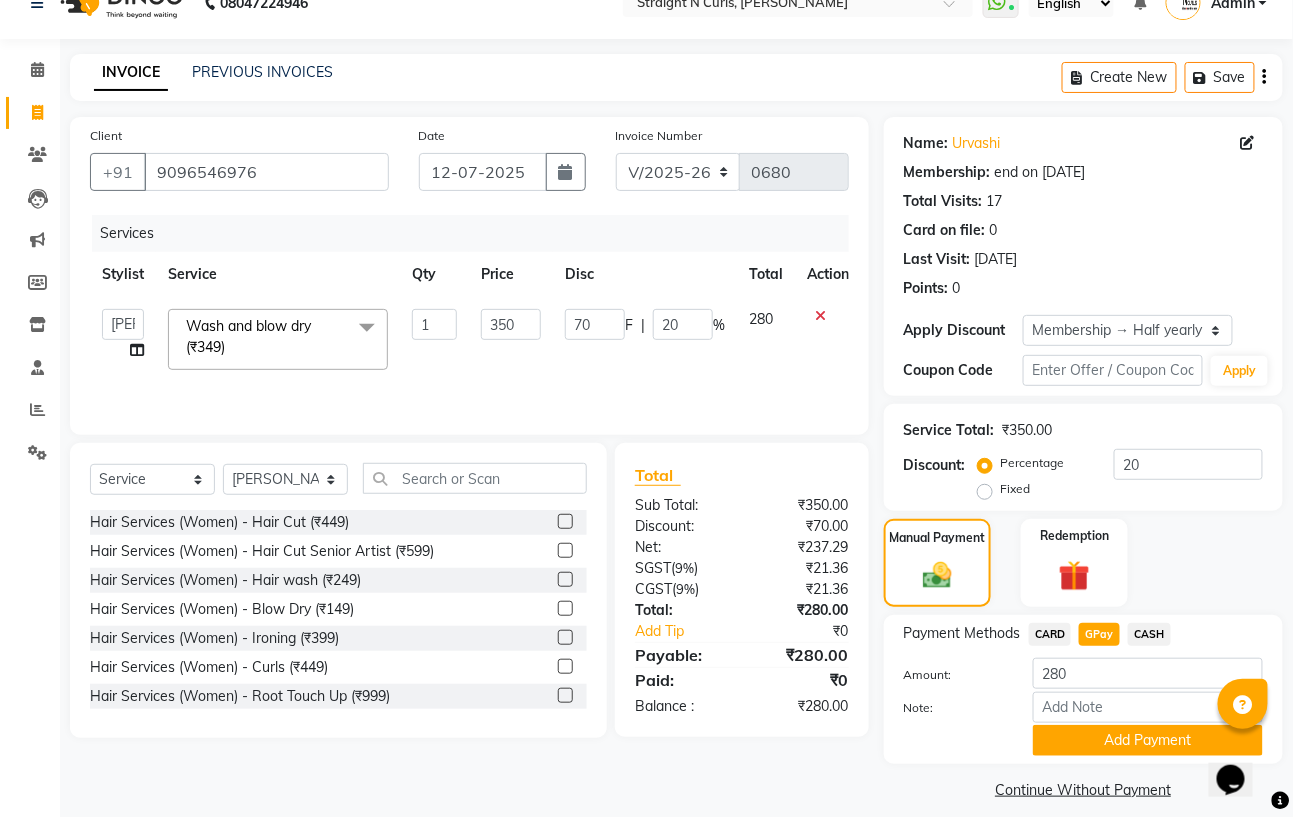 scroll, scrollTop: 51, scrollLeft: 0, axis: vertical 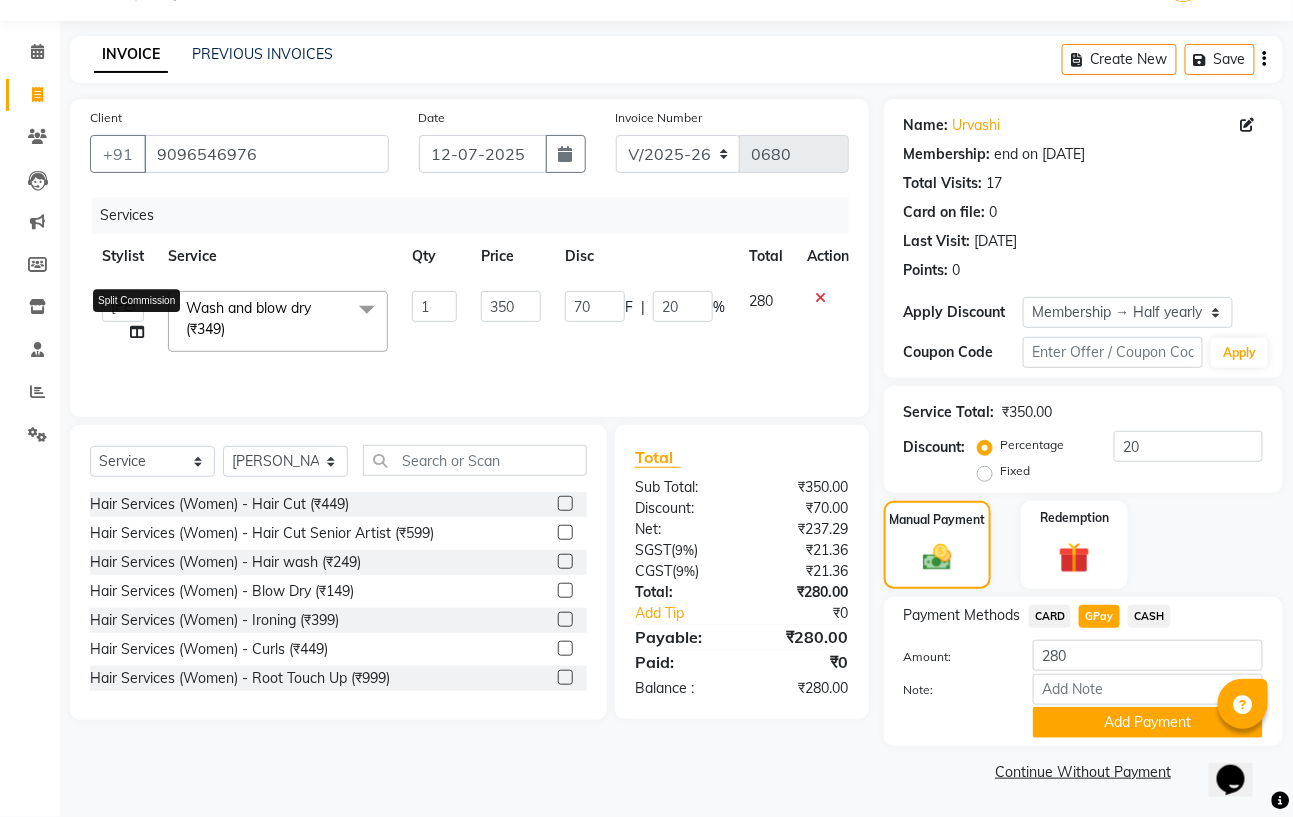 click 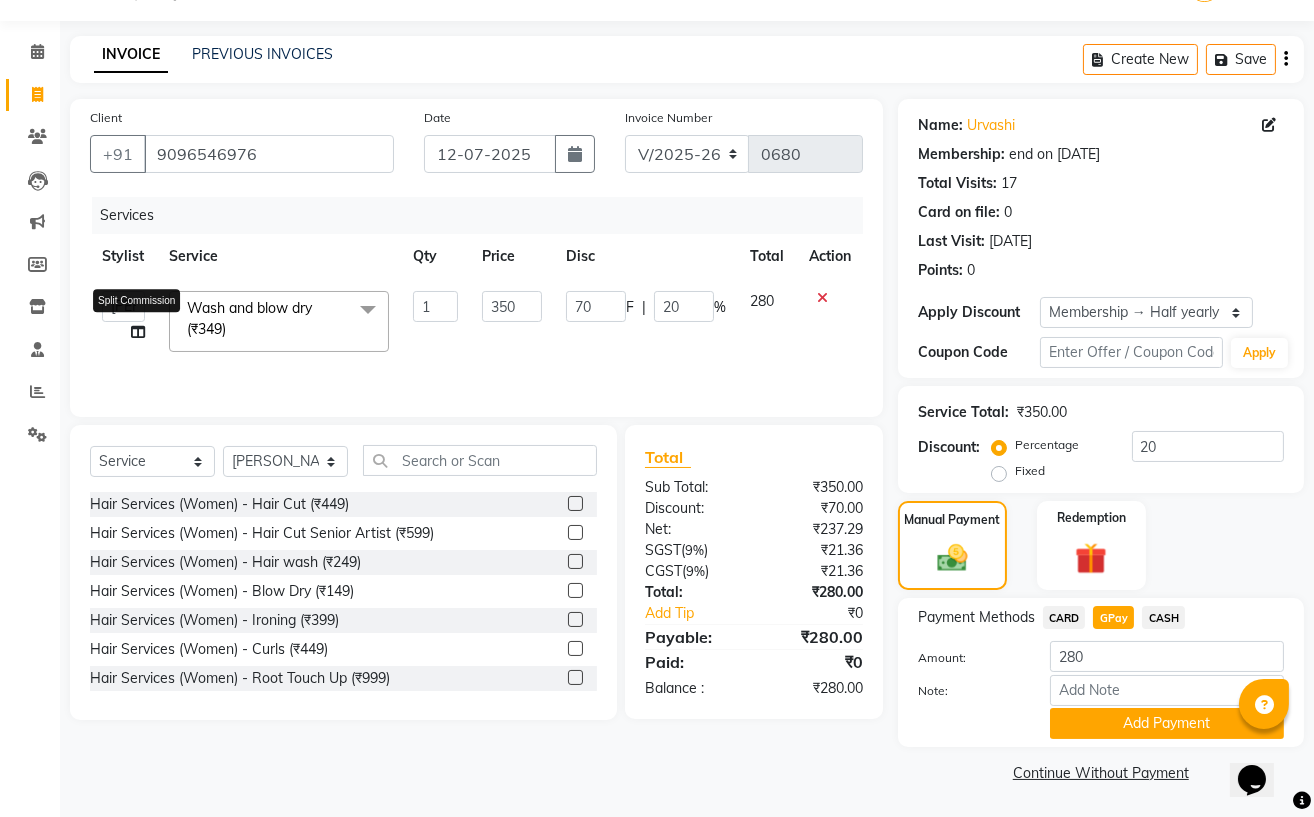 select on "74327" 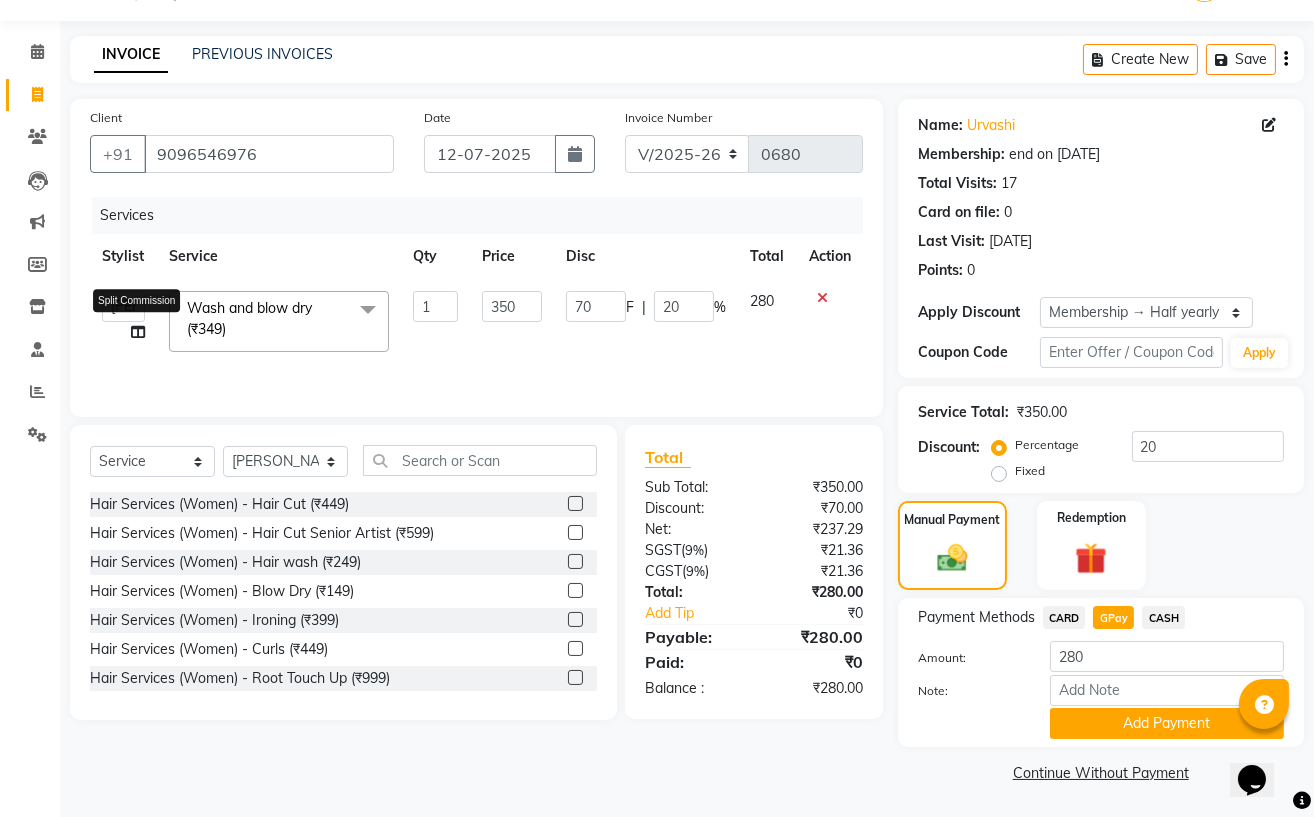 select on "59165" 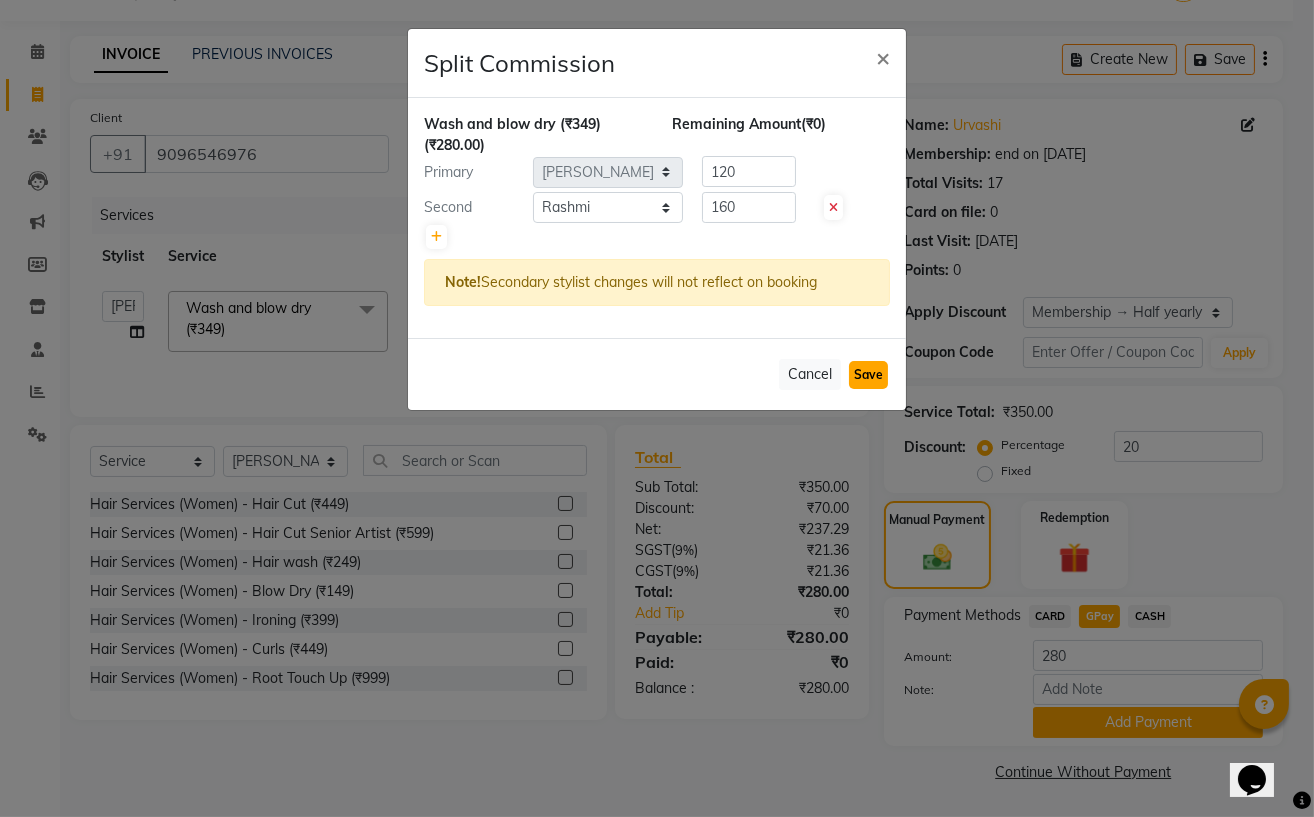 click on "Save" 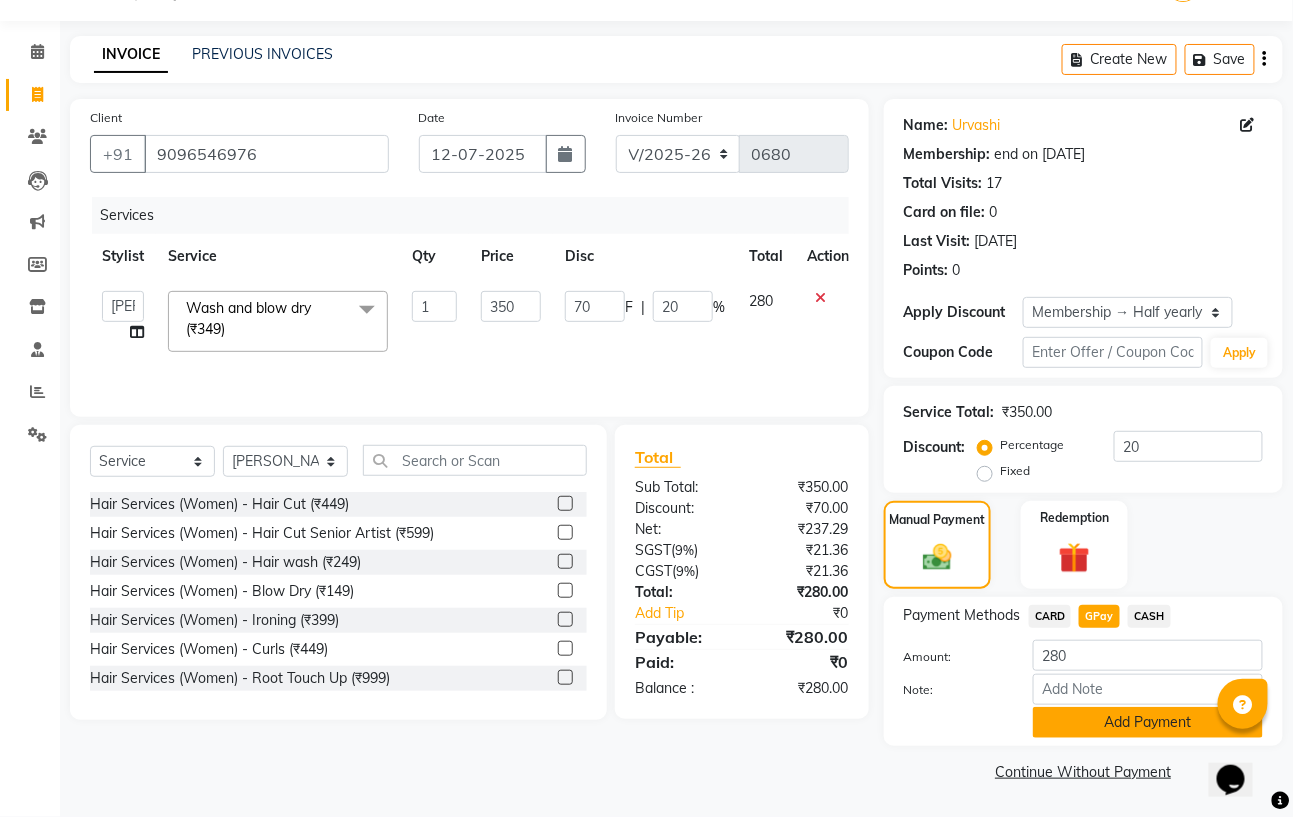 click on "Add Payment" 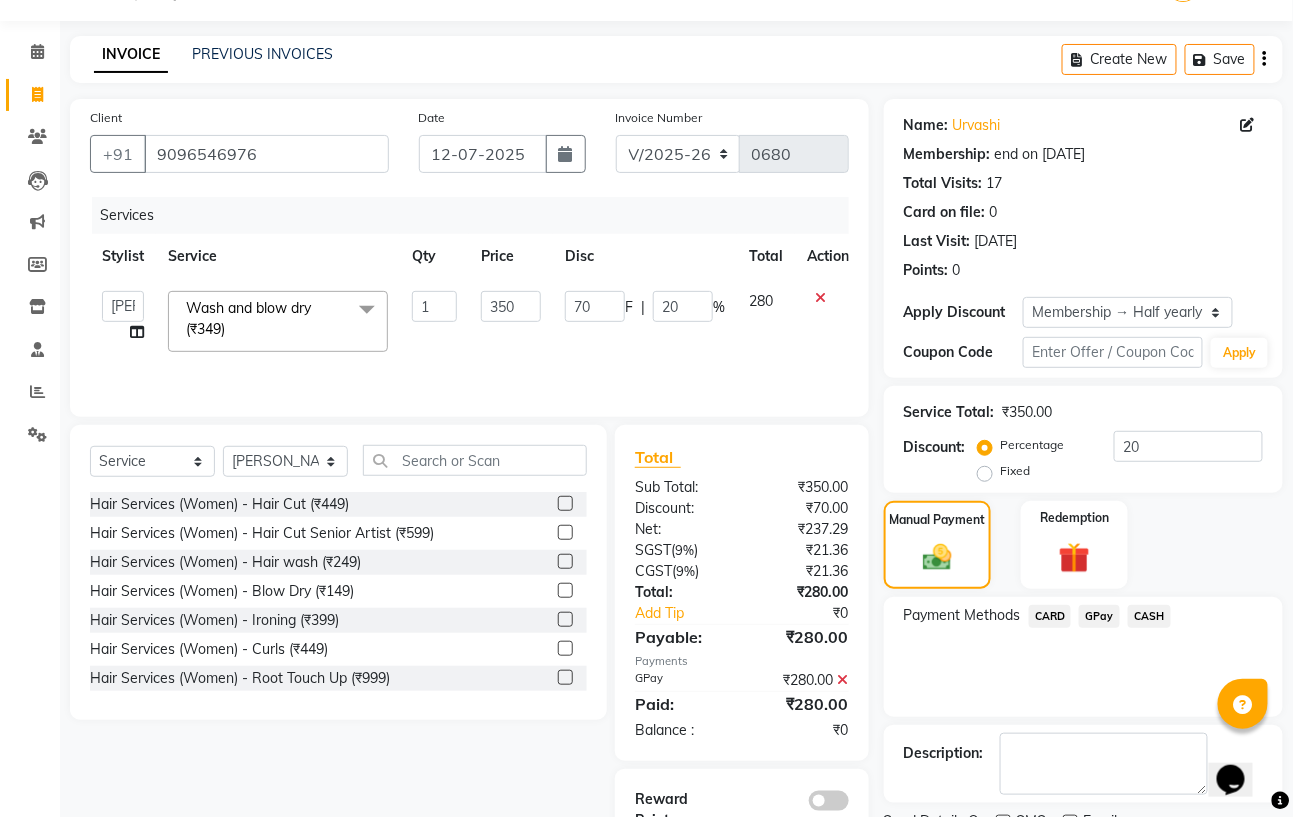 scroll, scrollTop: 135, scrollLeft: 0, axis: vertical 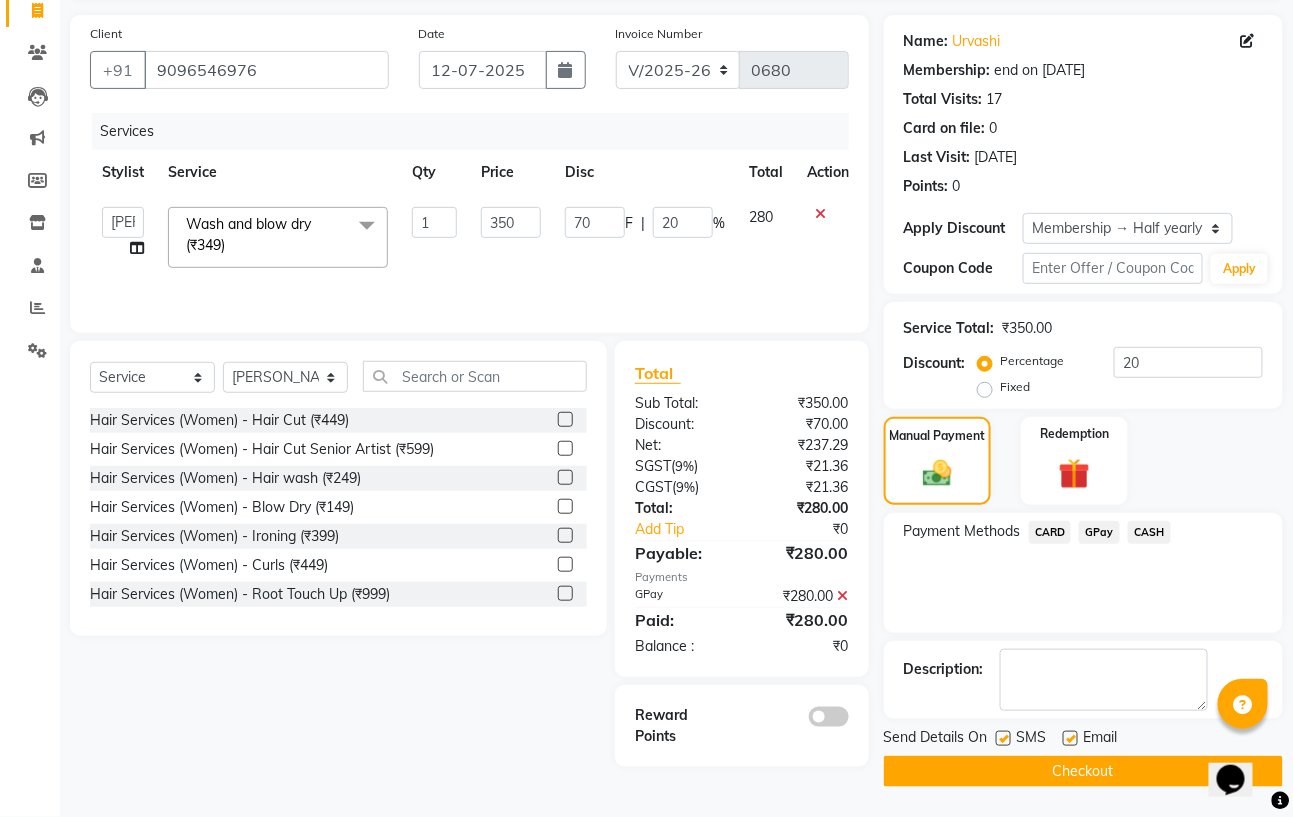 click on "Checkout" 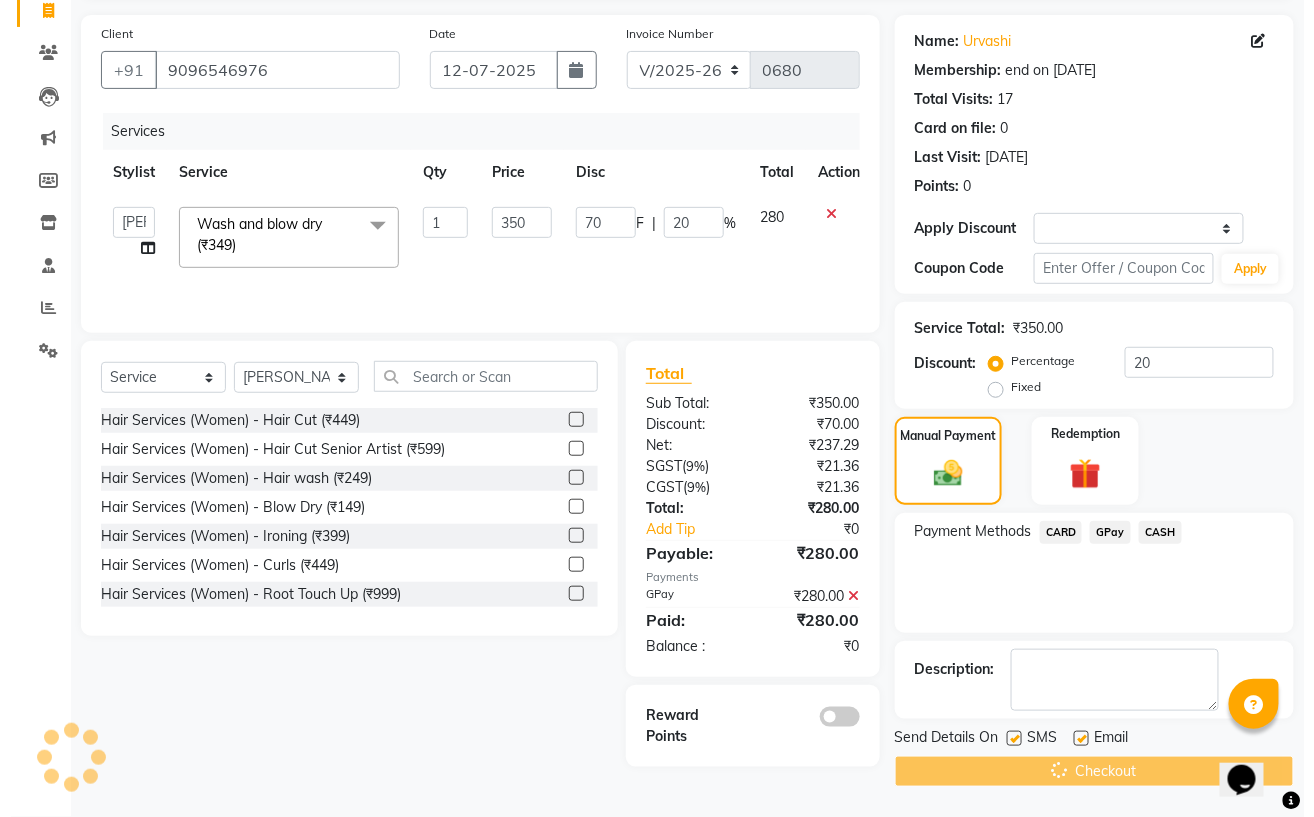 scroll, scrollTop: 0, scrollLeft: 0, axis: both 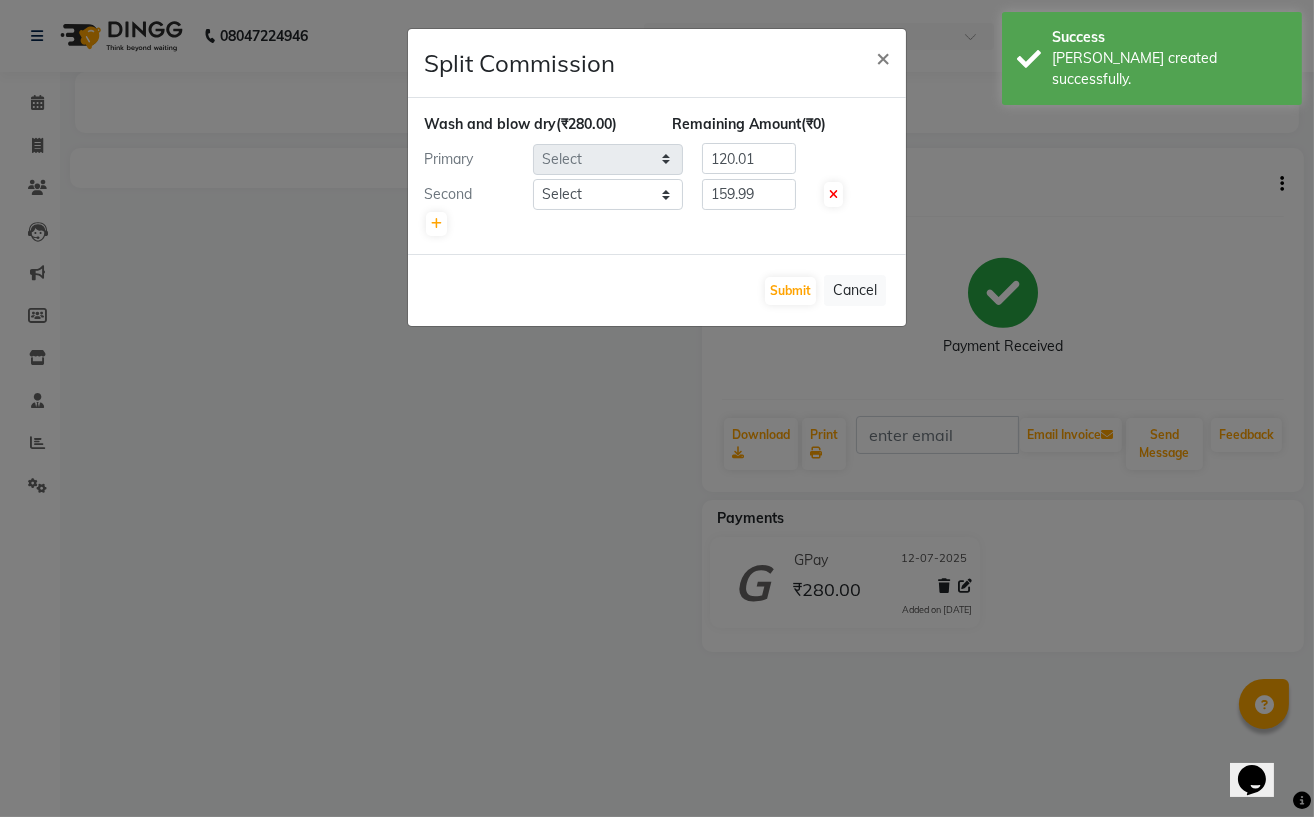 select on "74327" 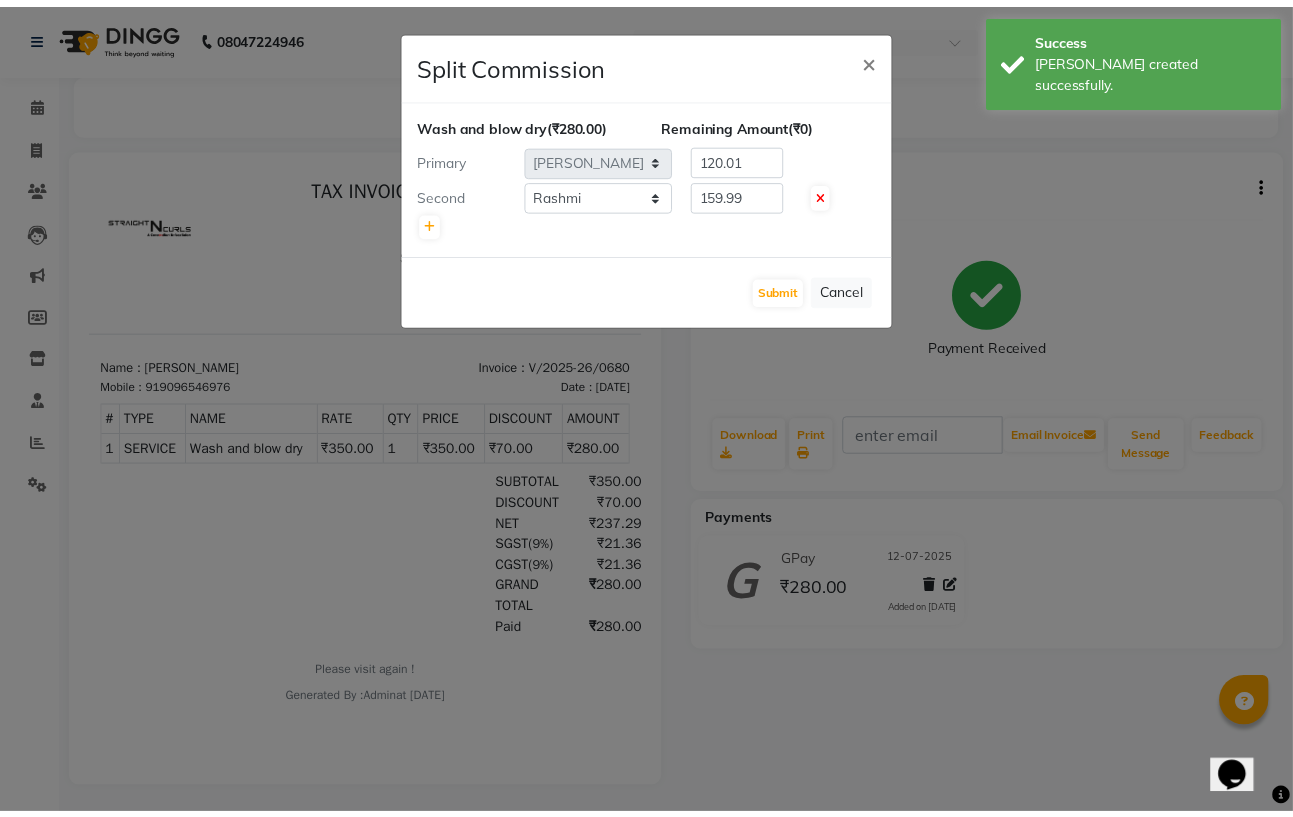 scroll, scrollTop: 0, scrollLeft: 0, axis: both 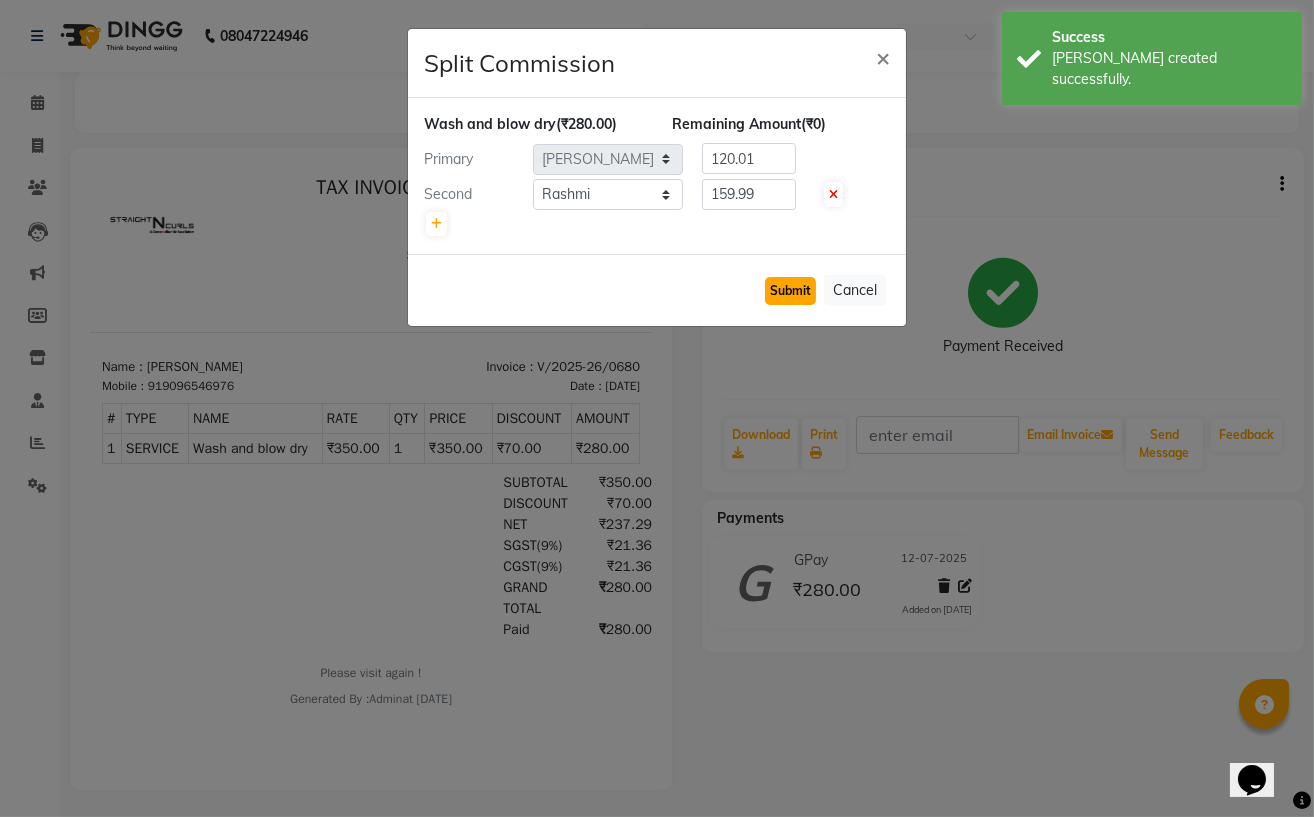 click on "Submit" 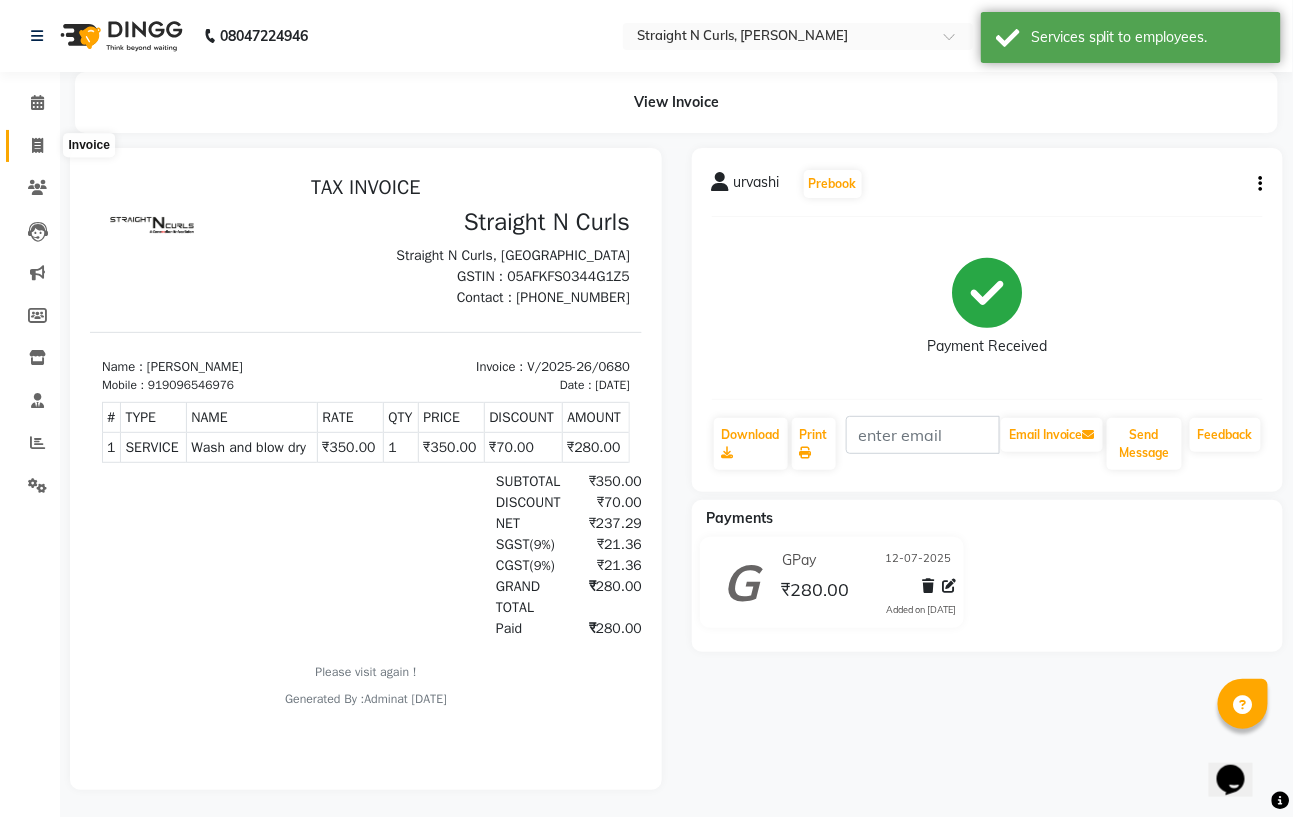 click 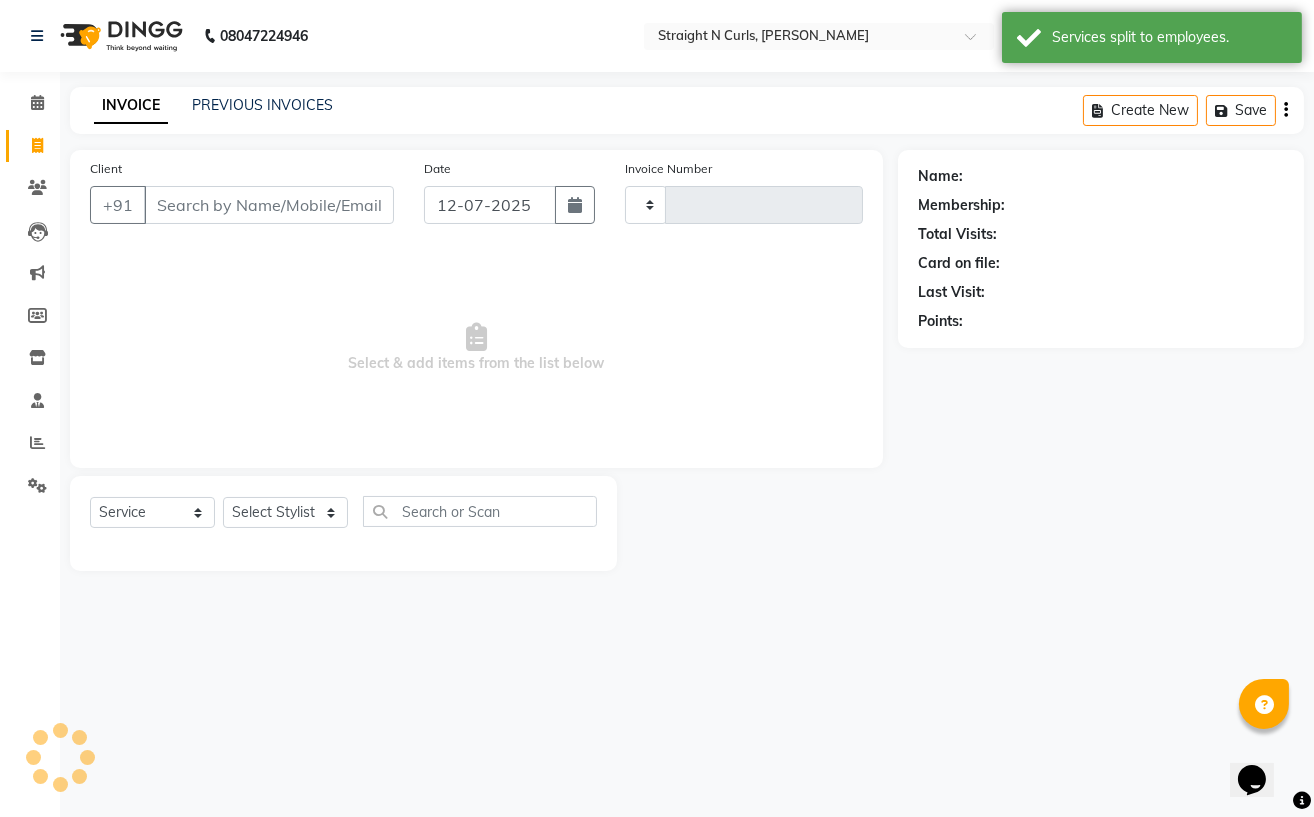 type on "0681" 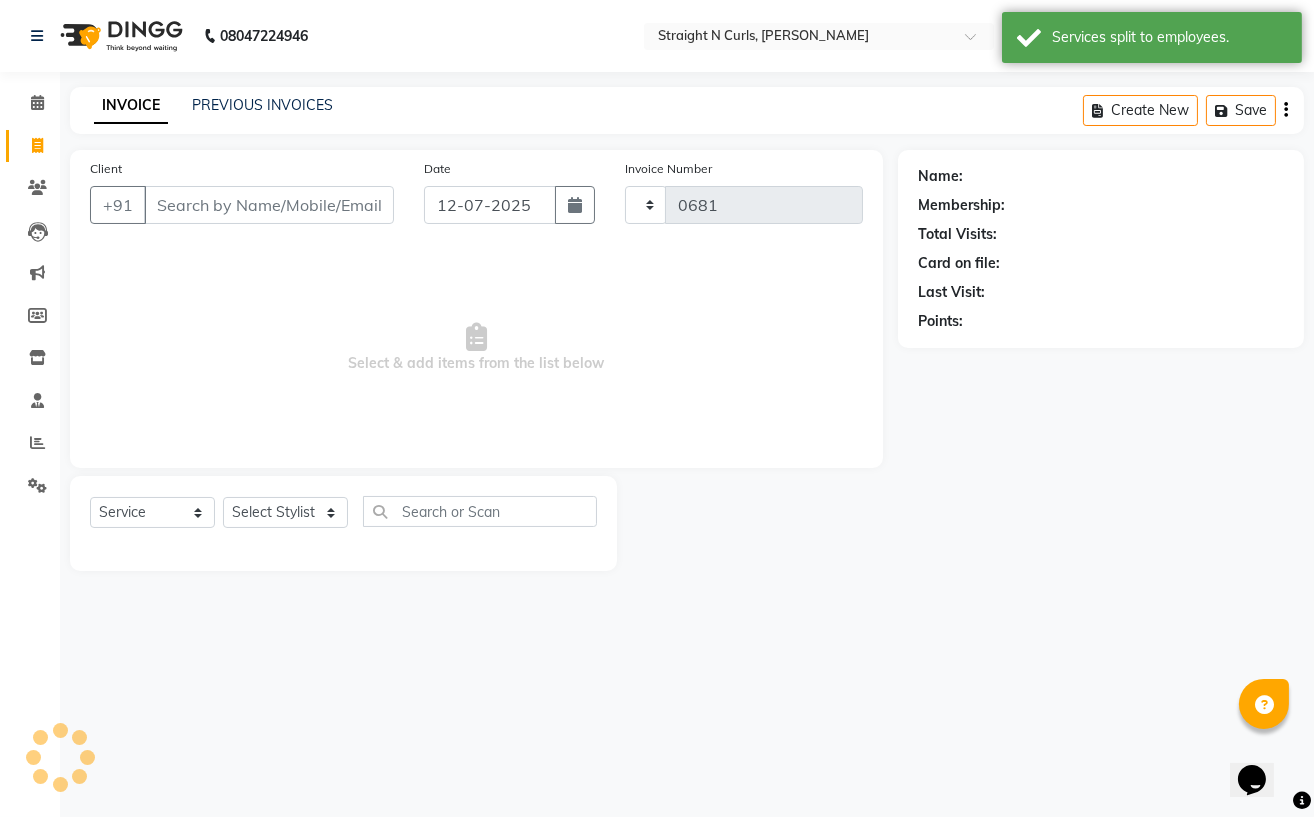 select on "7039" 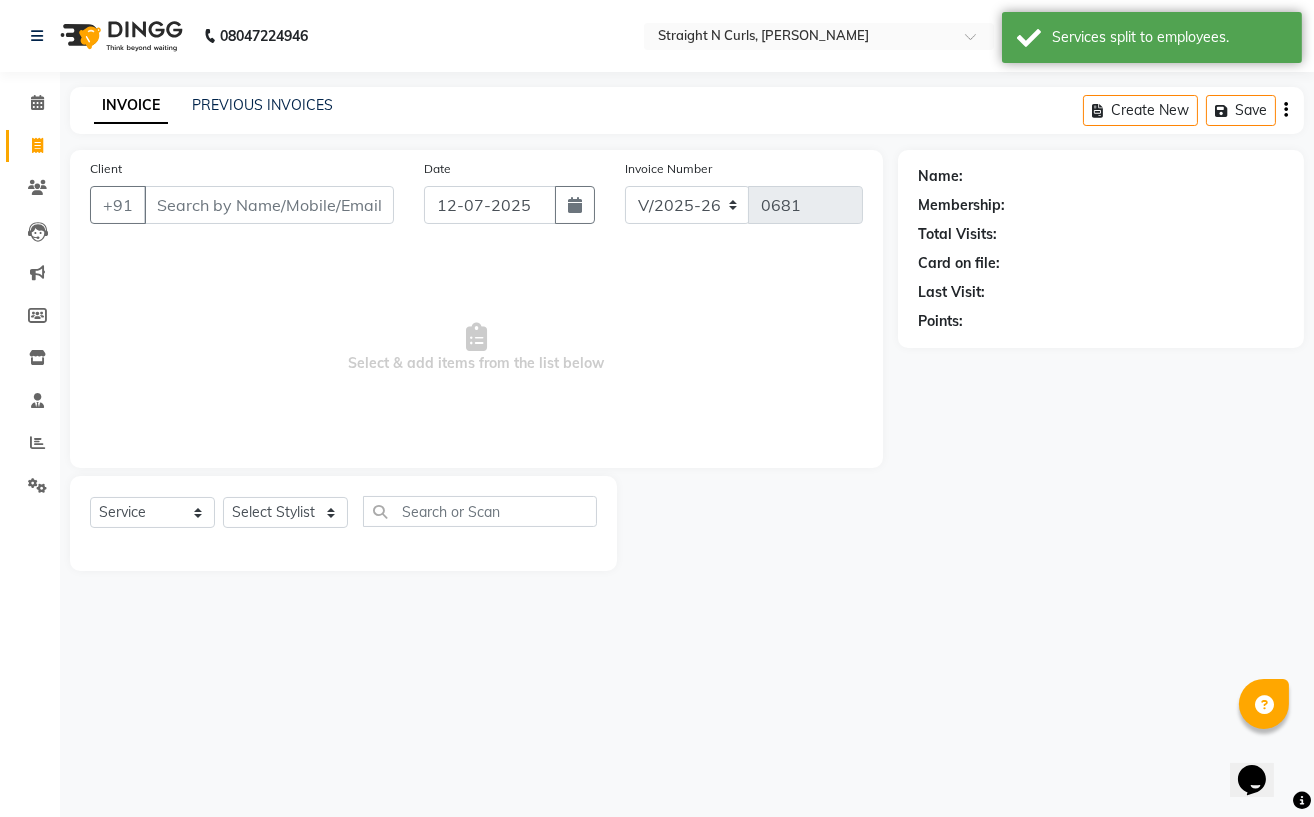 click on "Client" at bounding box center (269, 205) 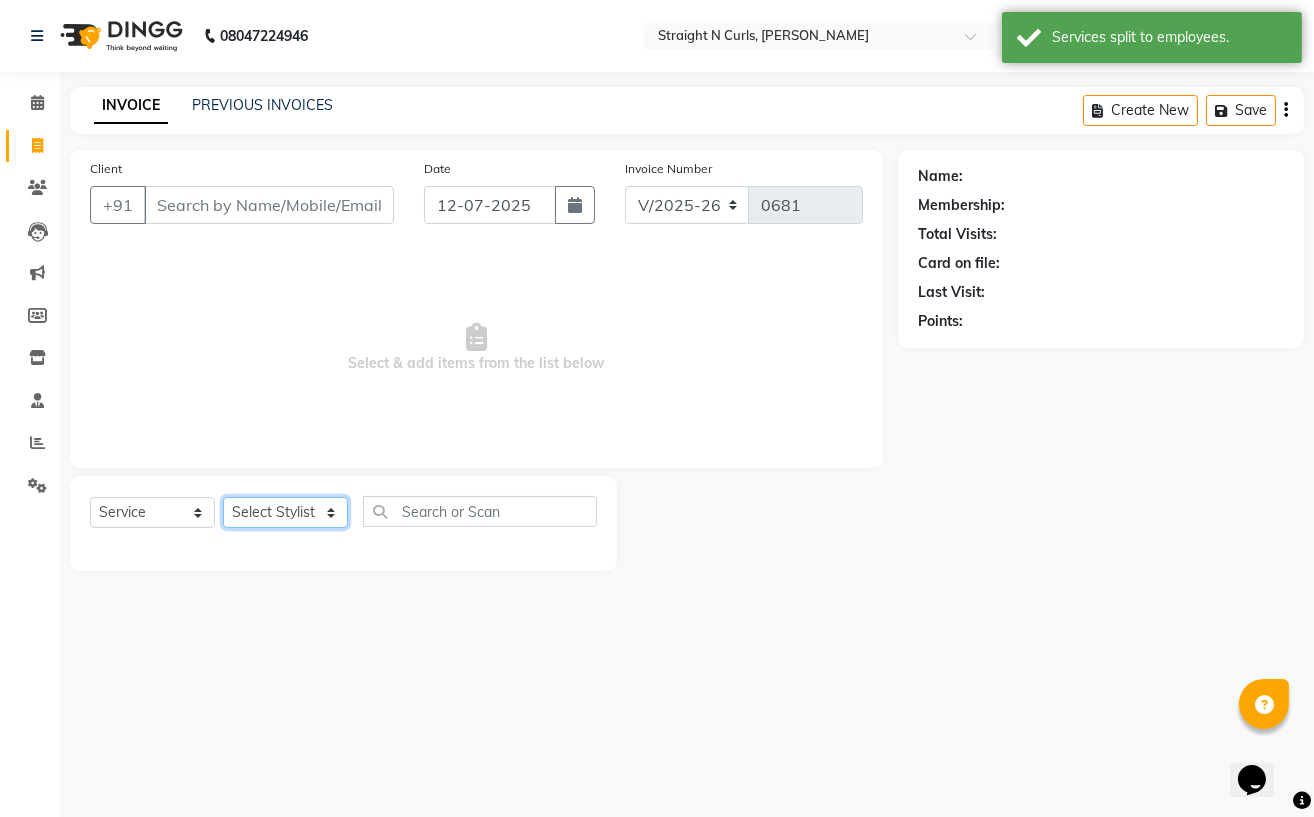 click on "Select Stylist [PERSON_NAME] [PERSON_NAME] [PERSON_NAME] Mohit [PERSON_NAME] [PERSON_NAME] [PERSON_NAME]" 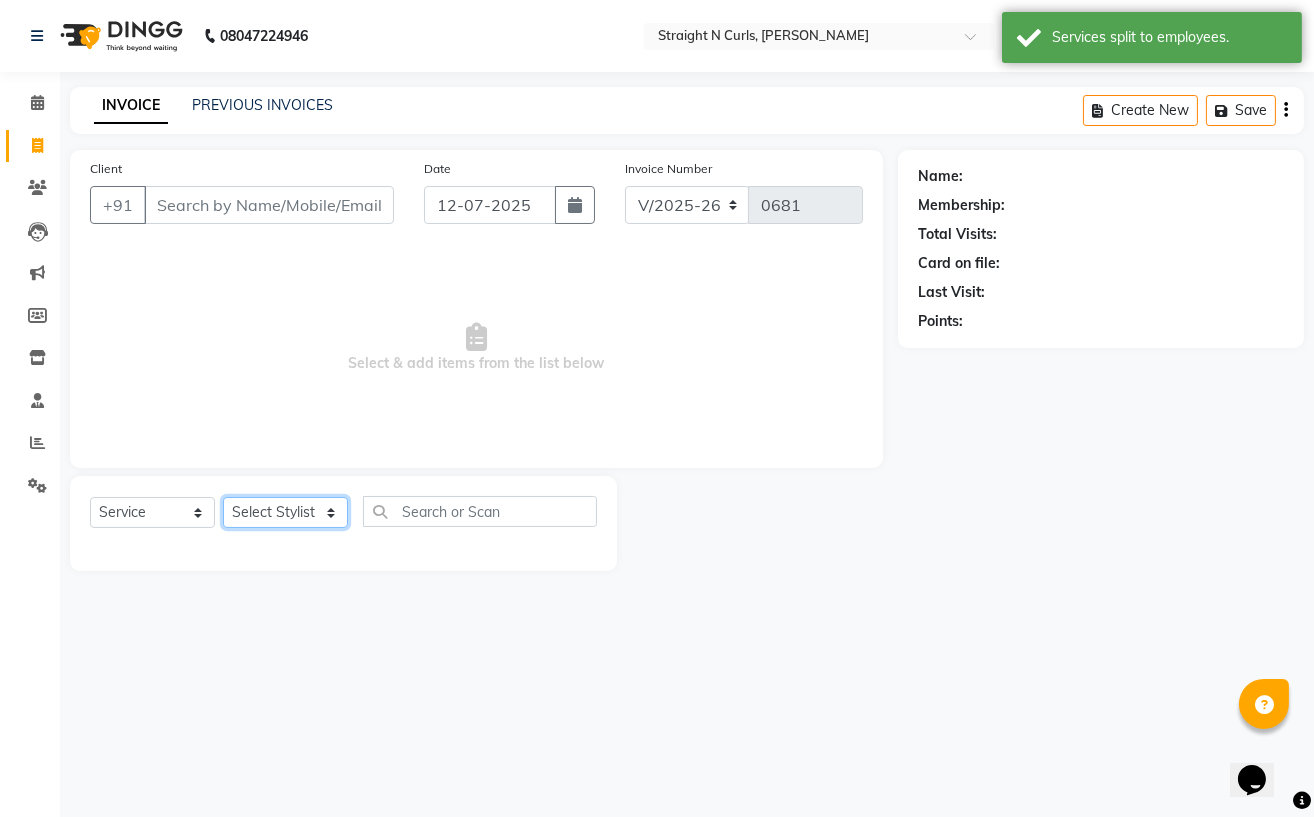 select on "61431" 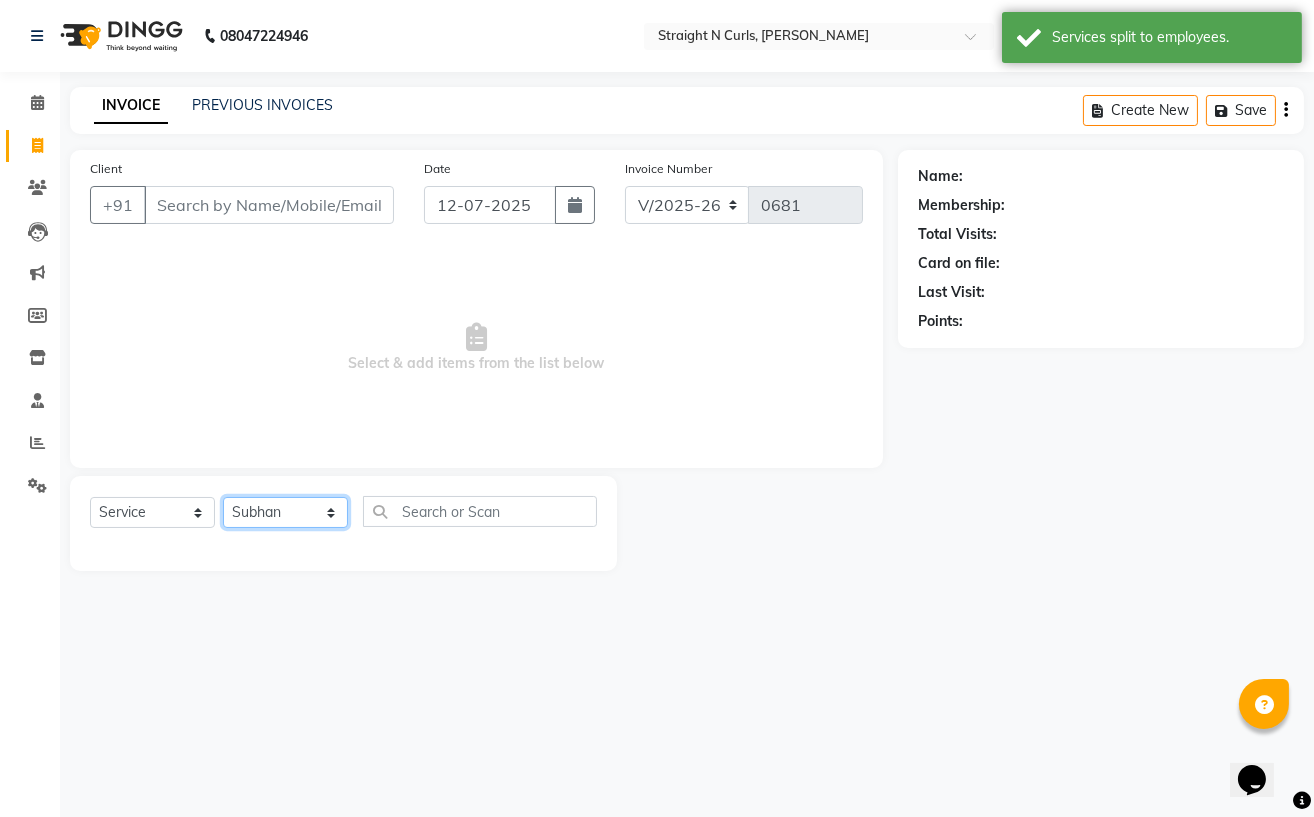 click on "Select Stylist [PERSON_NAME] [PERSON_NAME] [PERSON_NAME] Mohit [PERSON_NAME] [PERSON_NAME] [PERSON_NAME]" 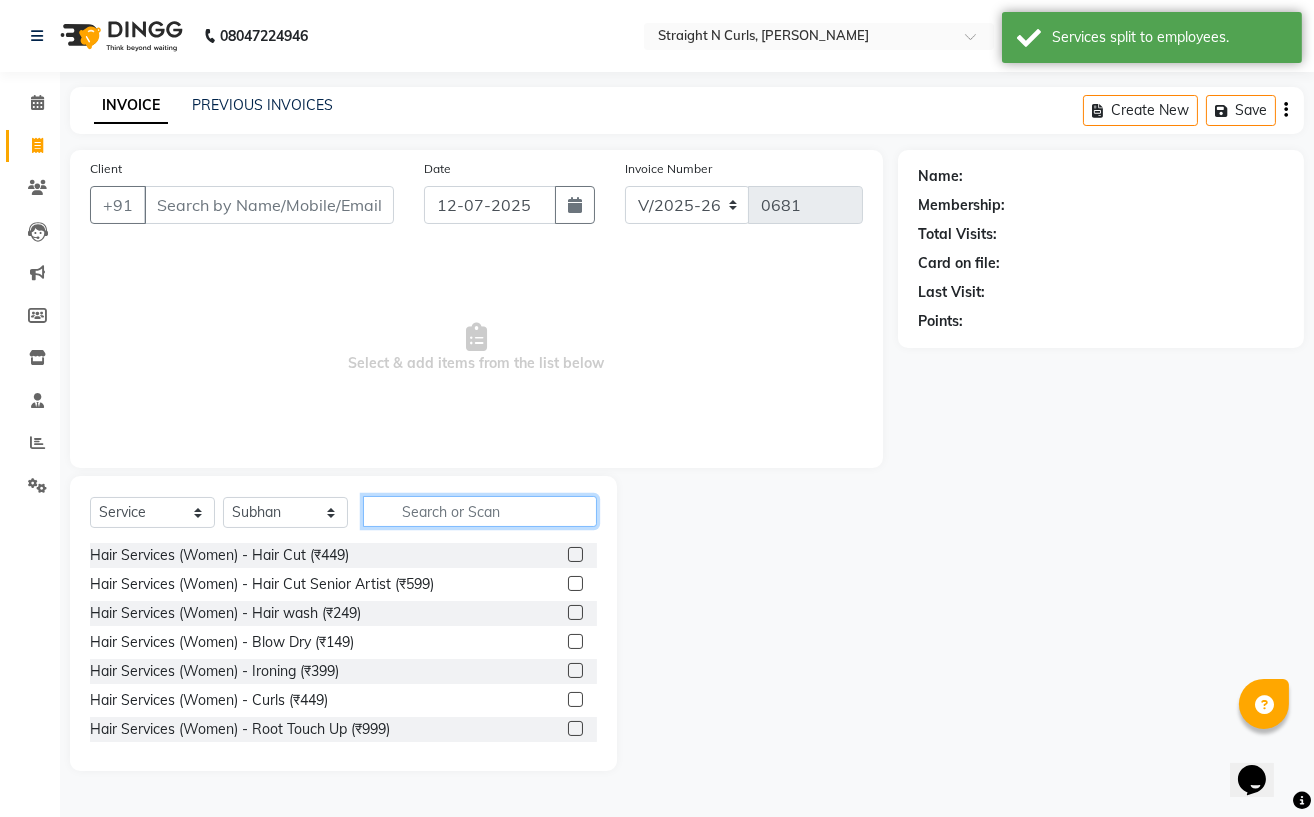 click 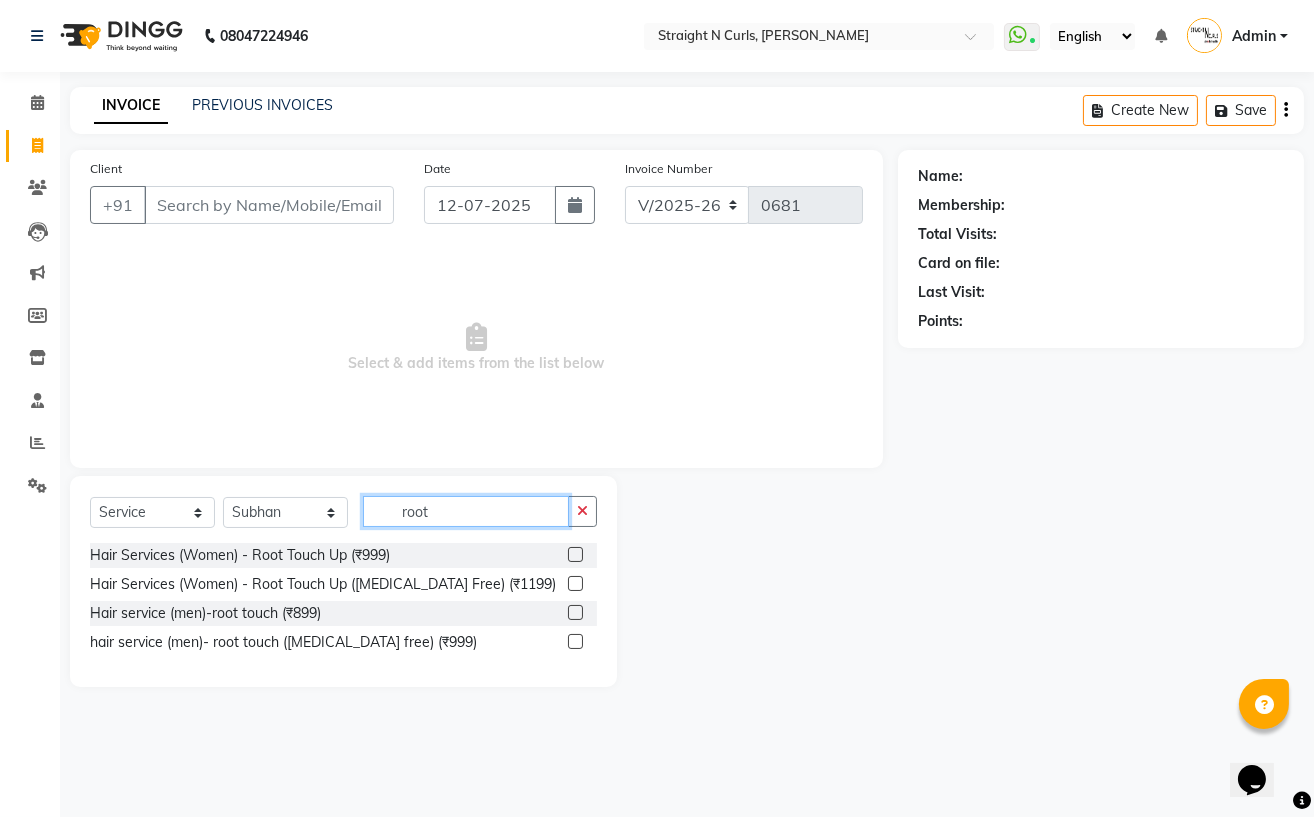 type on "root" 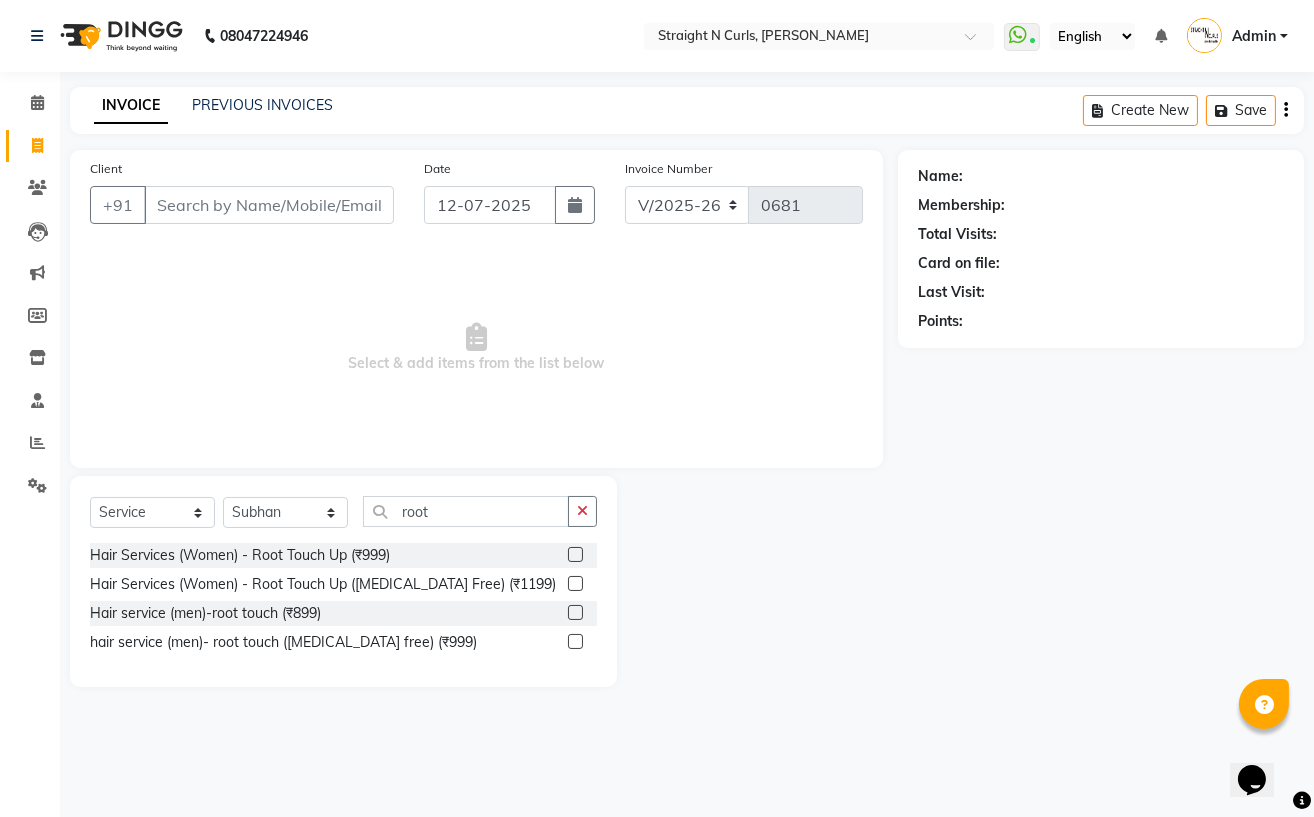 click 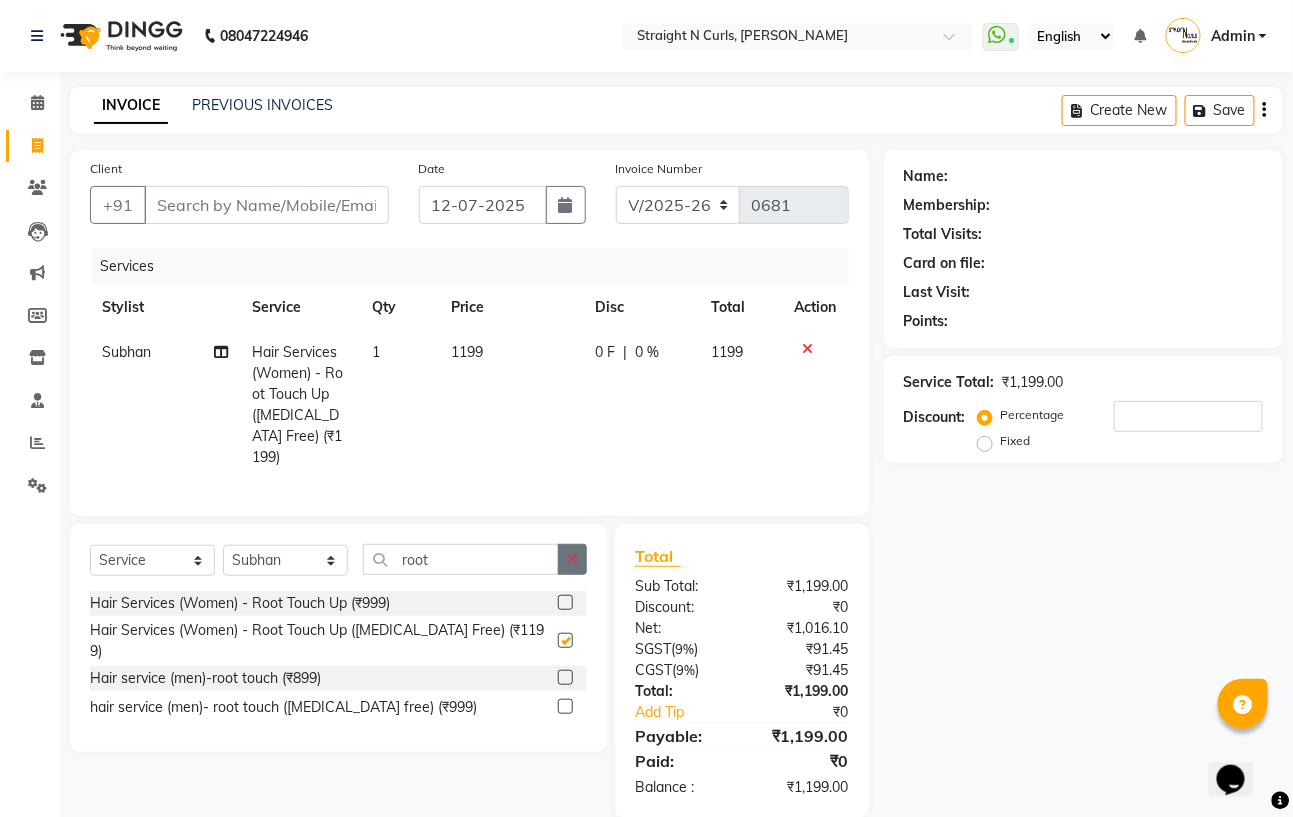 checkbox on "false" 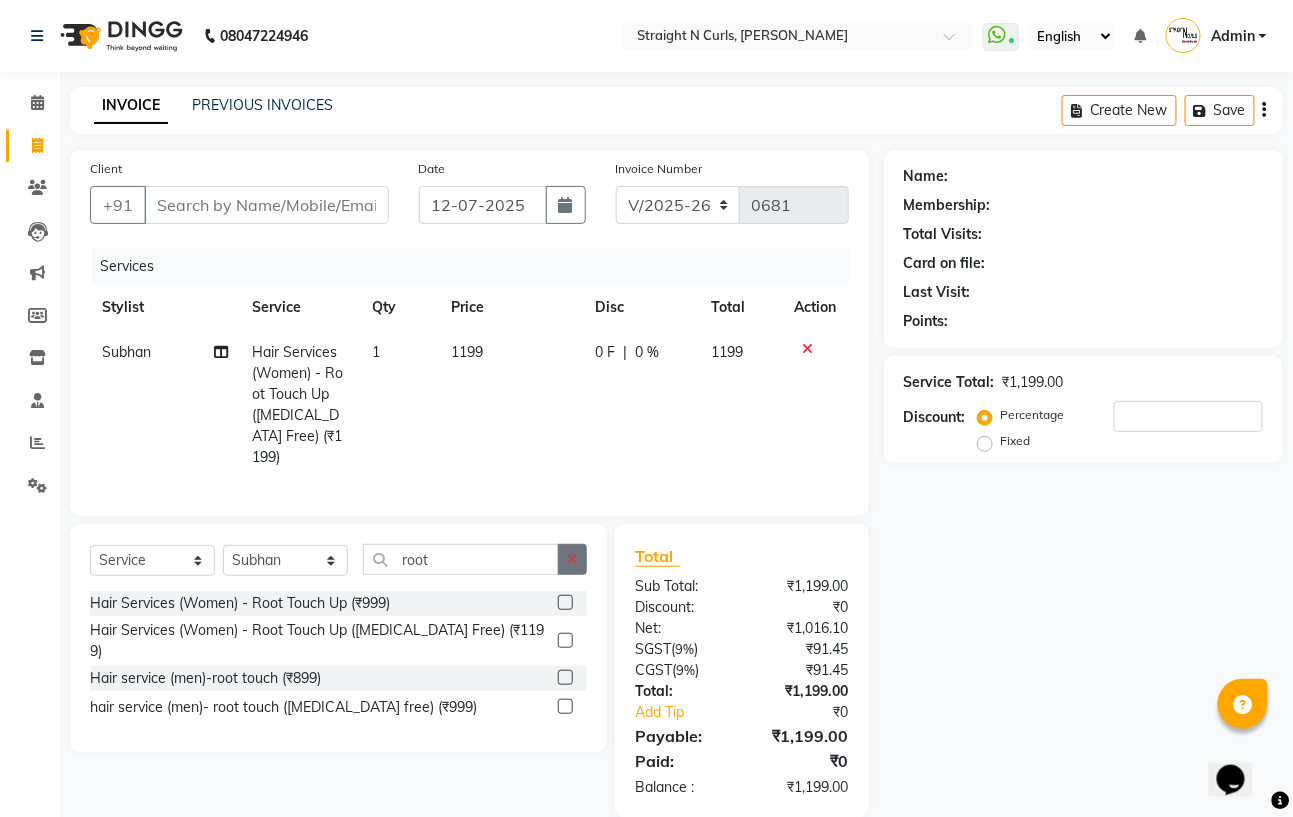 click 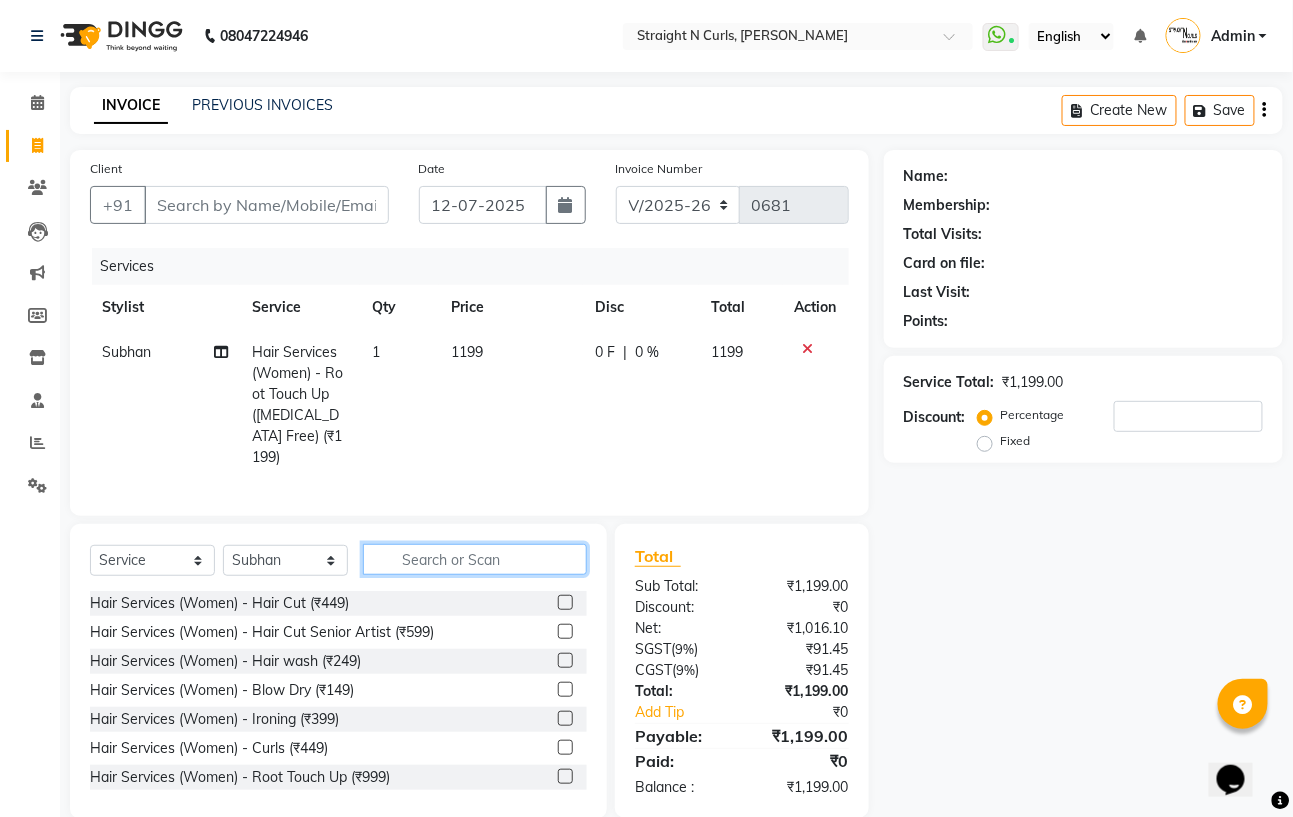click 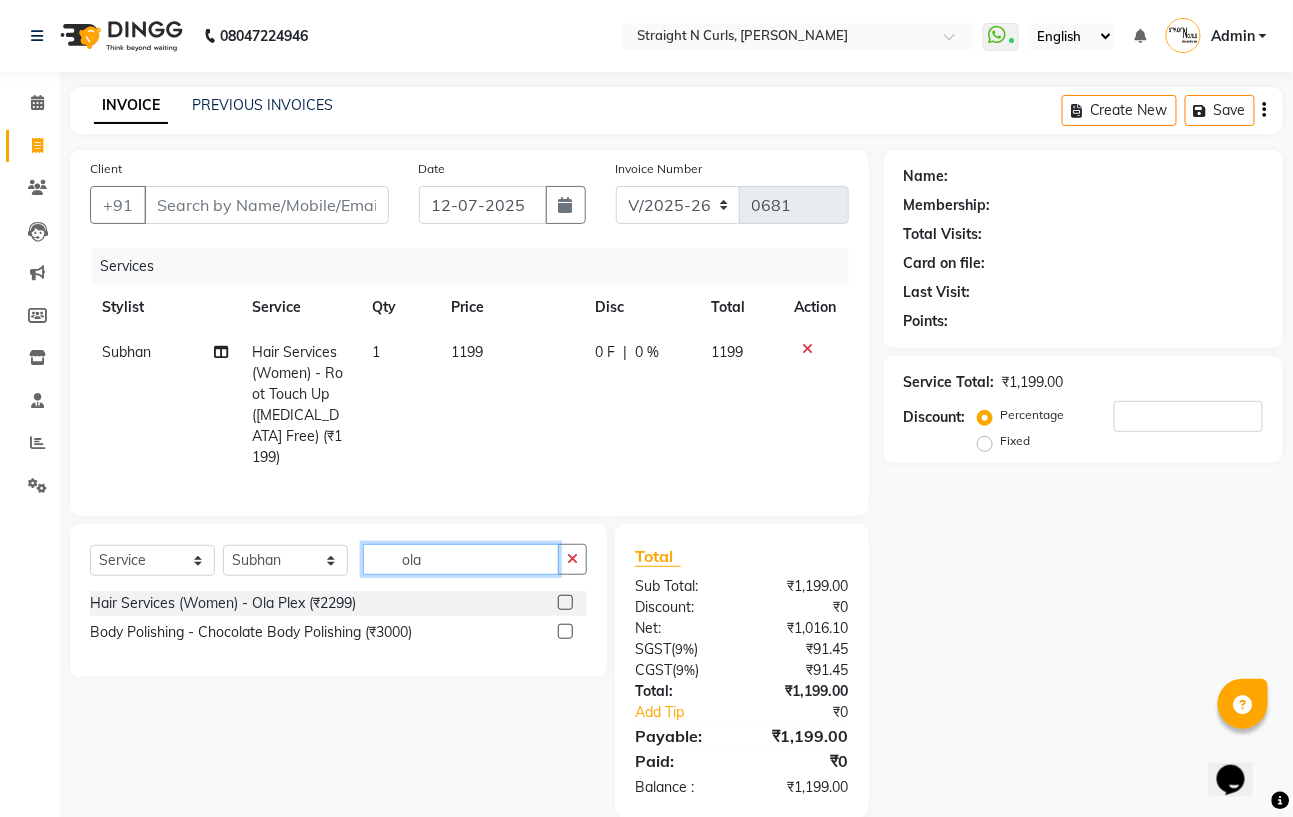 type on "ola" 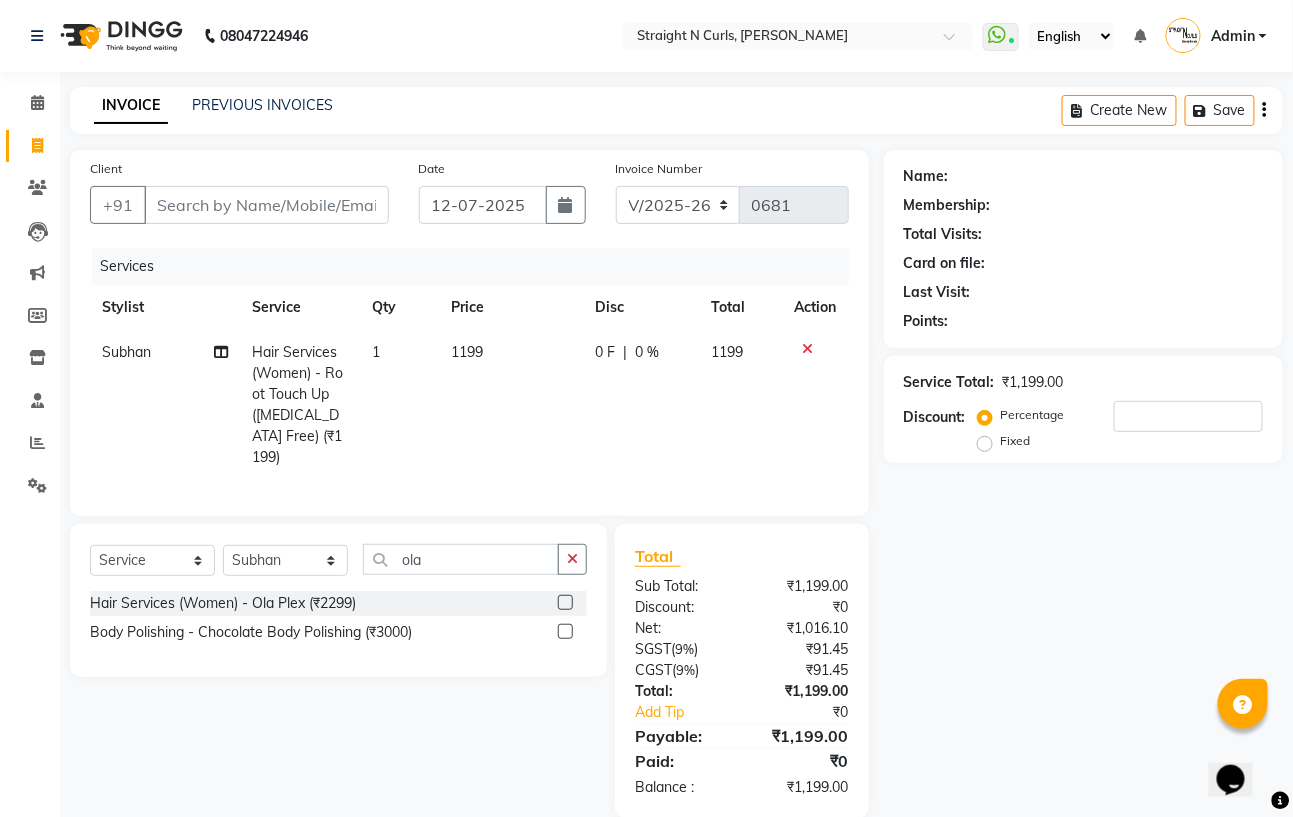 click 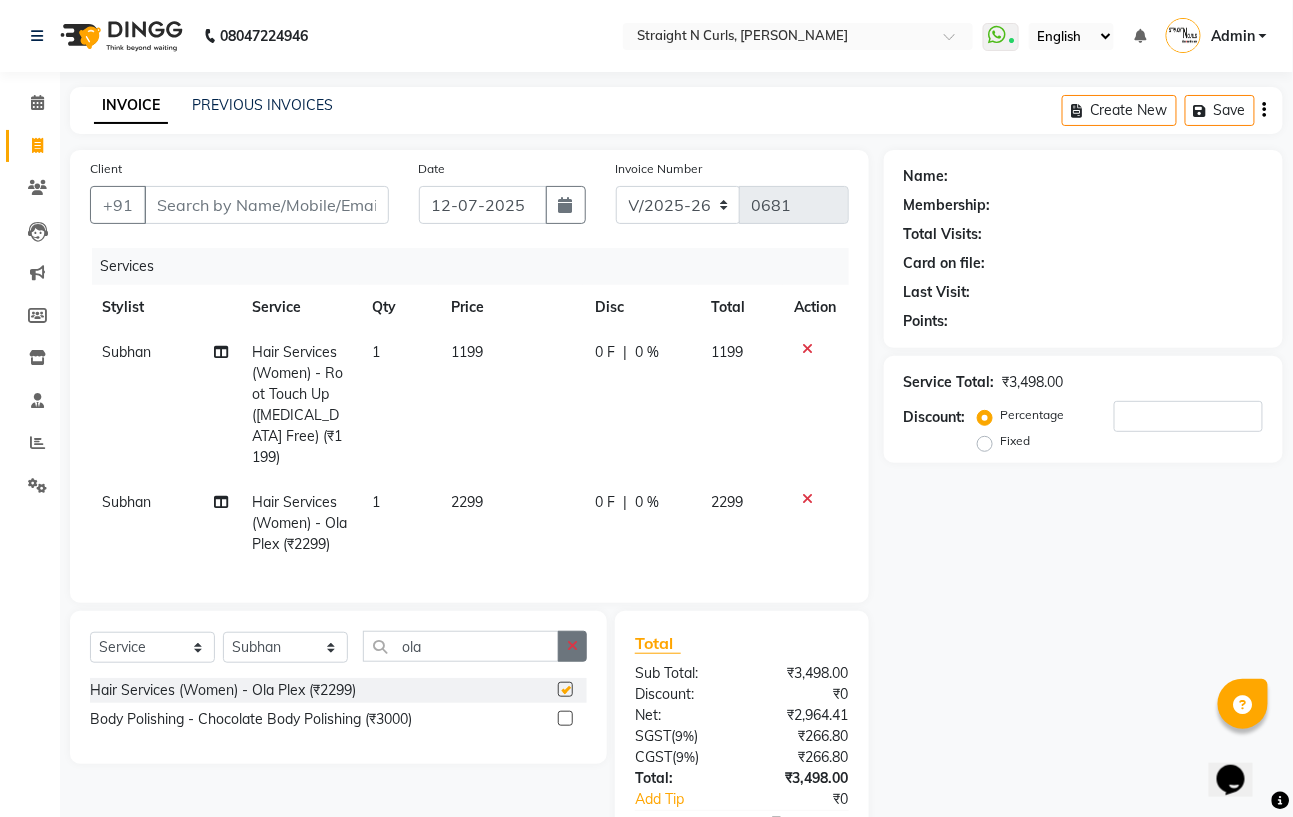 checkbox on "false" 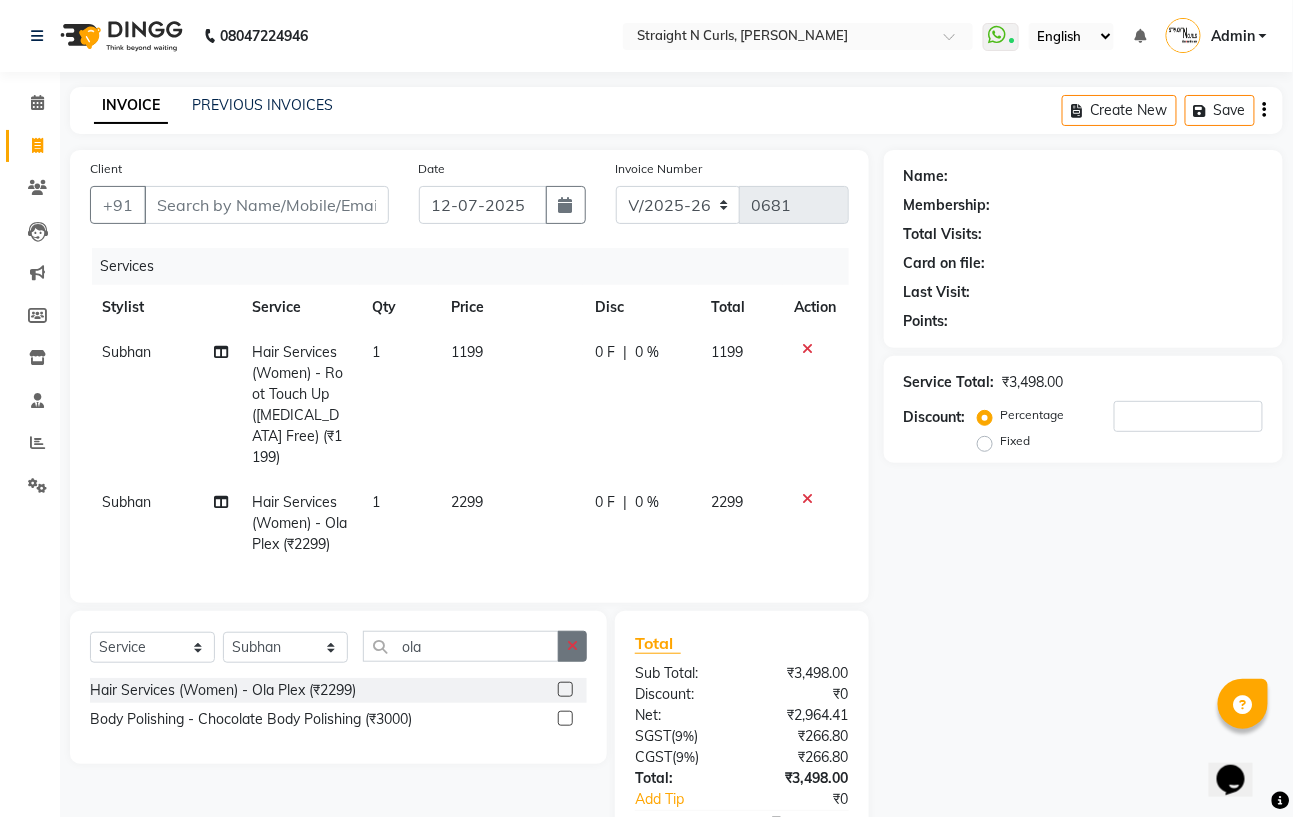 click 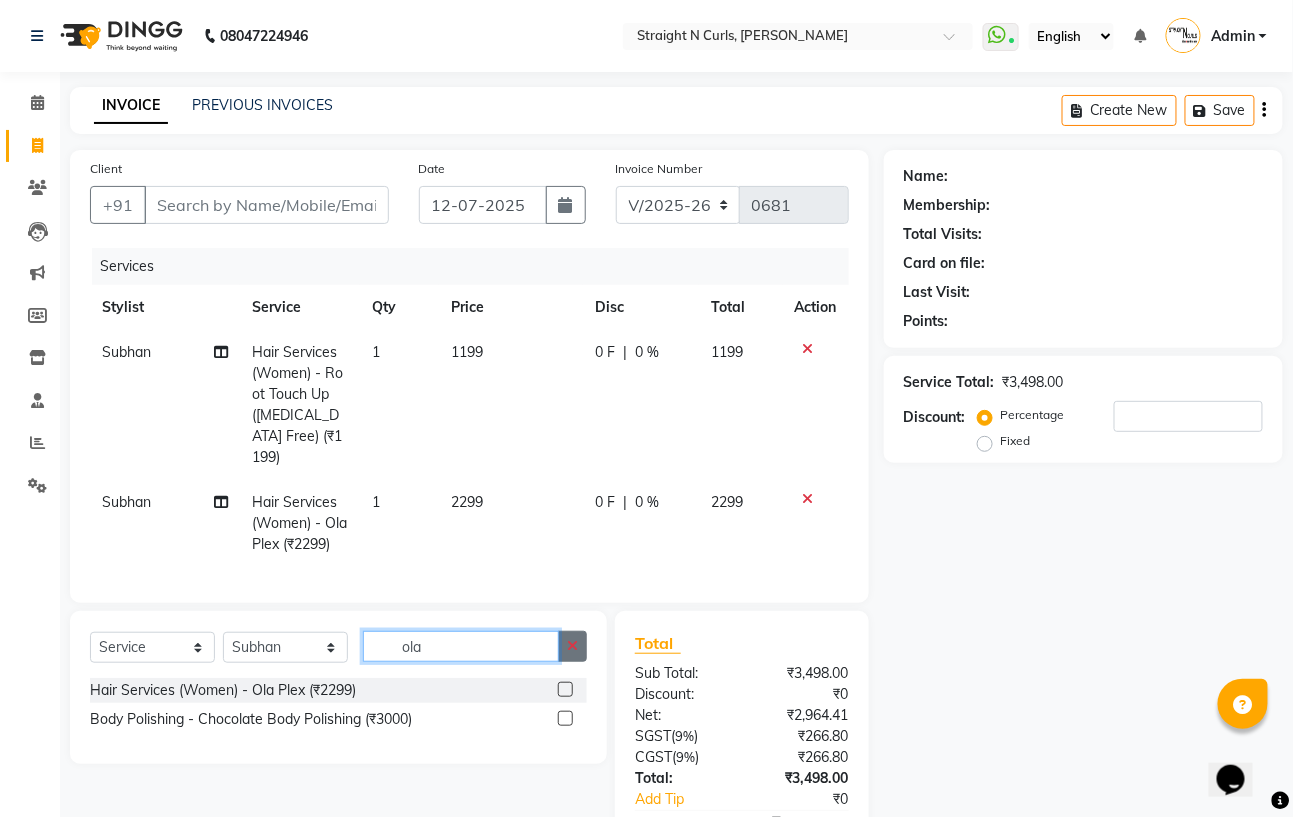 type 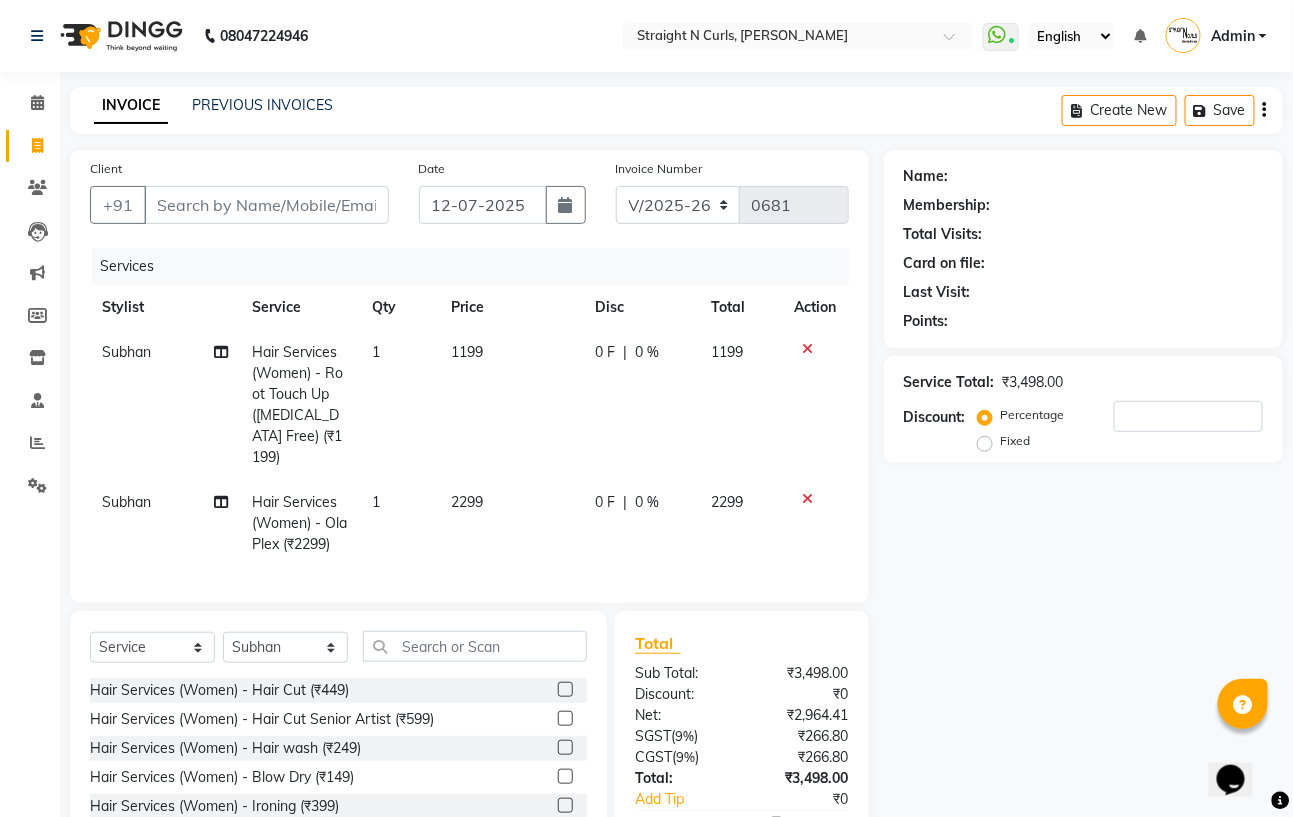 click on "Select  Service  Product  Membership  Package Voucher Prepaid Gift Card  Select Stylist [PERSON_NAME] [PERSON_NAME] [PERSON_NAME] Mohit [PERSON_NAME] [PERSON_NAME] [PERSON_NAME]" 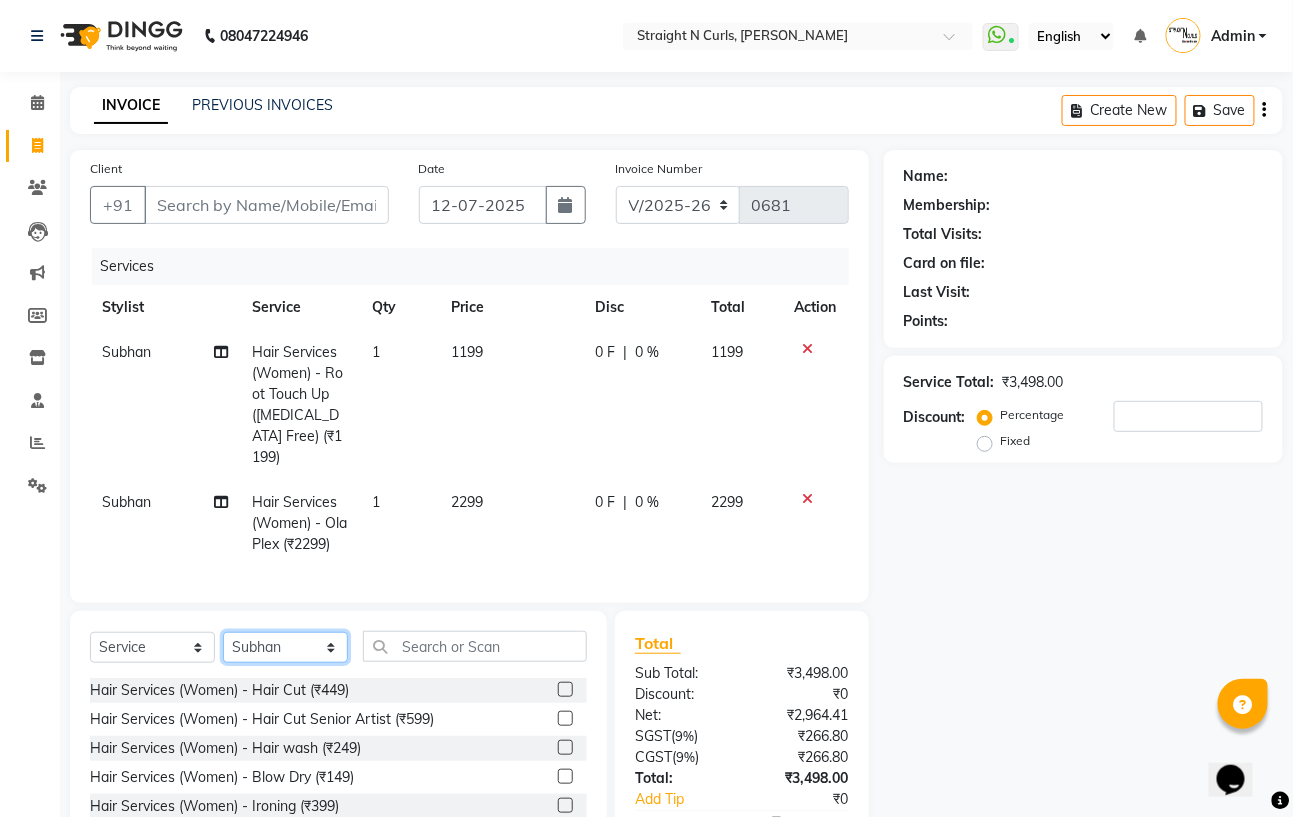 click on "Select Stylist [PERSON_NAME] [PERSON_NAME] [PERSON_NAME] Mohit [PERSON_NAME] [PERSON_NAME] [PERSON_NAME]" 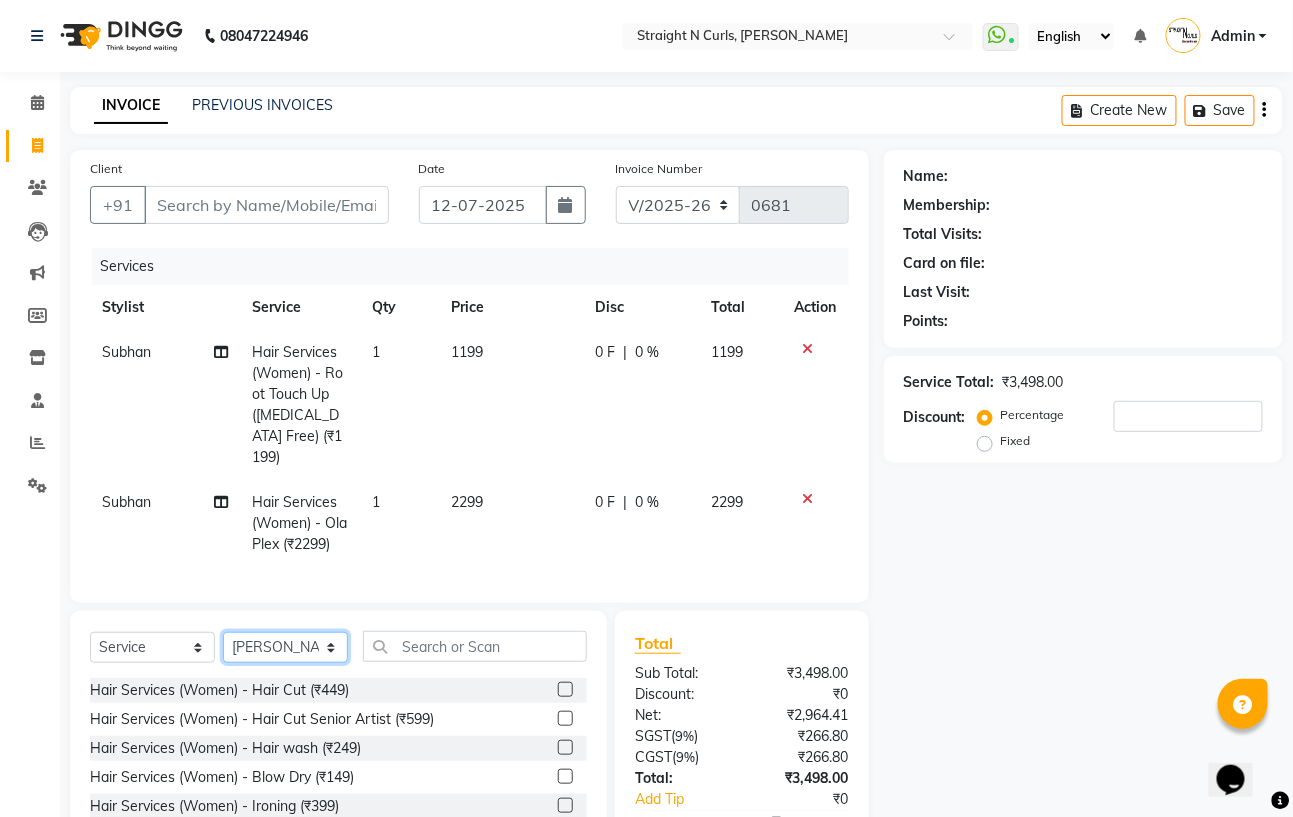 click on "Select Stylist [PERSON_NAME] [PERSON_NAME] [PERSON_NAME] Mohit [PERSON_NAME] [PERSON_NAME] [PERSON_NAME]" 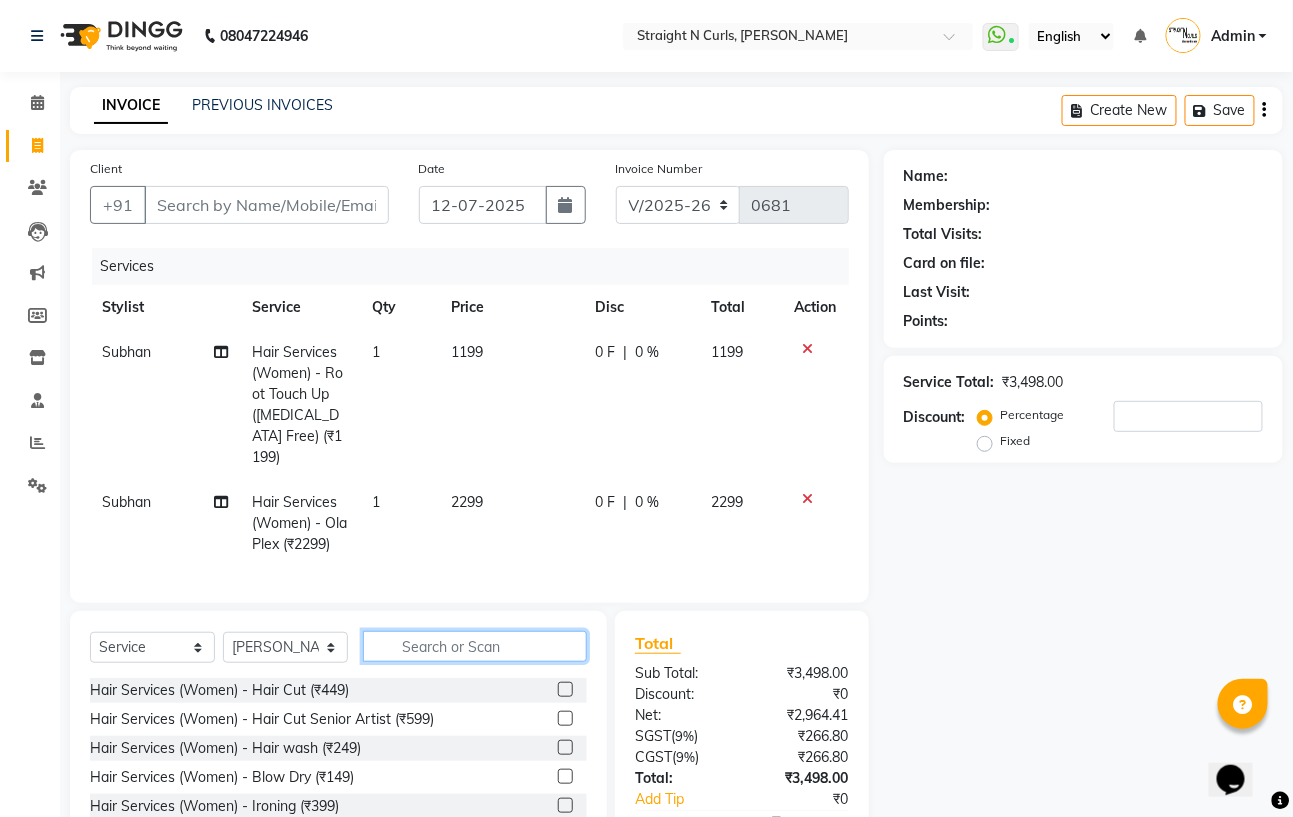 click 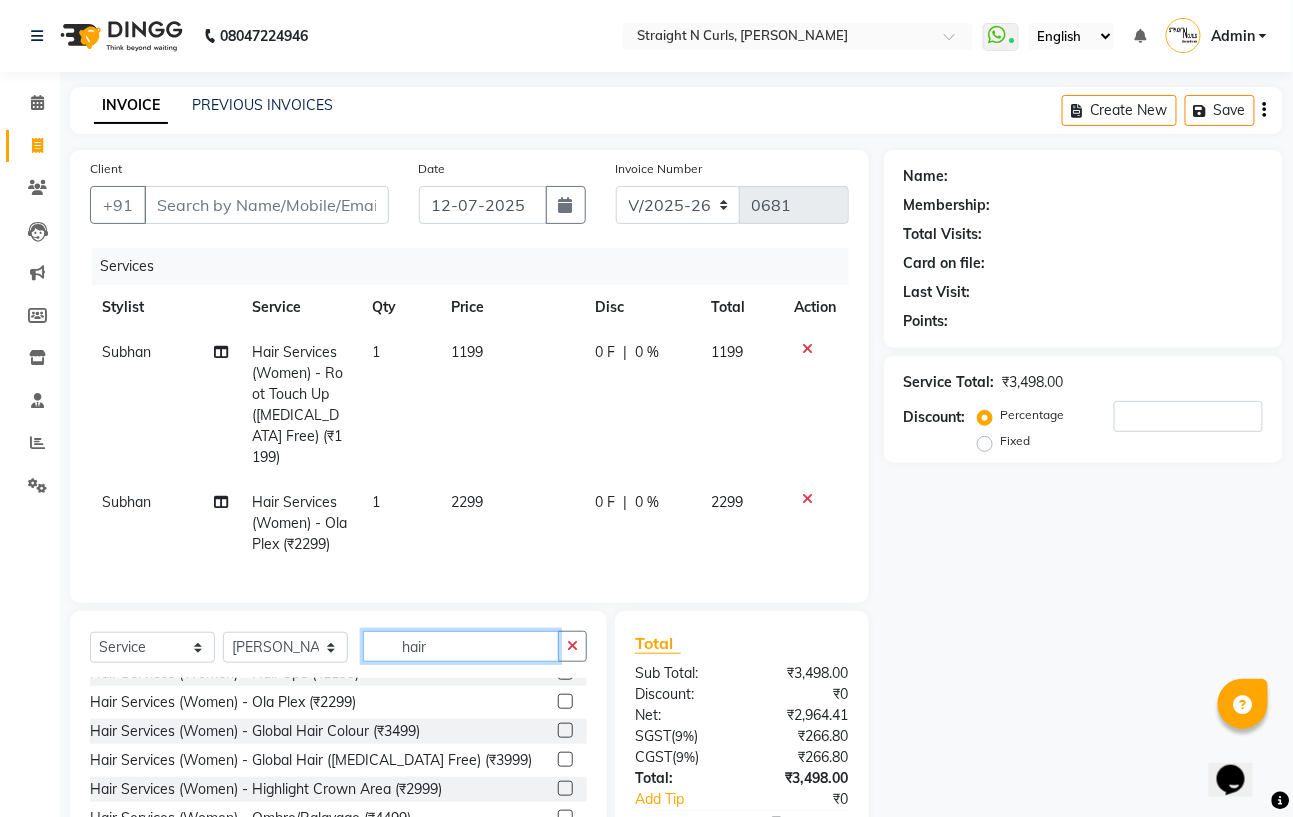 scroll, scrollTop: 0, scrollLeft: 0, axis: both 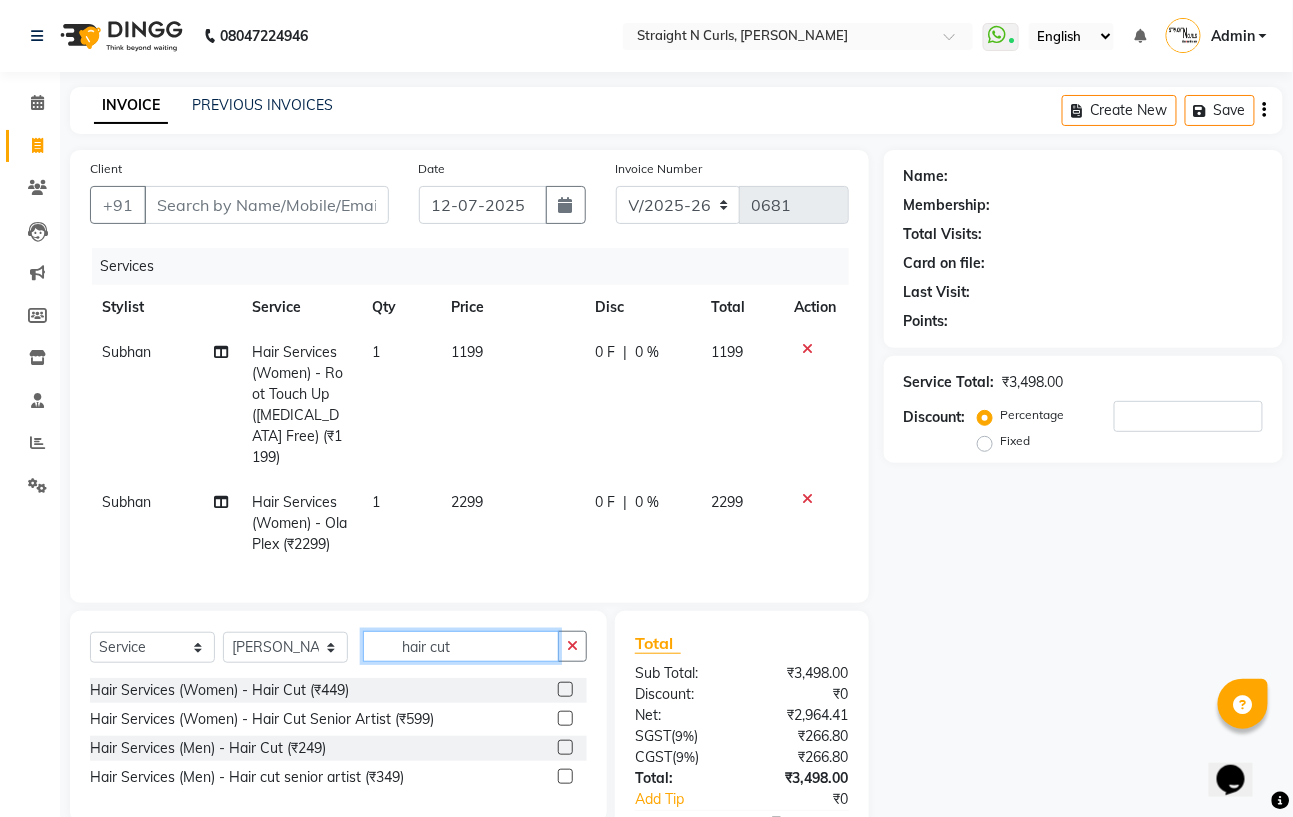 type on "hair cut" 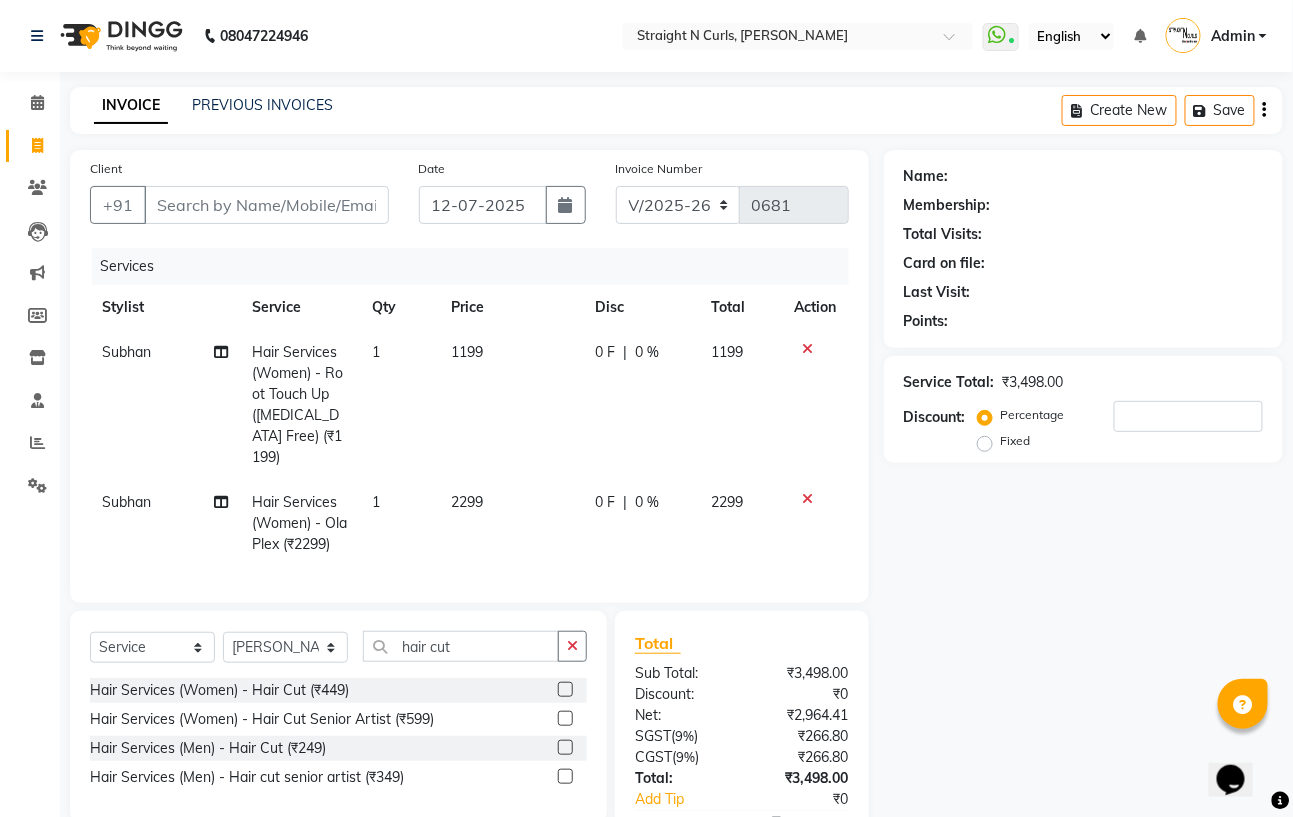 click 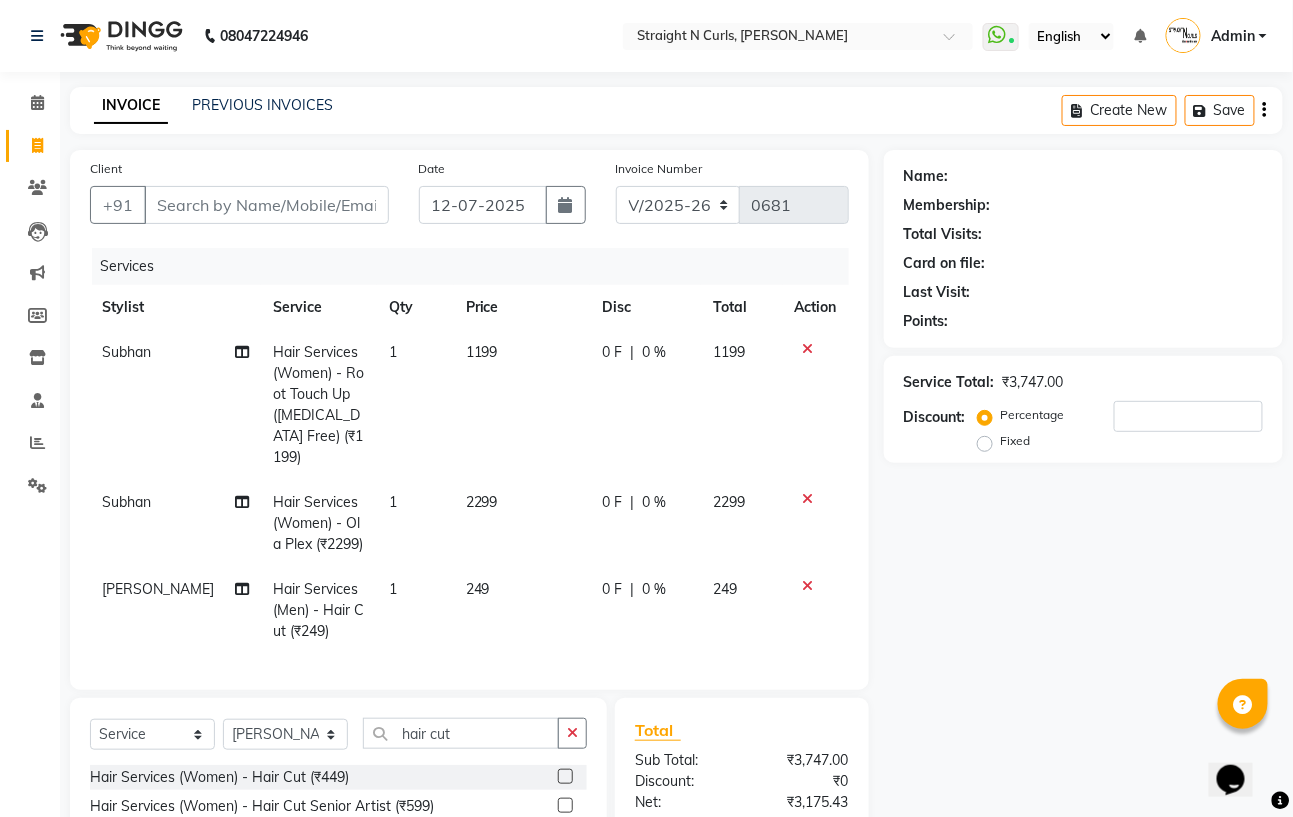 checkbox on "false" 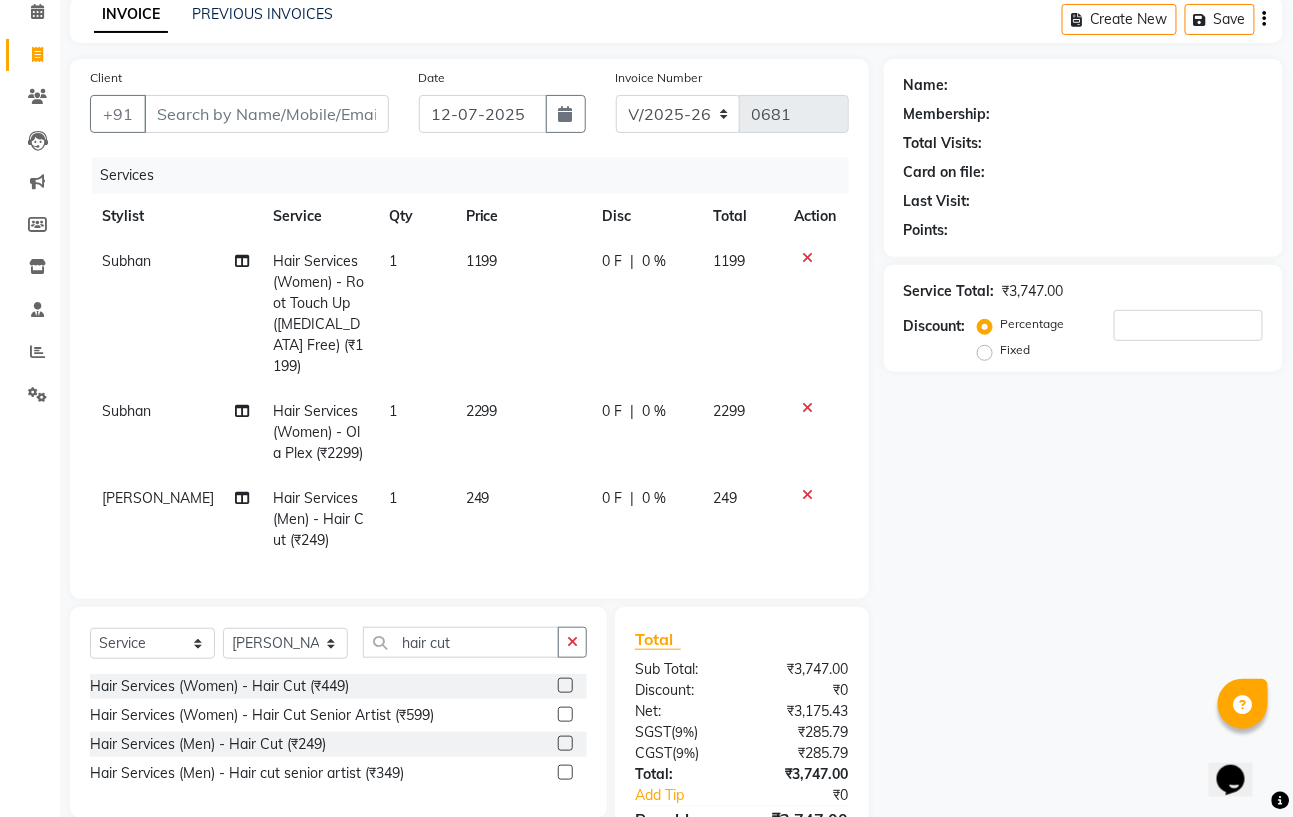 scroll, scrollTop: 205, scrollLeft: 0, axis: vertical 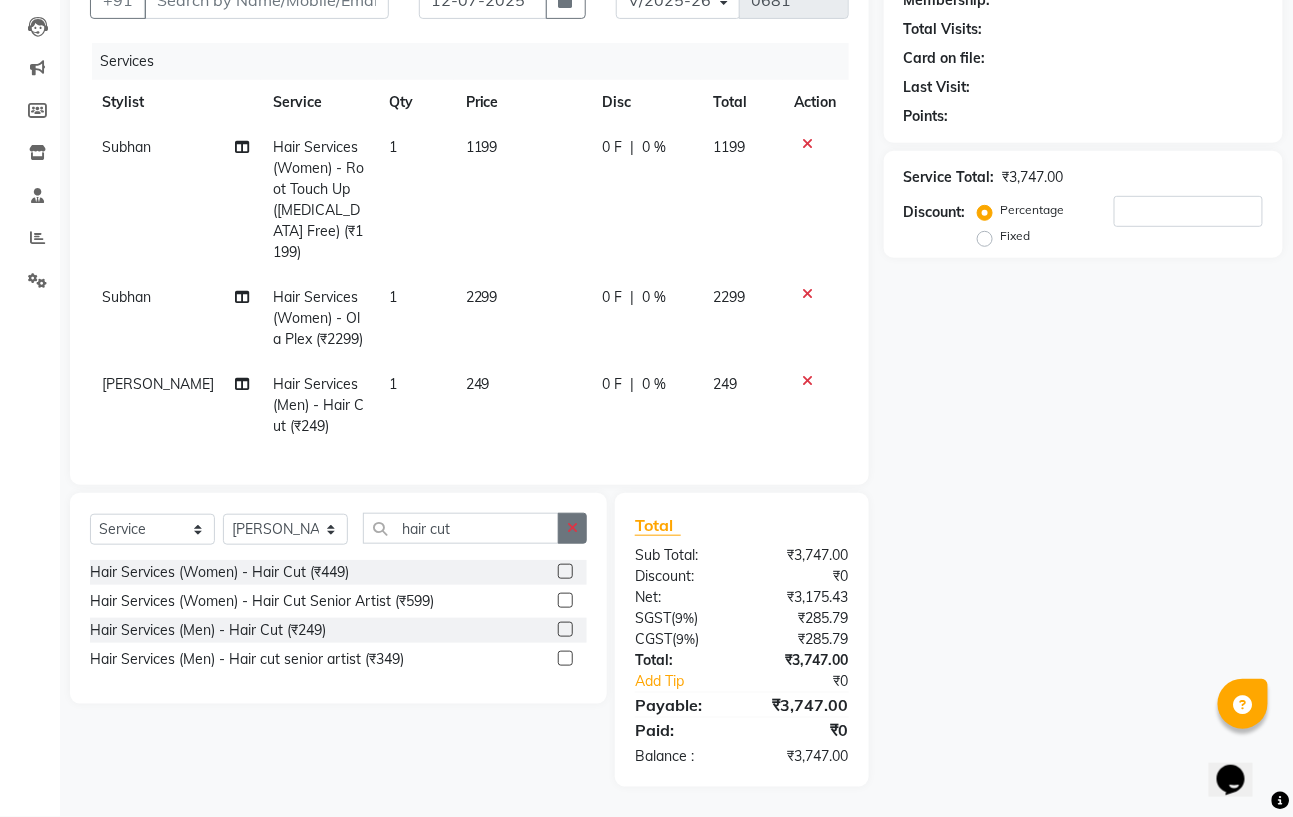 click 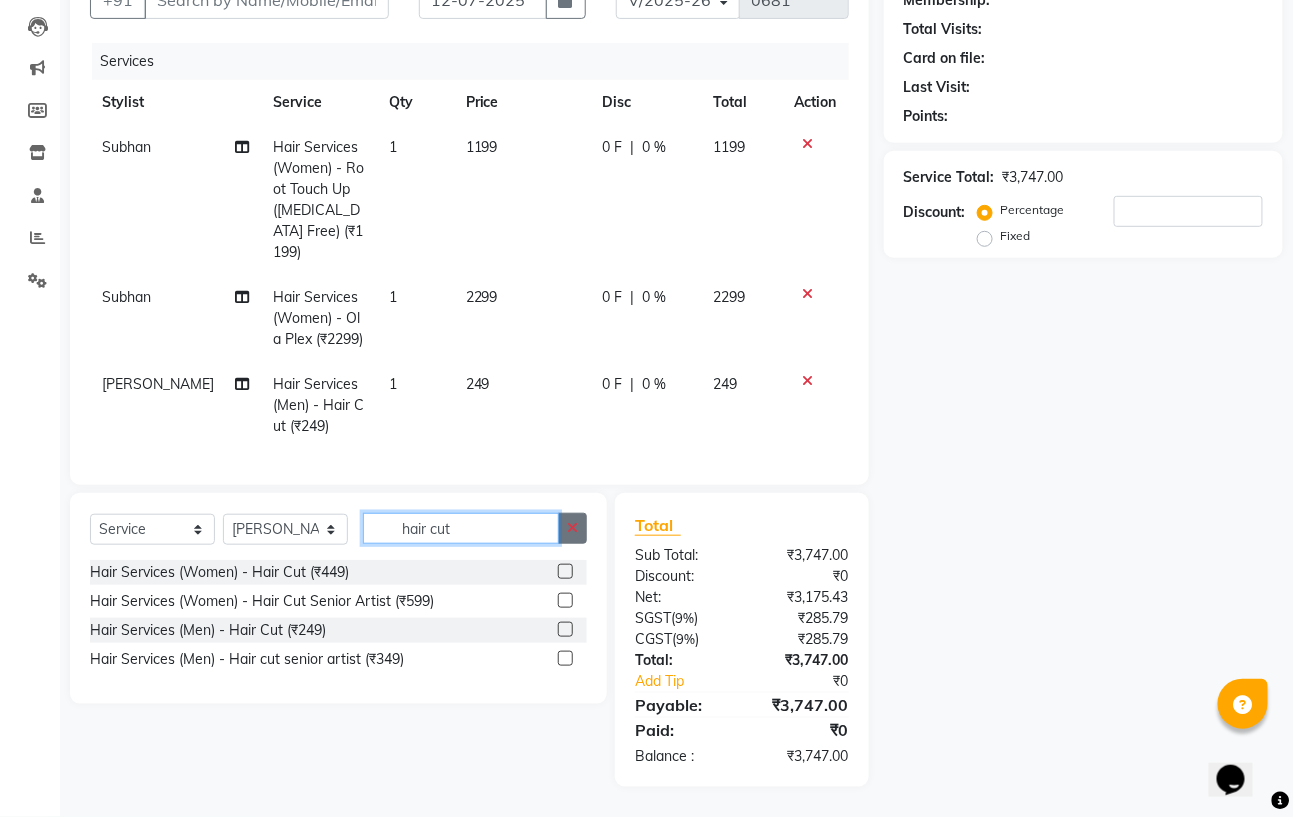 type 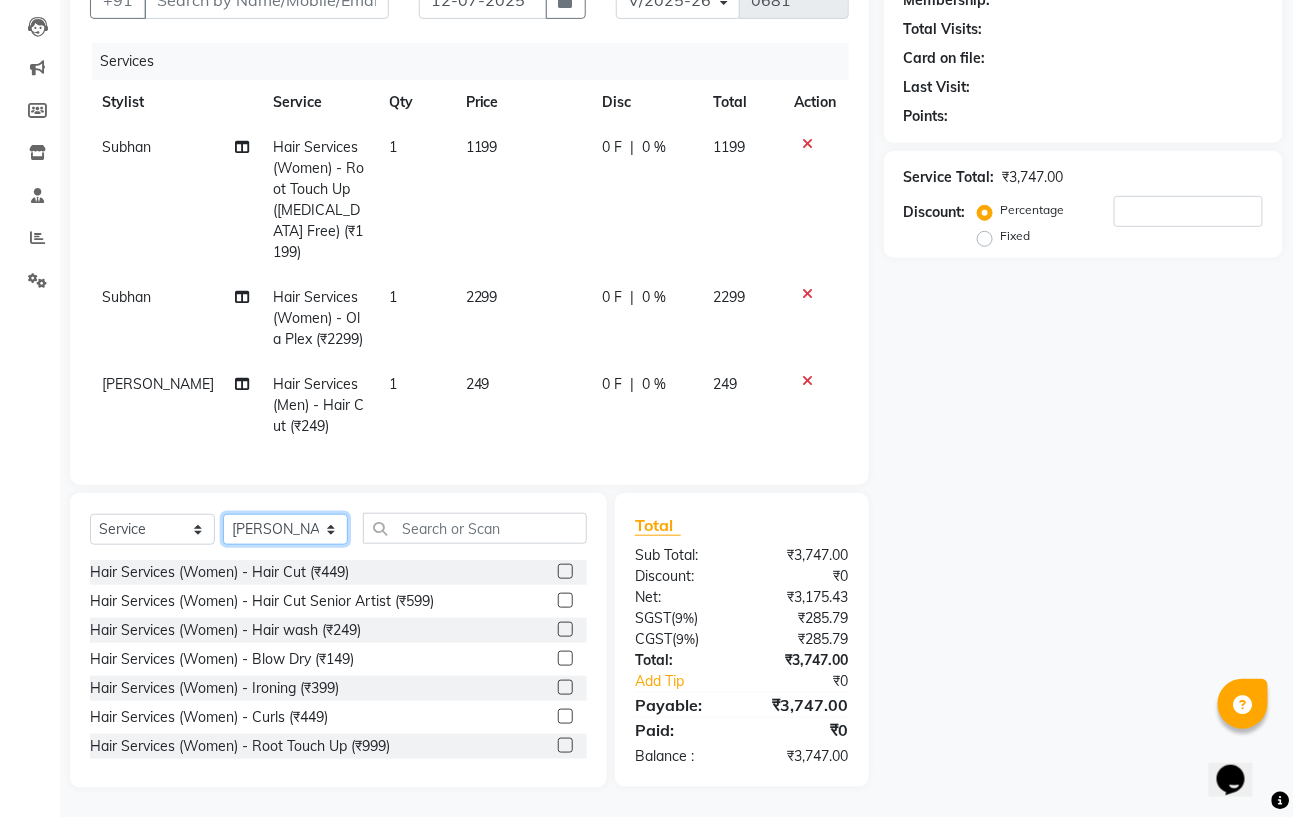 click on "Select Stylist [PERSON_NAME] [PERSON_NAME] [PERSON_NAME] Mohit [PERSON_NAME] [PERSON_NAME] [PERSON_NAME]" 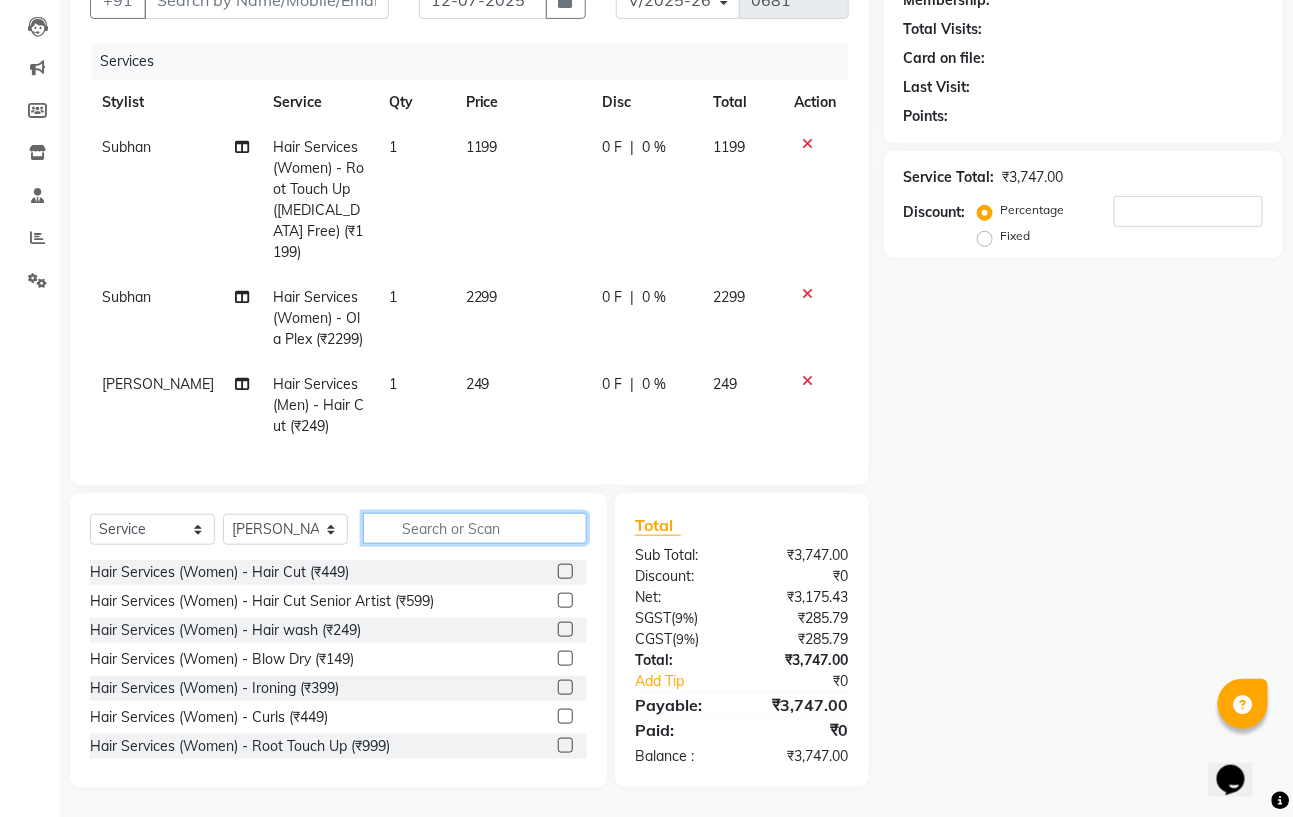 click 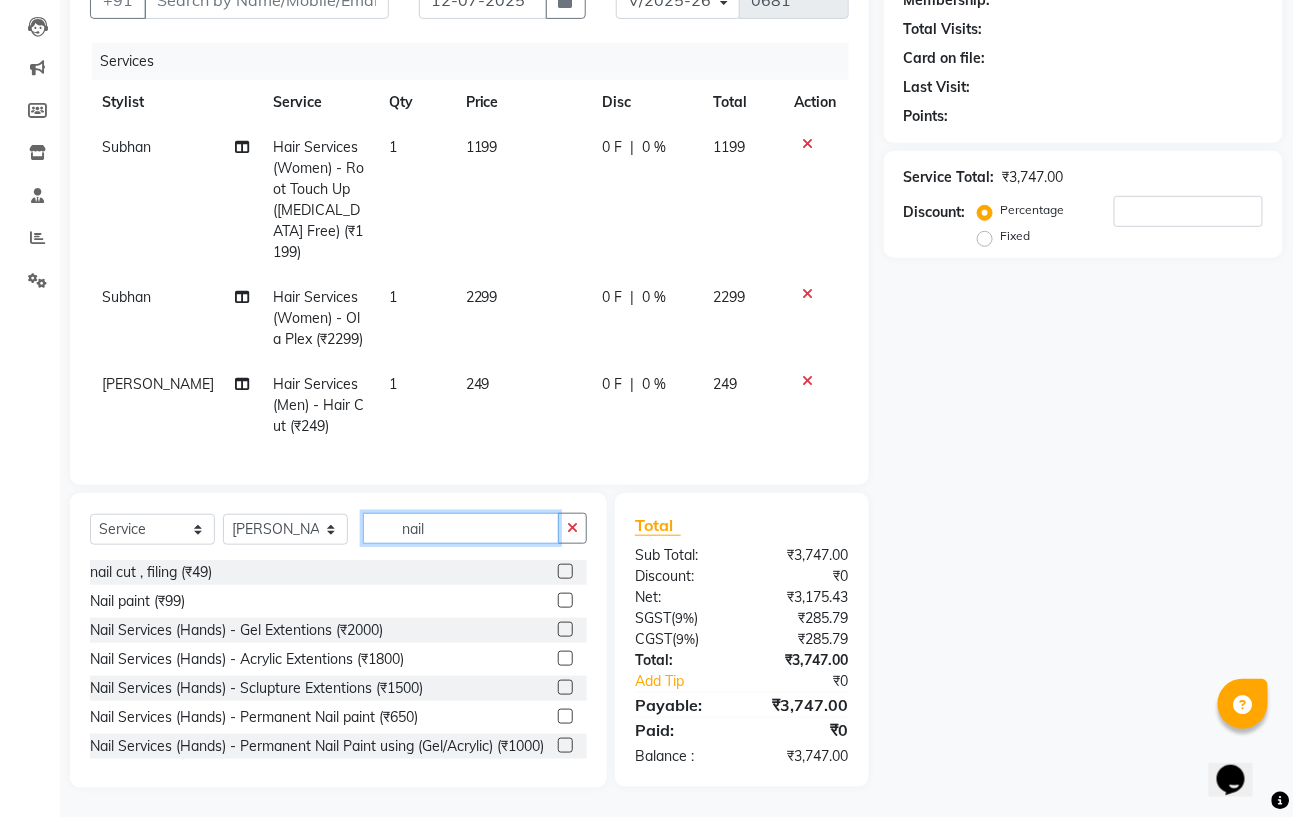 type on "nail" 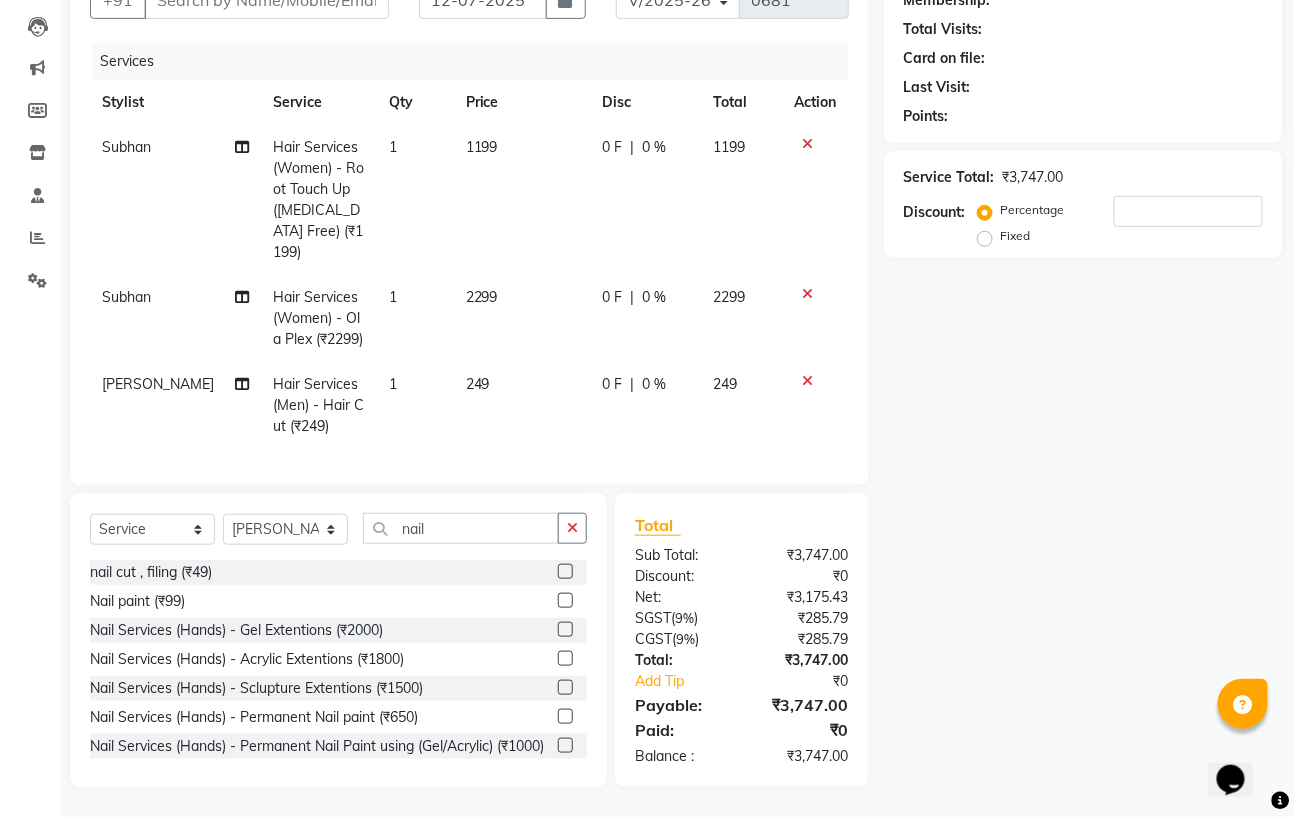 click 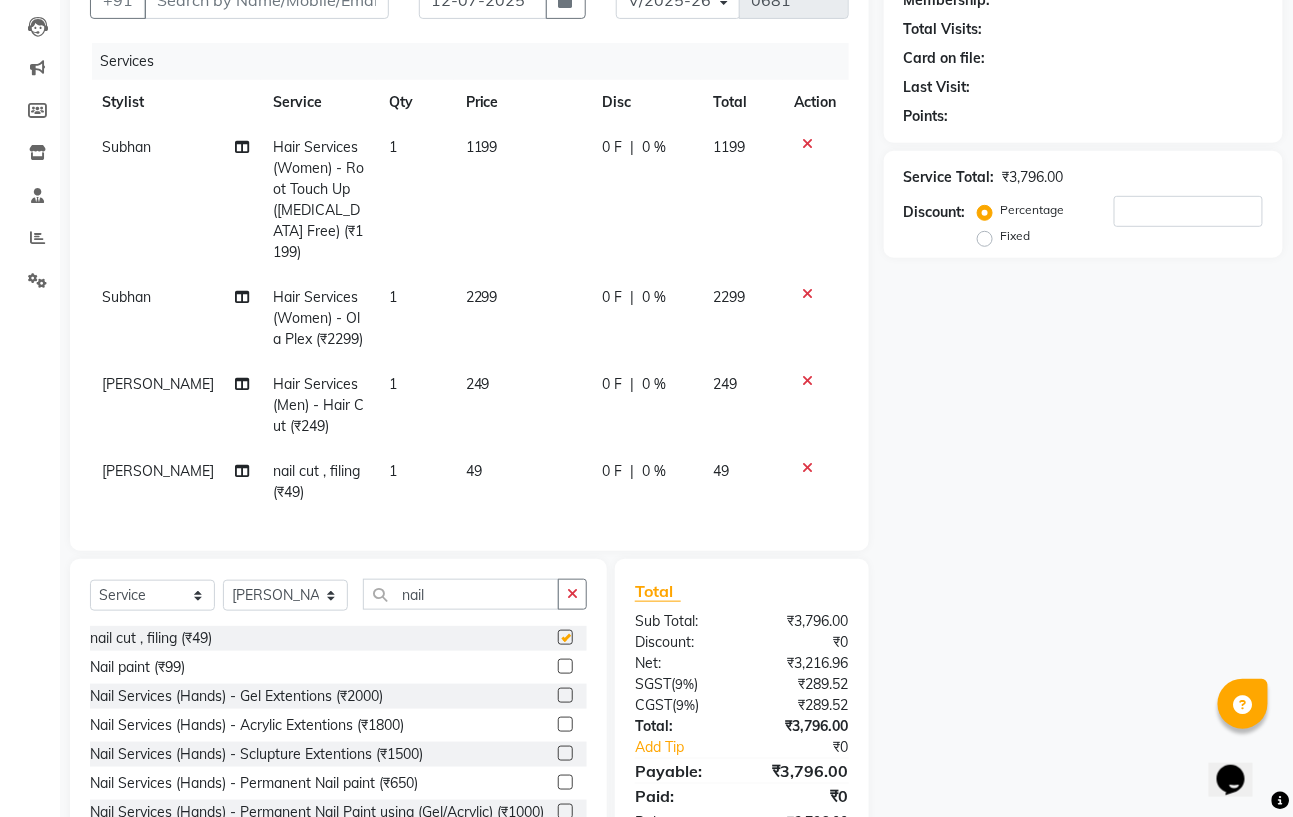 checkbox on "false" 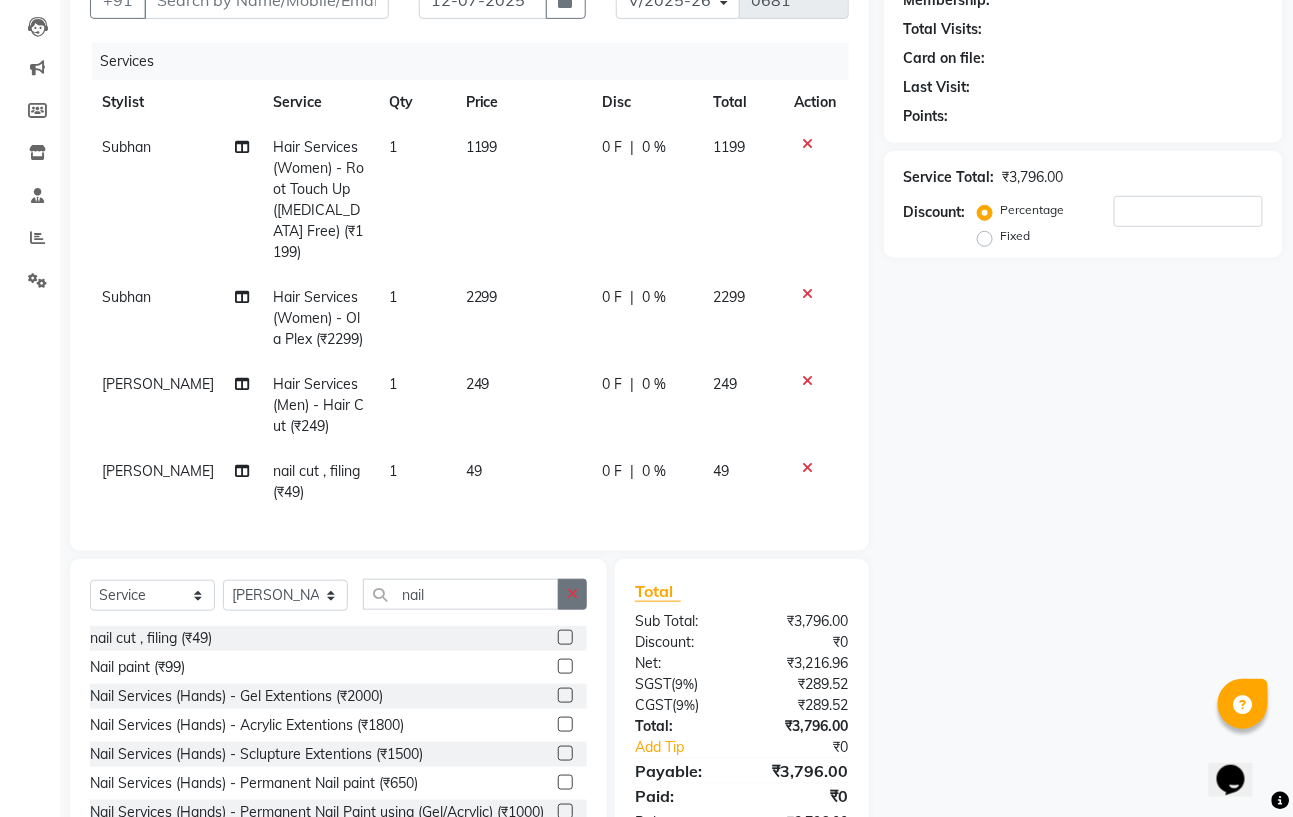click 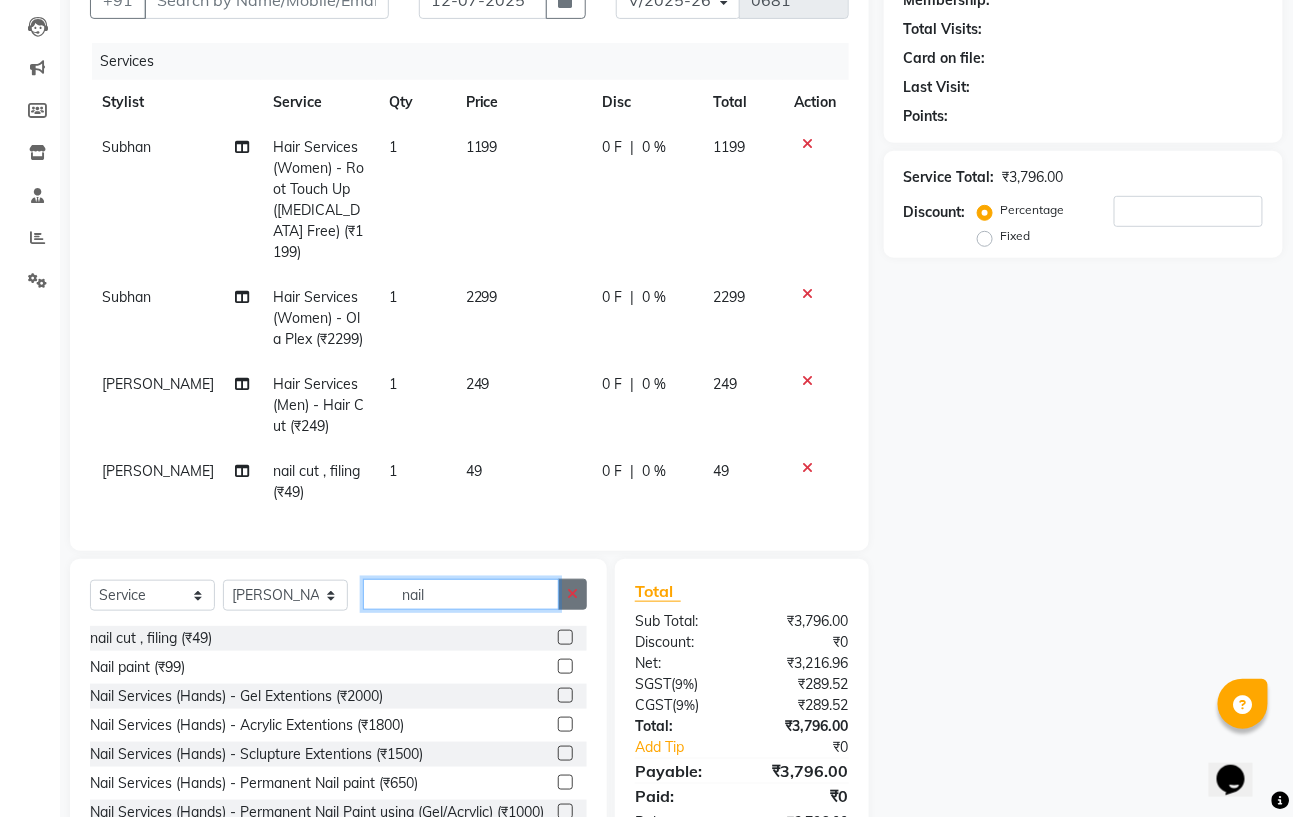 type 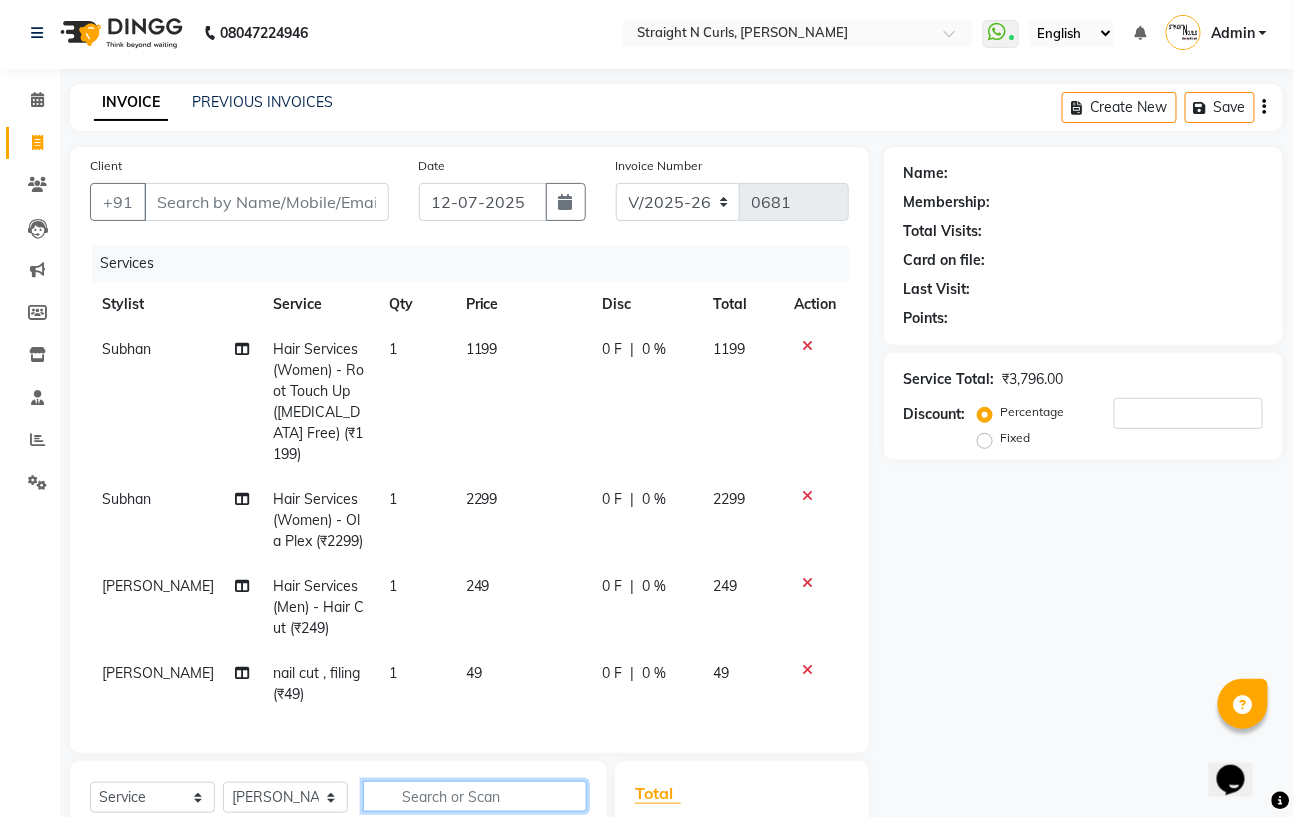 scroll, scrollTop: 0, scrollLeft: 0, axis: both 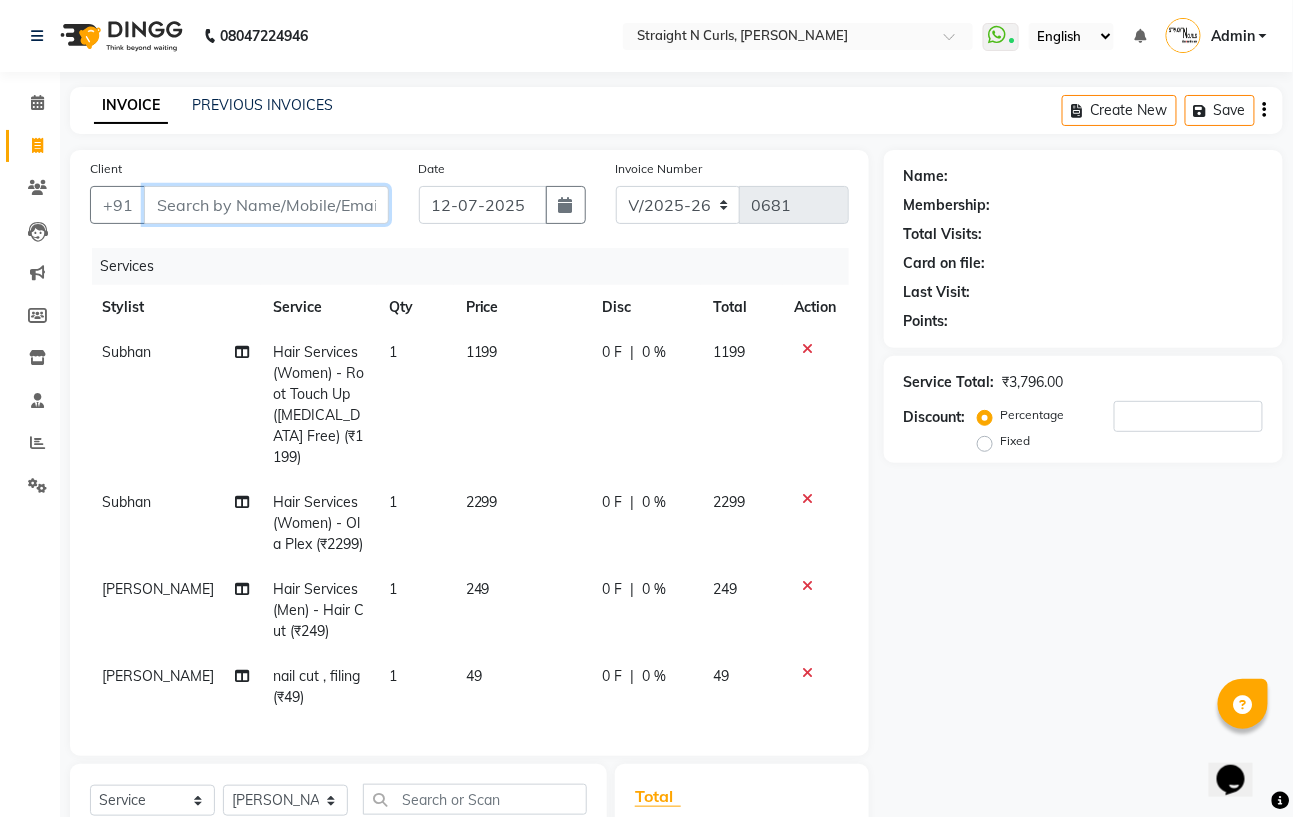 click on "Client" at bounding box center [266, 205] 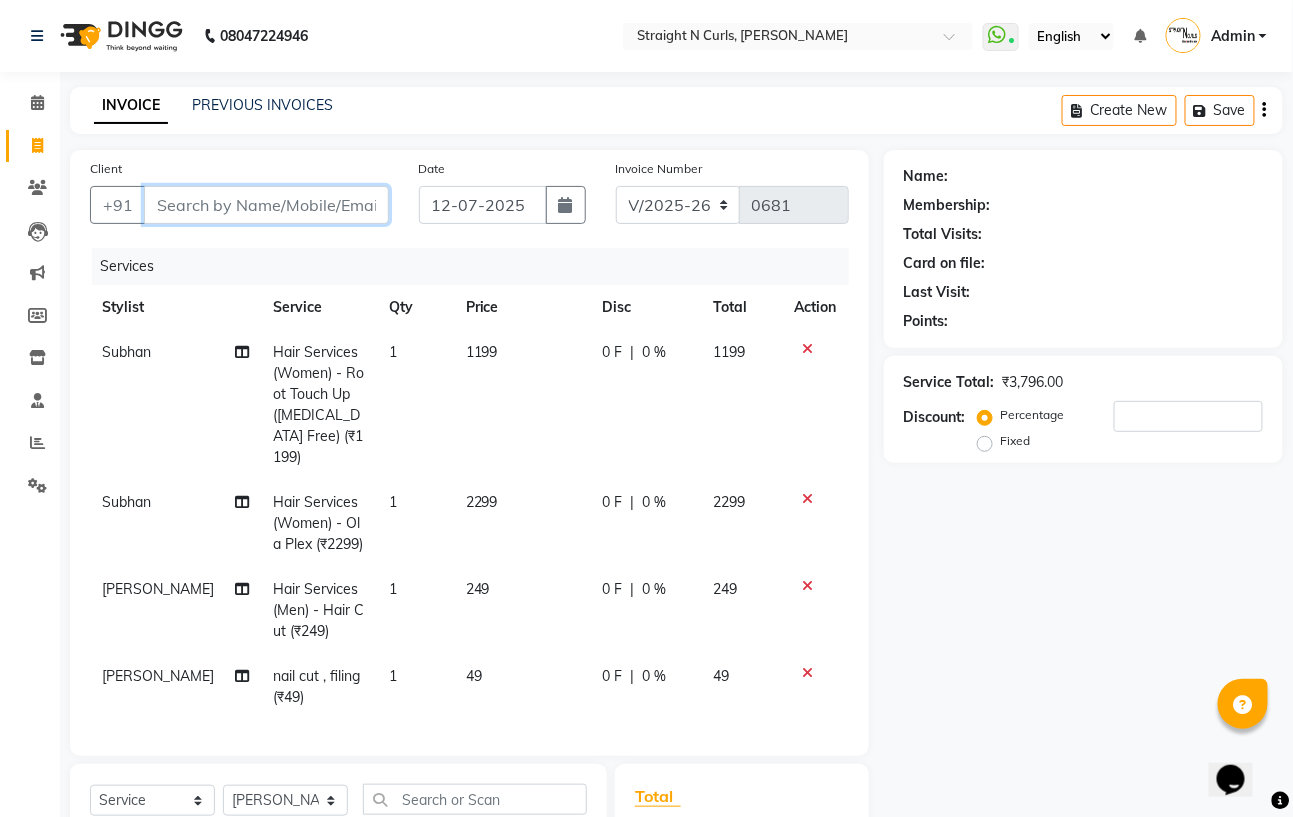 click on "Client" at bounding box center [266, 205] 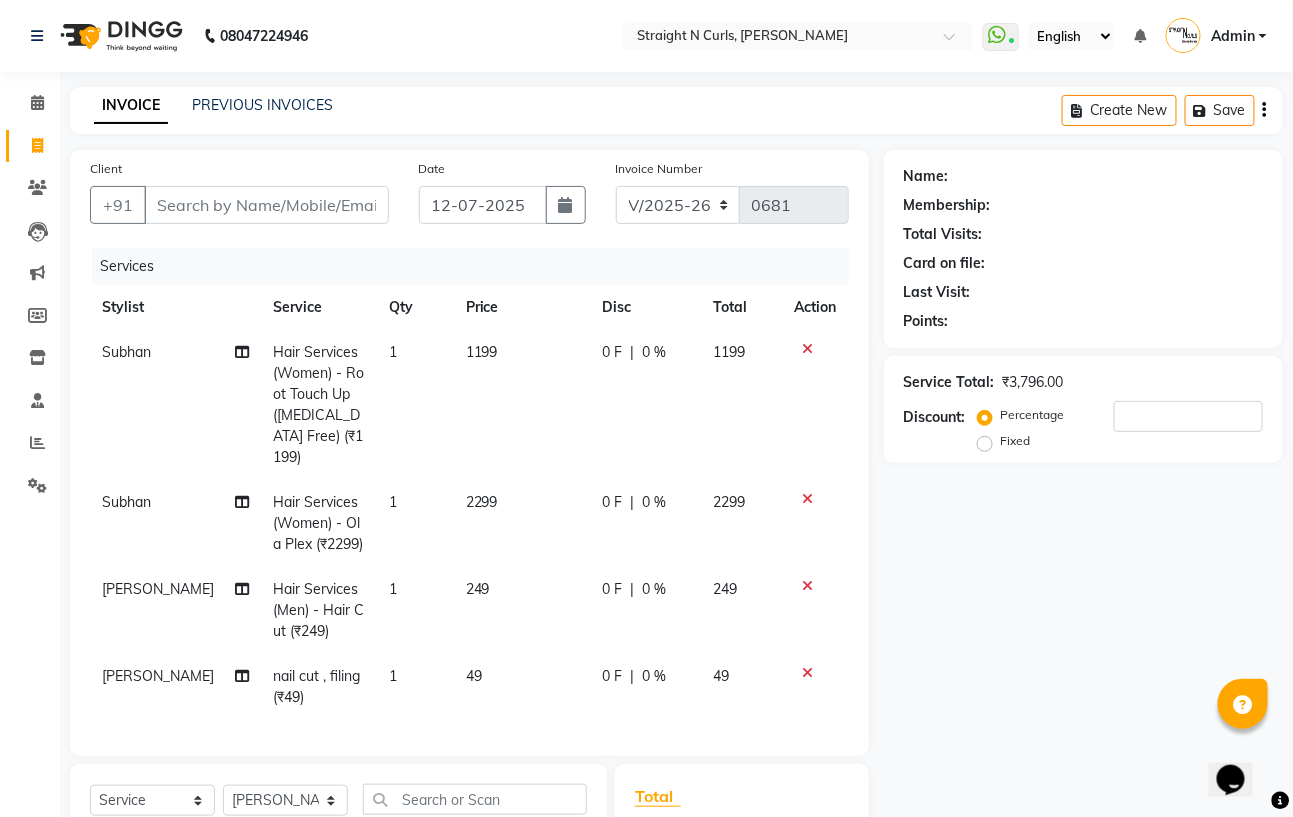 click on "2299" 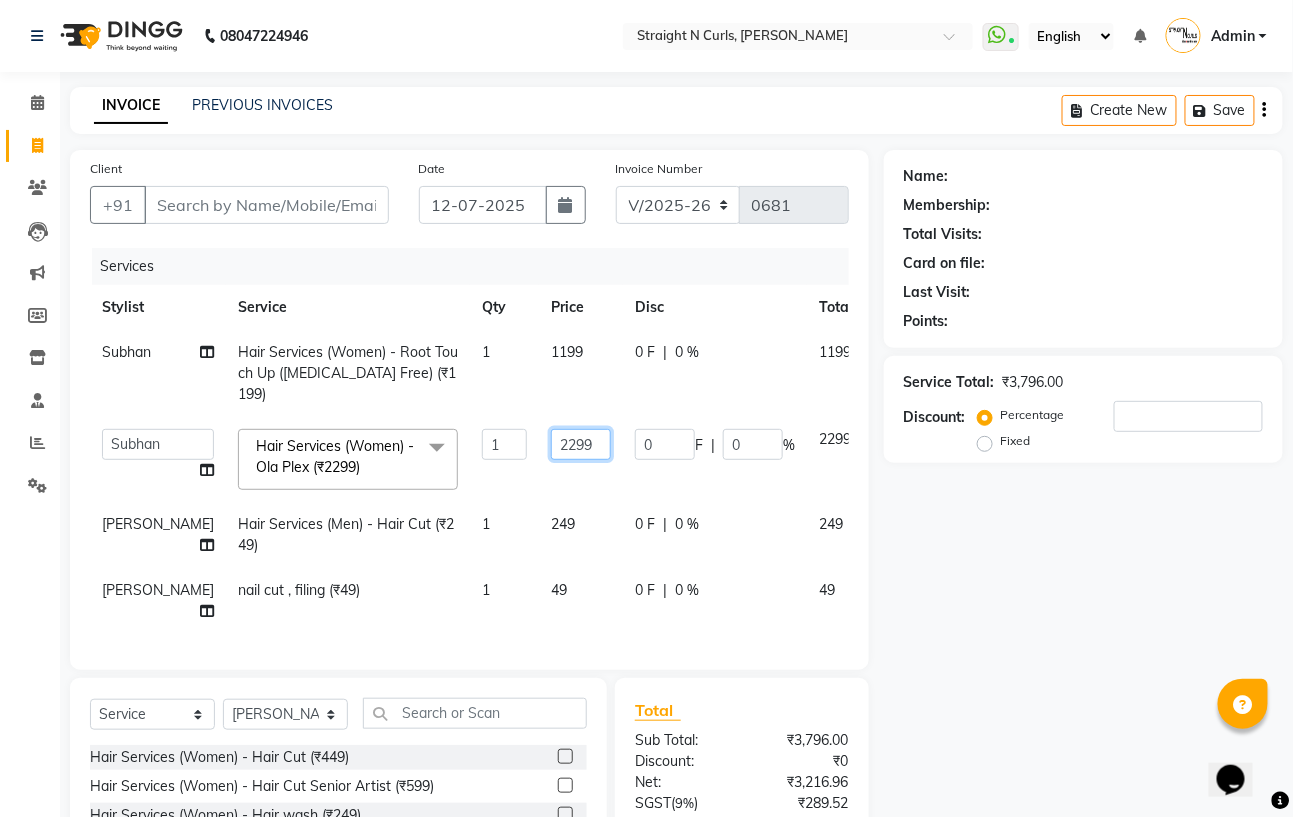 click on "2299" 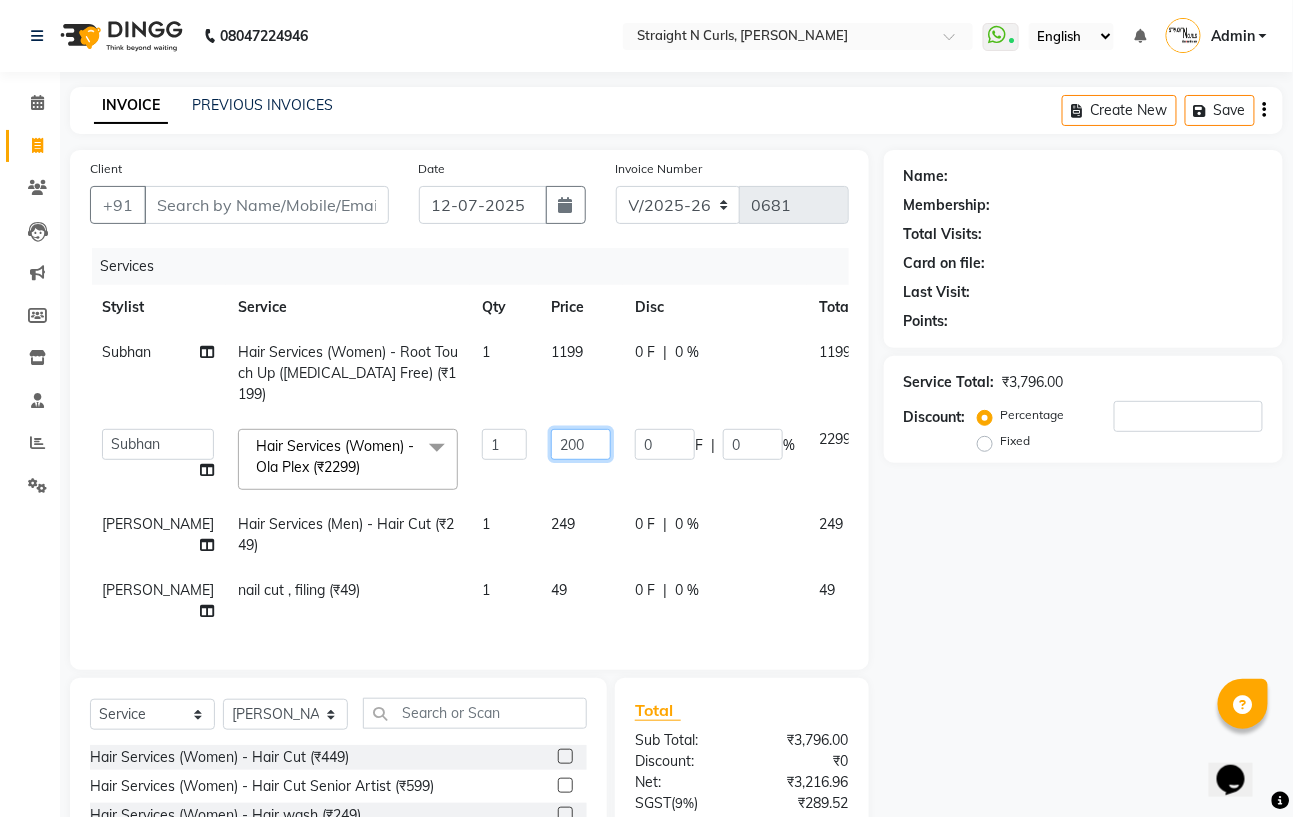 type on "2000" 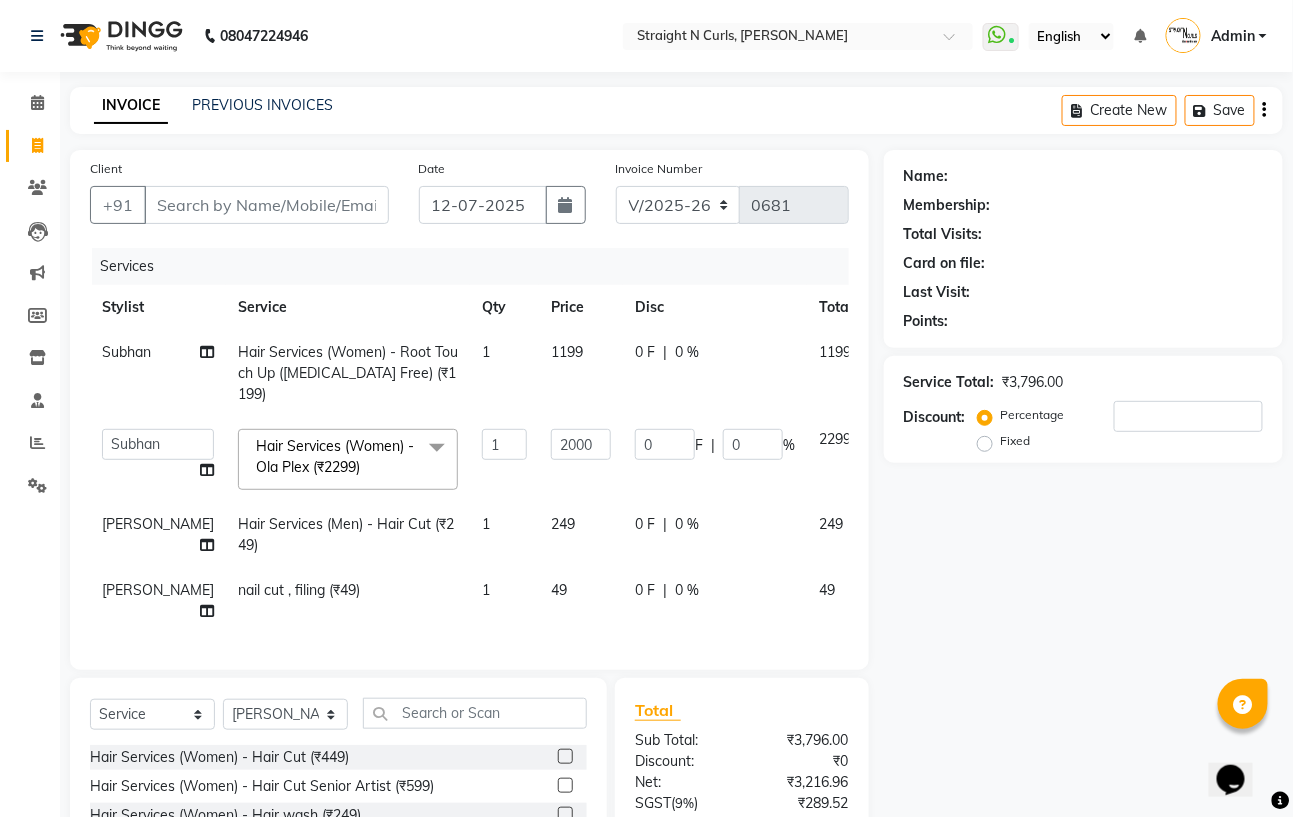 click on "1199" 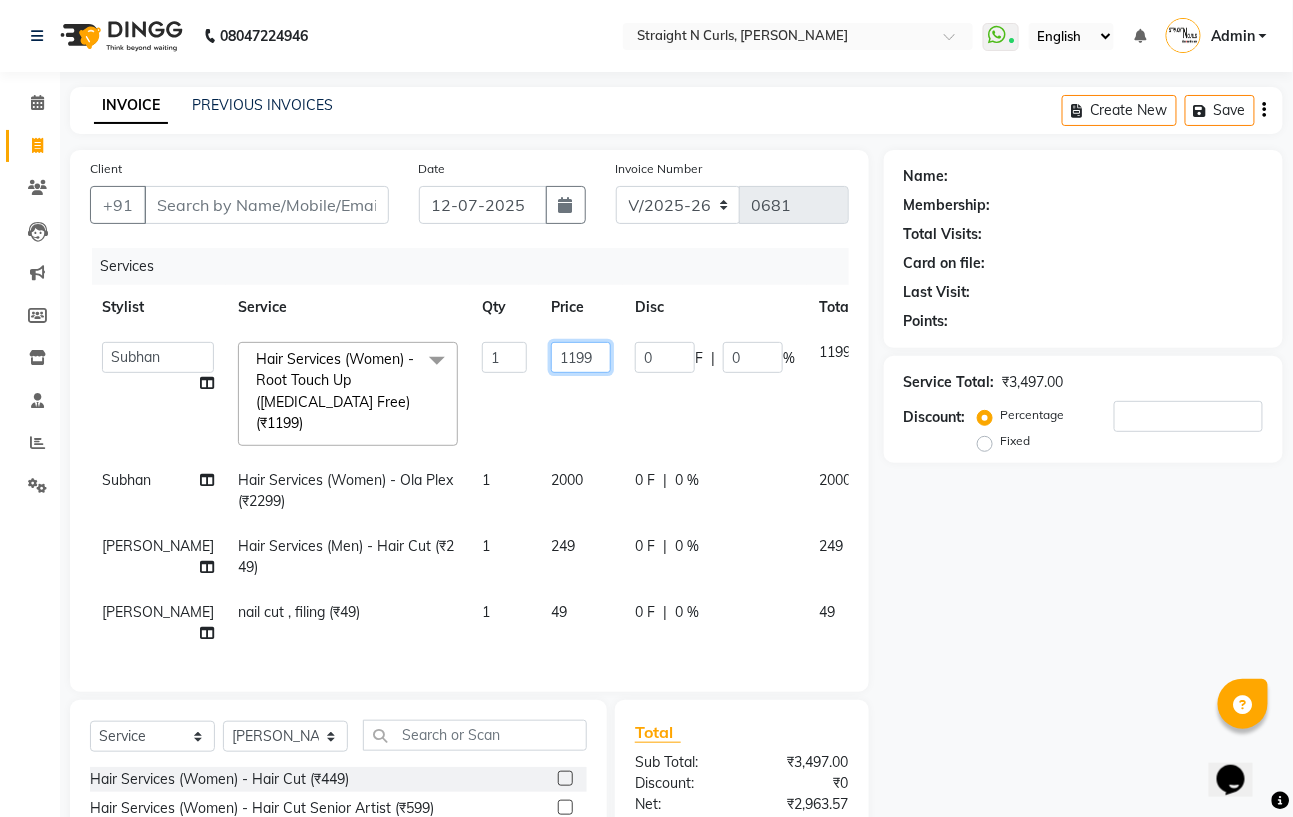 click on "1199" 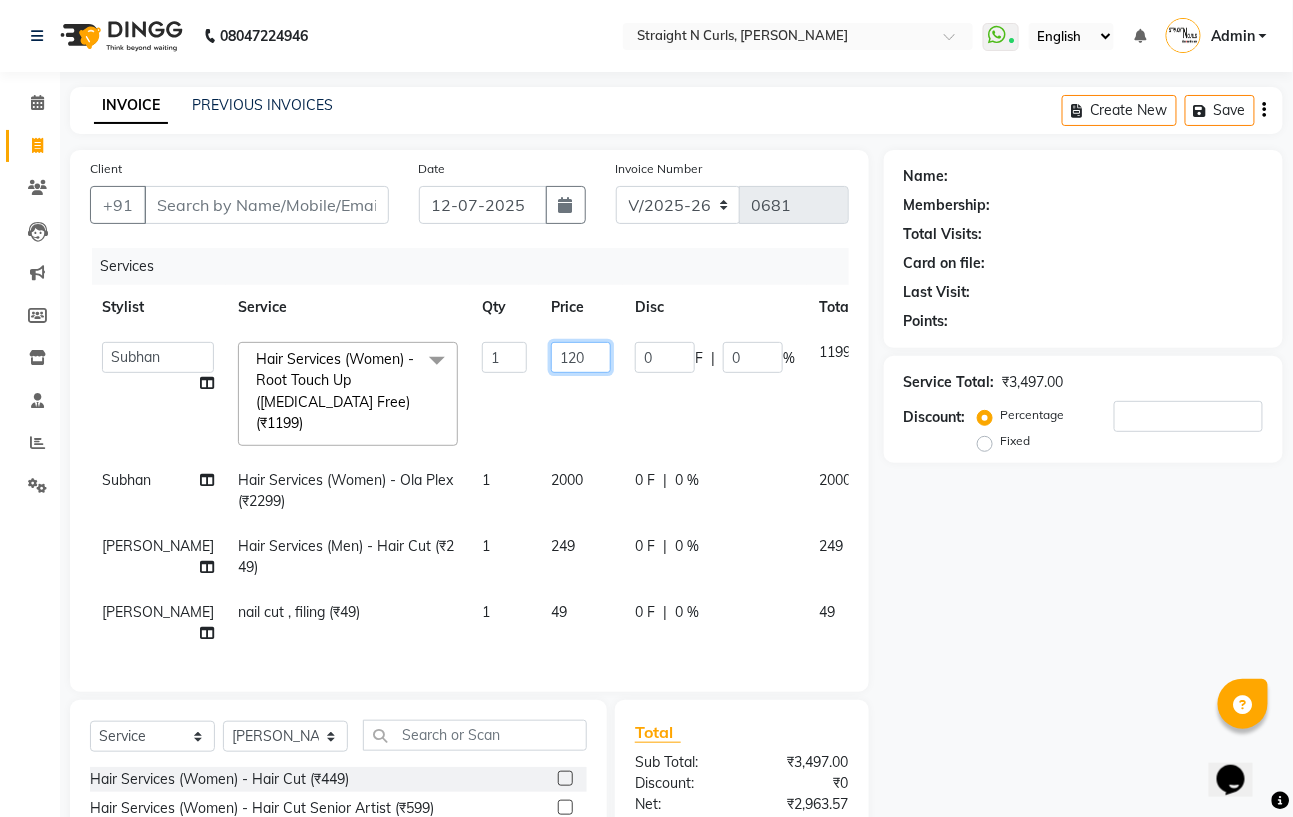 type on "1200" 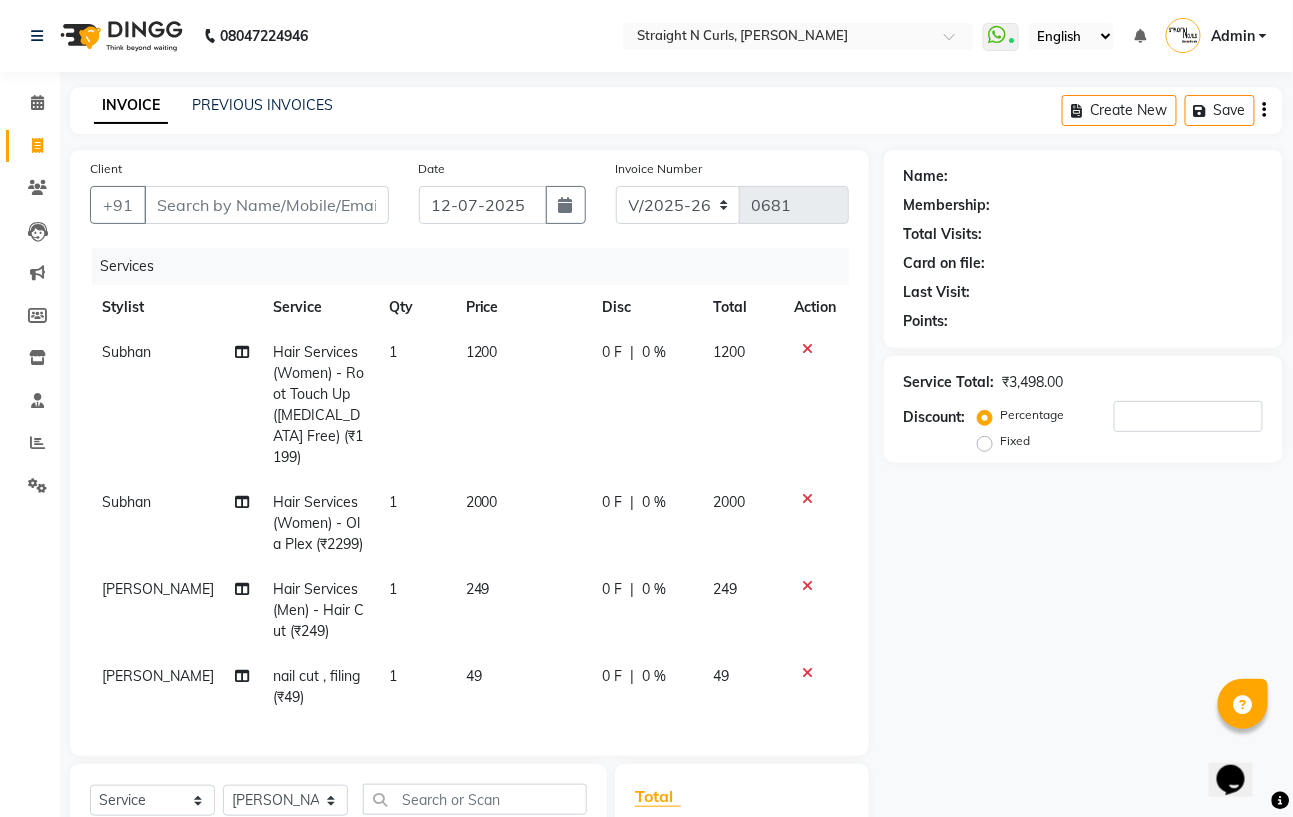 click on "Name: Membership: Total Visits: Card on file: Last Visit:  Points:  Service Total:  ₹3,498.00  Discount:  Percentage   Fixed" 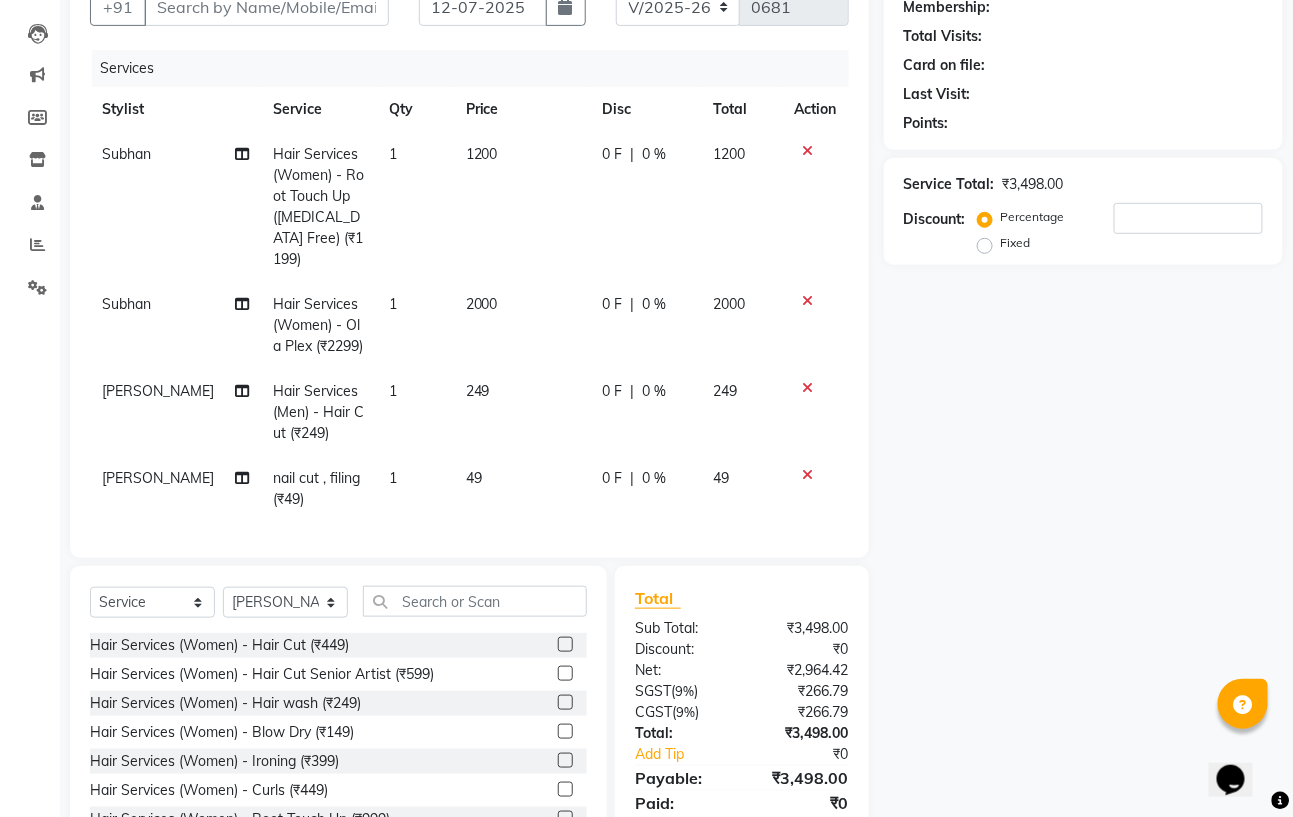 scroll, scrollTop: 271, scrollLeft: 0, axis: vertical 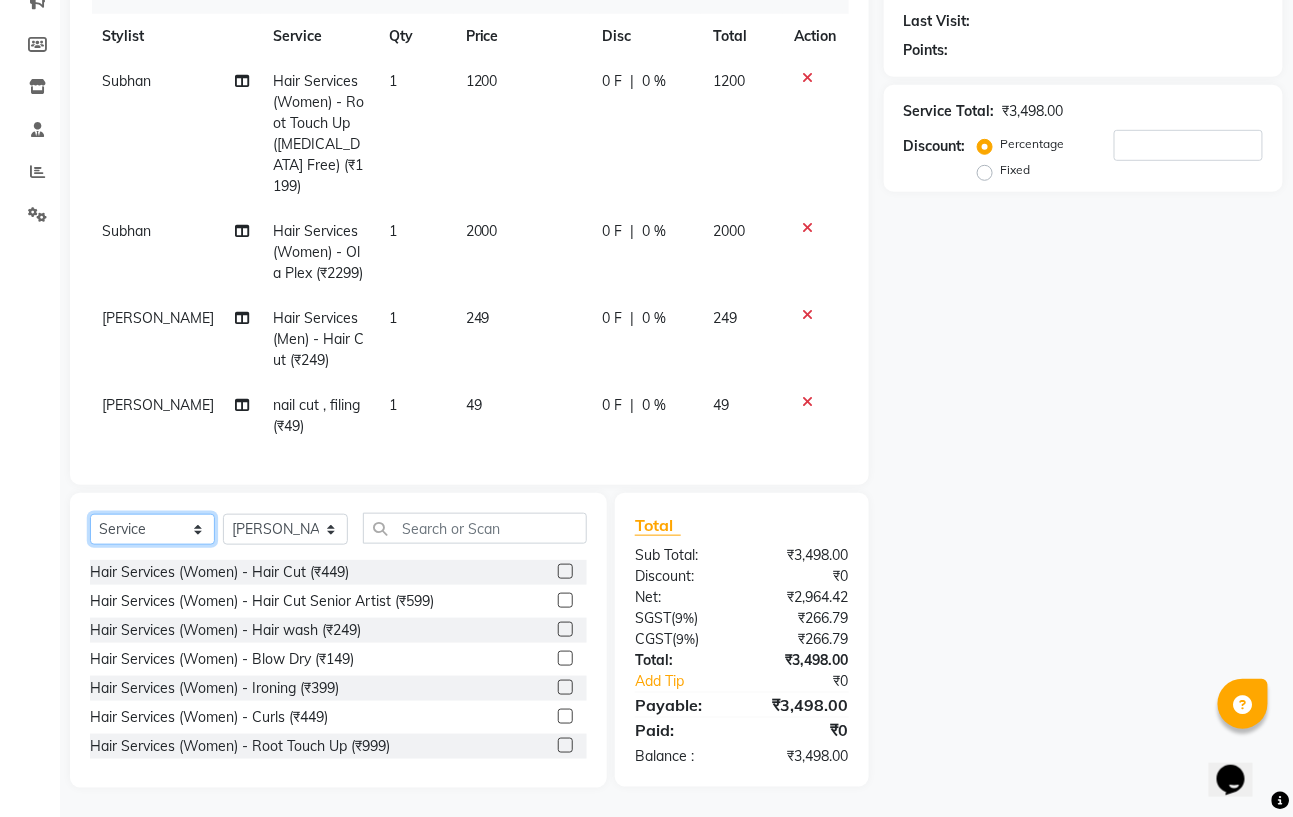 click on "Select  Service  Product  Membership  Package Voucher Prepaid Gift Card" 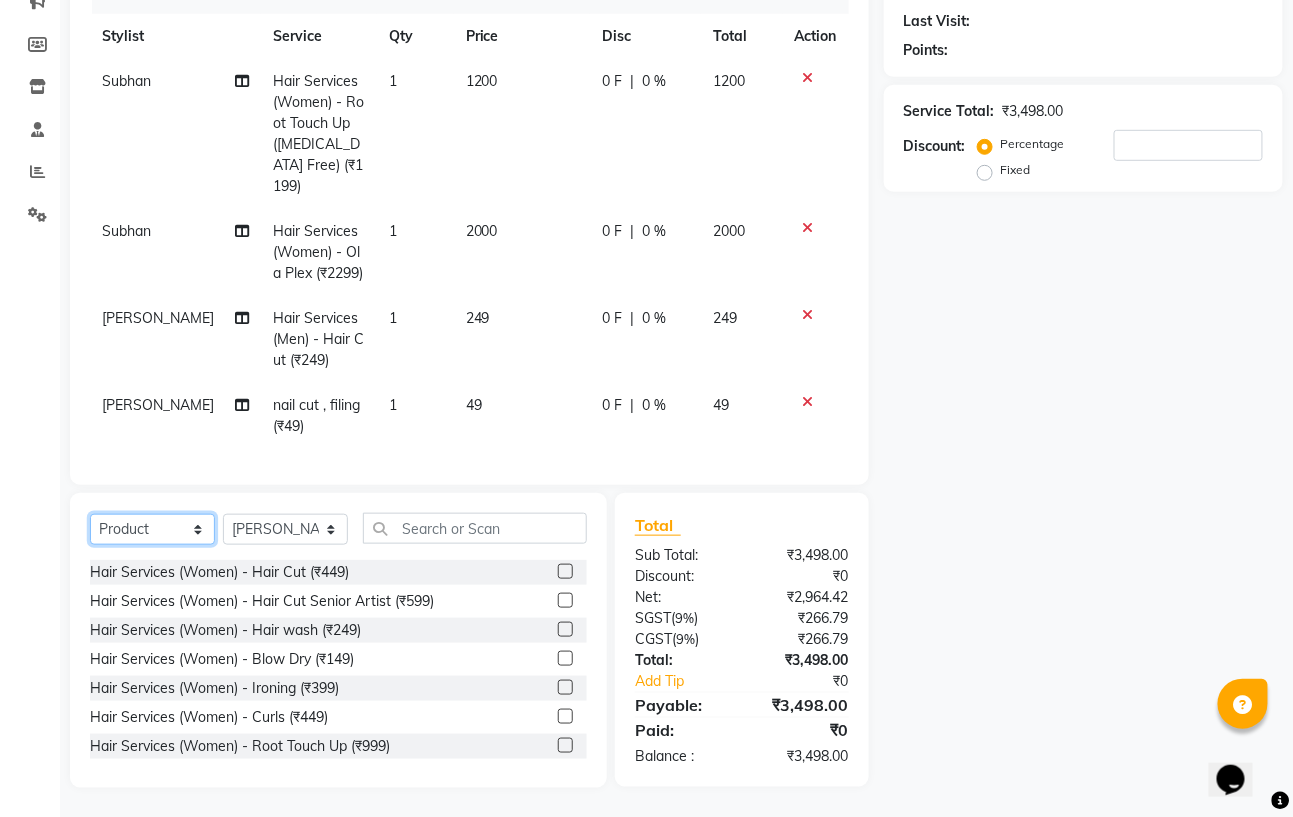 click on "Select  Service  Product  Membership  Package Voucher Prepaid Gift Card" 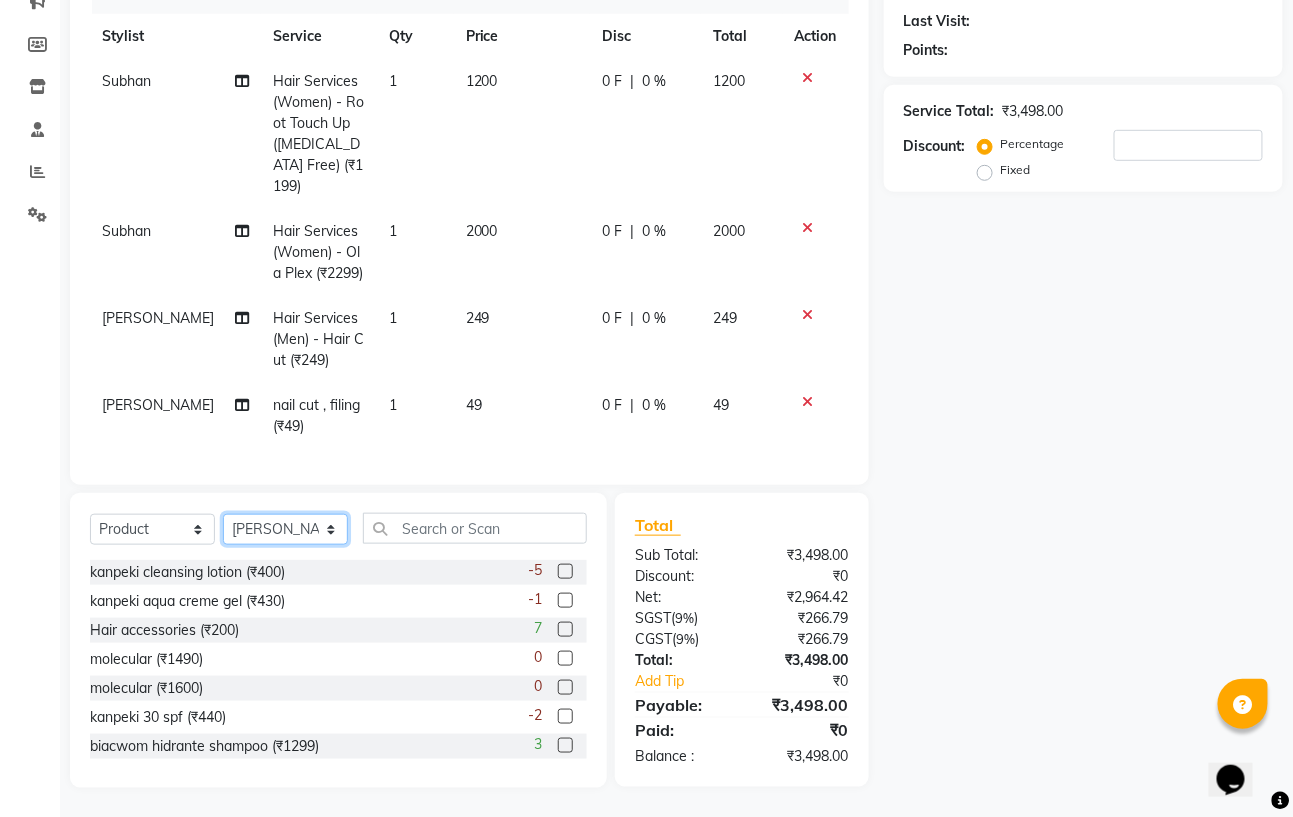 click on "Select Stylist [PERSON_NAME] [PERSON_NAME] [PERSON_NAME] Mohit [PERSON_NAME] [PERSON_NAME] [PERSON_NAME]" 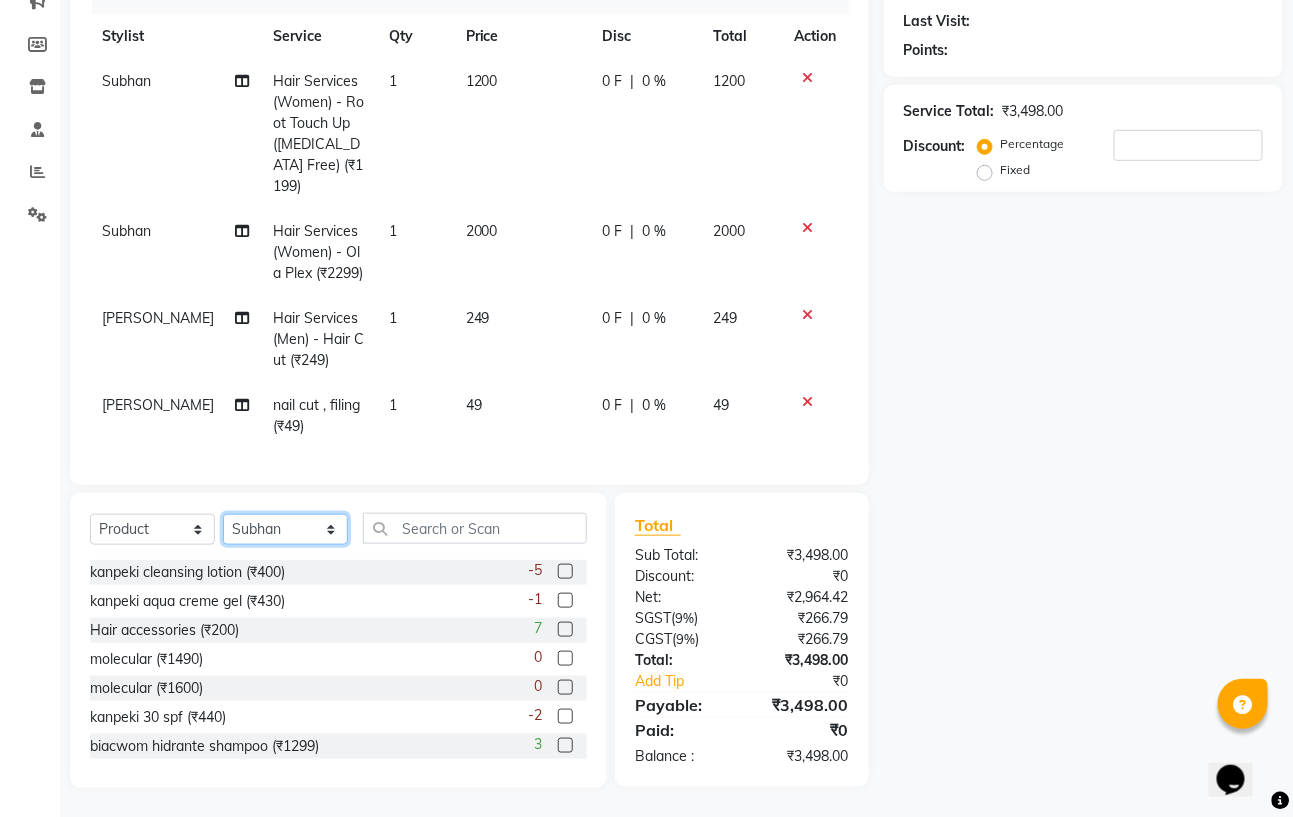 click on "Select Stylist [PERSON_NAME] [PERSON_NAME] [PERSON_NAME] Mohit [PERSON_NAME] [PERSON_NAME] [PERSON_NAME]" 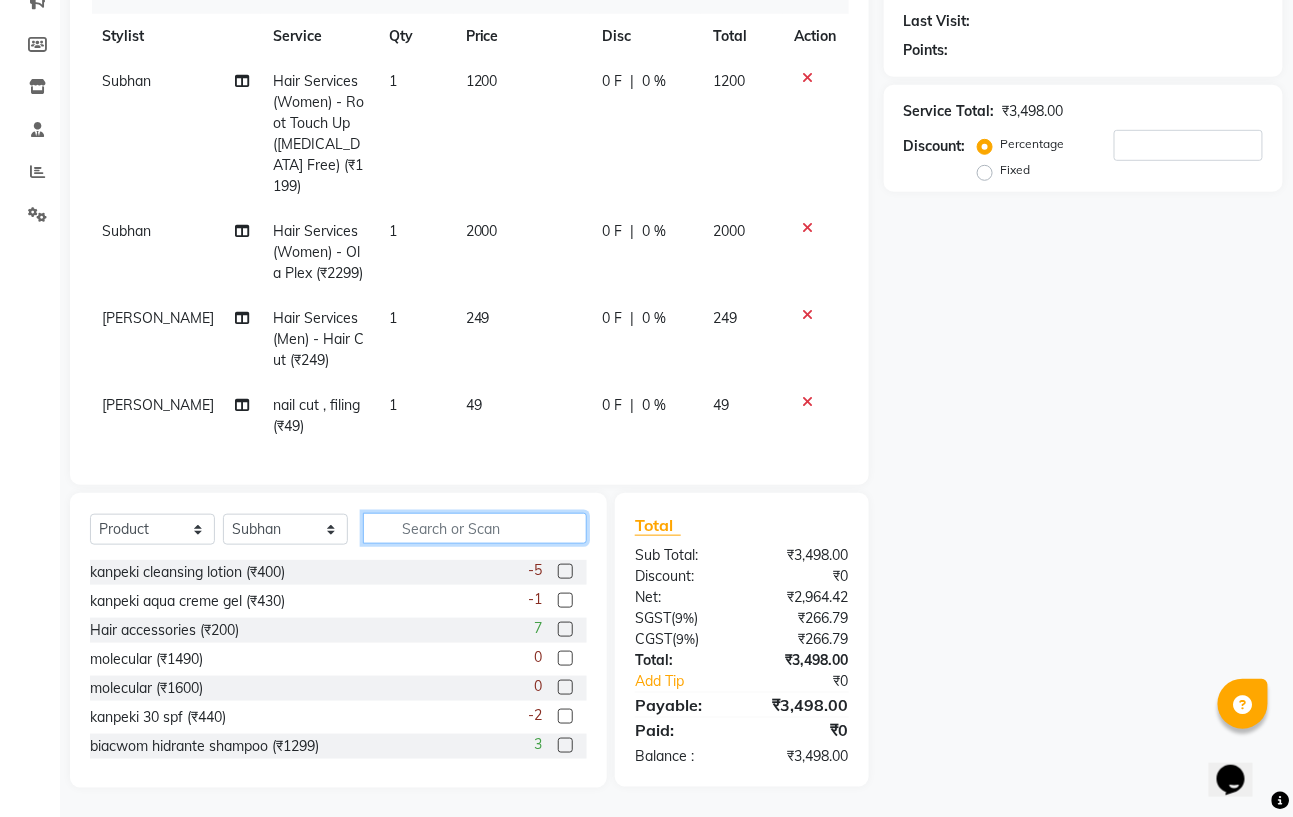 click 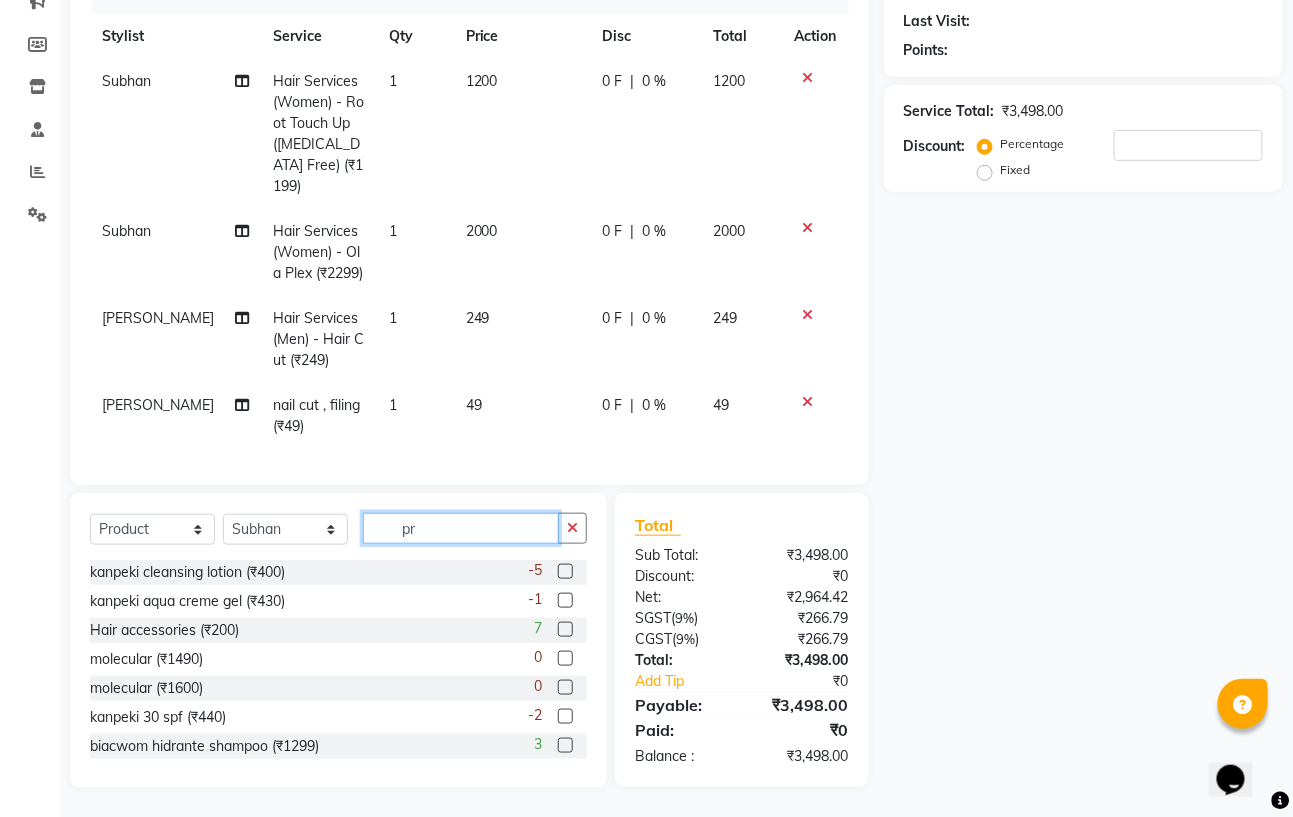scroll, scrollTop: 270, scrollLeft: 0, axis: vertical 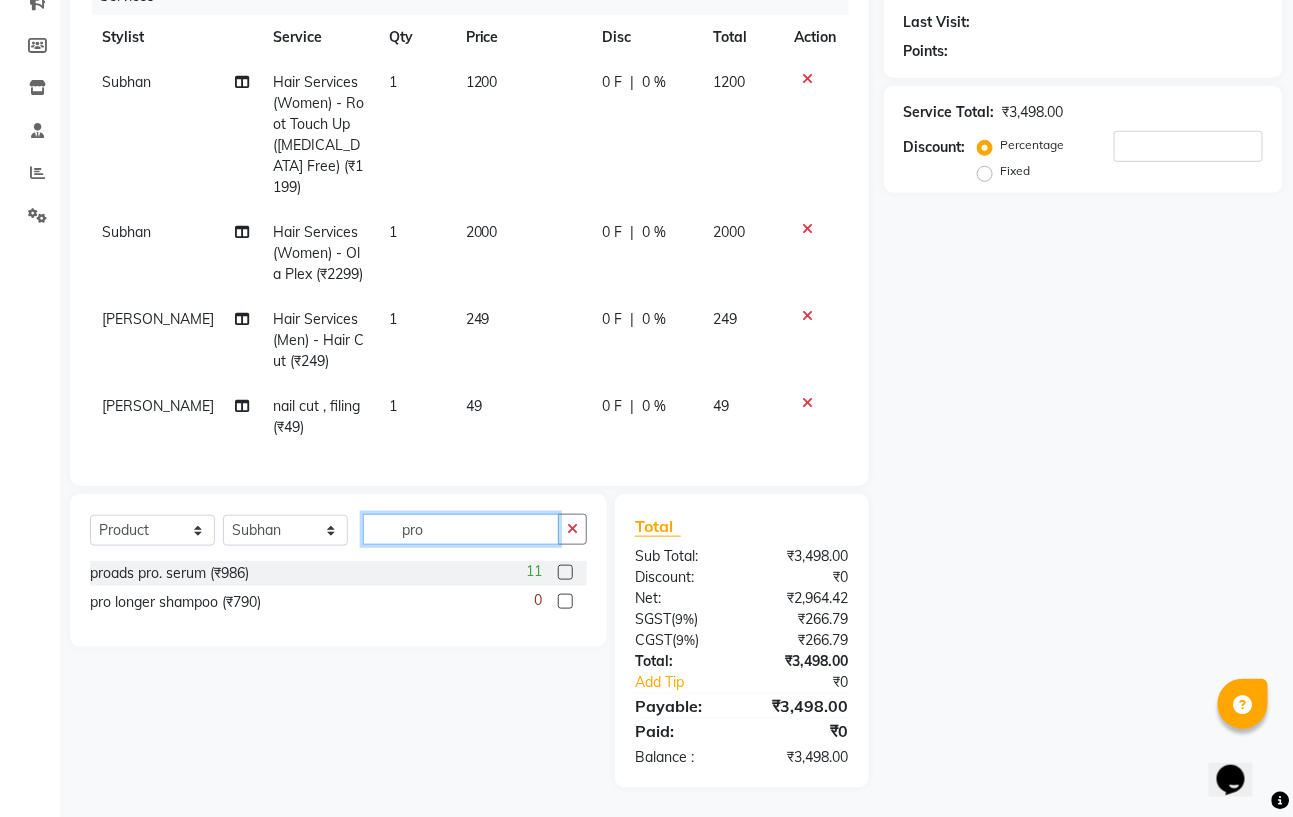 type on "pro" 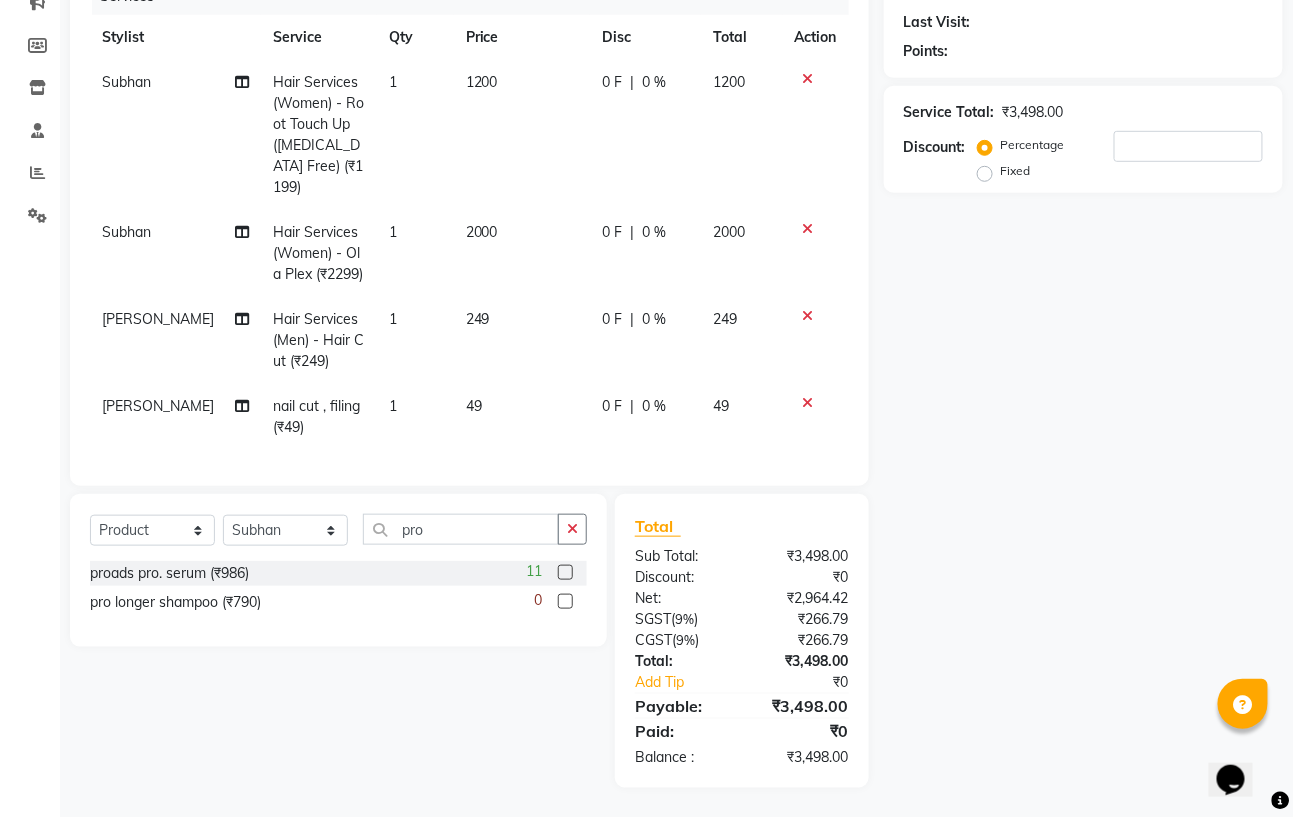 click 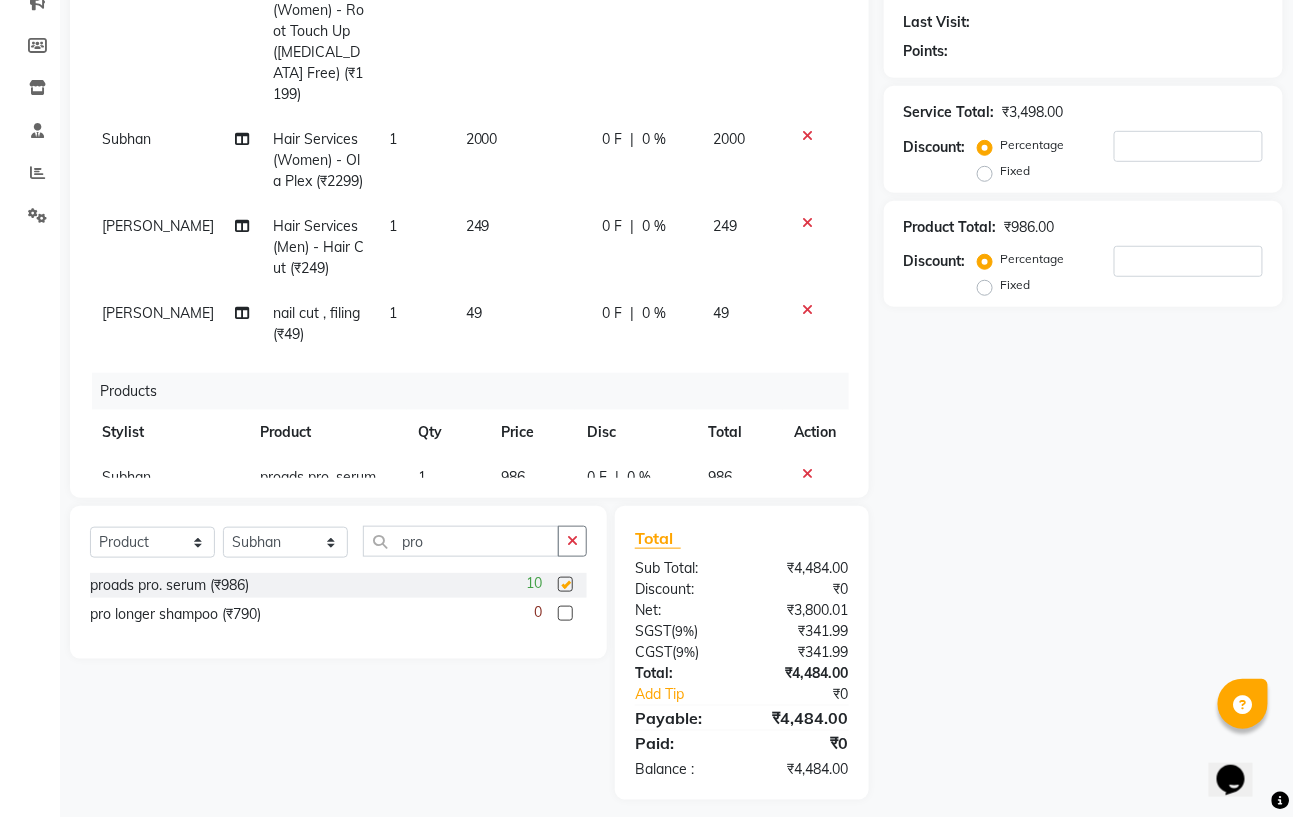 checkbox on "false" 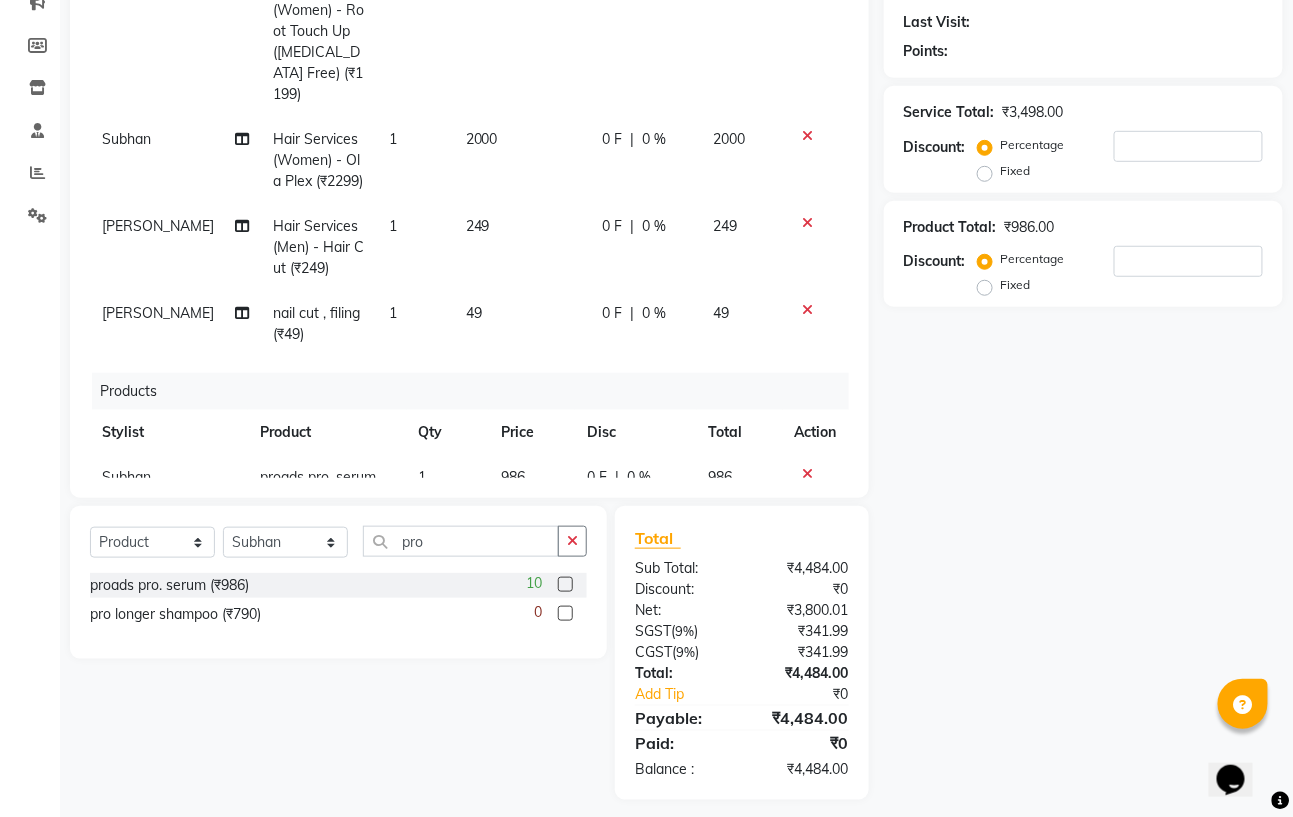 scroll, scrollTop: 171, scrollLeft: 0, axis: vertical 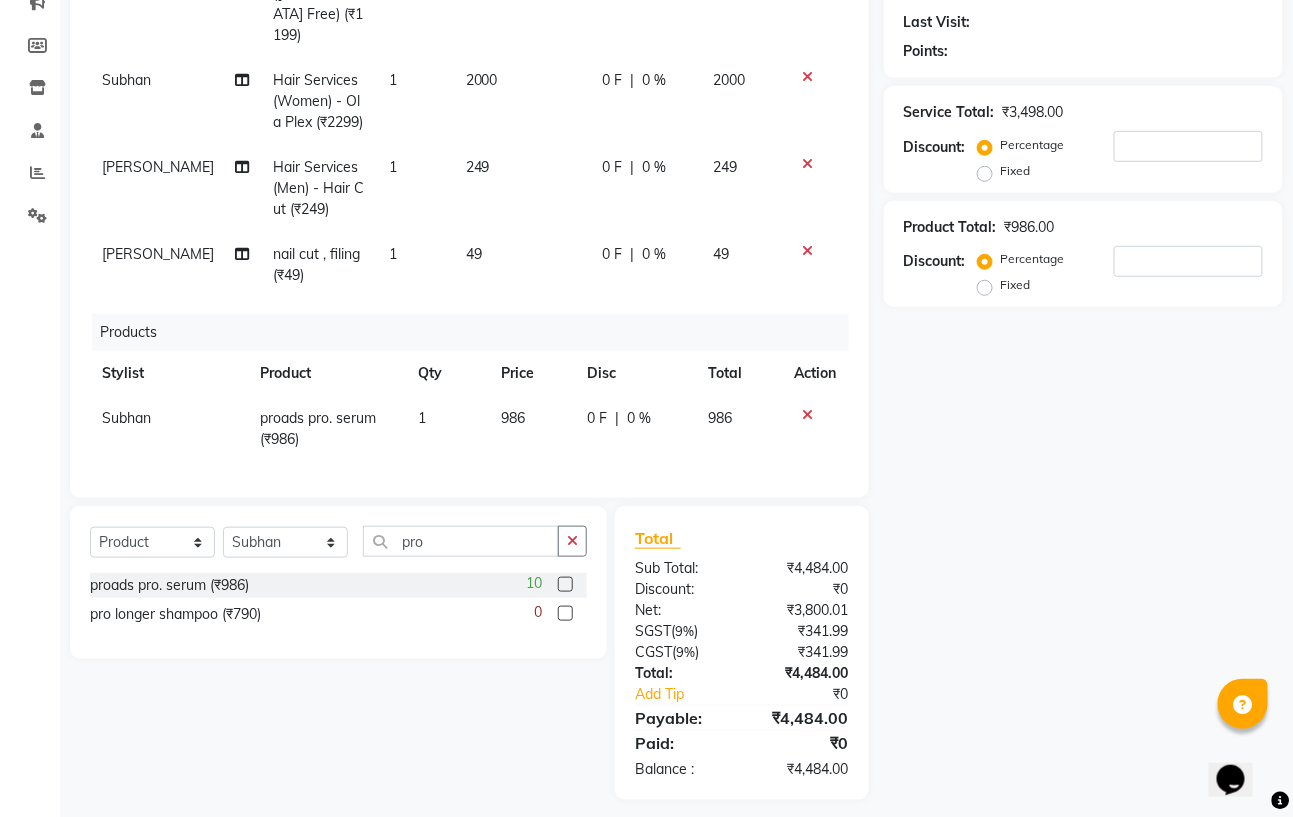 click on "986" 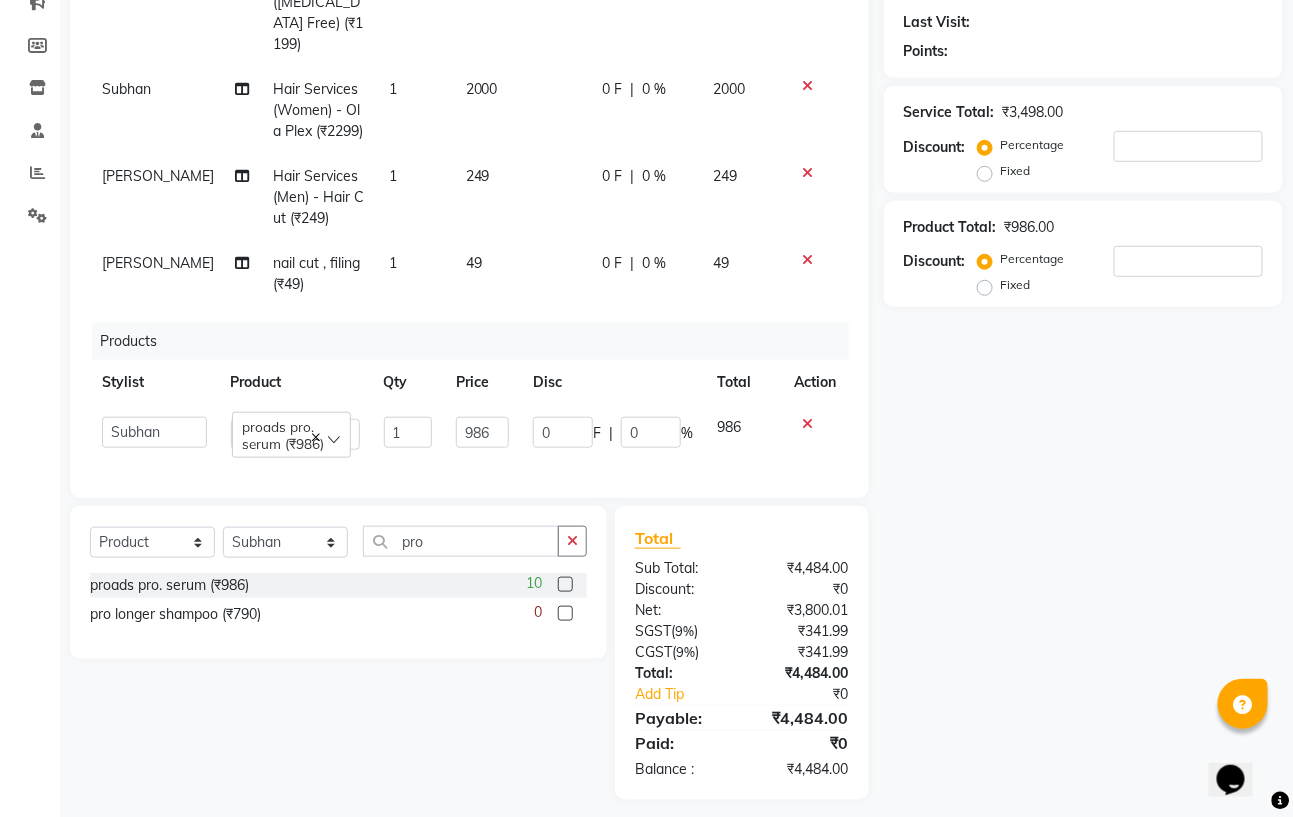 scroll, scrollTop: 165, scrollLeft: 0, axis: vertical 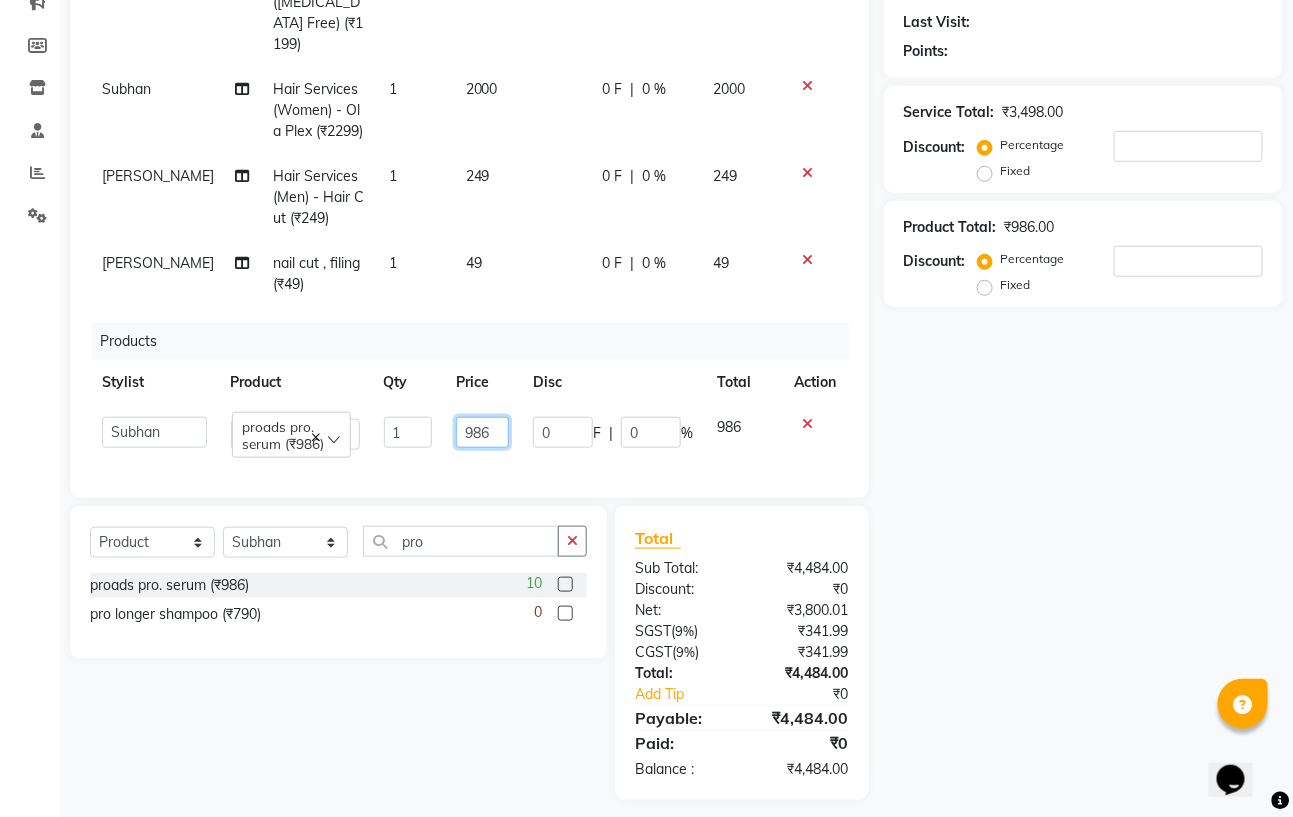 click on "986" 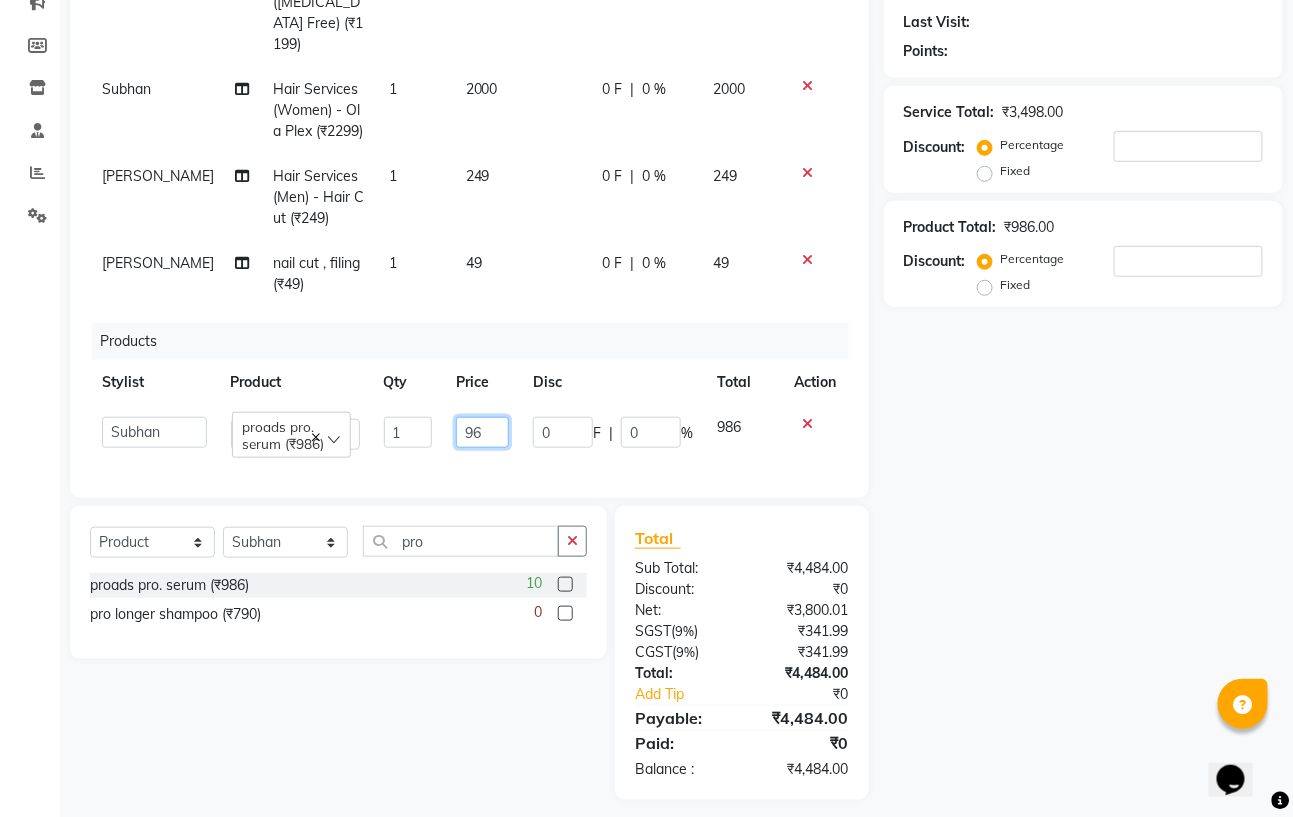 type on "996" 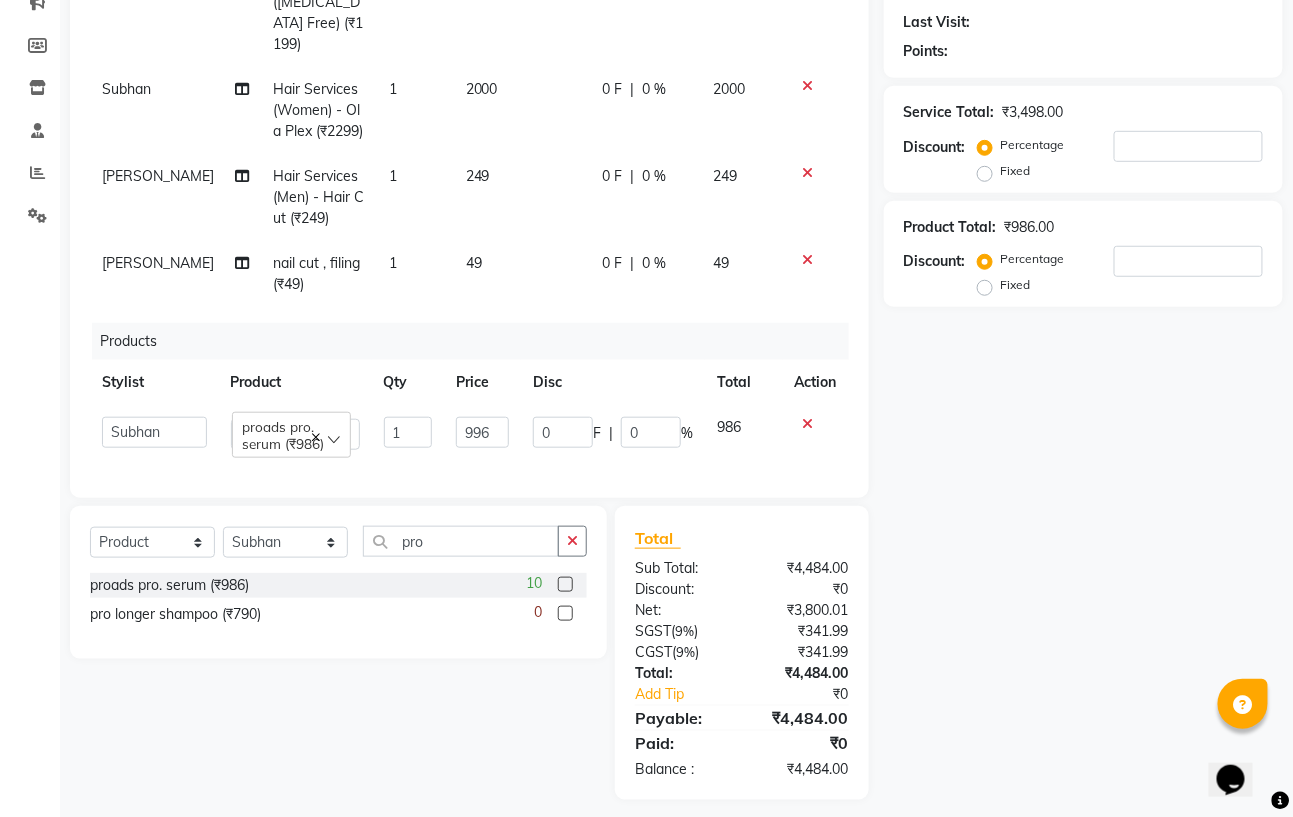 click on "Name: Membership: Total Visits: Card on file: Last Visit:  Points:  Service Total:  ₹3,498.00  Discount:  Percentage   Fixed  Product Total:  ₹986.00  Discount:  Percentage   Fixed" 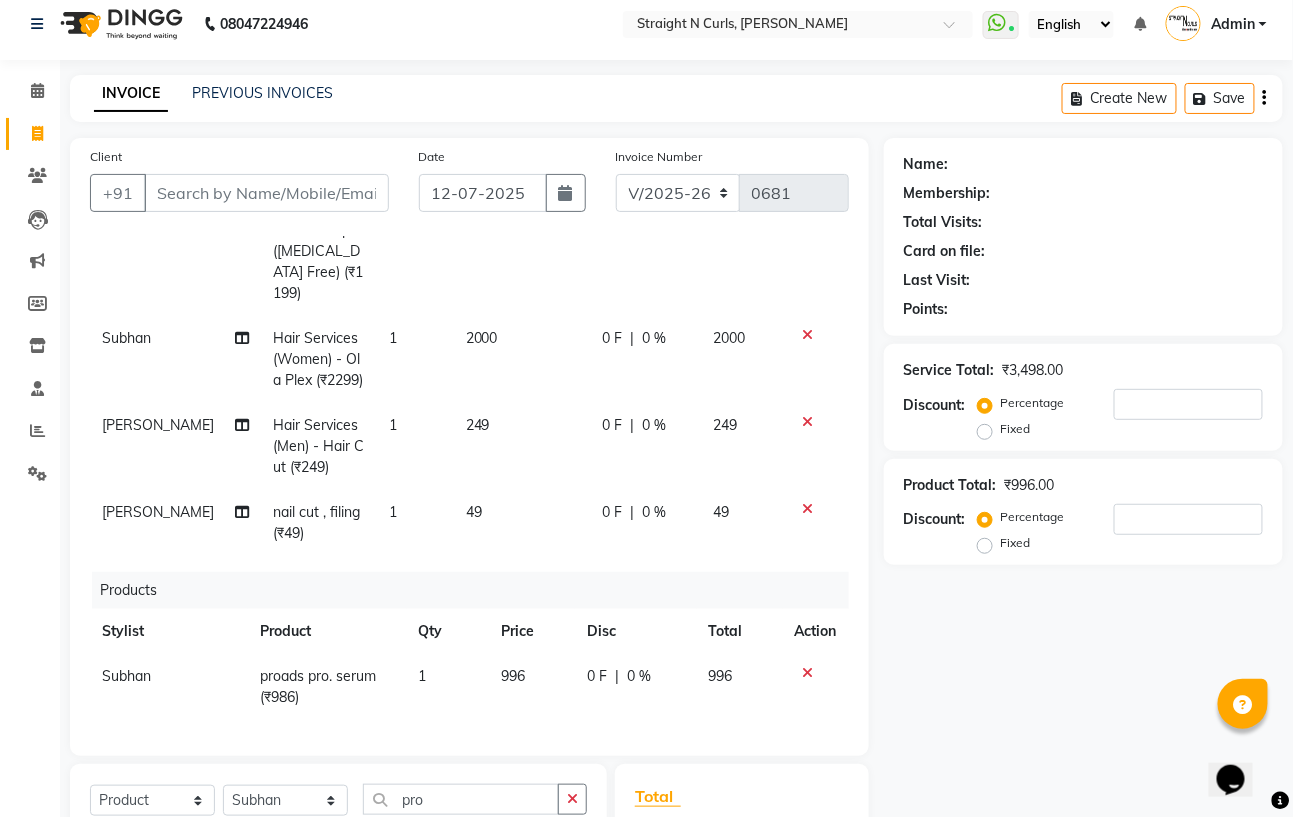 scroll, scrollTop: 0, scrollLeft: 0, axis: both 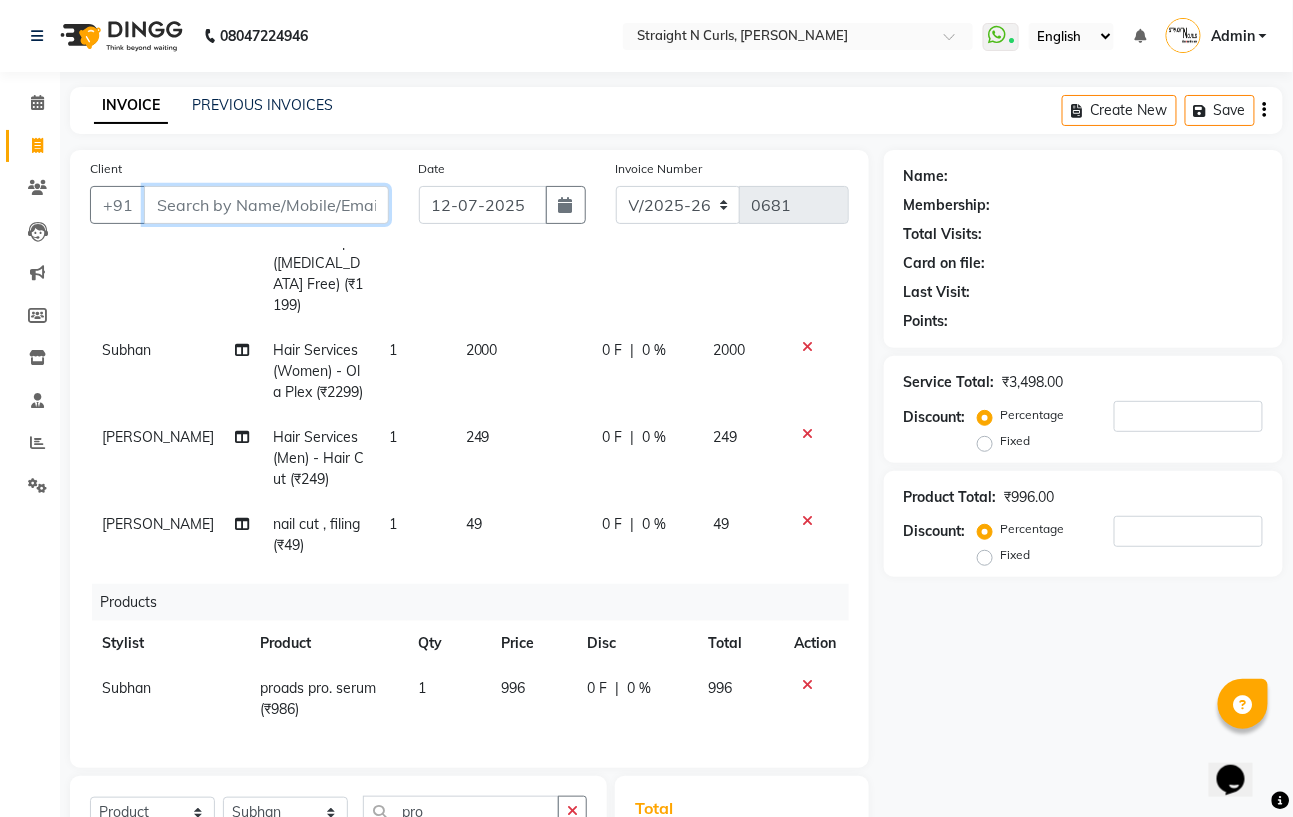 click on "Client" at bounding box center (266, 205) 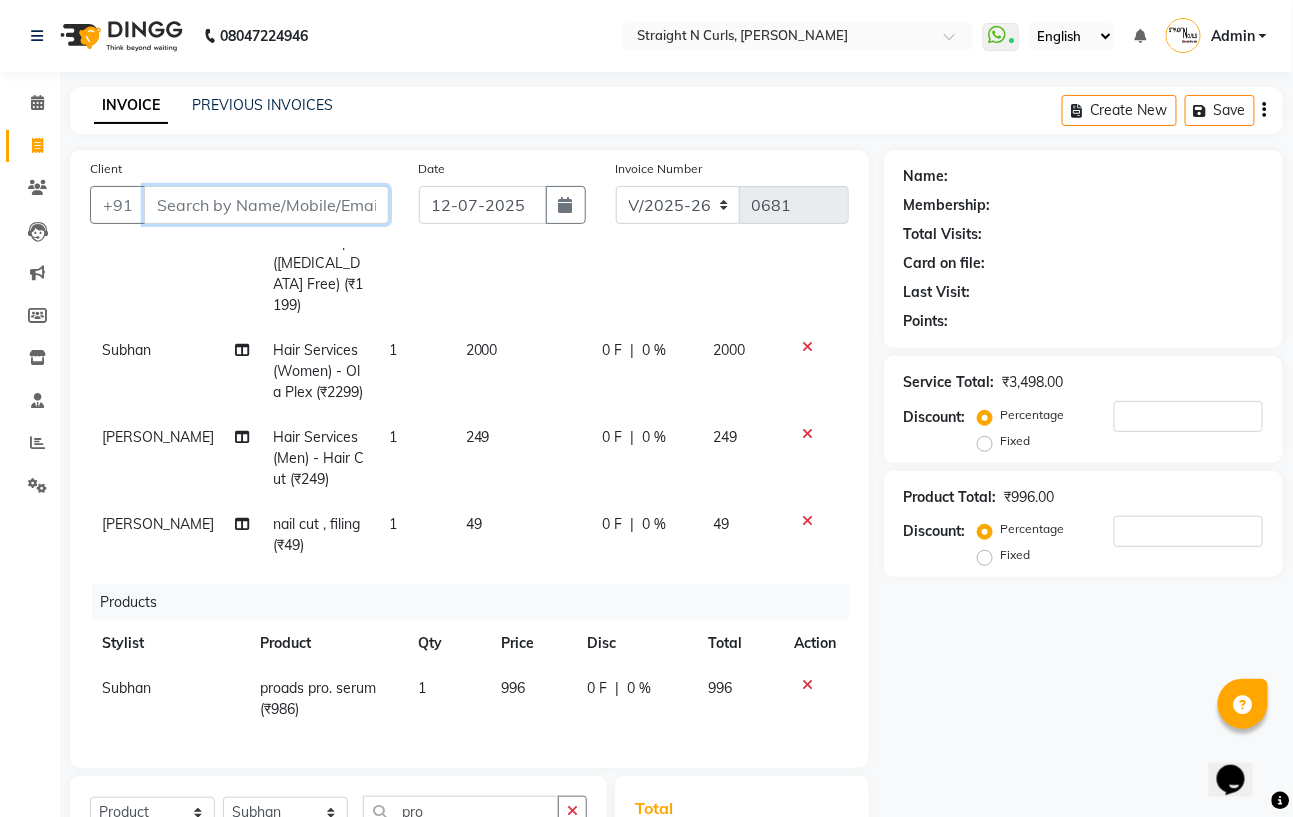 type on "9" 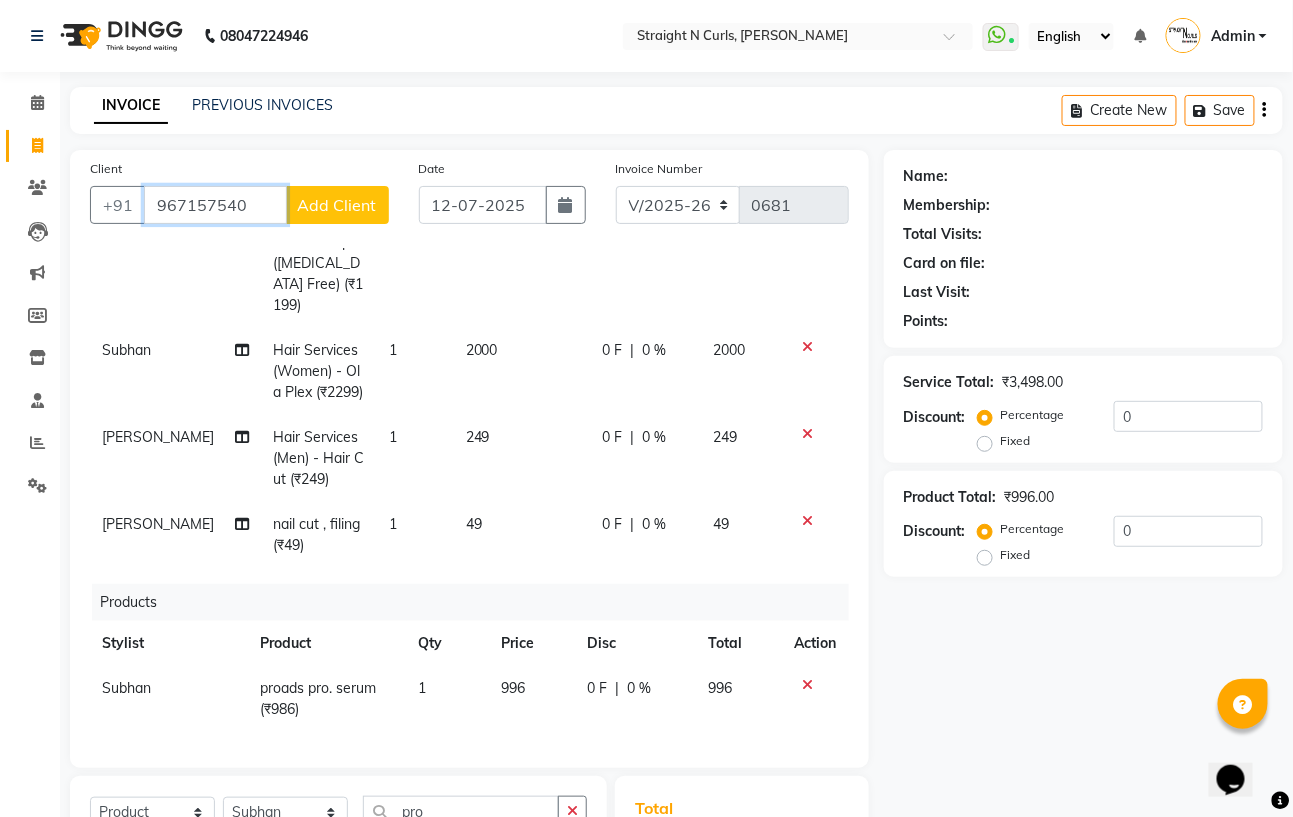 click on "967157540" at bounding box center (215, 205) 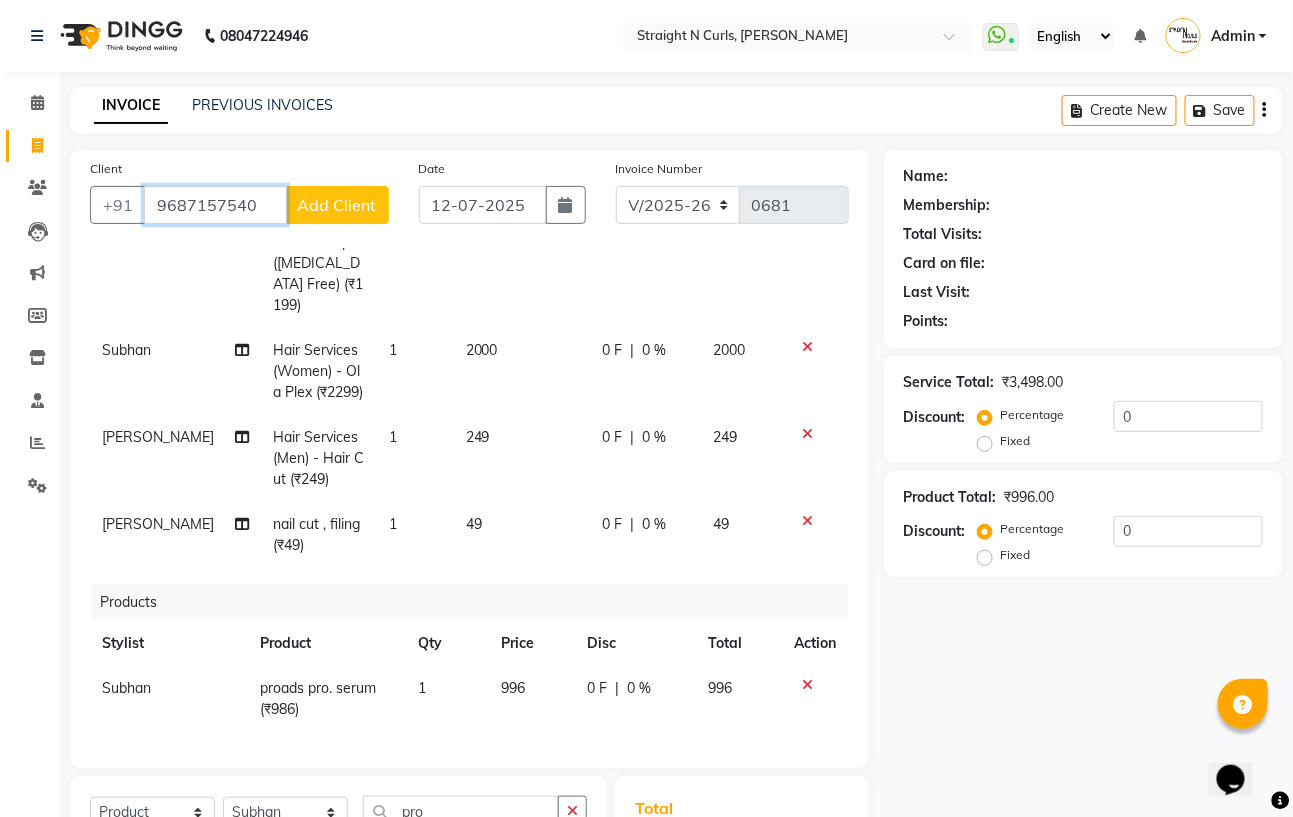 type on "9687157540" 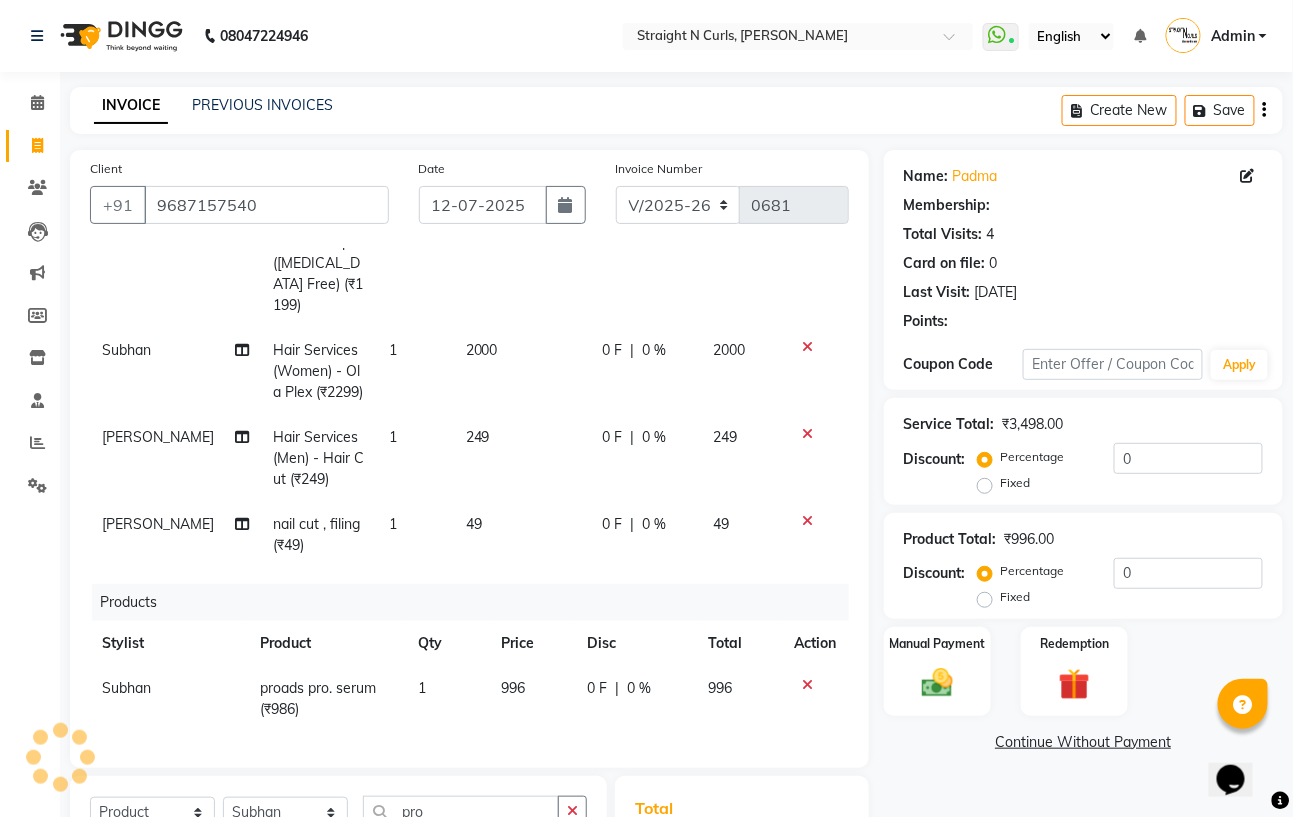 radio on "false" 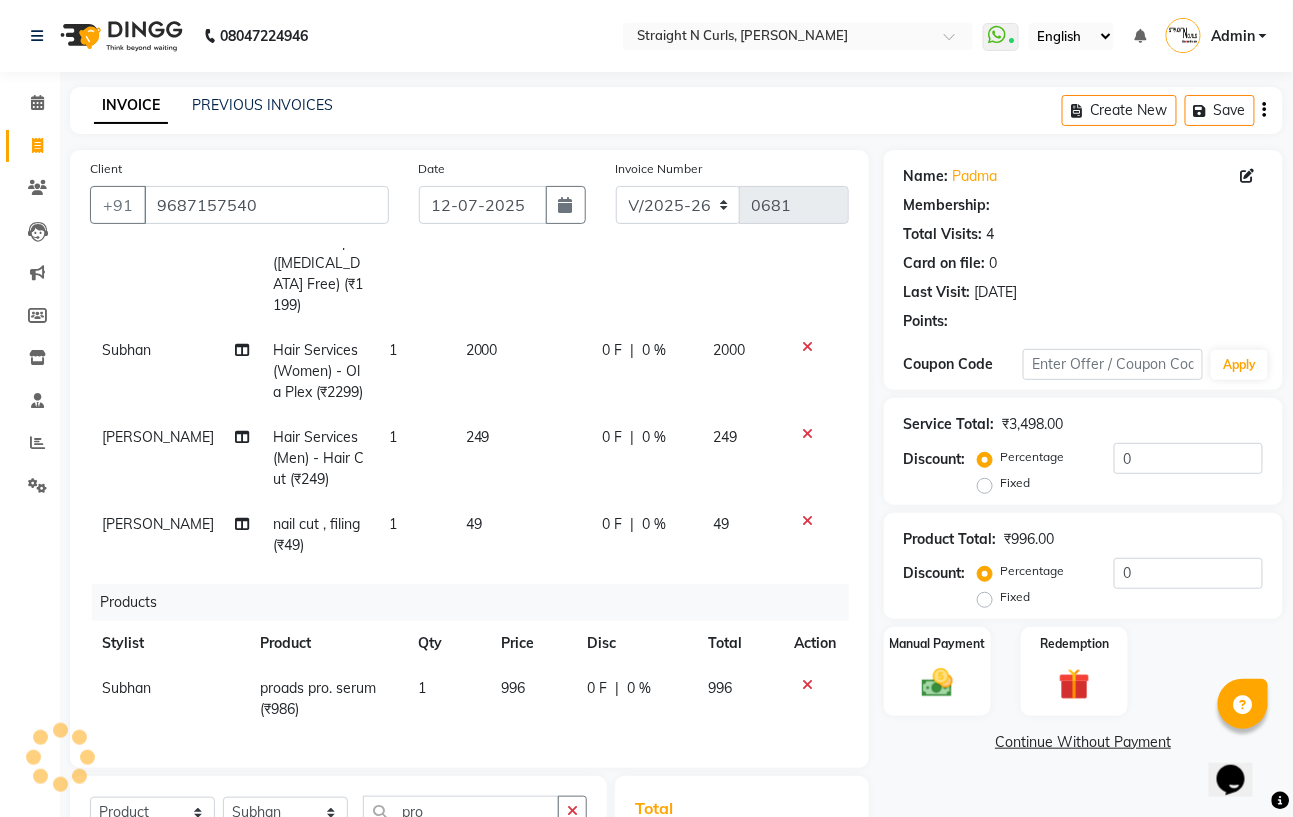 radio on "true" 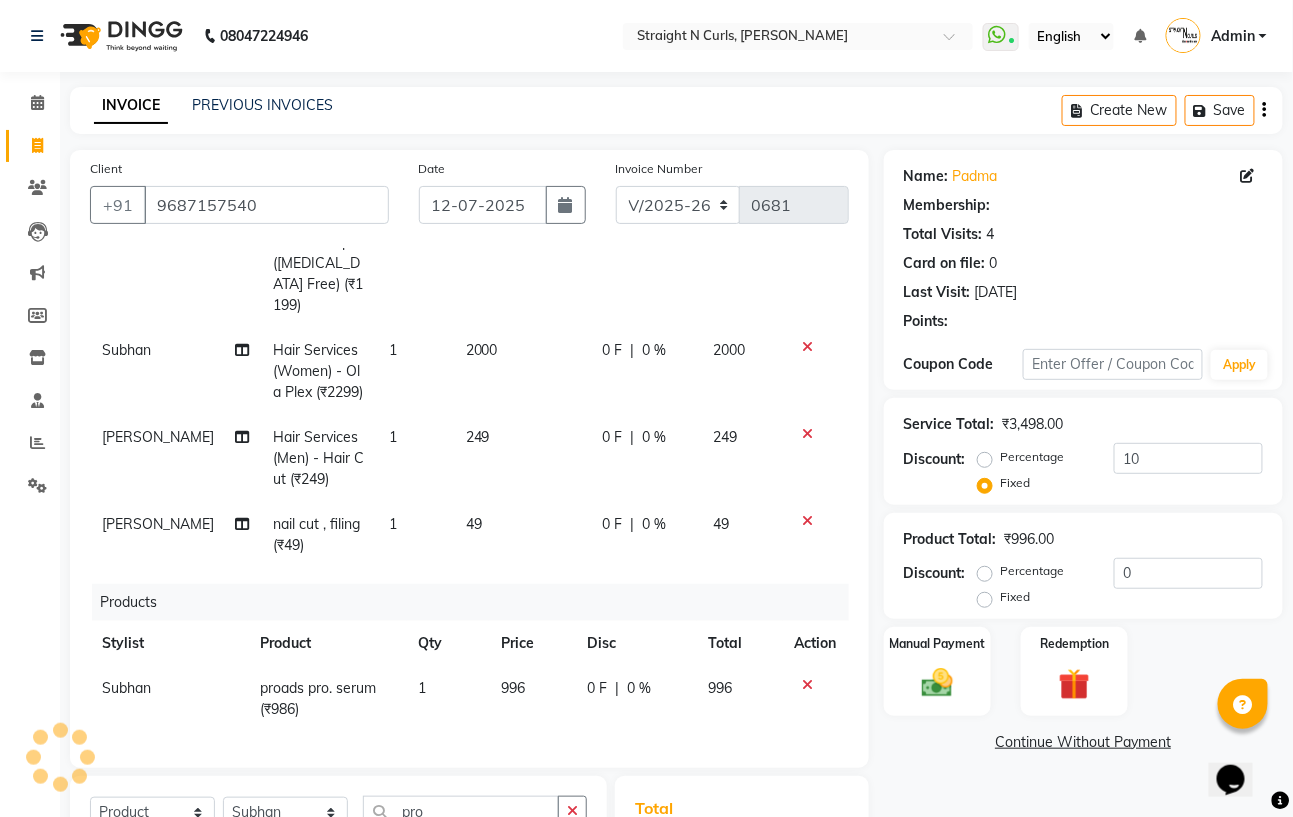 select on "1: Object" 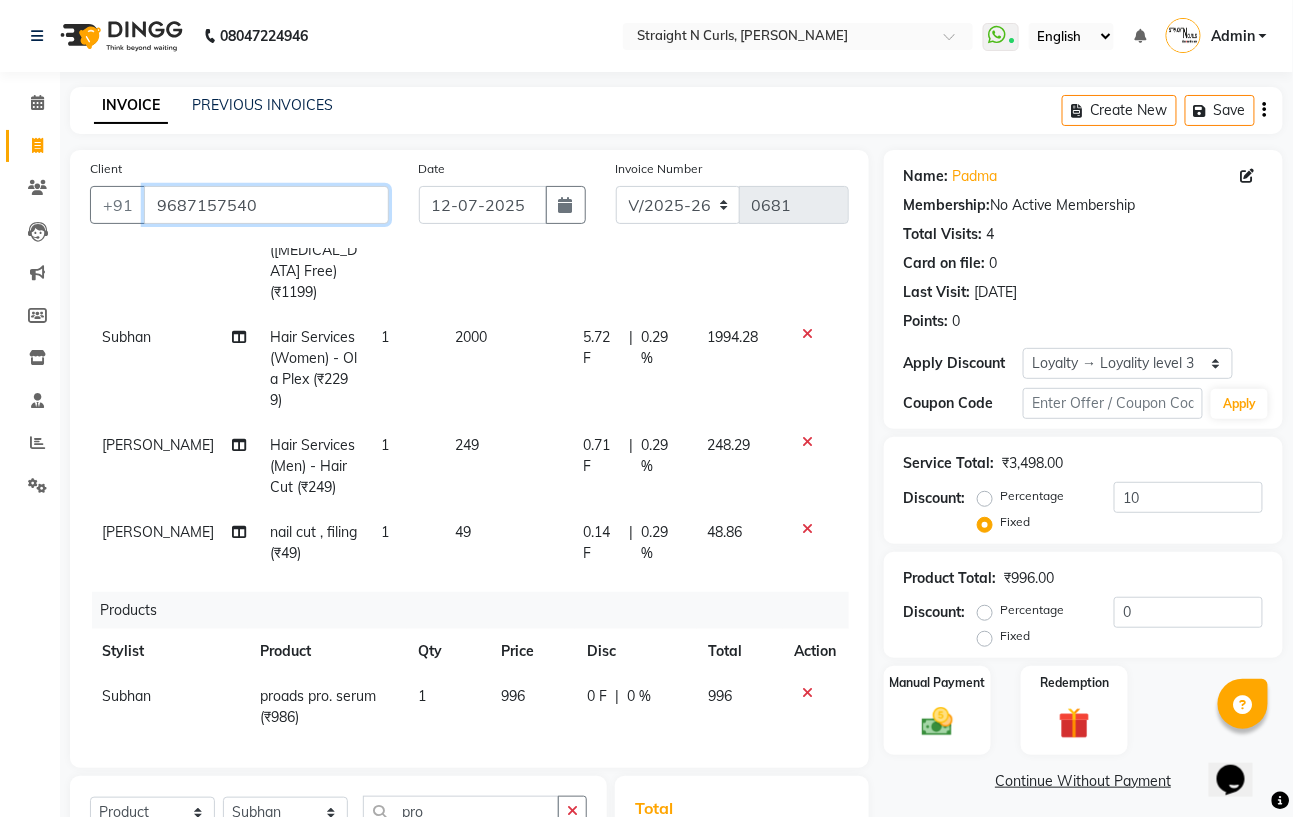 click on "9687157540" at bounding box center [266, 205] 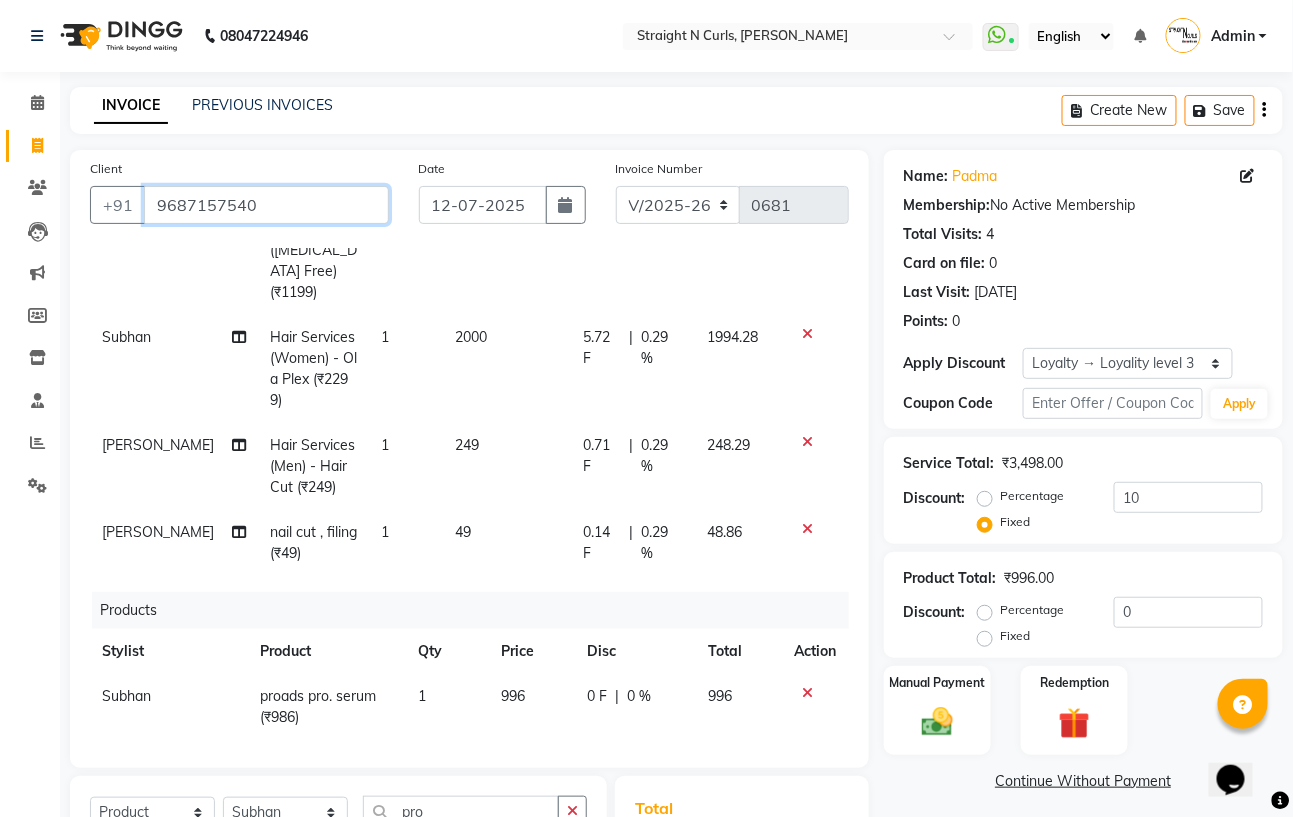 click on "9687157540" at bounding box center (266, 205) 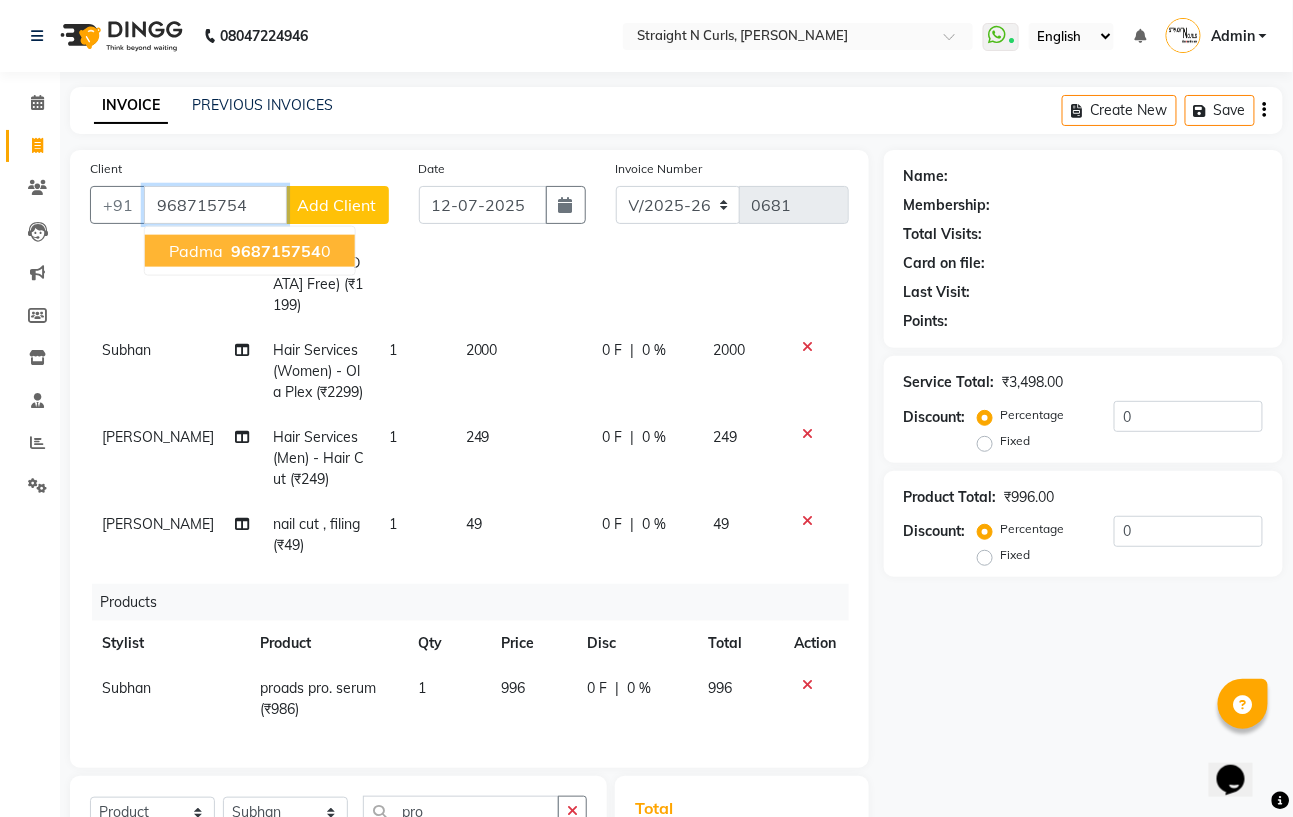 click on "padma" at bounding box center (196, 251) 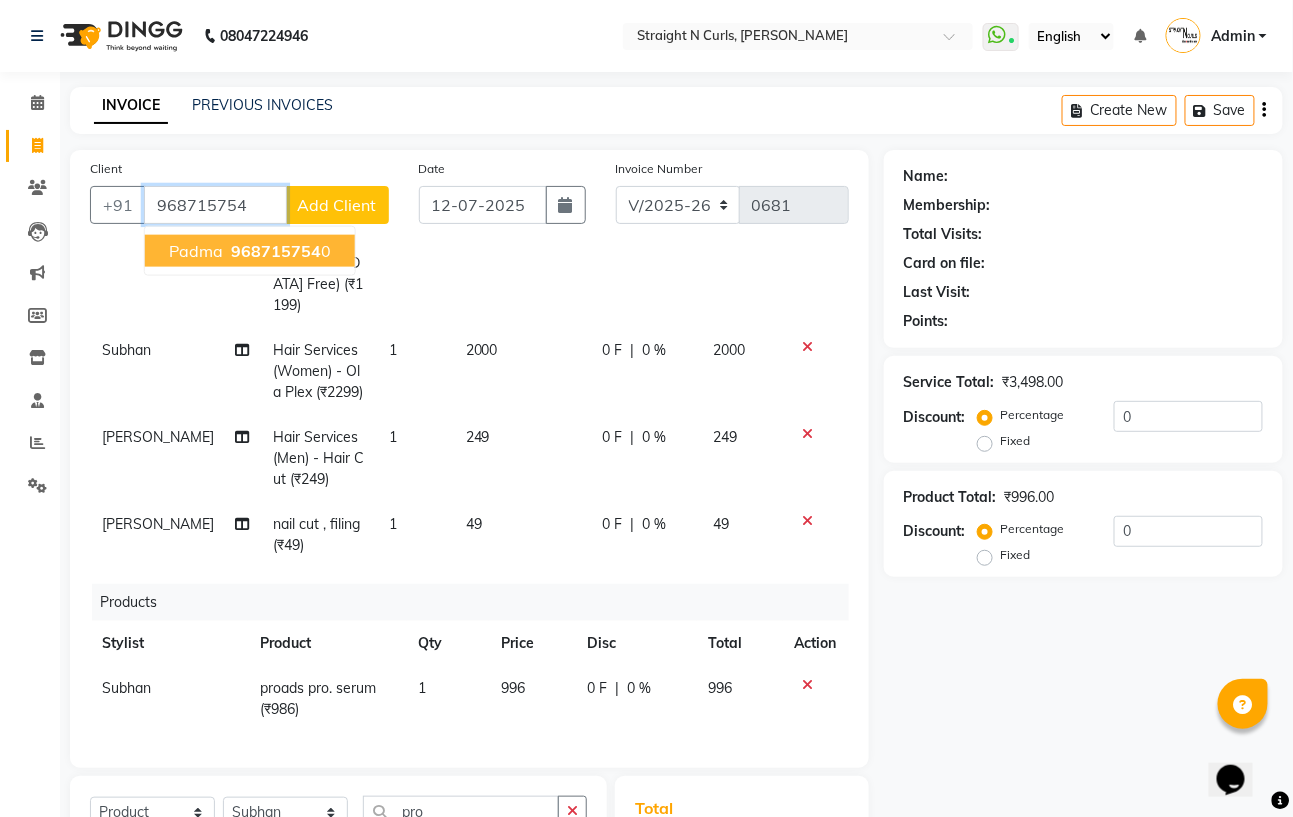 type on "9687157540" 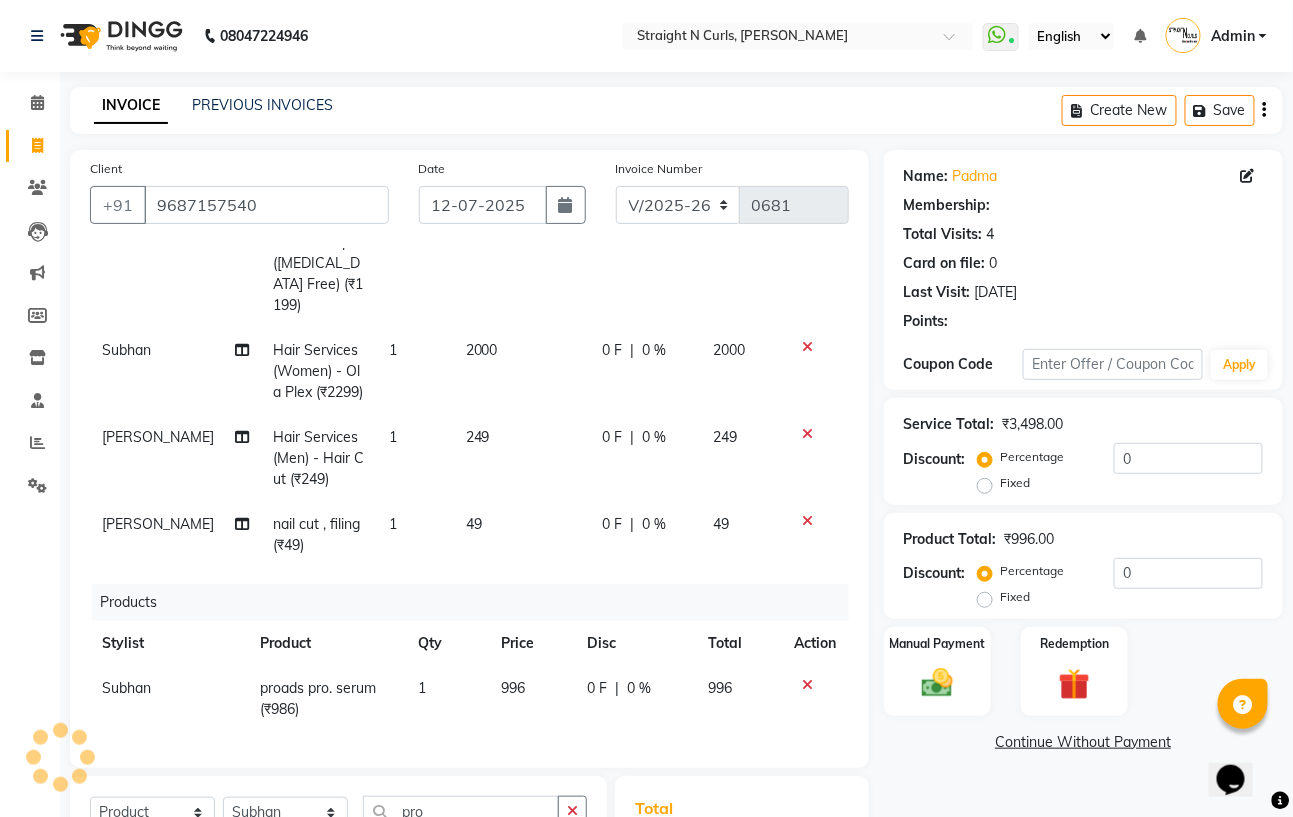 radio on "false" 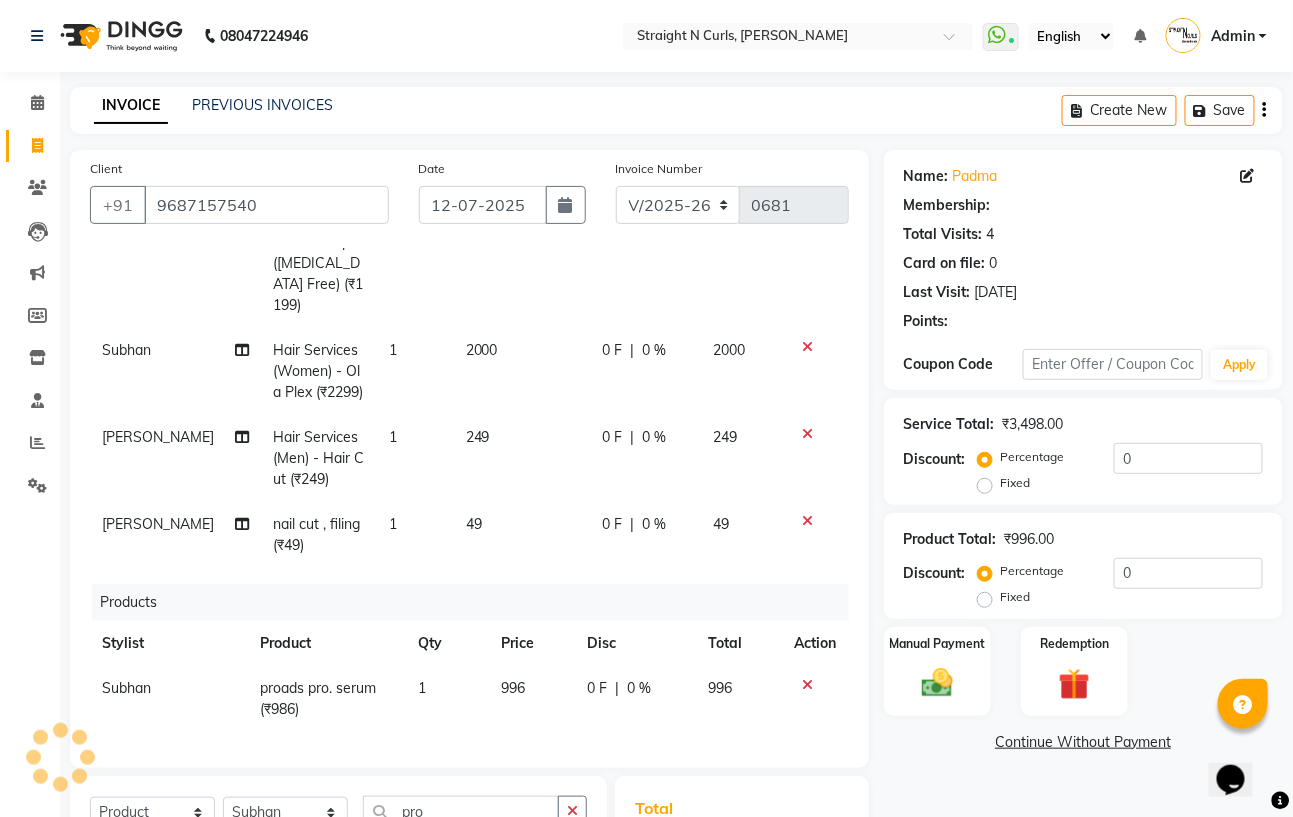radio on "true" 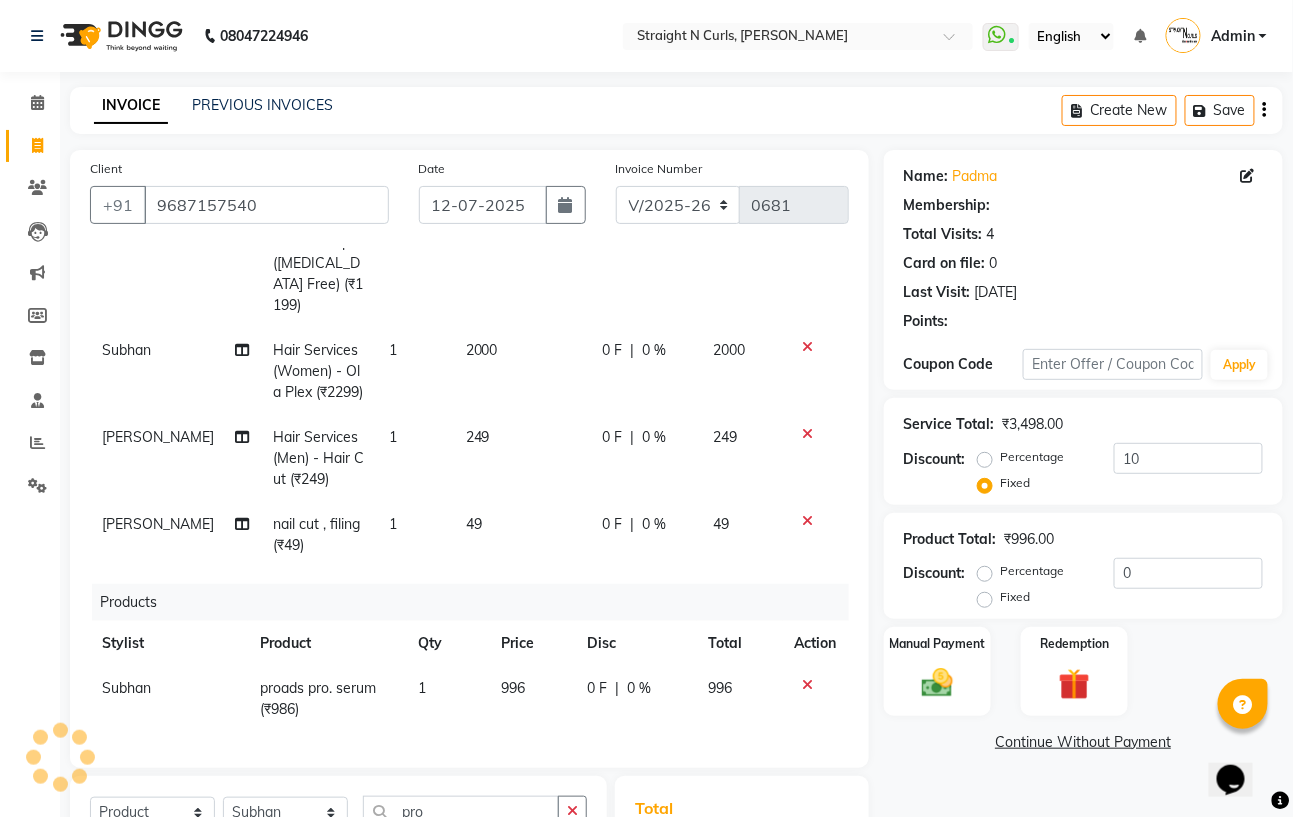 select on "1: Object" 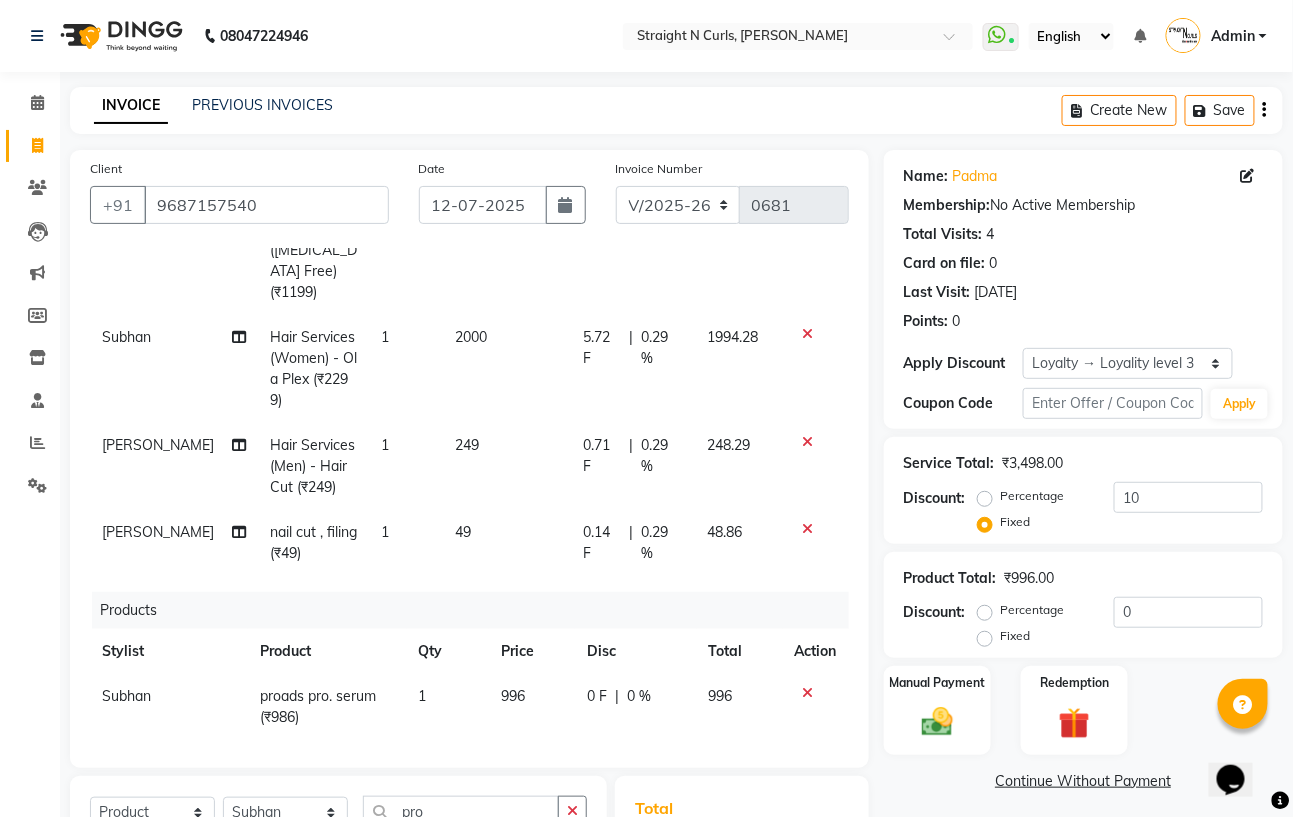 scroll, scrollTop: 171, scrollLeft: 0, axis: vertical 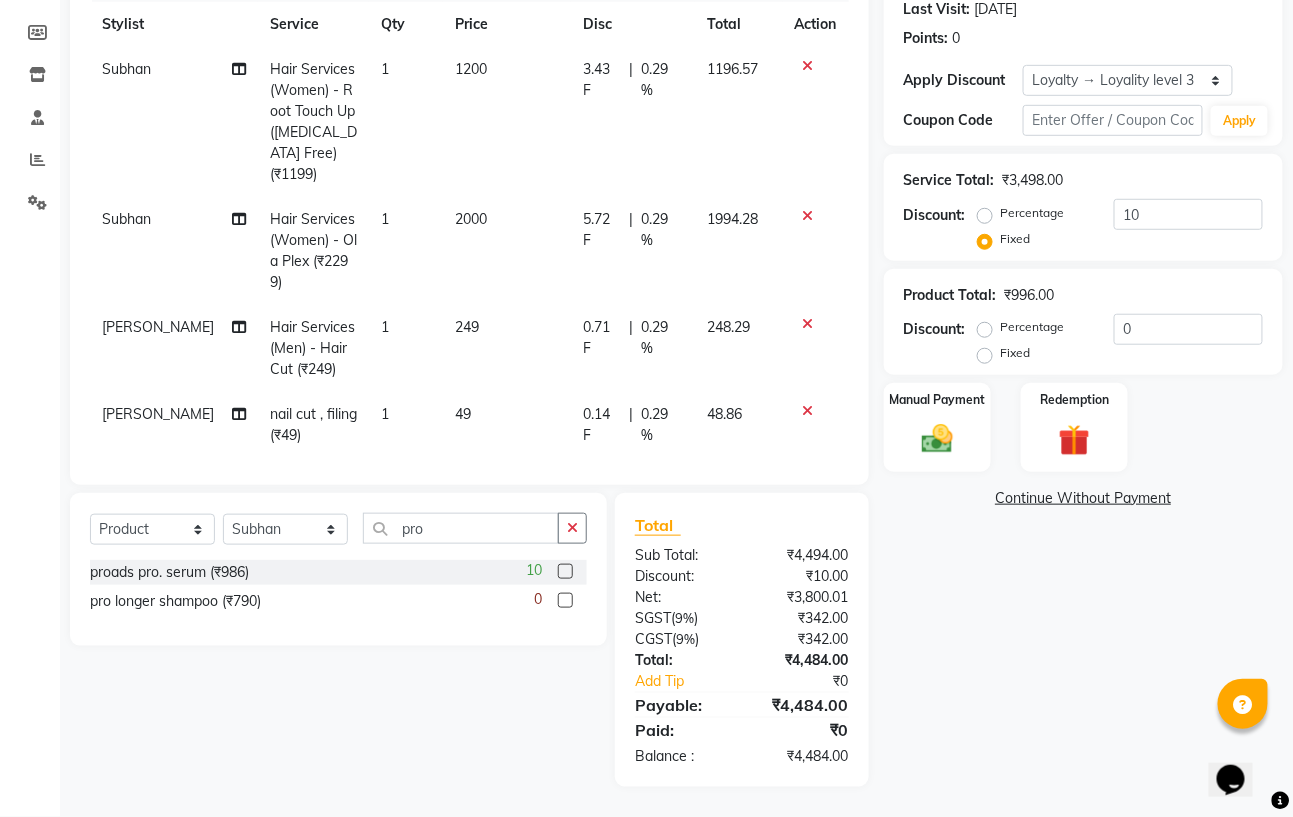 click on "2000" 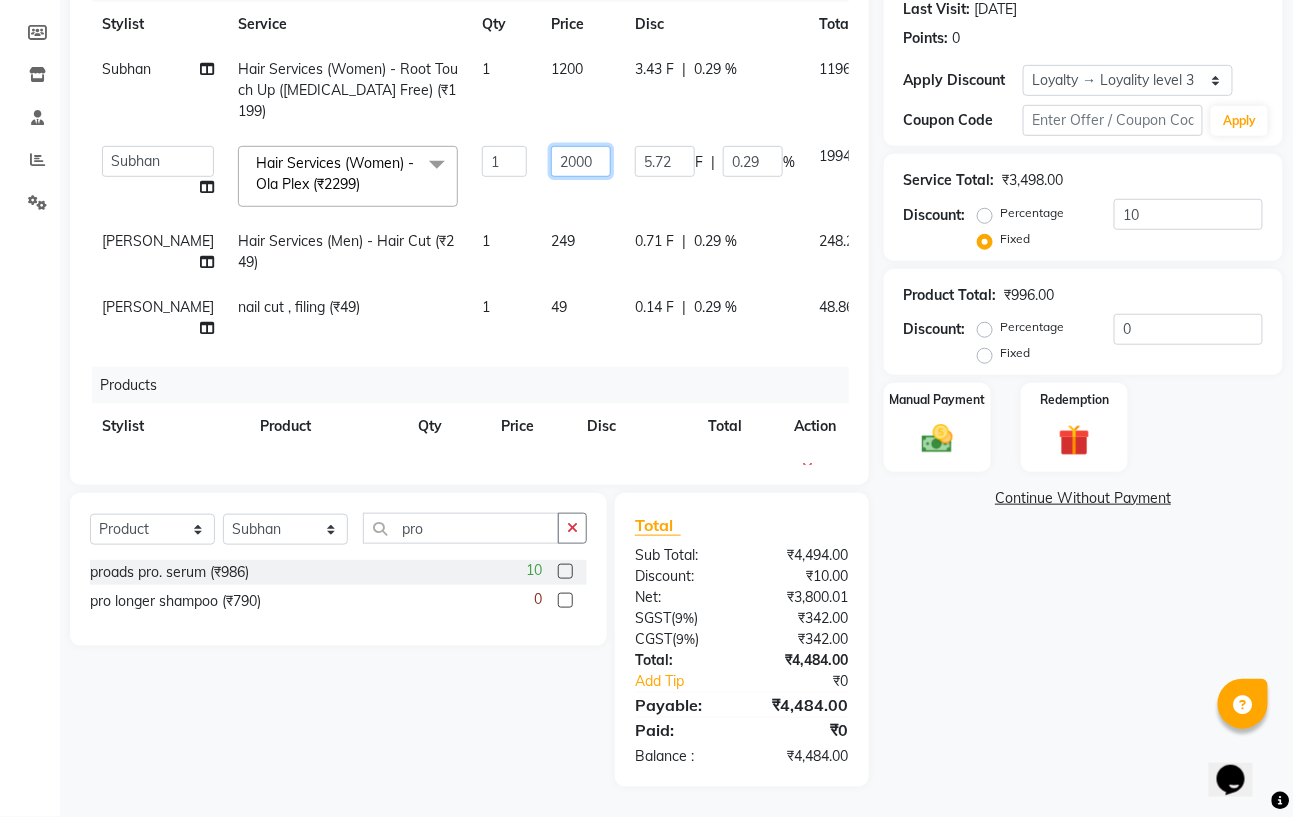 click on "2000" 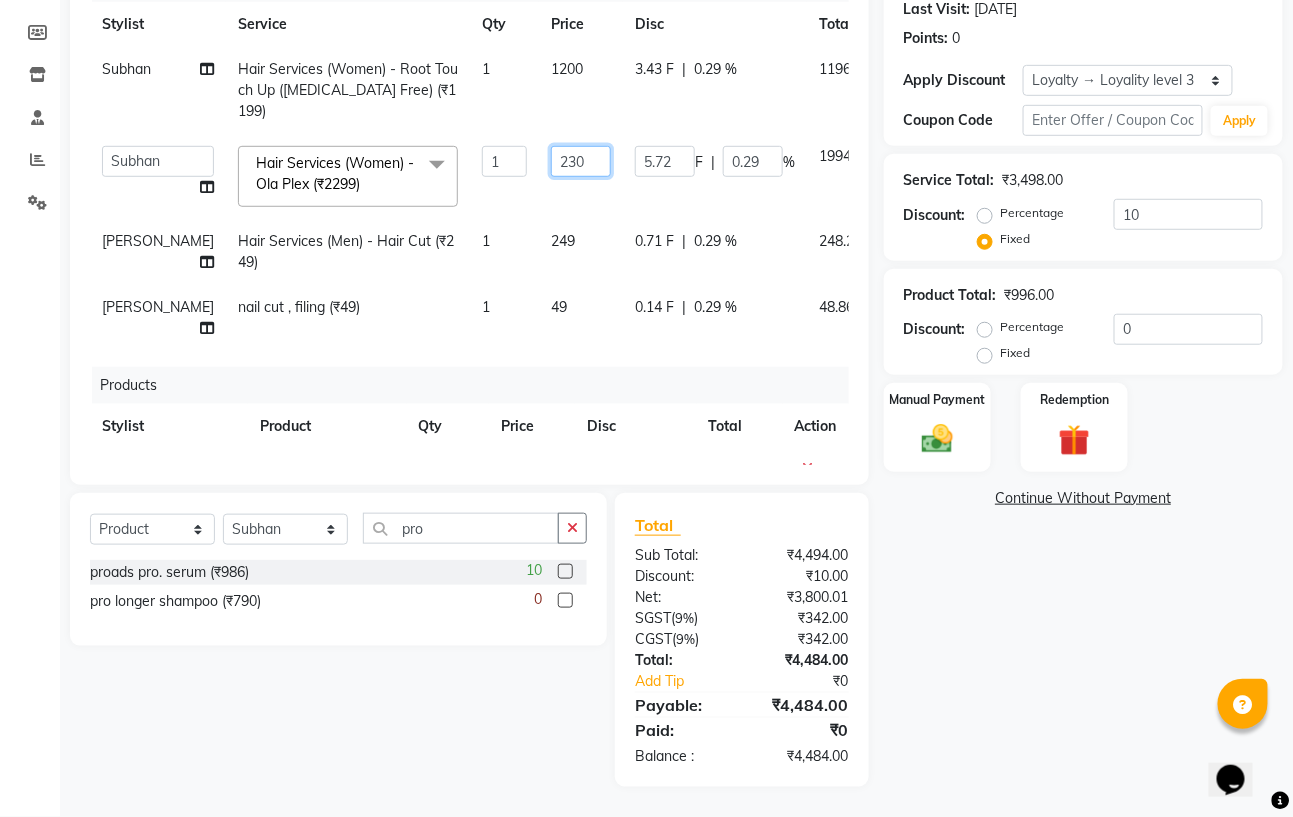 type on "2300" 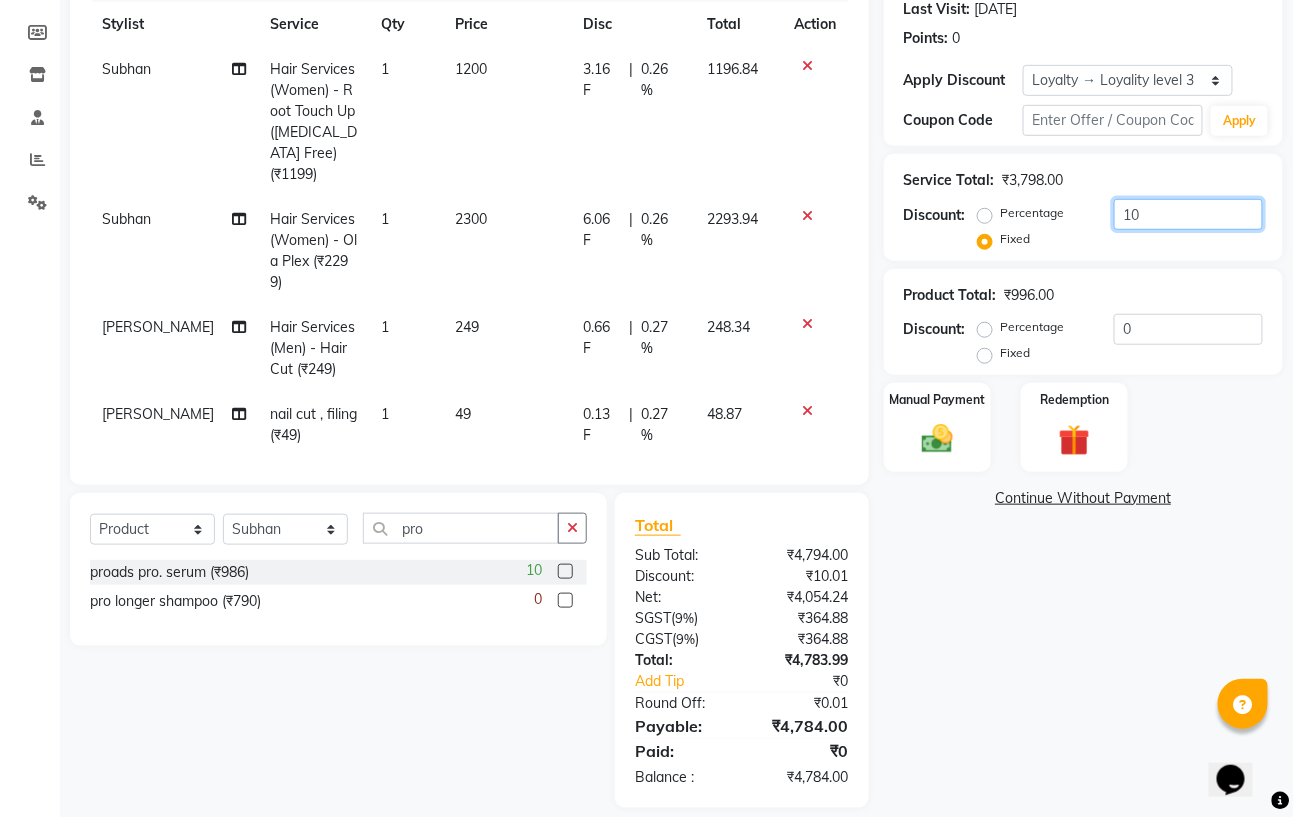 click on "10" 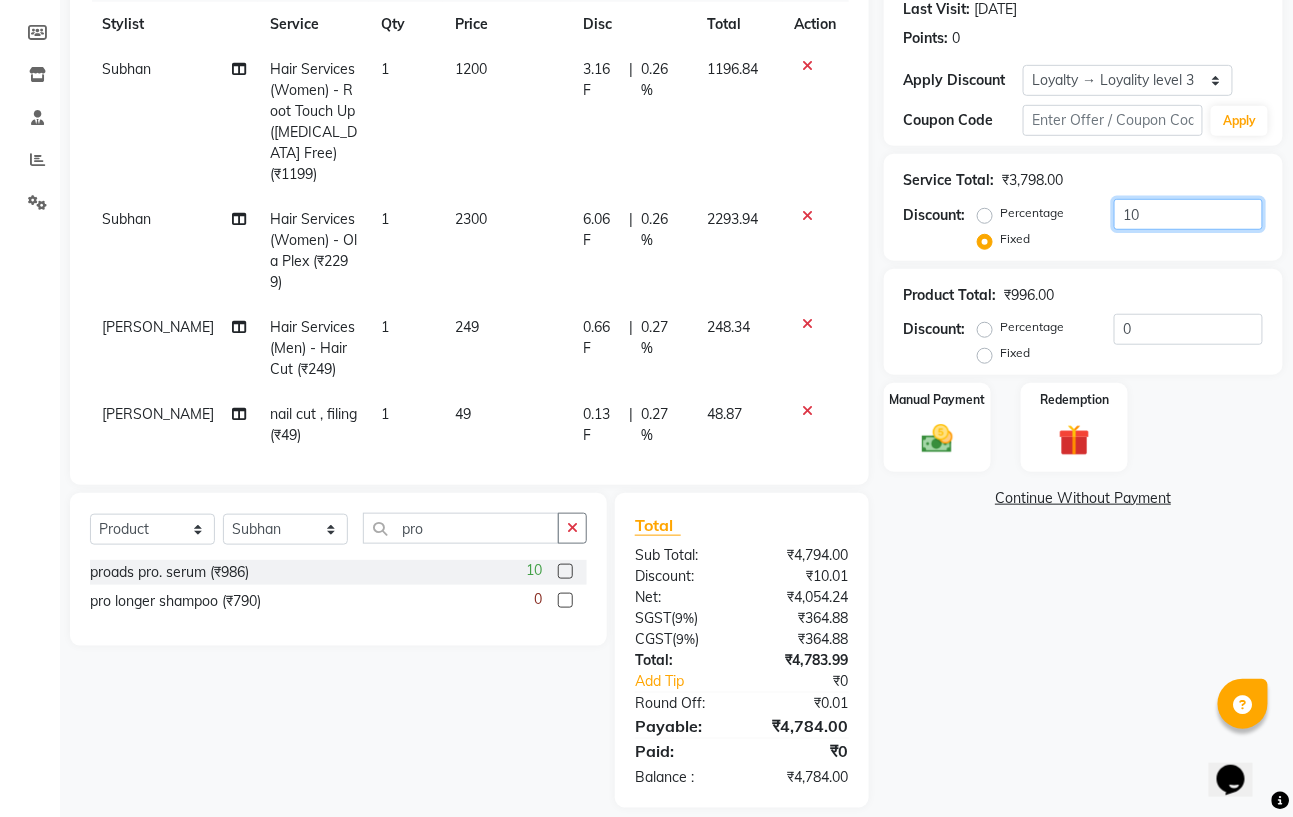 type on "1" 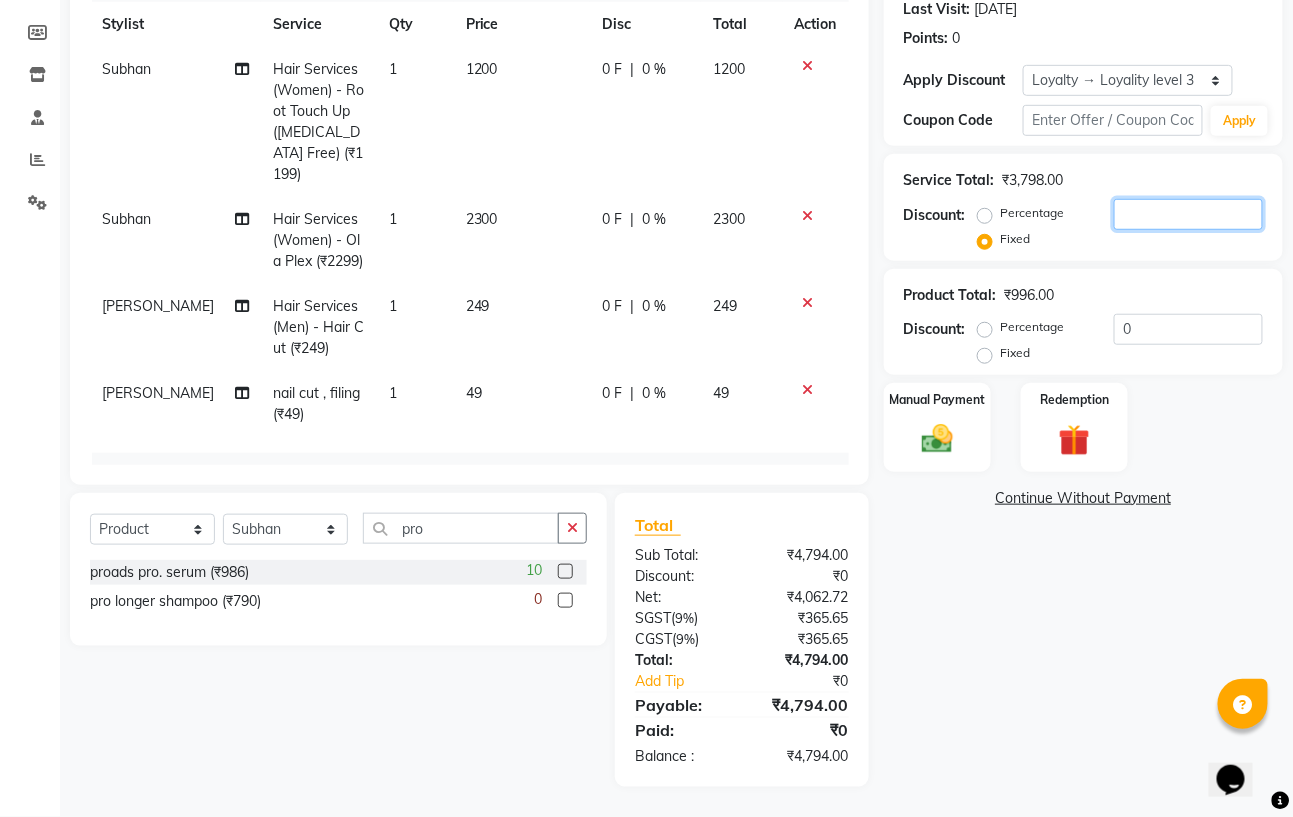 type 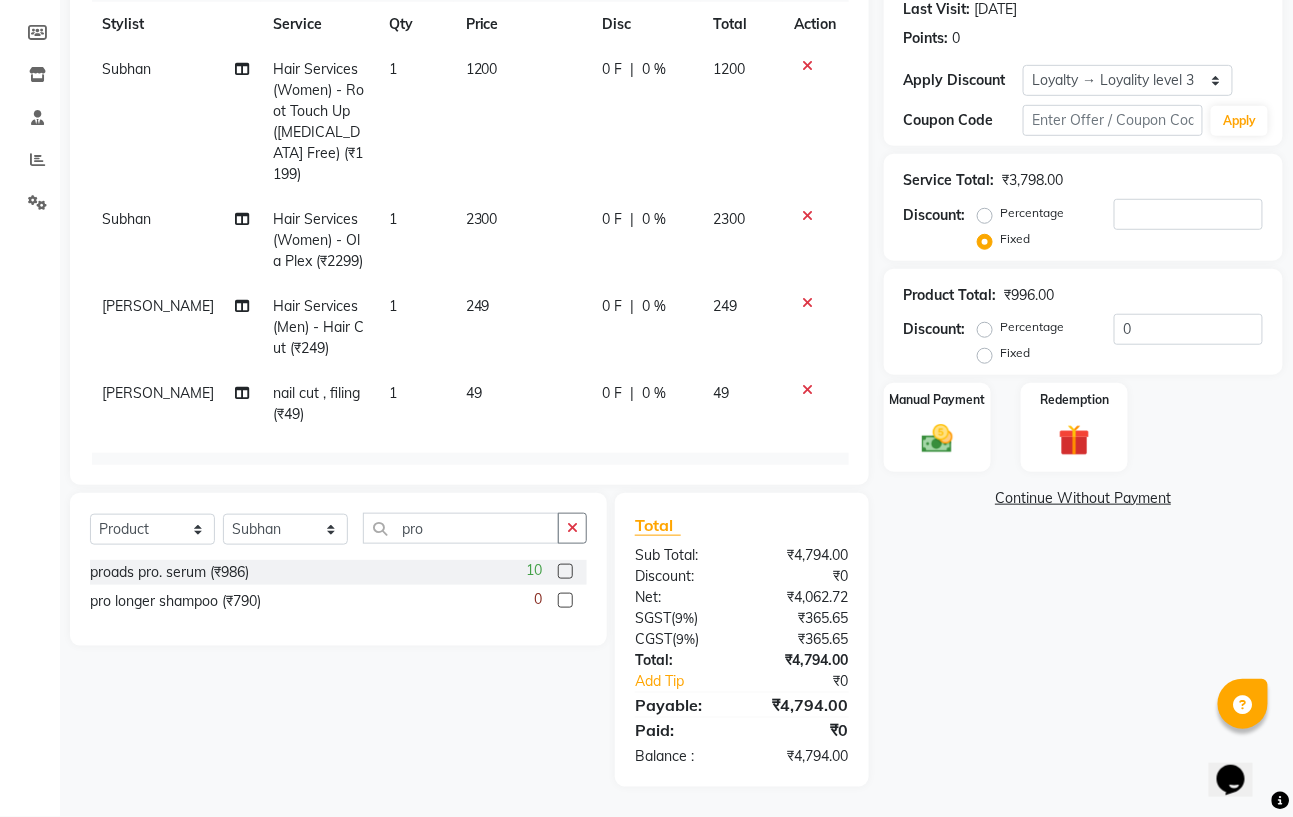 click on "1200" 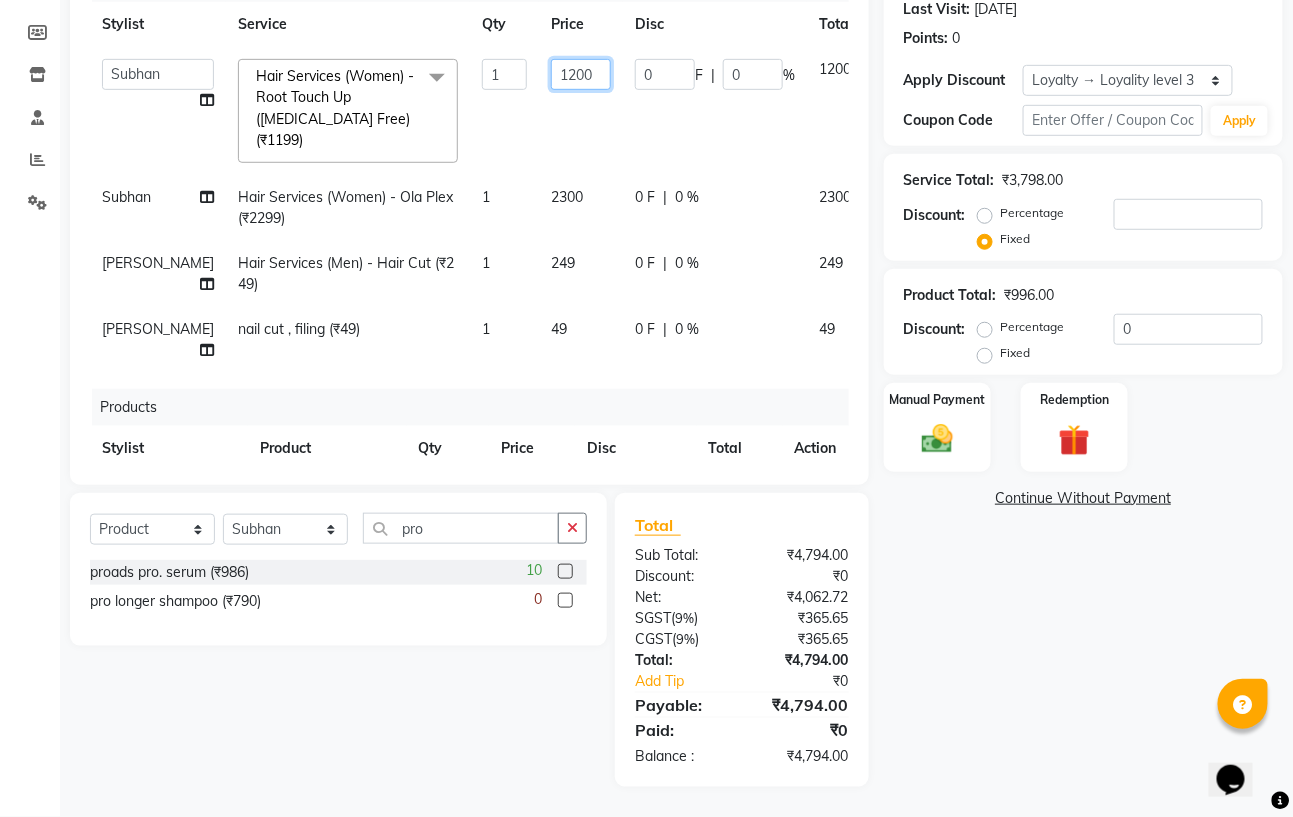 click on "1200" 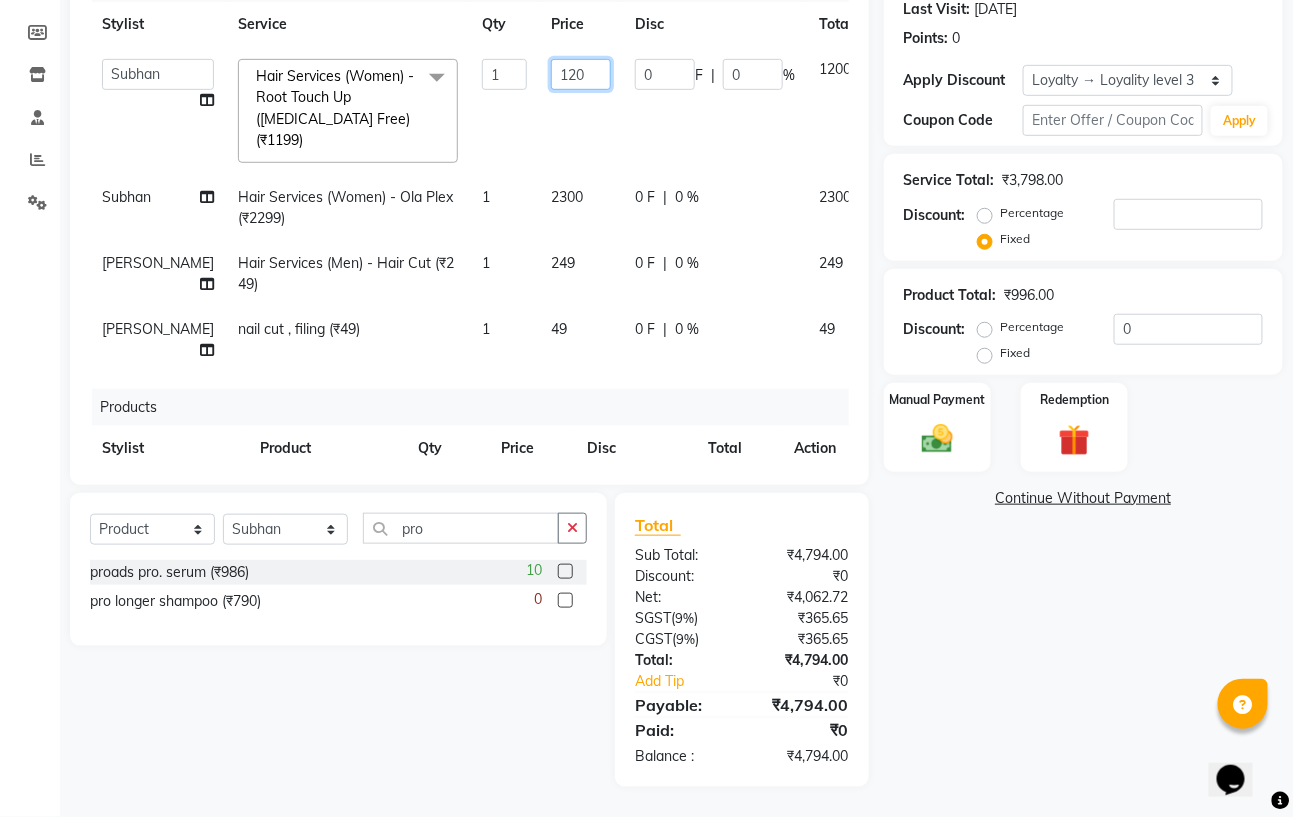 type on "1200" 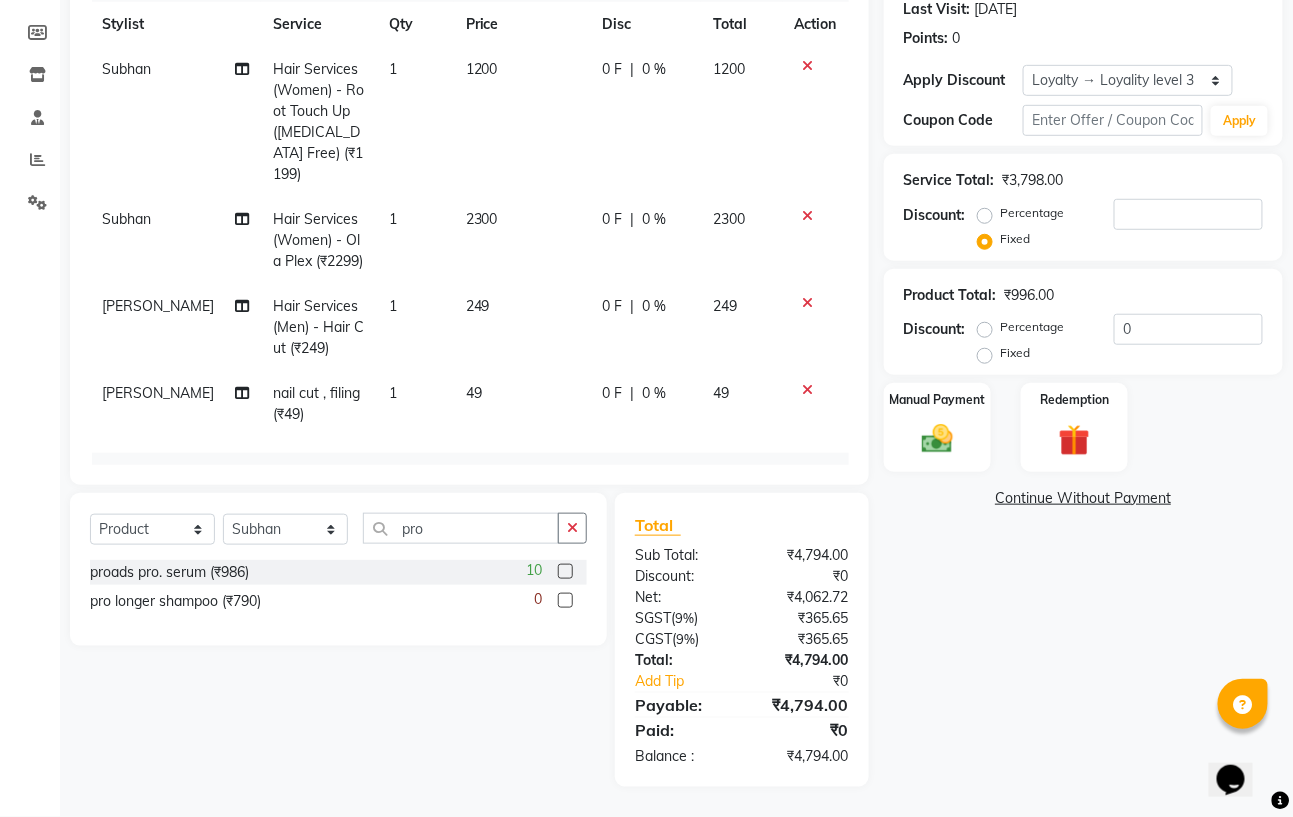 click on "0 F | 0 %" 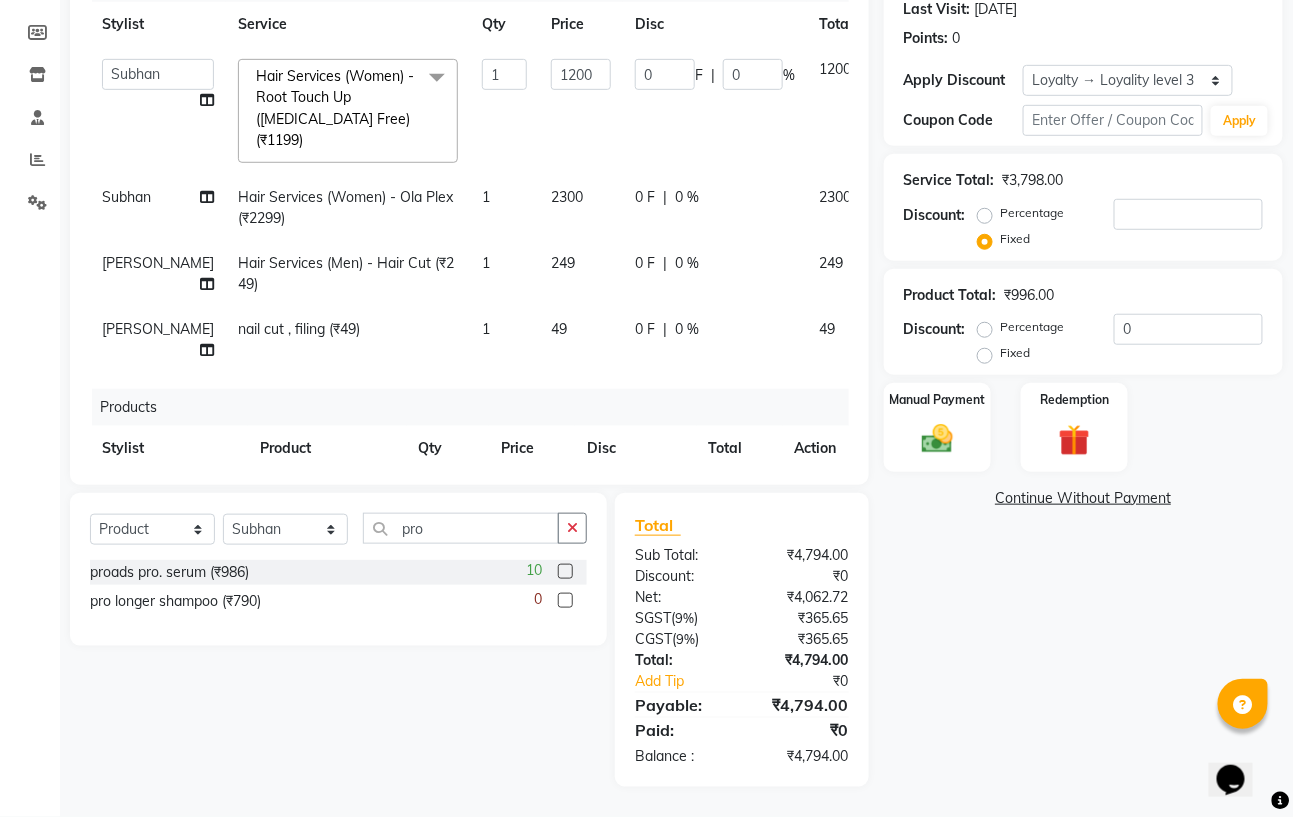 click on "0 F" 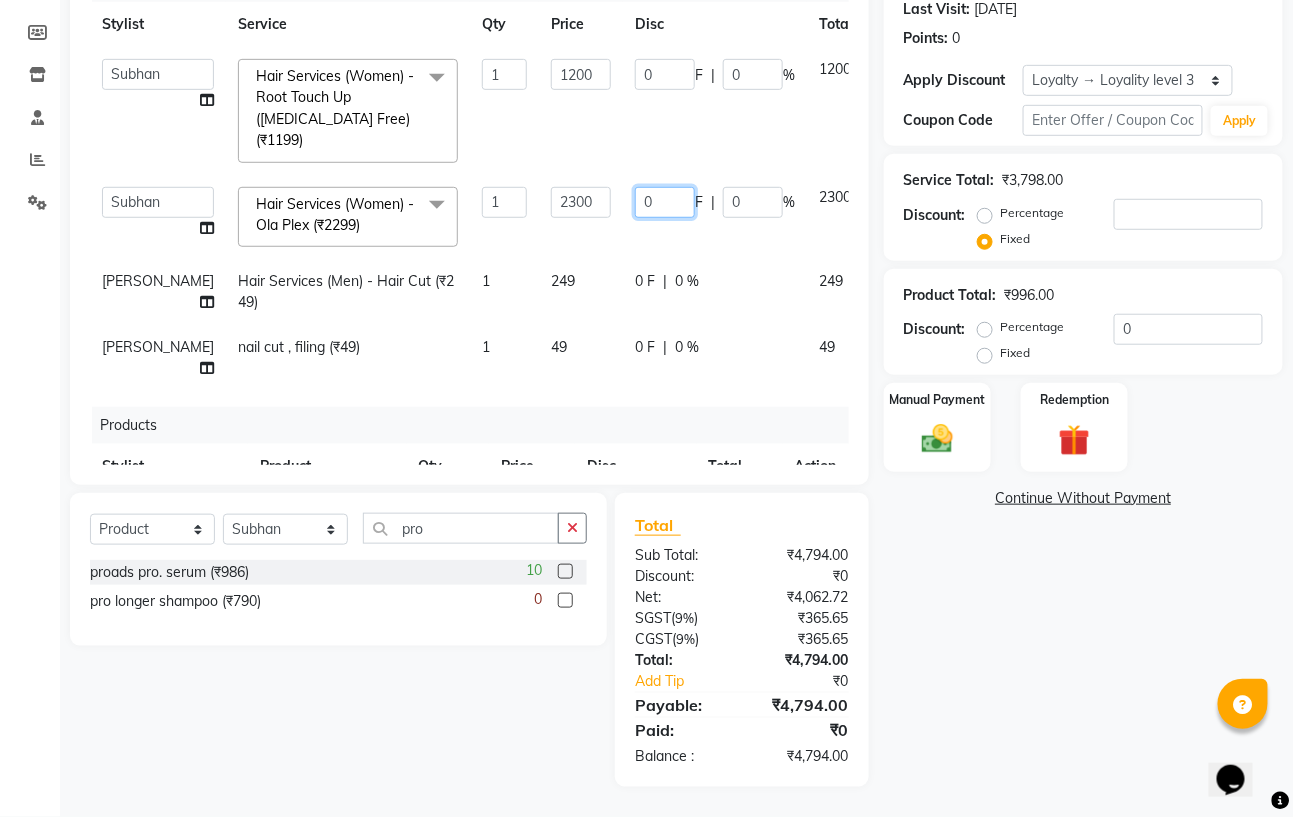 click on "0" 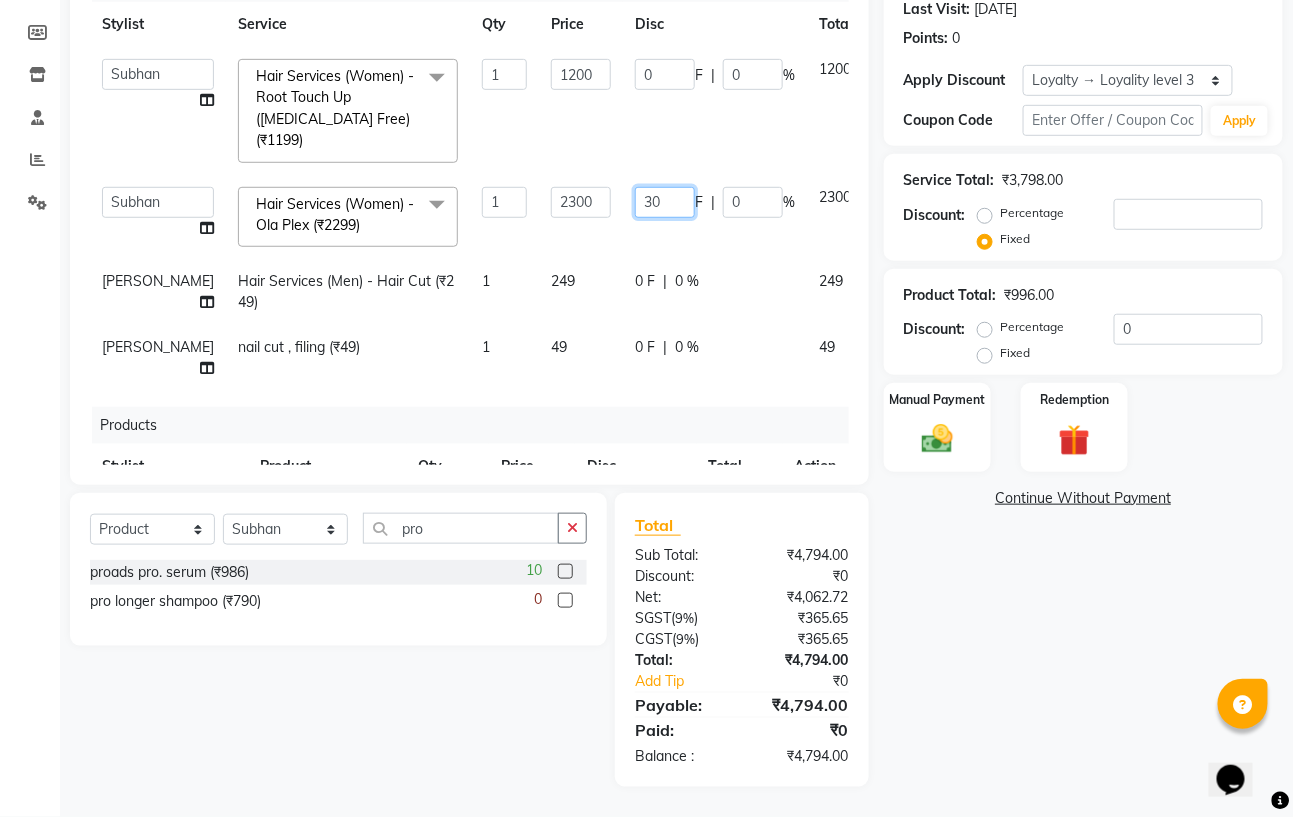 type on "300" 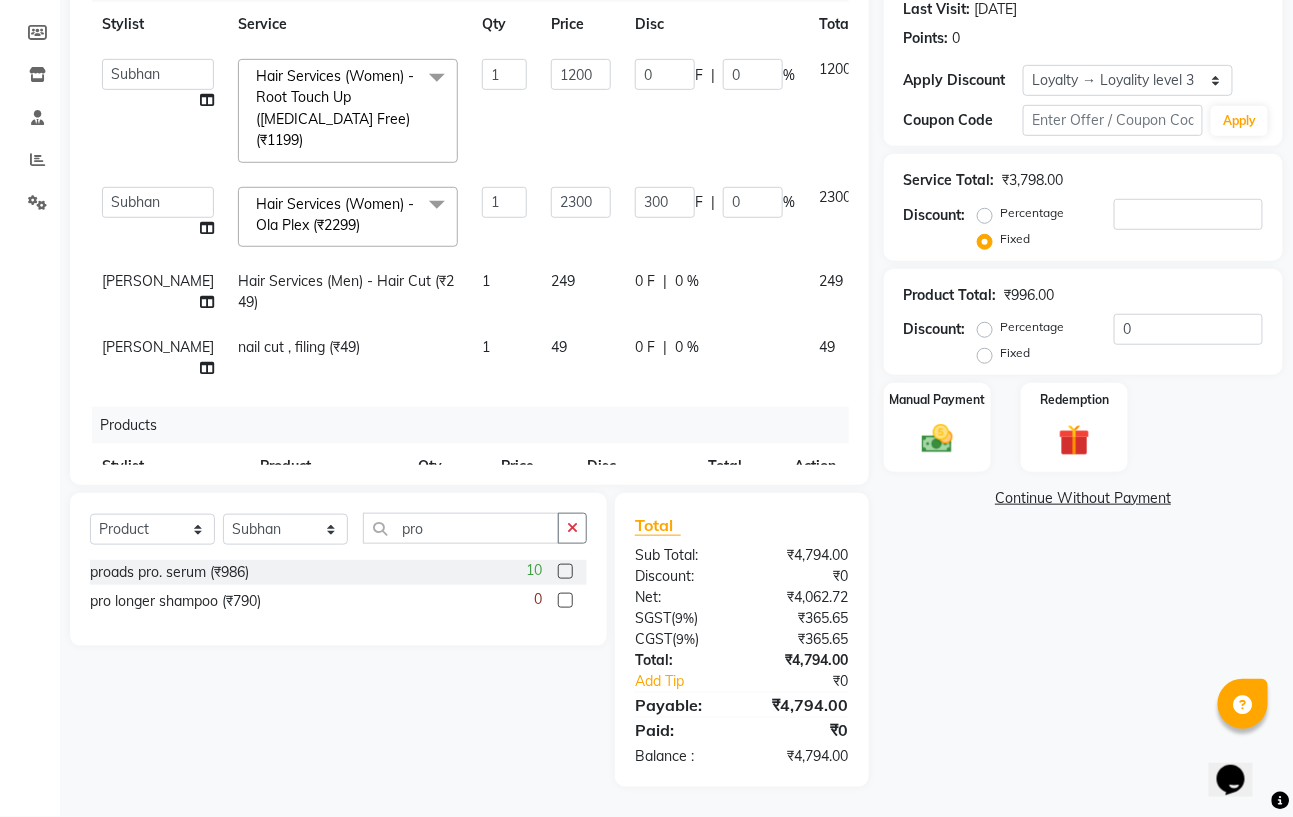 click on "Name: Padma  Membership:  No Active Membership  Total Visits:  4 Card on file:  0 Last Visit:   [DATE] Points:   0  Apply Discount Select  Loyalty → Loyality level 3  Coupon Code Apply Service Total:  ₹3,798.00  Discount:  Percentage   Fixed  Product Total:  ₹996.00  Discount:  Percentage   Fixed  0 Manual Payment Redemption  Continue Without Payment" 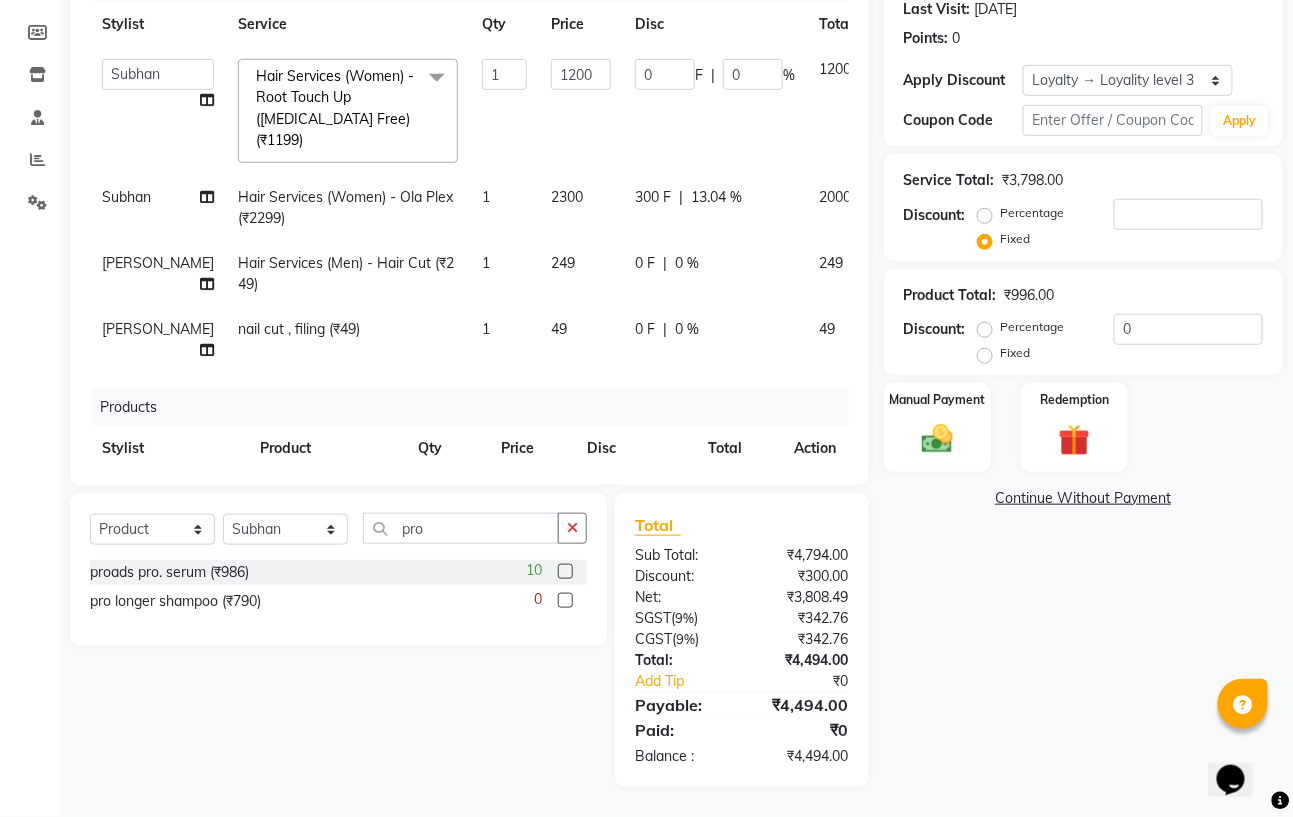 click on "Name: Padma  Membership:  No Active Membership  Total Visits:  4 Card on file:  0 Last Visit:   [DATE] Points:   0  Apply Discount Select  Loyalty → Loyality level 3  Coupon Code Apply Service Total:  ₹3,798.00  Discount:  Percentage   Fixed  Product Total:  ₹996.00  Discount:  Percentage   Fixed  0 Manual Payment Redemption  Continue Without Payment" 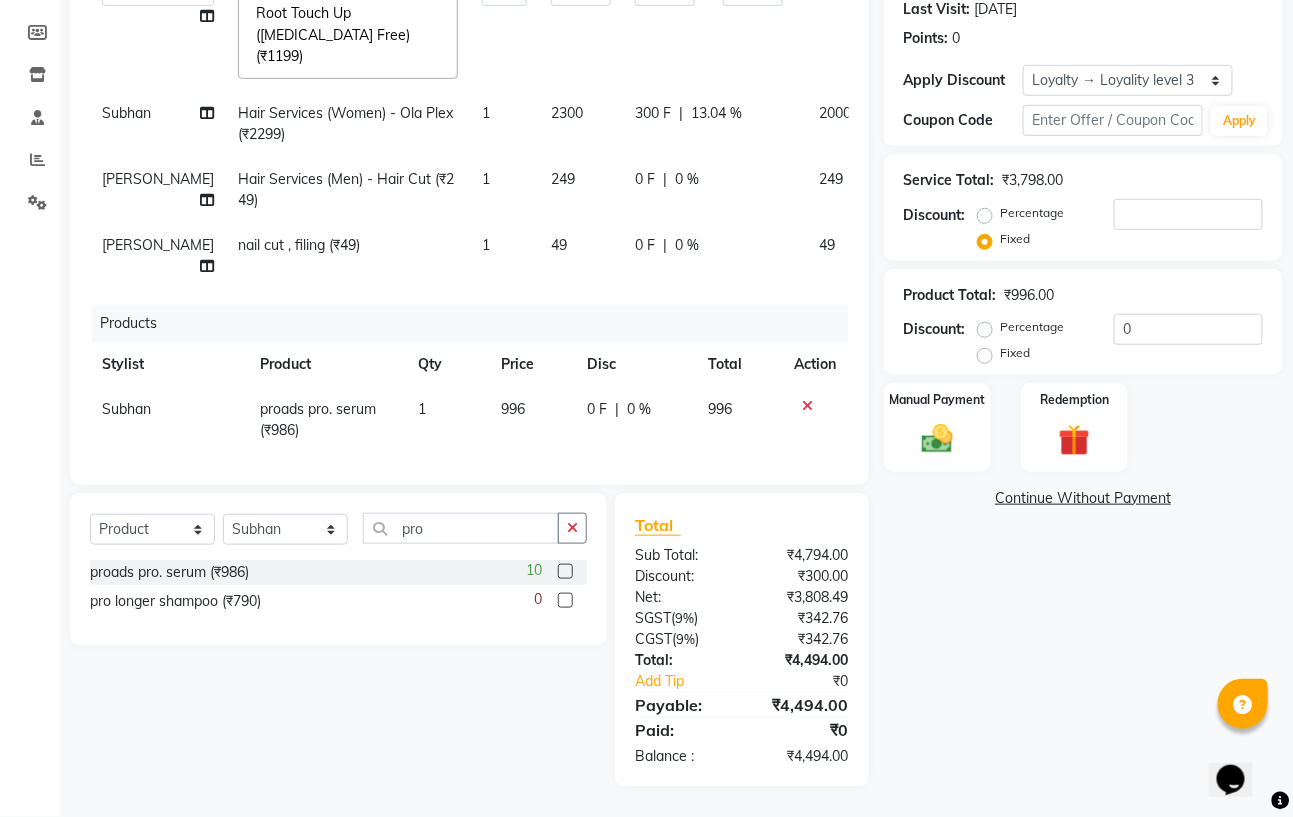 scroll, scrollTop: 129, scrollLeft: 0, axis: vertical 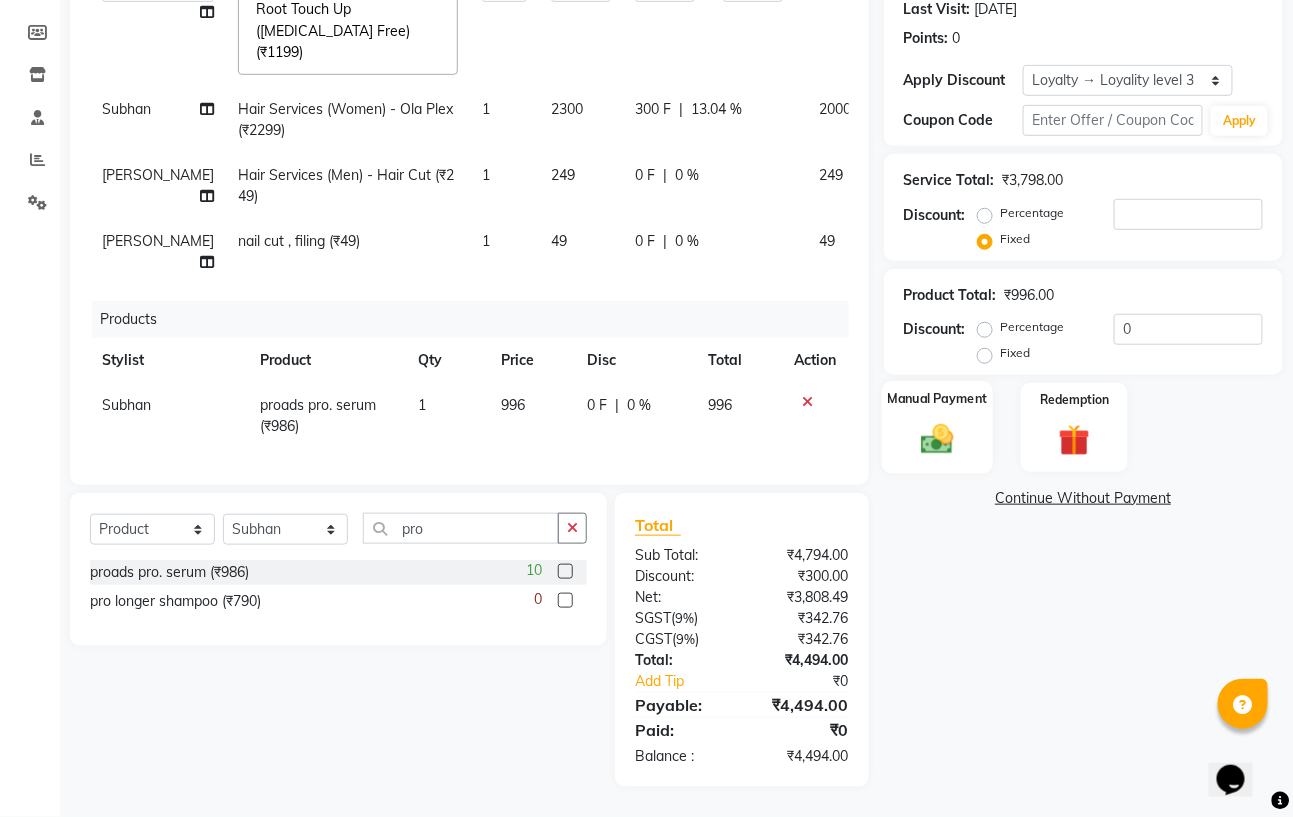 click 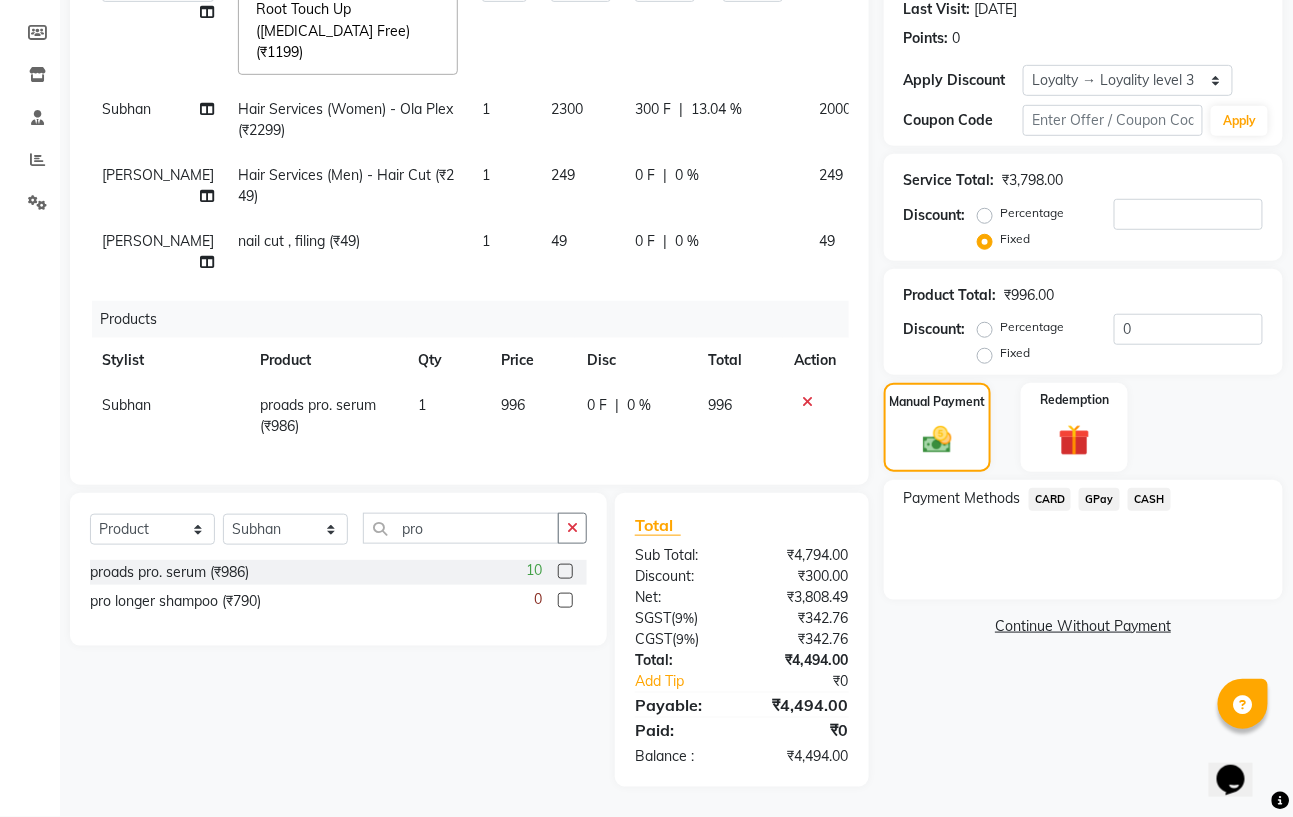 click on "CARD" 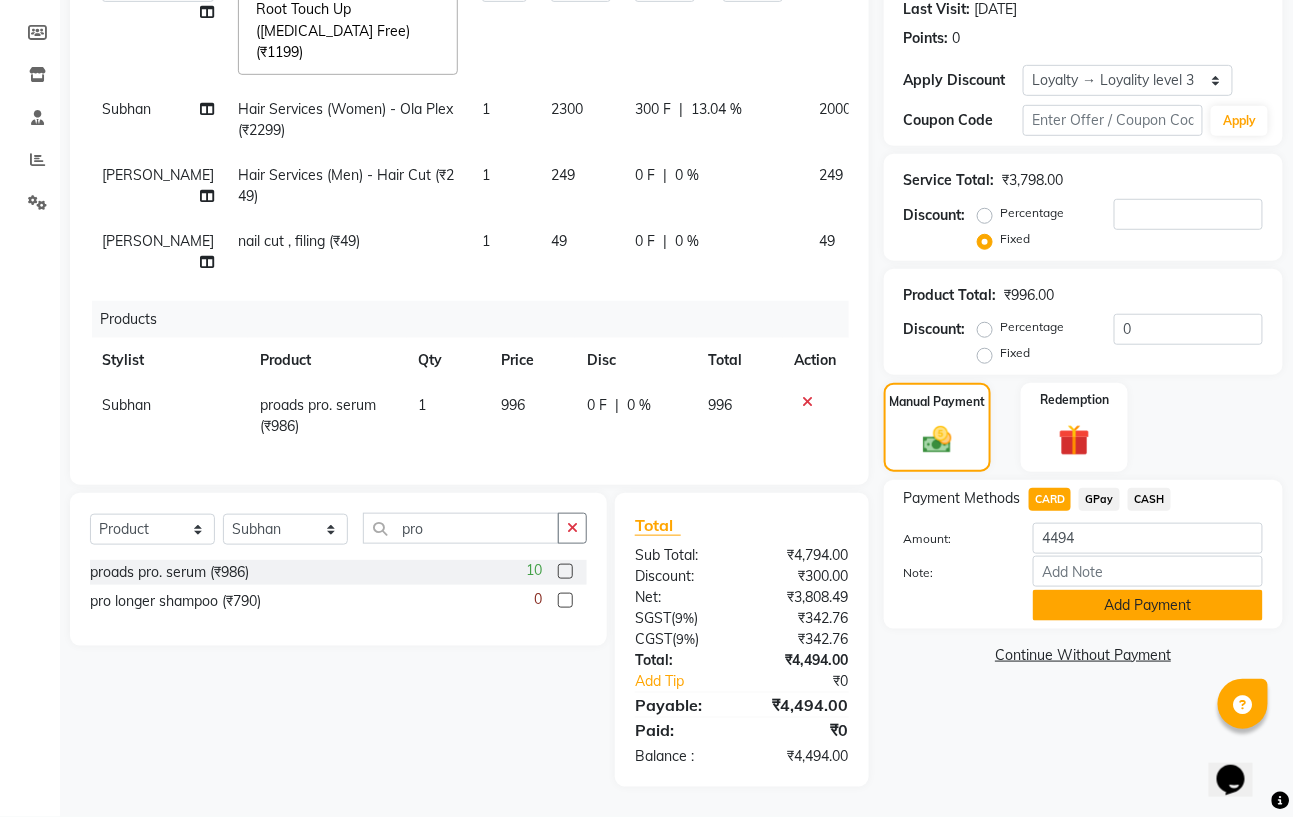 click on "Add Payment" 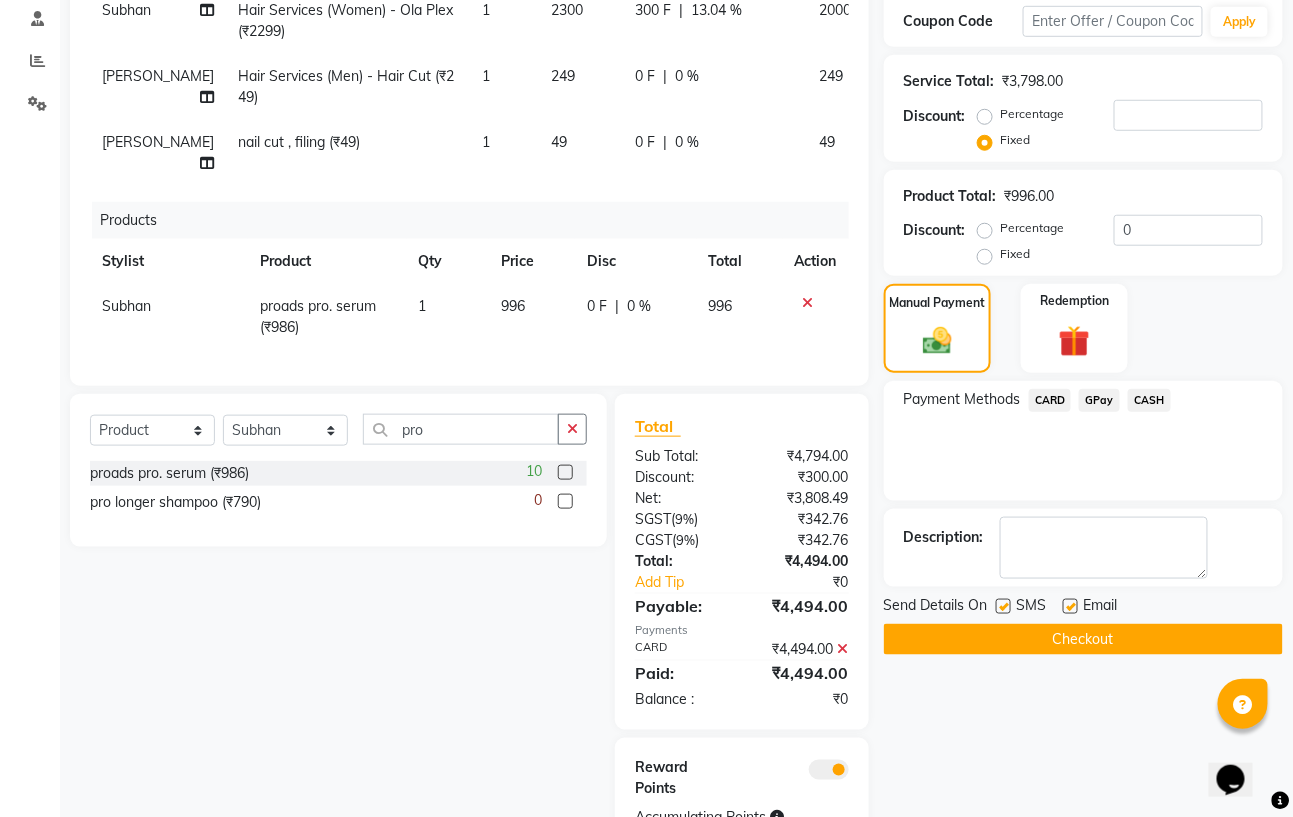 scroll, scrollTop: 485, scrollLeft: 0, axis: vertical 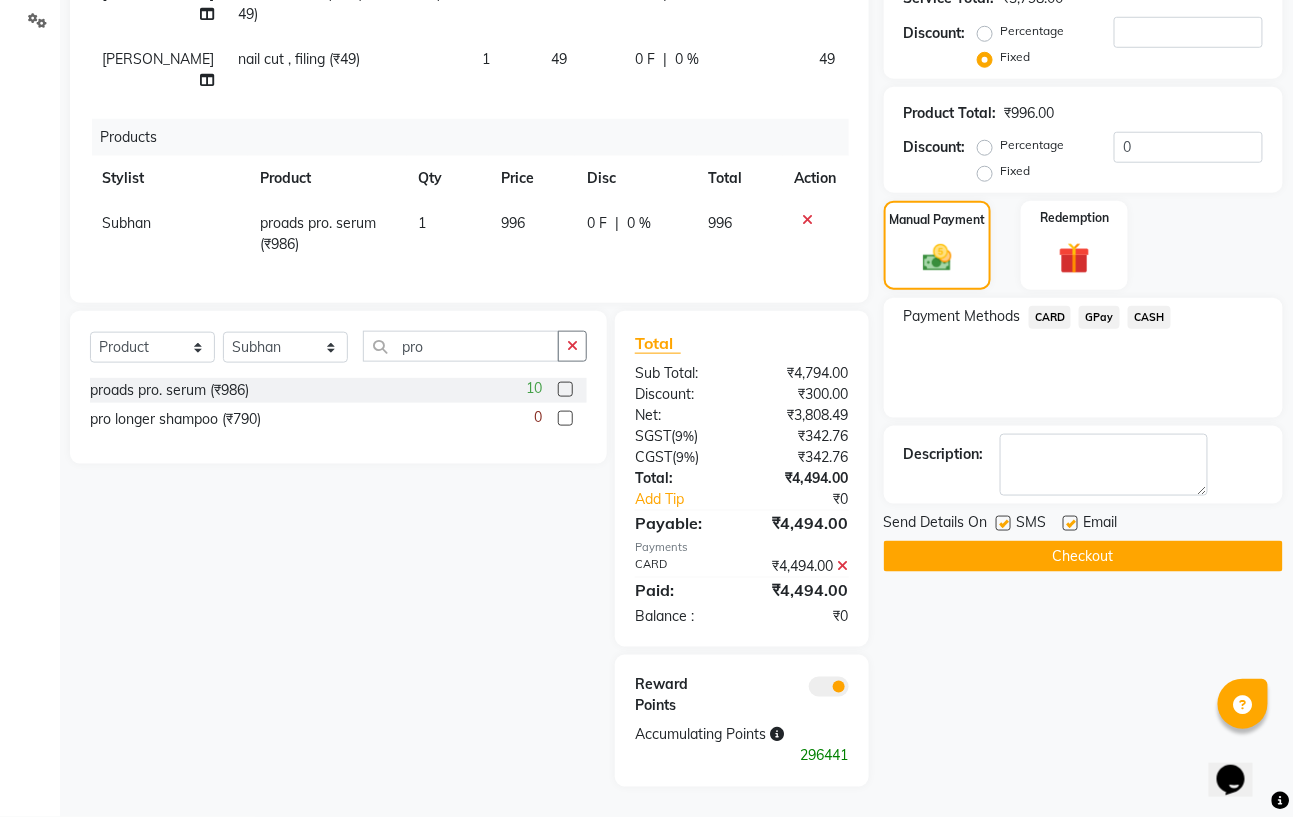 click on "Checkout" 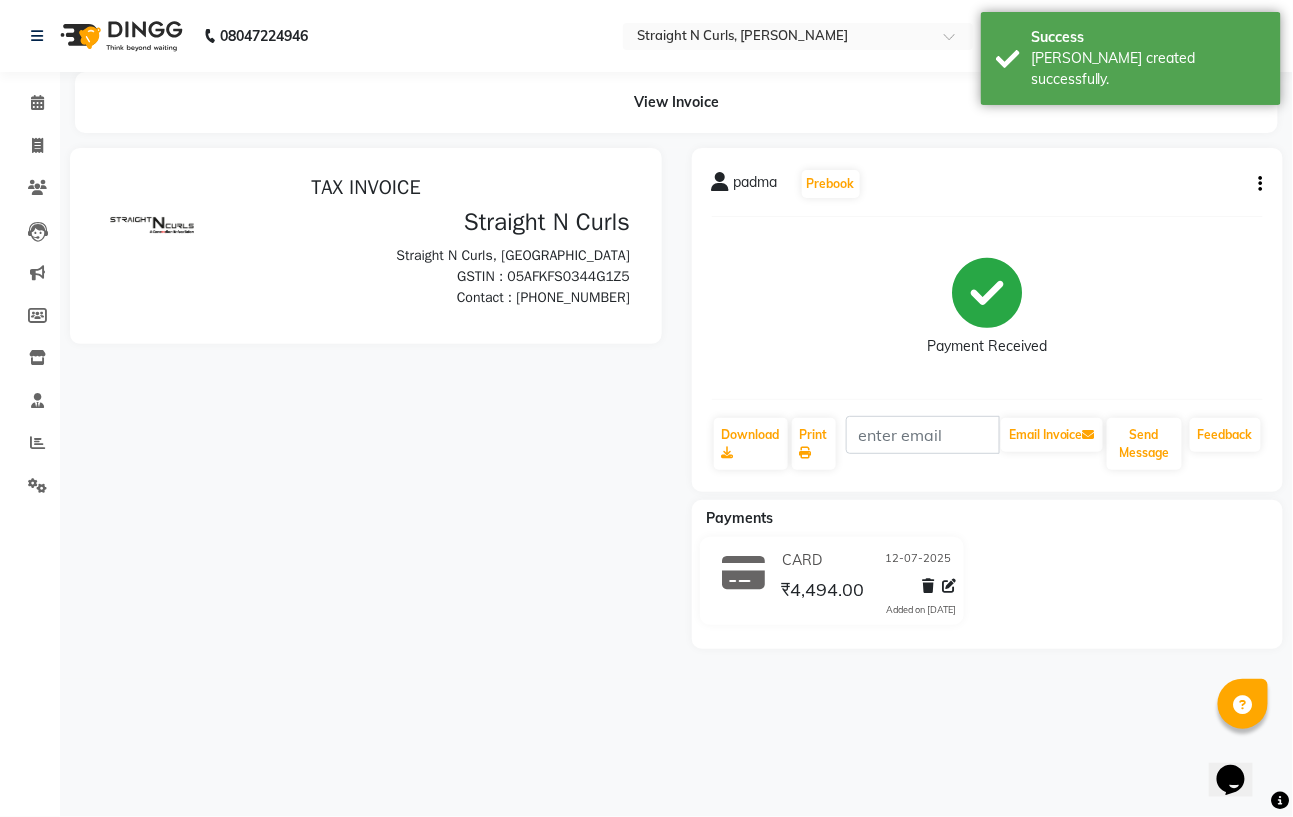 scroll, scrollTop: 0, scrollLeft: 0, axis: both 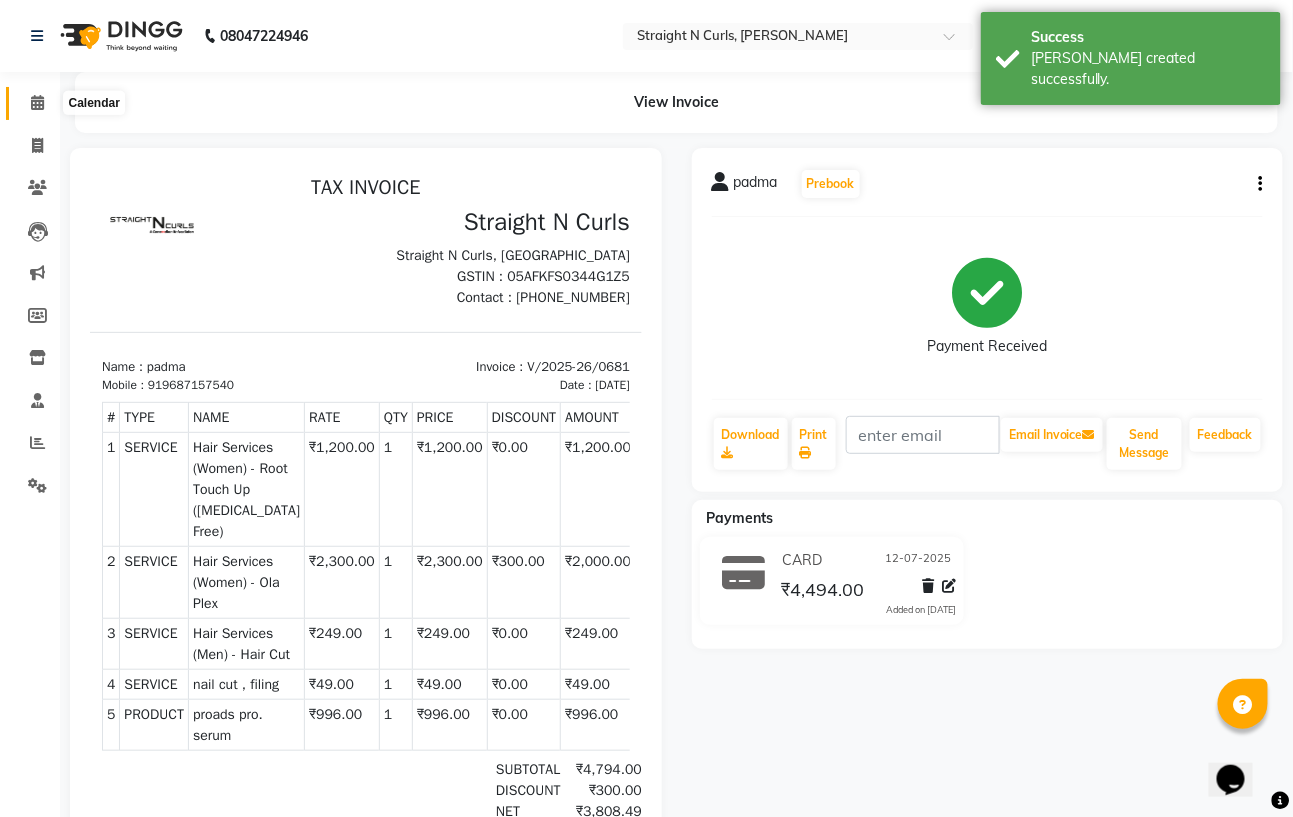 click 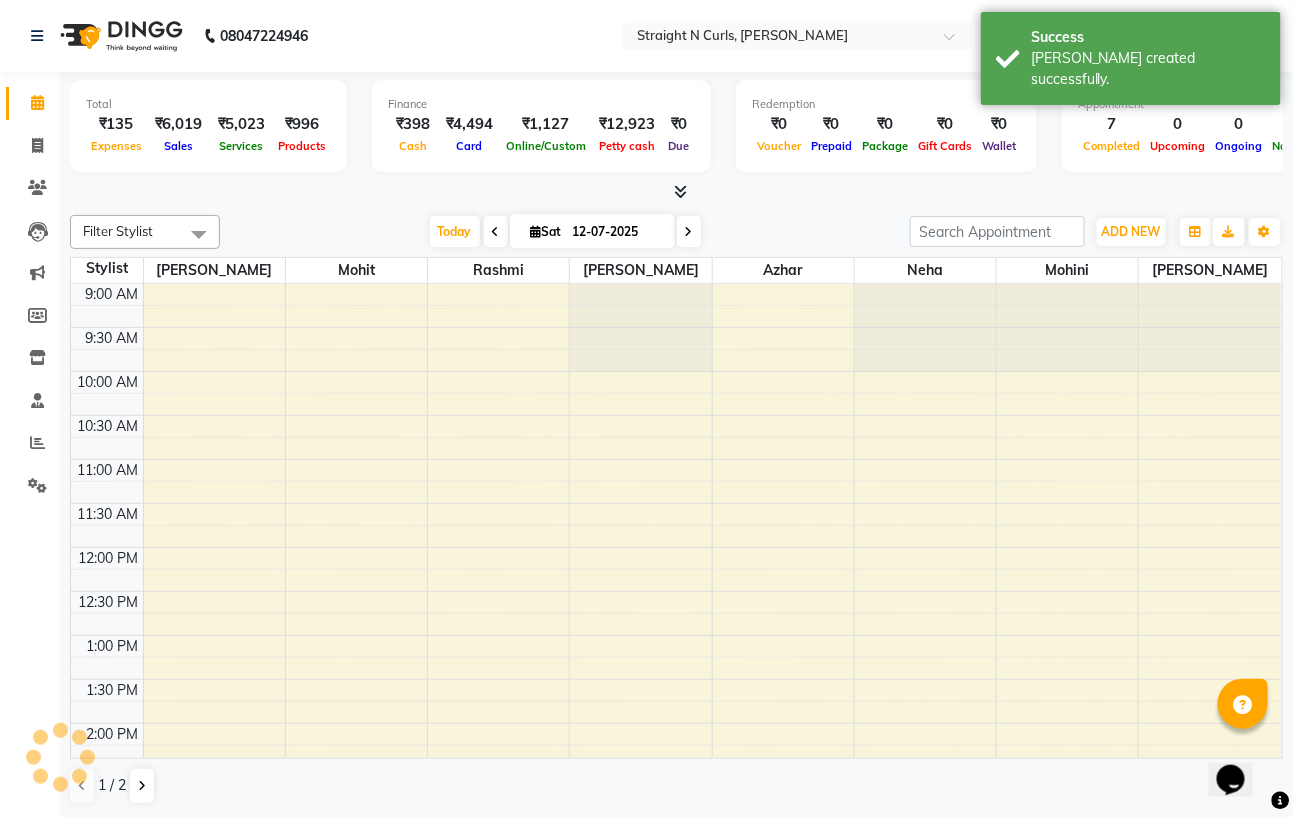 scroll, scrollTop: 556, scrollLeft: 0, axis: vertical 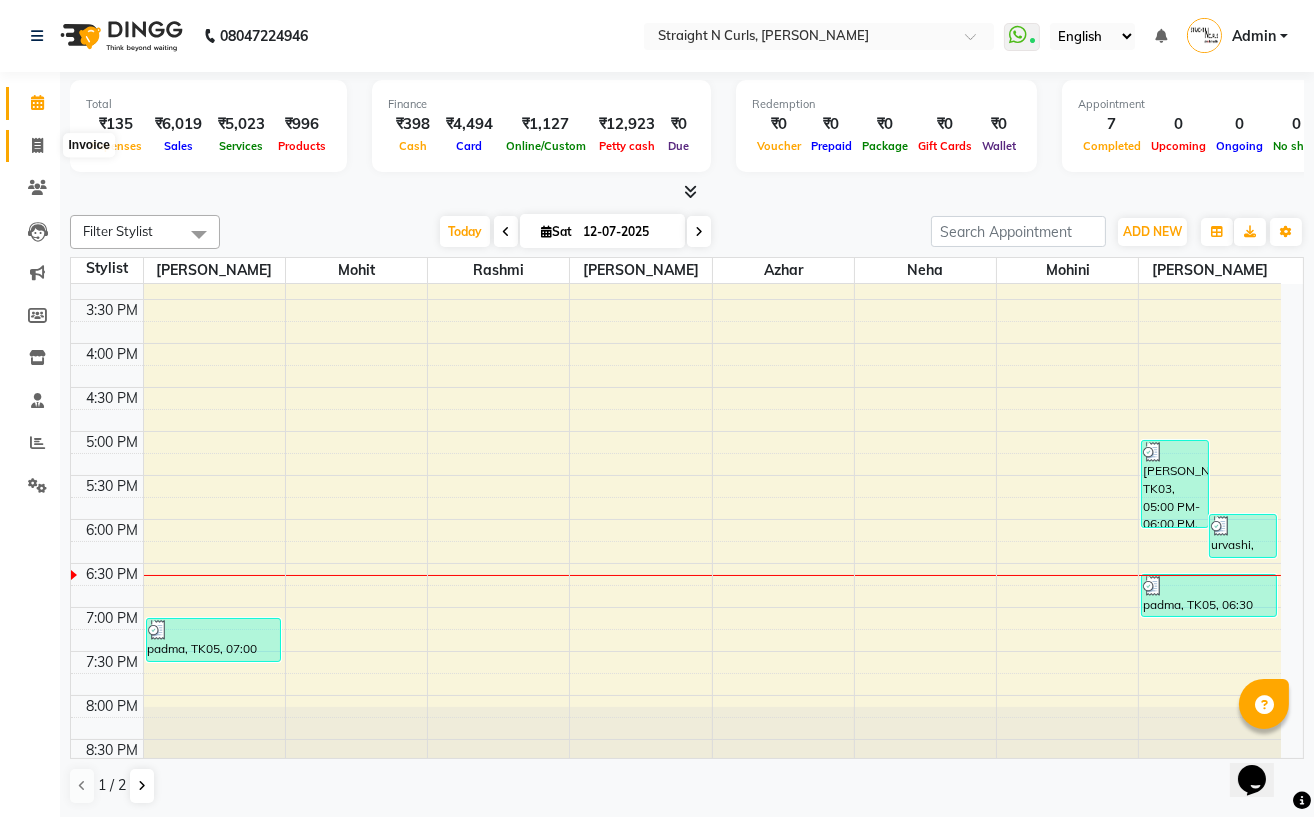 click 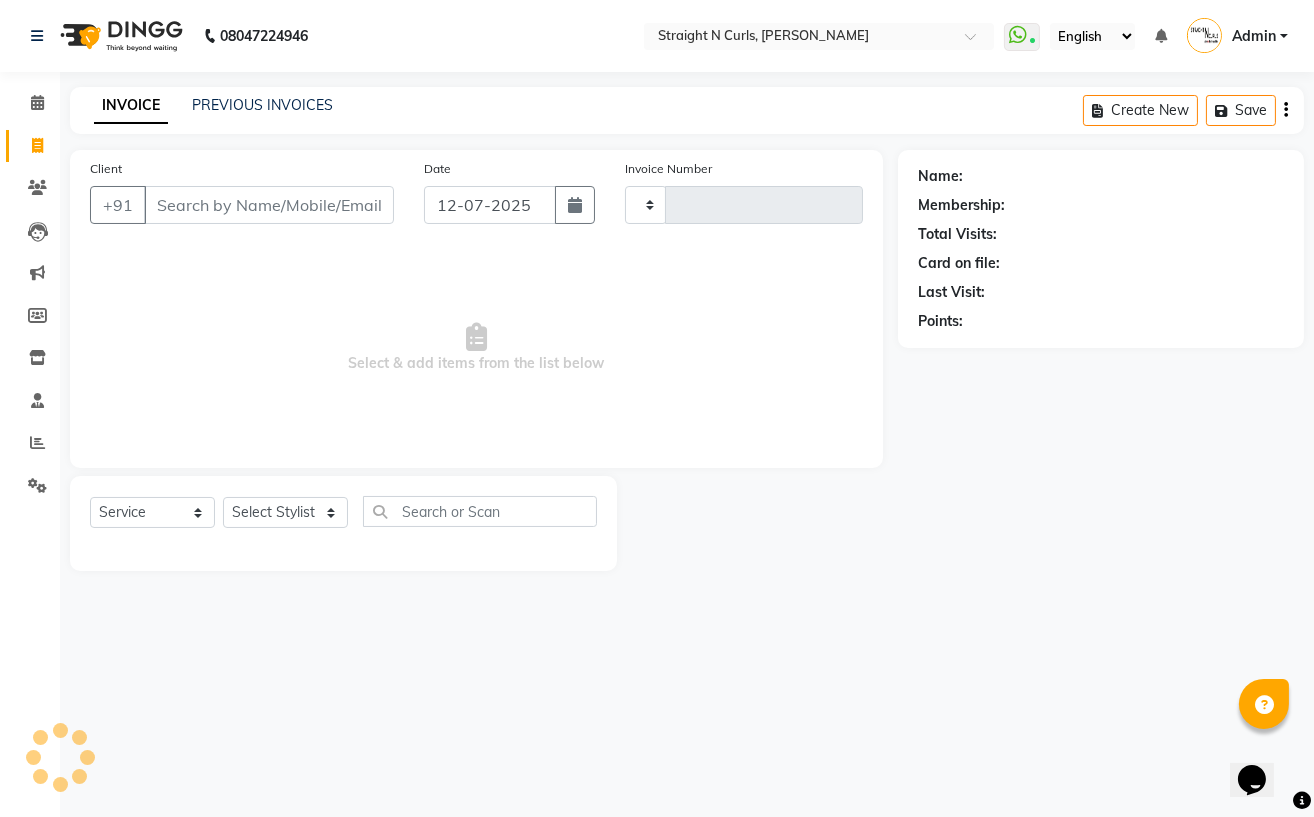 type on "0682" 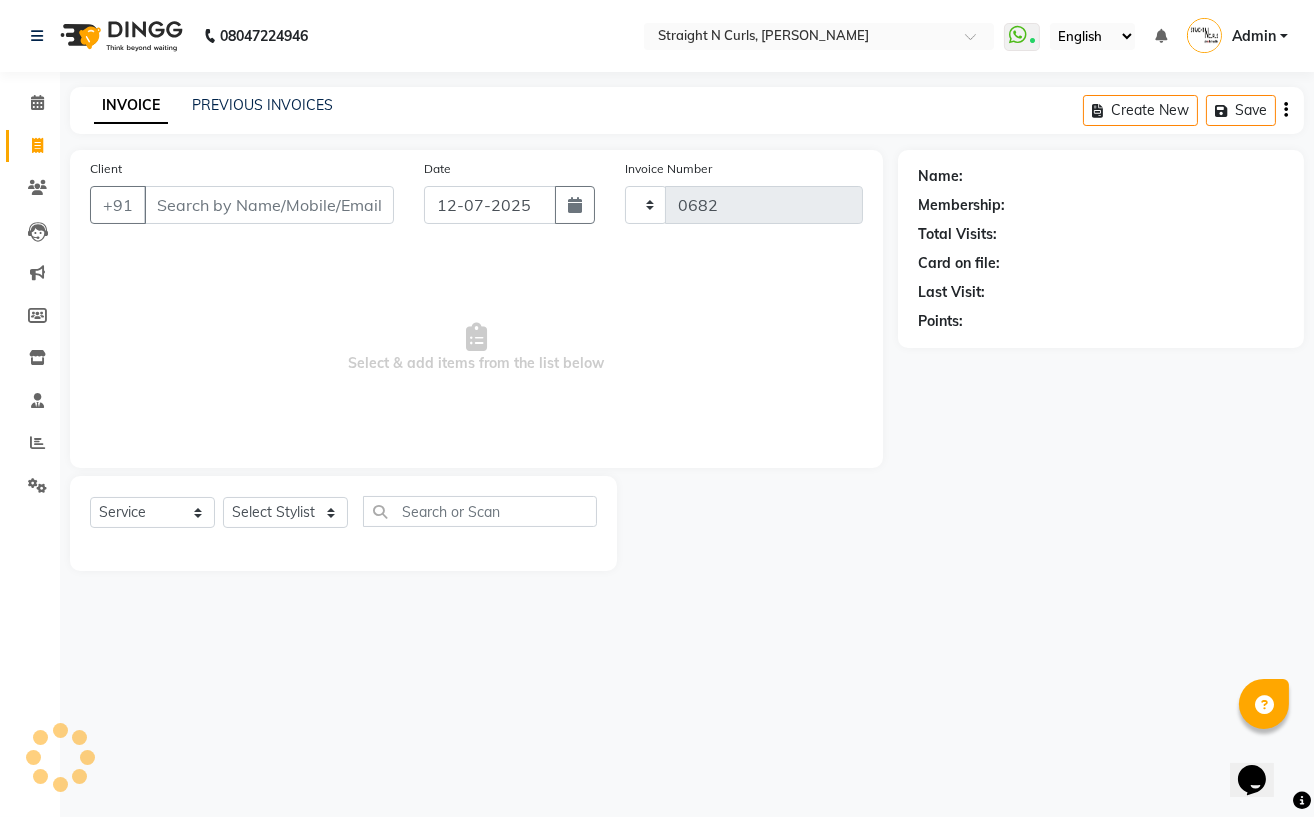 select on "7039" 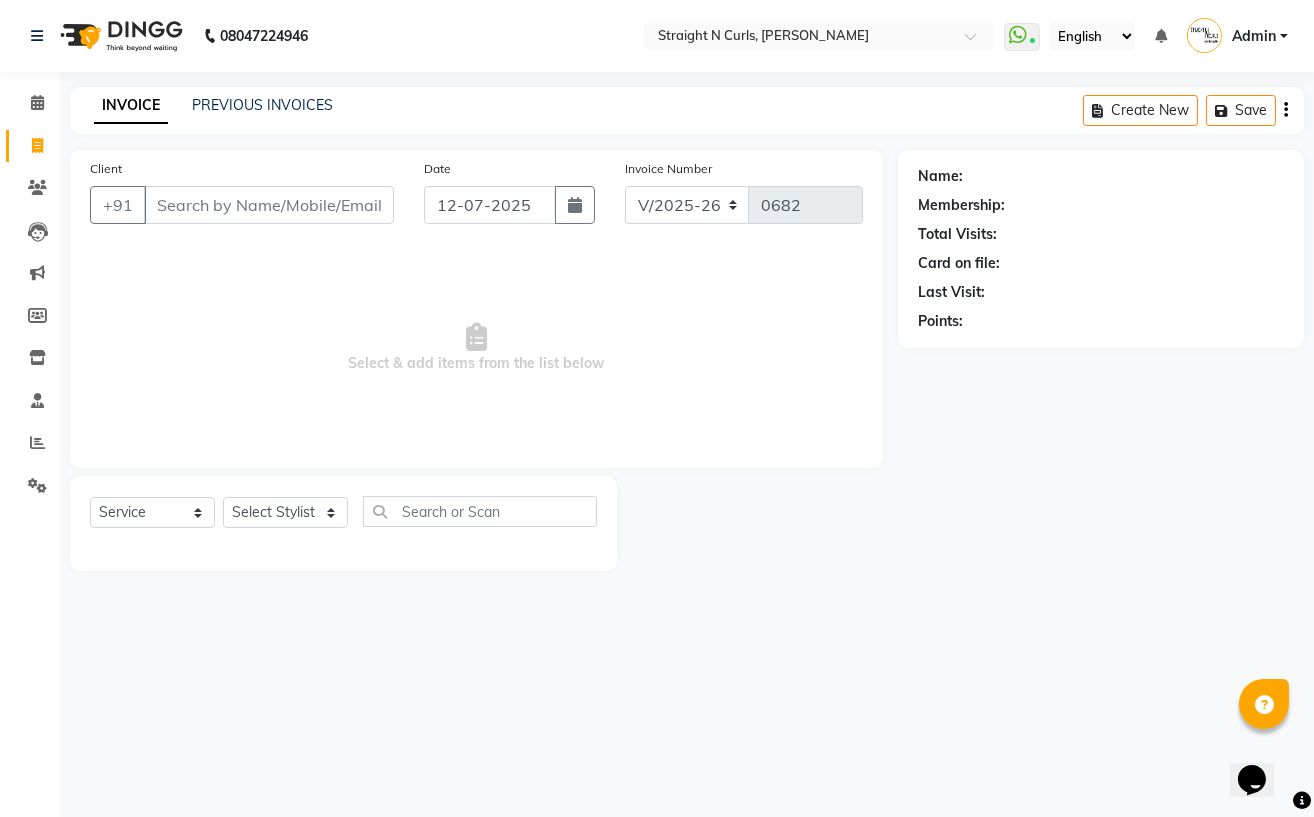 click on "Client" at bounding box center (269, 205) 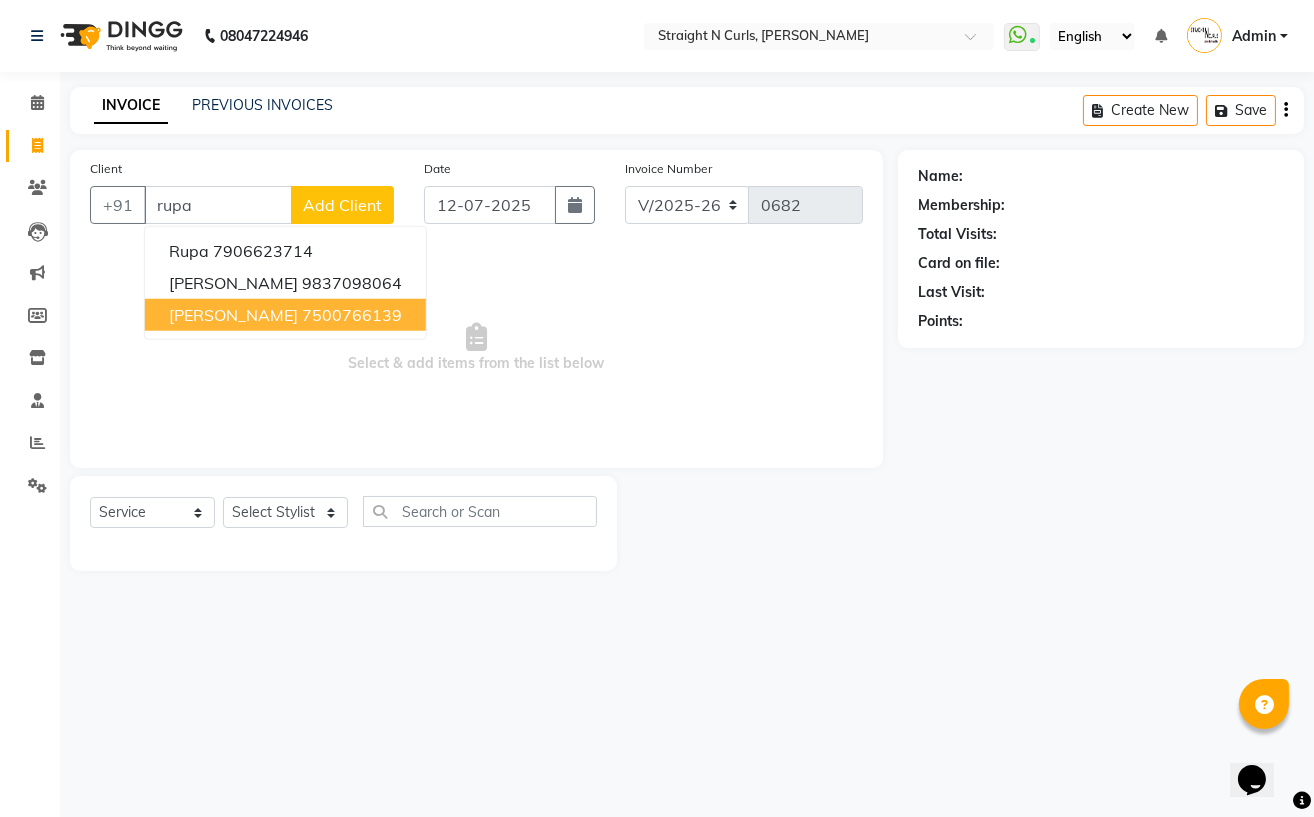 click on "[PERSON_NAME]  7500766139" at bounding box center (285, 315) 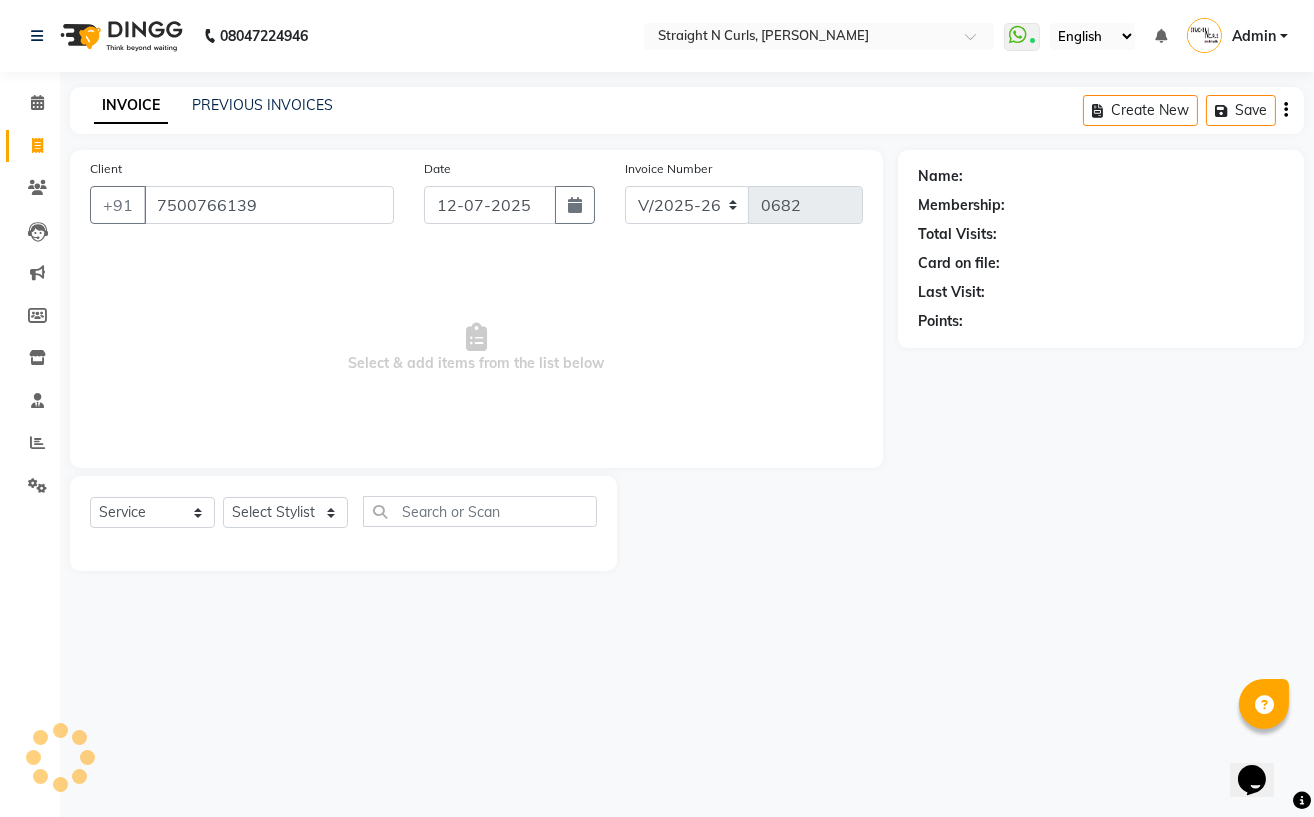 type on "7500766139" 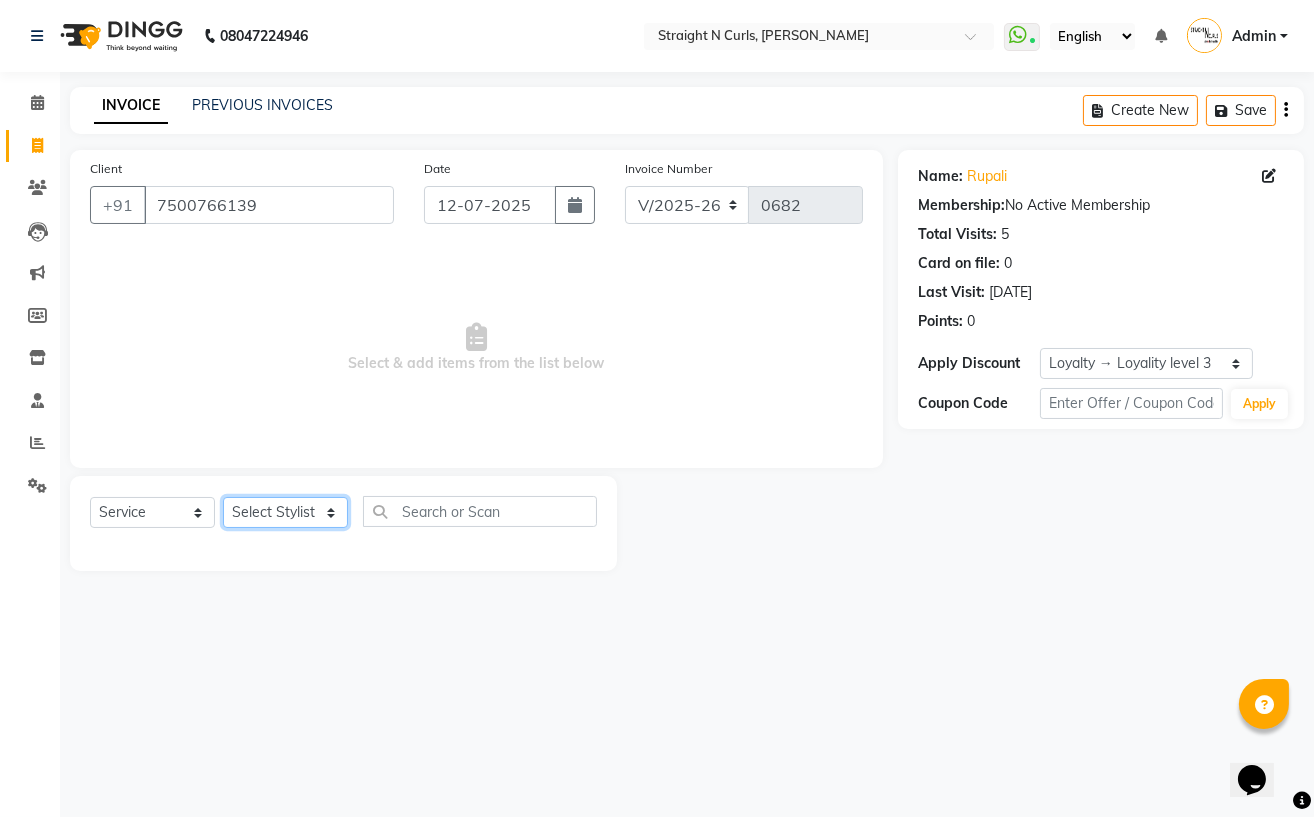 click on "Select Stylist [PERSON_NAME] [PERSON_NAME] [PERSON_NAME] Mohit [PERSON_NAME] [PERSON_NAME] [PERSON_NAME]" 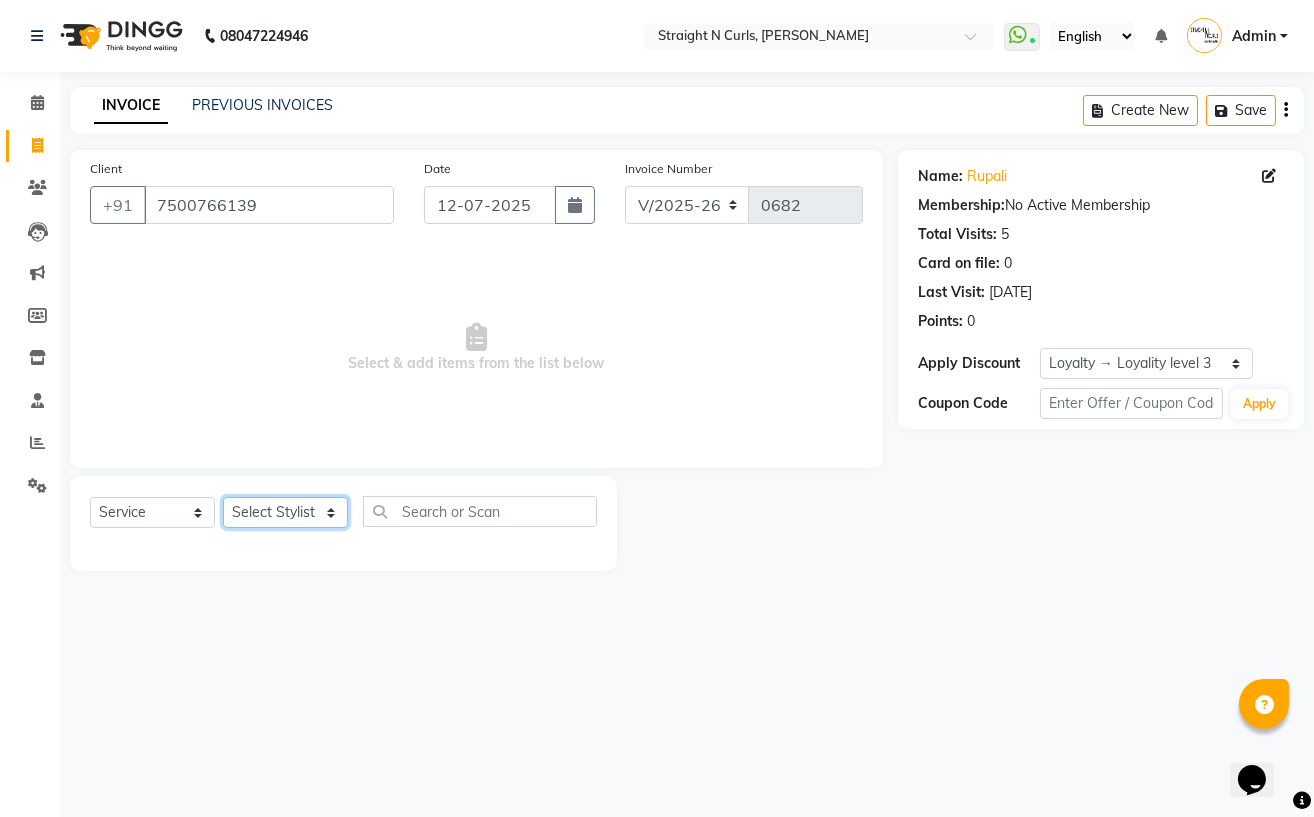select on "59165" 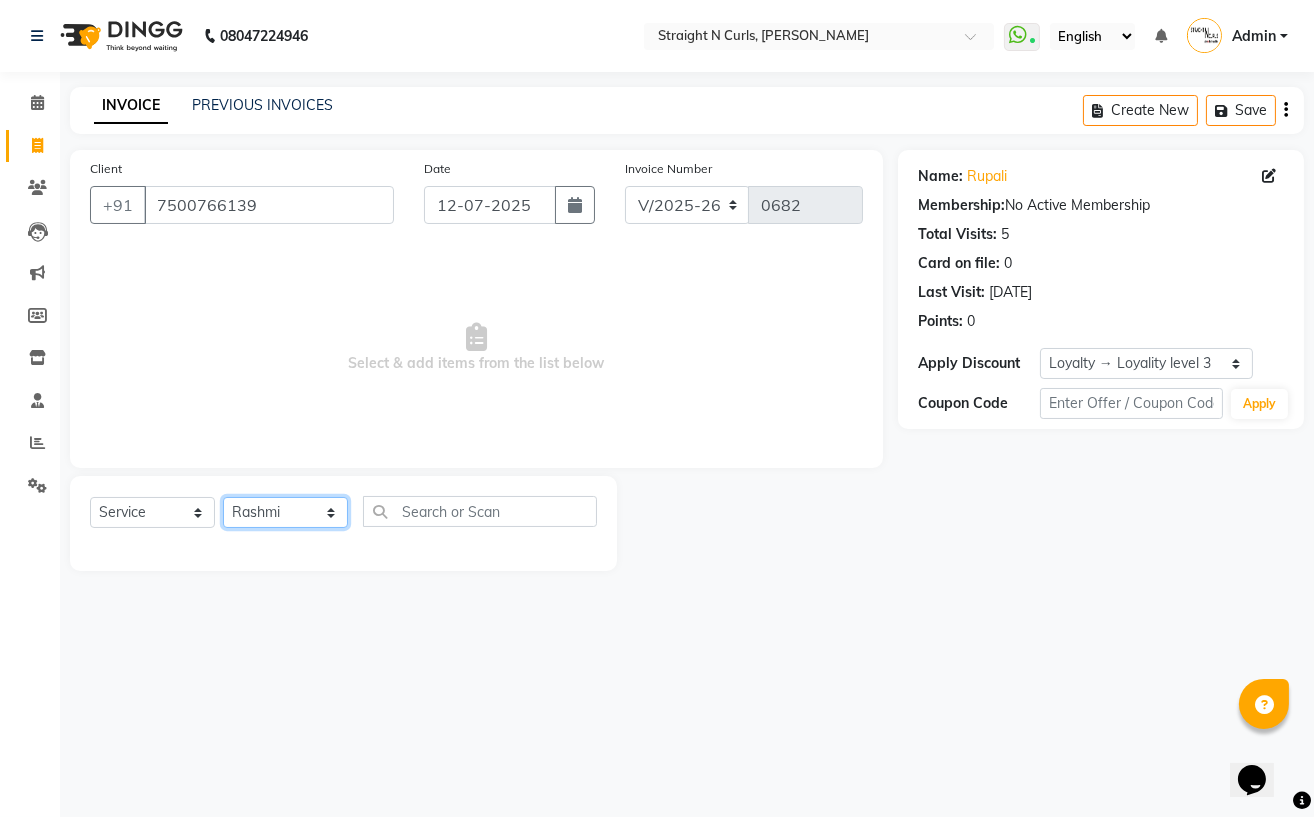click on "Select Stylist [PERSON_NAME] [PERSON_NAME] [PERSON_NAME] Mohit [PERSON_NAME] [PERSON_NAME] [PERSON_NAME]" 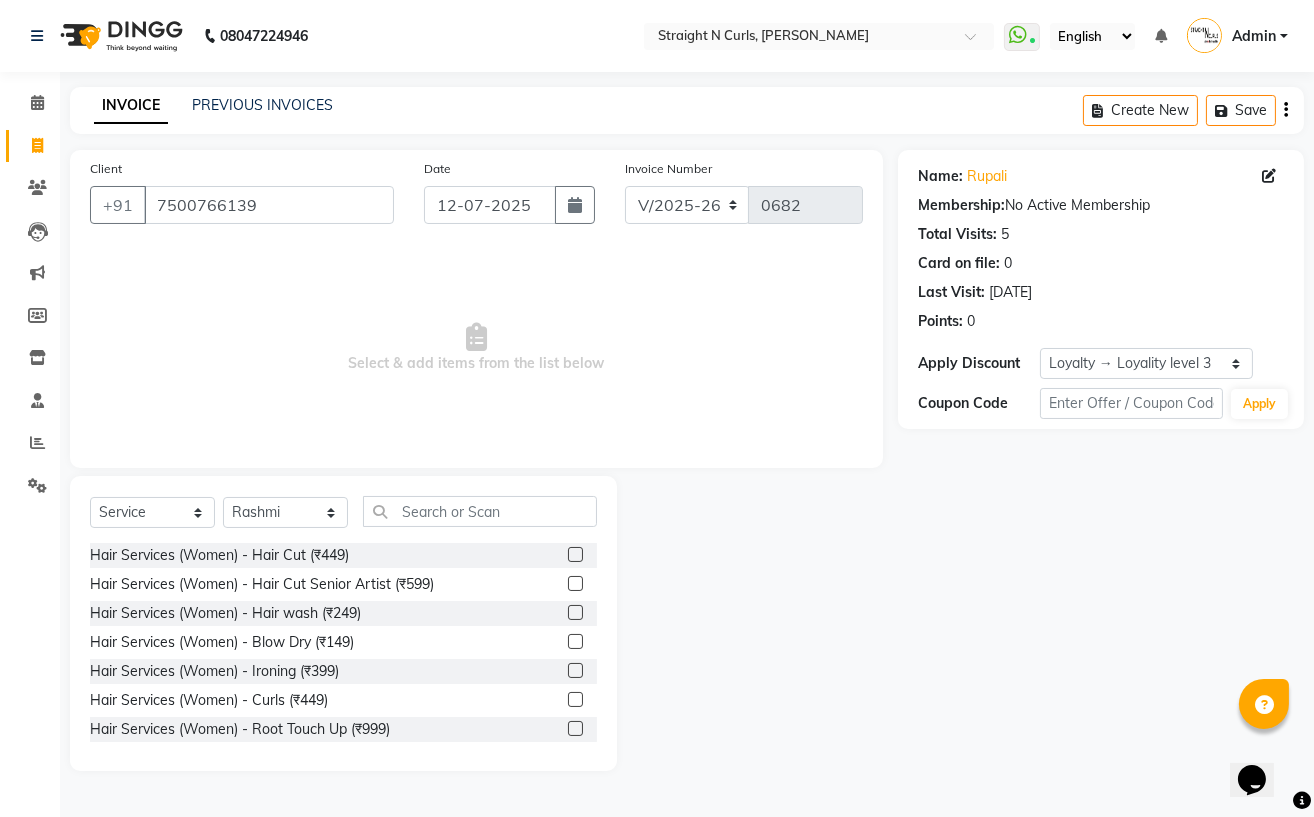 click 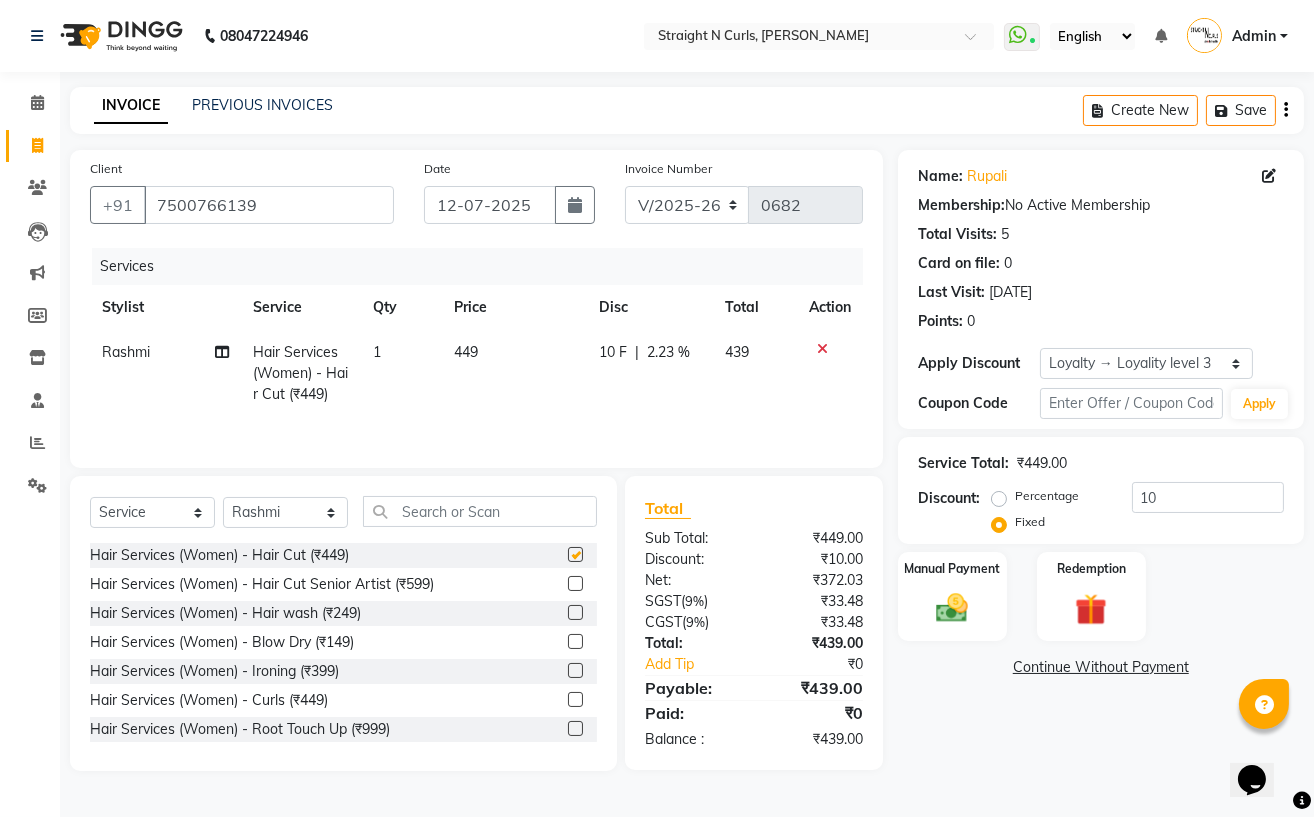 checkbox on "false" 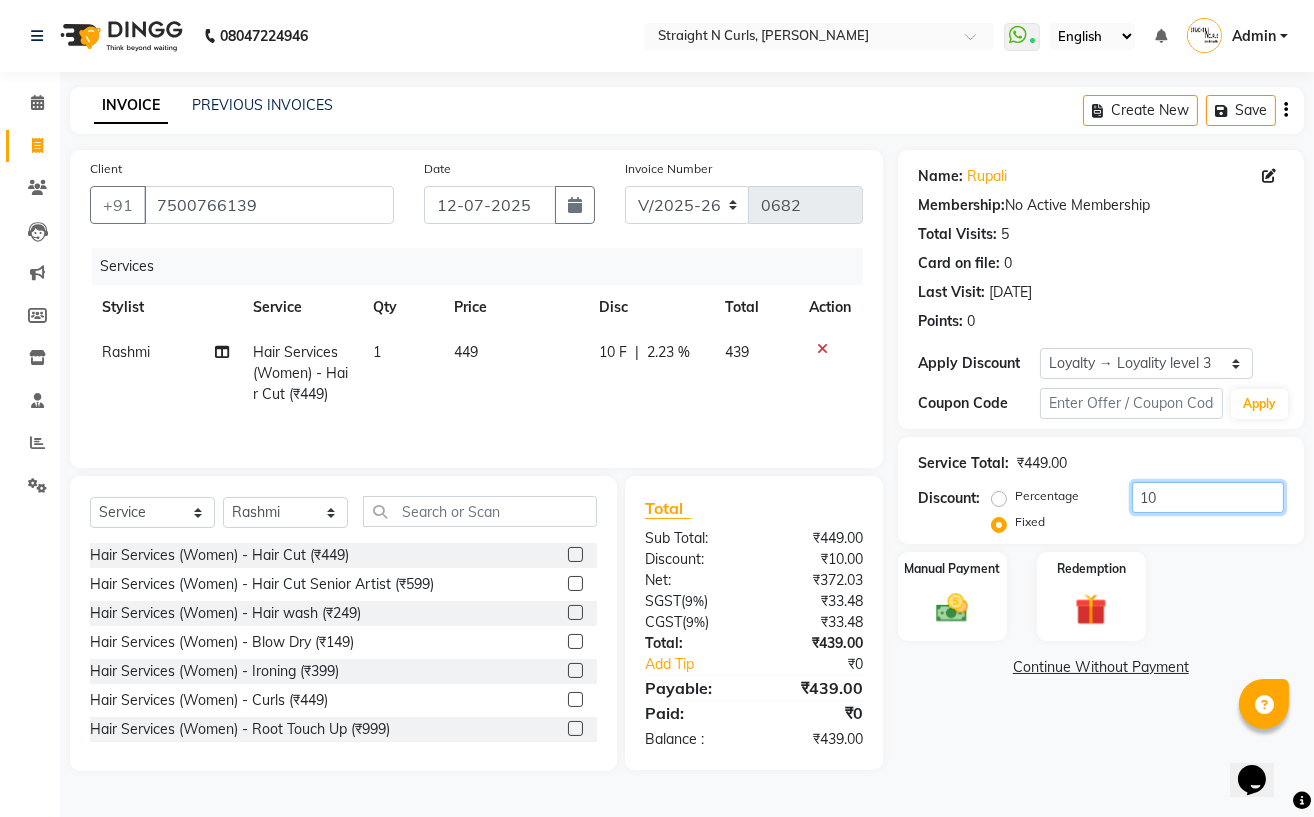 click on "10" 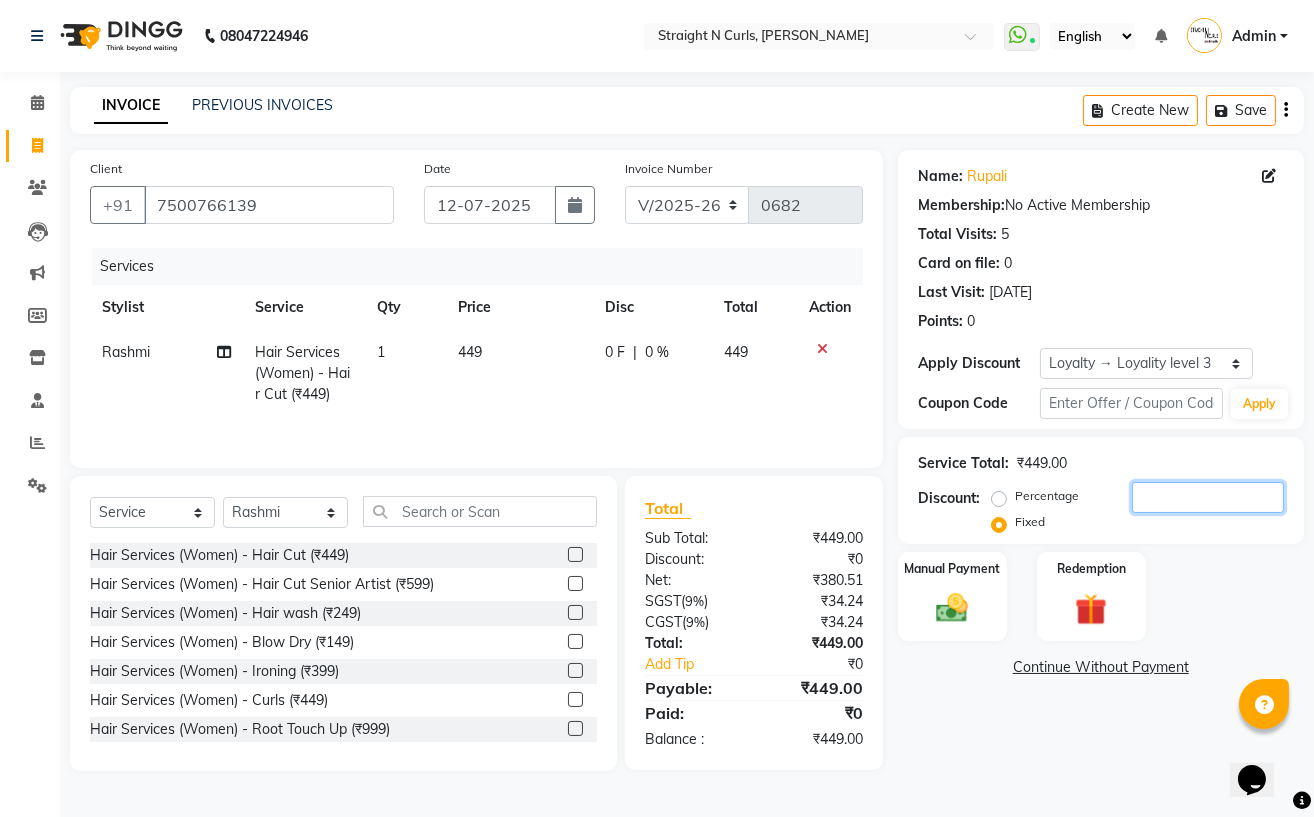 type 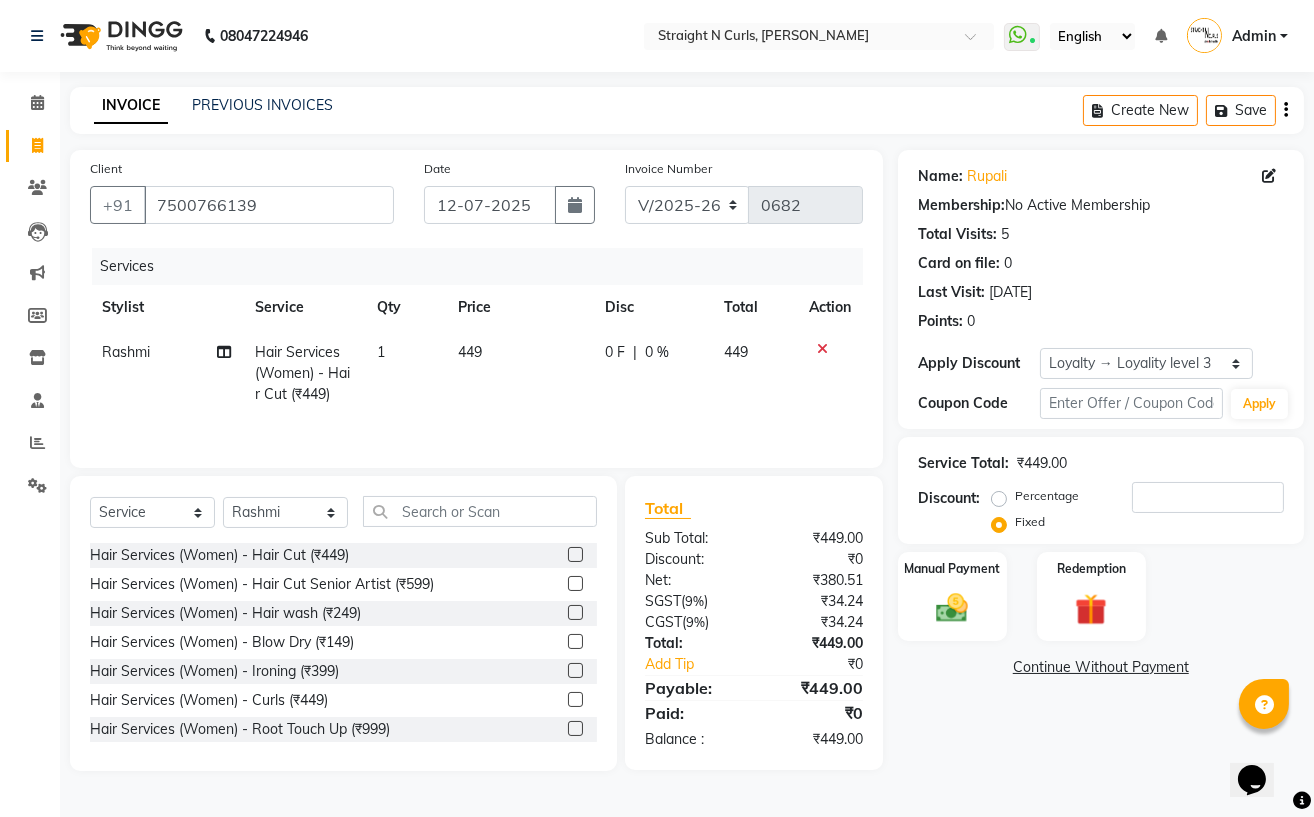 click on "449" 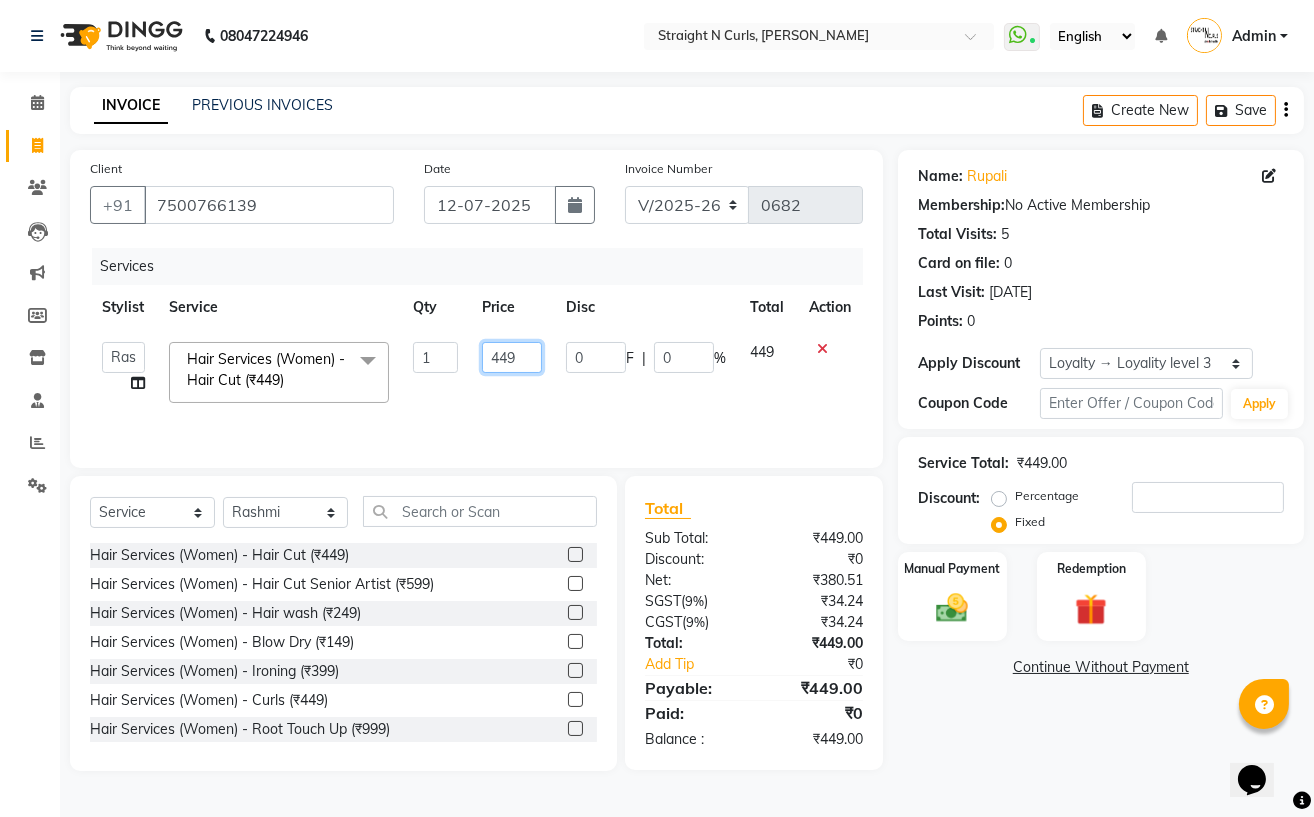 click on "449" 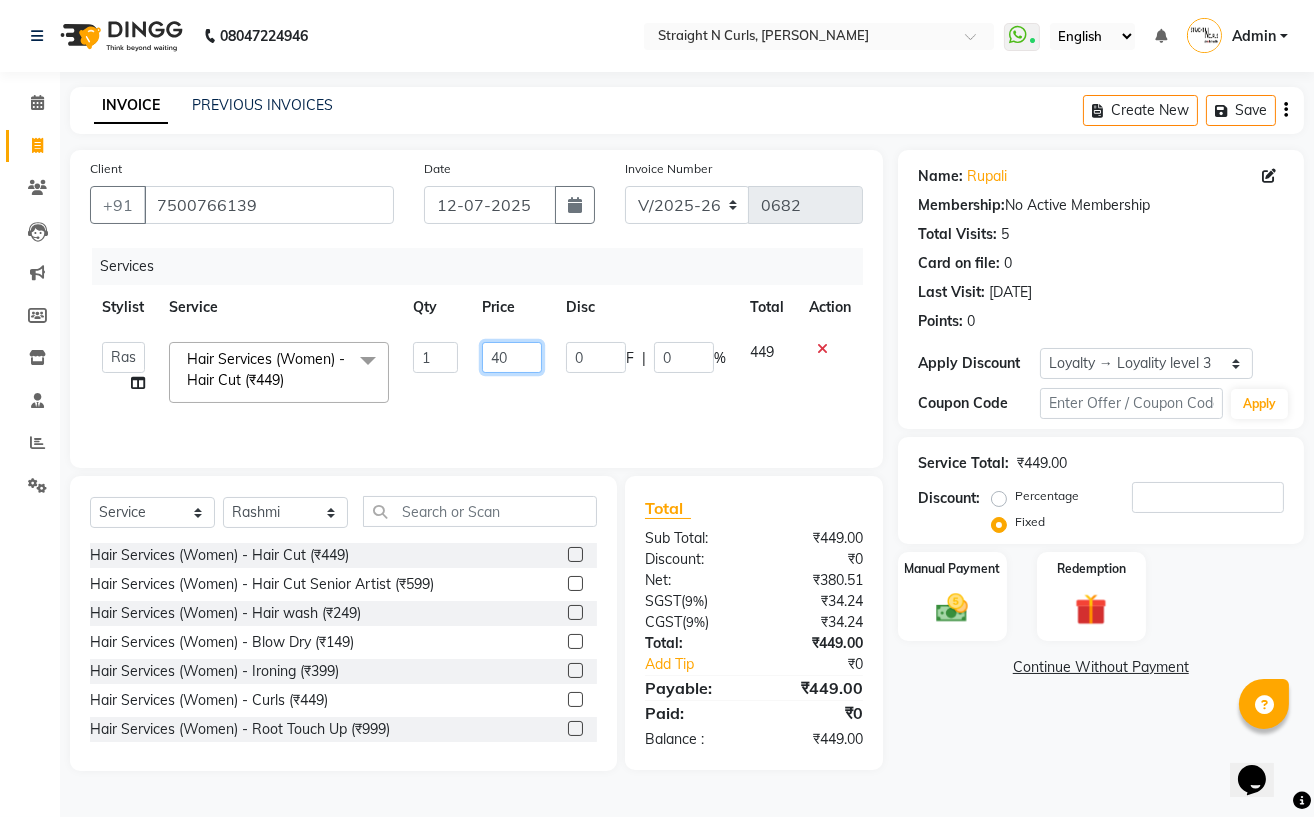 type on "400" 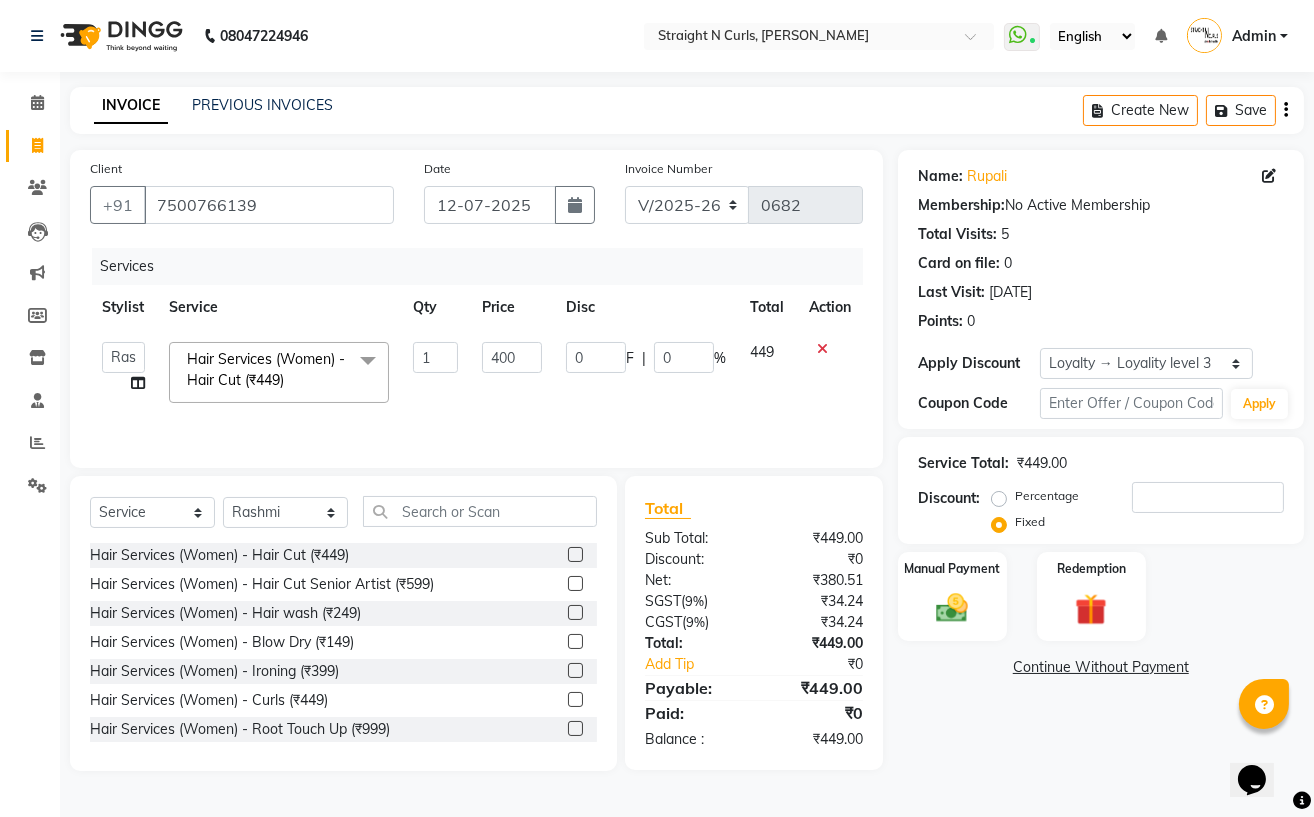 click on "Name: [PERSON_NAME]  Membership:  No Active Membership  Total Visits:  5 Card on file:  0 Last Visit:   [DATE] Points:   0  Apply Discount Select  Loyalty → Loyality level 3  Coupon Code Apply Service Total:  ₹449.00  Discount:  Percentage   Fixed  Manual Payment Redemption  Continue Without Payment" 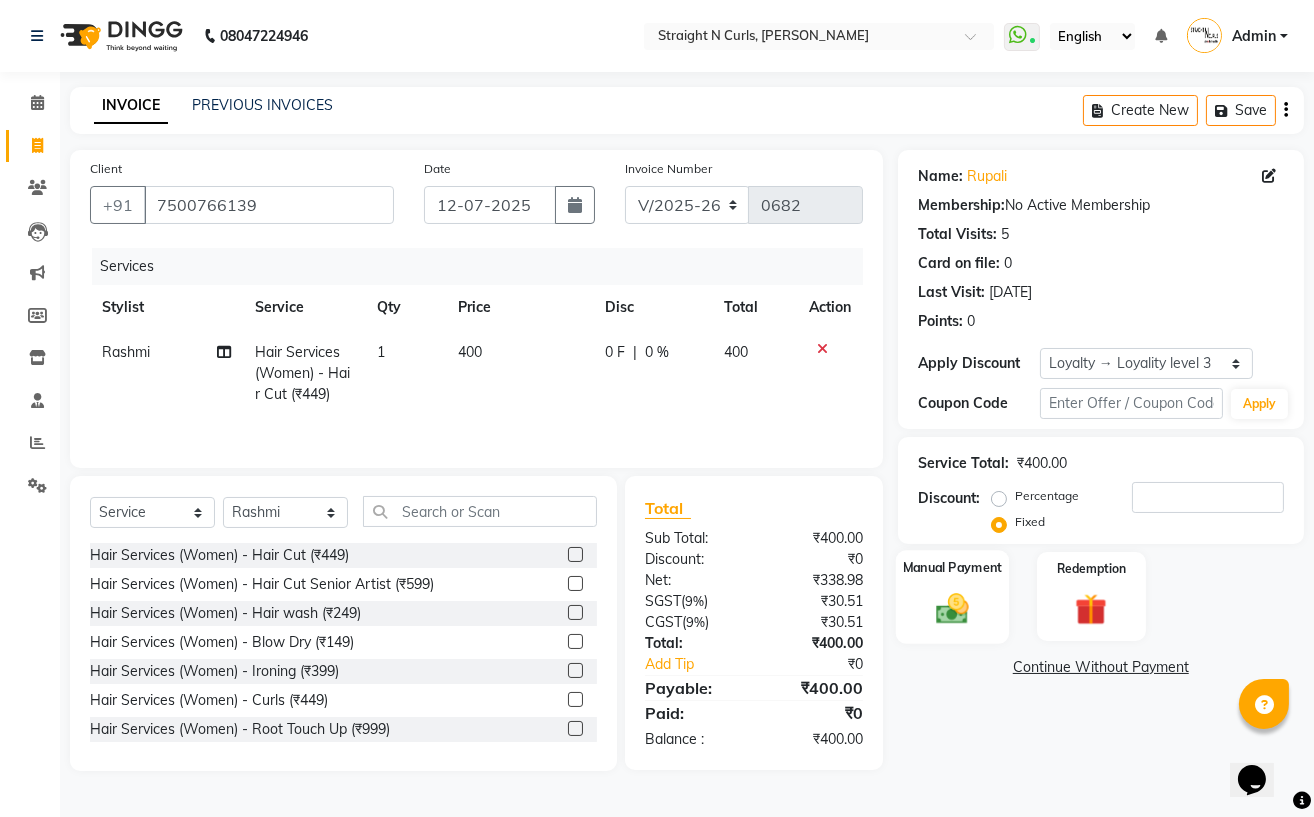 click 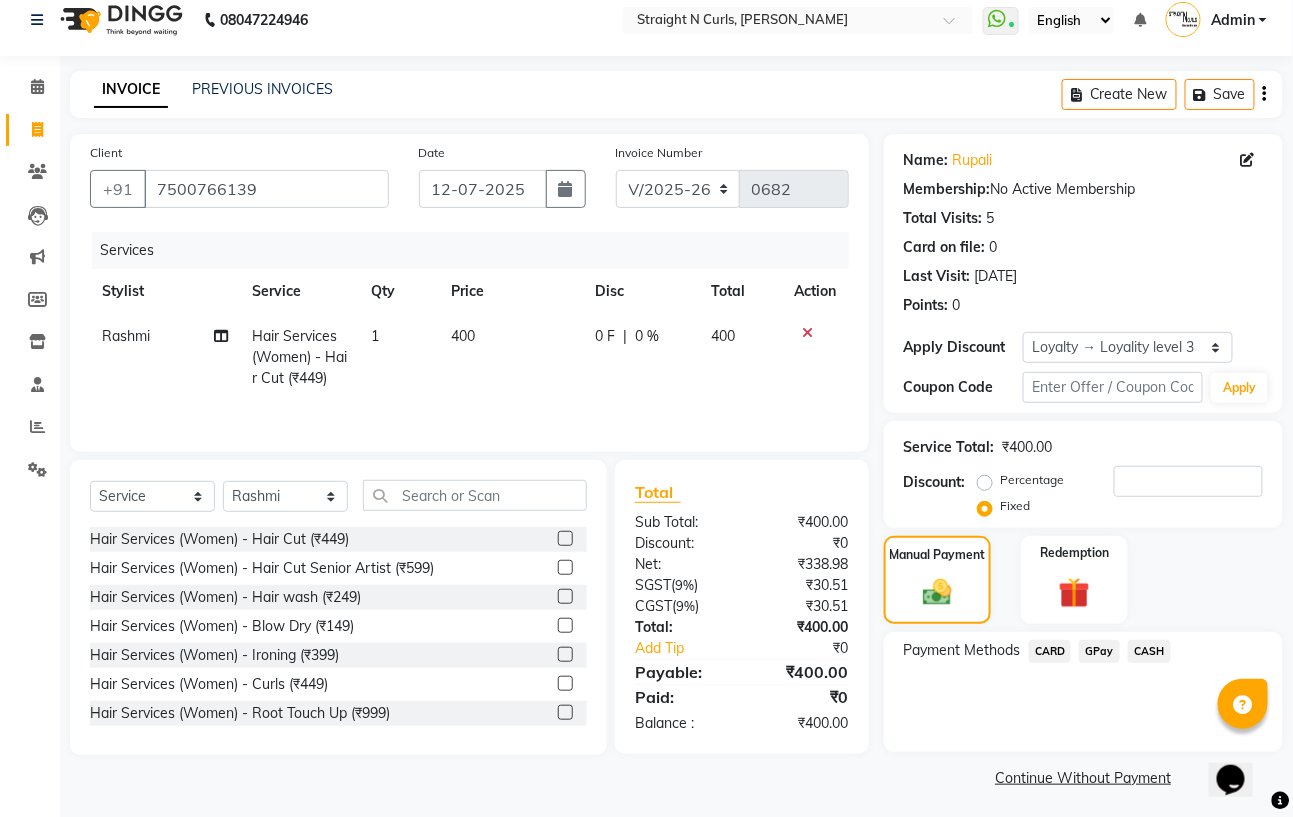 scroll, scrollTop: 21, scrollLeft: 0, axis: vertical 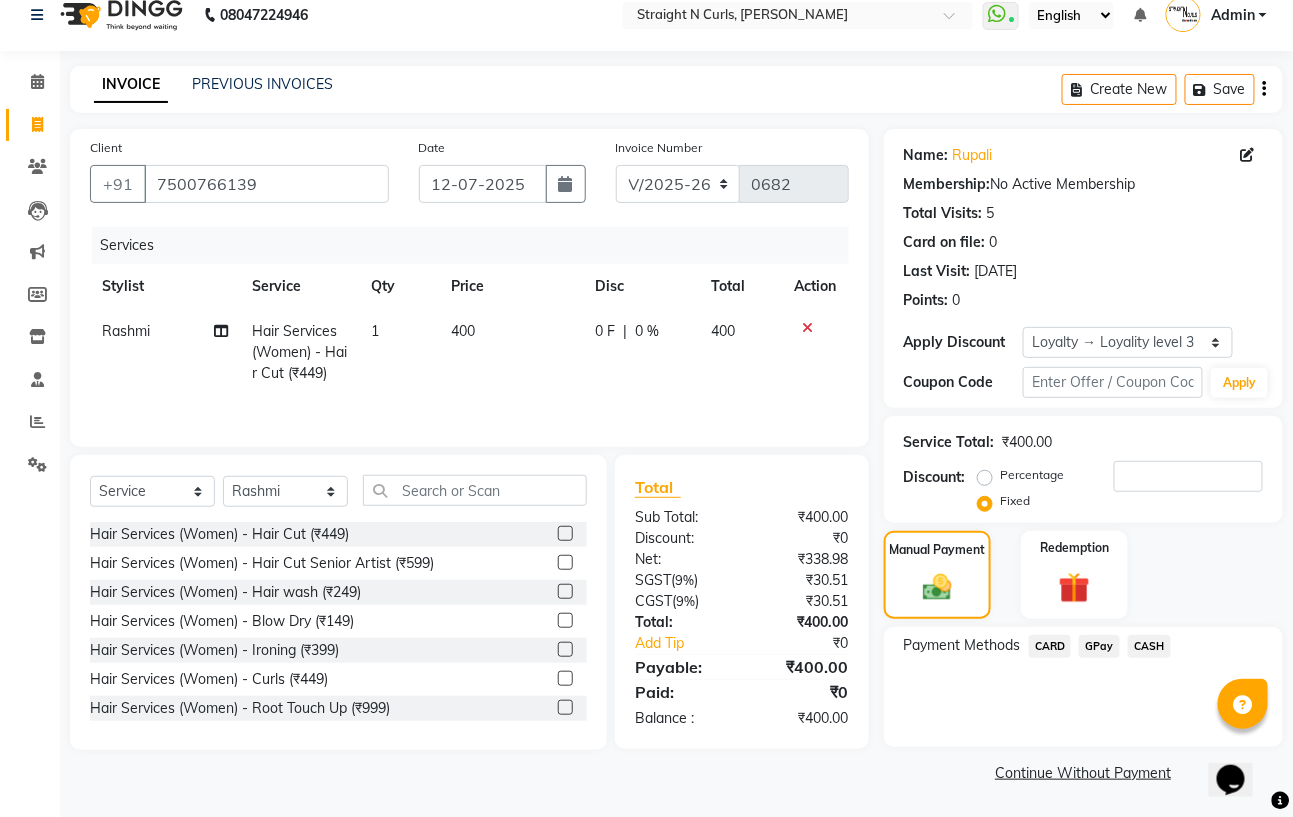 click on "GPay" 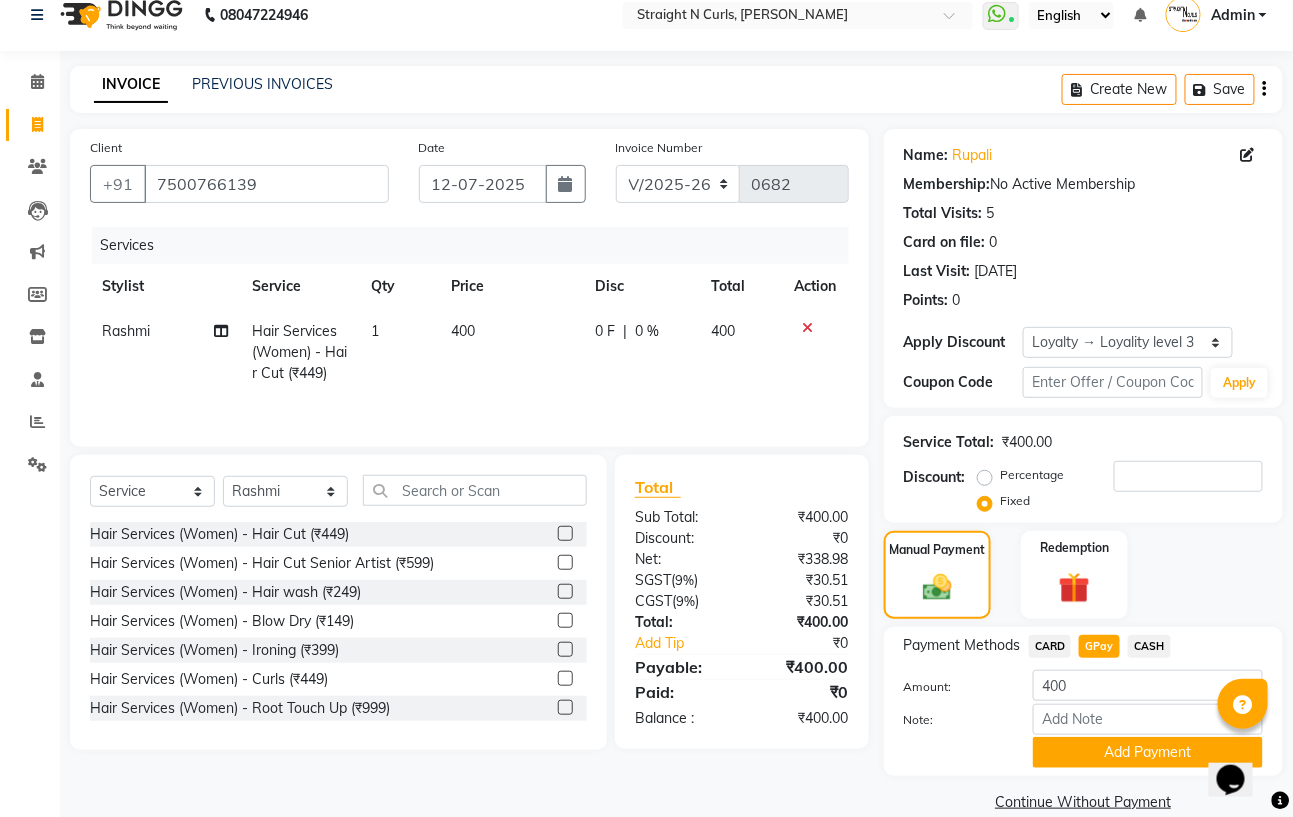 click on "400" 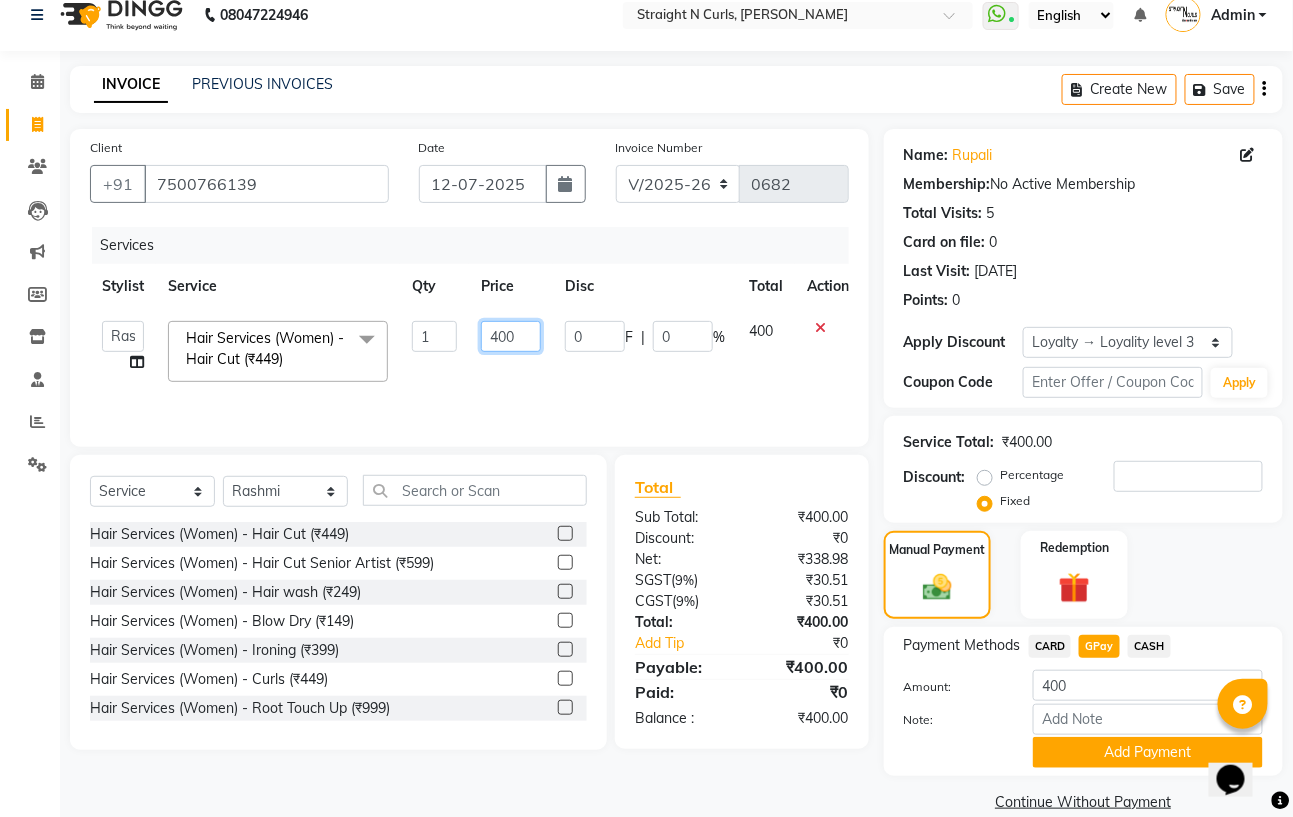 click on "400" 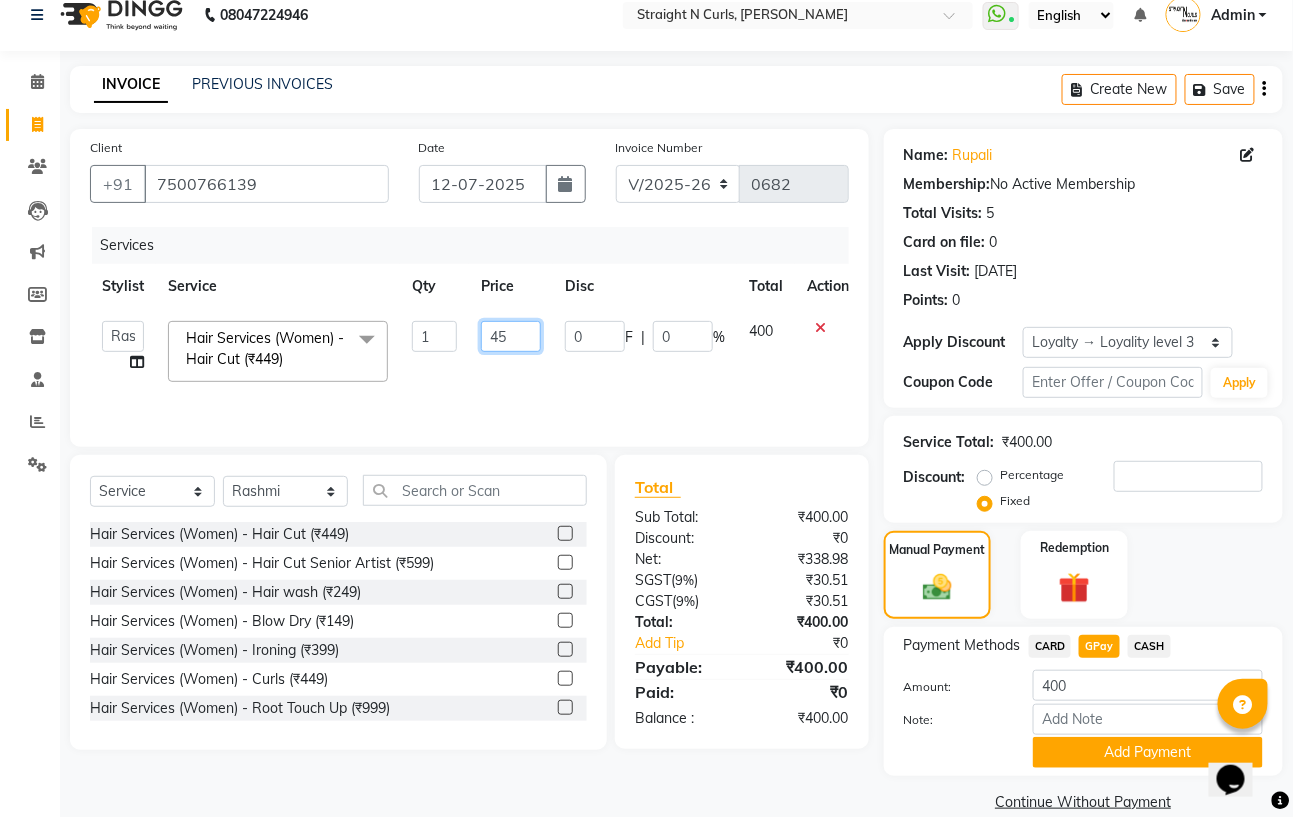 type on "450" 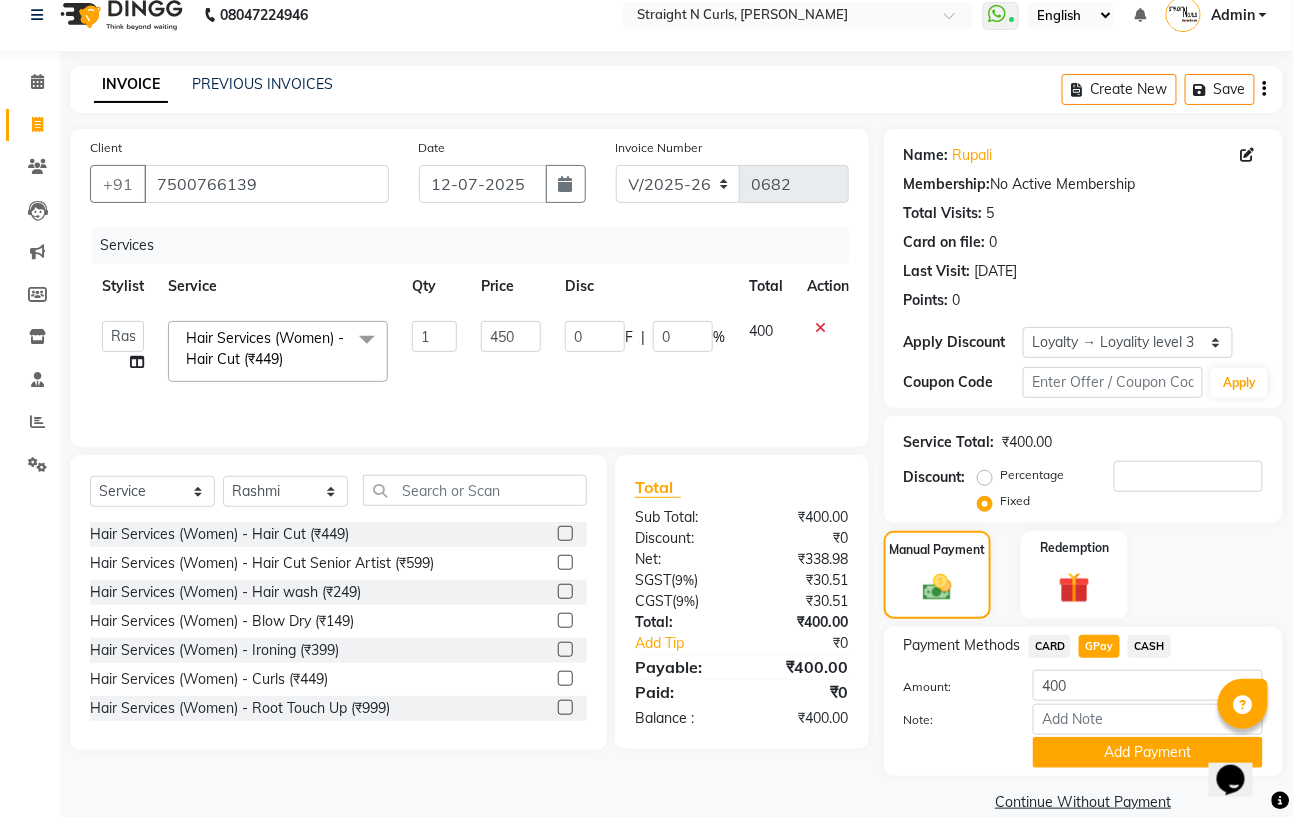 click on "Client [PHONE_NUMBER] Date [DATE] Invoice Number V/2025 V/[PHONE_NUMBER] Services Stylist Service Qty Price Disc Total Action  [PERSON_NAME]   [PERSON_NAME]   [PERSON_NAME]   Mohit   [PERSON_NAME] [PERSON_NAME]   [PERSON_NAME]   Hair Services (Women) - Hair Cut (₹449)  x Hair Services (Women) - Hair Cut (₹449) Hair Services (Women) - Hair Cut Senior Artist (₹599) Hair Services (Women) - Hair wash (₹249) Hair Services (Women) - Blow Dry (₹149) Hair Services (Women) - Ironing (₹399) Hair Services (Women) - Curls (₹449) Hair Services (Women) - Root Touch Up (₹999) Hair Services (Women) - Root Touch Up ([MEDICAL_DATA] Free) (₹1199) Hair Services (Women) - Hair Spa (₹1199) Hair Services (Women) - Ola Plex (₹2299) Hair Services (Women) - Global Hair Colour (₹3499) Hair Services (Women) - Global Hair ([MEDICAL_DATA] Free) (₹3999) Hair Services (Women) - Highlight Crown Area (₹2999) Hair Services (Women) - Ombre/Balayage (₹4499) Hair Services (Women) - Smoothing (₹4999) hair/scalp treatment (₹1999)" 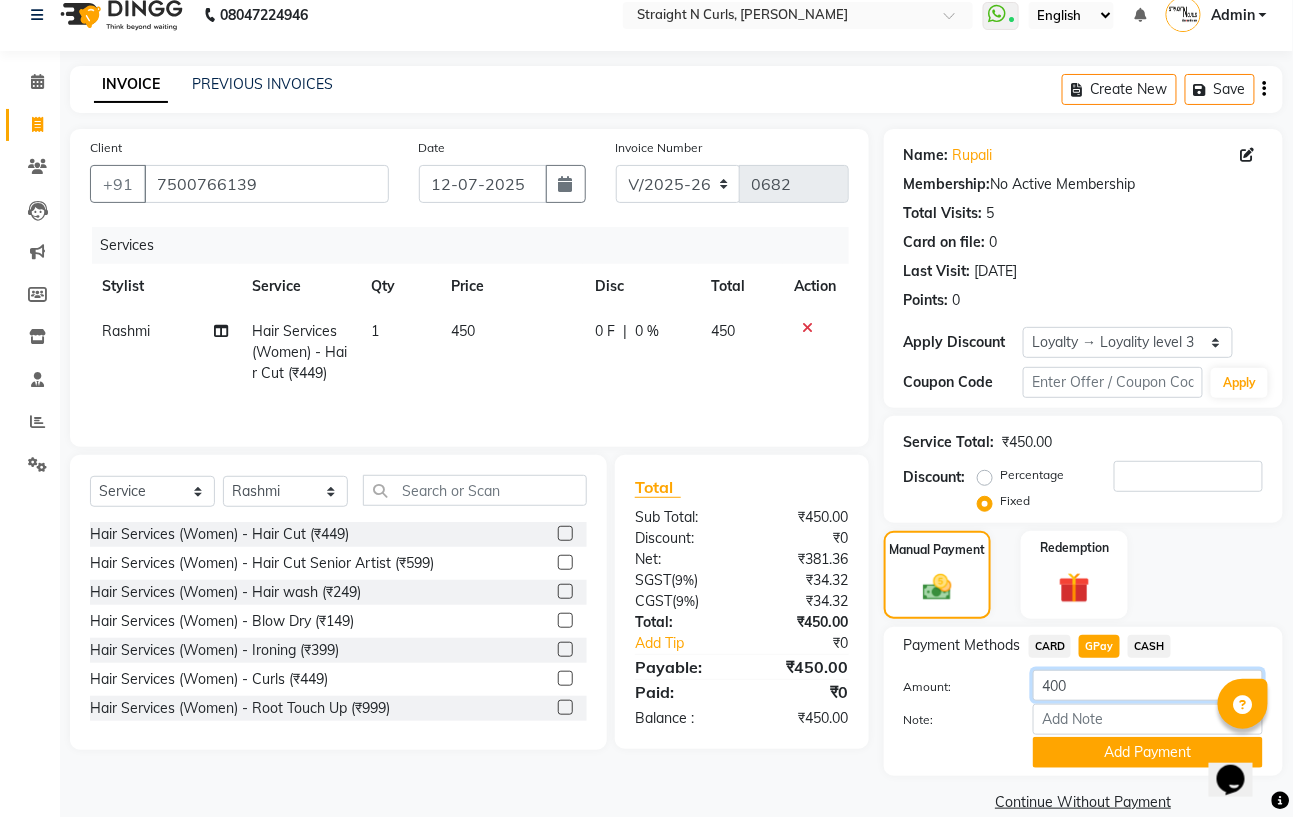 click on "400" 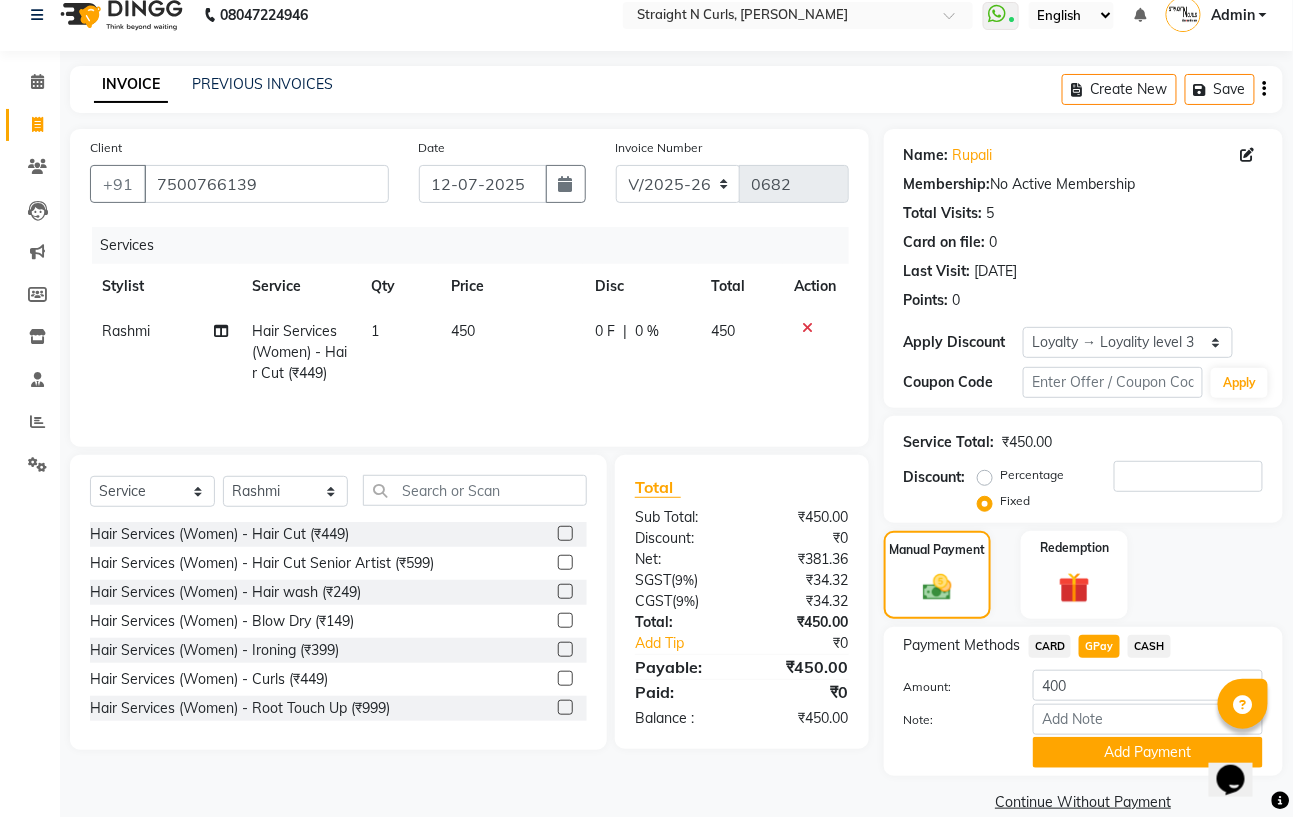 click on "CASH" 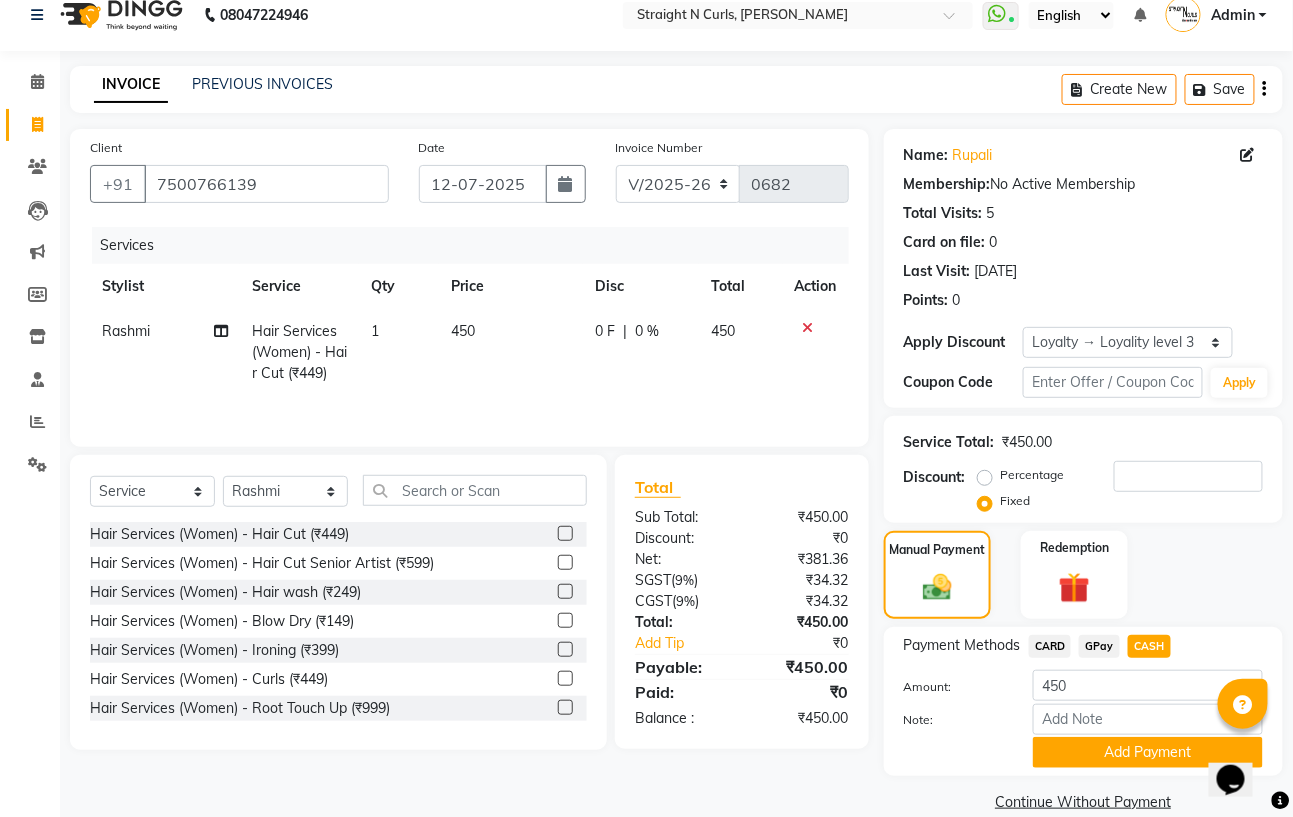 click on "GPay" 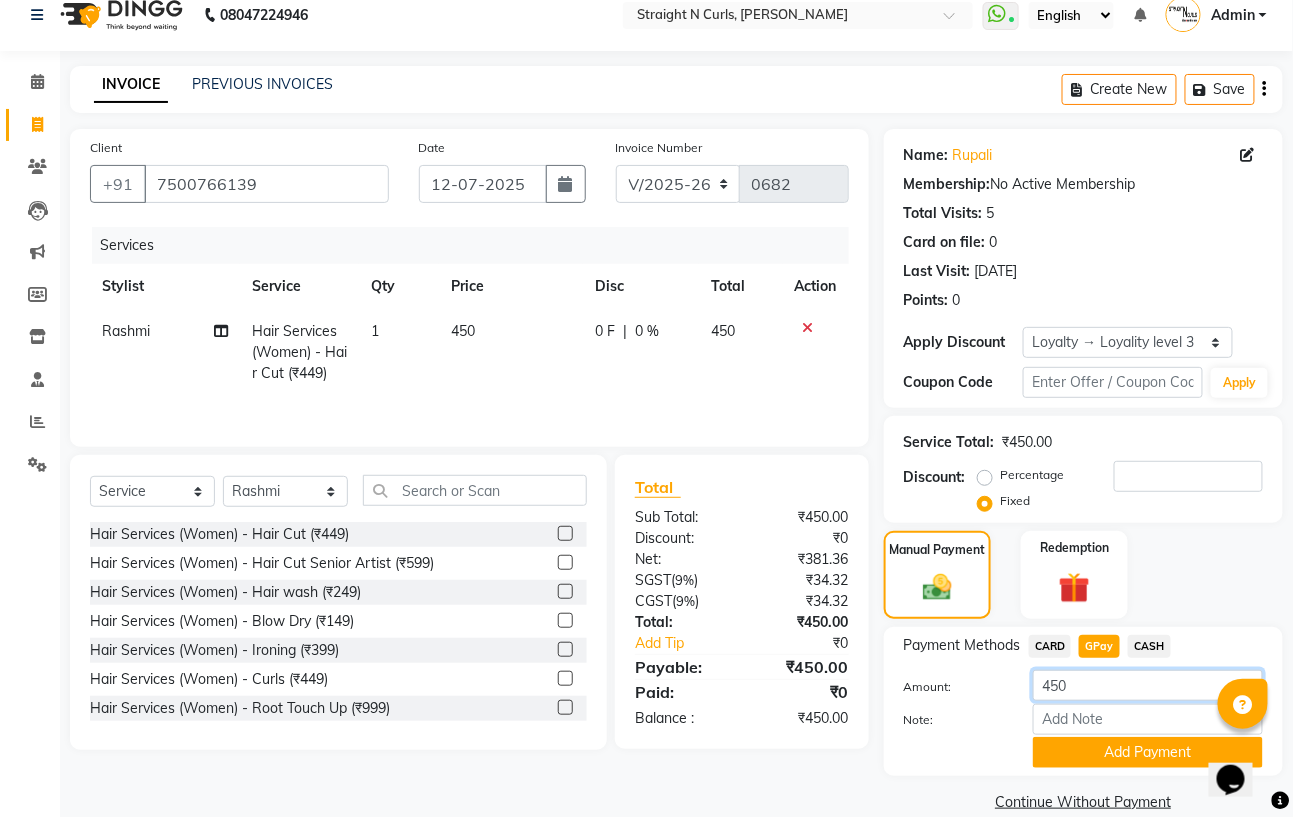 drag, startPoint x: 1112, startPoint y: 684, endPoint x: 1042, endPoint y: 771, distance: 111.66467 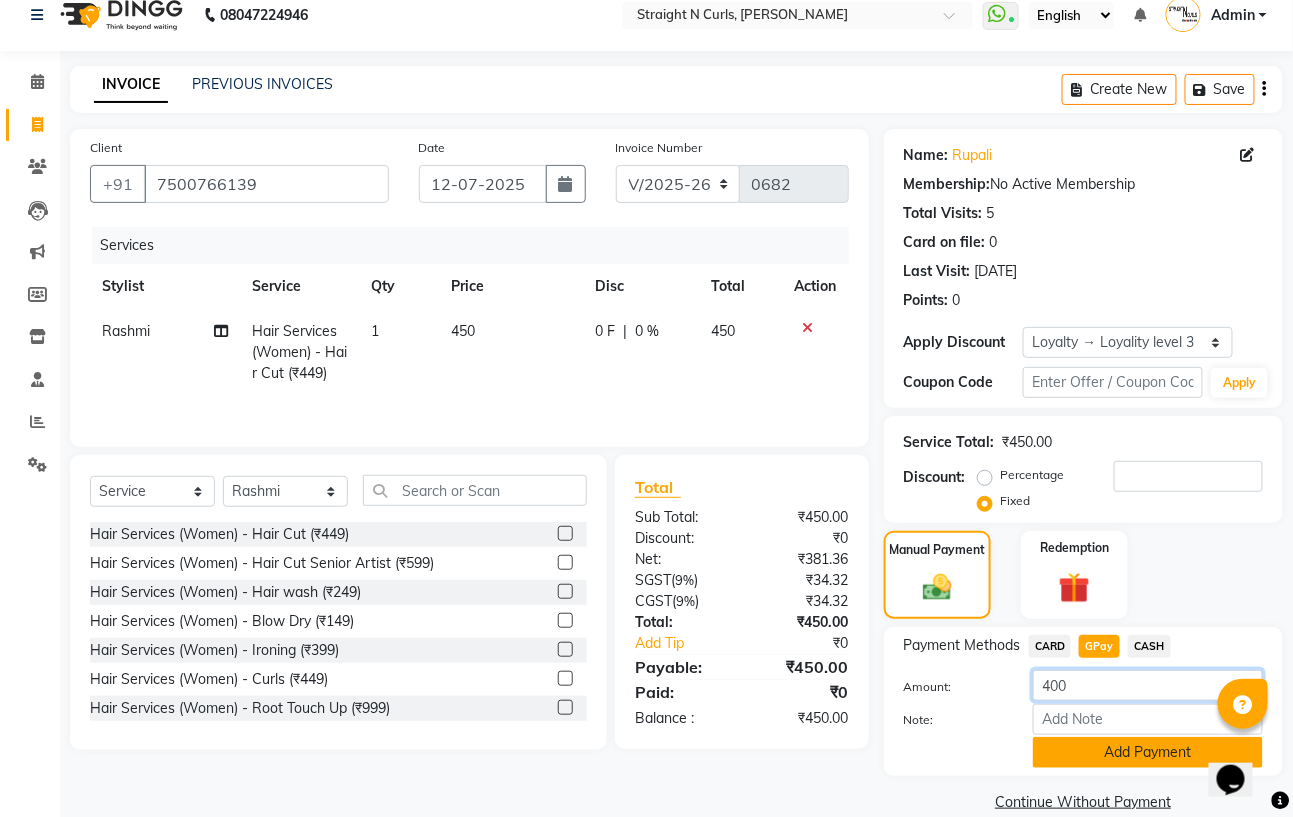 type on "400" 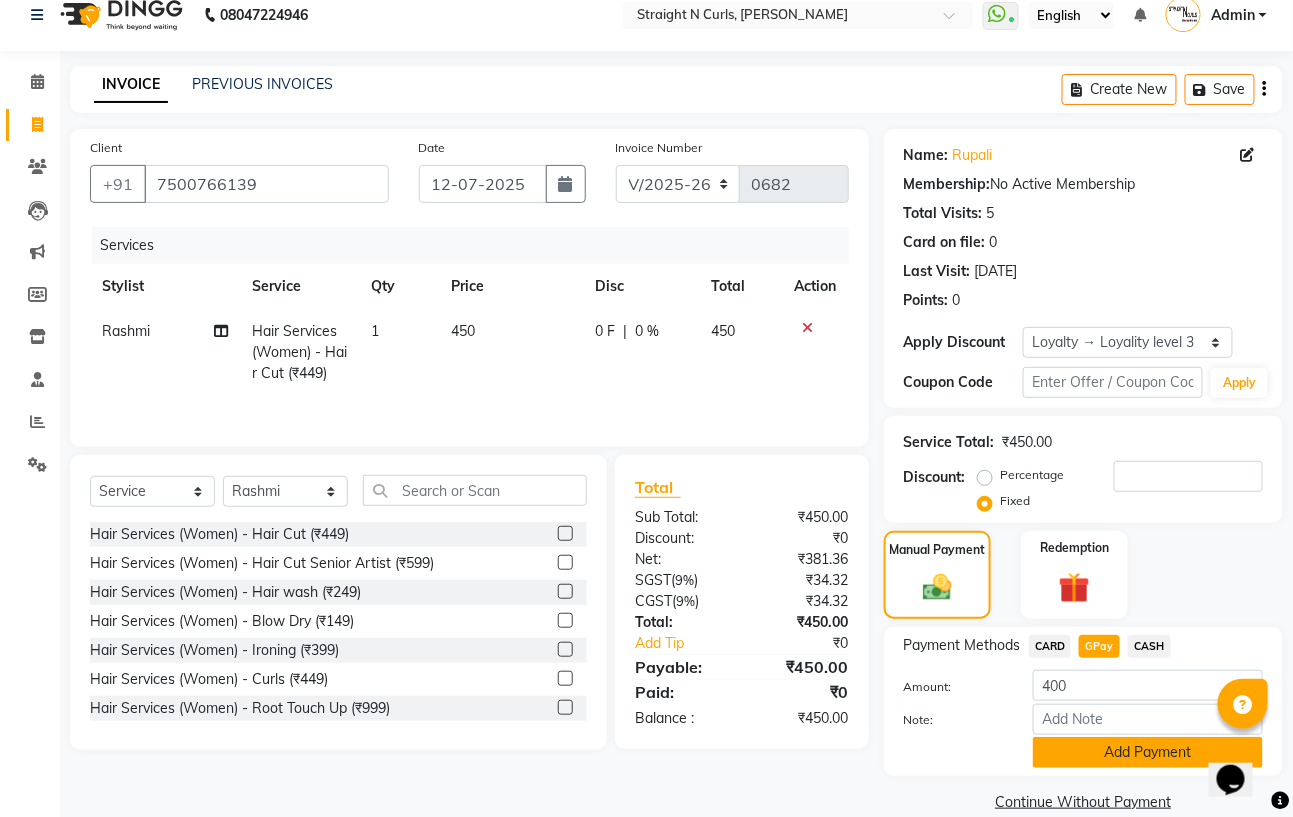 click on "Add Payment" 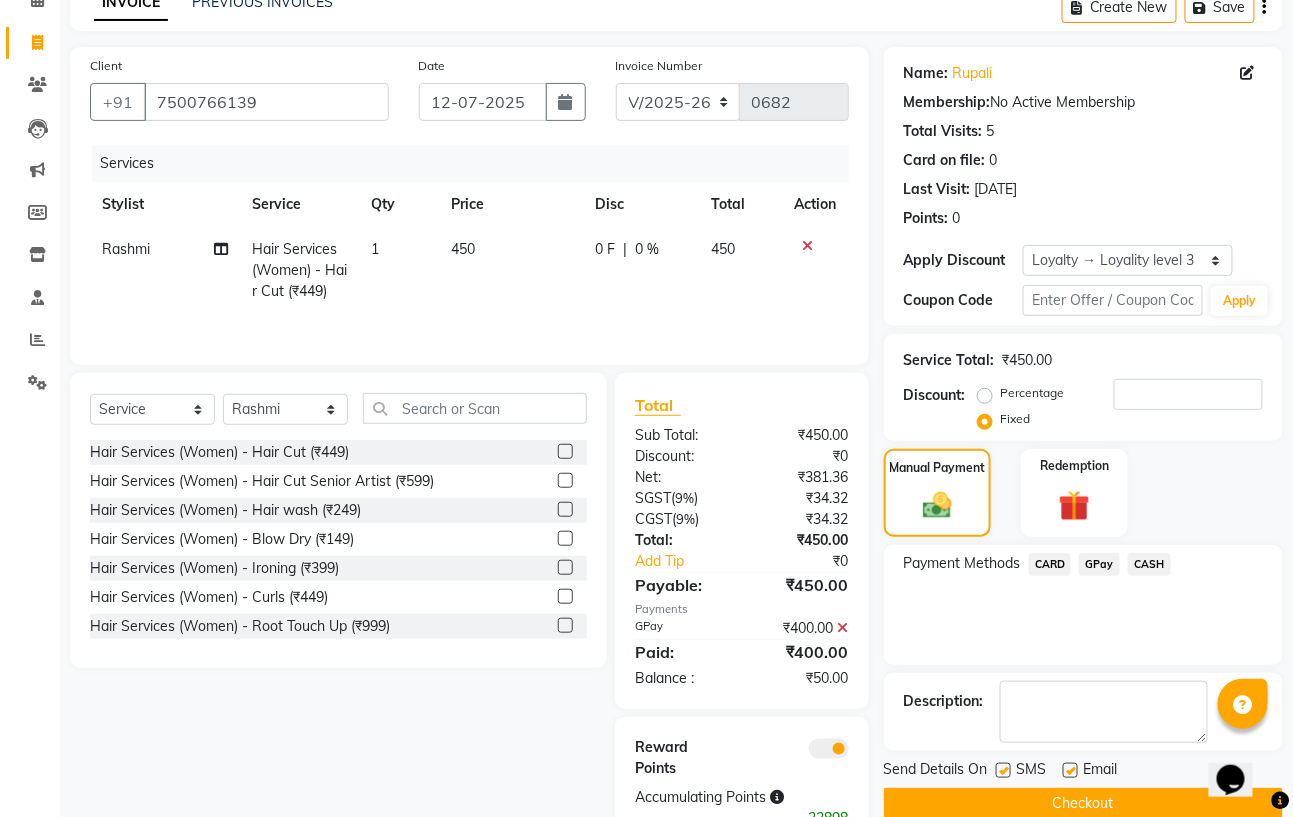 scroll, scrollTop: 191, scrollLeft: 0, axis: vertical 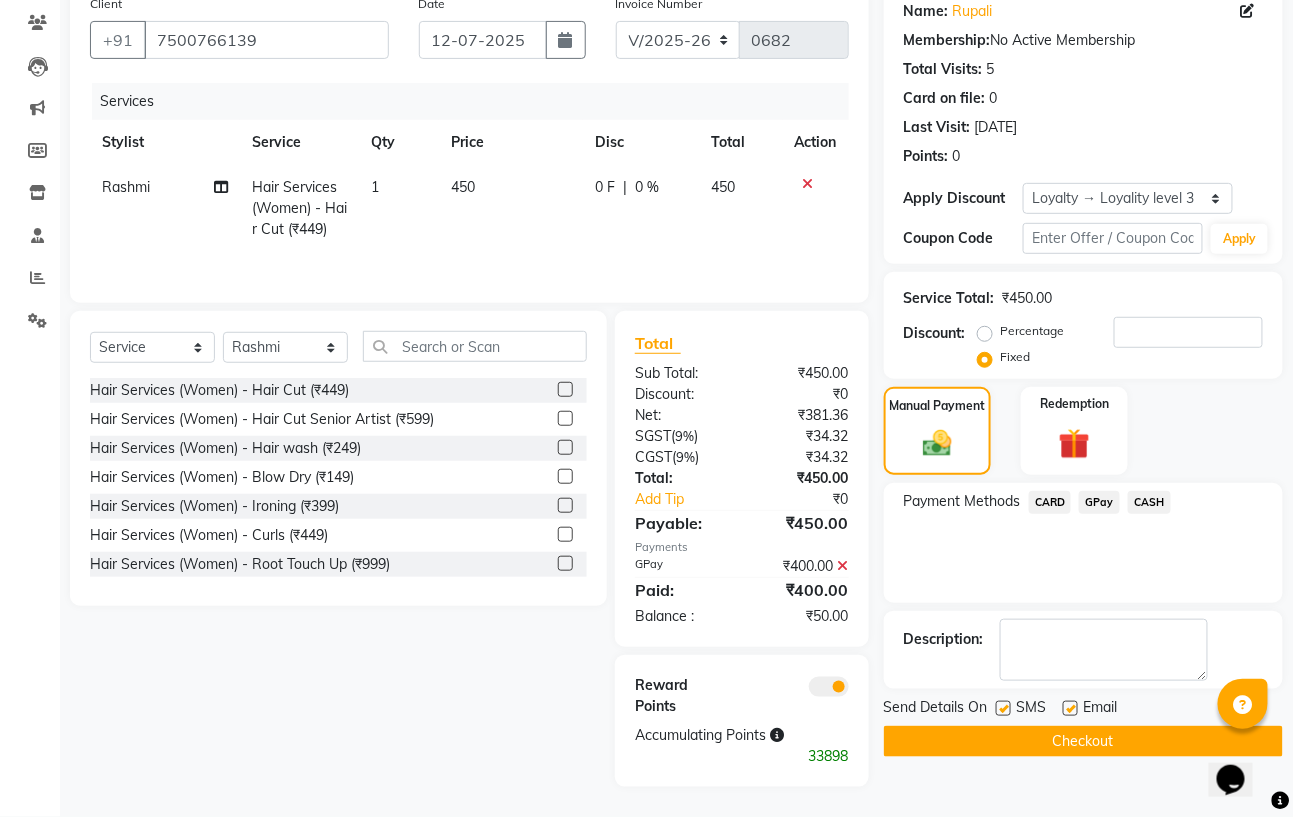click 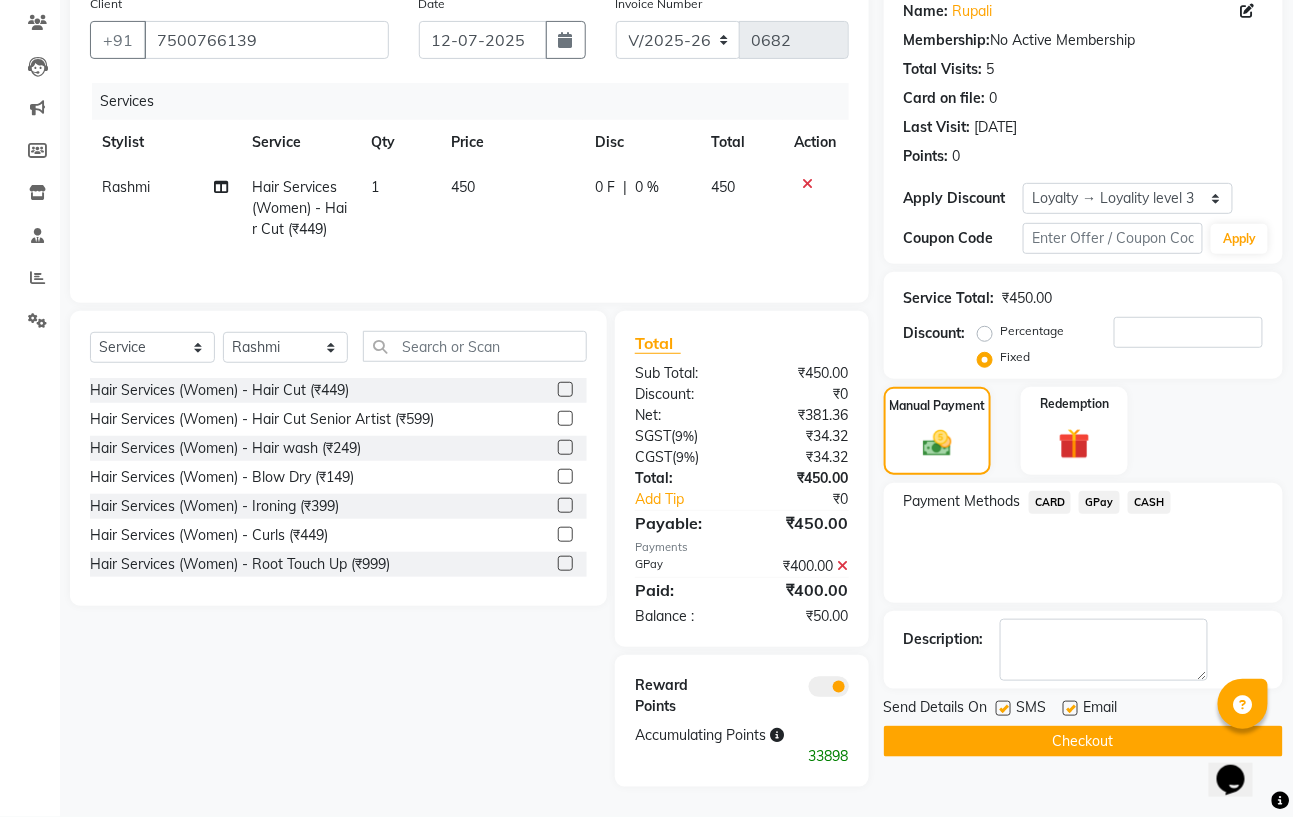 click 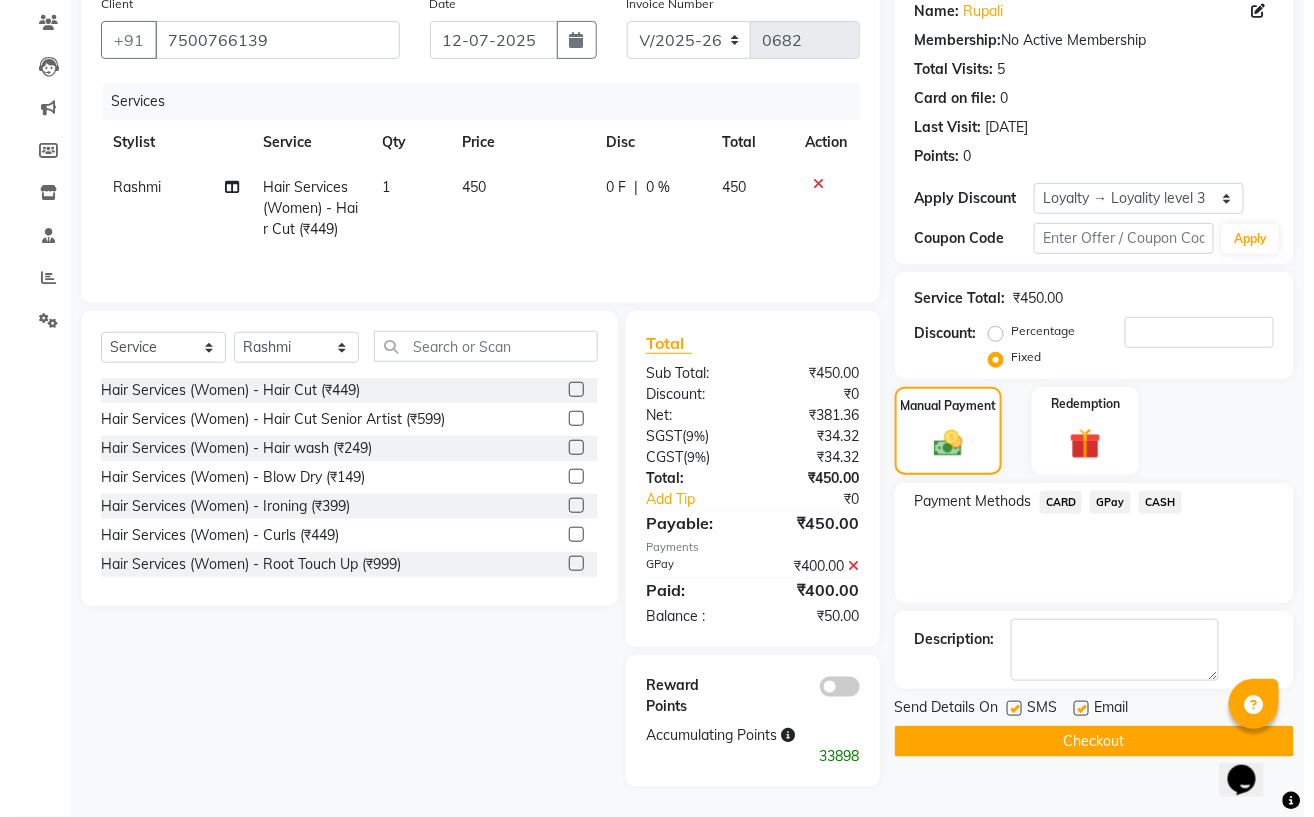 scroll, scrollTop: 170, scrollLeft: 0, axis: vertical 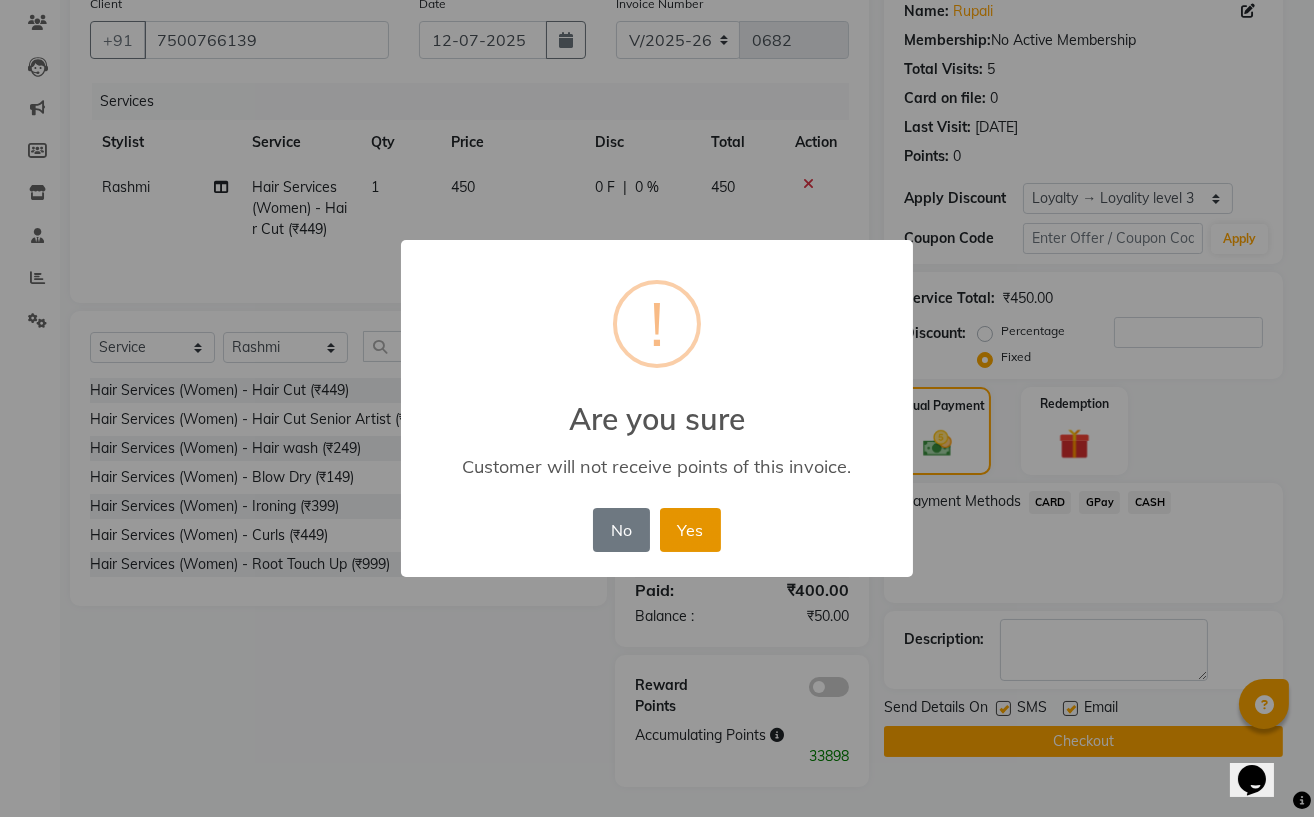 click on "Yes" at bounding box center [690, 530] 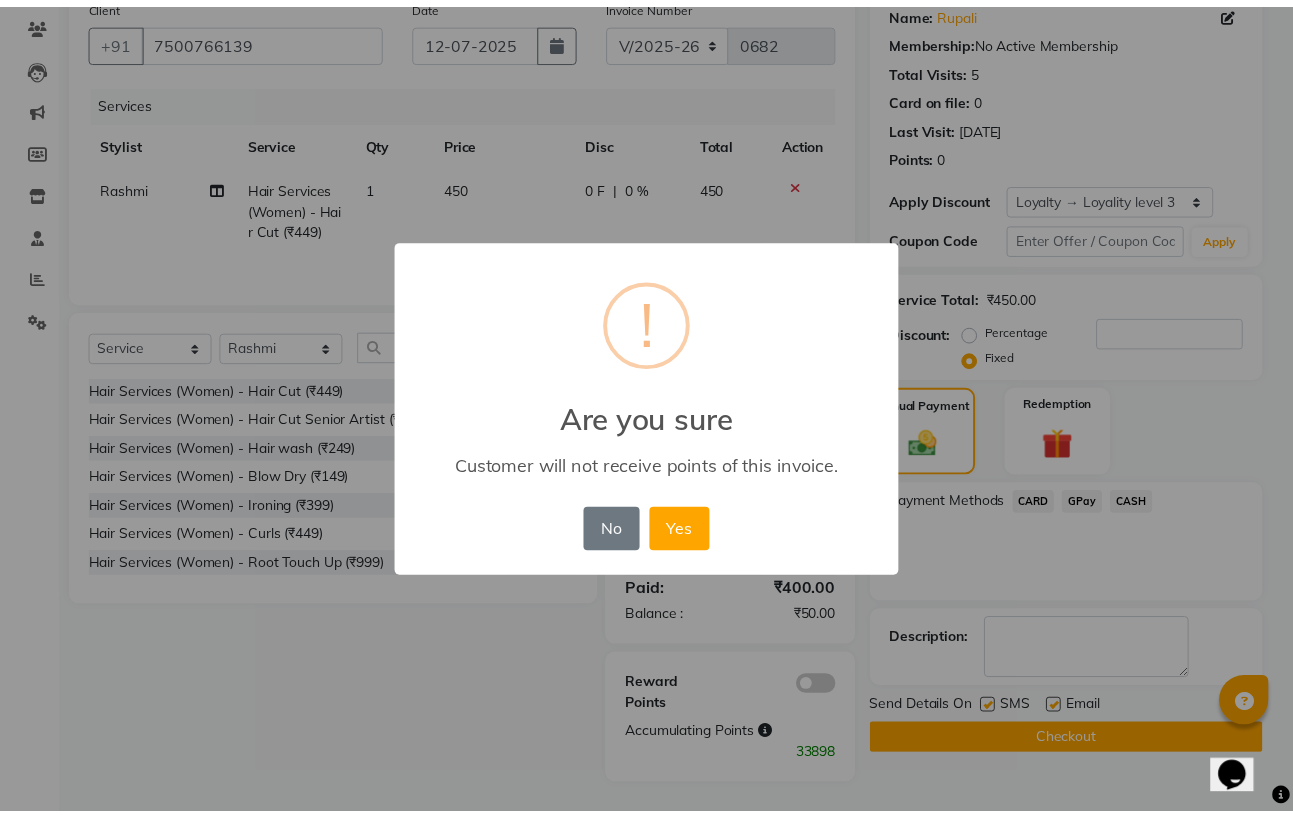scroll, scrollTop: 135, scrollLeft: 0, axis: vertical 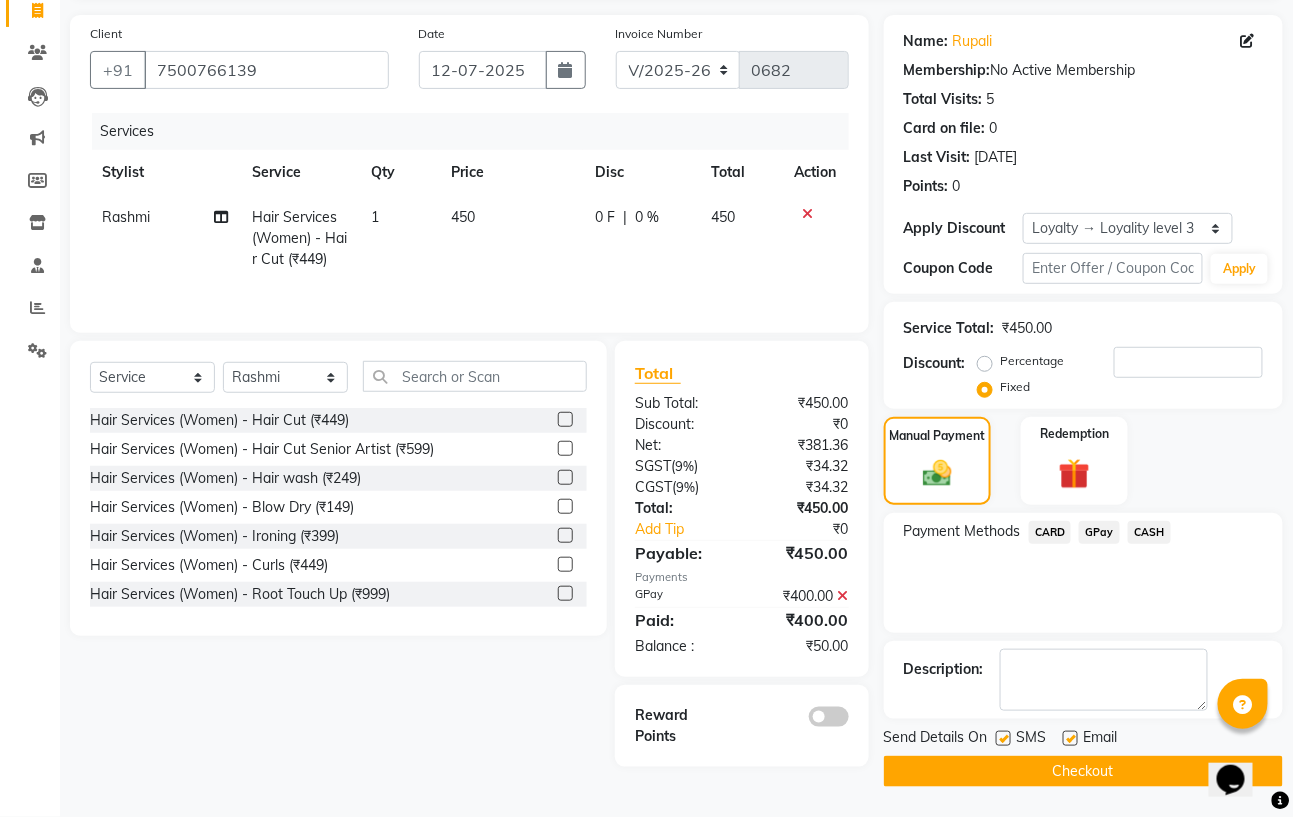 click on "Checkout" 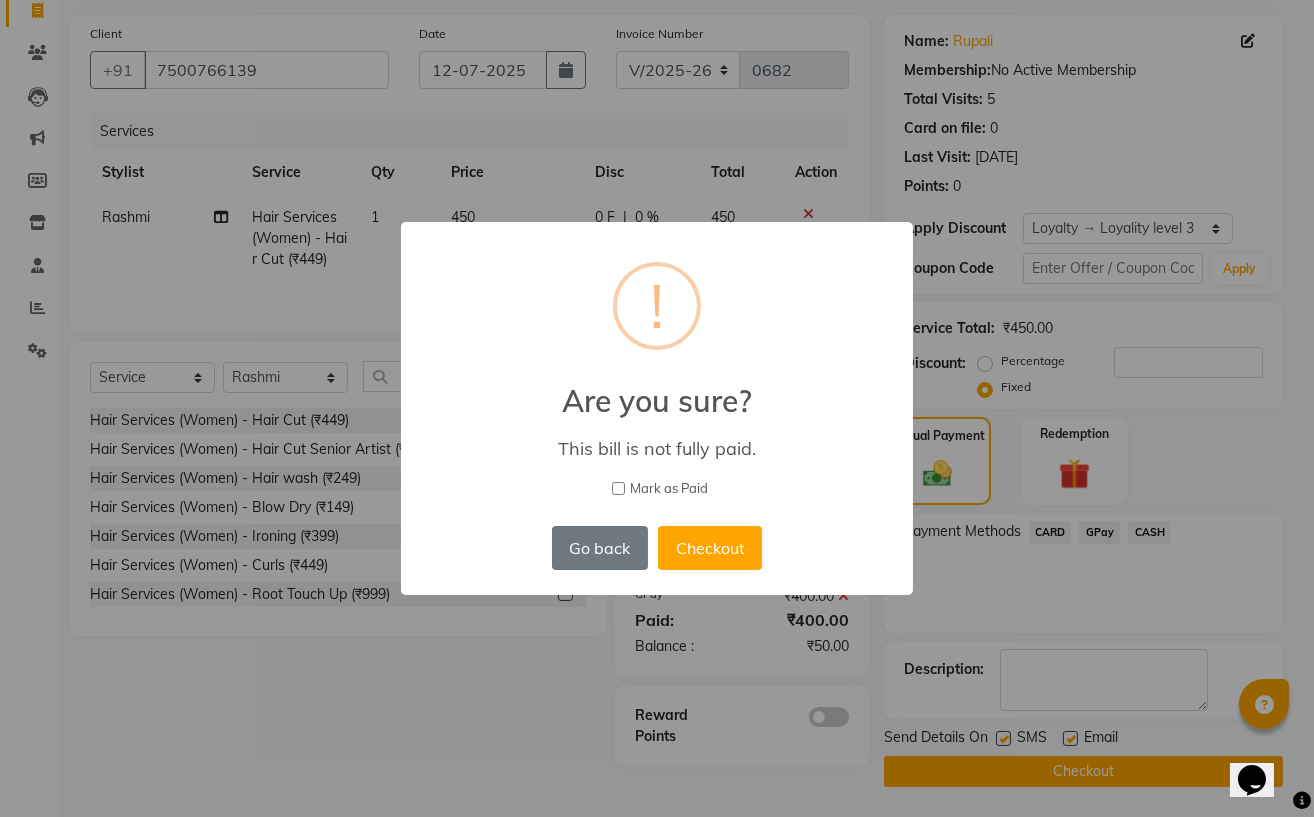 click on "Mark as Paid" at bounding box center (618, 488) 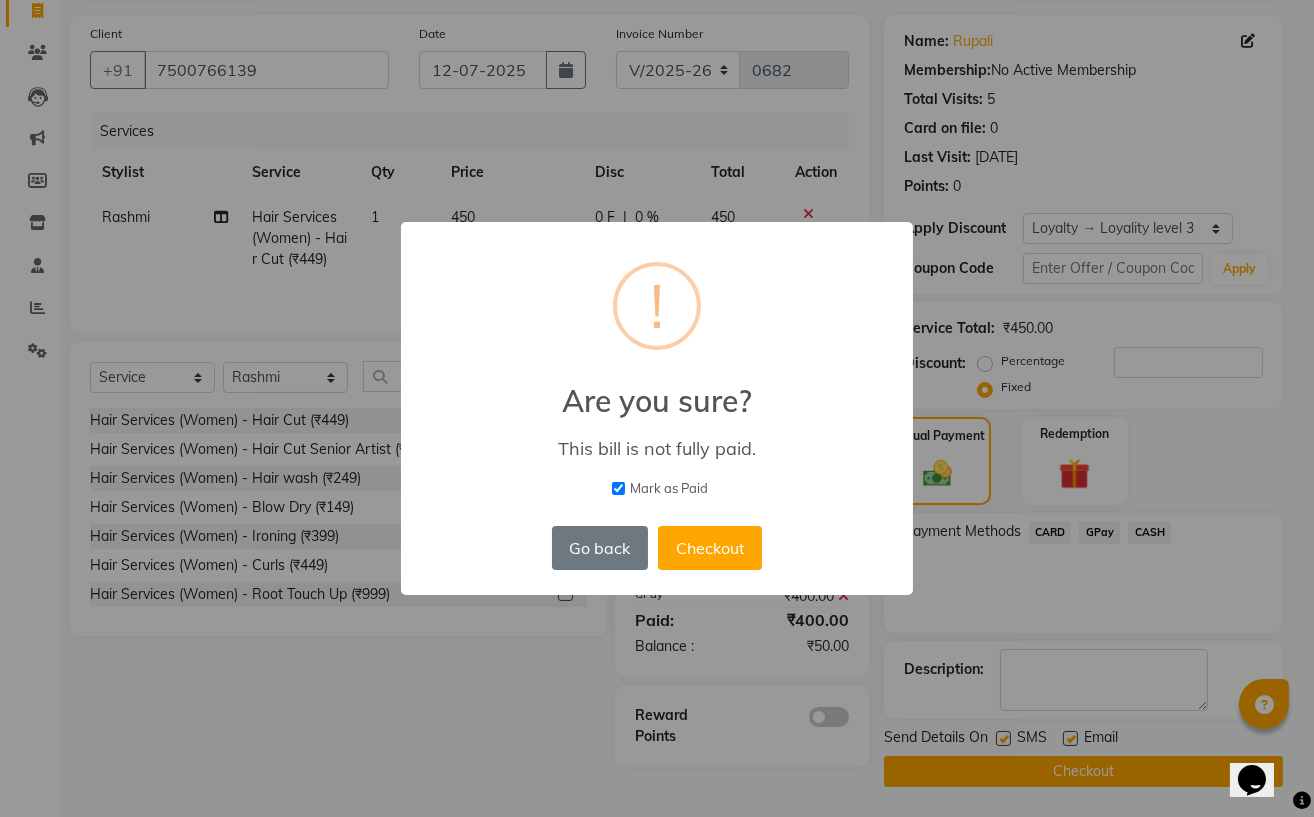 click on "Mark as Paid" at bounding box center [618, 488] 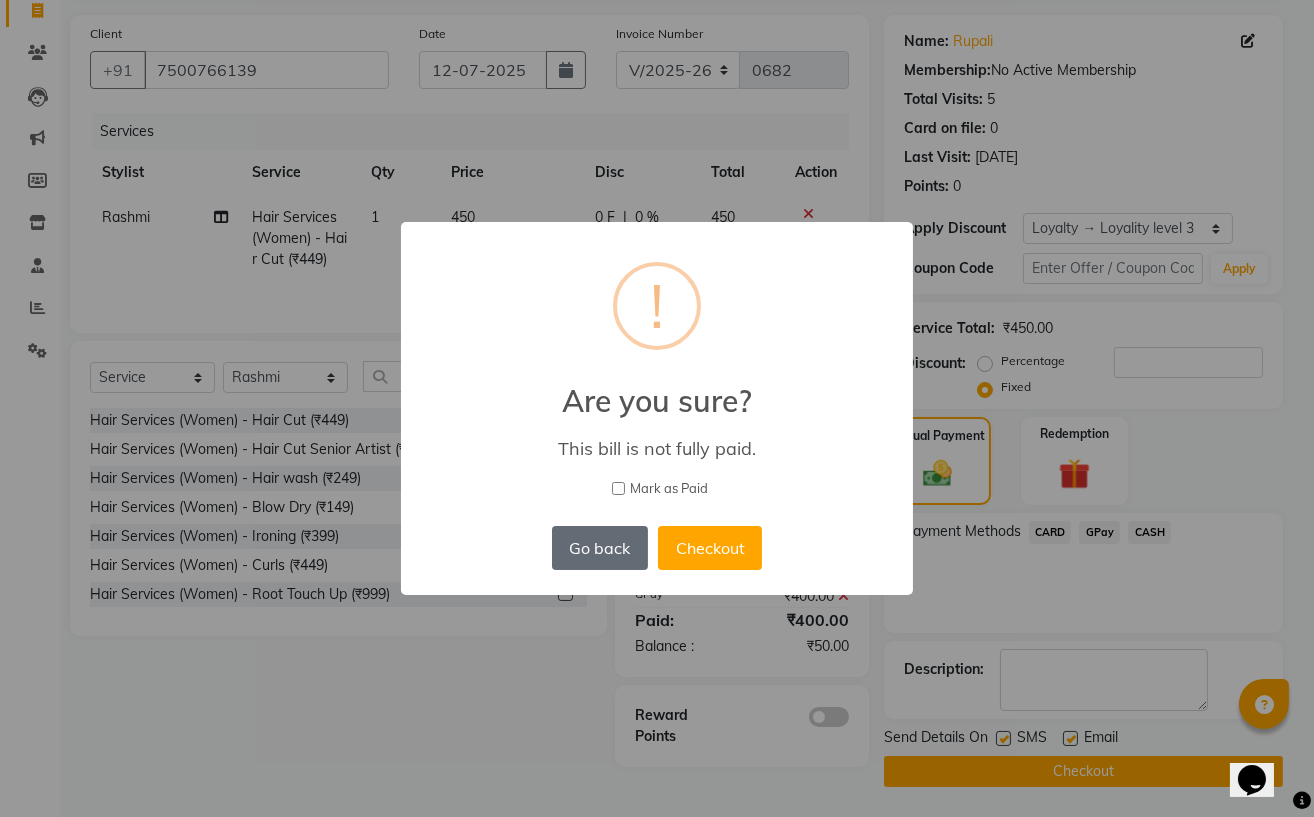 click on "Go back" at bounding box center [600, 548] 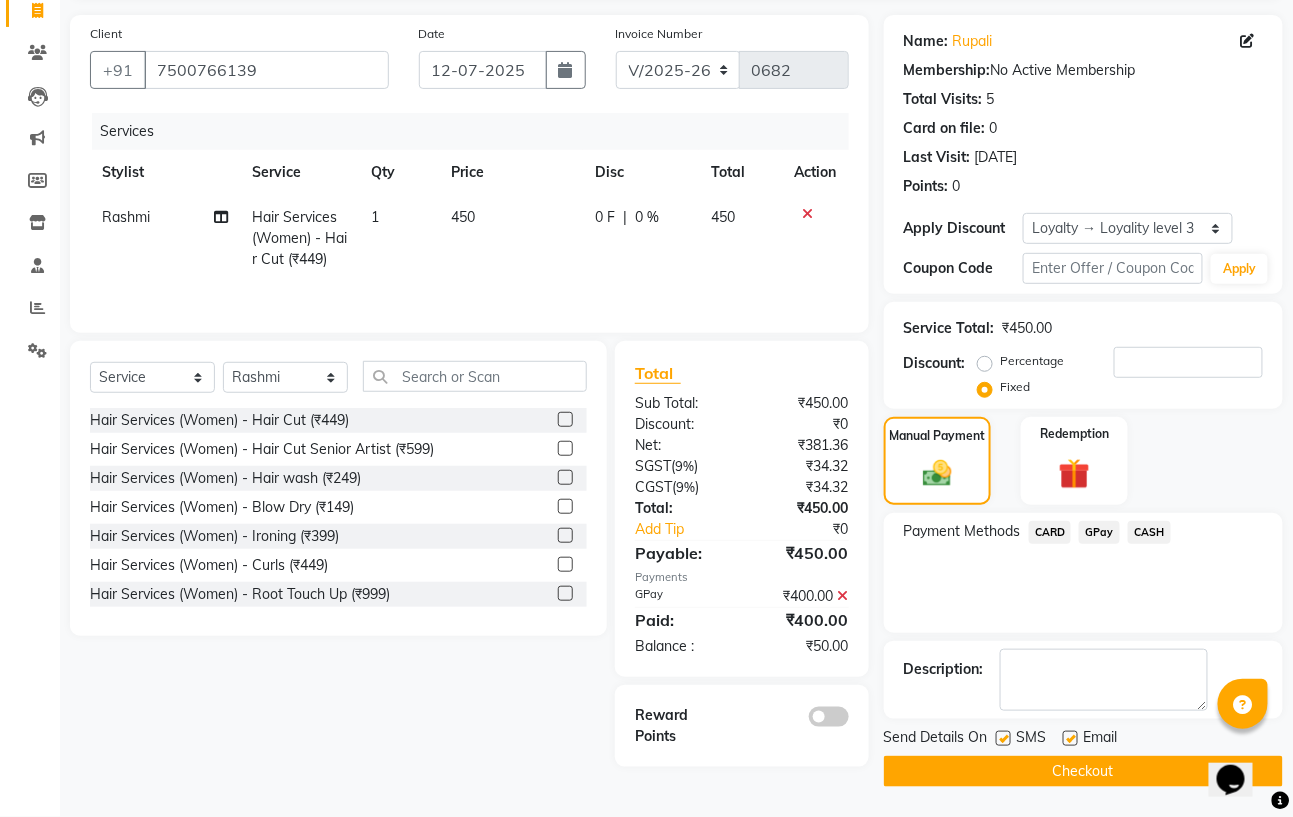 click on "Points:   0" 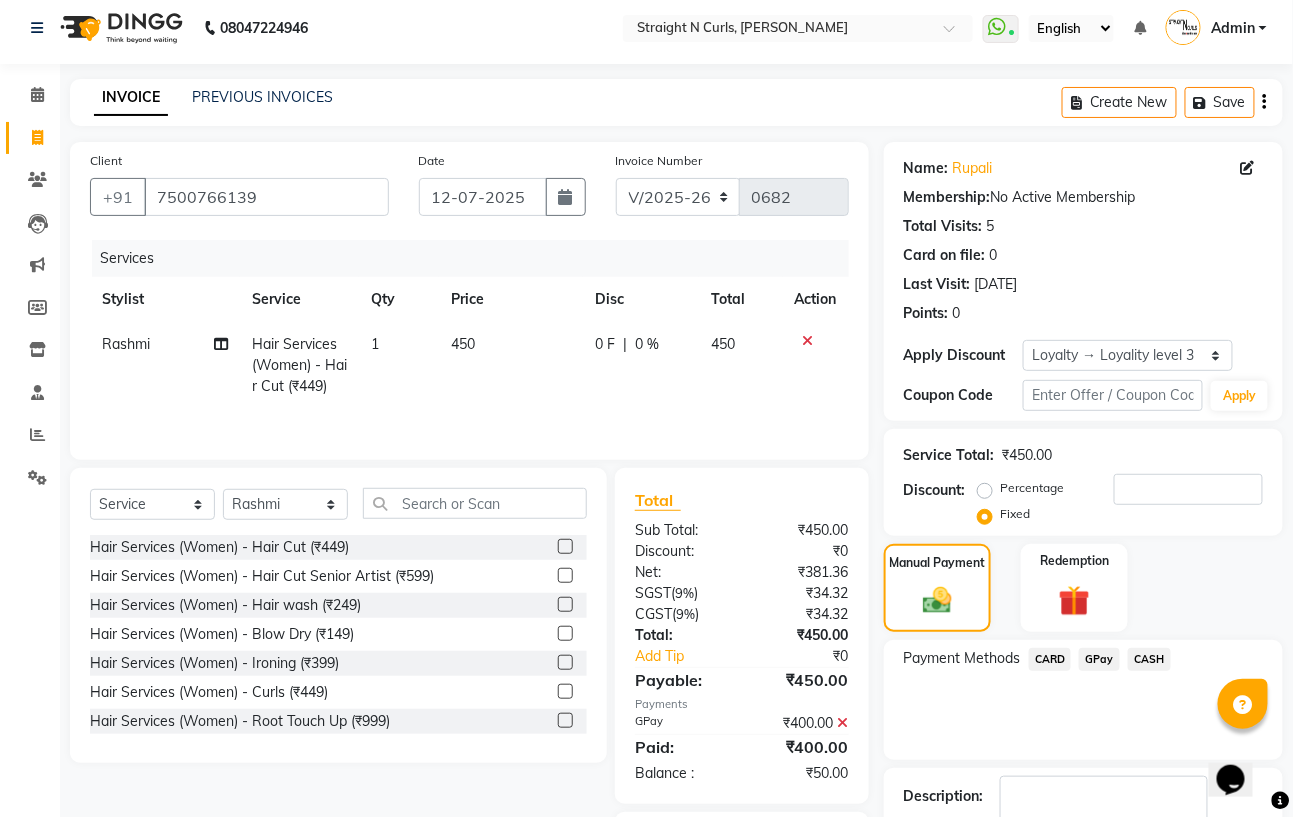 scroll, scrollTop: 0, scrollLeft: 0, axis: both 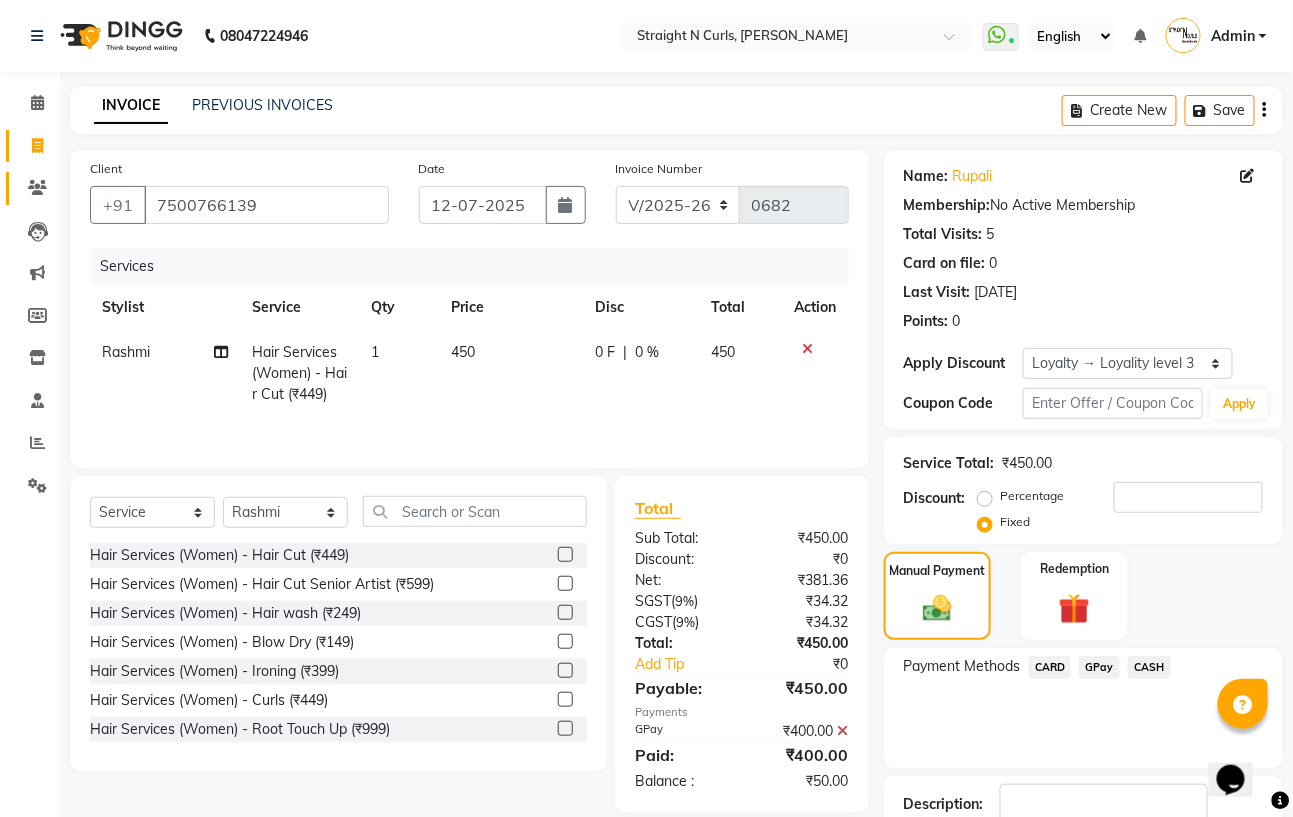 click 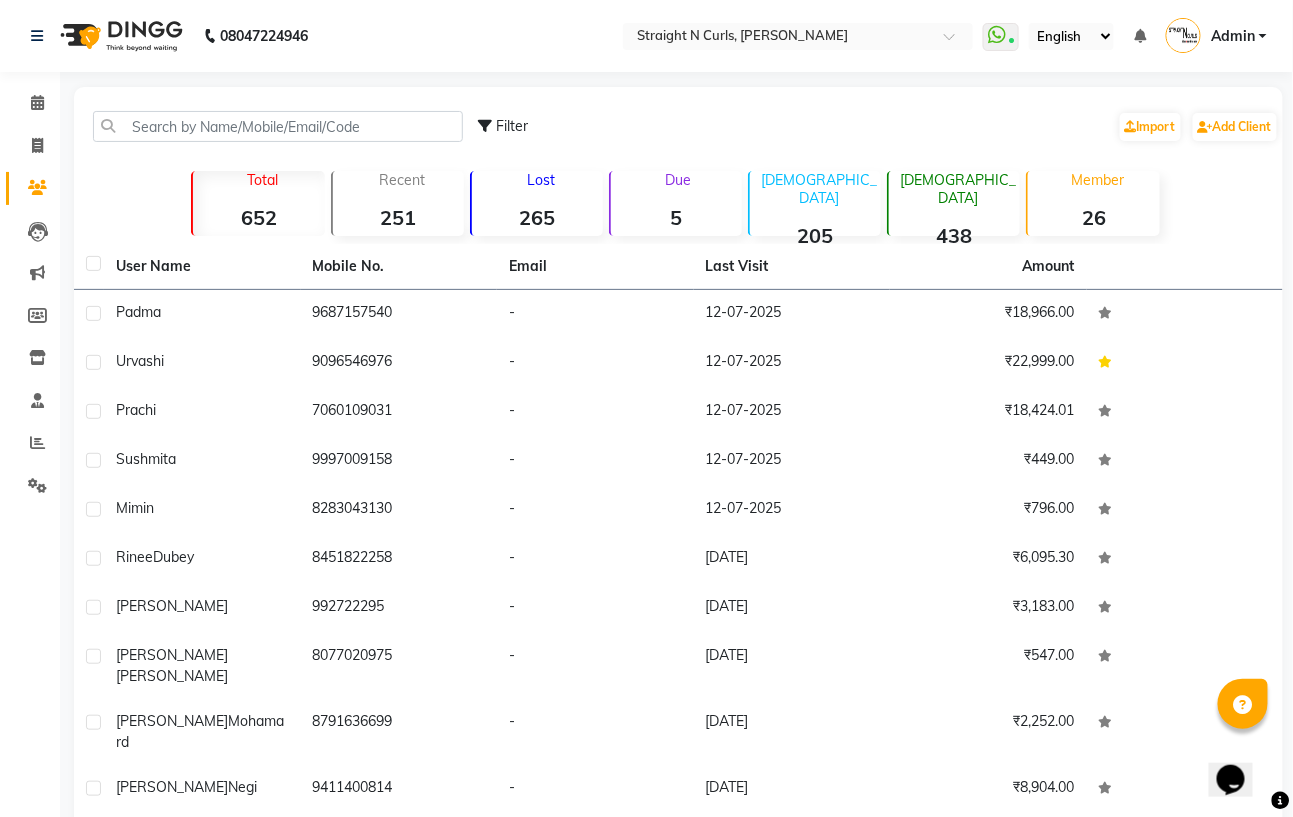click on "5" 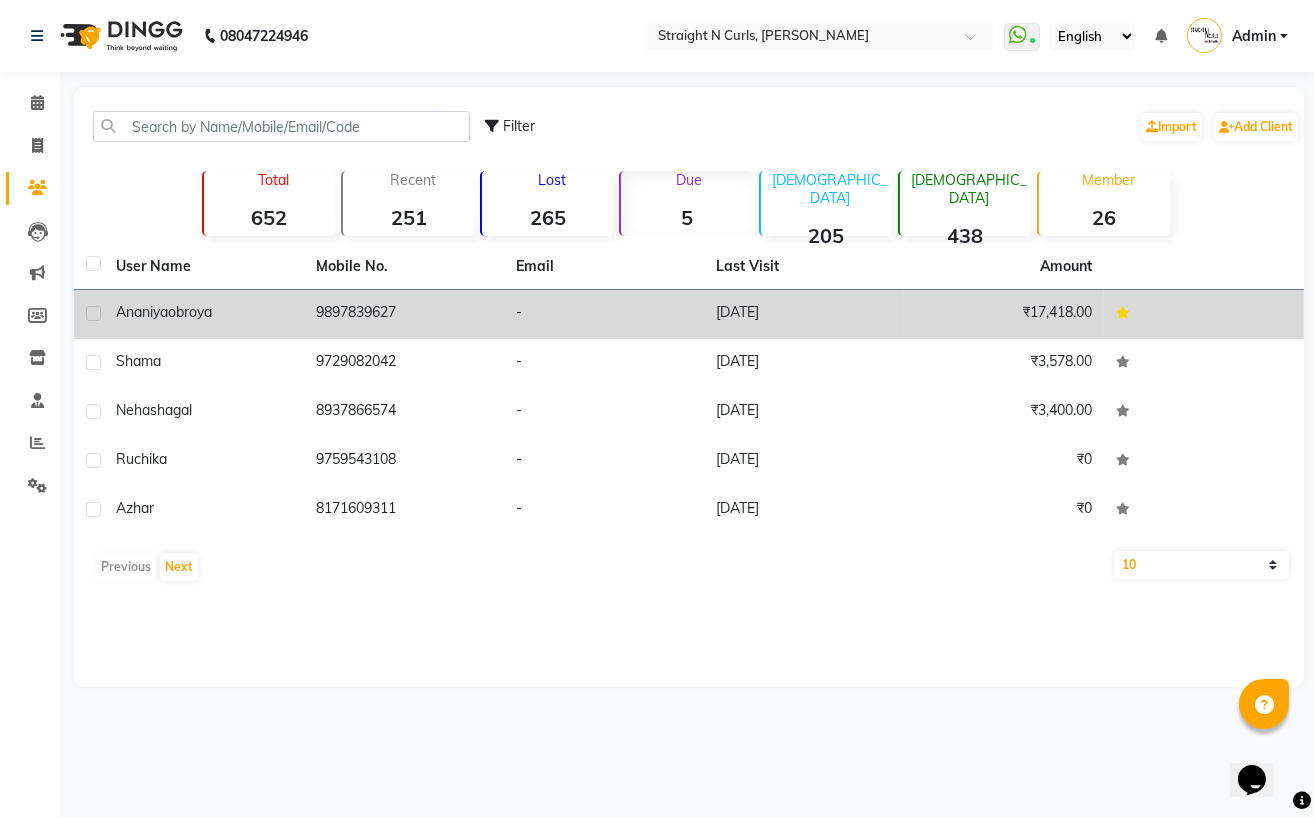 click on "-" 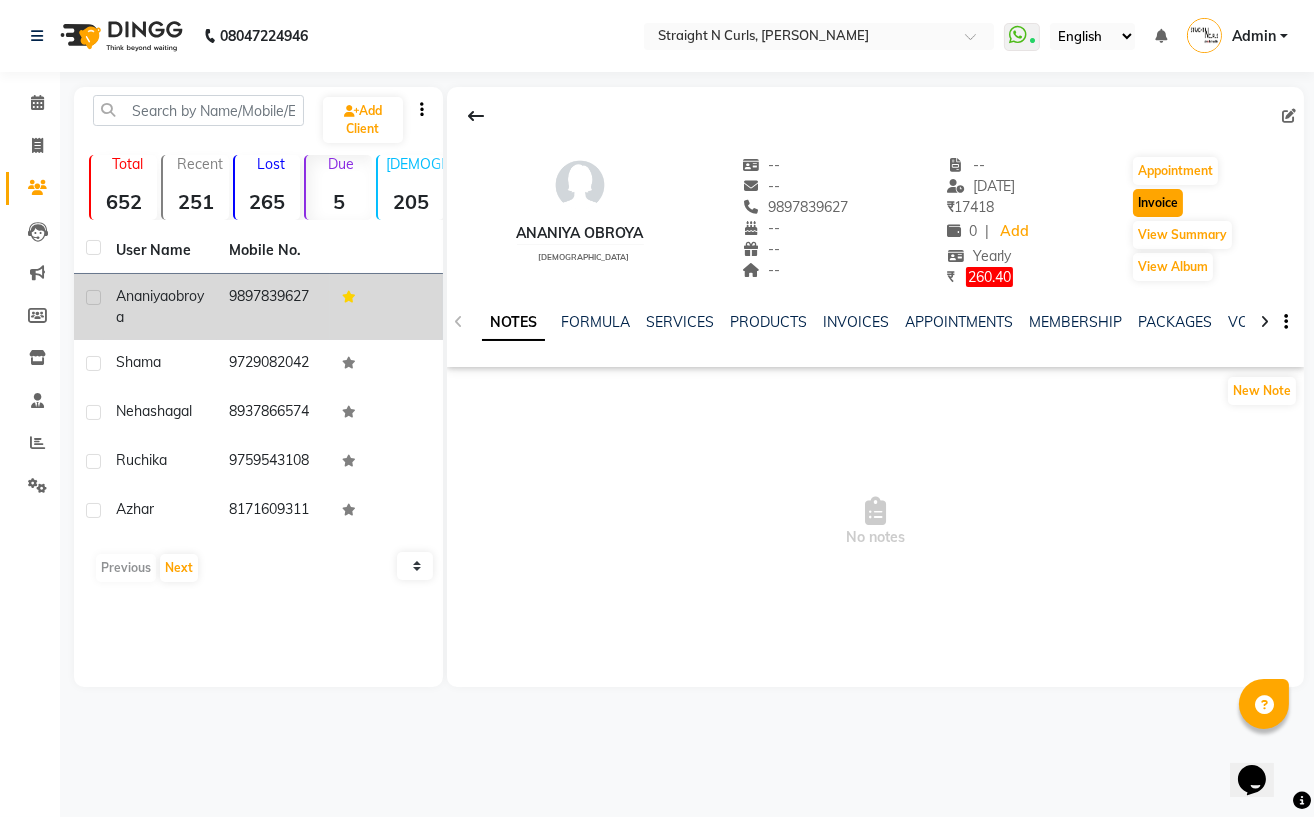 click on "Invoice" 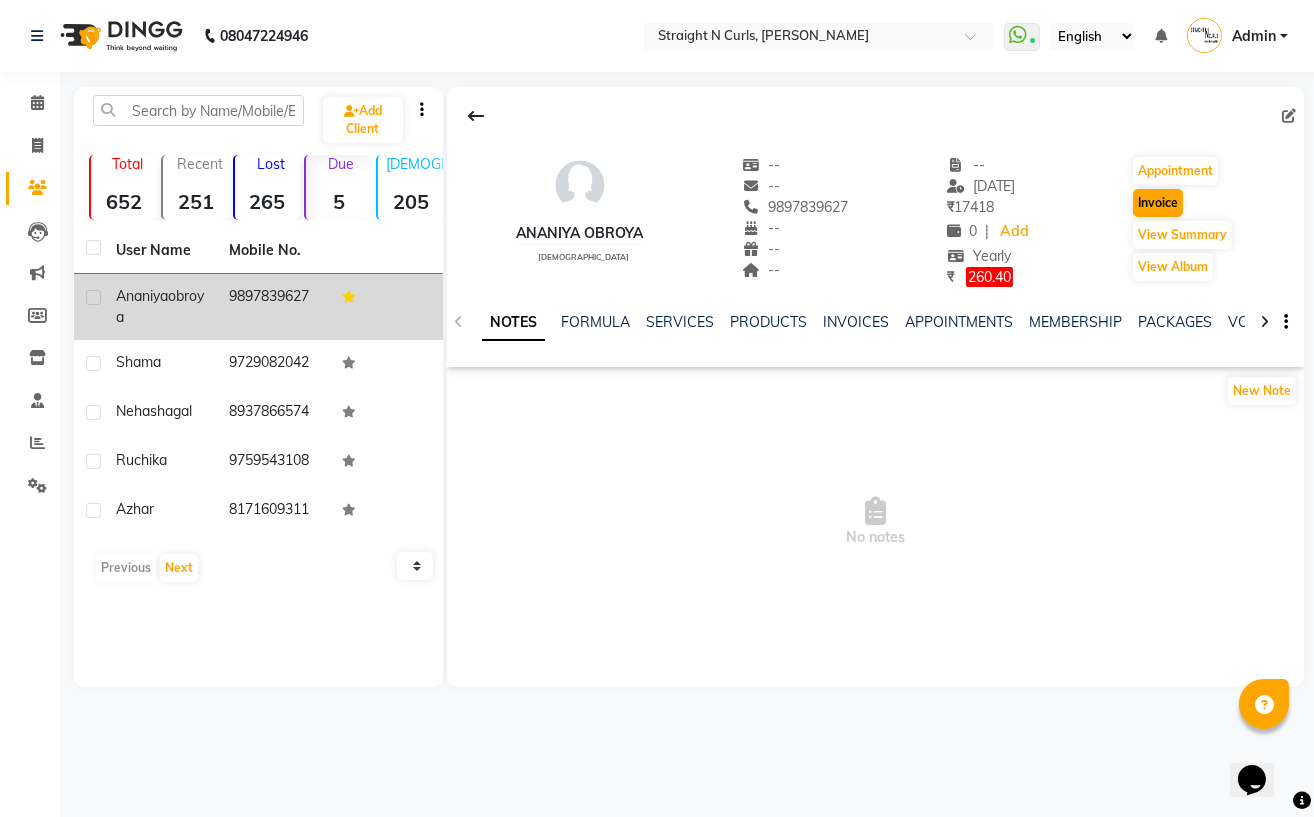 select on "service" 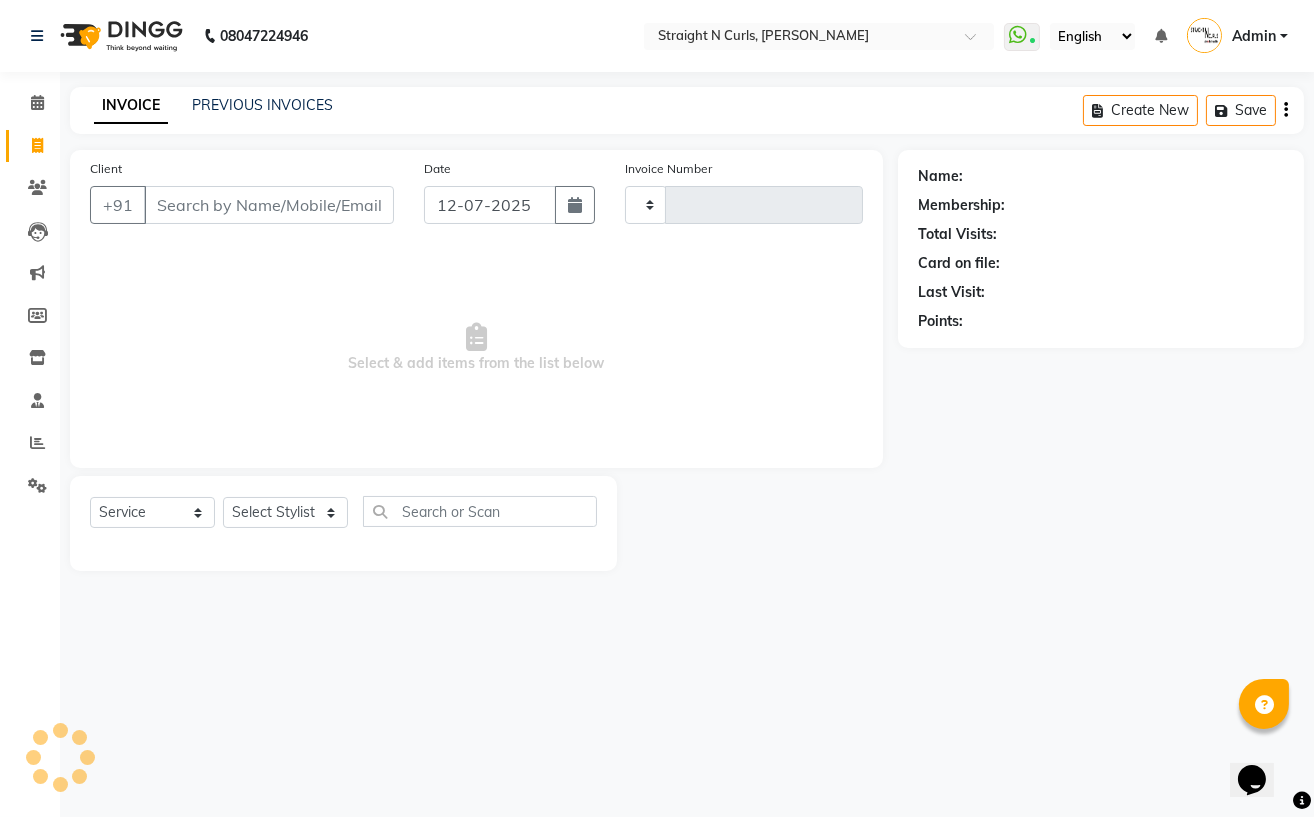 type on "0682" 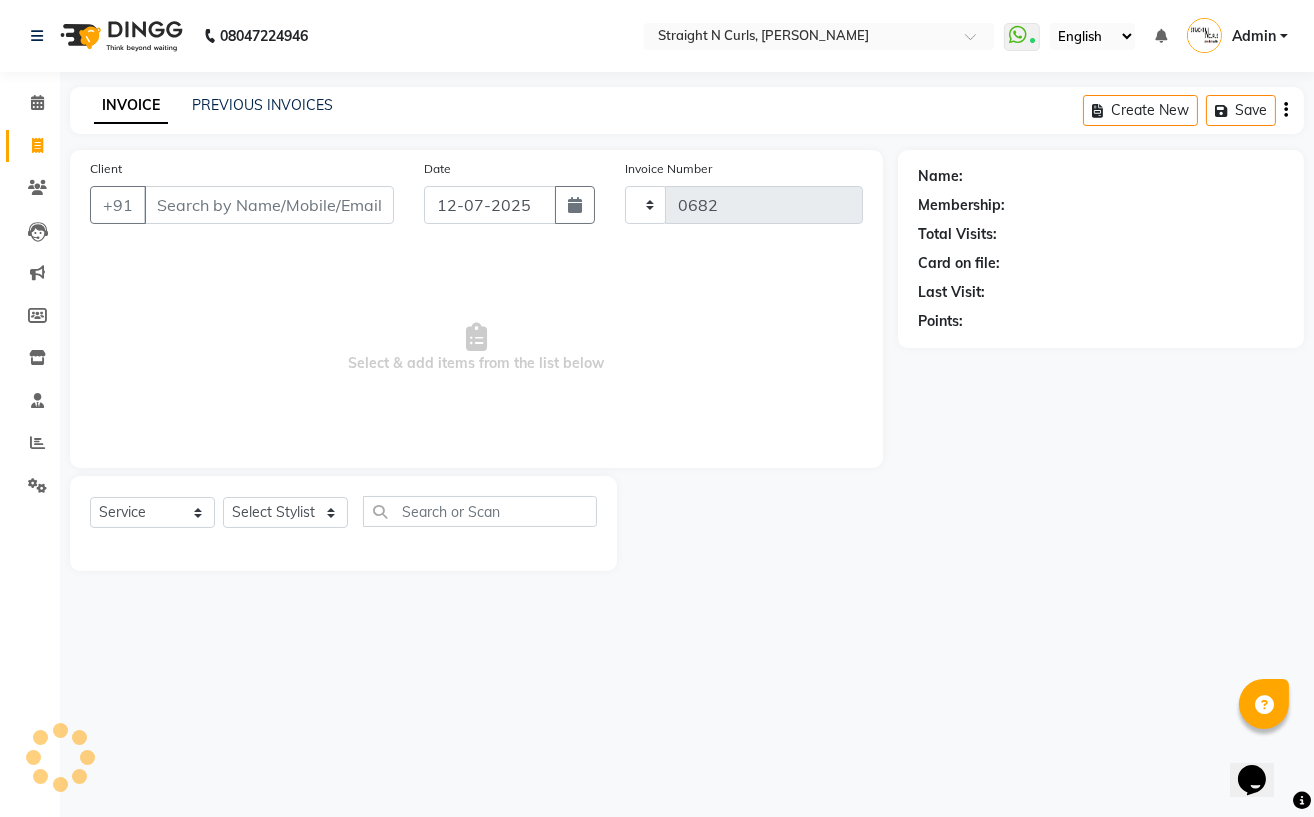 select on "7039" 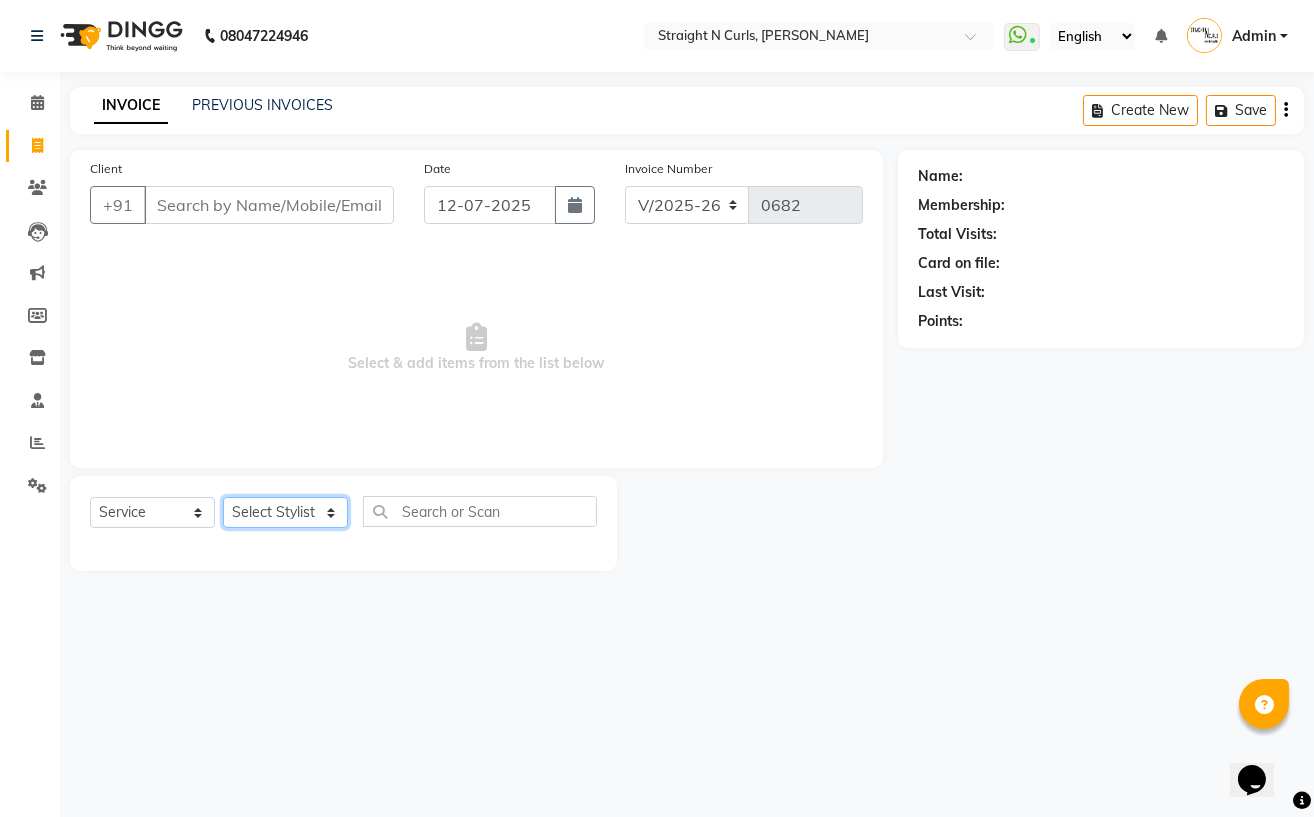click on "Select Stylist" 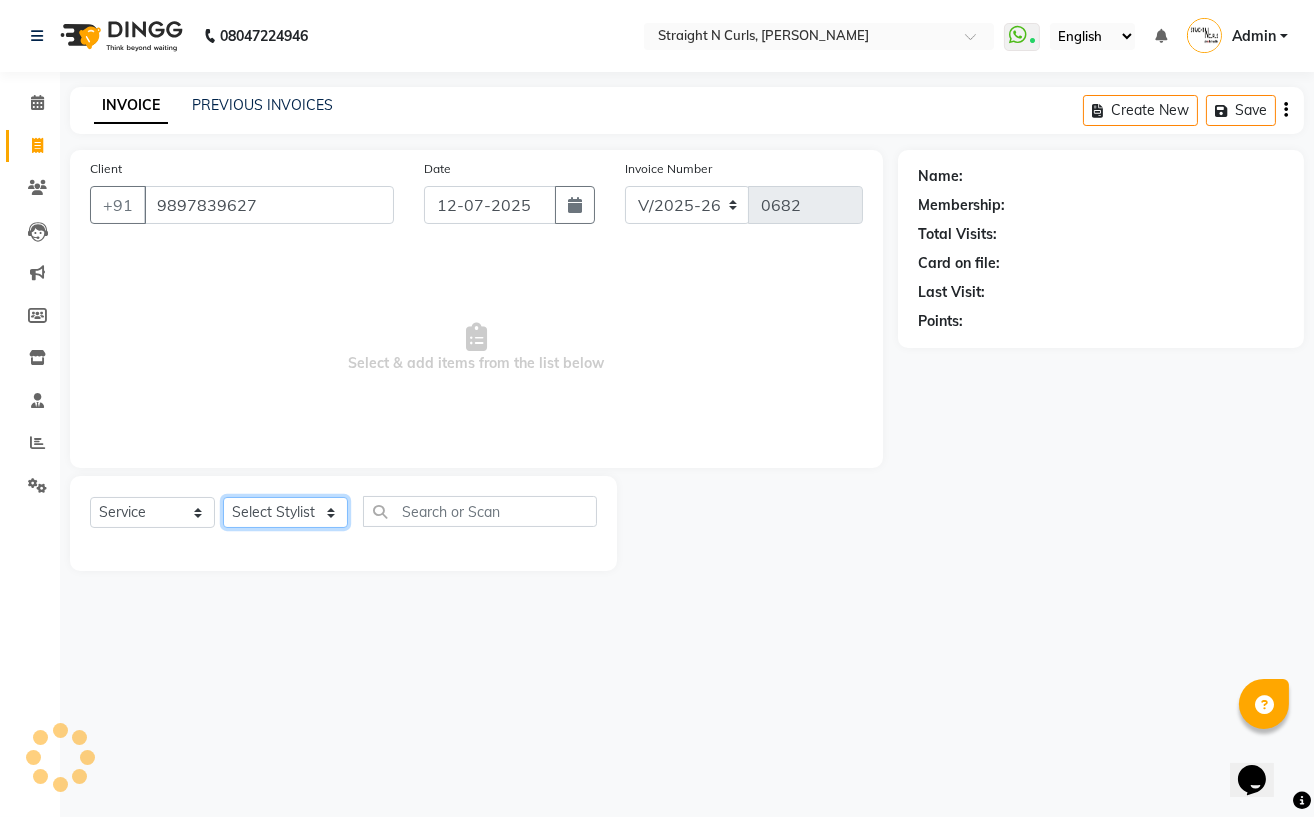 select on "2: Object" 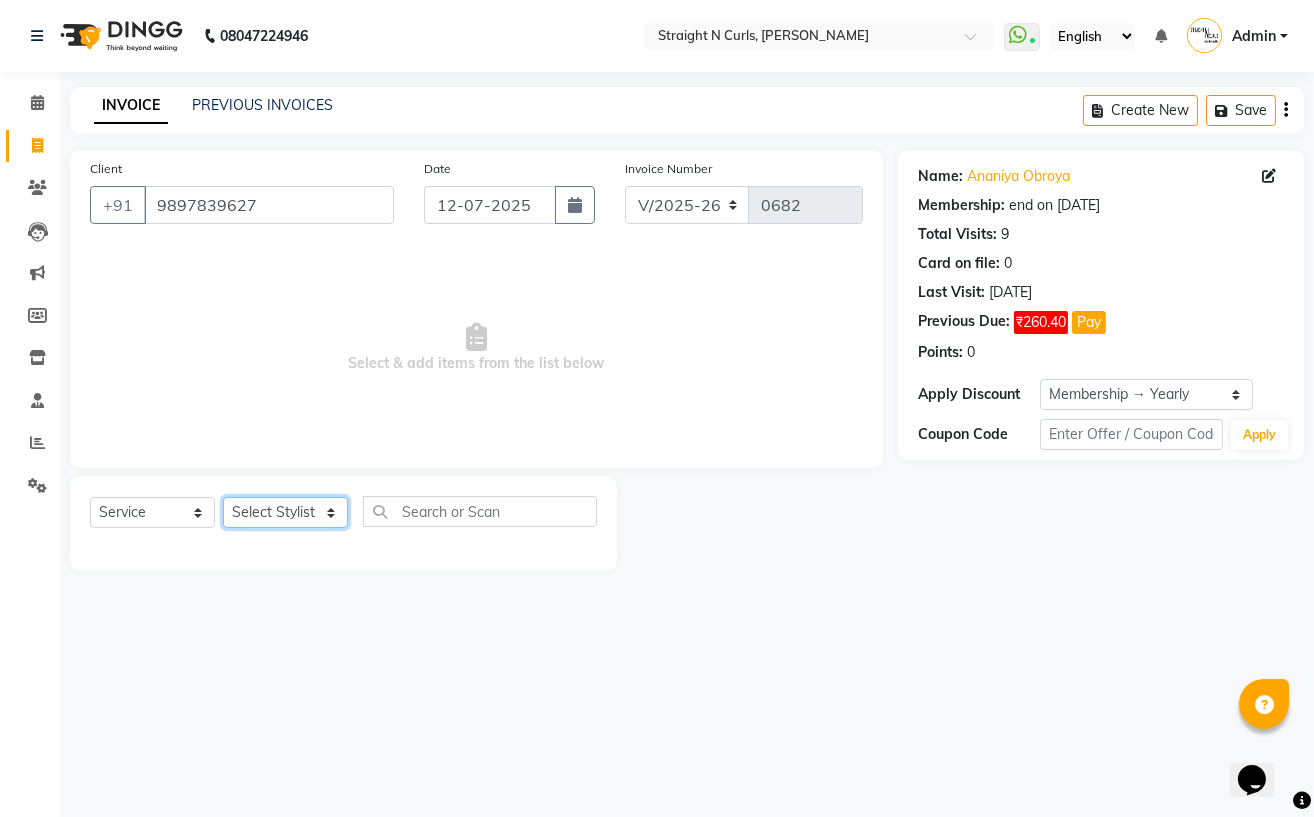 select on "59165" 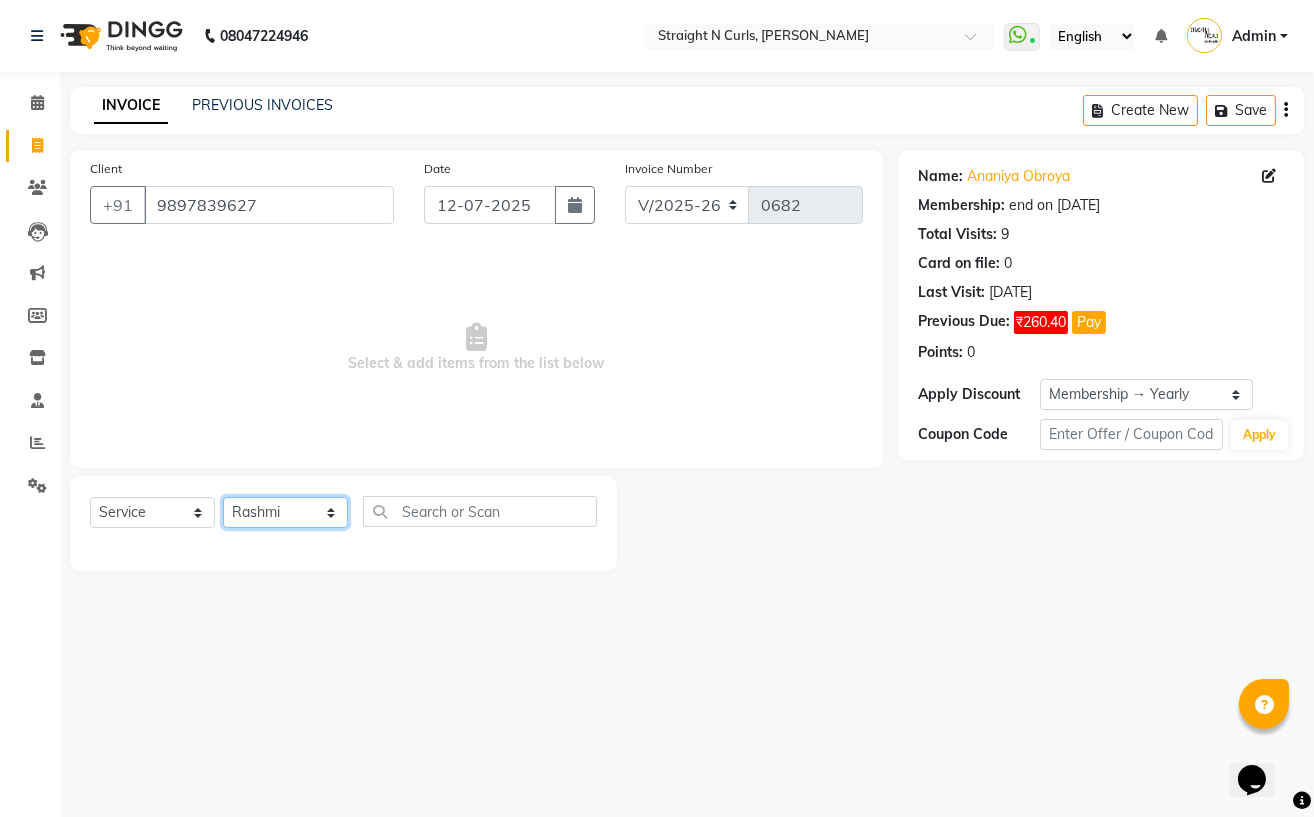 click on "Select Stylist [PERSON_NAME] [PERSON_NAME] [PERSON_NAME] Mohit [PERSON_NAME] [PERSON_NAME] [PERSON_NAME]" 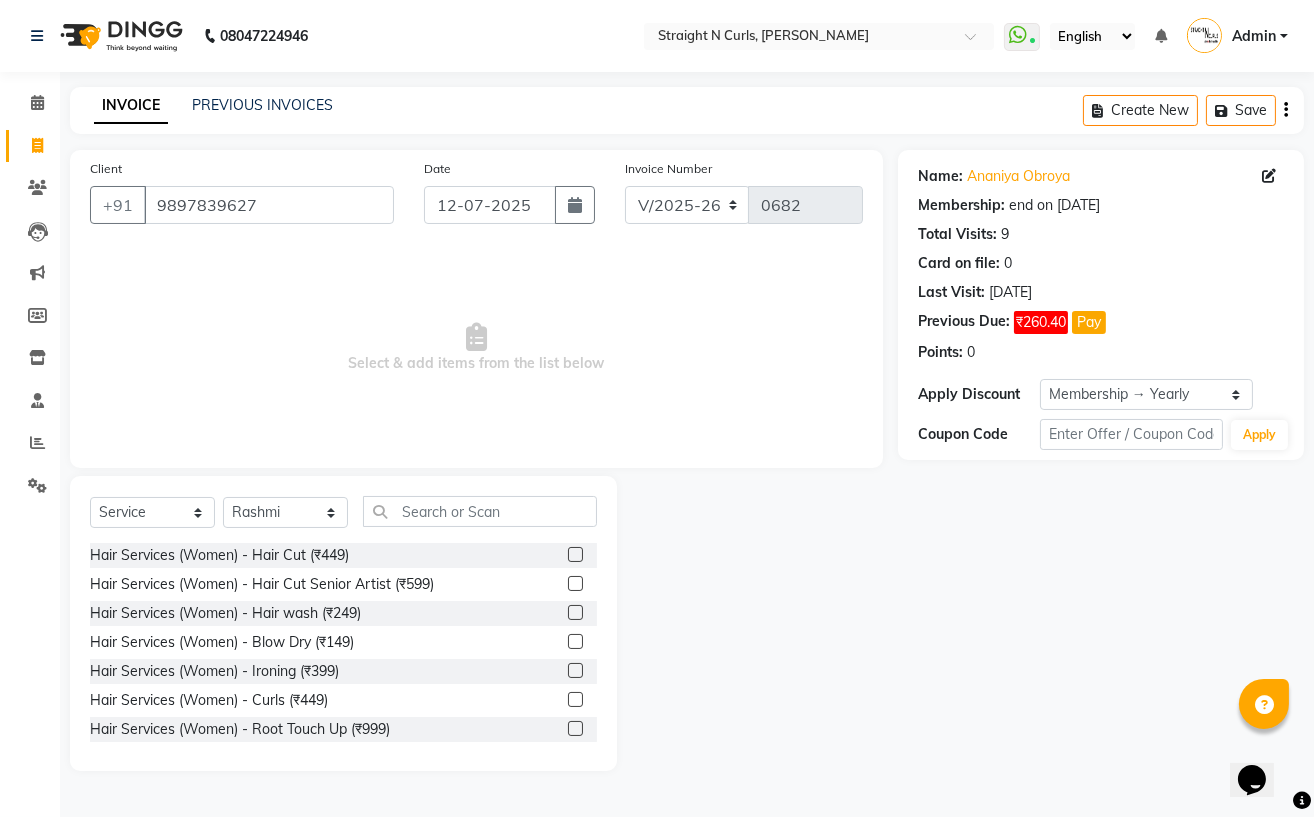 click 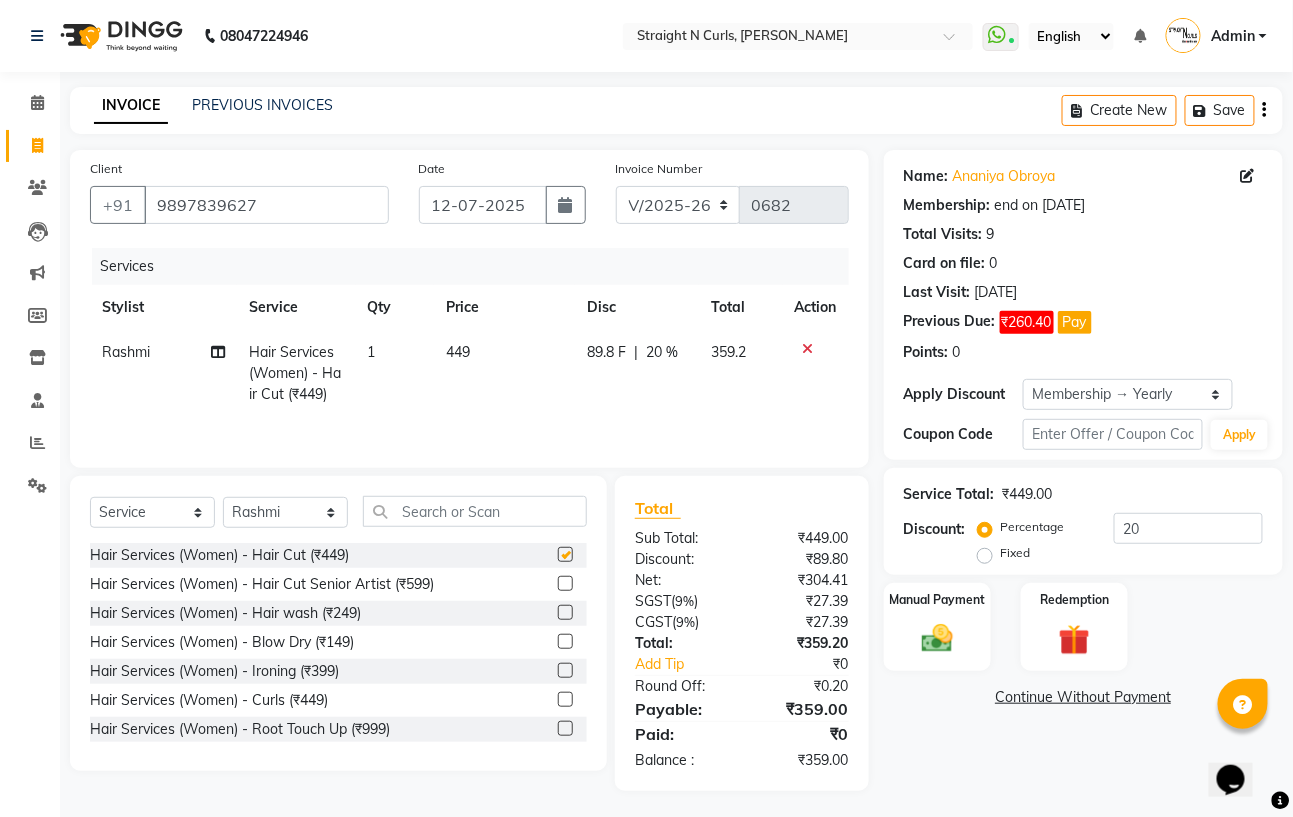 checkbox on "false" 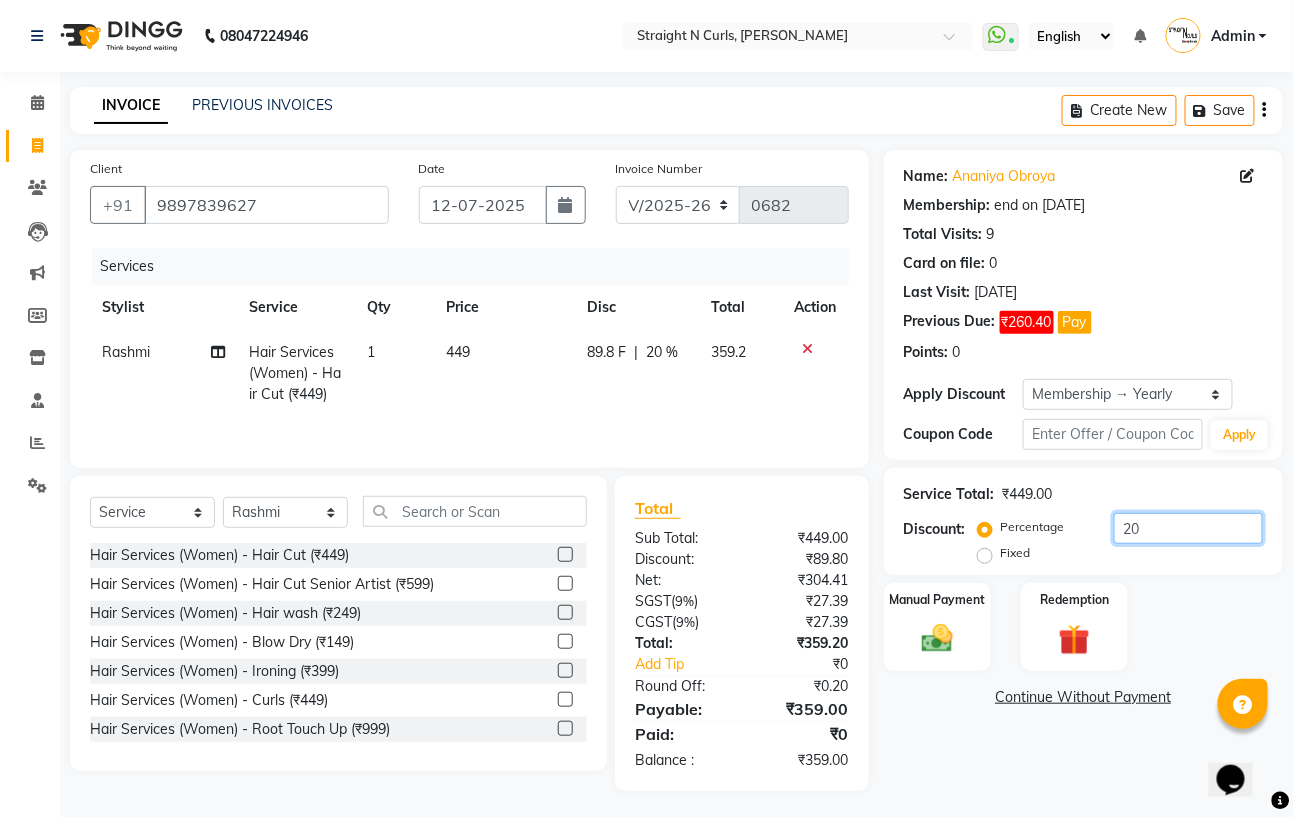 click on "20" 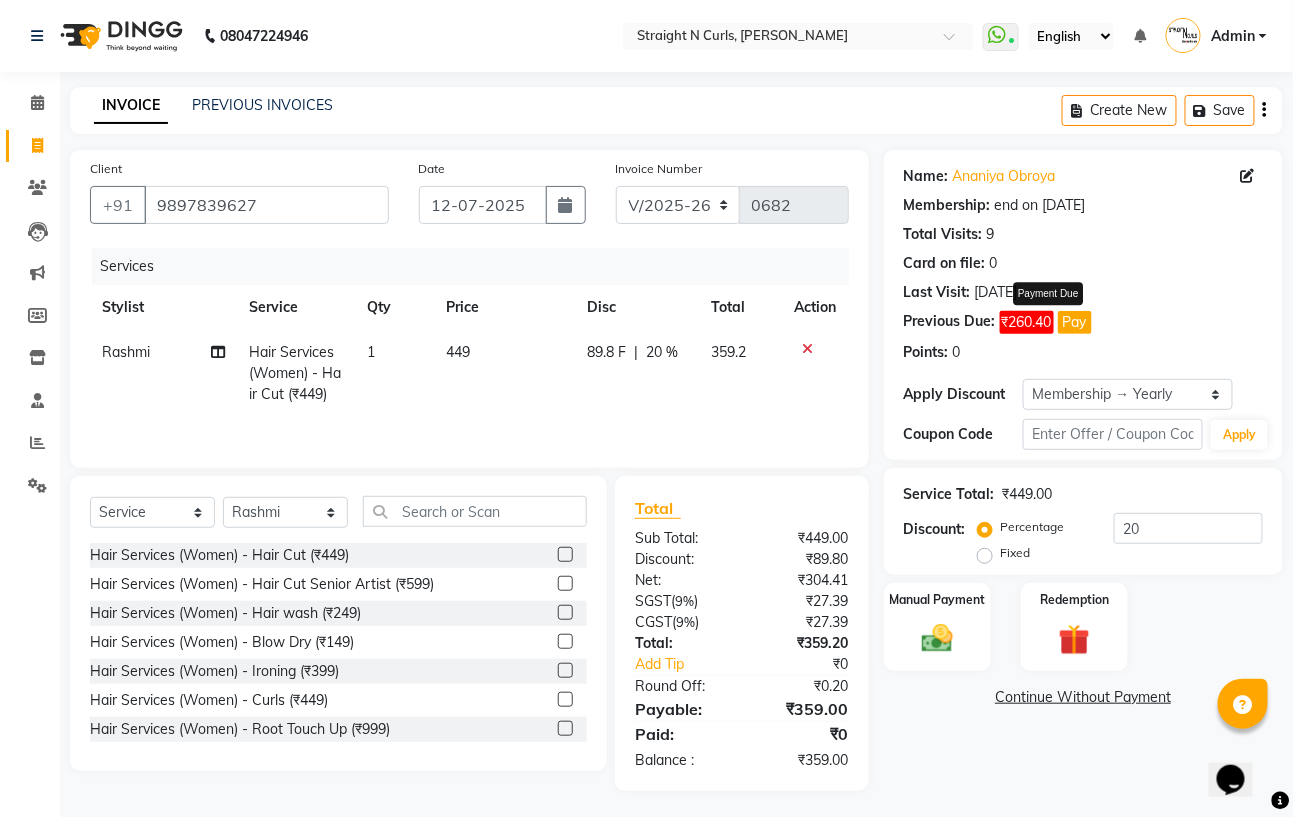 click on "Pay" 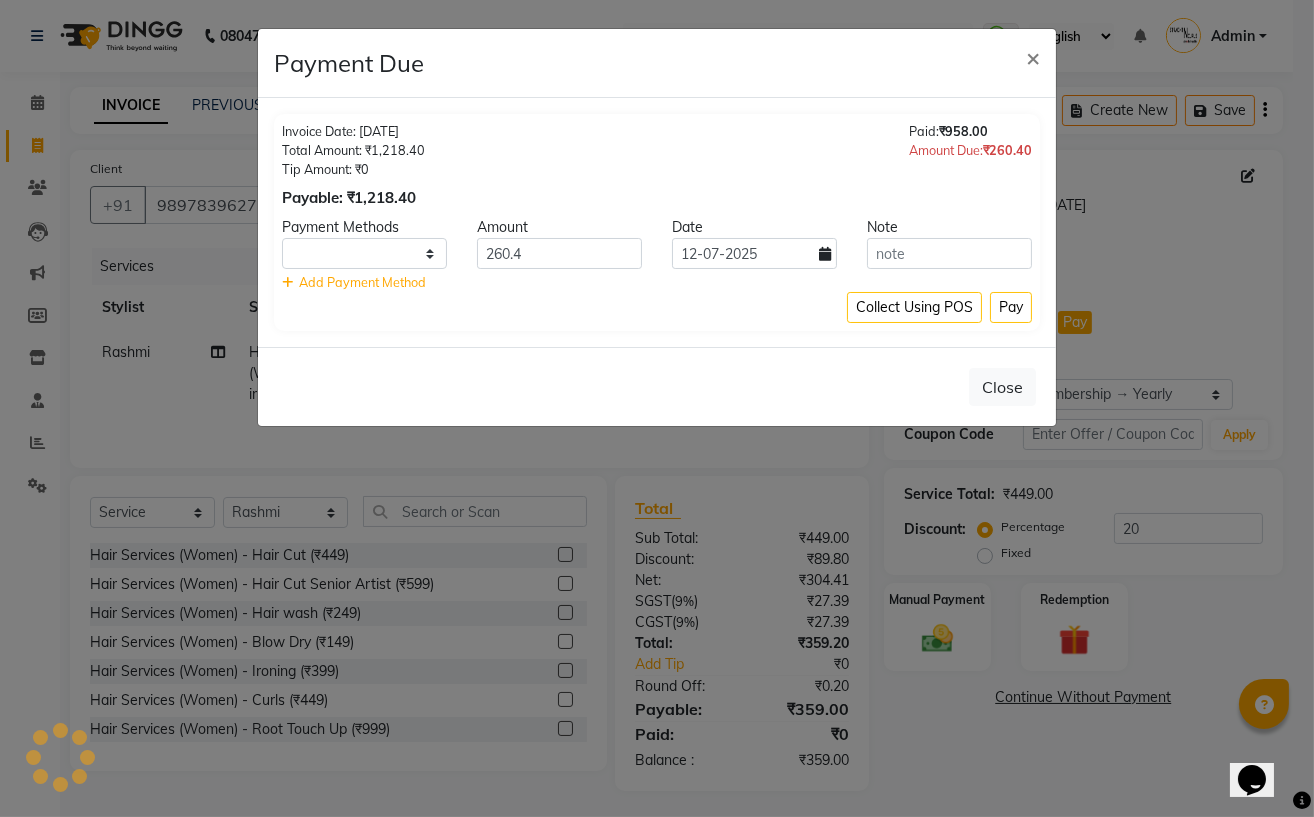 select on "1" 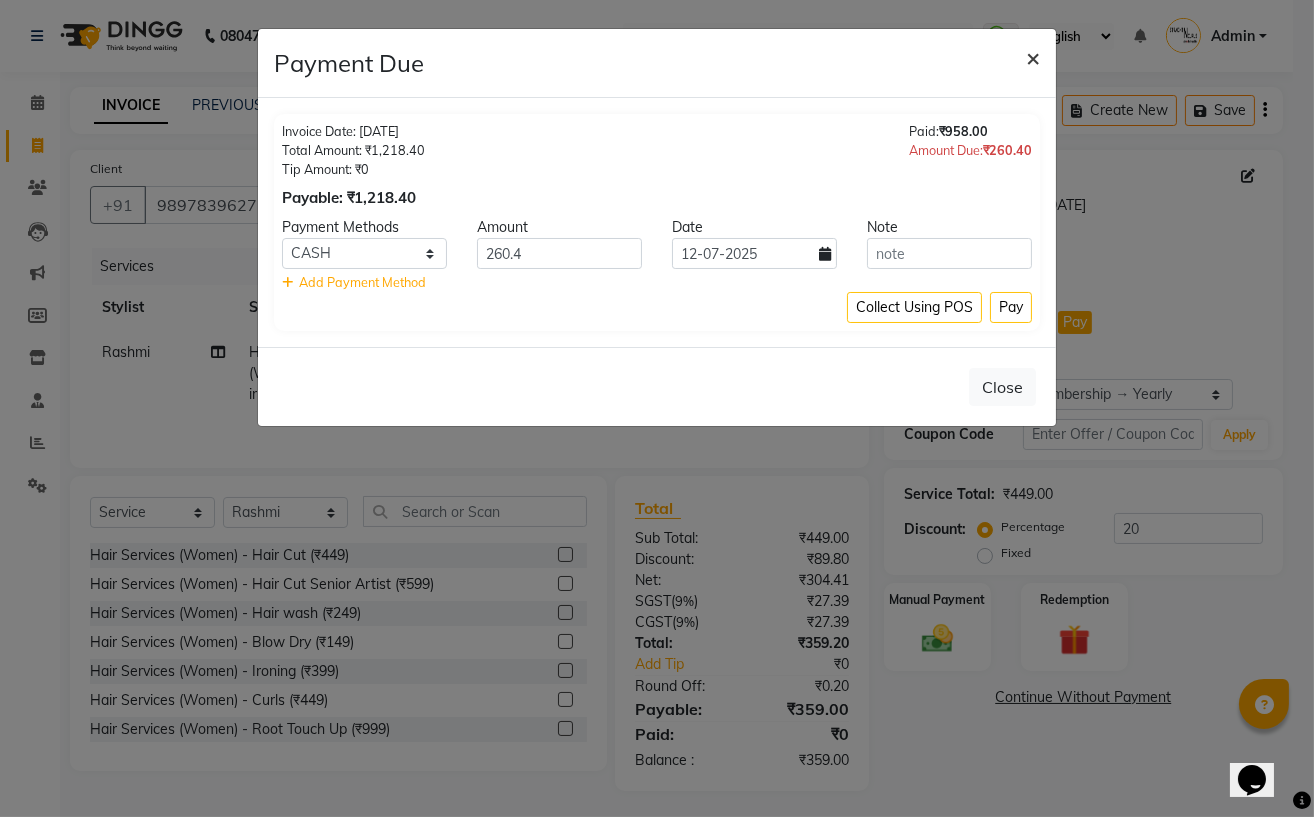 click on "×" 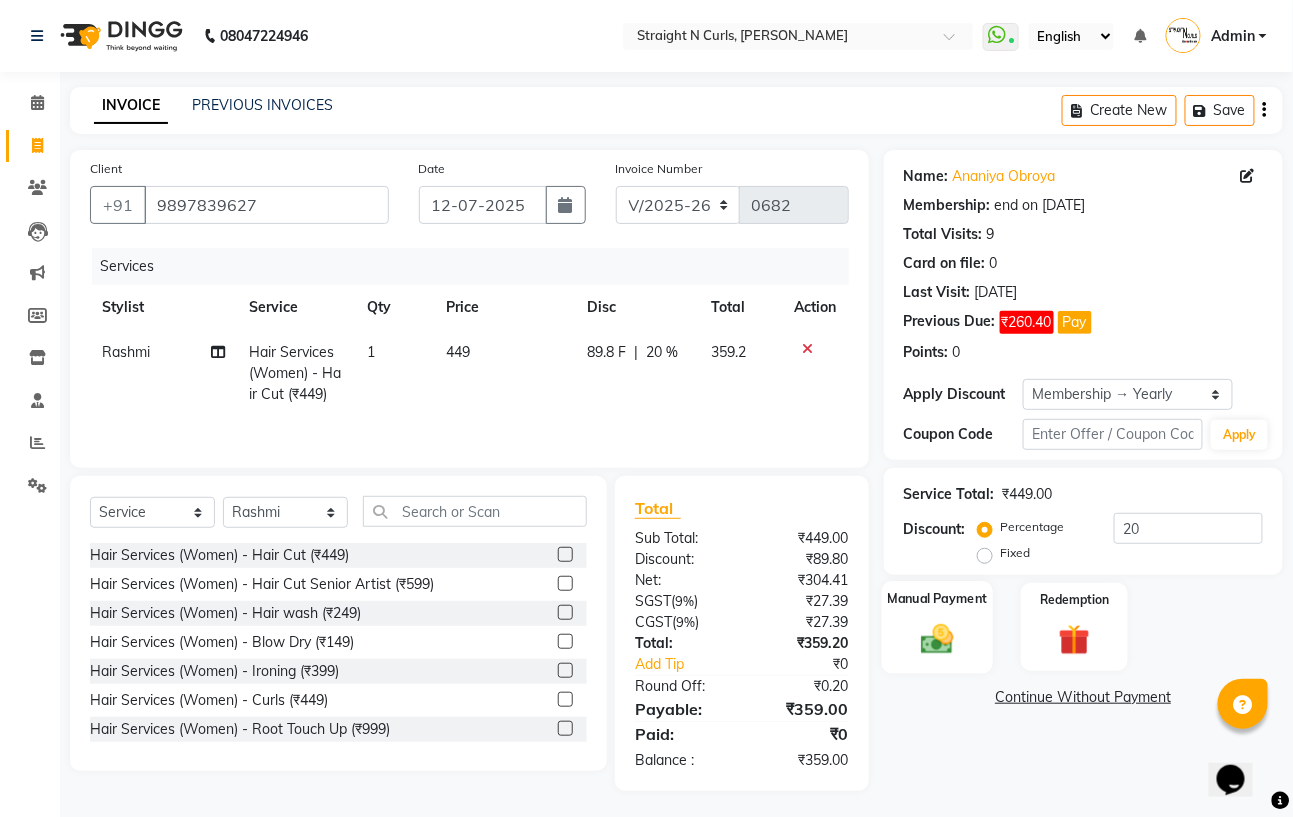 click on "Manual Payment" 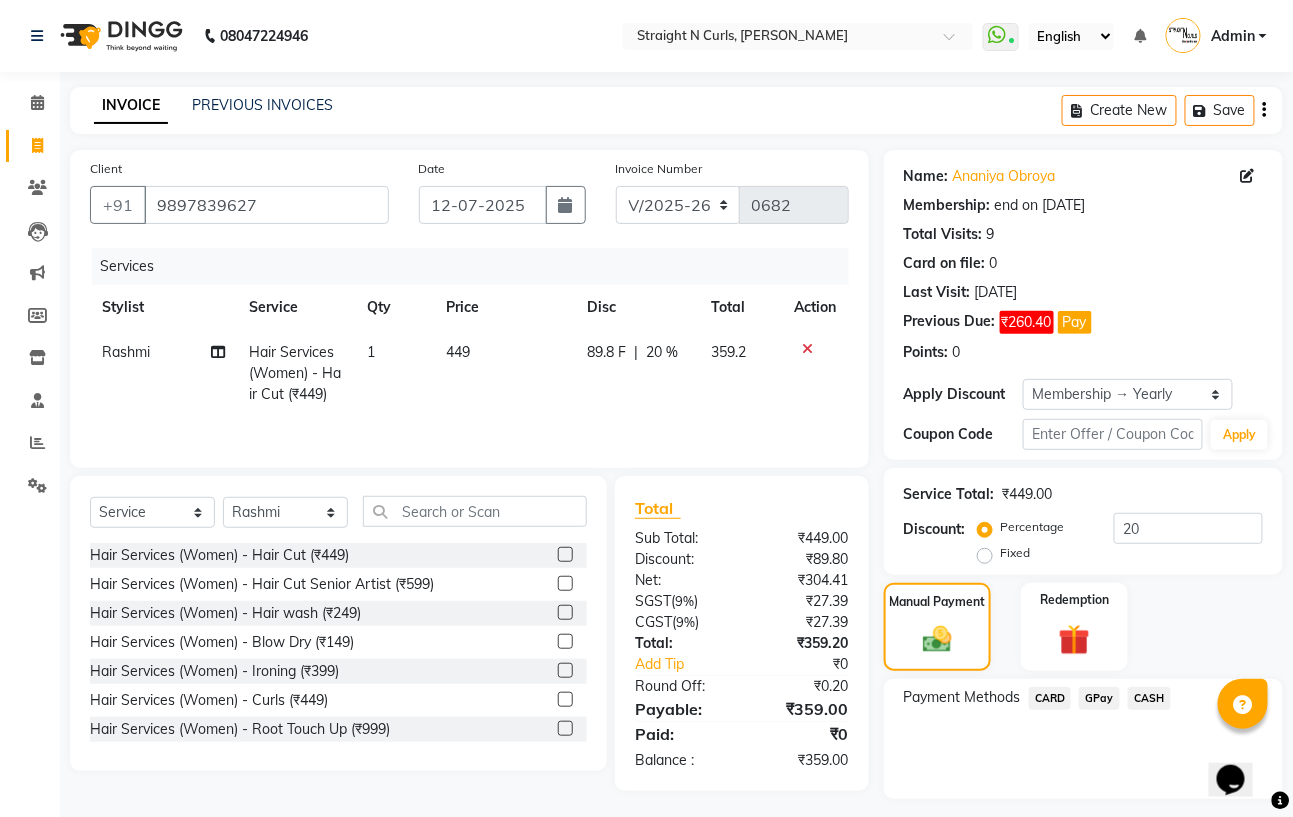 click on "GPay" 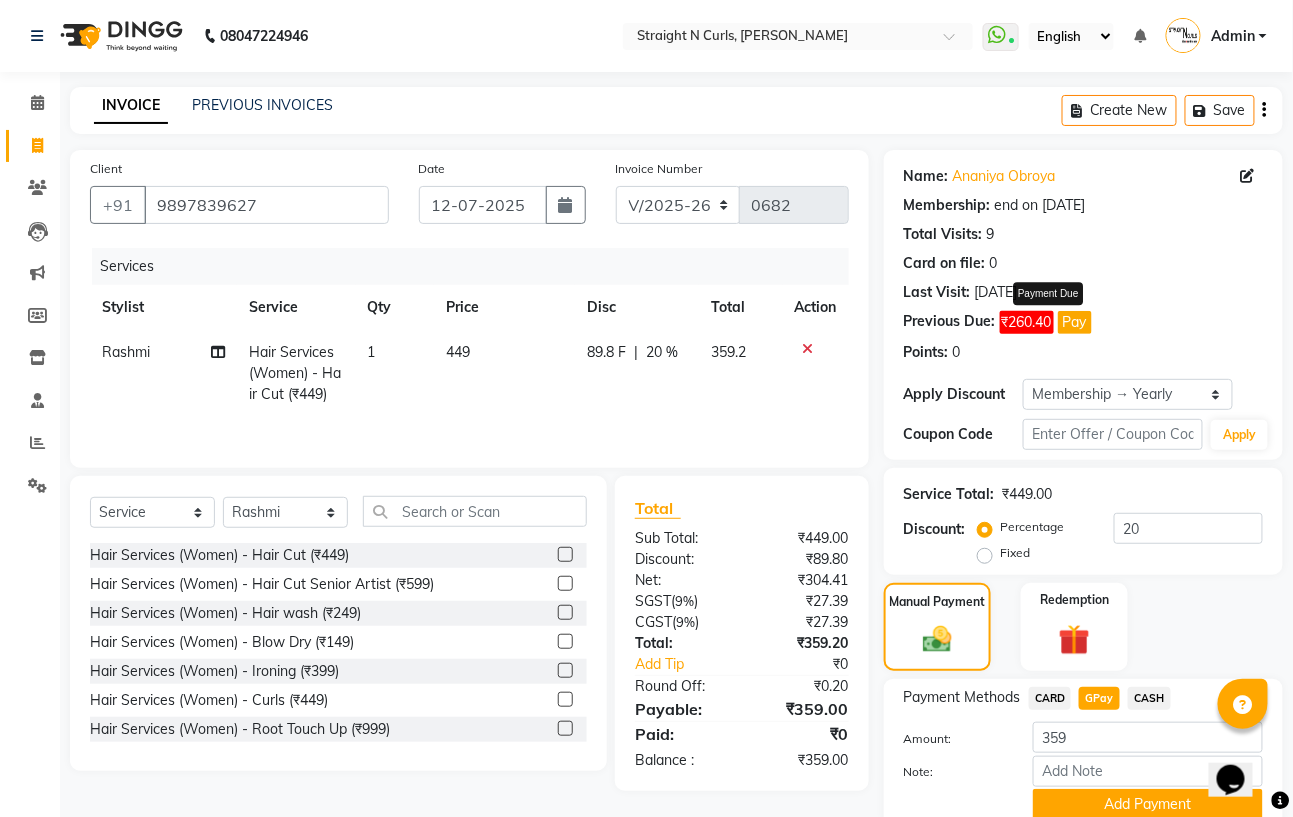 click on "Pay" 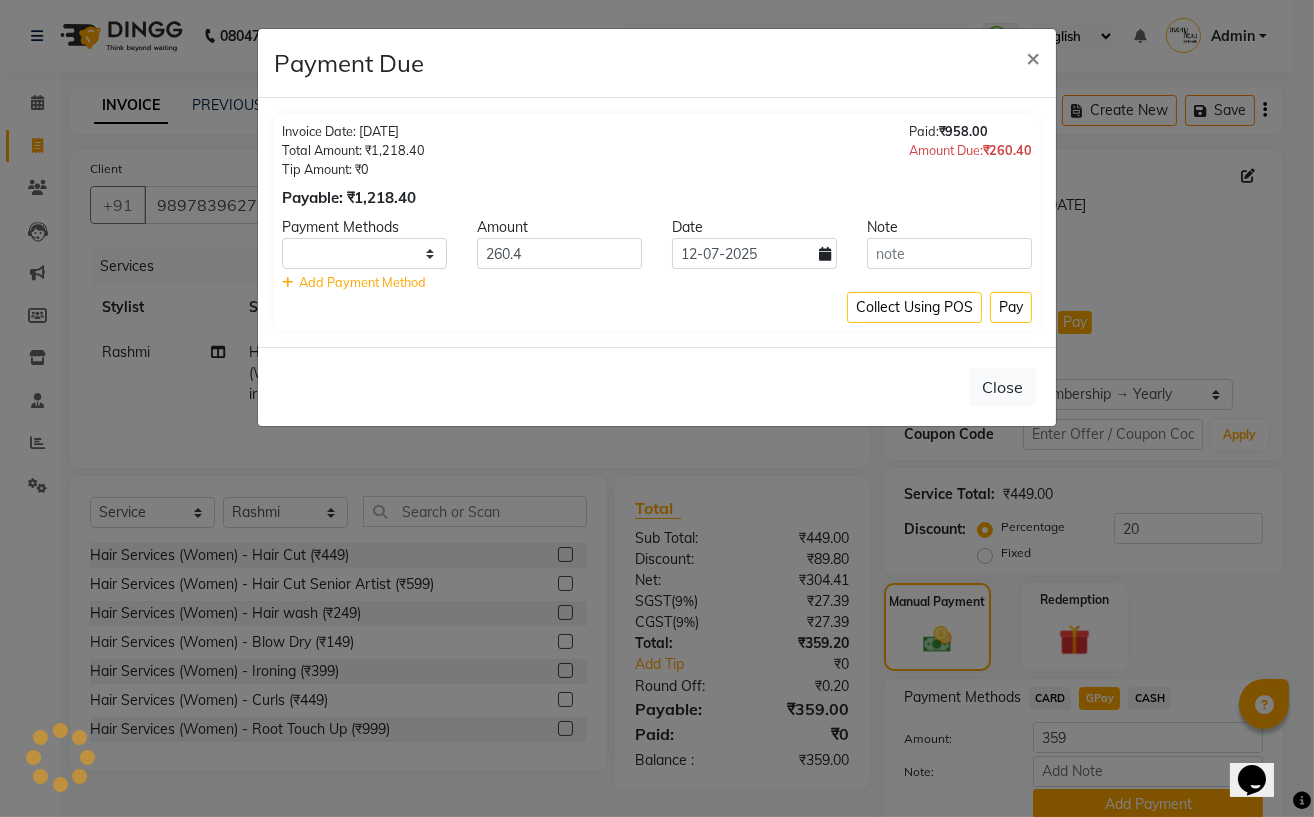select on "1" 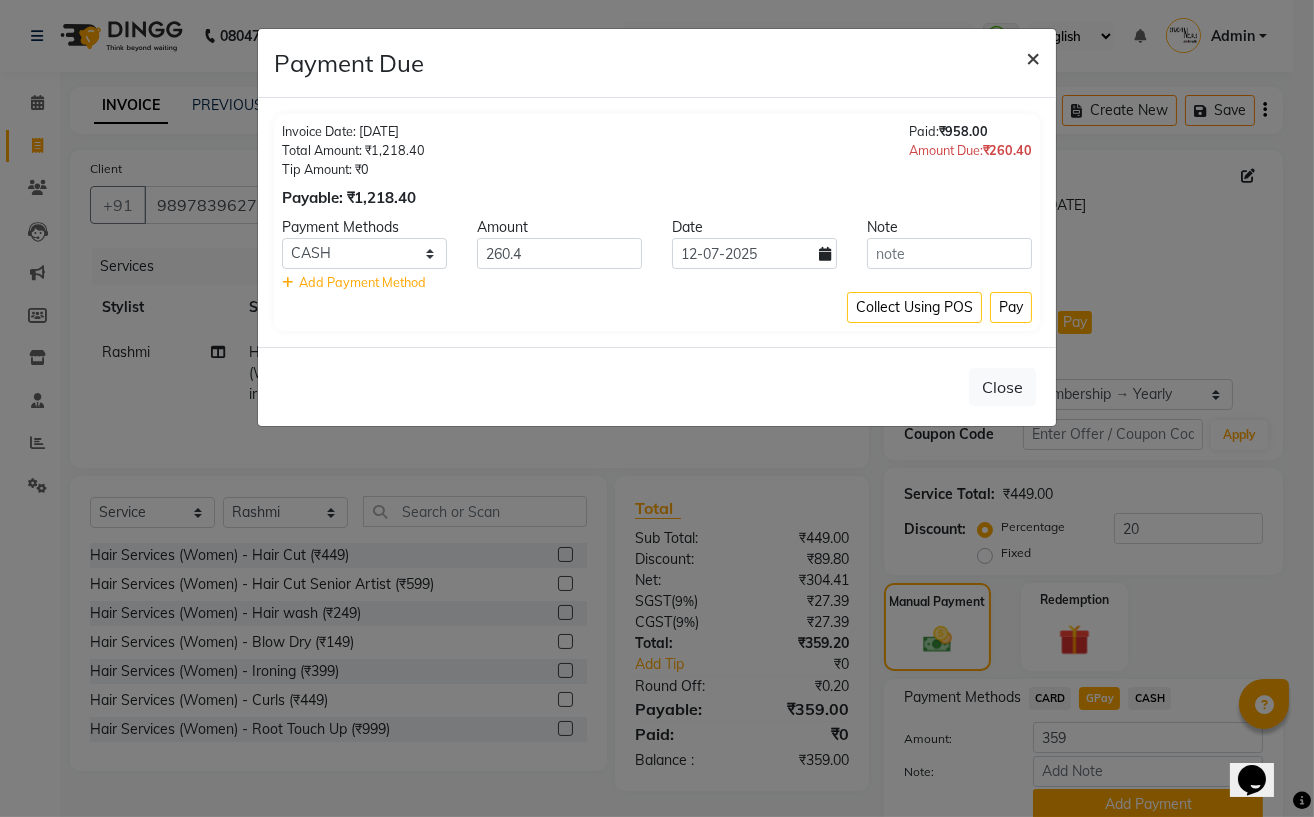 click on "×" 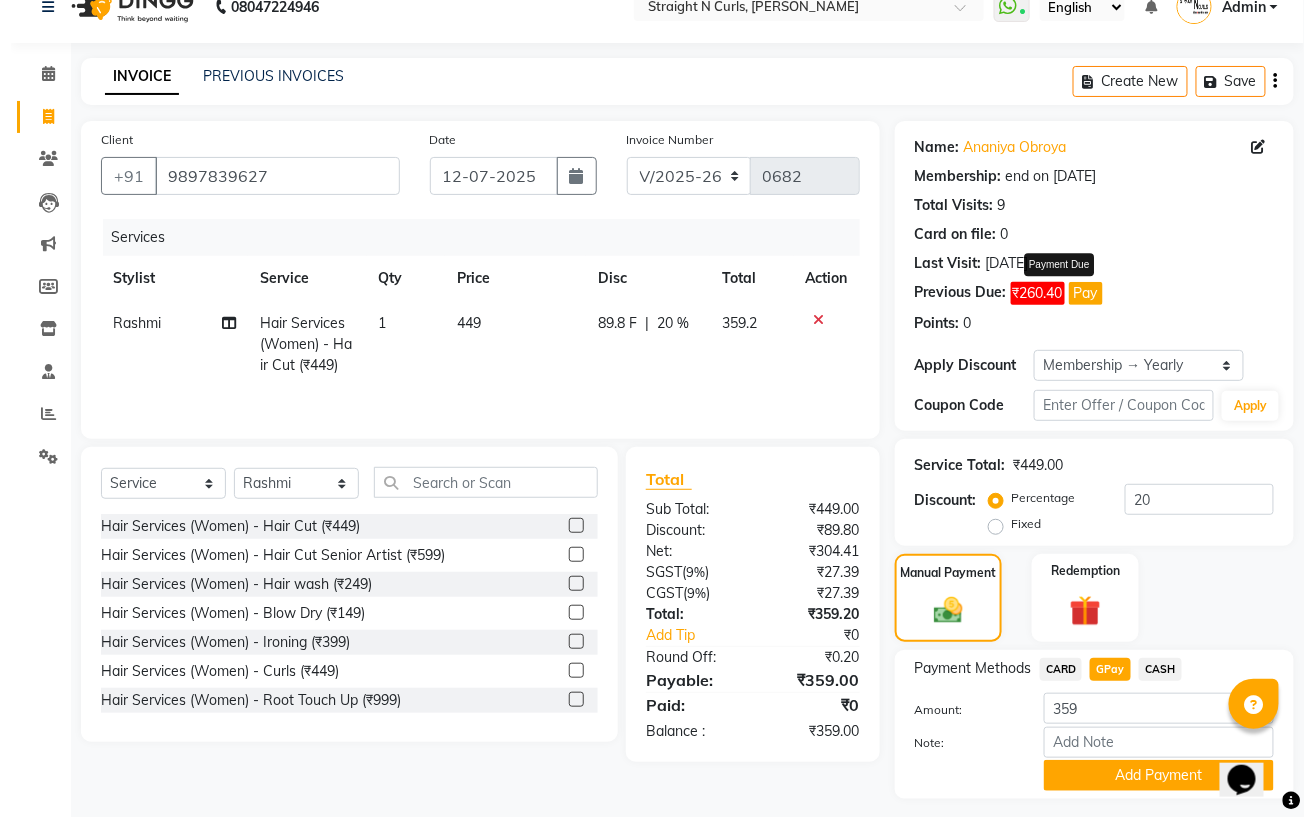 scroll, scrollTop: 0, scrollLeft: 0, axis: both 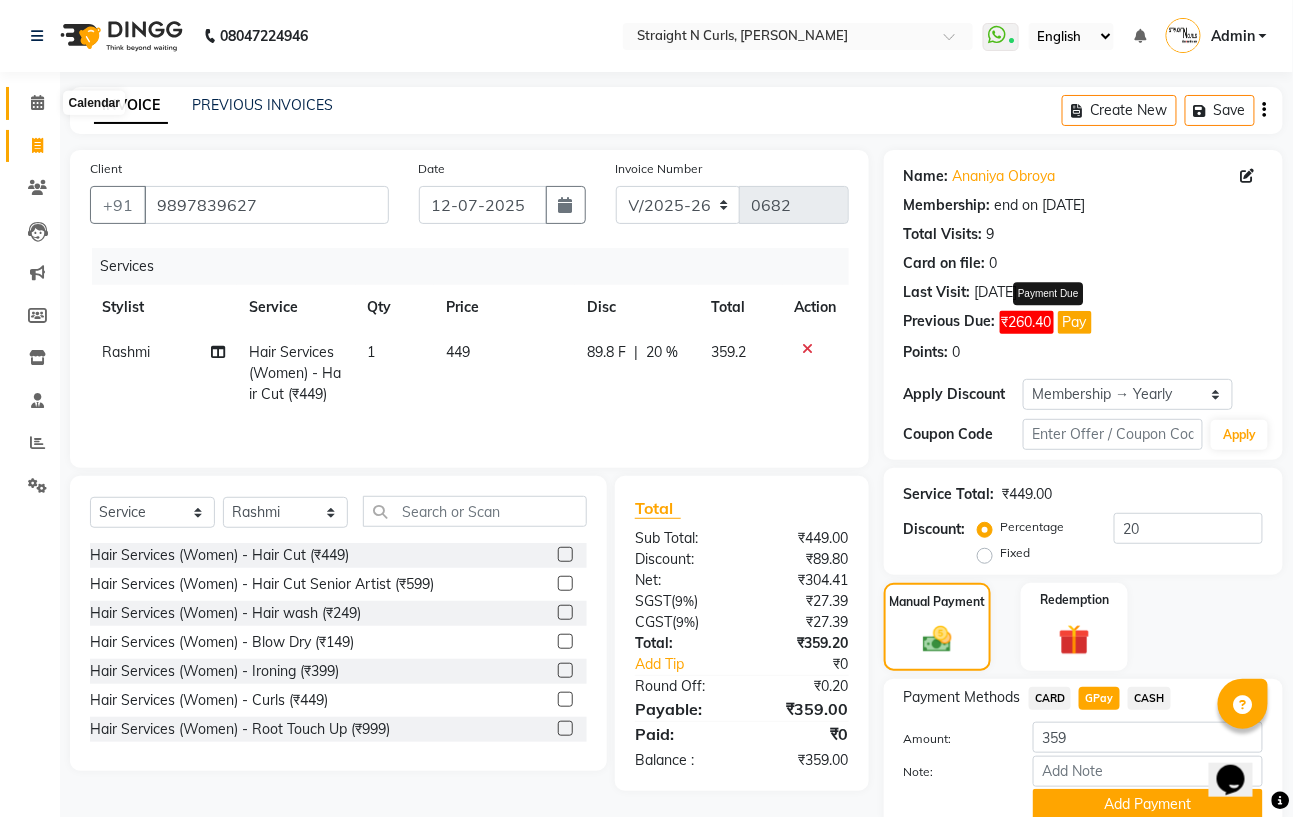 click 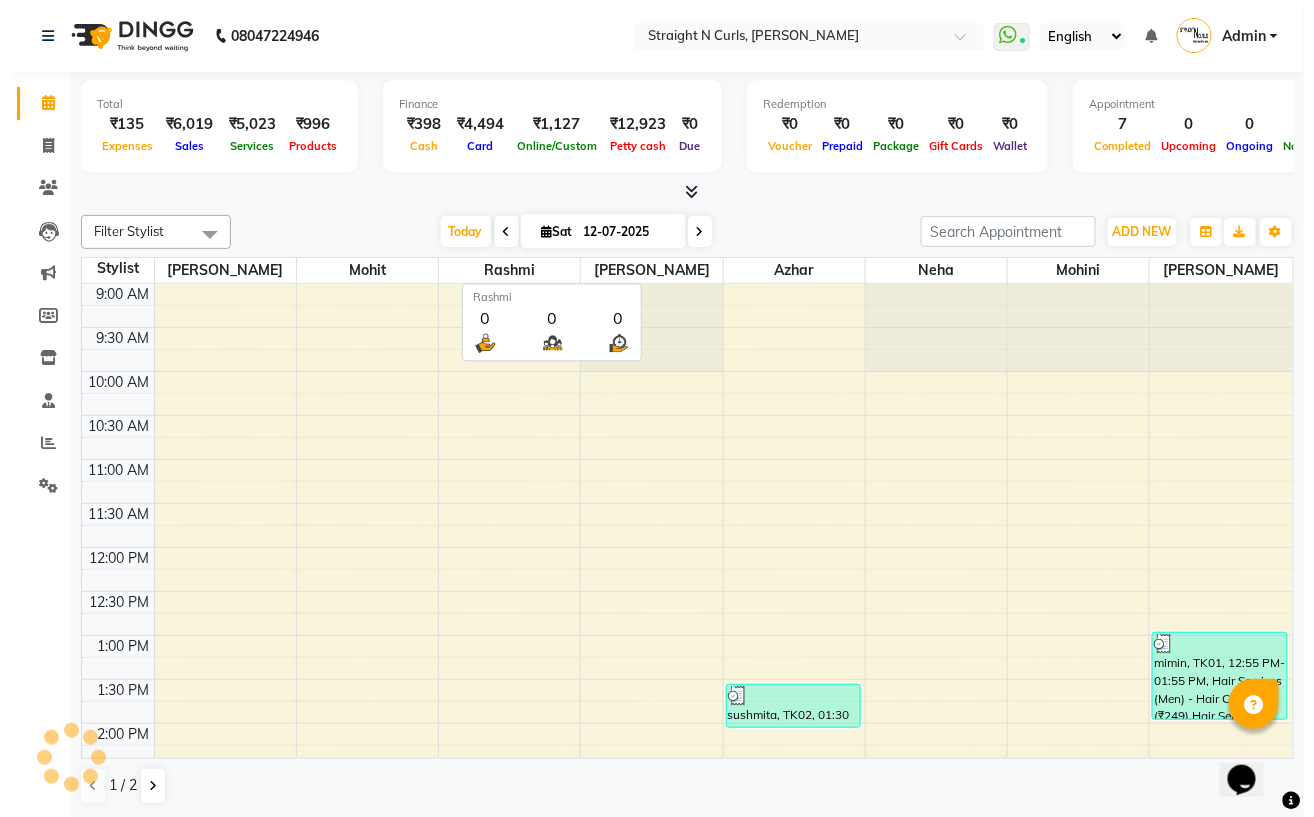 scroll, scrollTop: 556, scrollLeft: 0, axis: vertical 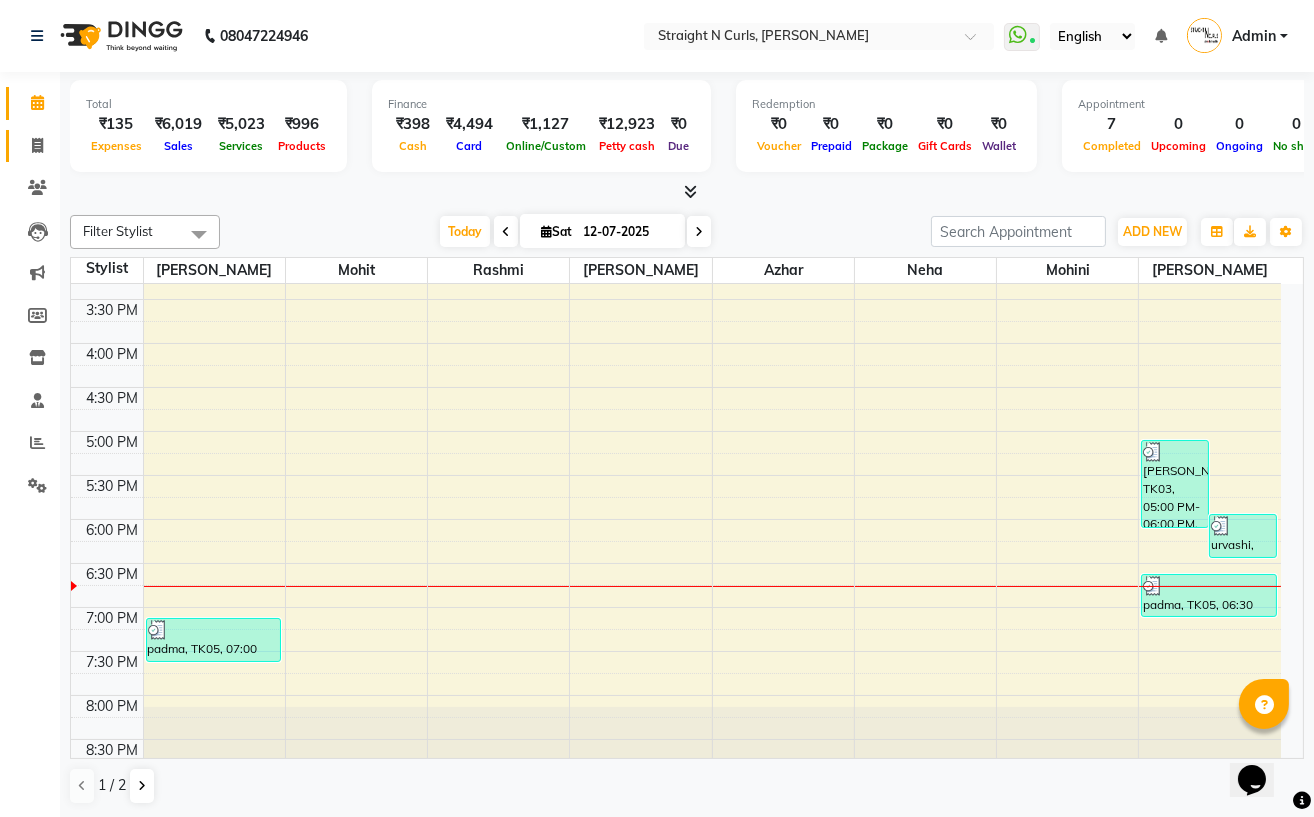 click on "Invoice" 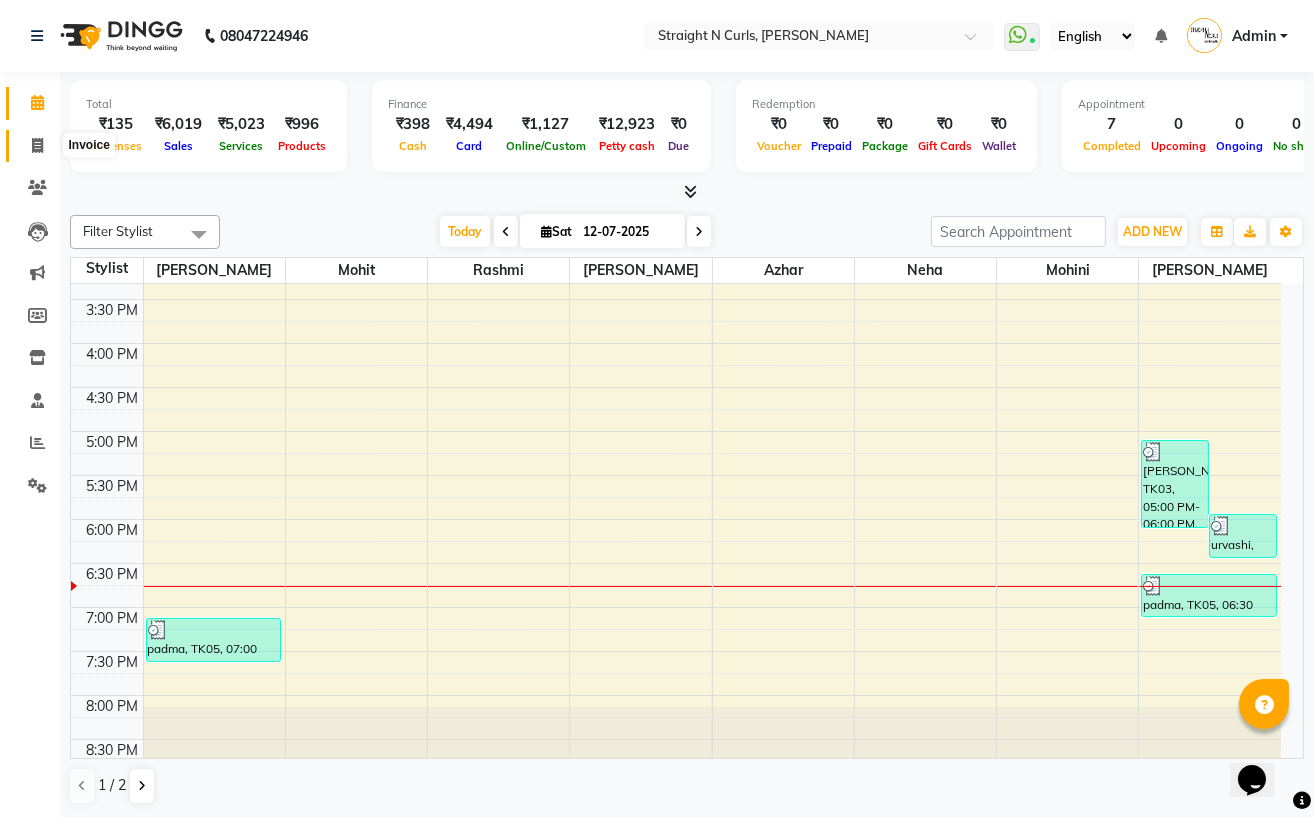 click 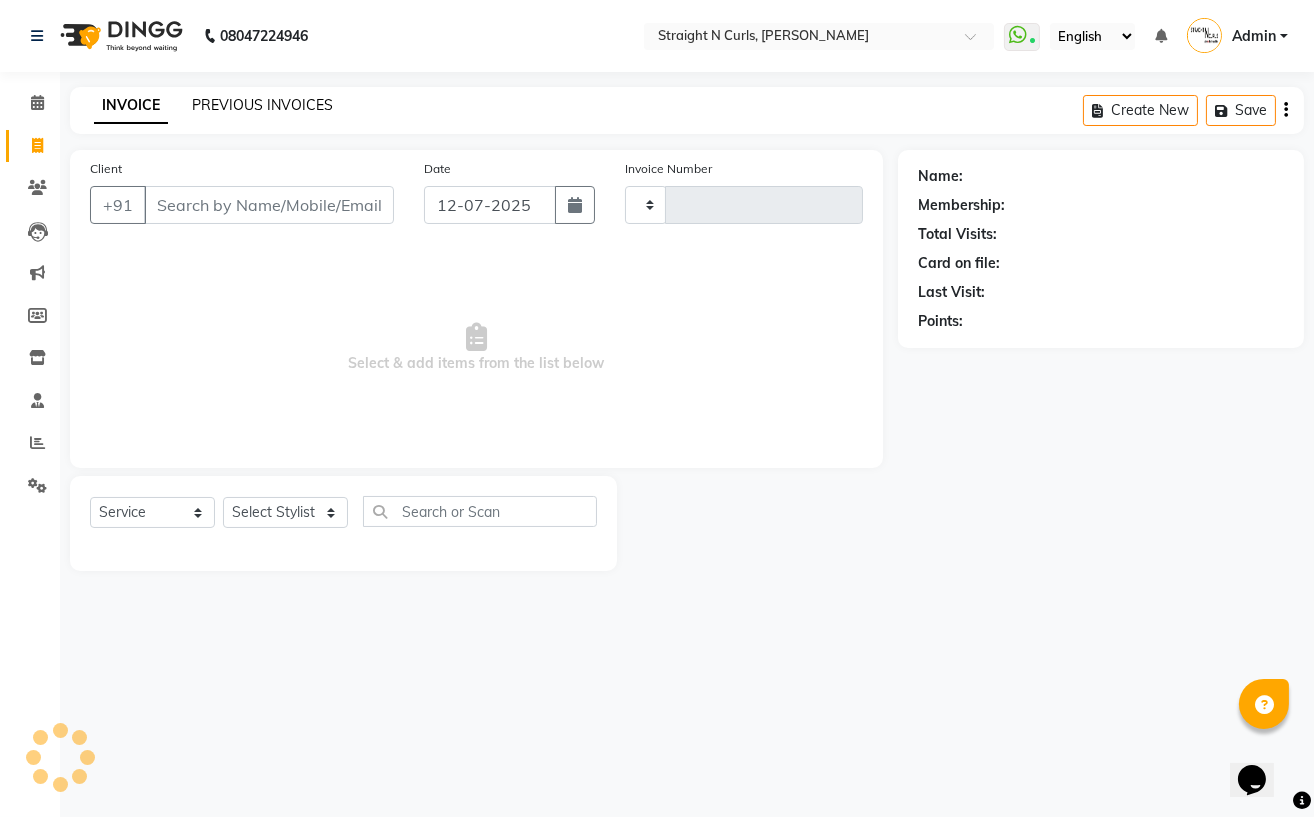 click on "PREVIOUS INVOICES" 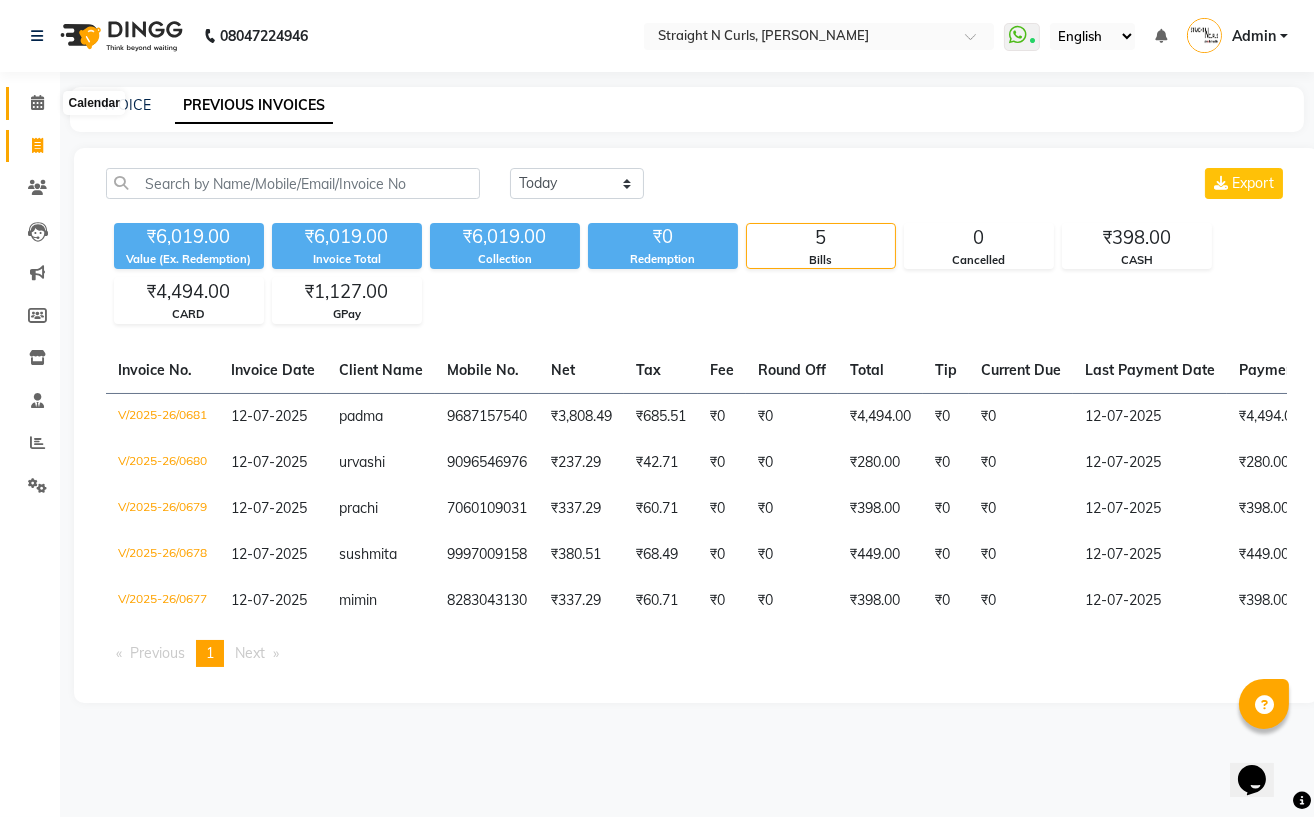click 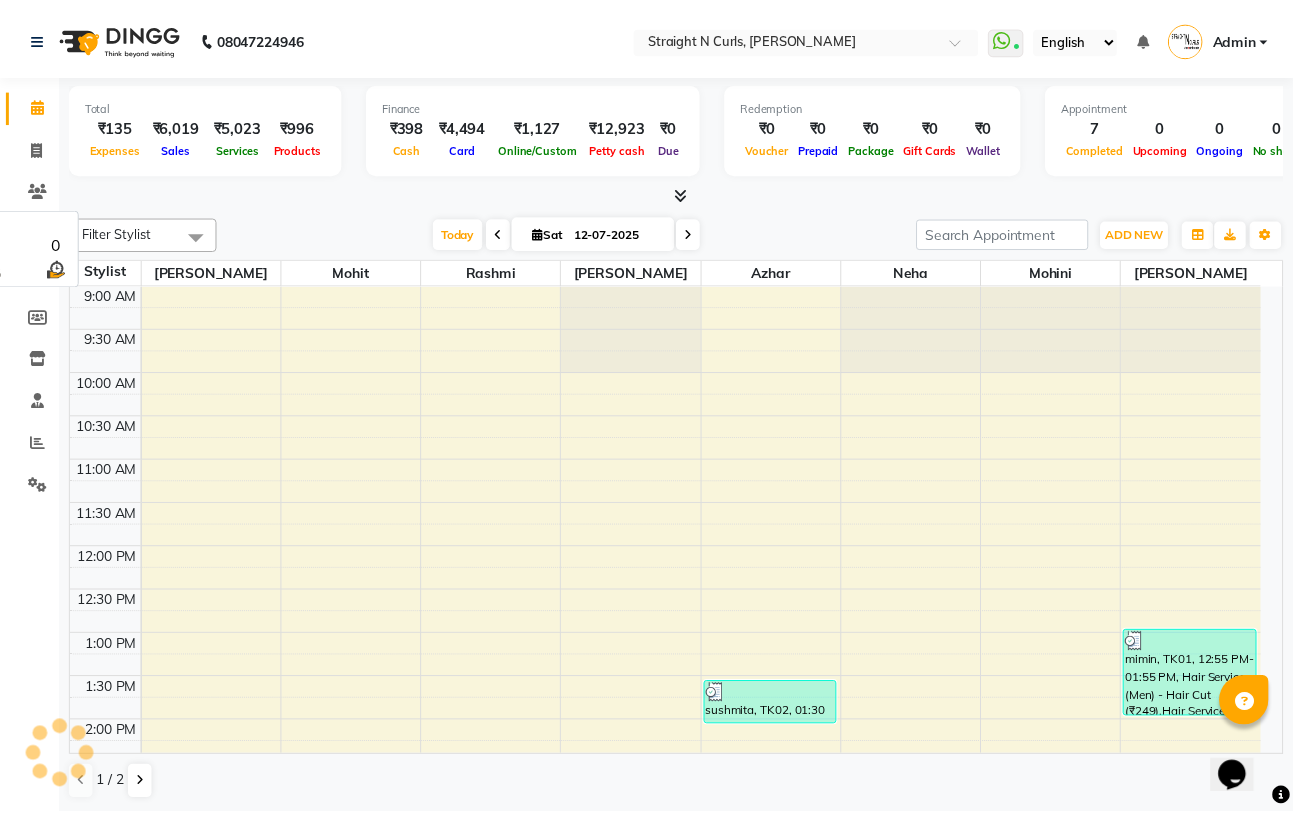 scroll, scrollTop: 0, scrollLeft: 0, axis: both 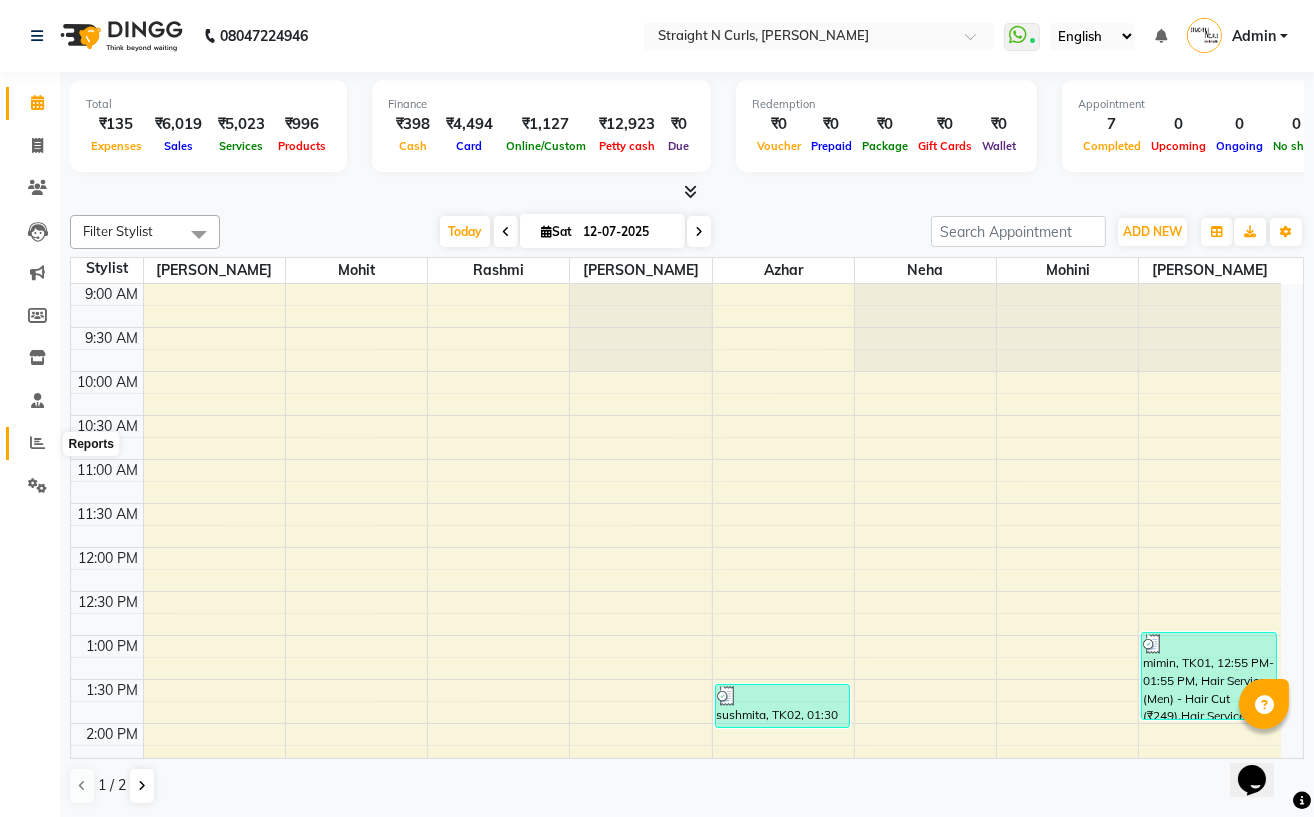 click 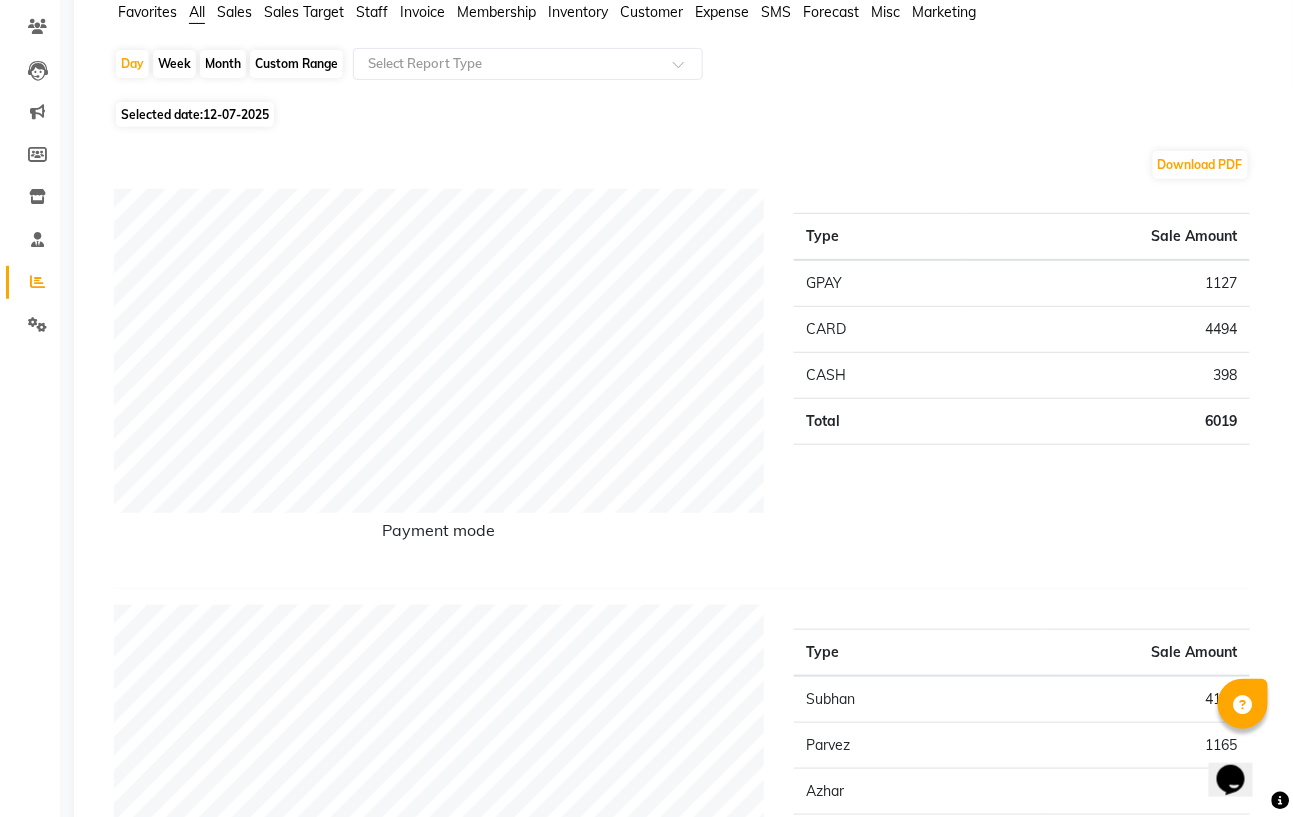 scroll, scrollTop: 0, scrollLeft: 0, axis: both 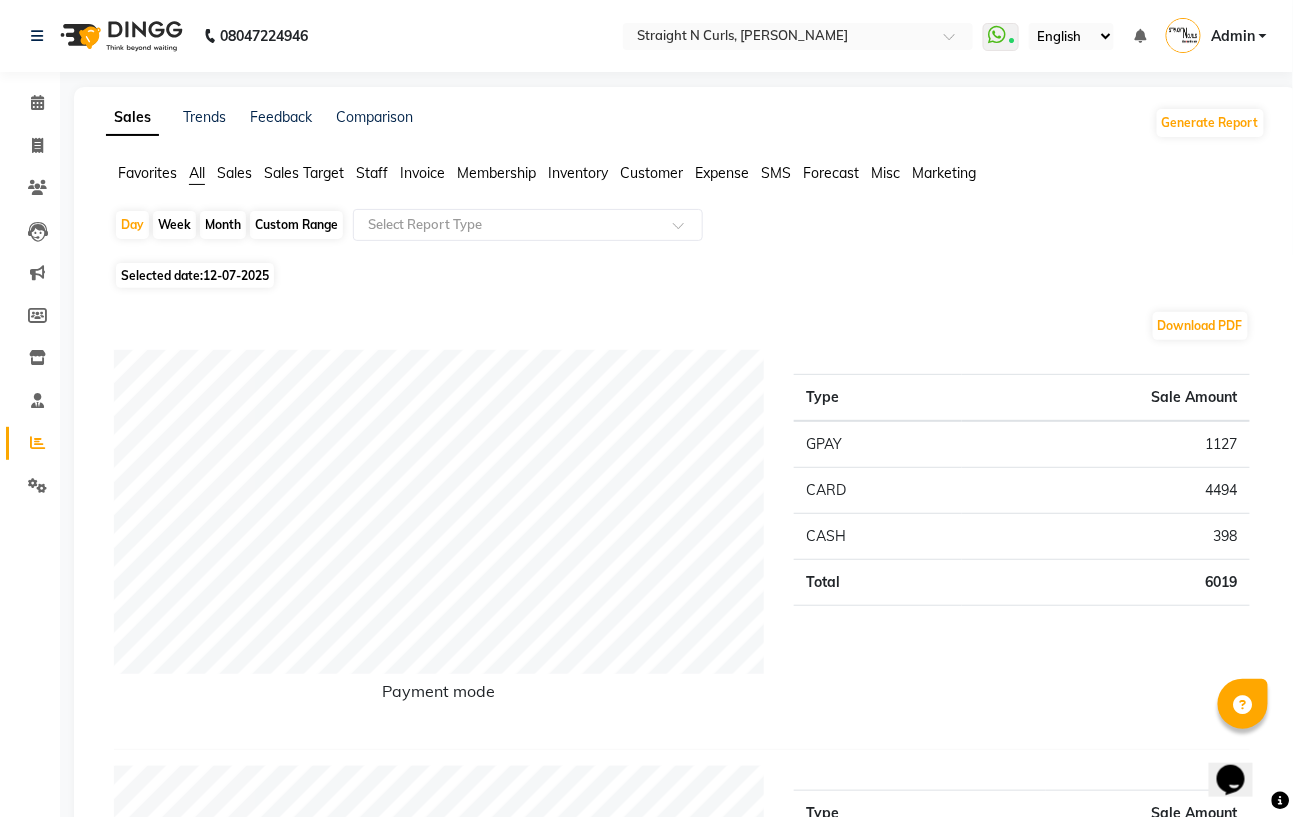 click on "Staff" 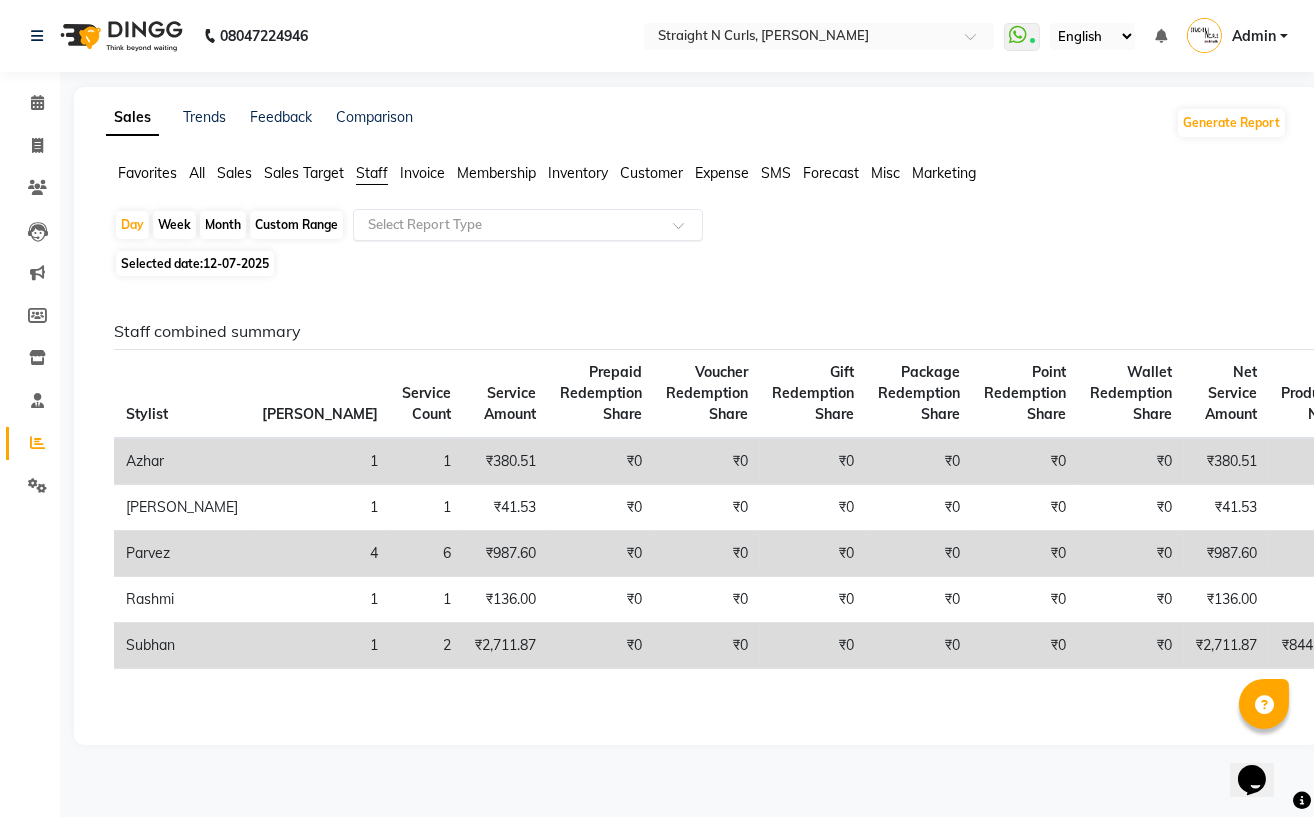click 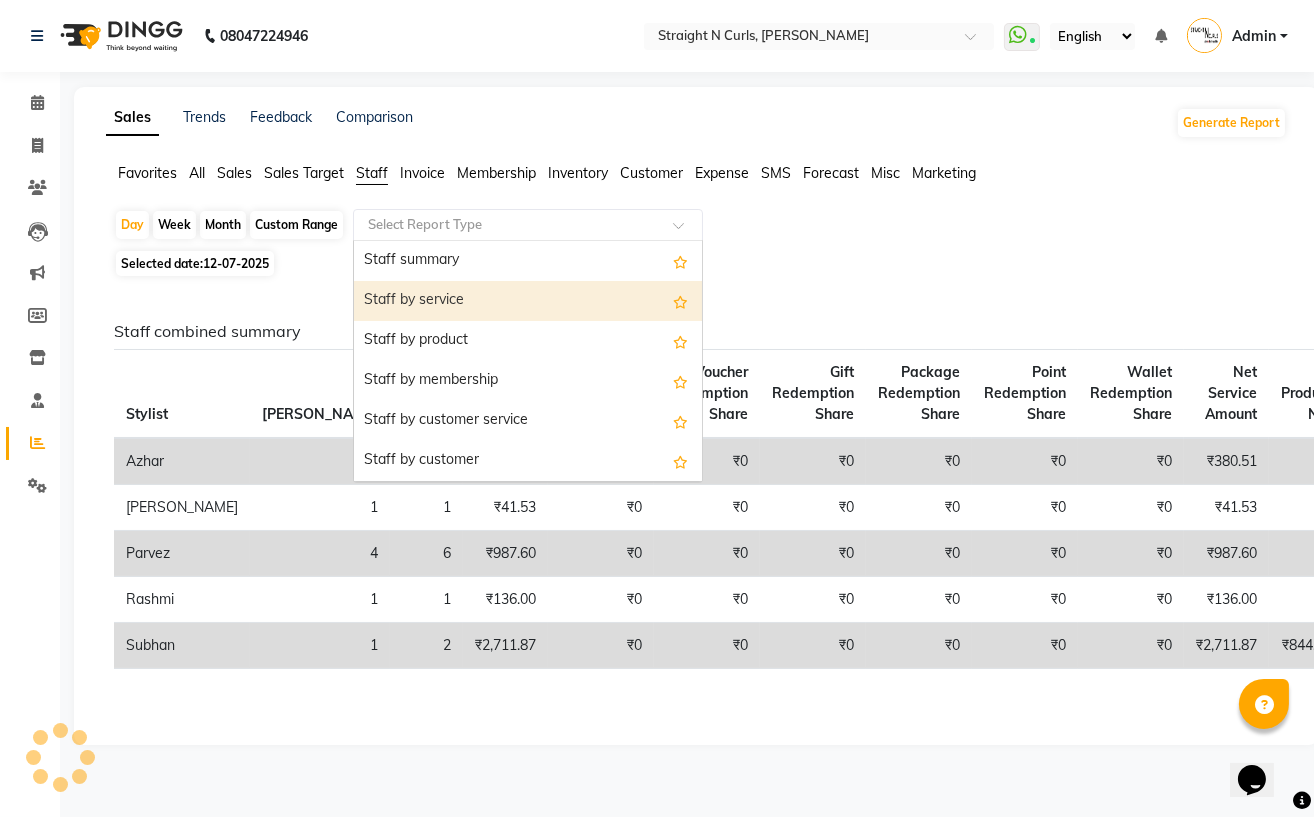 click on "Staff by service" at bounding box center [528, 301] 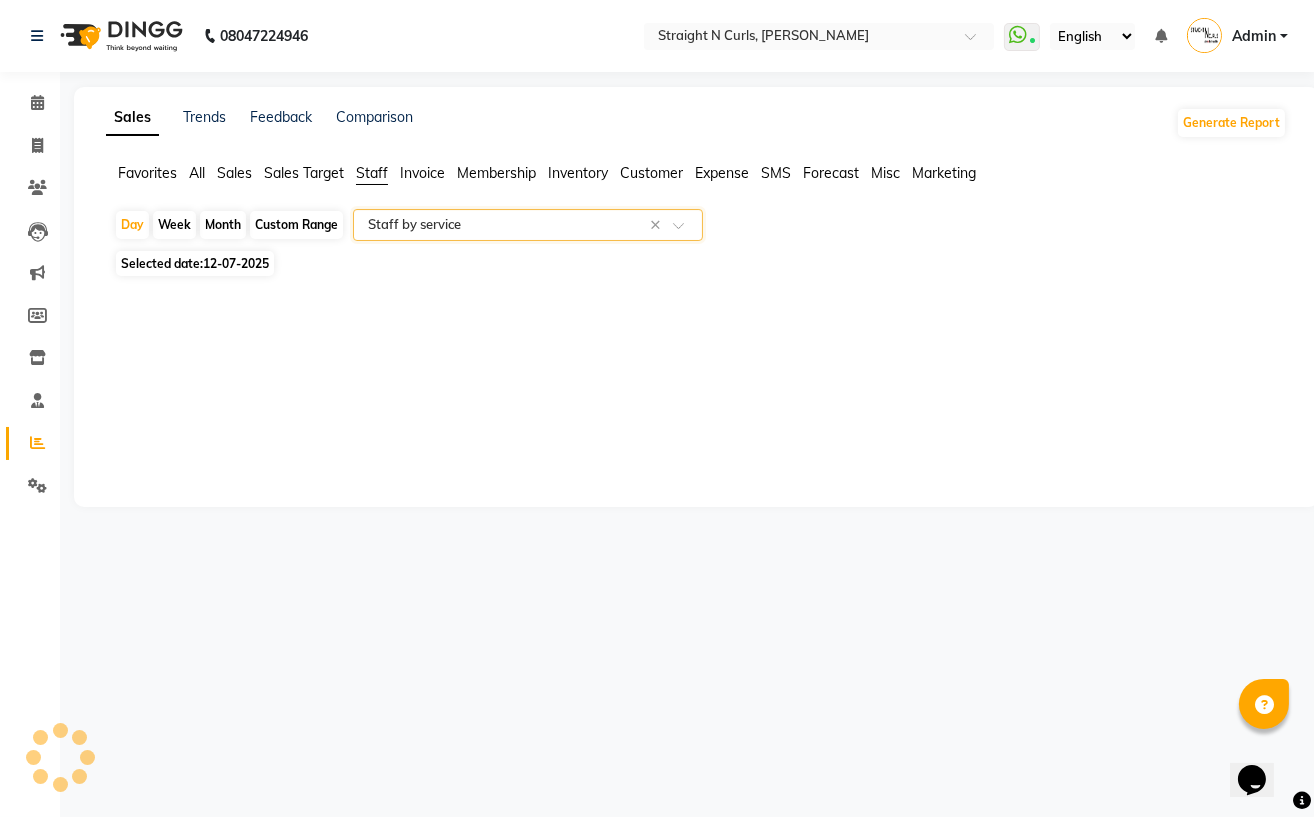 select on "filtered_report" 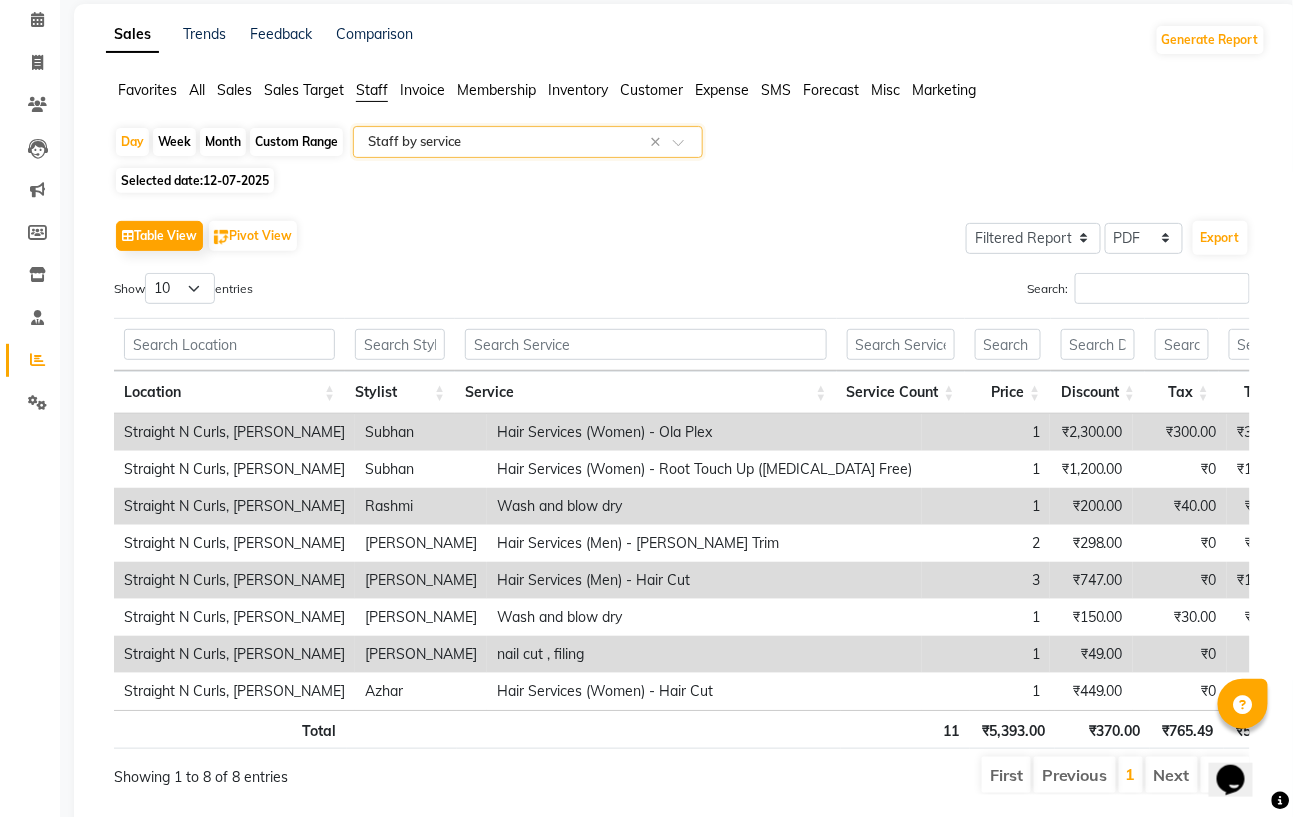 scroll, scrollTop: 170, scrollLeft: 0, axis: vertical 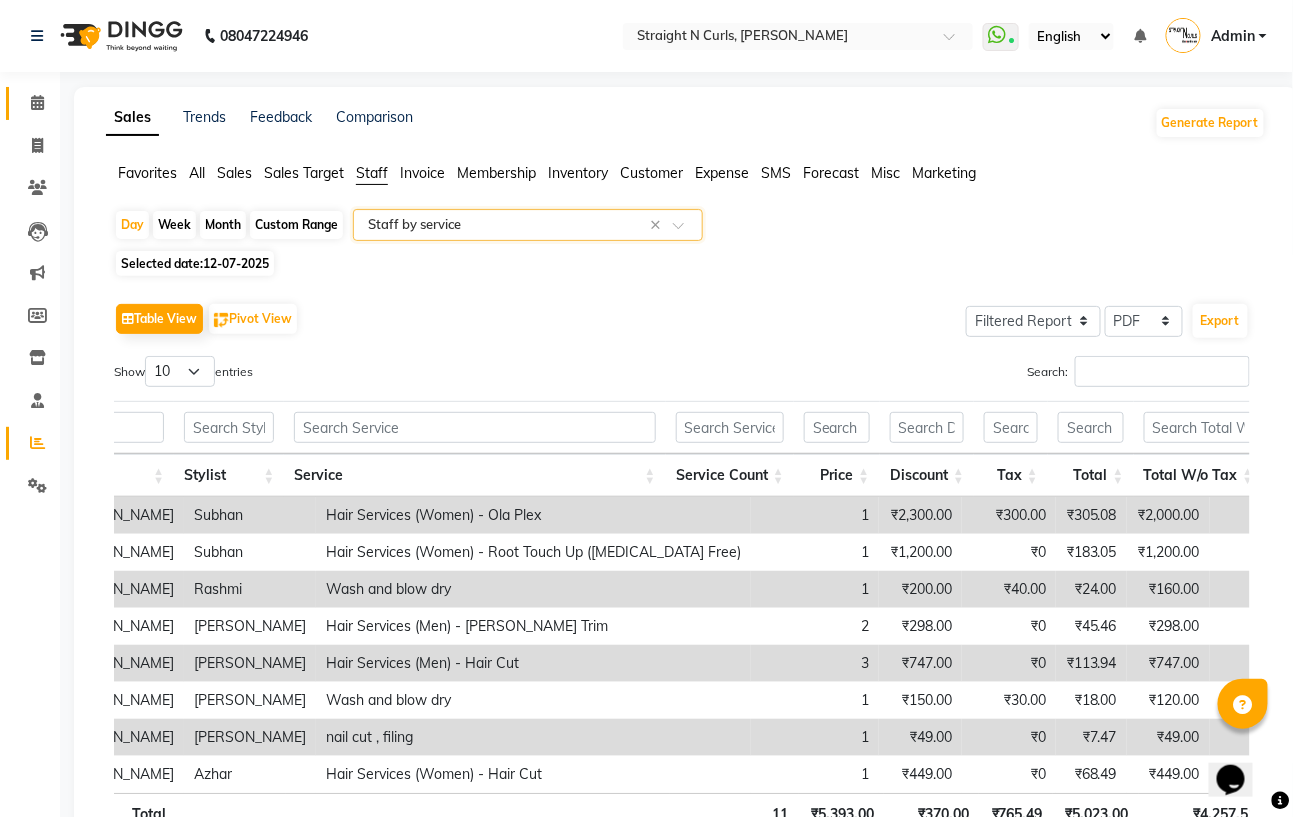 click on "Calendar" 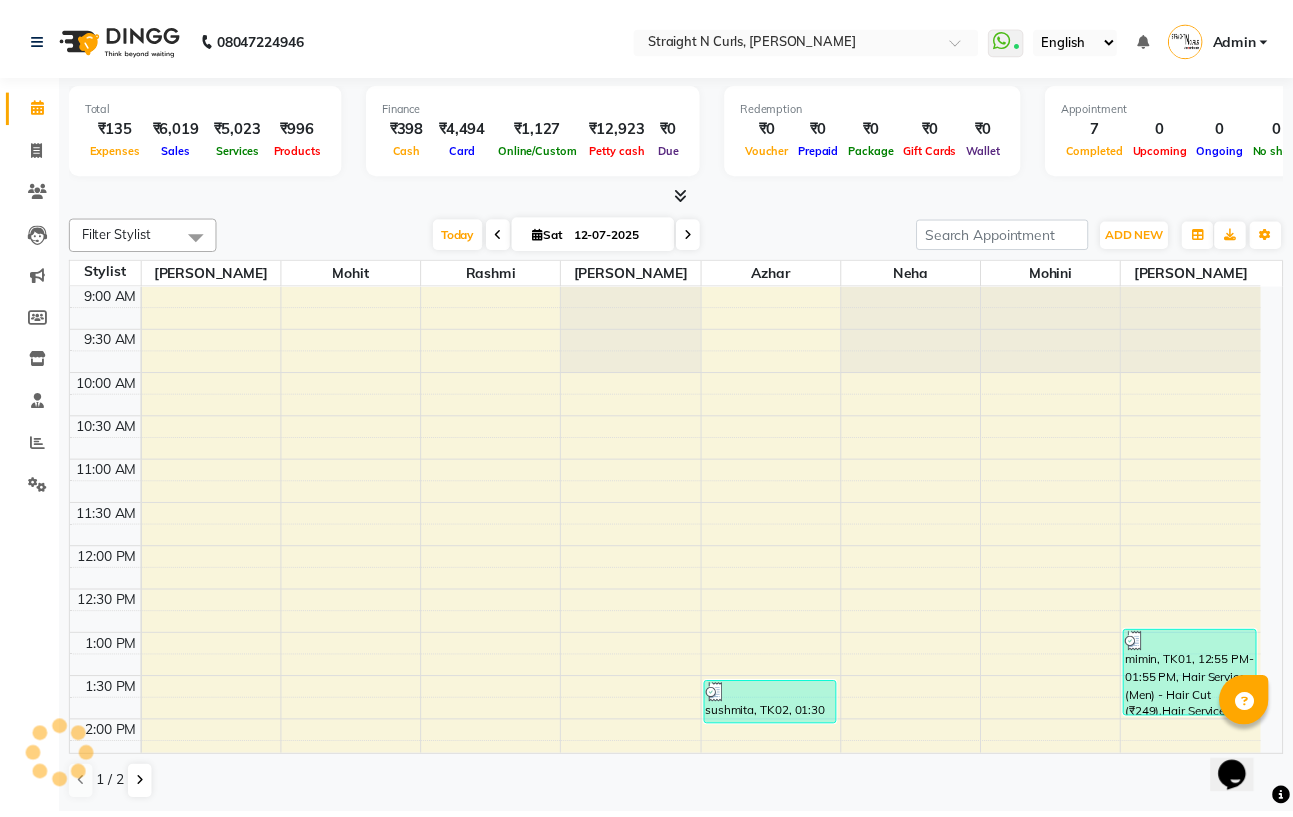 scroll, scrollTop: 556, scrollLeft: 0, axis: vertical 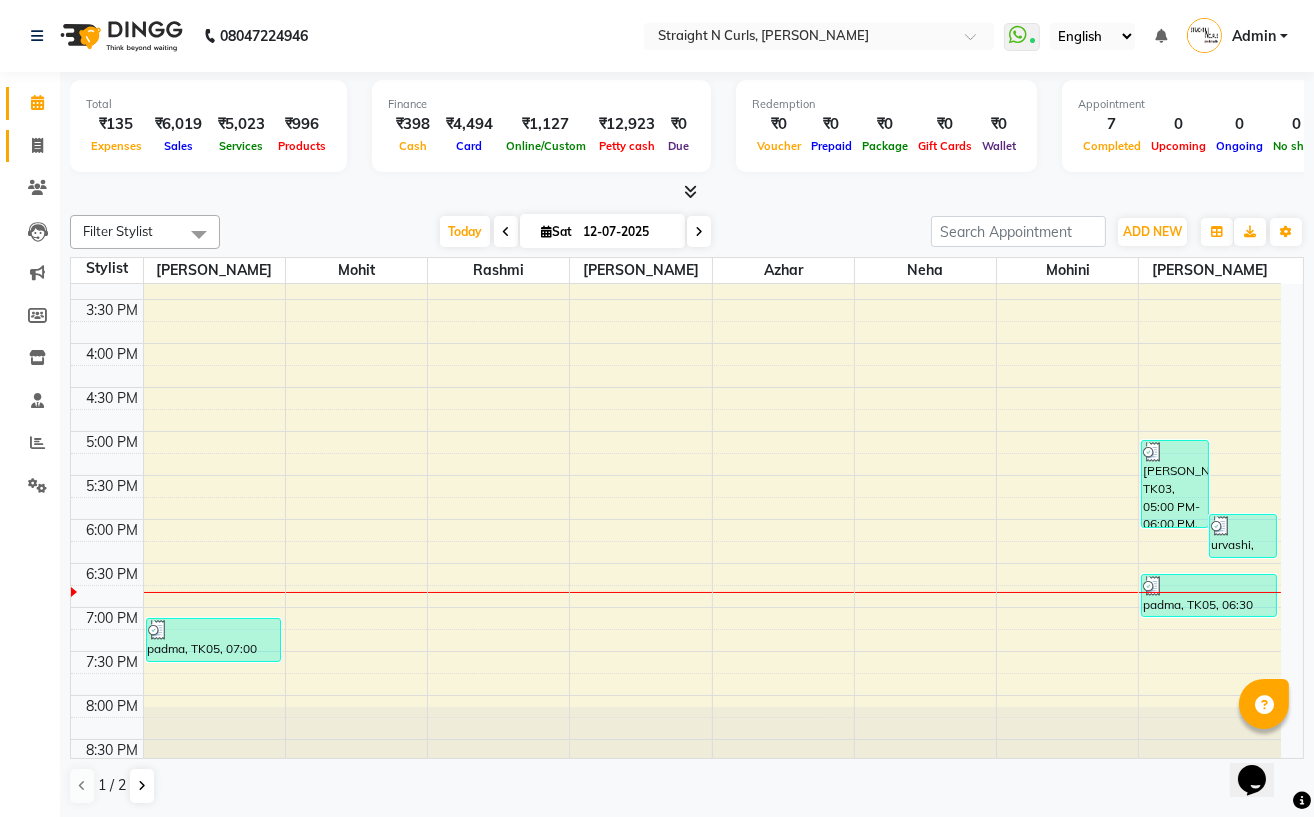 click on "Invoice" 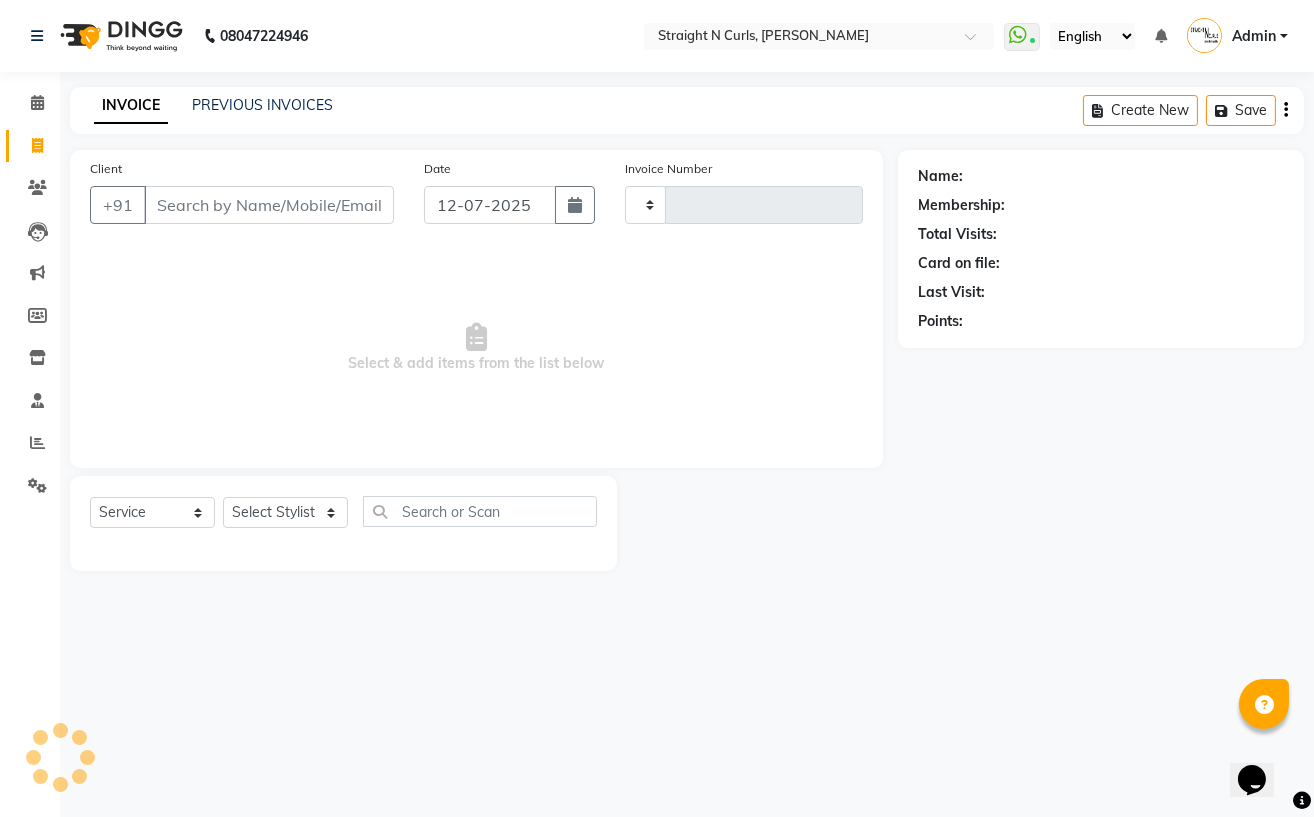 type on "0682" 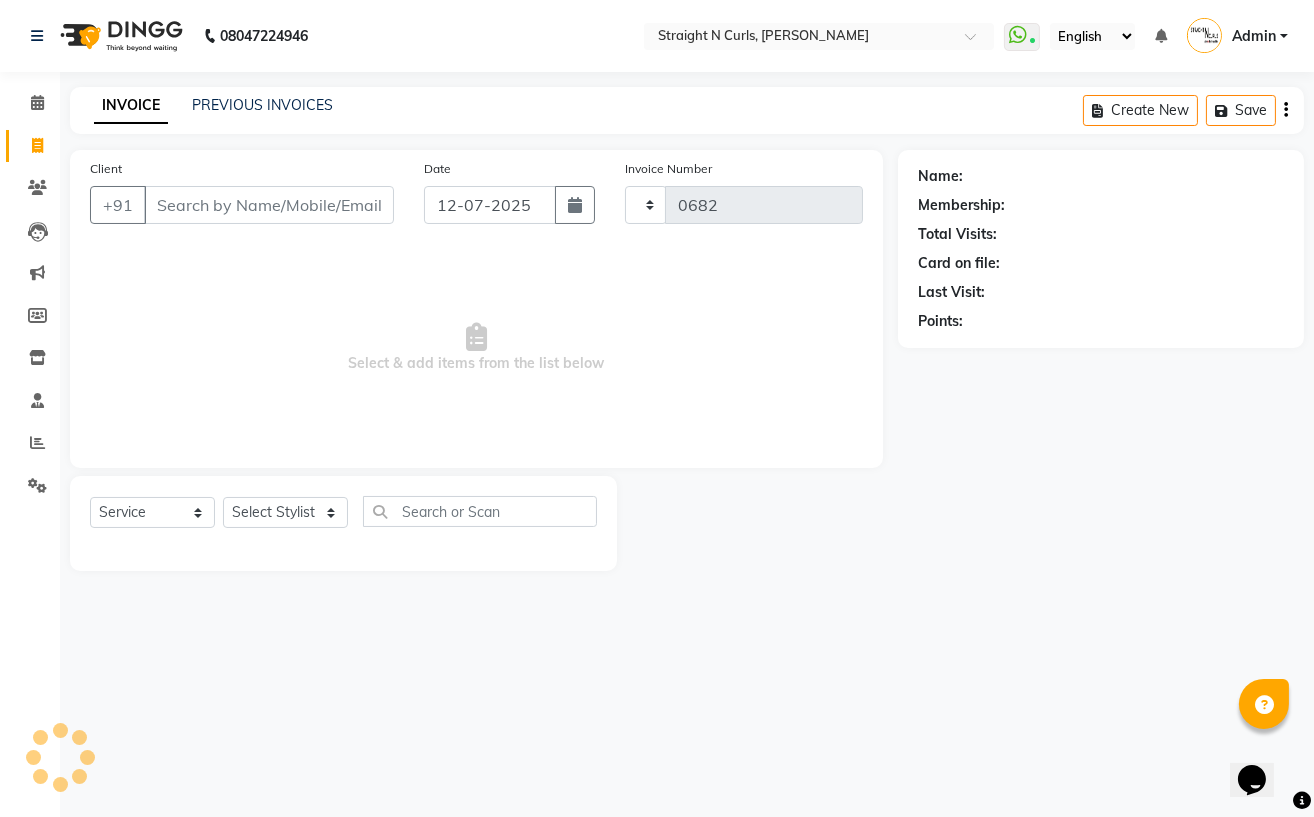 select on "7039" 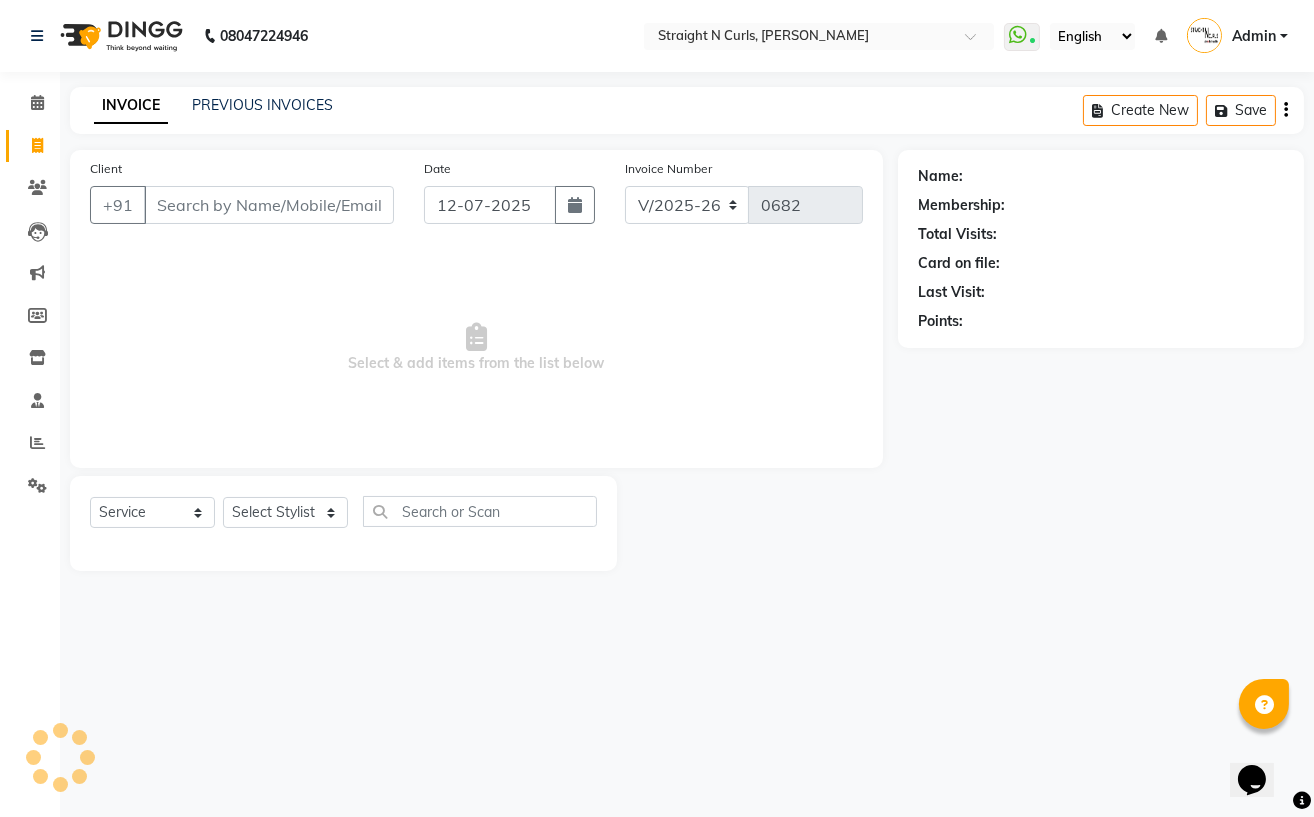 click on "Client" at bounding box center (269, 205) 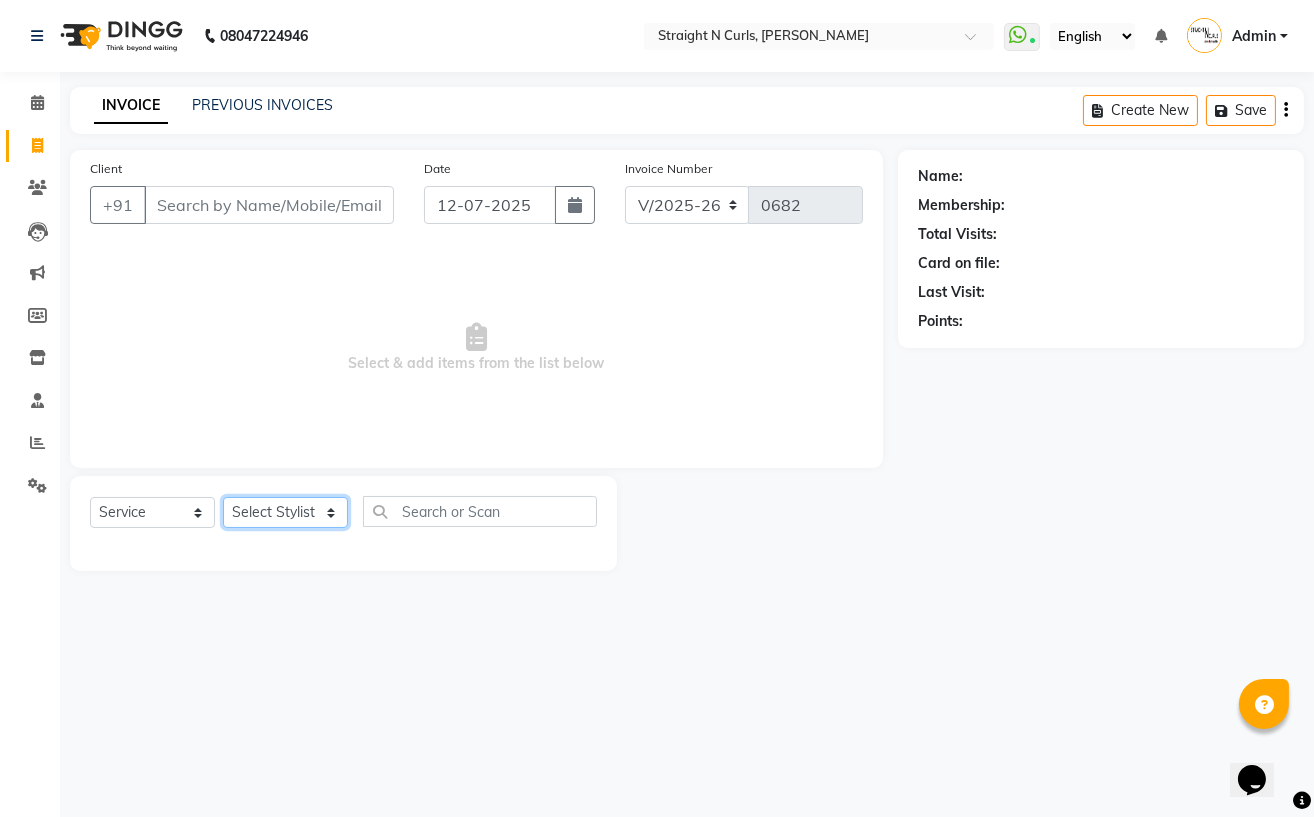 click on "Select Stylist [PERSON_NAME] [PERSON_NAME] [PERSON_NAME] Mohit [PERSON_NAME] [PERSON_NAME] [PERSON_NAME]" 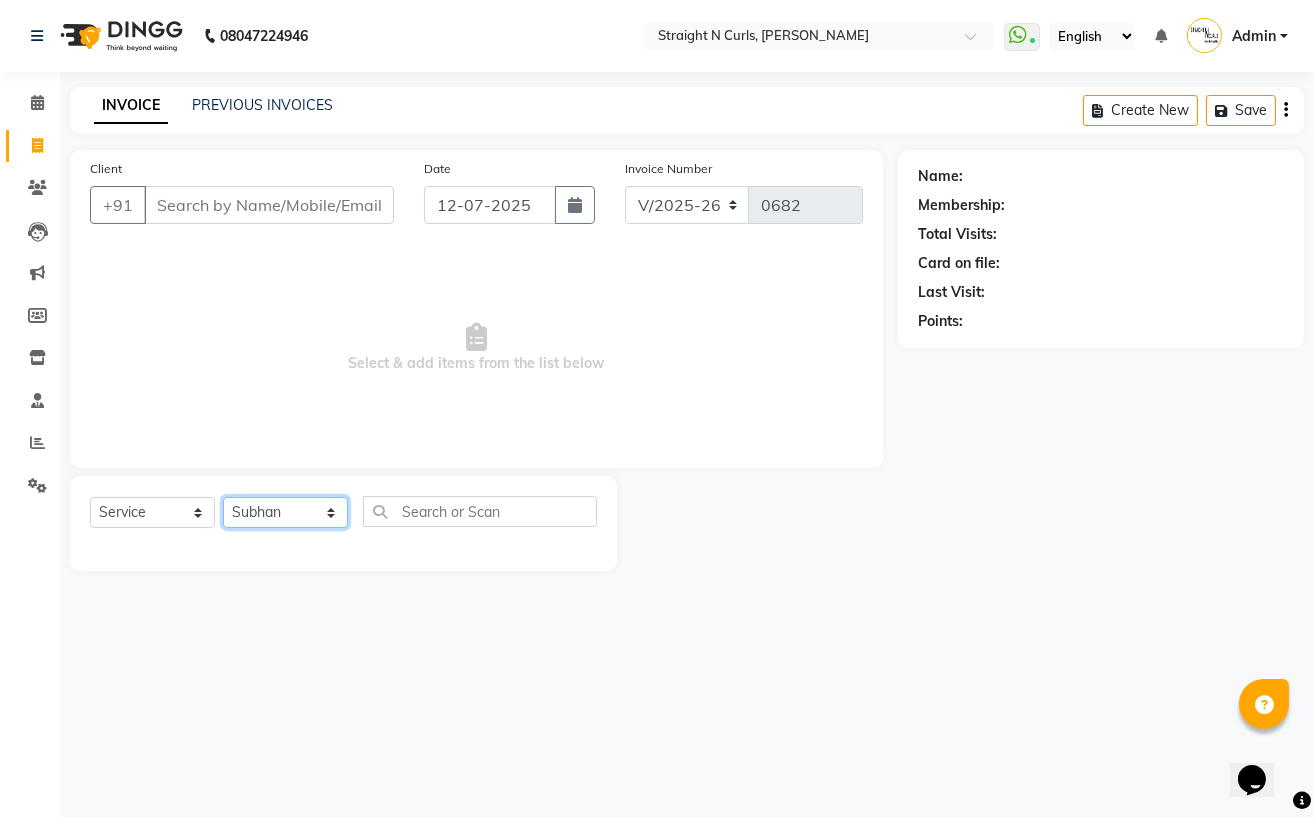 click on "Select Stylist [PERSON_NAME] [PERSON_NAME] [PERSON_NAME] Mohit [PERSON_NAME] [PERSON_NAME] [PERSON_NAME]" 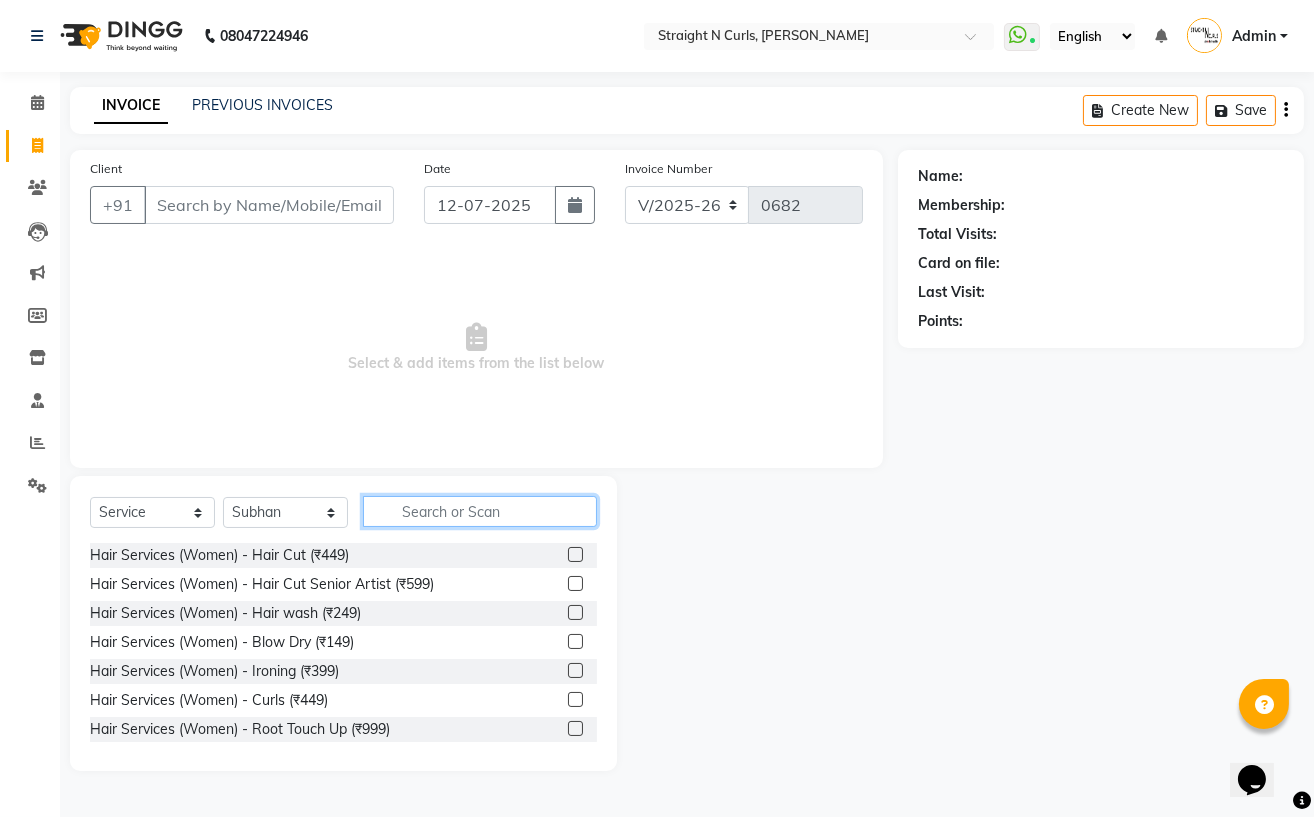 click 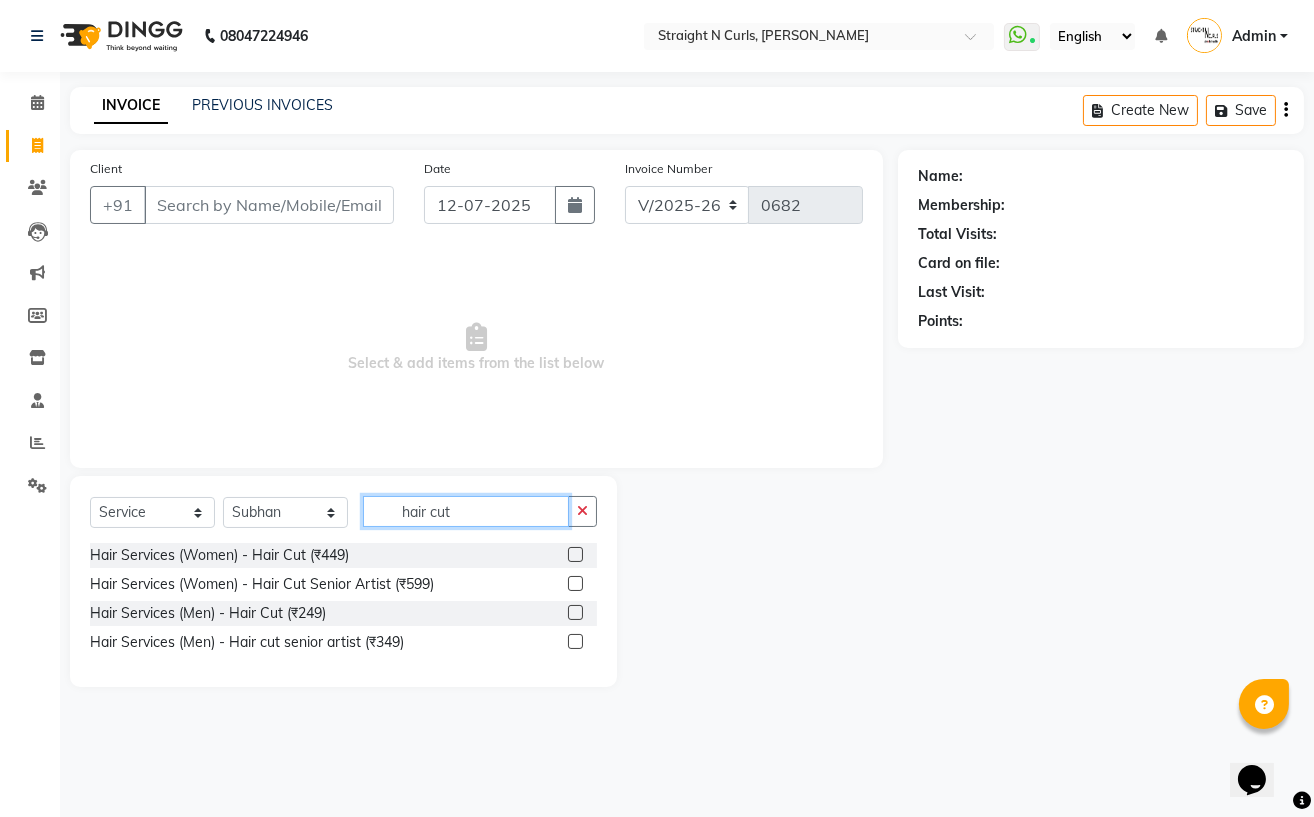 type on "hair cut" 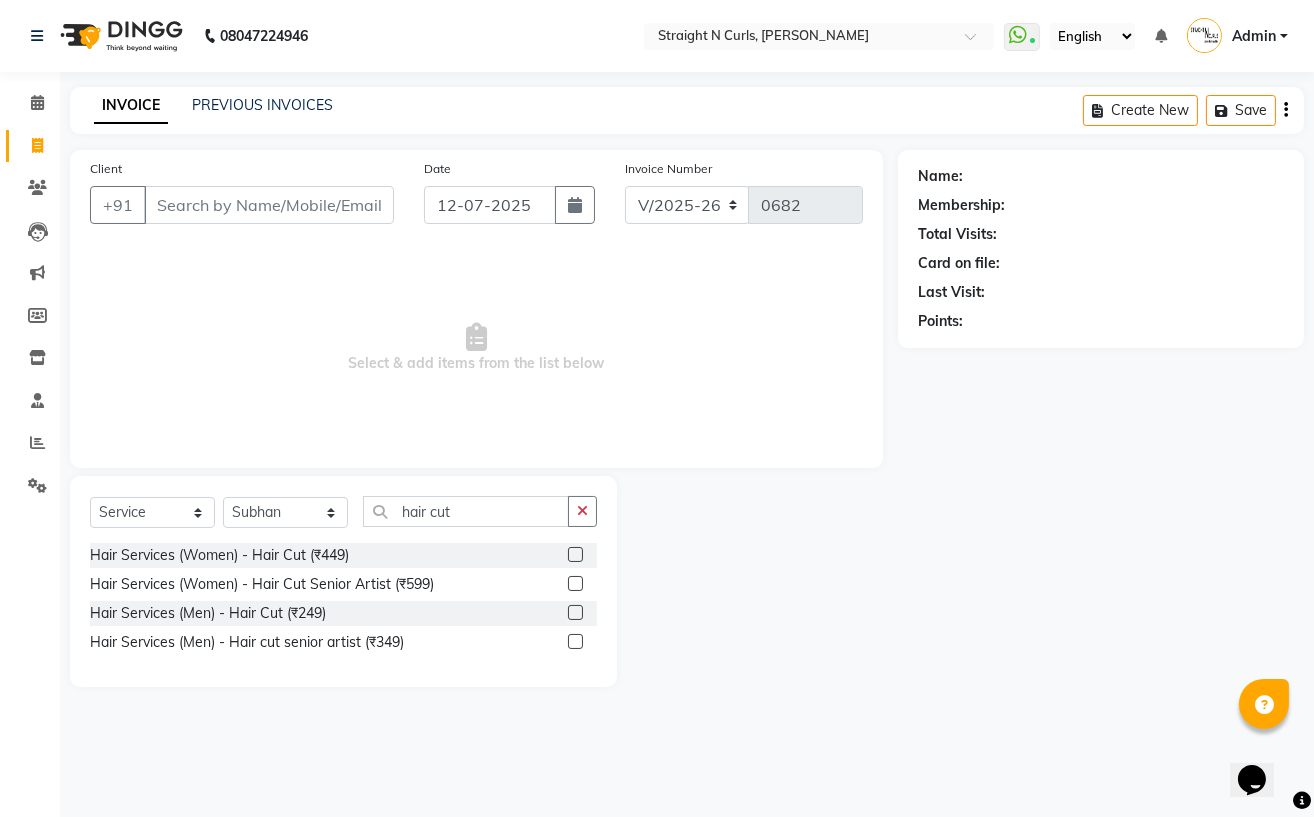 click 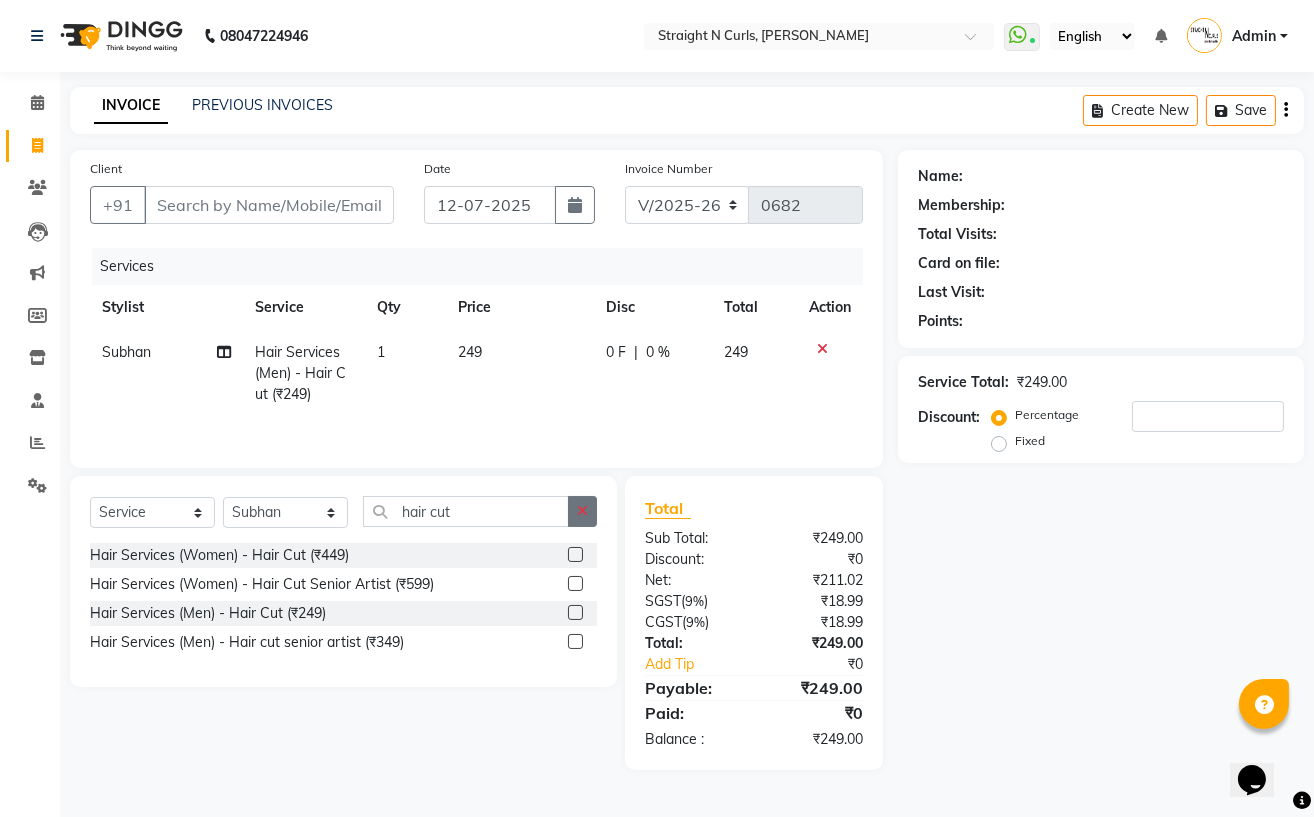checkbox on "false" 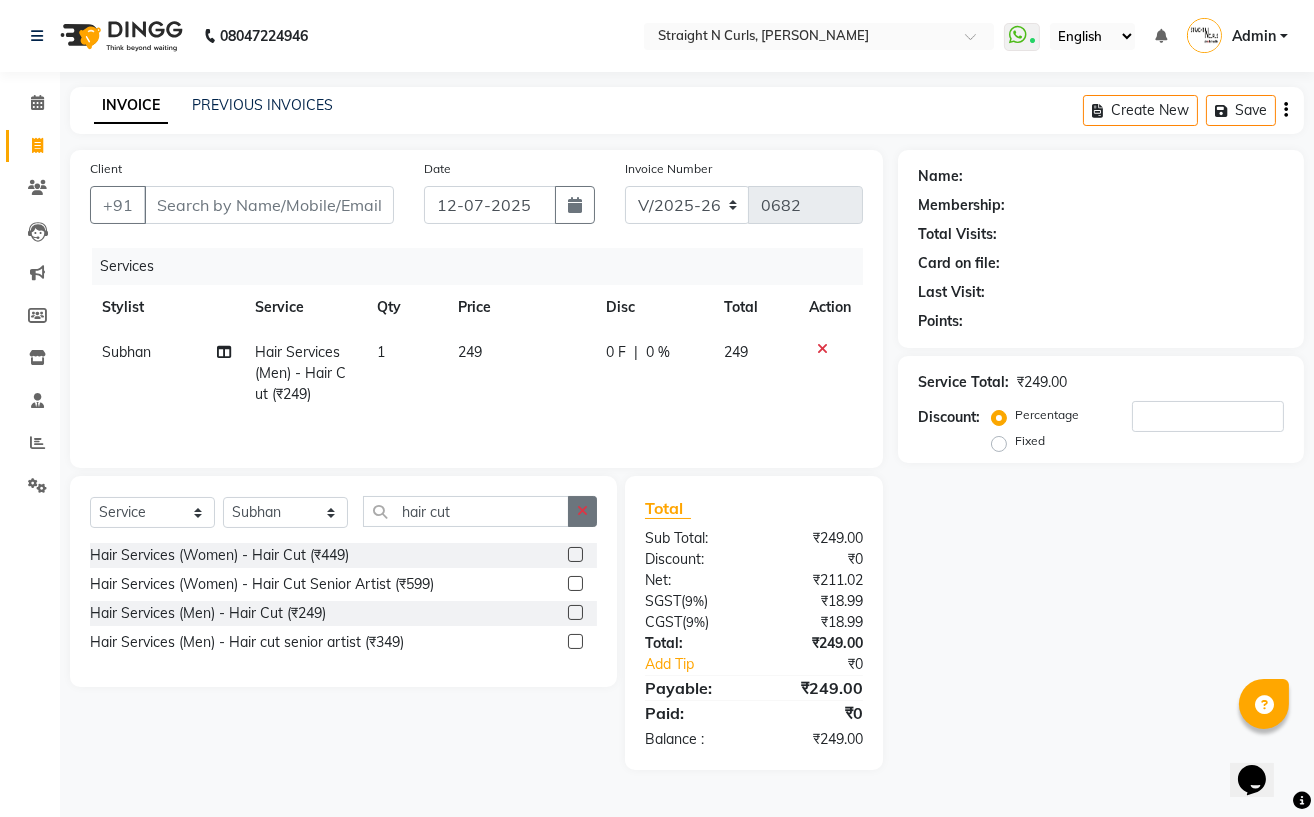 drag, startPoint x: 583, startPoint y: 516, endPoint x: 356, endPoint y: 441, distance: 239.06903 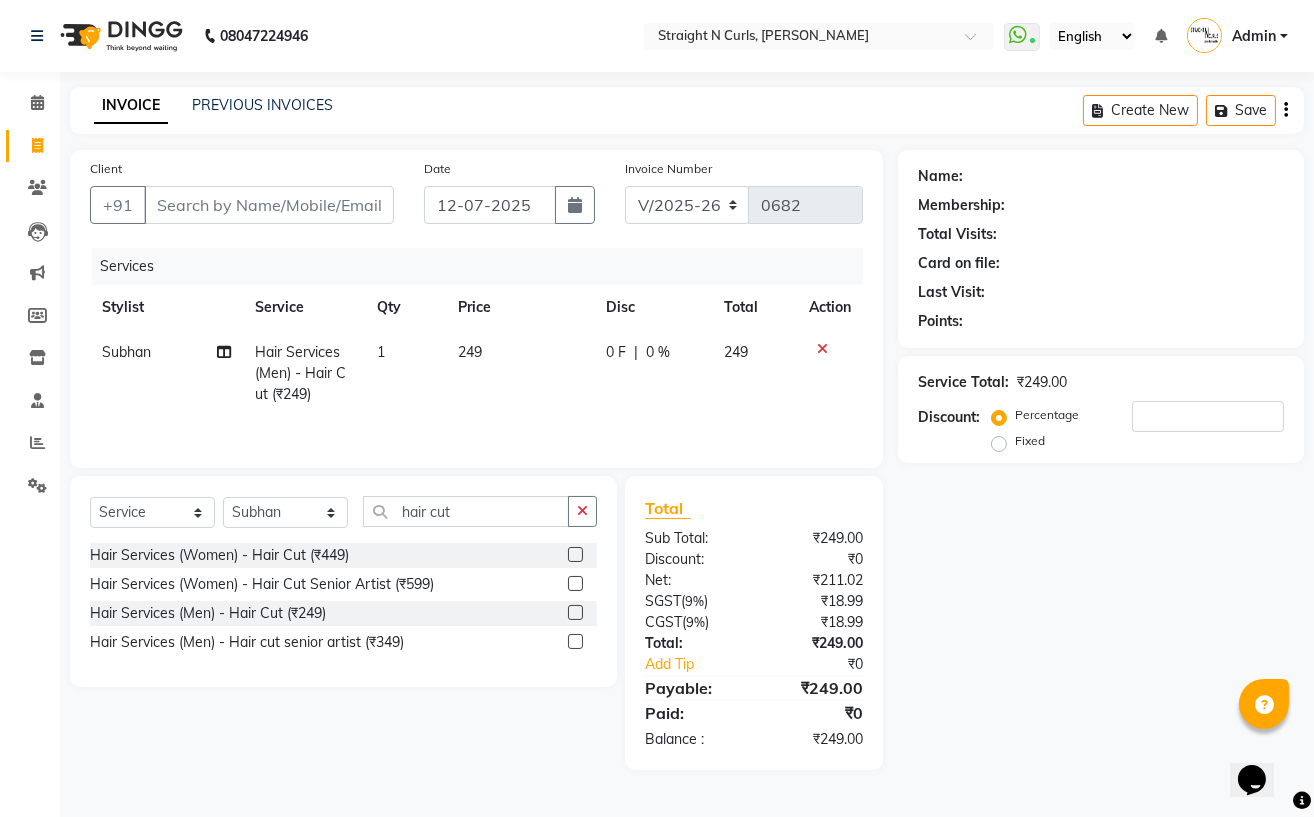 click 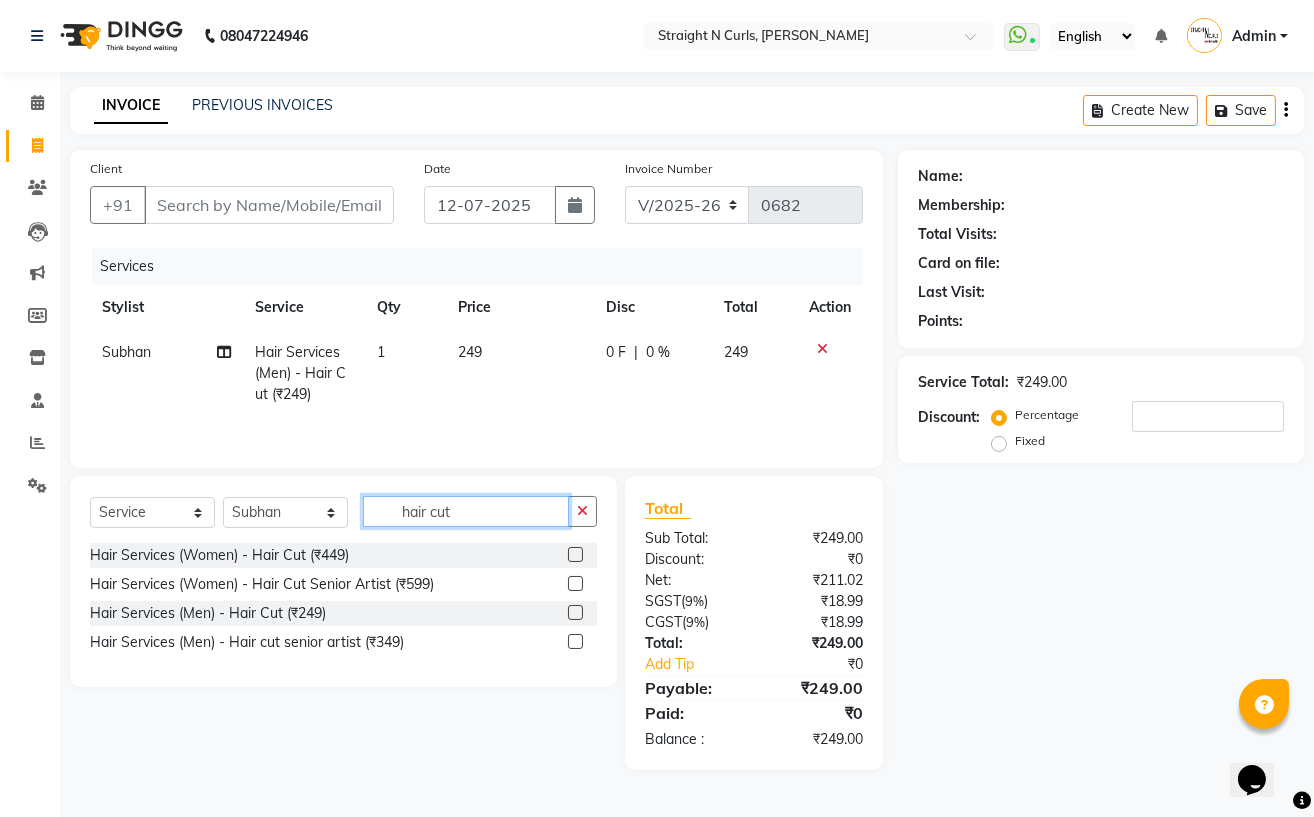 type 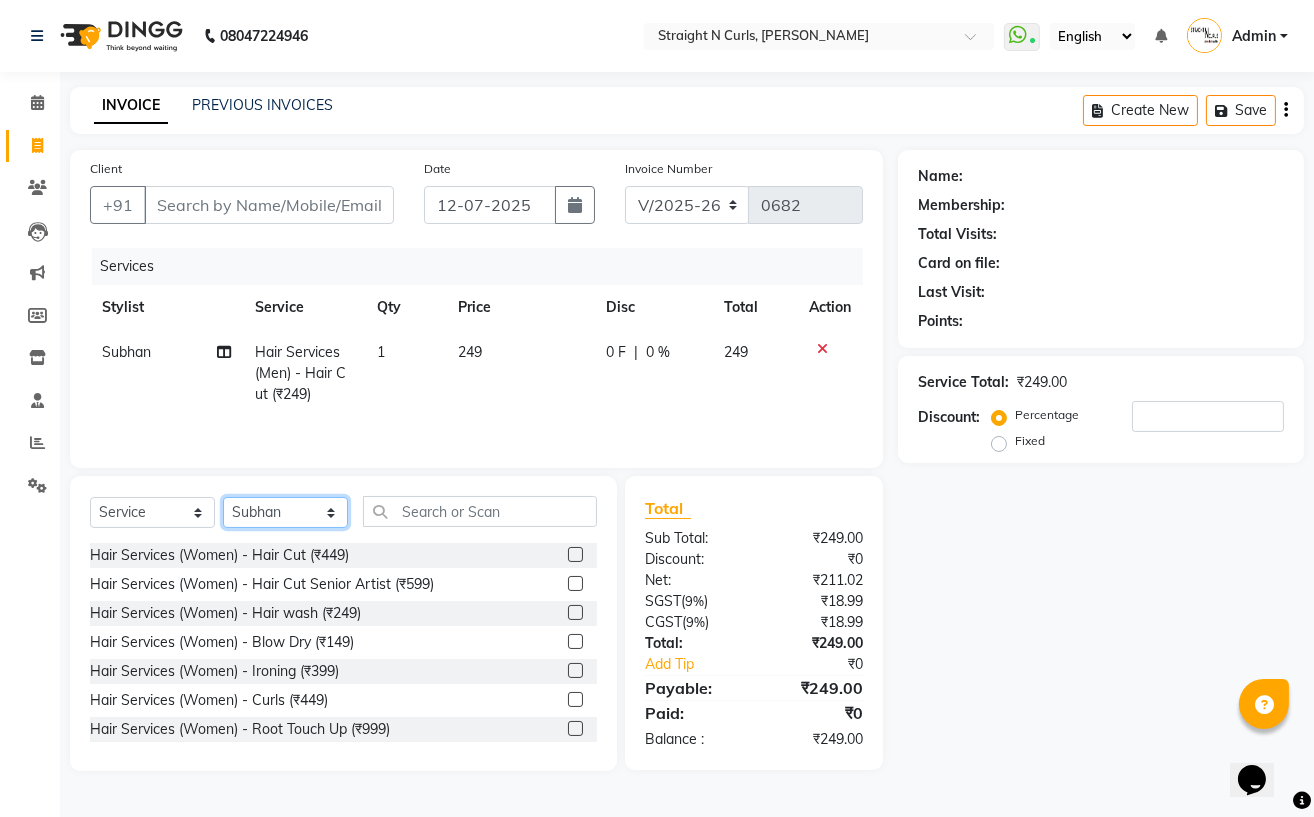 click on "Select Stylist [PERSON_NAME] [PERSON_NAME] [PERSON_NAME] Mohit [PERSON_NAME] [PERSON_NAME] [PERSON_NAME]" 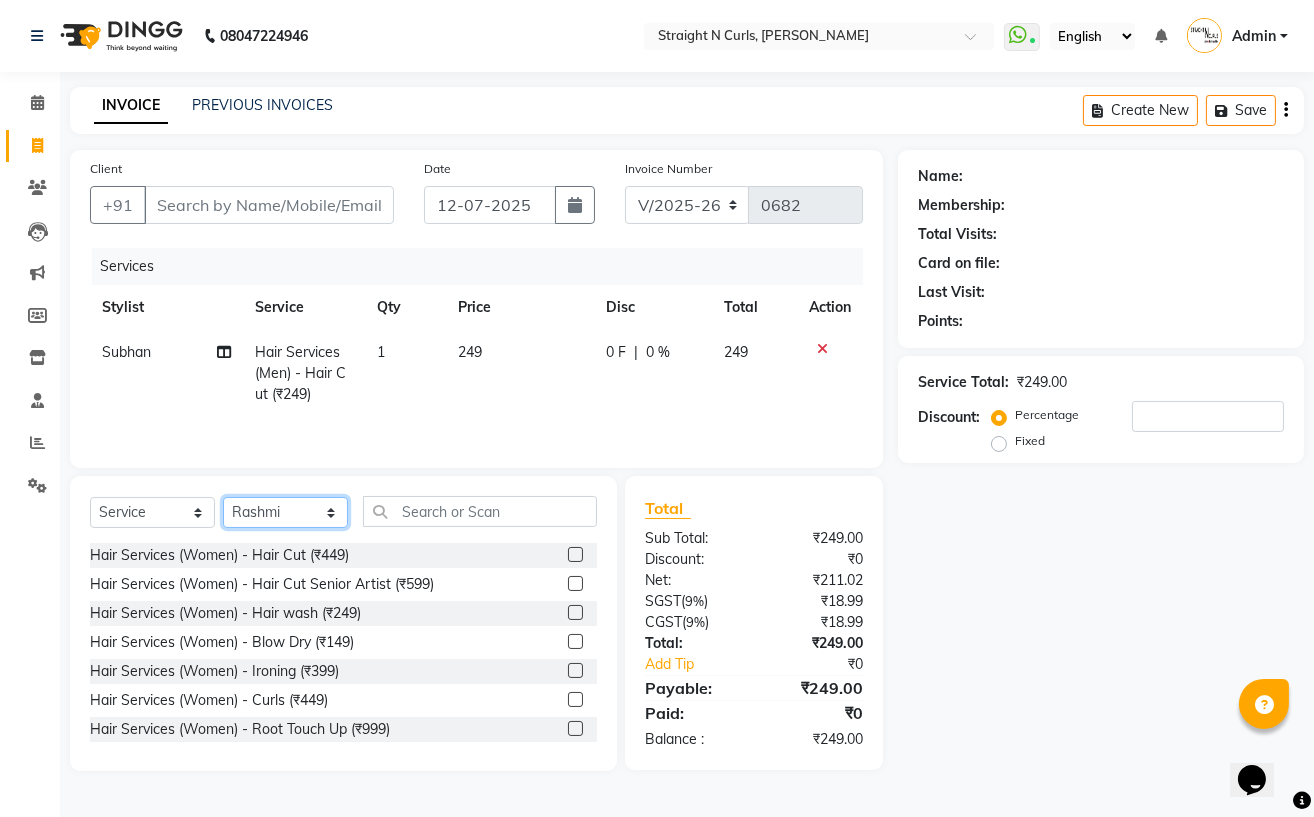 click on "Select Stylist [PERSON_NAME] [PERSON_NAME] [PERSON_NAME] Mohit [PERSON_NAME] [PERSON_NAME] [PERSON_NAME]" 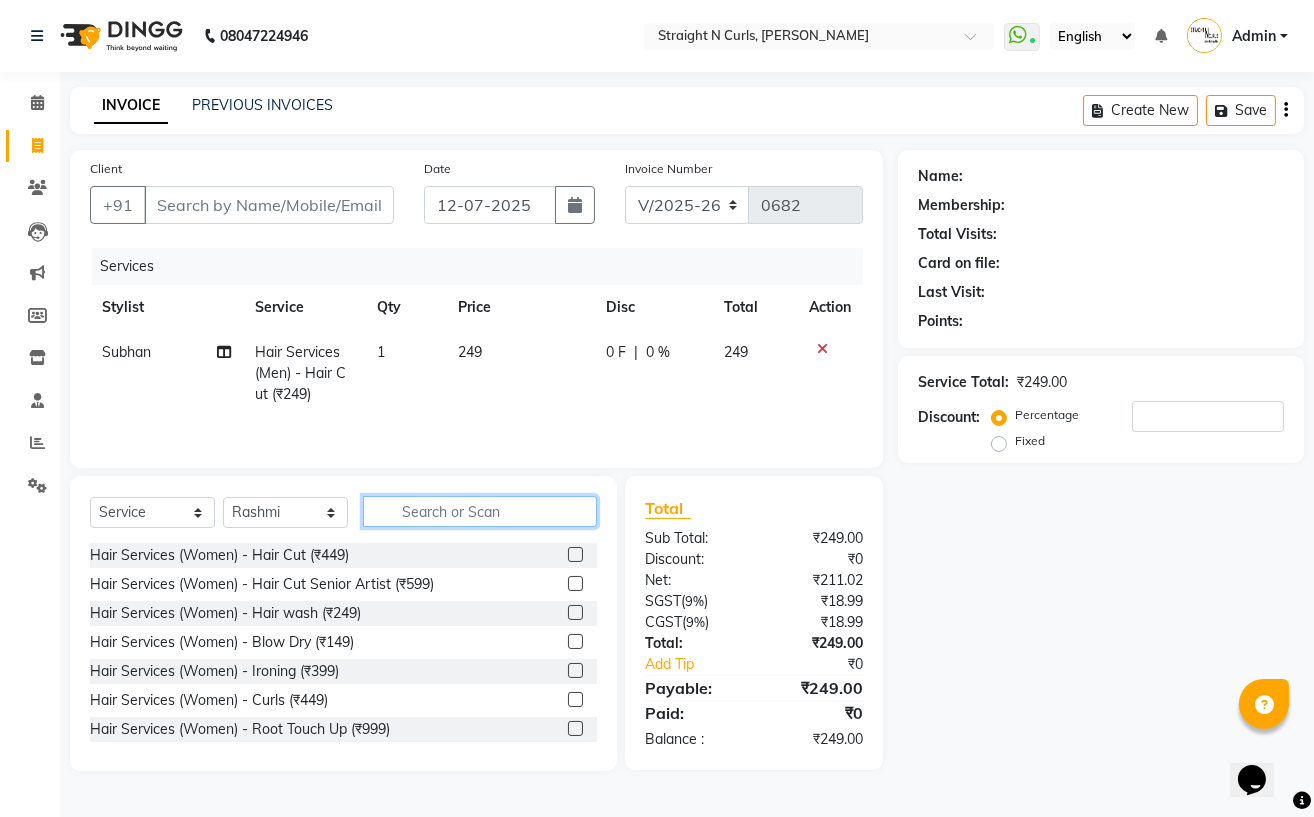 click 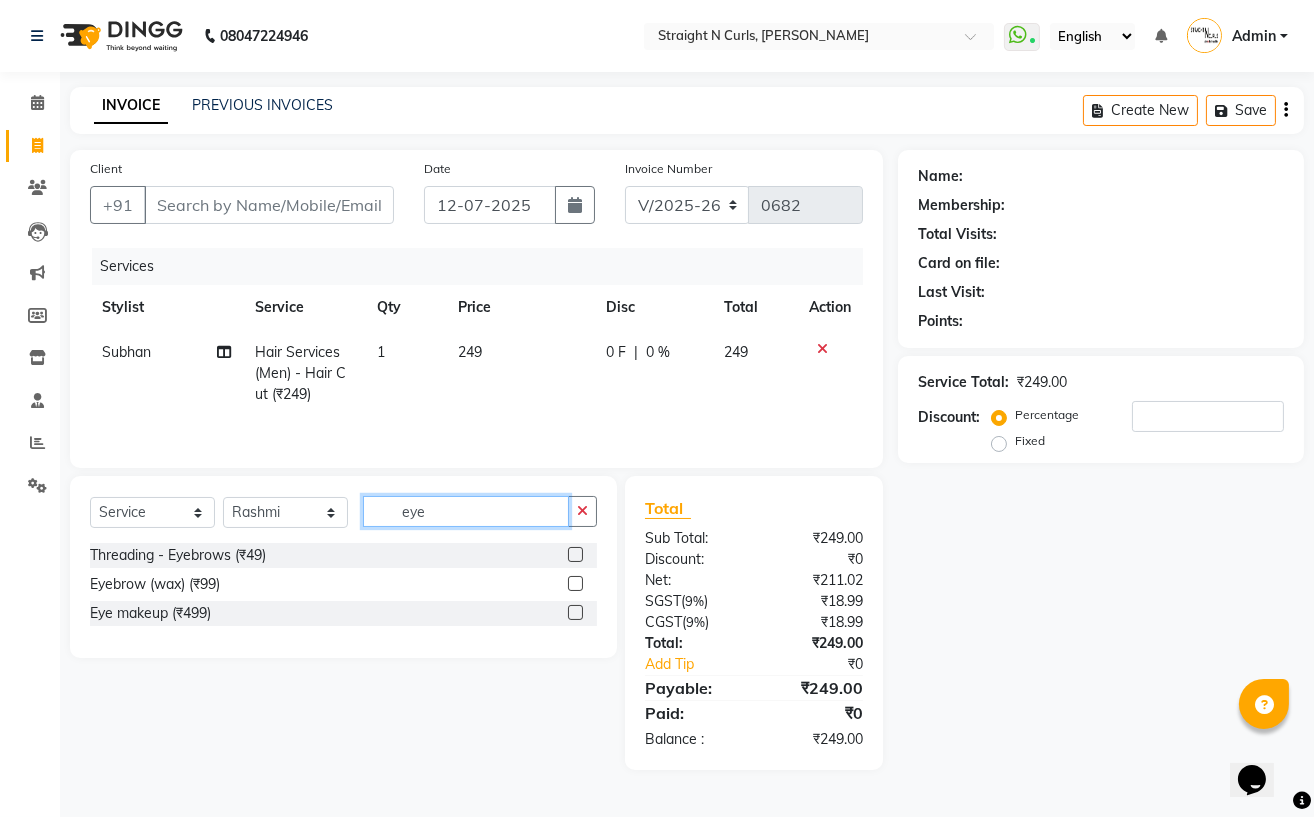 type on "eye" 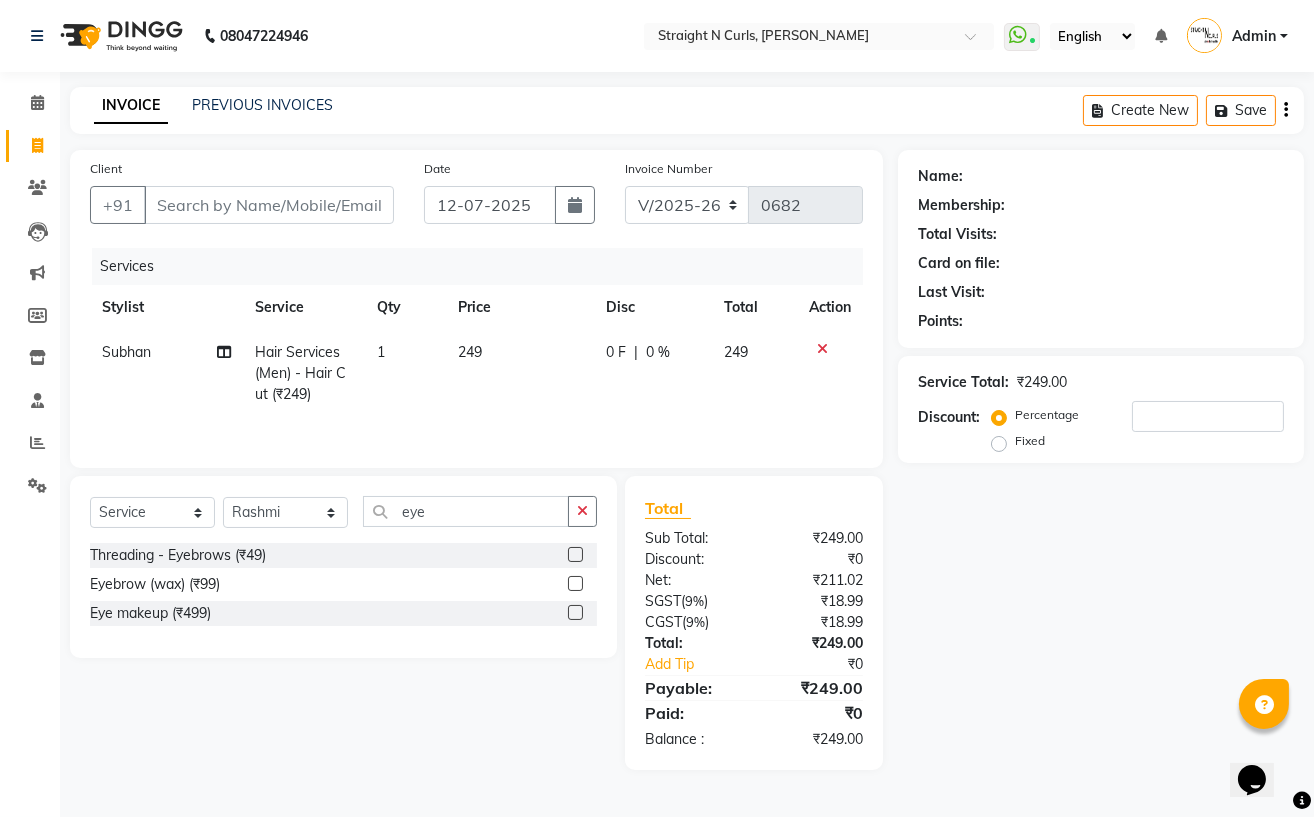click 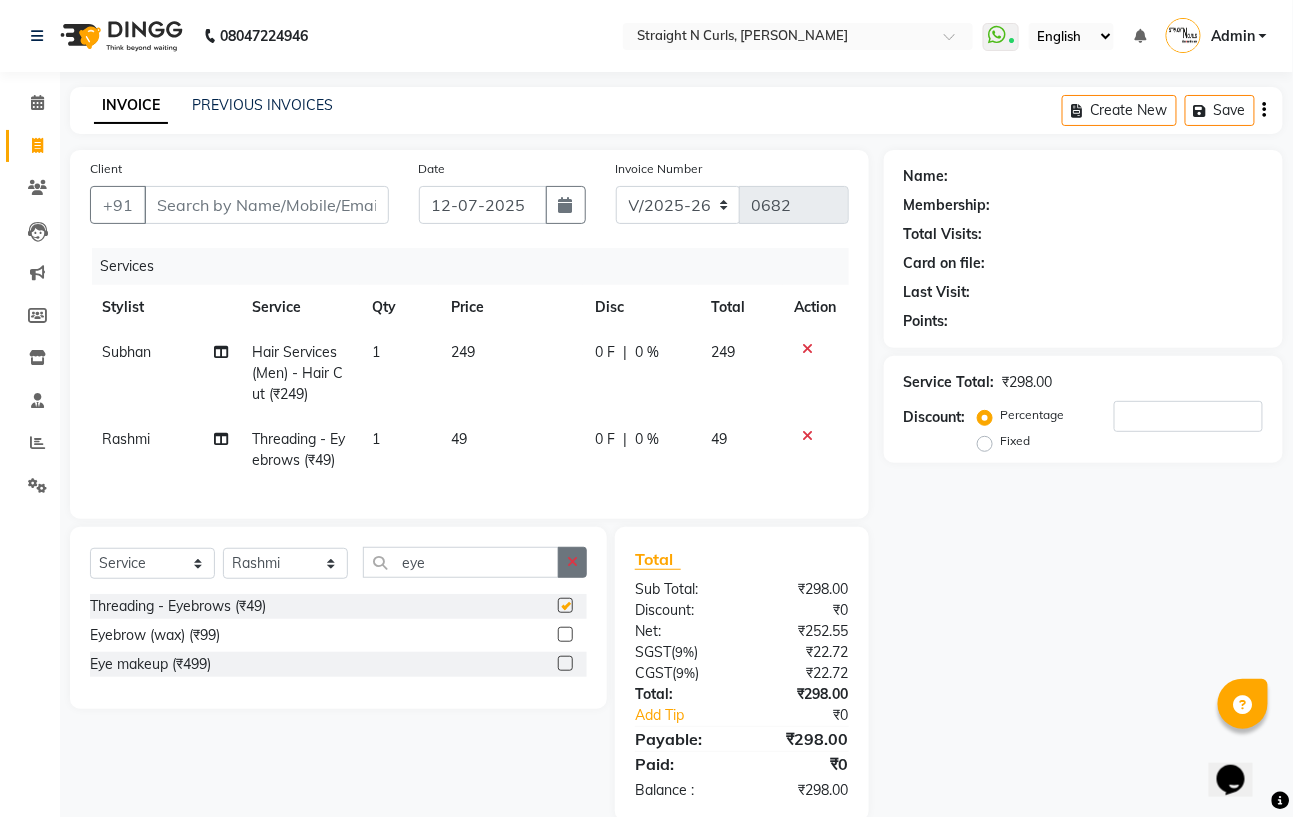 checkbox on "false" 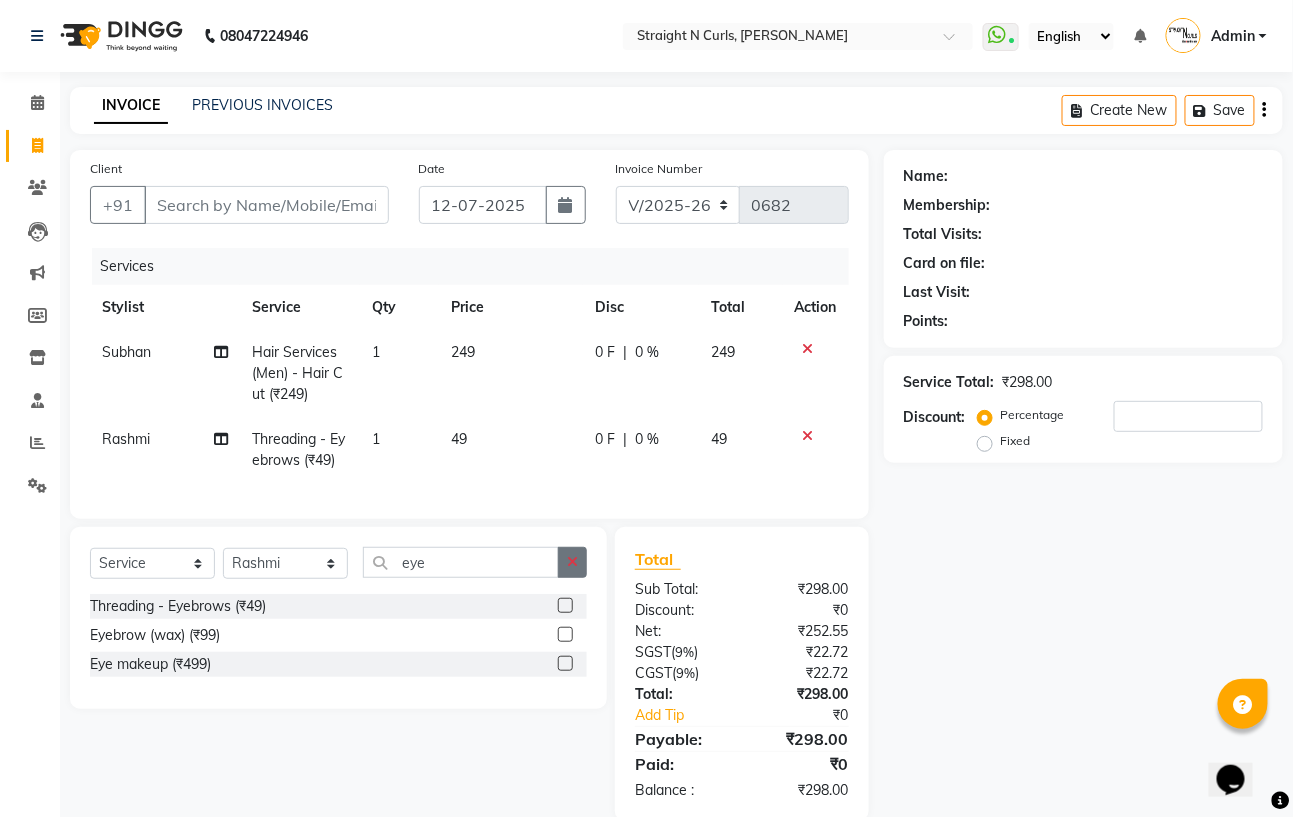 click 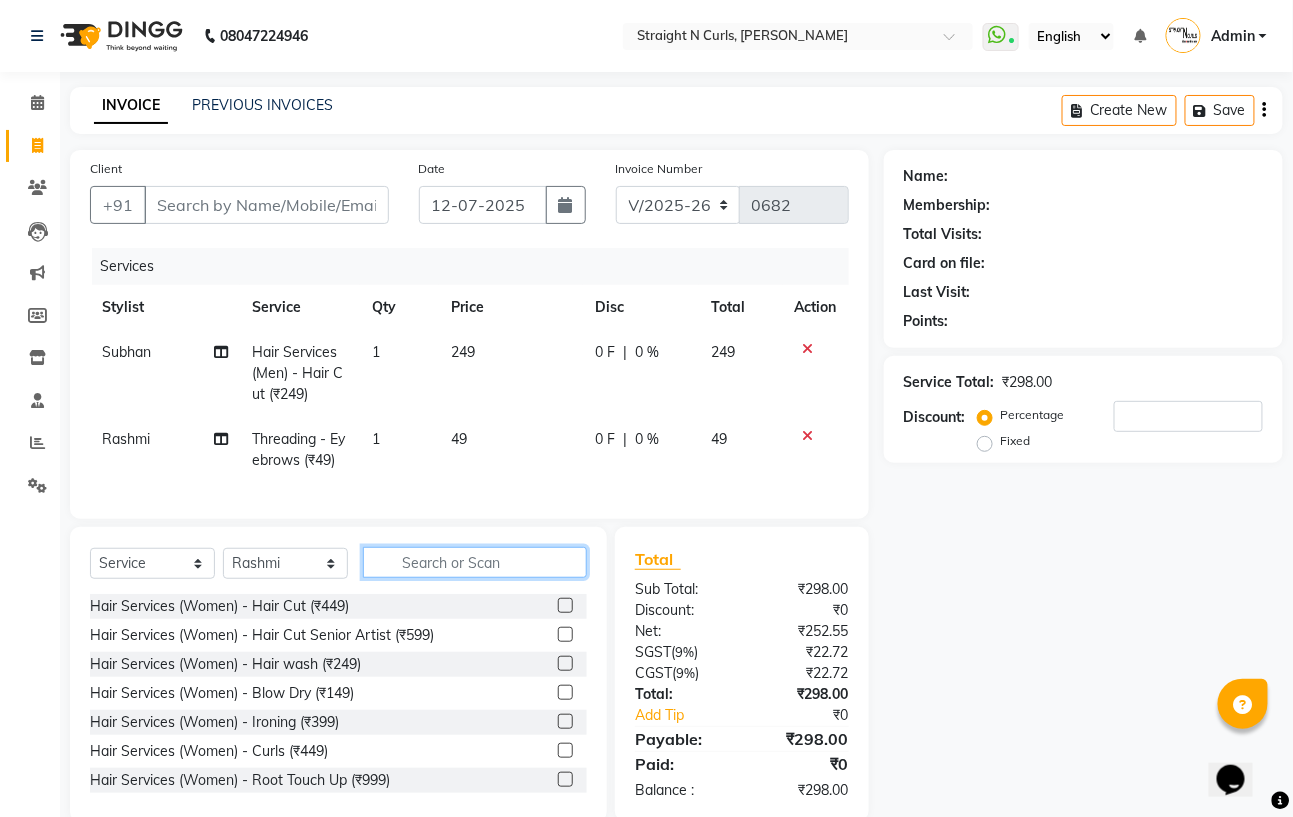 scroll, scrollTop: 55, scrollLeft: 0, axis: vertical 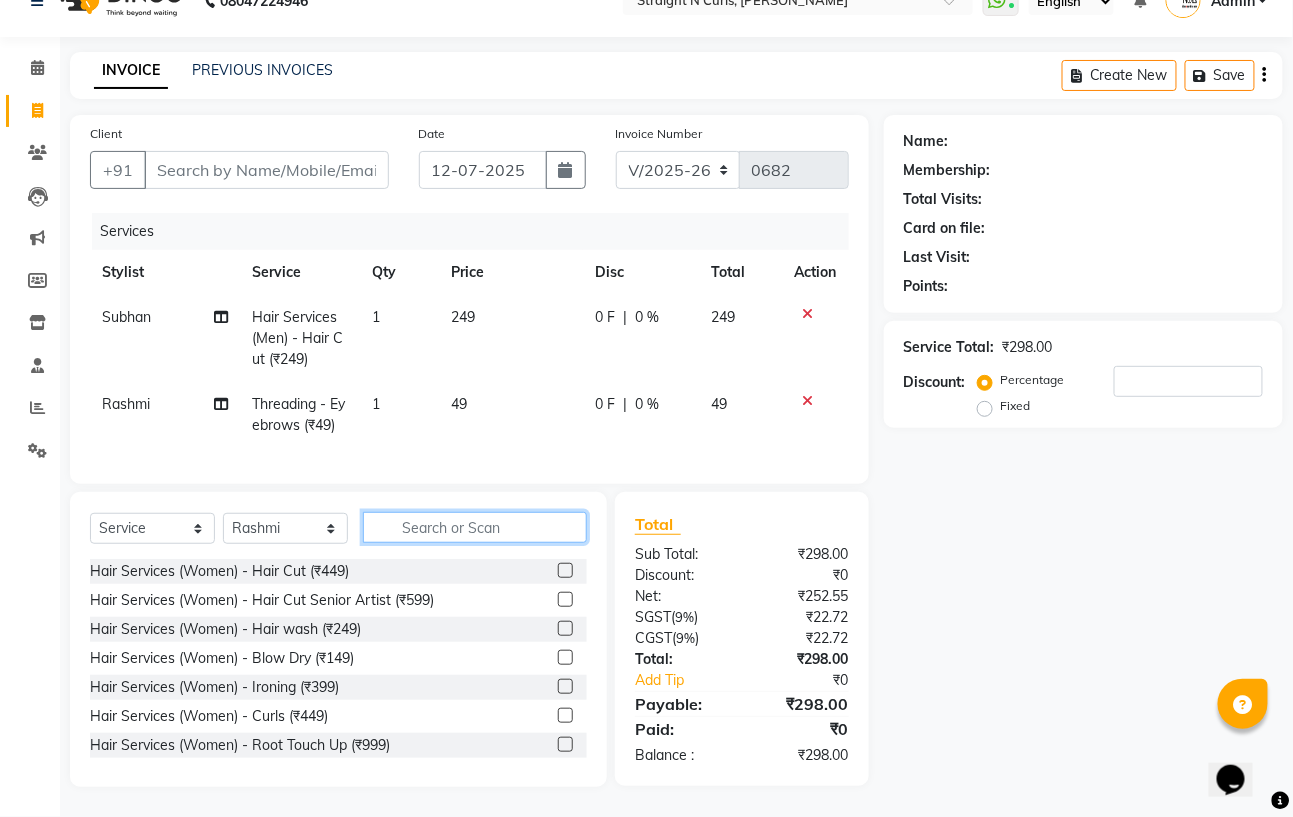 click 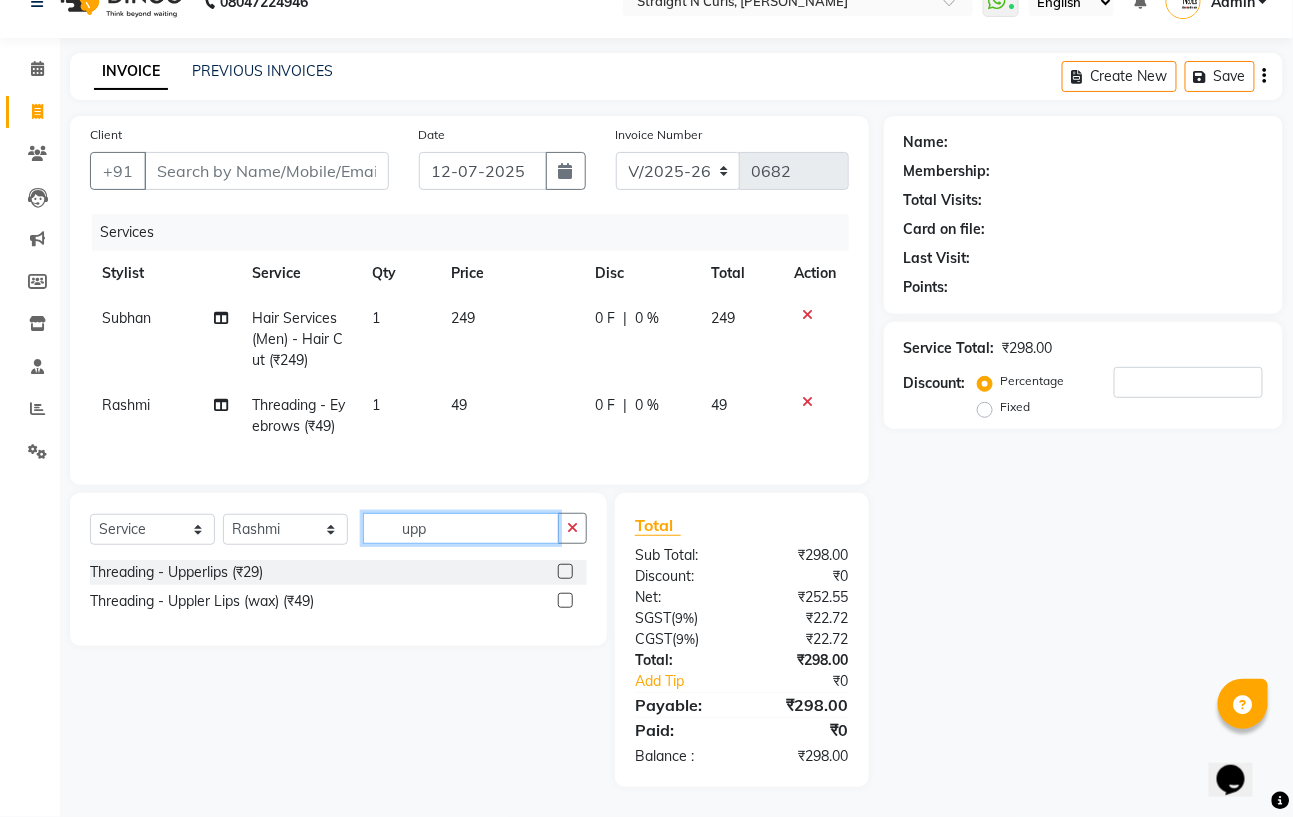 type on "upp" 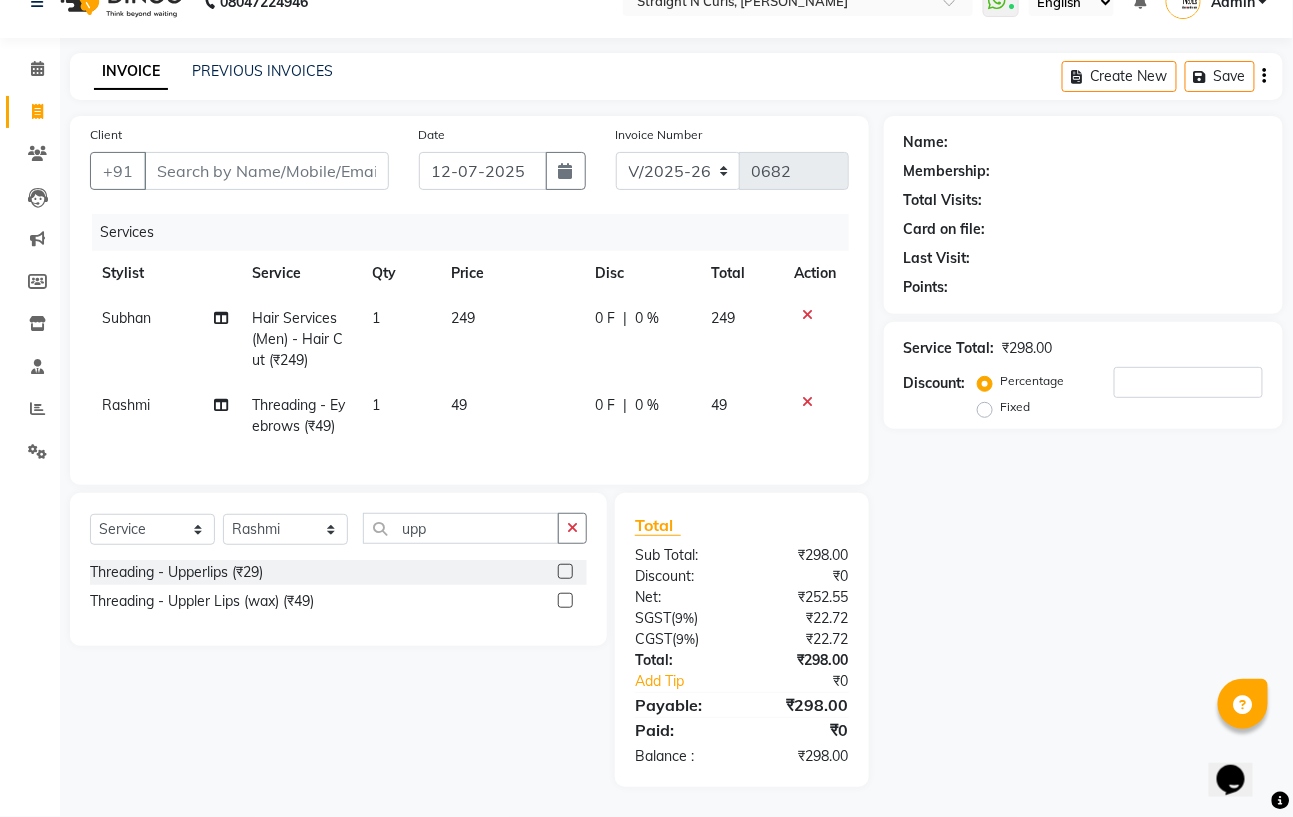 click 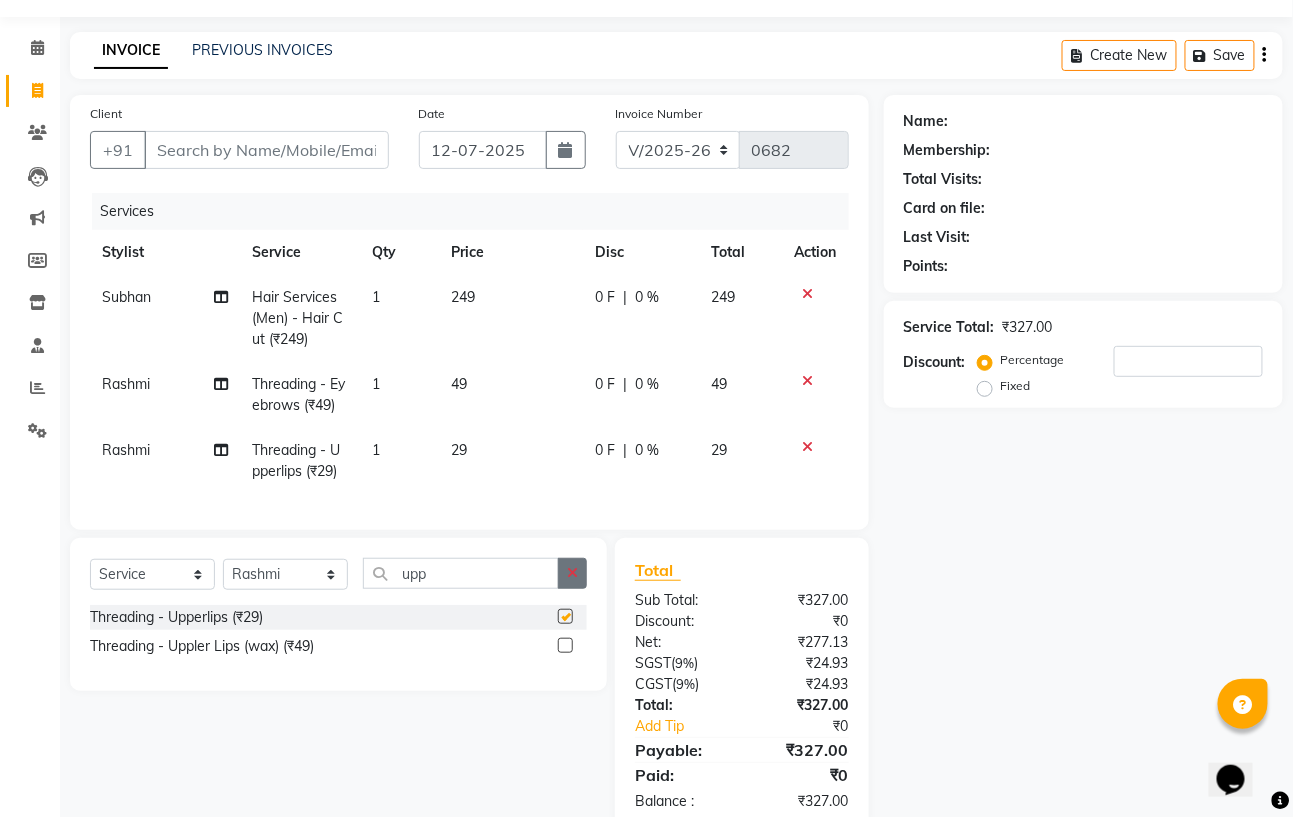 checkbox on "false" 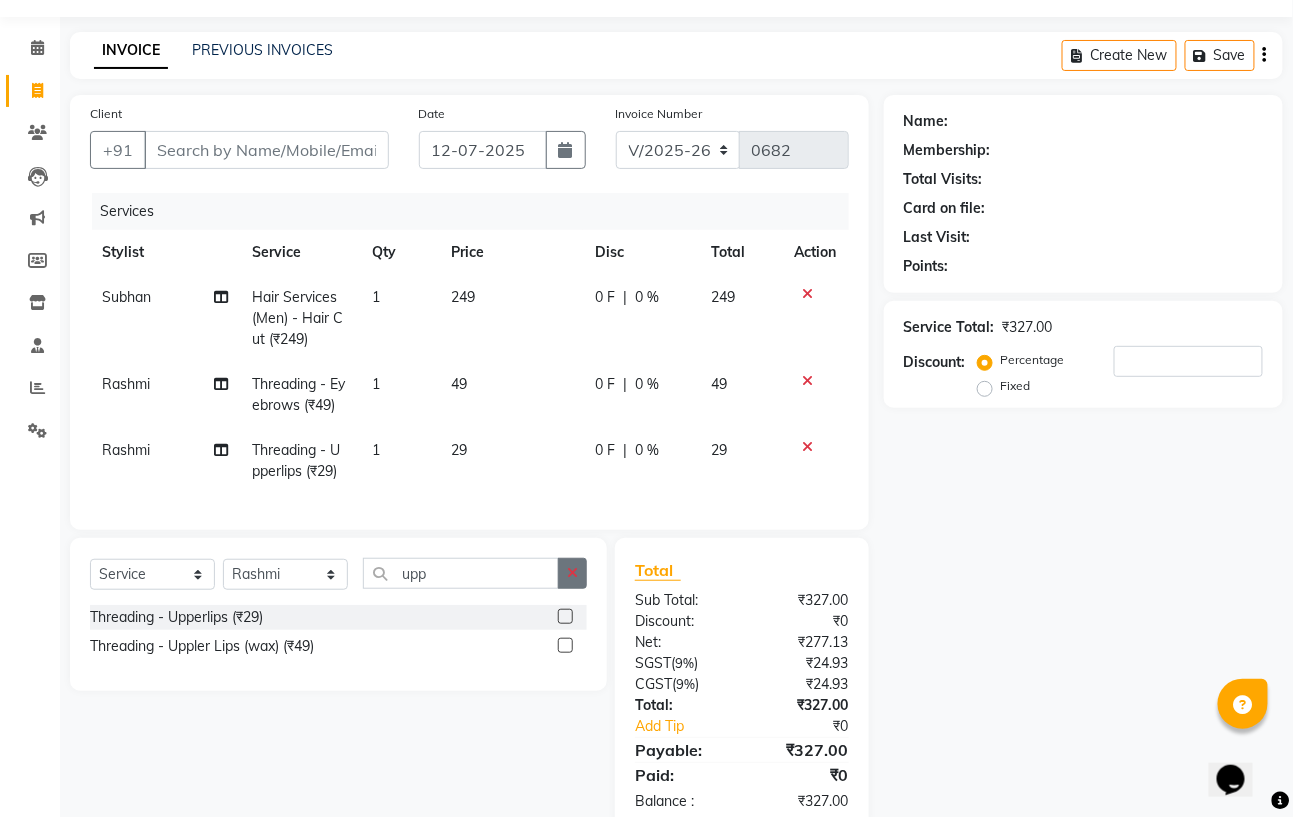 click 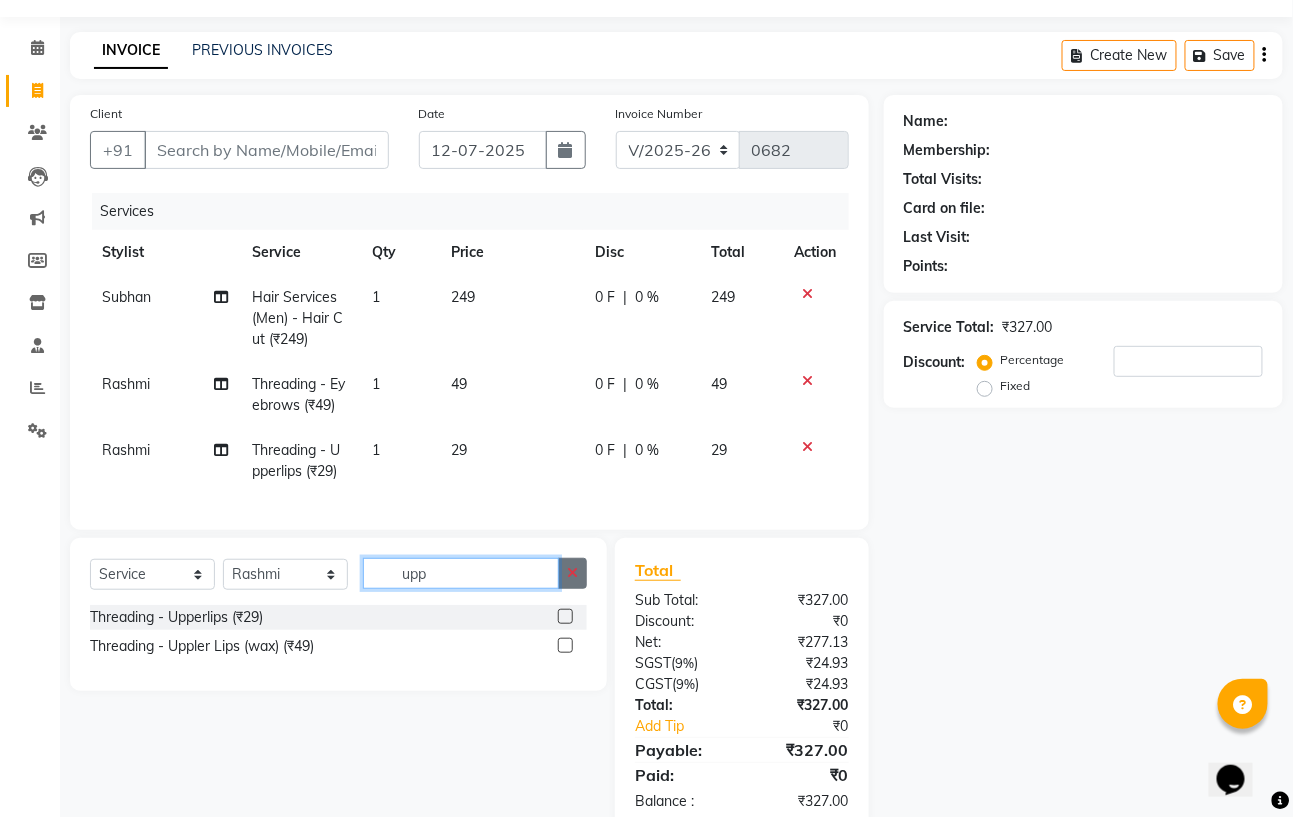 type 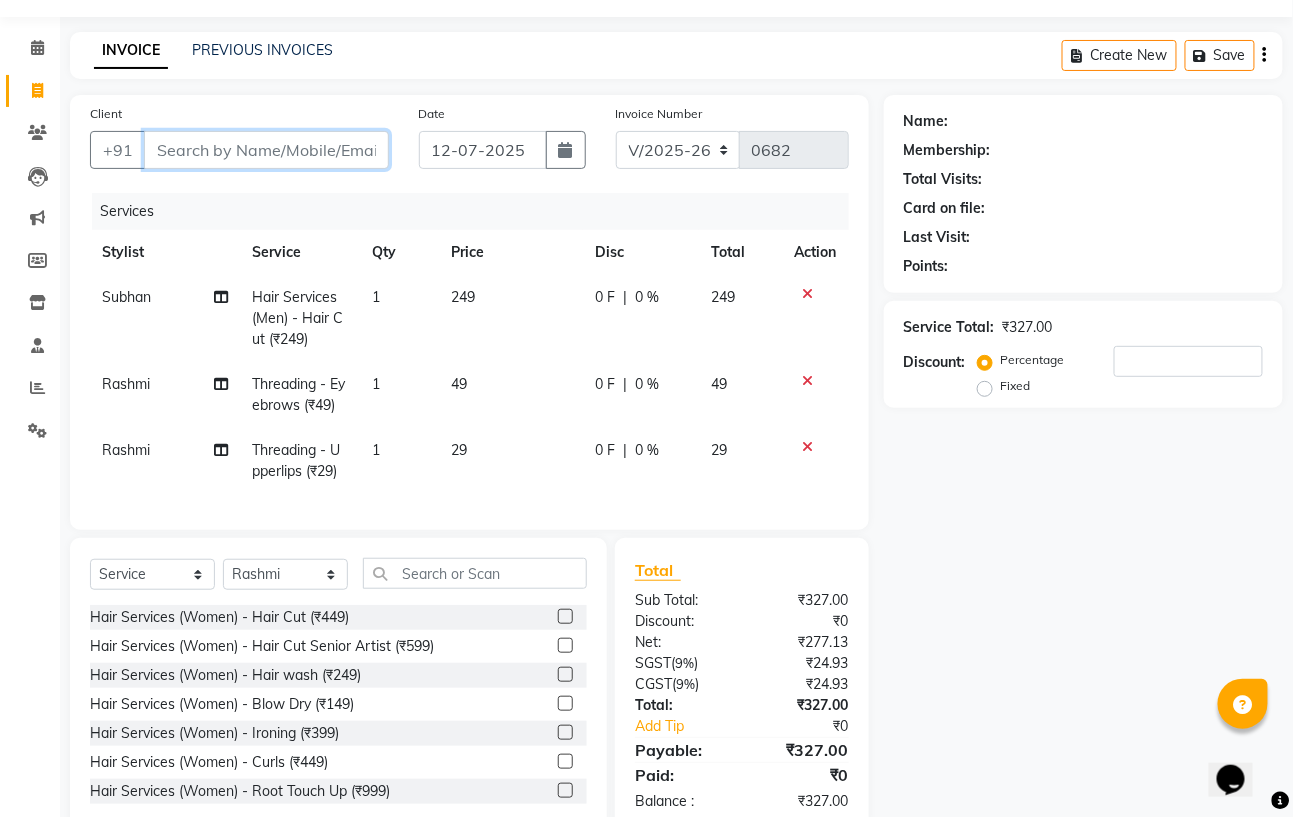 click on "Client" at bounding box center (266, 150) 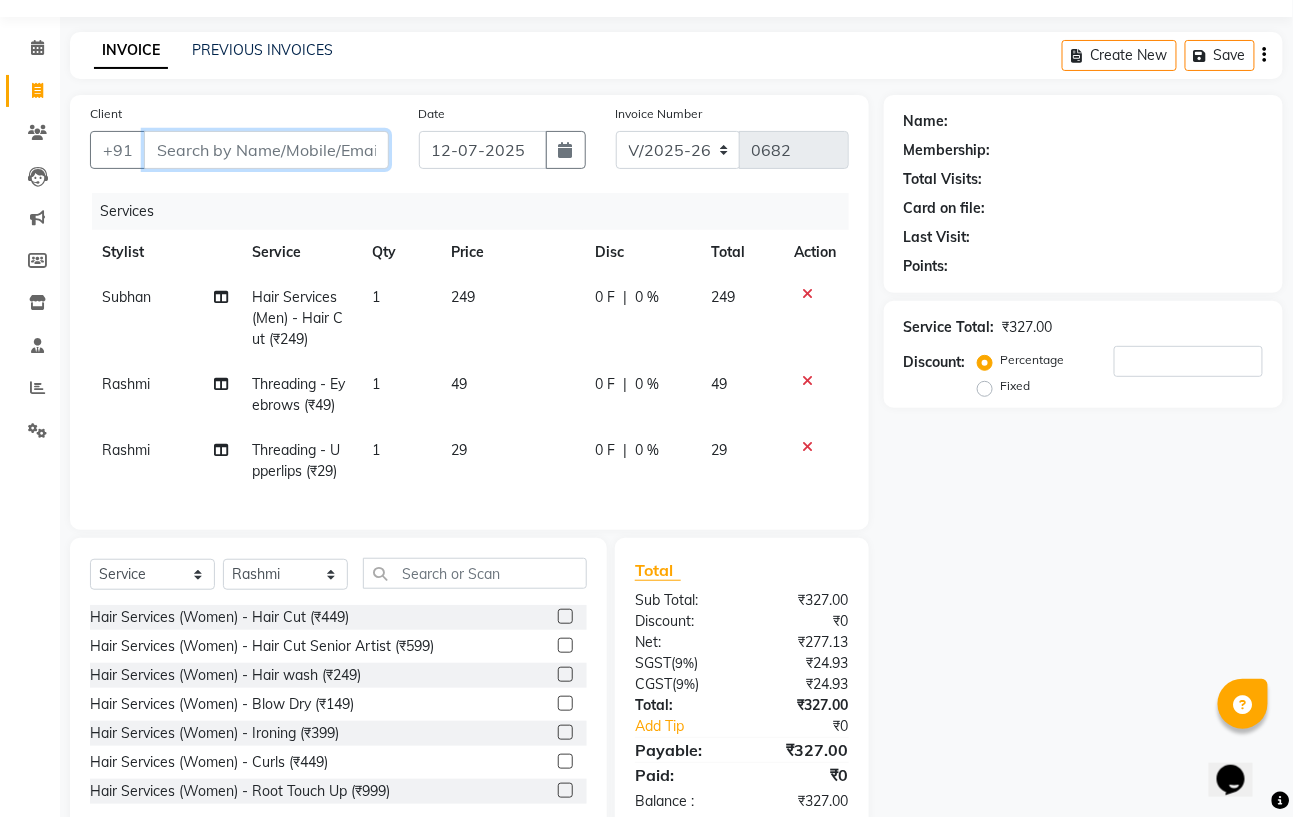 type on "9" 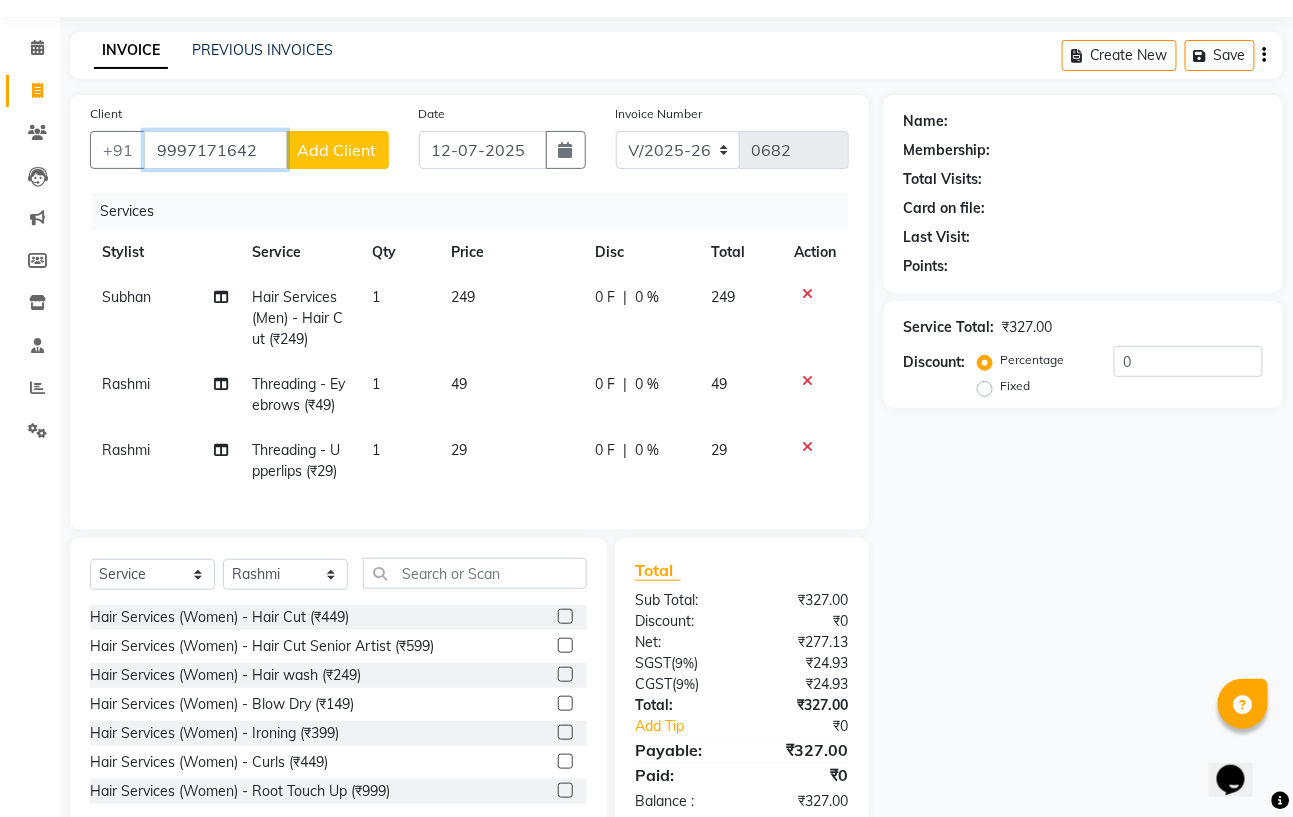 click on "9997171642" at bounding box center [215, 150] 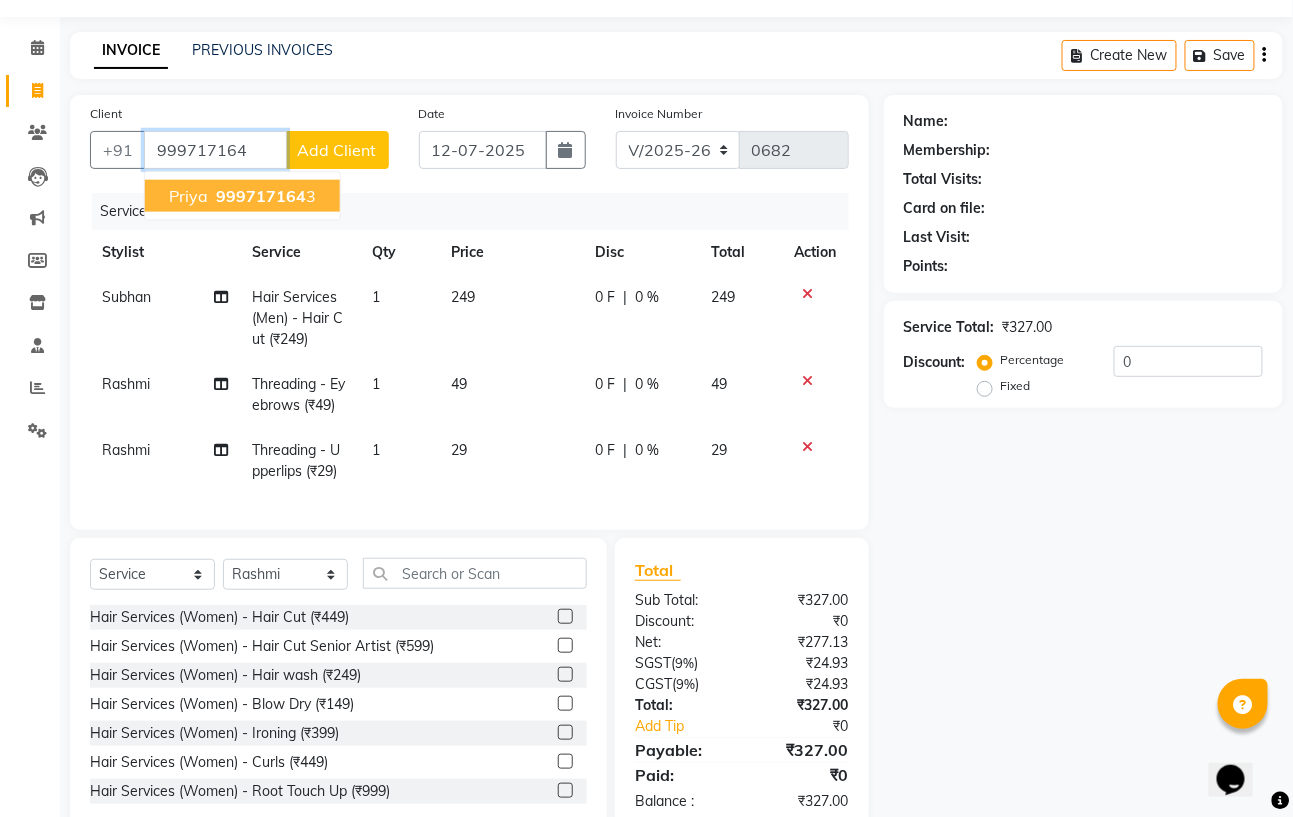 click on "999717164" at bounding box center [261, 196] 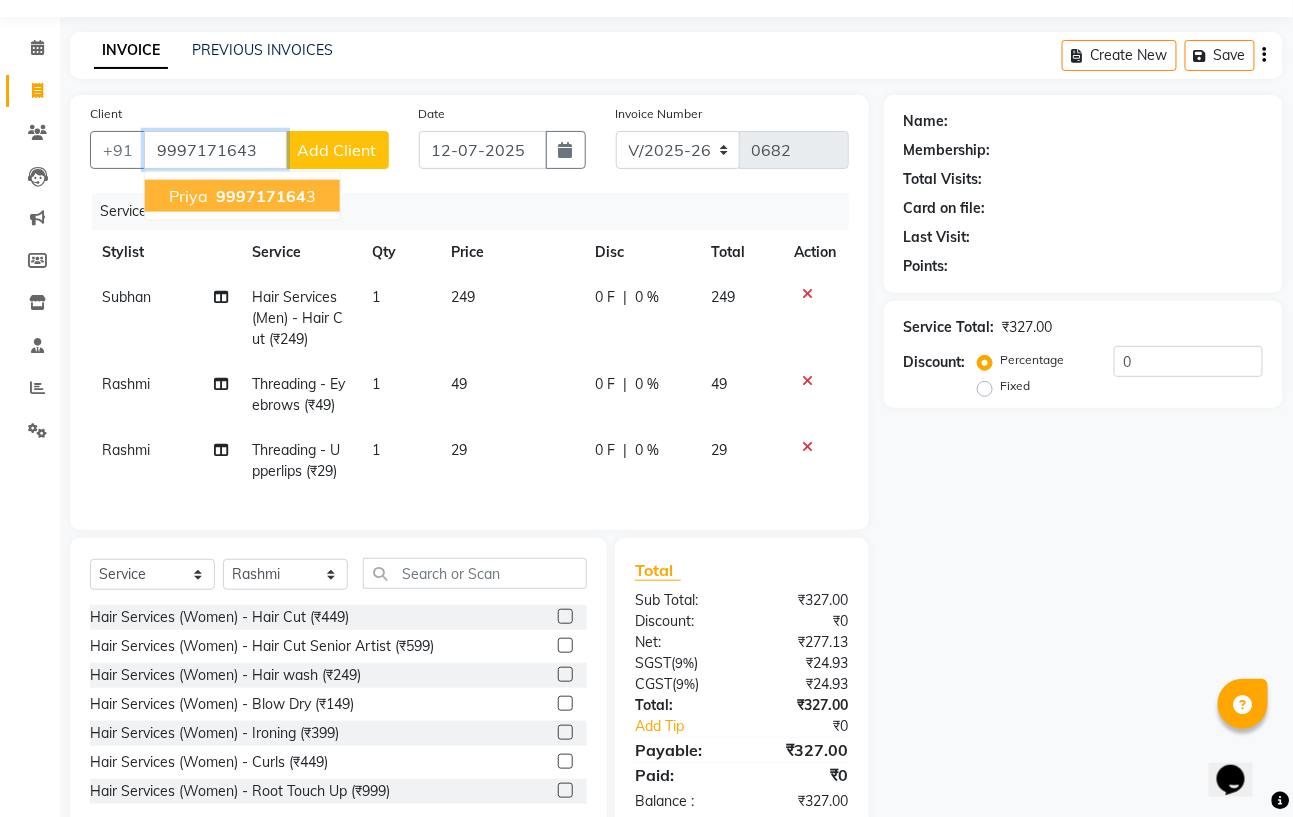 type on "9997171643" 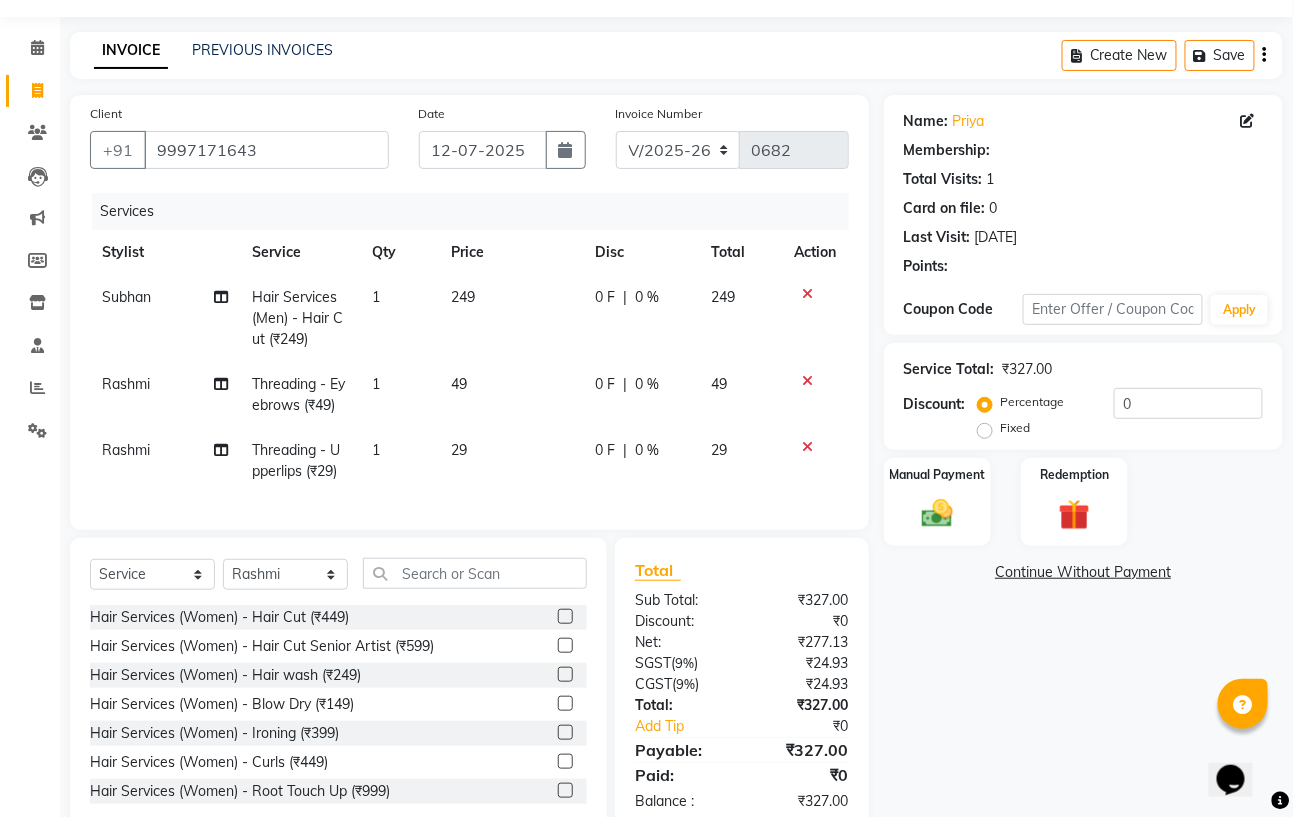 radio on "false" 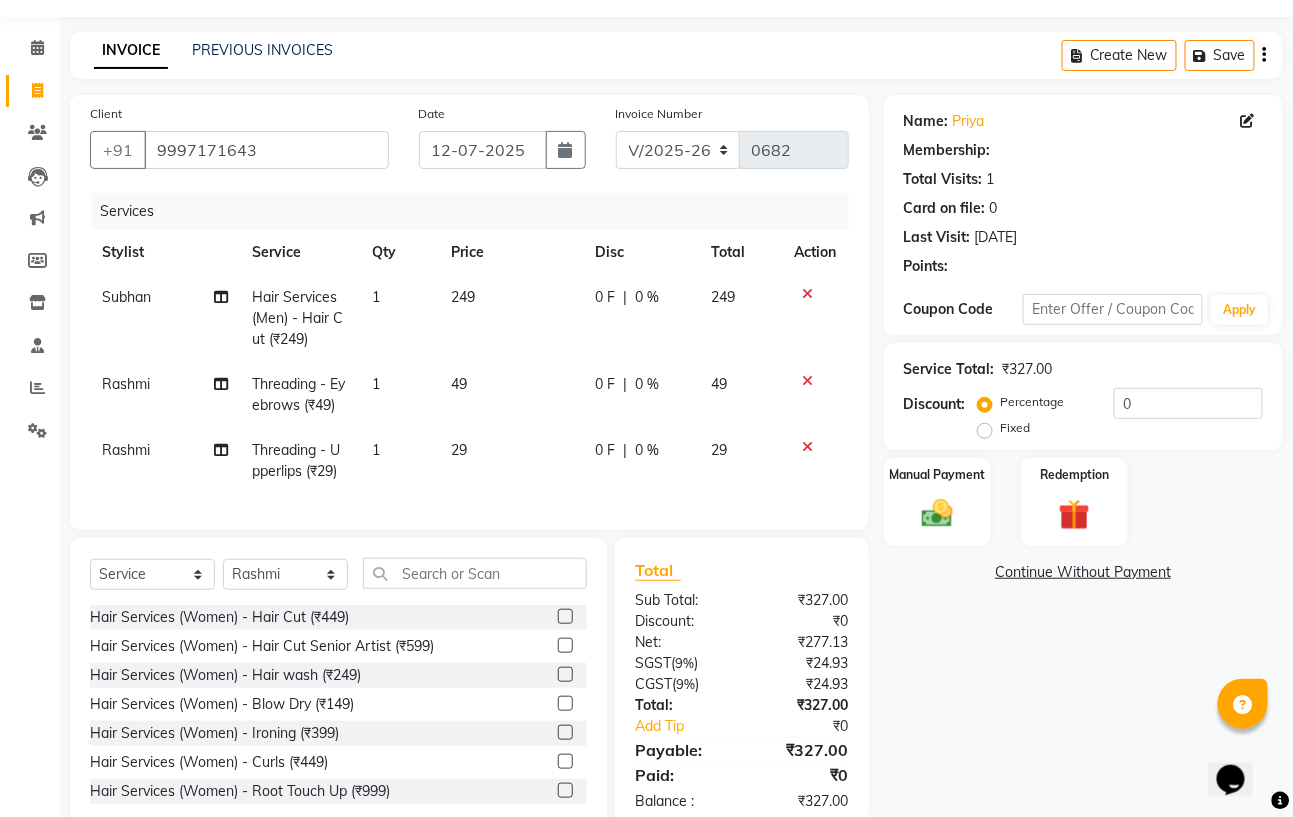 radio on "true" 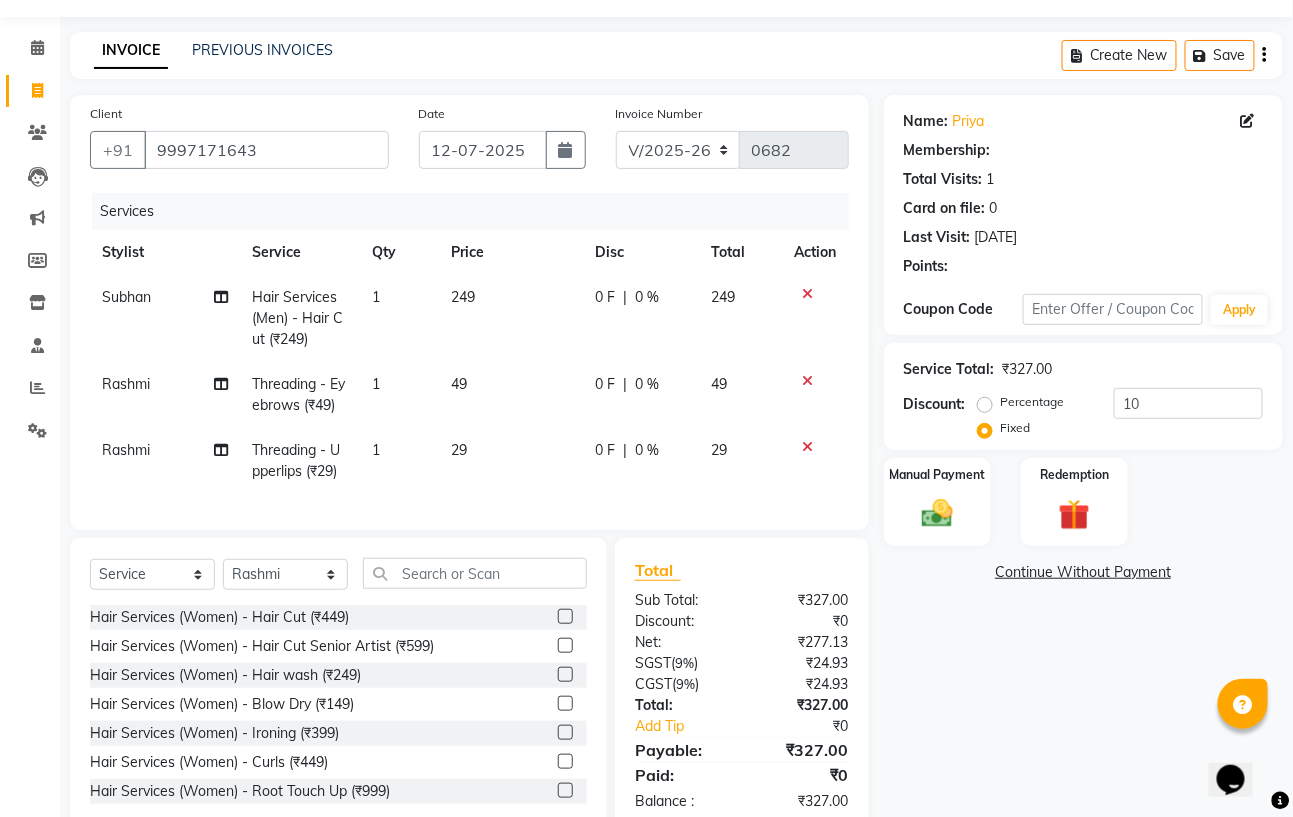 select on "1: Object" 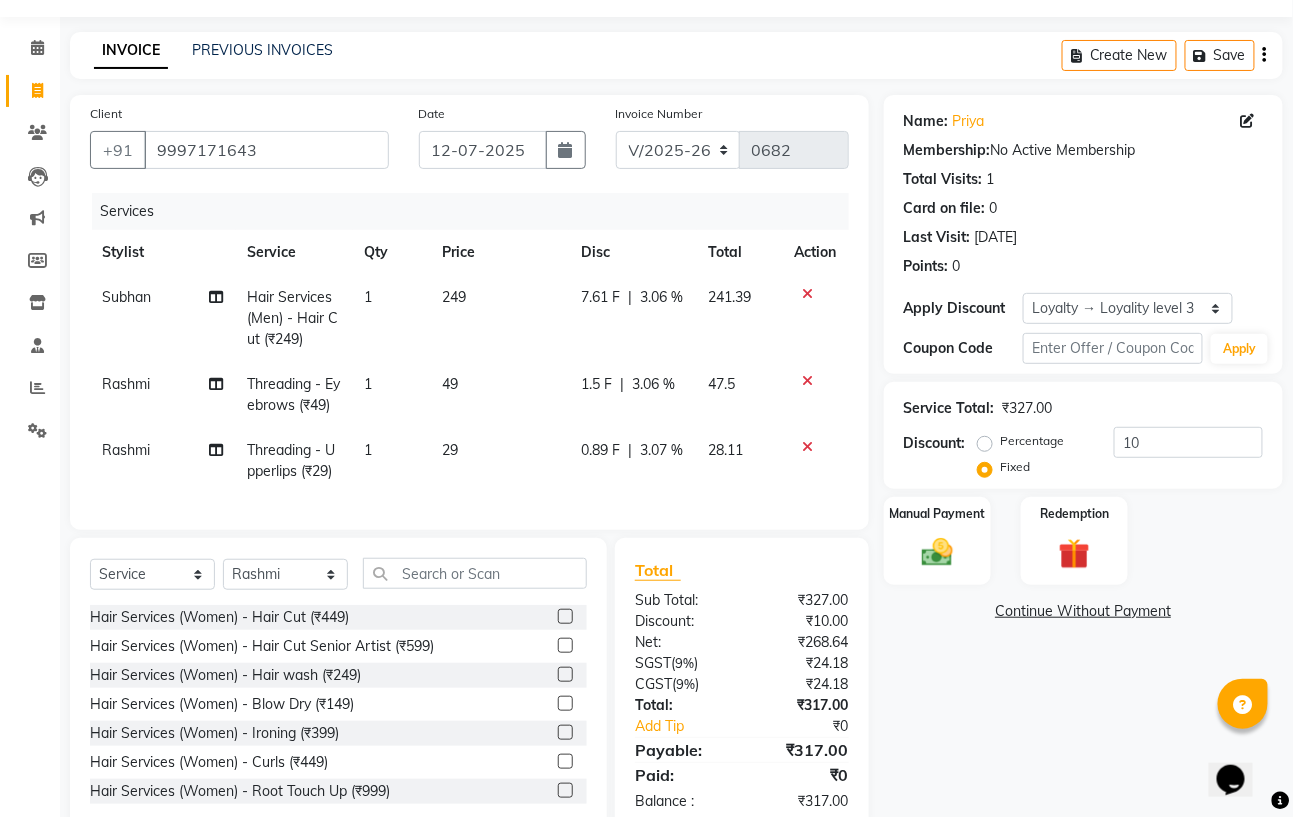 scroll, scrollTop: 142, scrollLeft: 0, axis: vertical 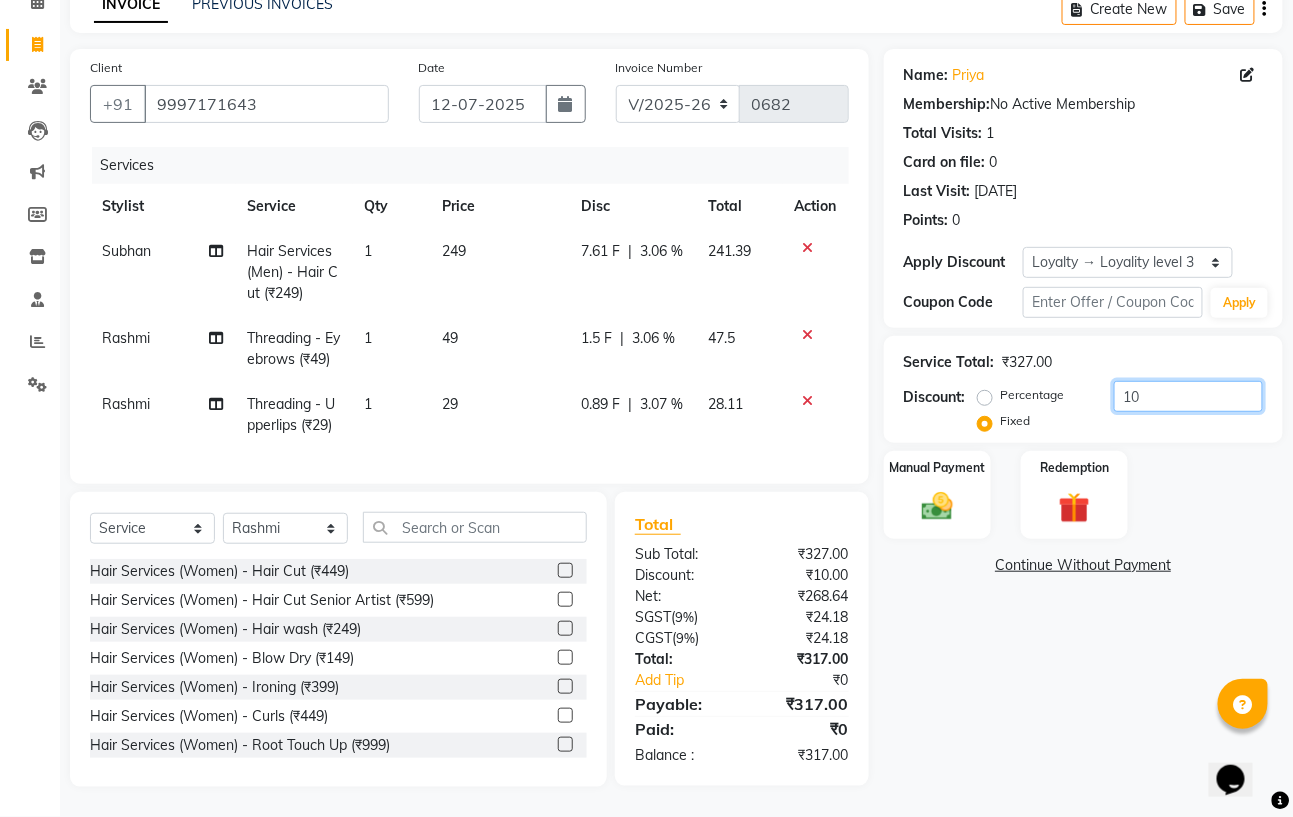 click on "10" 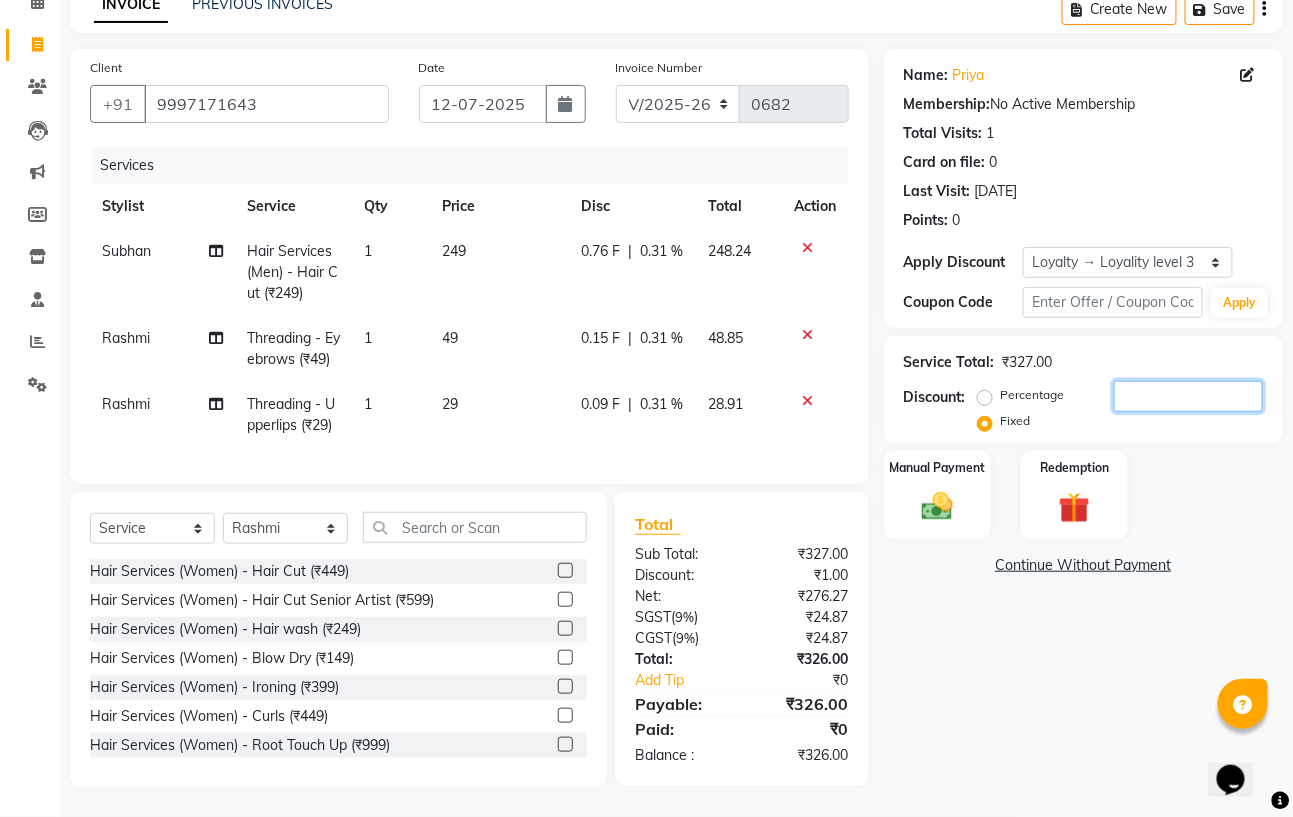 scroll, scrollTop: 121, scrollLeft: 0, axis: vertical 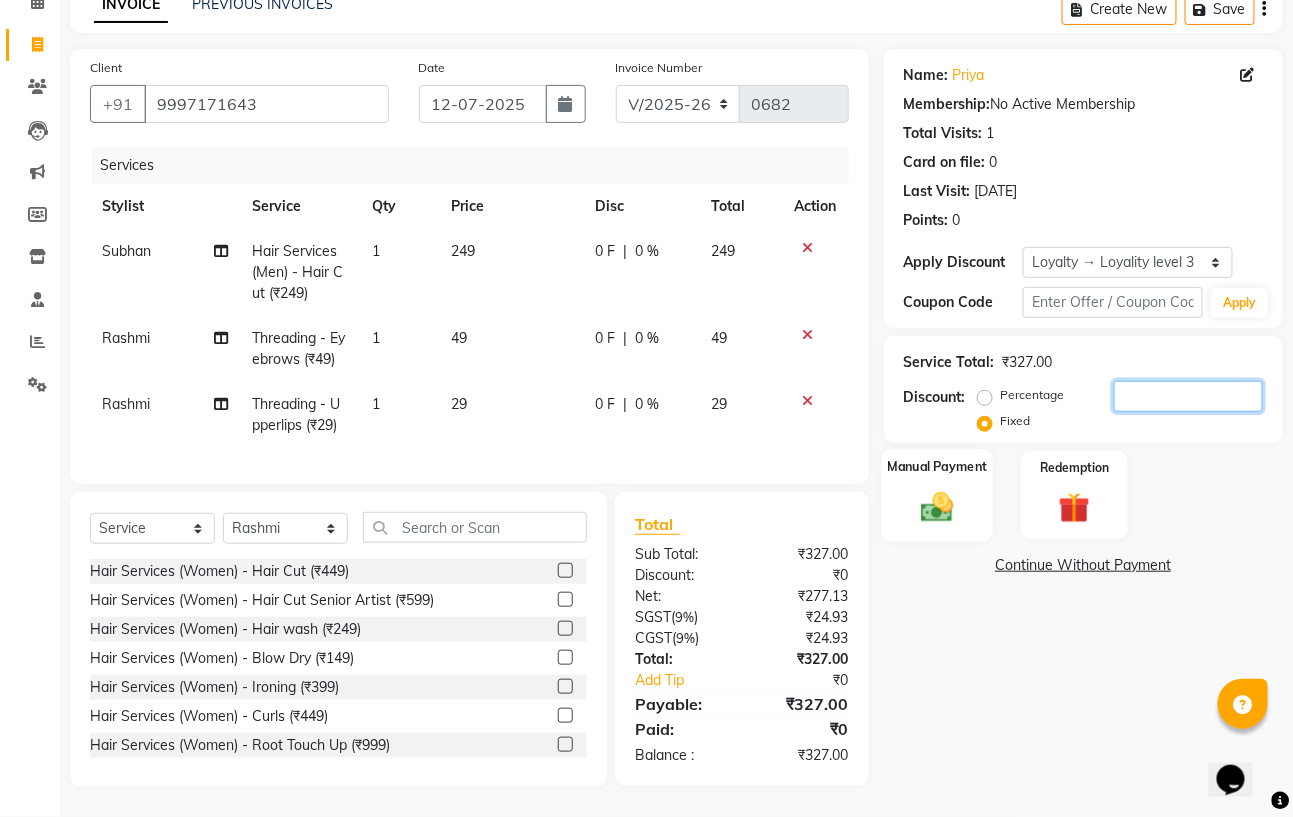 type 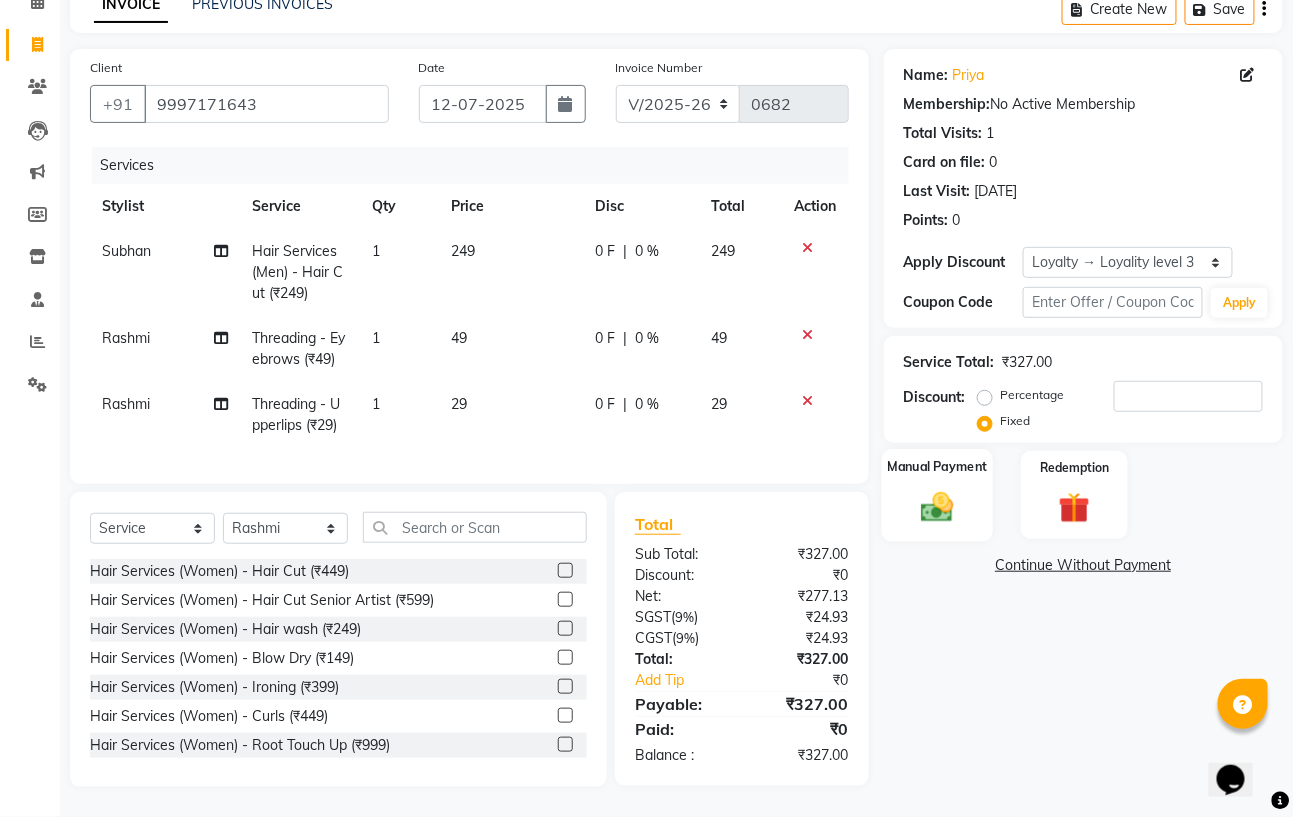 drag, startPoint x: 928, startPoint y: 480, endPoint x: 947, endPoint y: 484, distance: 19.416489 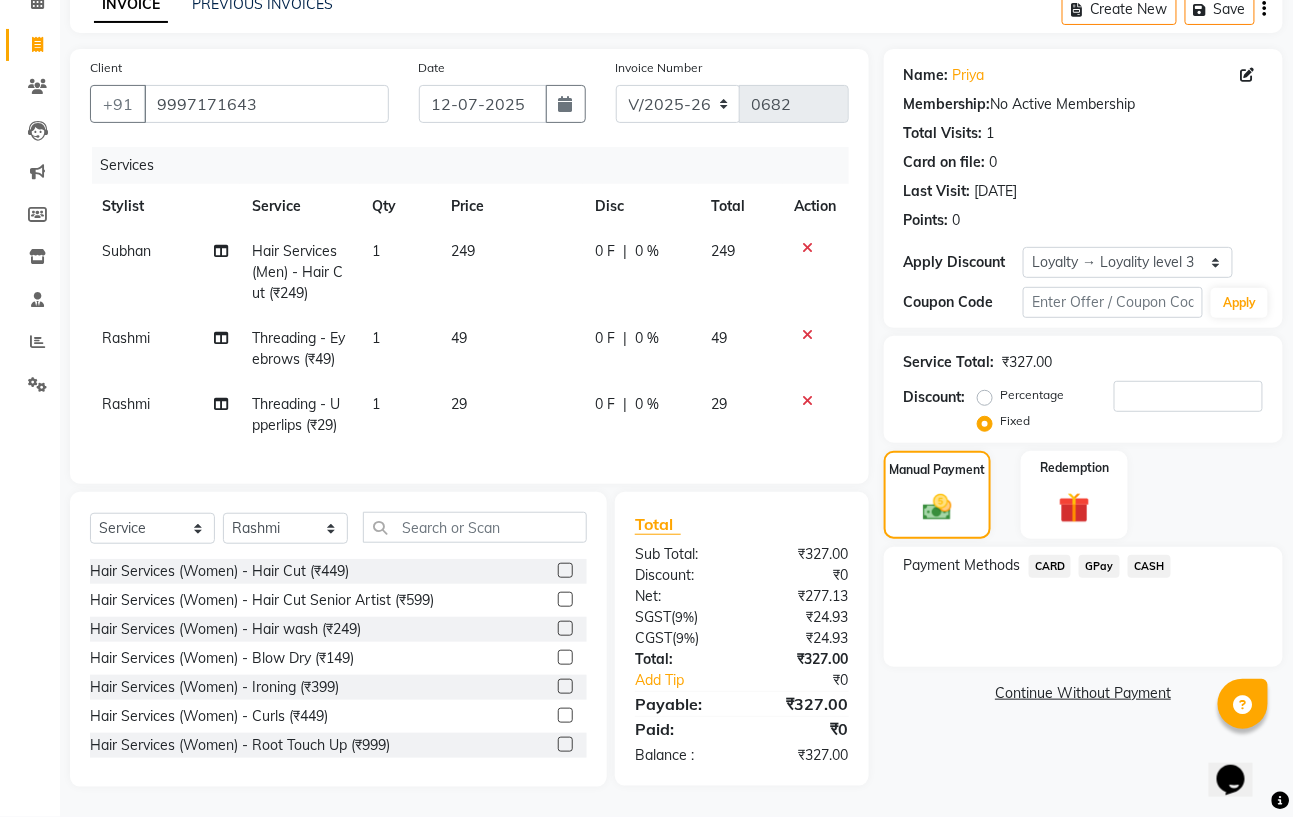 click on "GPay" 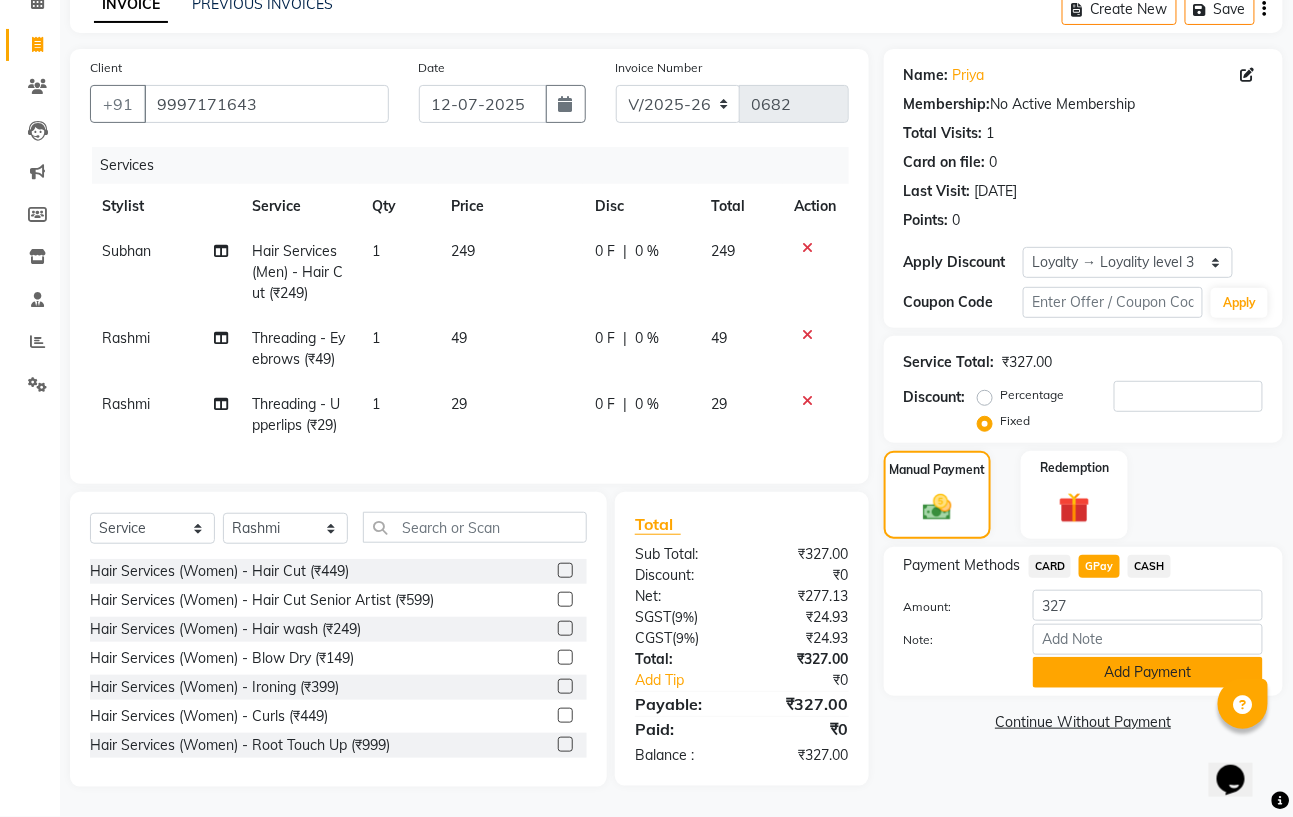 click on "Add Payment" 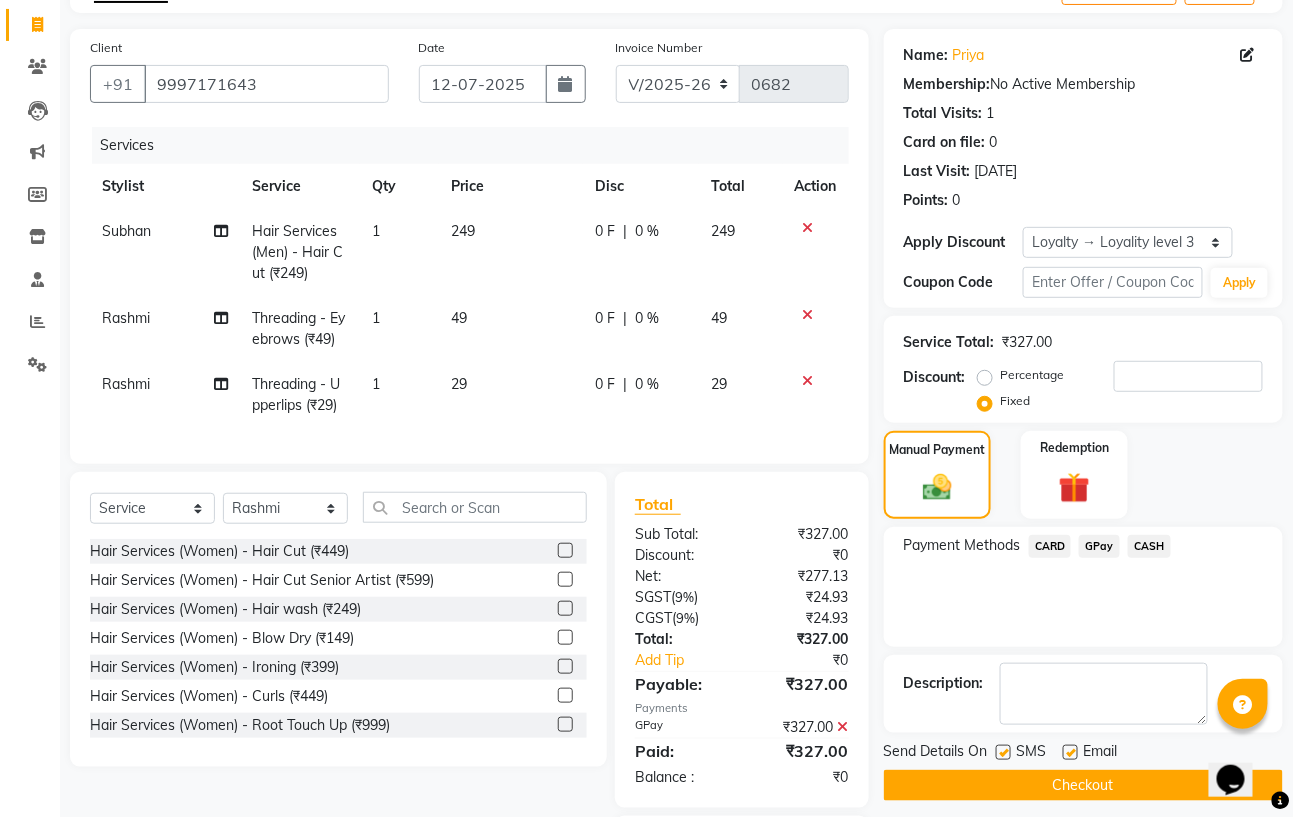 scroll, scrollTop: 323, scrollLeft: 0, axis: vertical 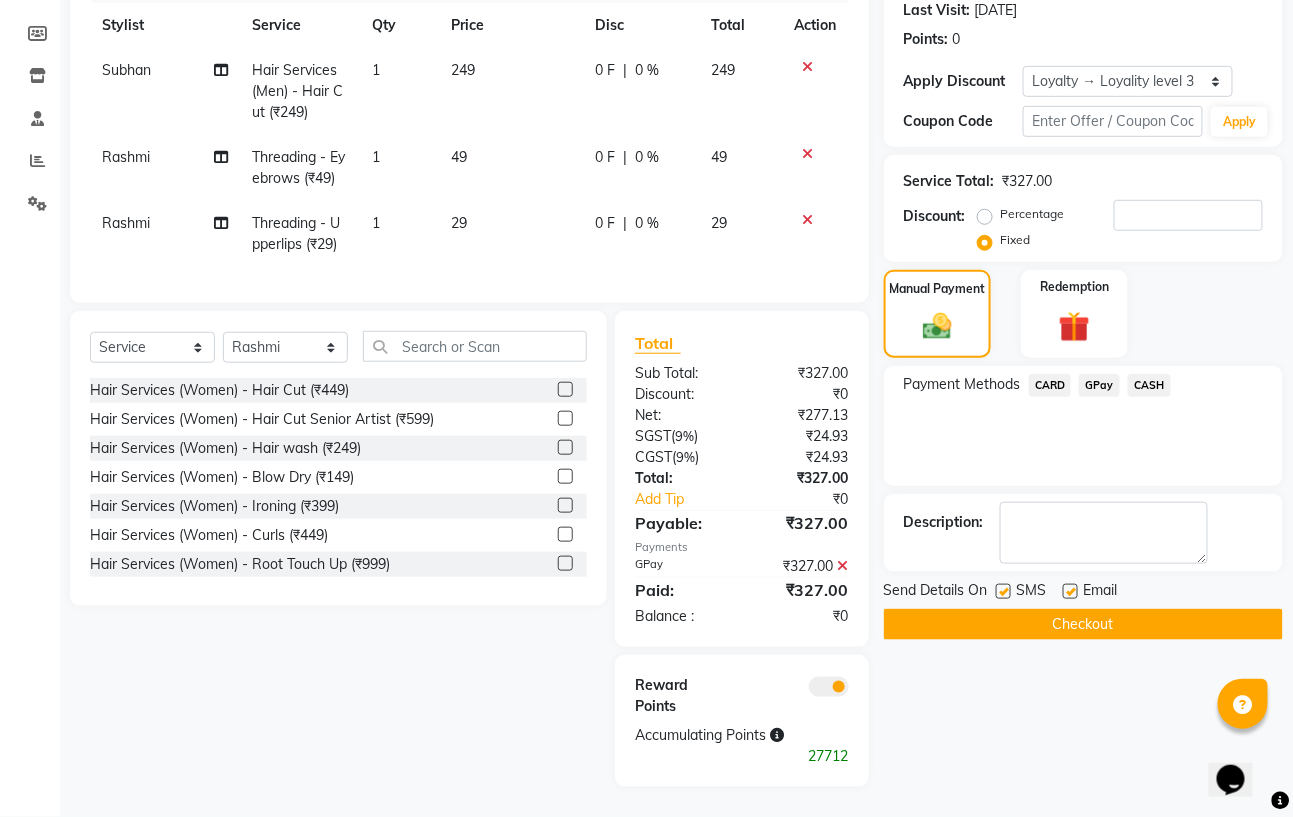 click 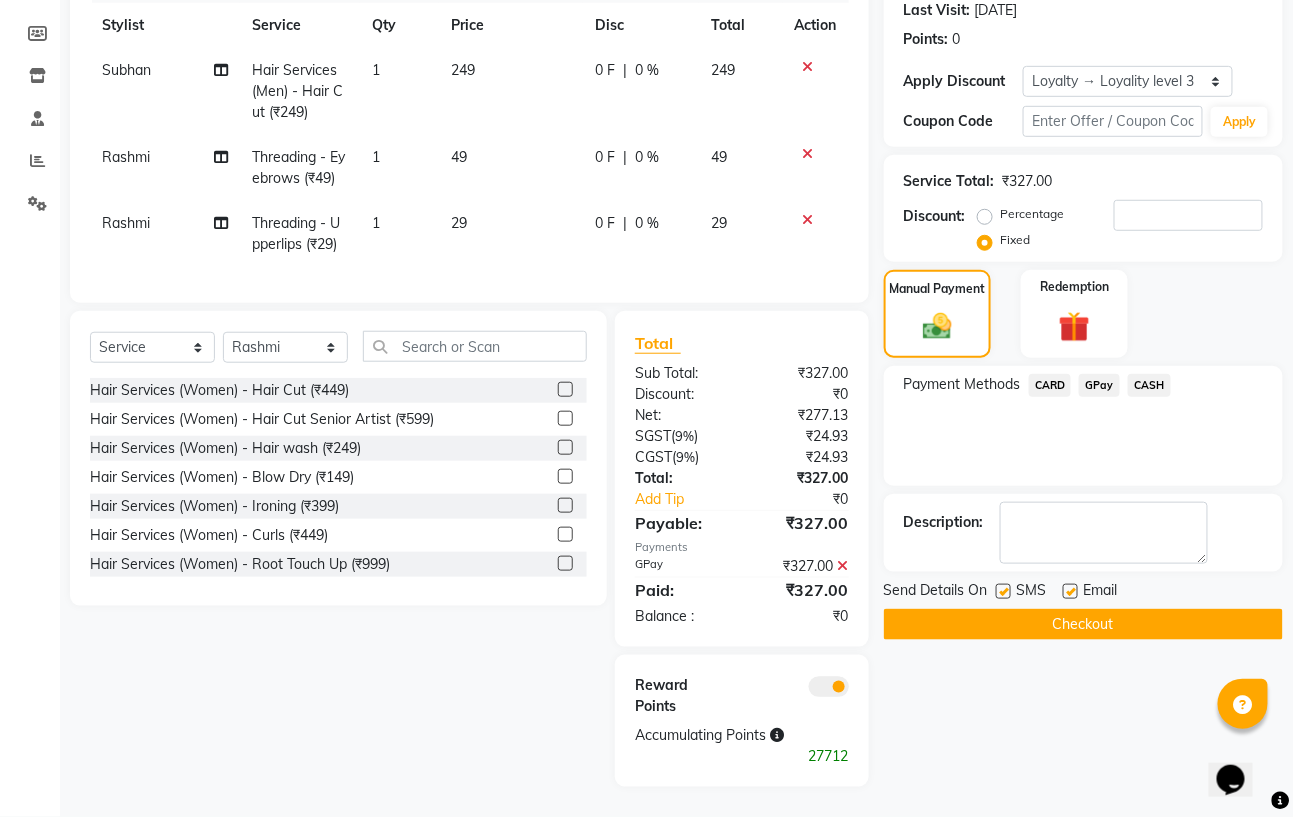 click 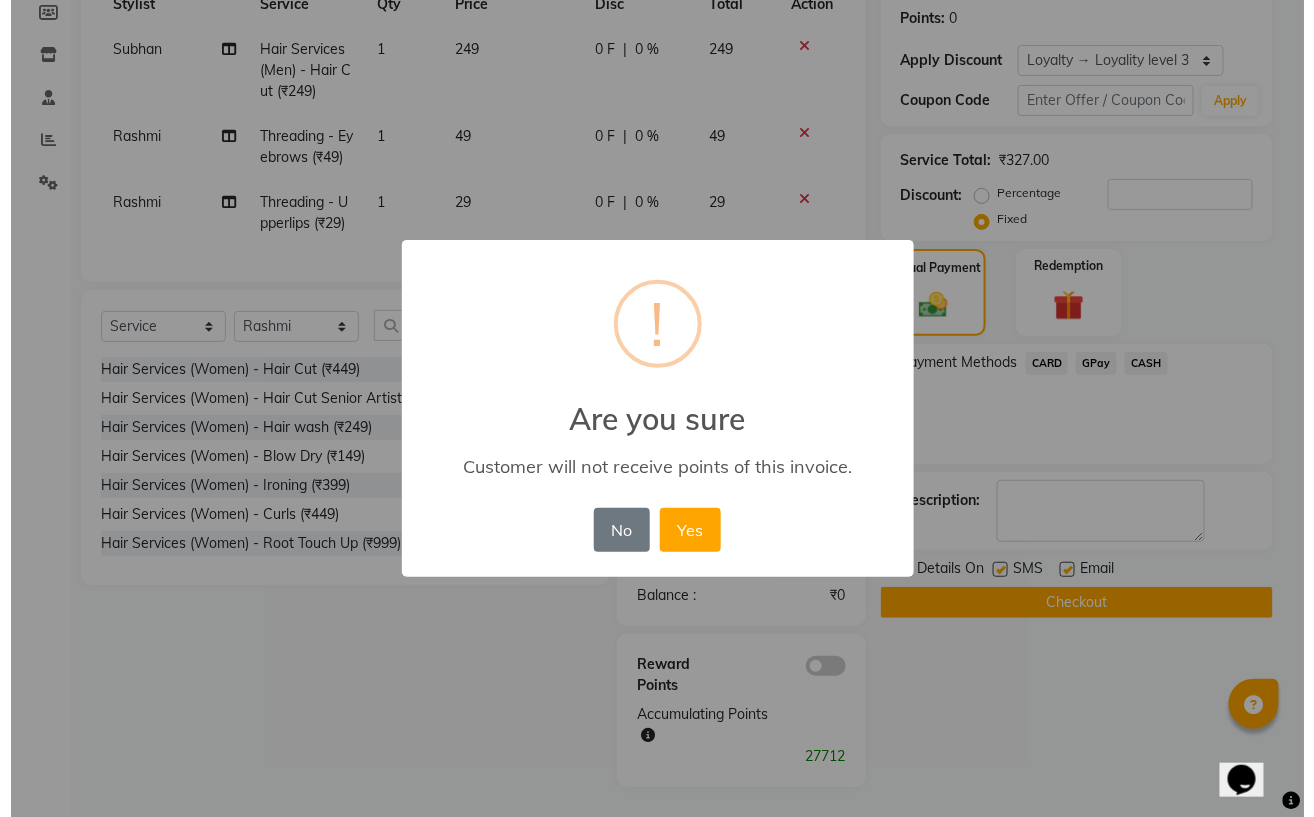 scroll, scrollTop: 302, scrollLeft: 0, axis: vertical 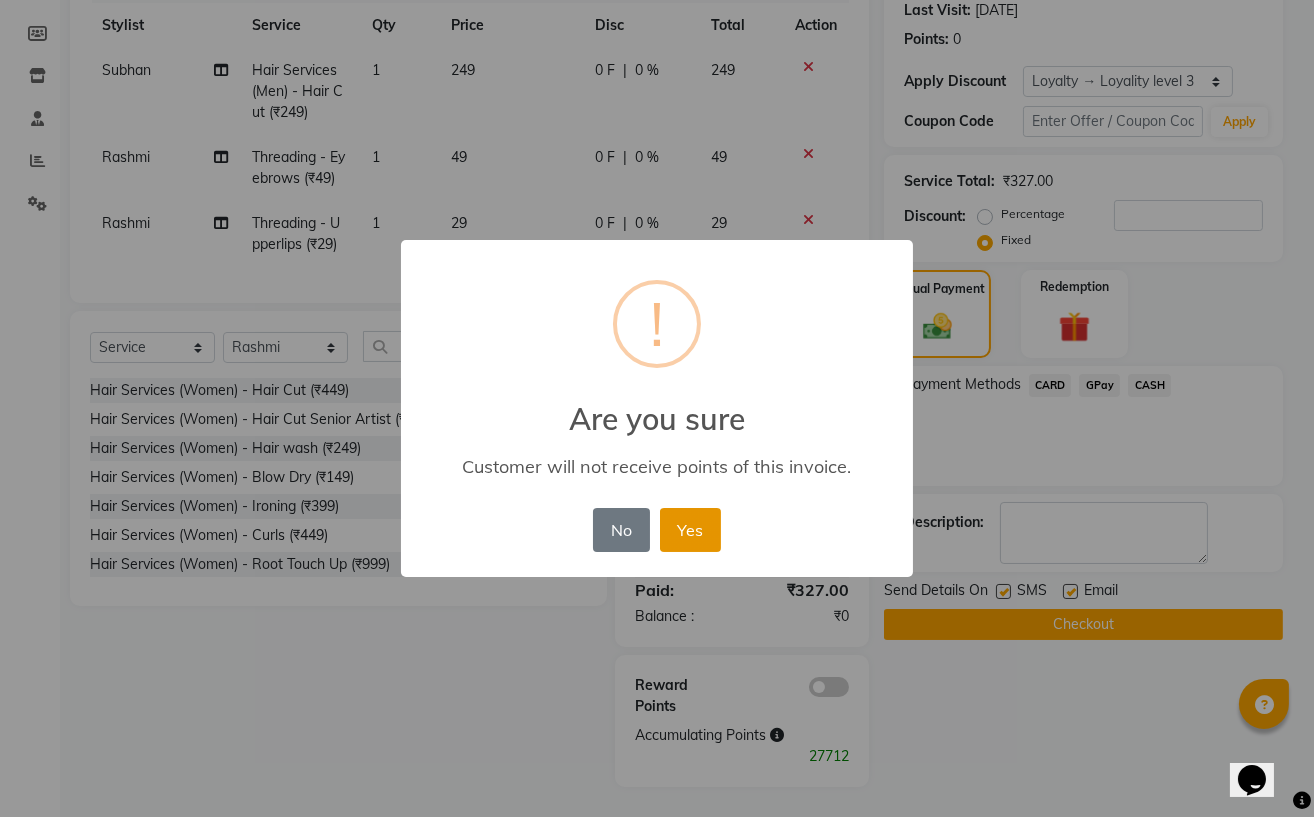 click on "Yes" at bounding box center (690, 530) 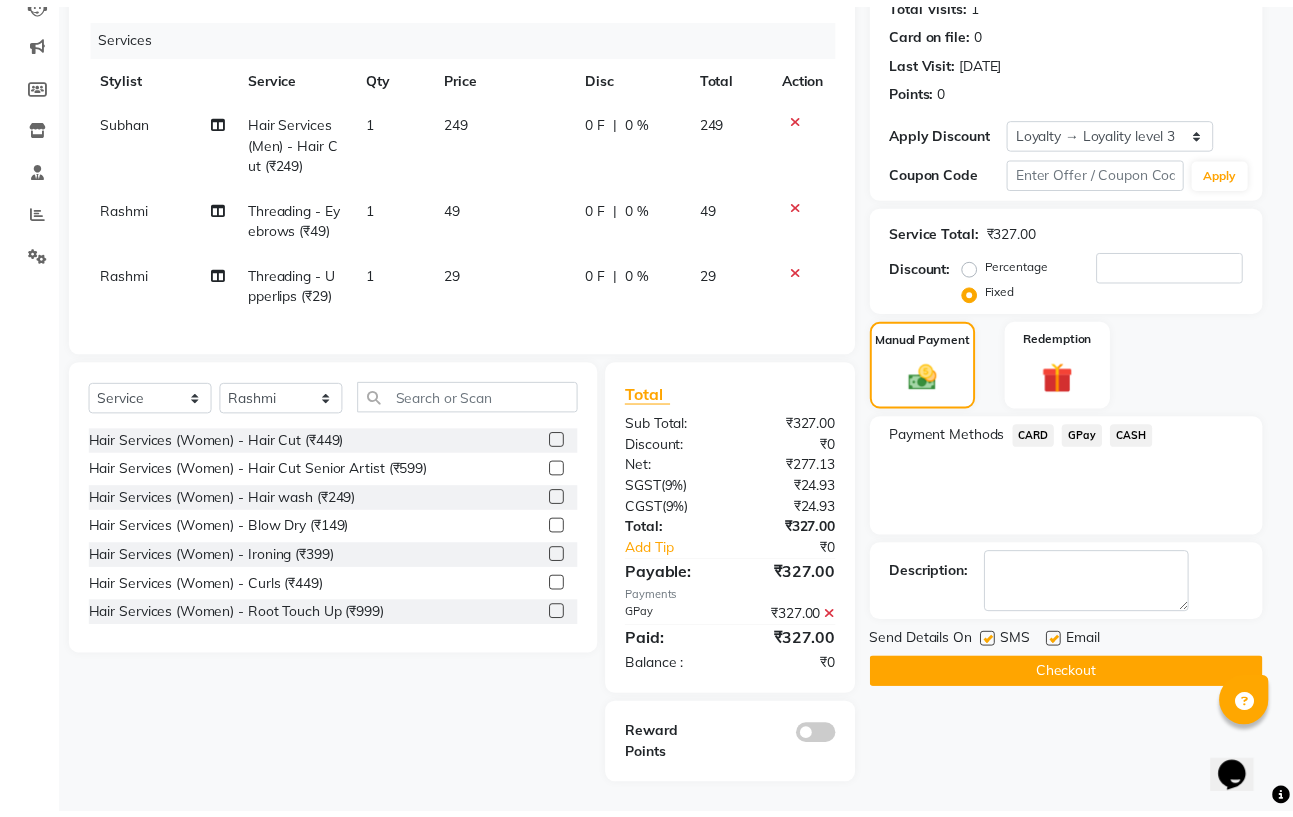 scroll, scrollTop: 252, scrollLeft: 0, axis: vertical 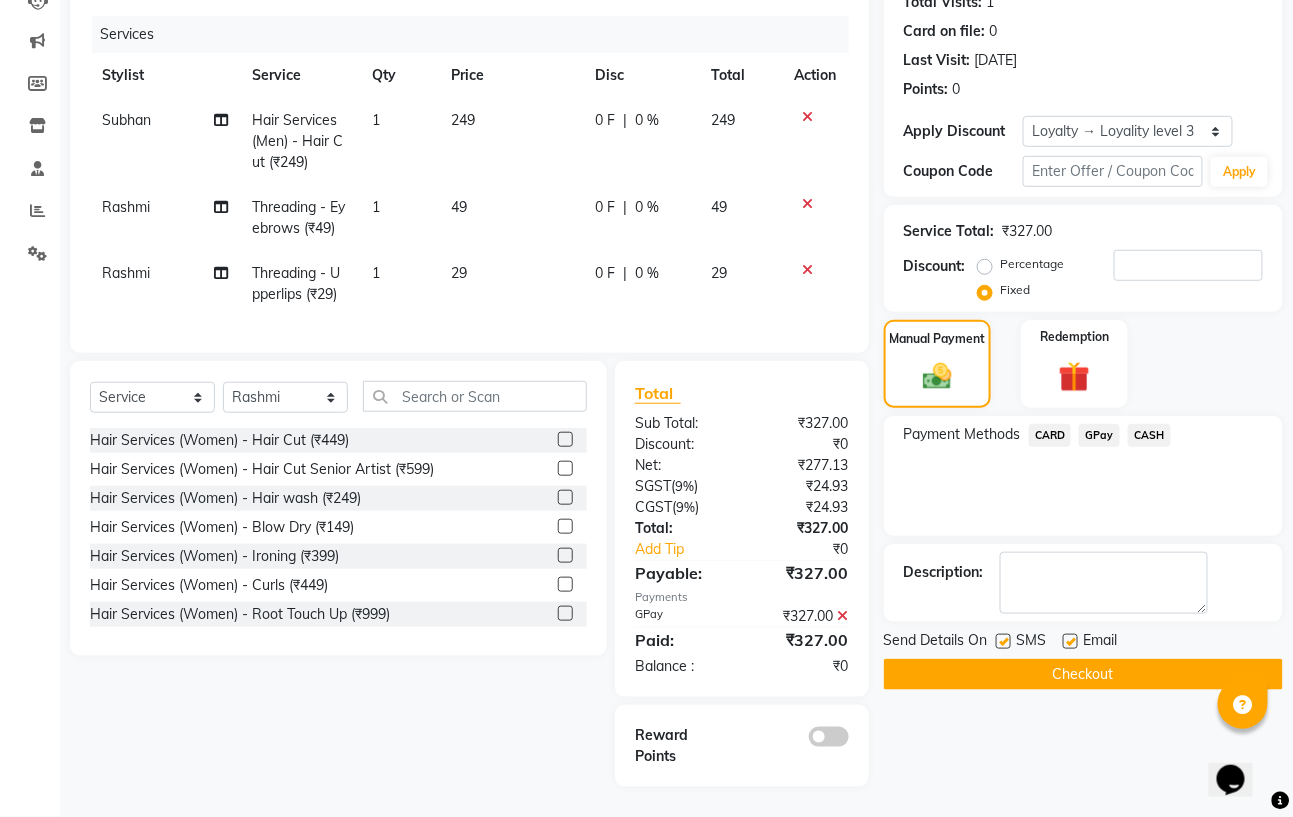 click on "Checkout" 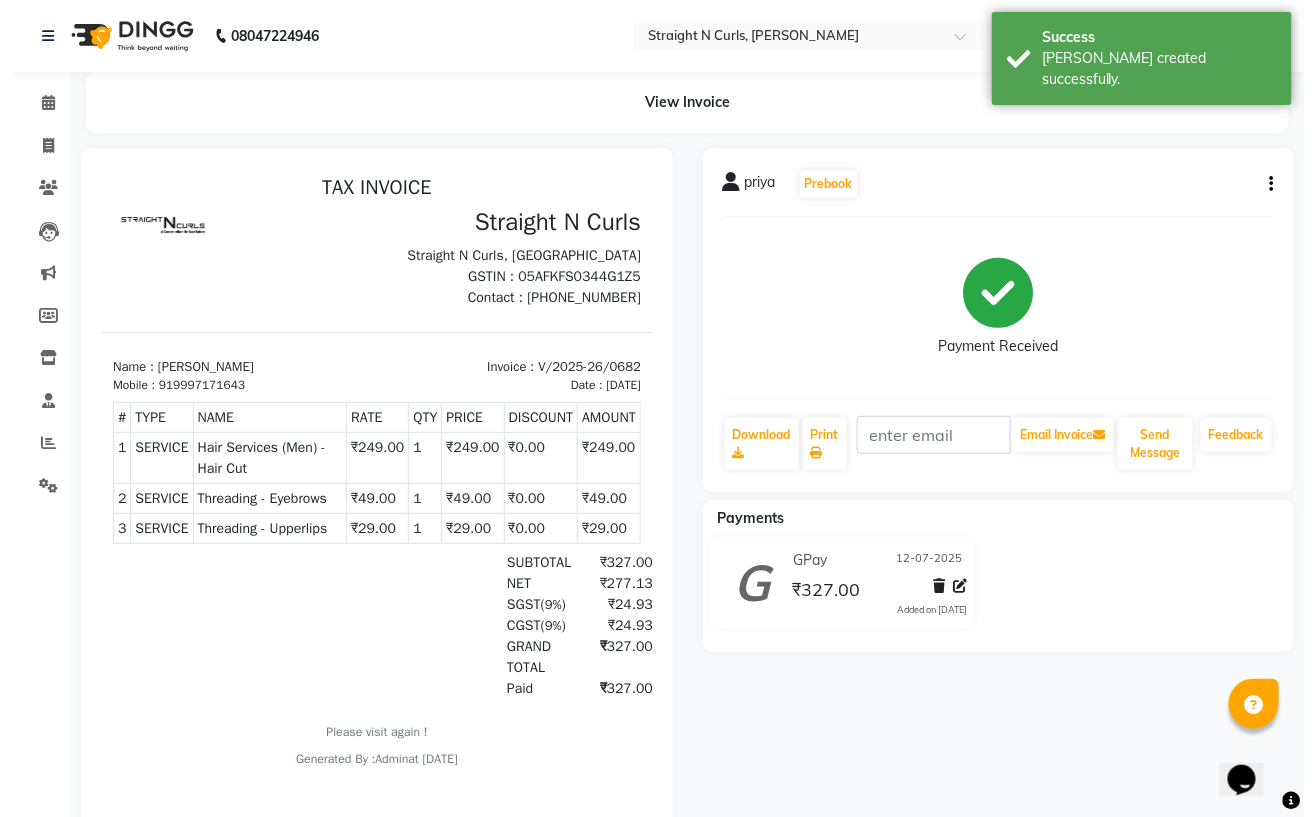 scroll, scrollTop: 0, scrollLeft: 0, axis: both 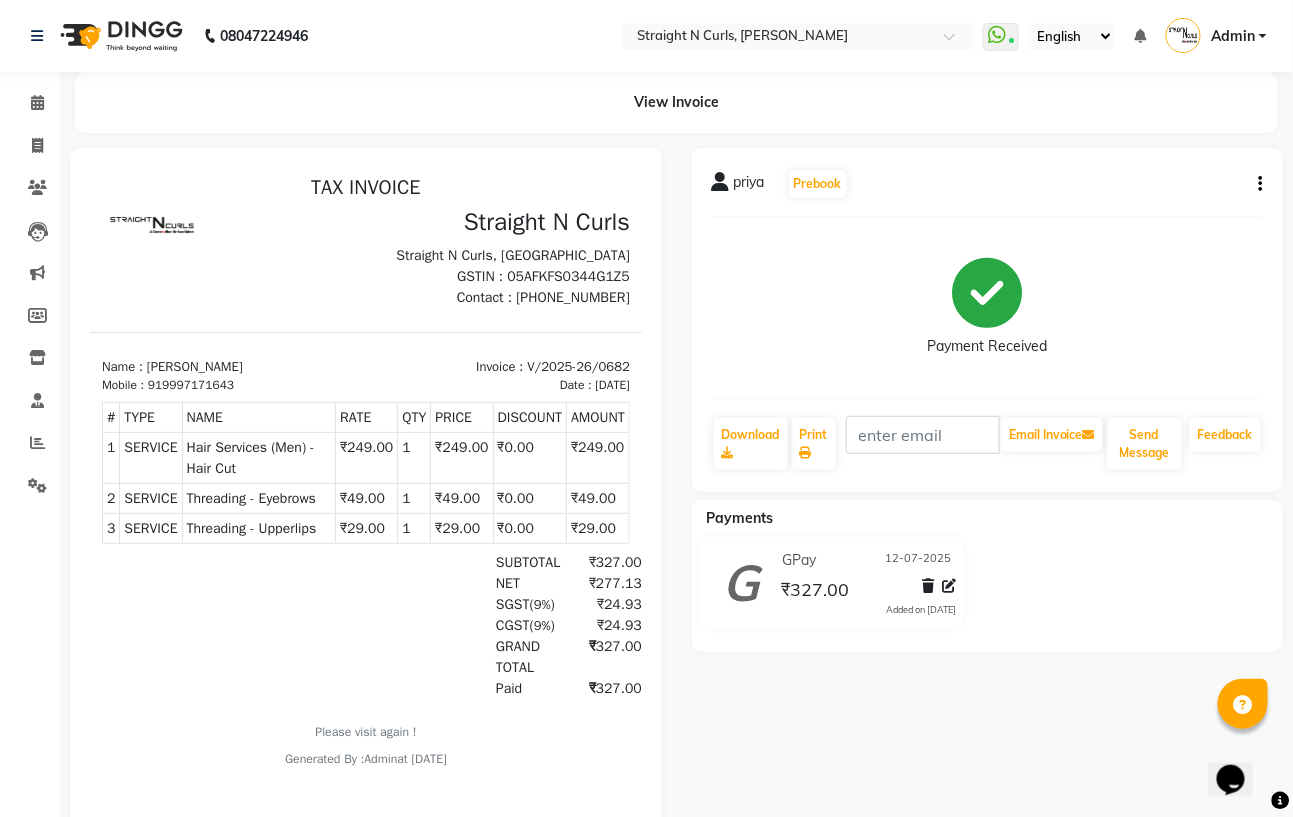 select on "service" 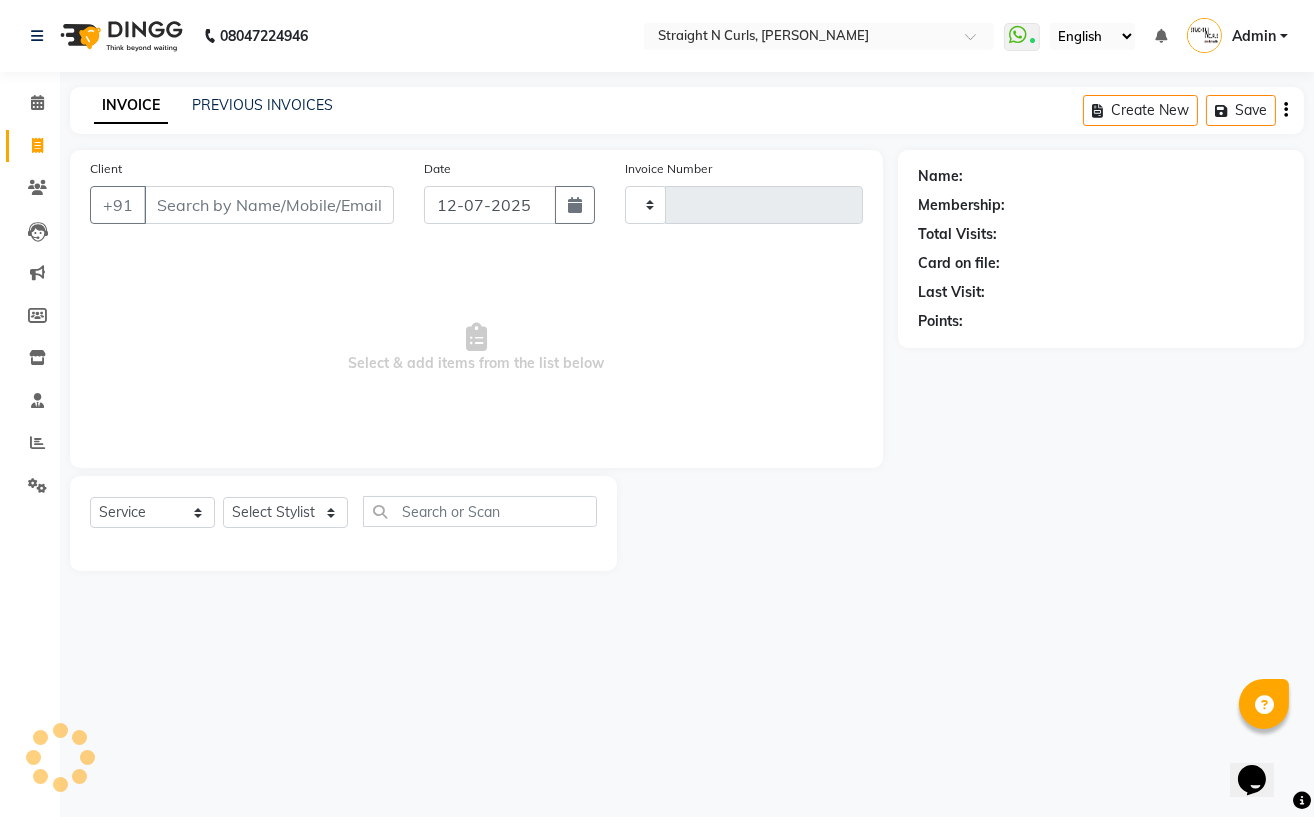 type on "0683" 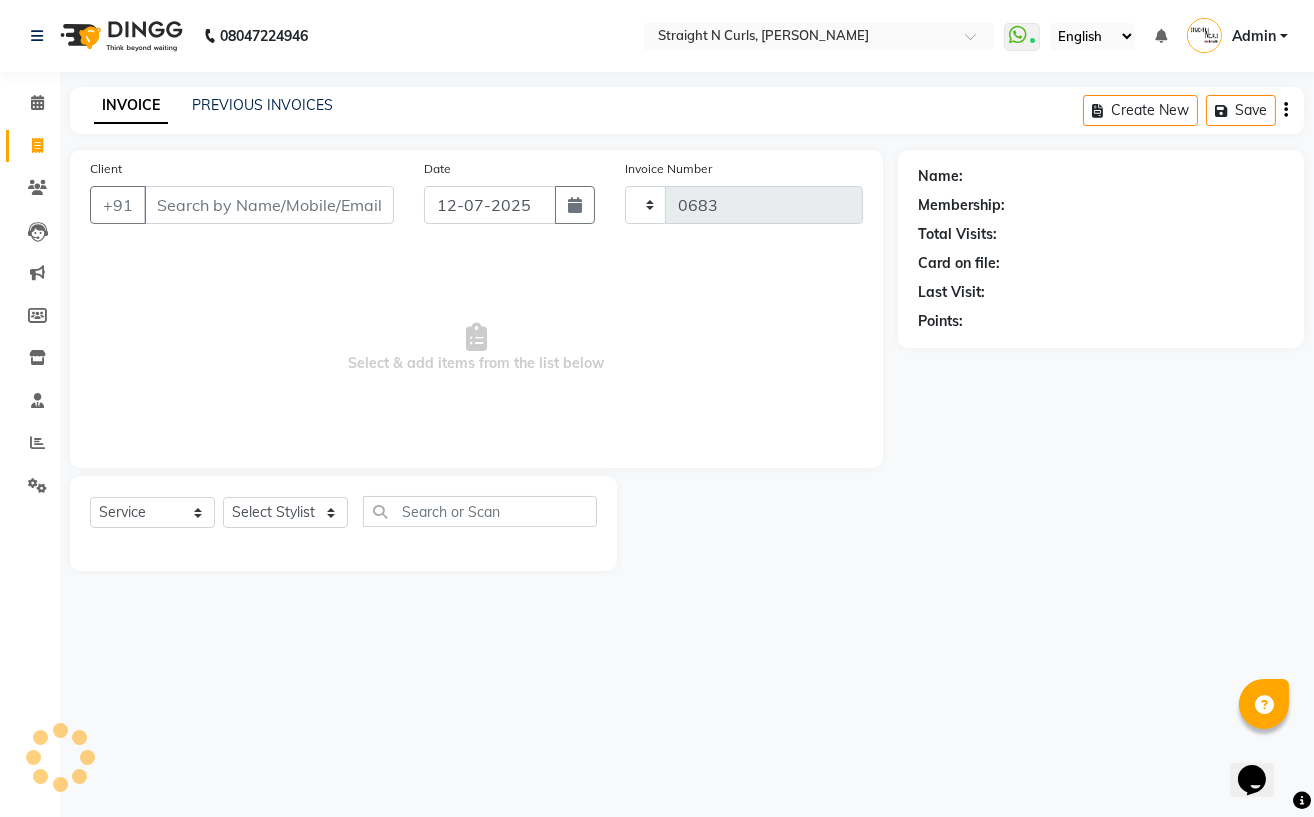 select on "7039" 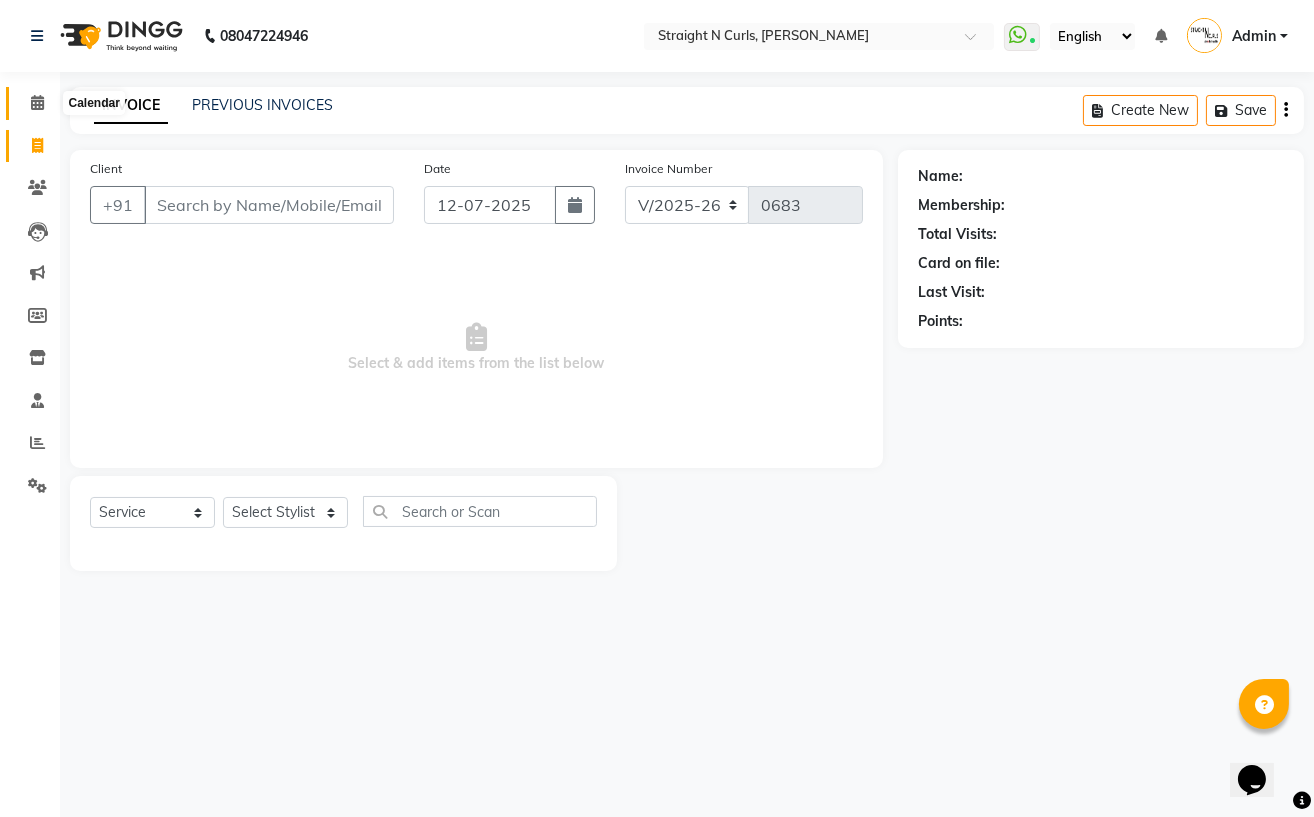 click 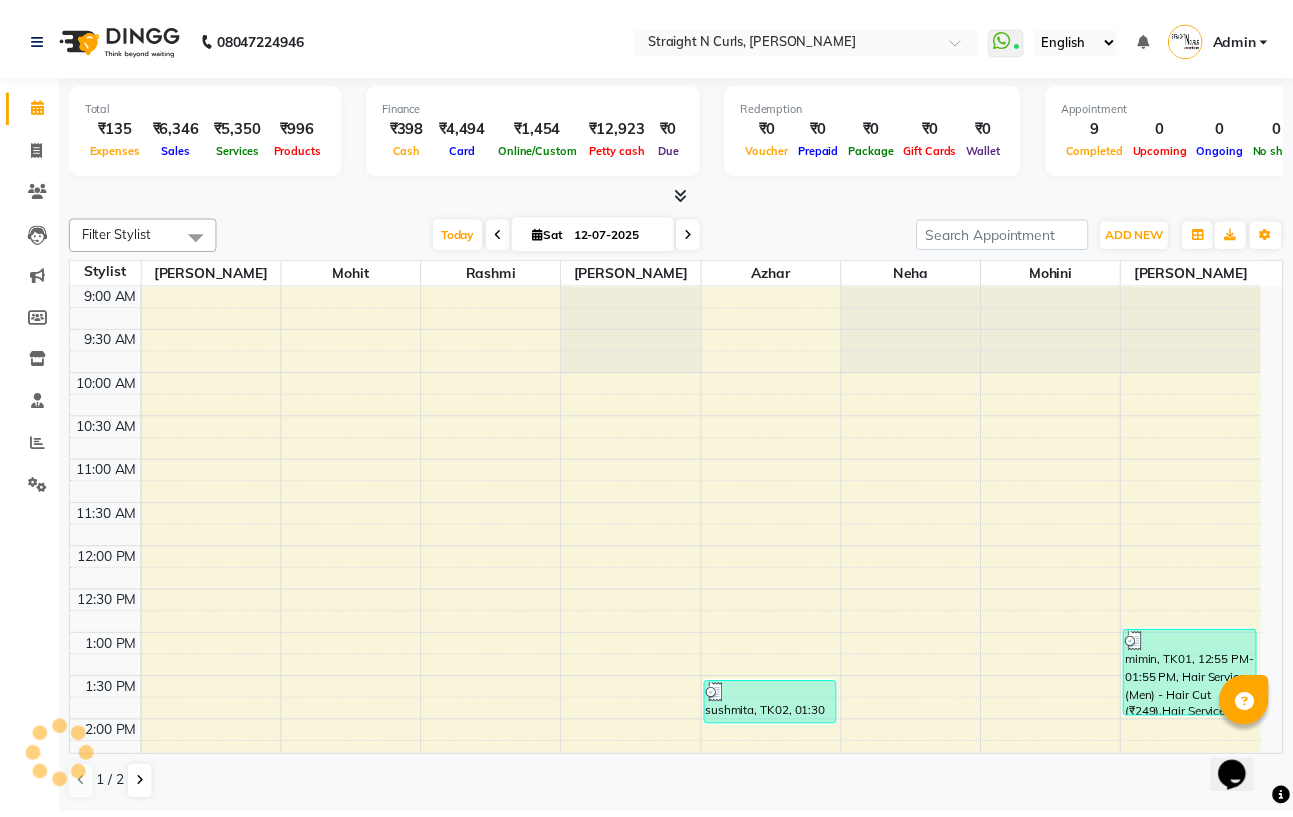 scroll, scrollTop: 0, scrollLeft: 0, axis: both 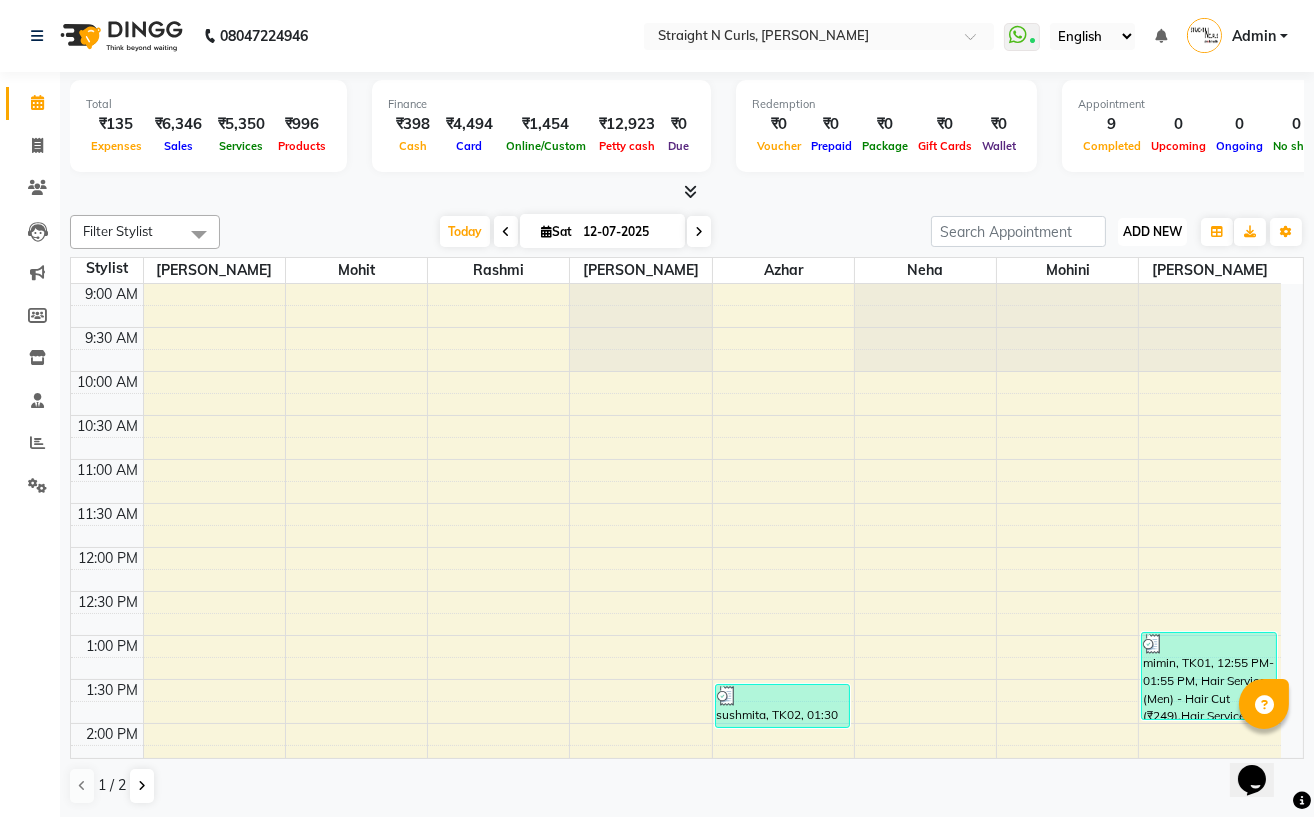 click on "ADD NEW" at bounding box center [1152, 231] 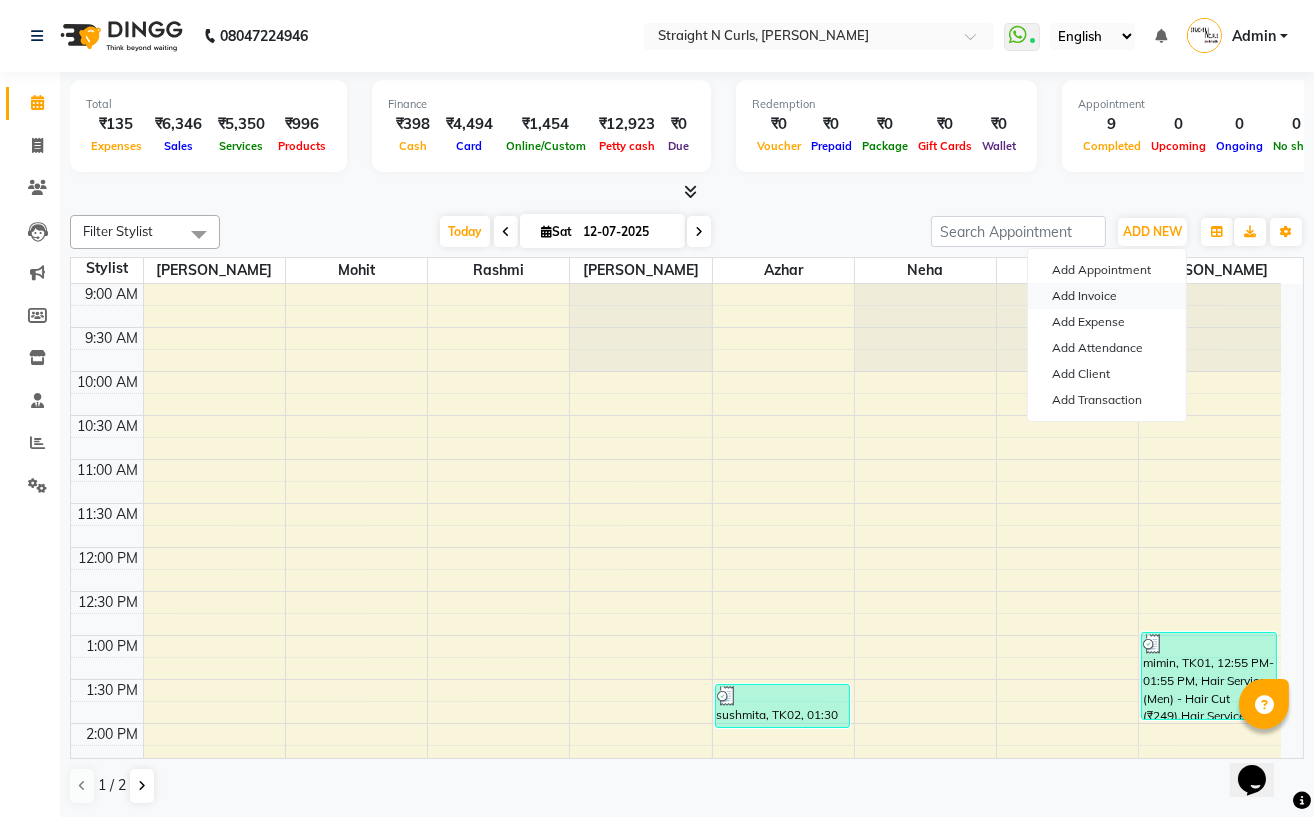 click on "Add Invoice" at bounding box center (1107, 296) 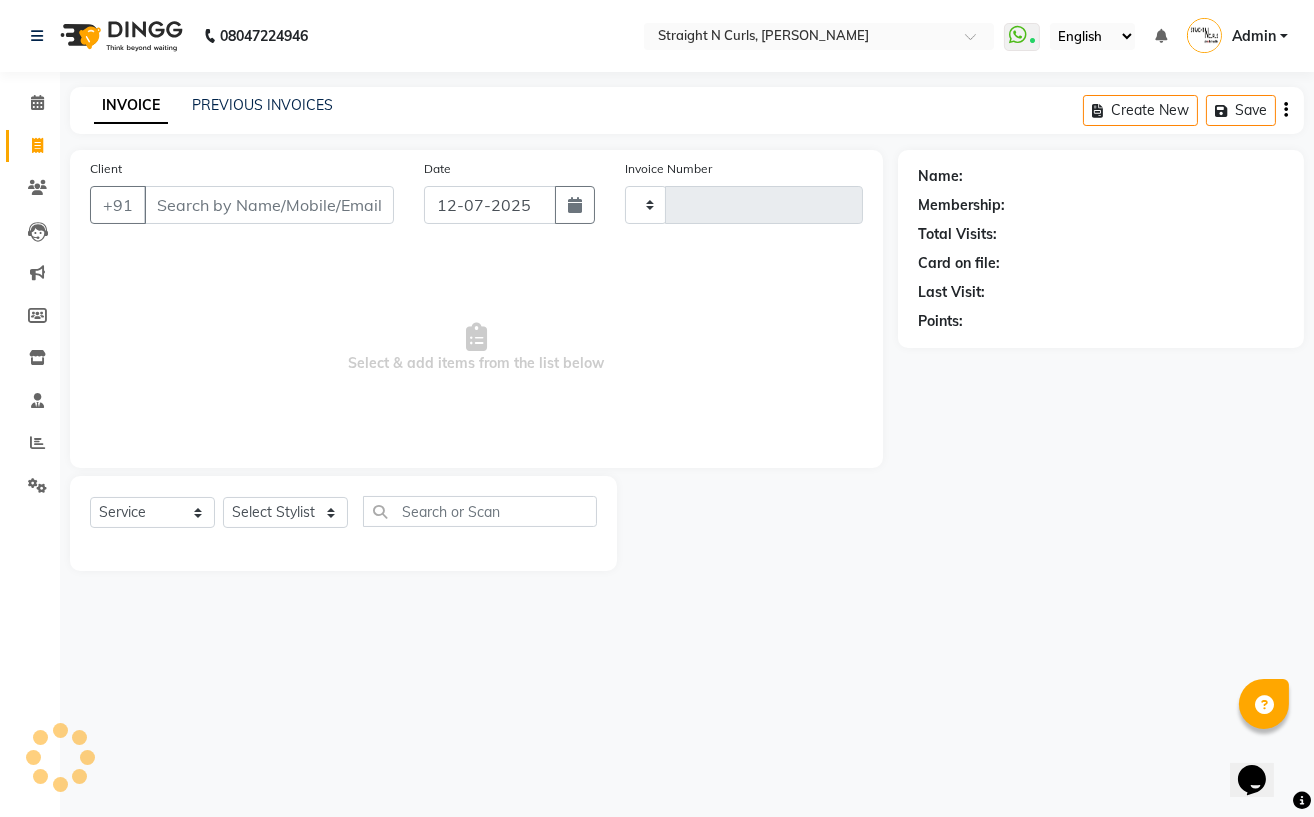type on "0683" 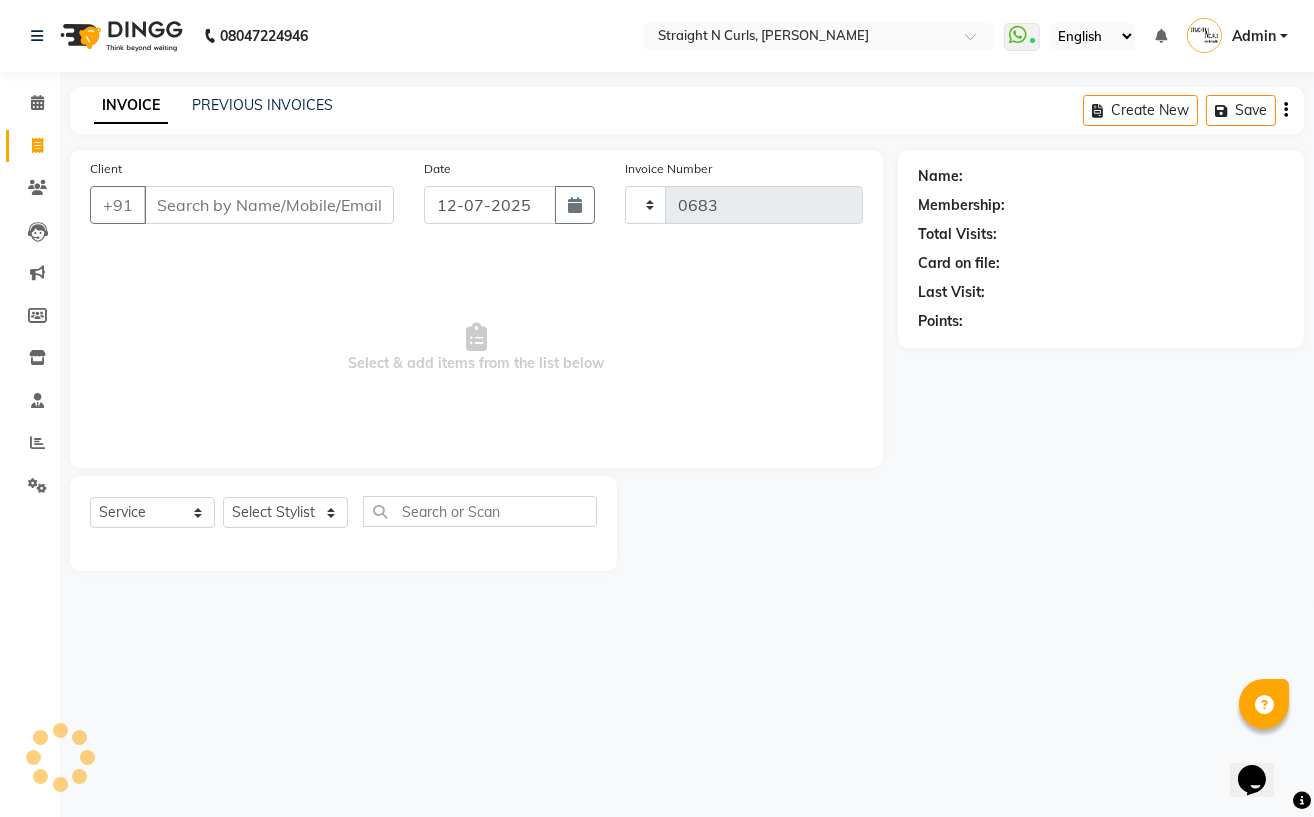 select on "7039" 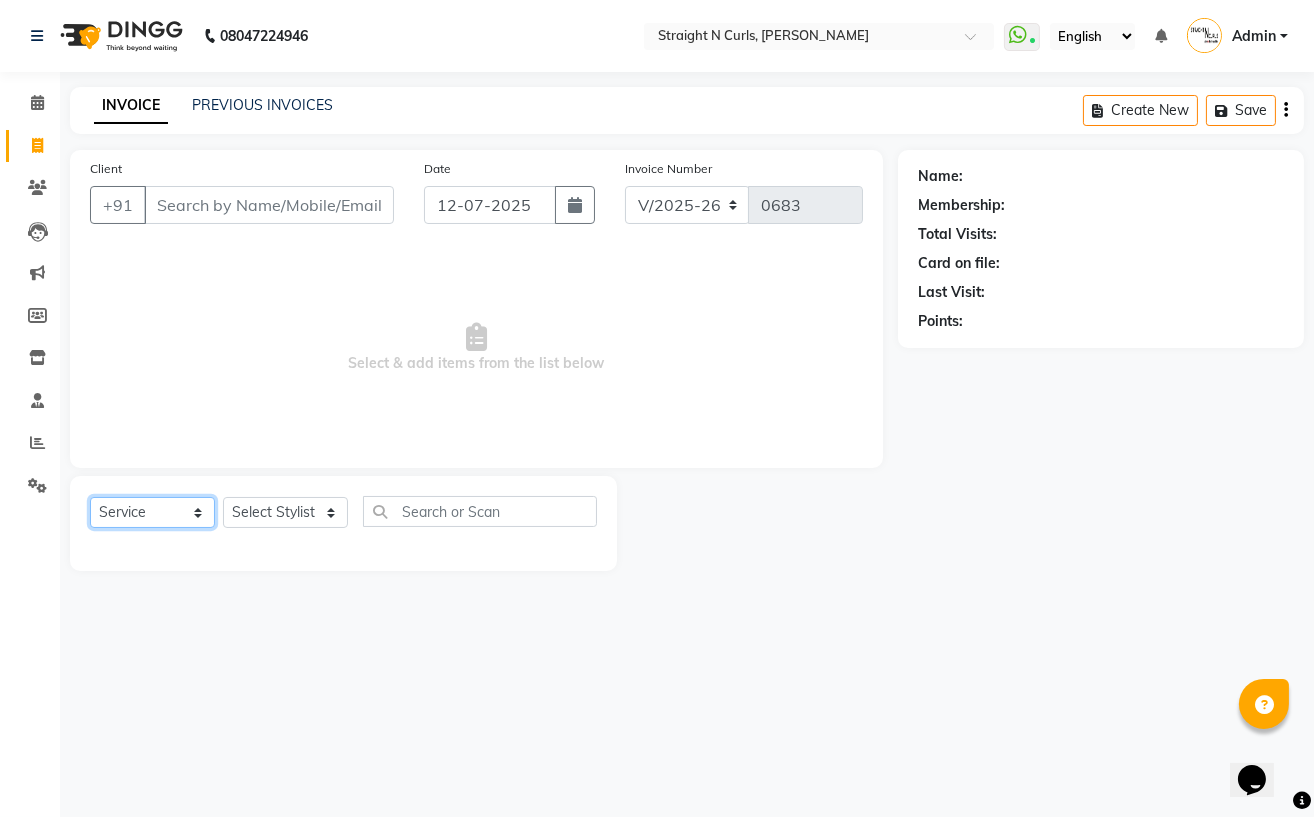 click on "Select  Service  Product  Membership  Package Voucher Prepaid Gift Card" 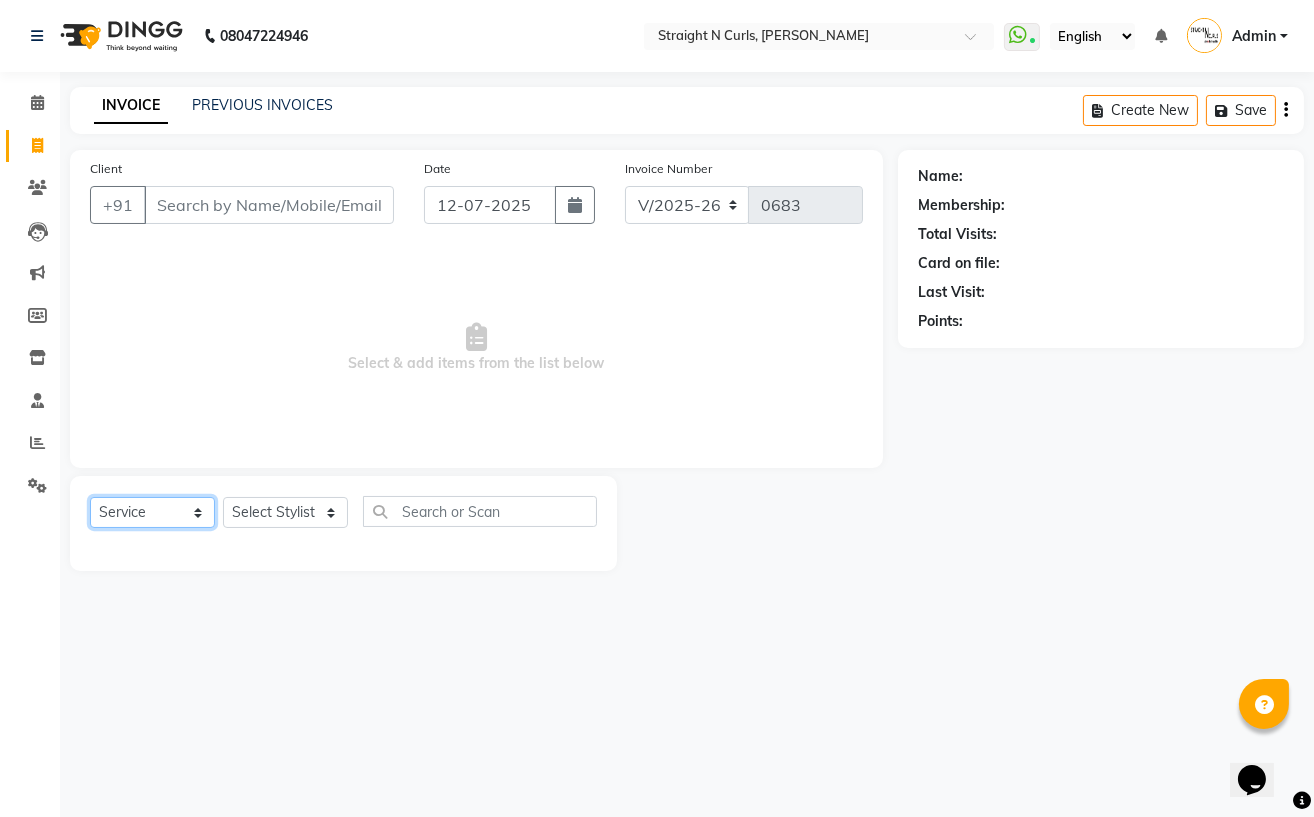click on "Select  Service  Product  Membership  Package Voucher Prepaid Gift Card" 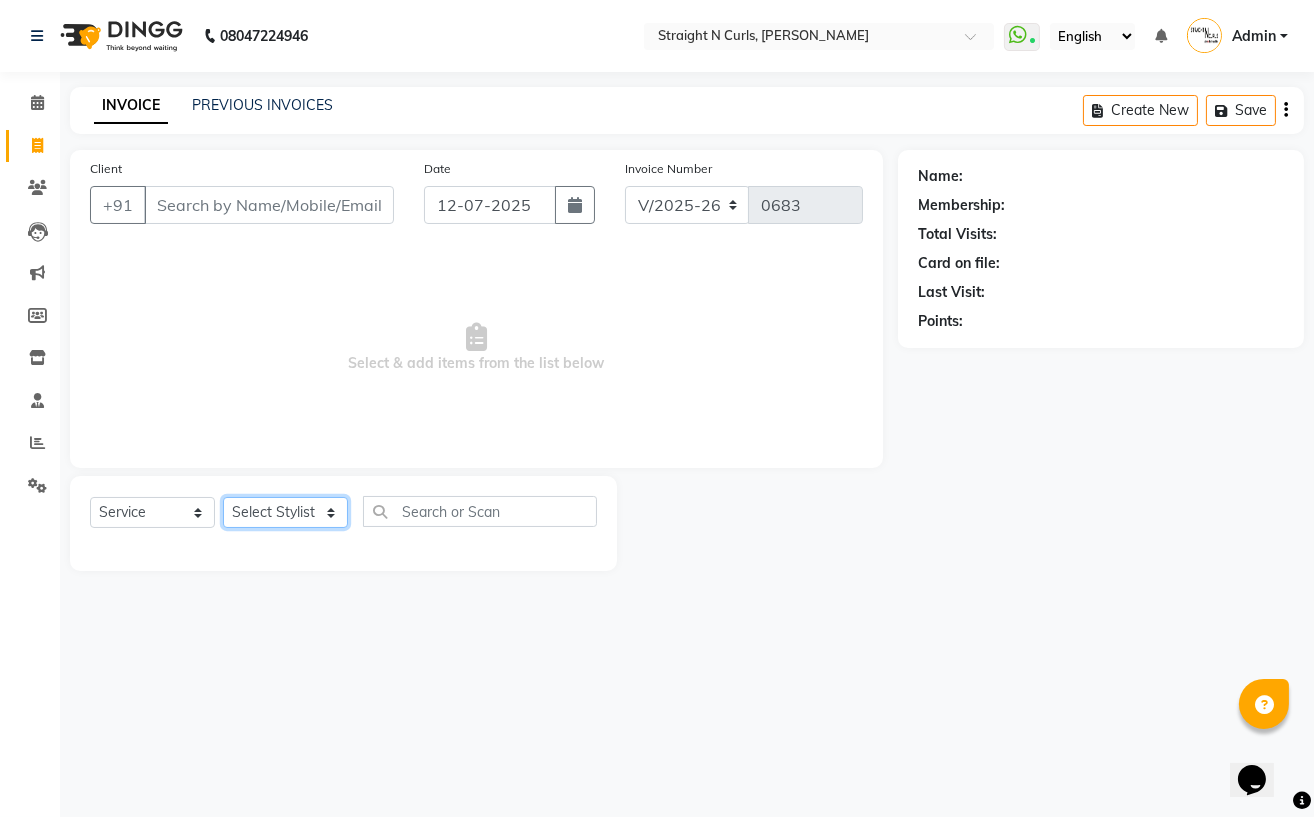 click on "Select Stylist [PERSON_NAME] [PERSON_NAME] [PERSON_NAME] Mohit [PERSON_NAME] [PERSON_NAME] [PERSON_NAME]" 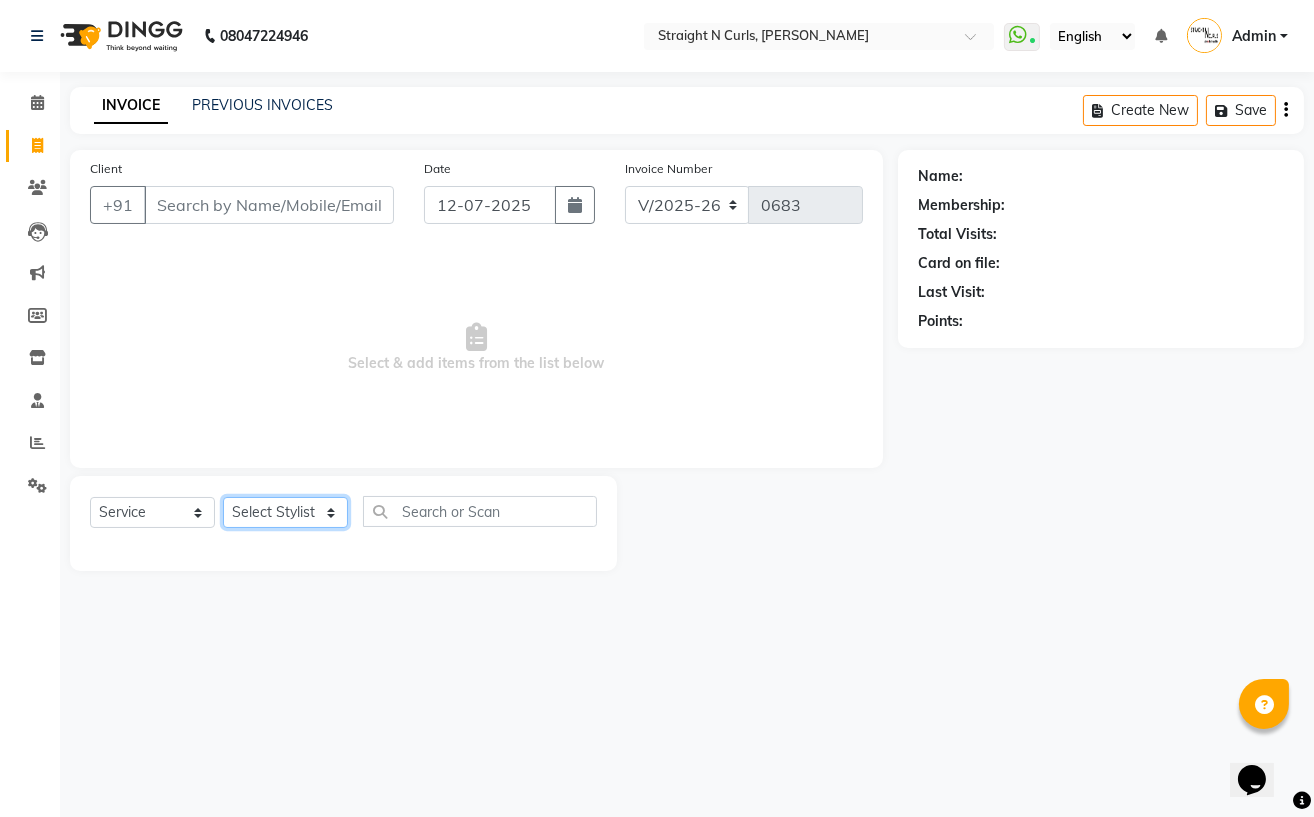 select on "74327" 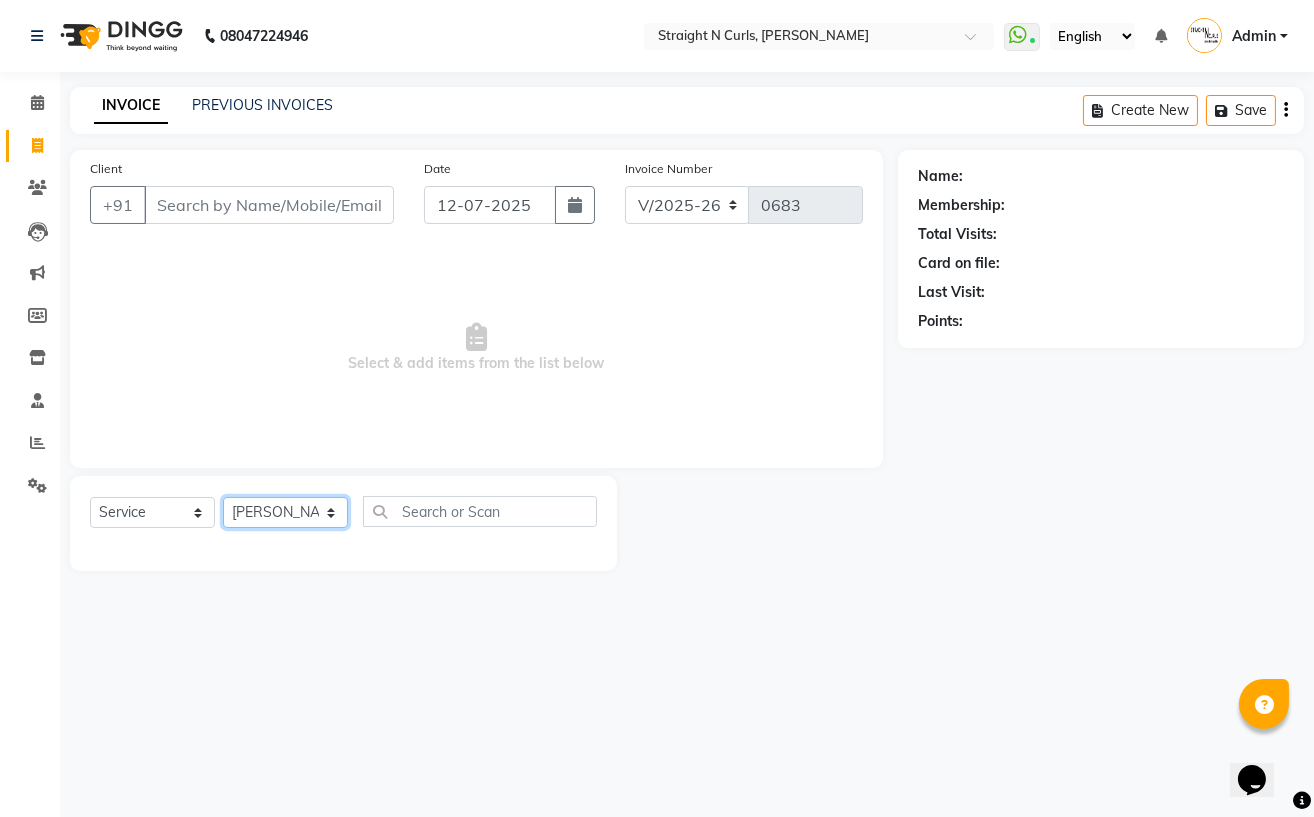 click on "Select Stylist [PERSON_NAME] [PERSON_NAME] [PERSON_NAME] Mohit [PERSON_NAME] [PERSON_NAME] [PERSON_NAME]" 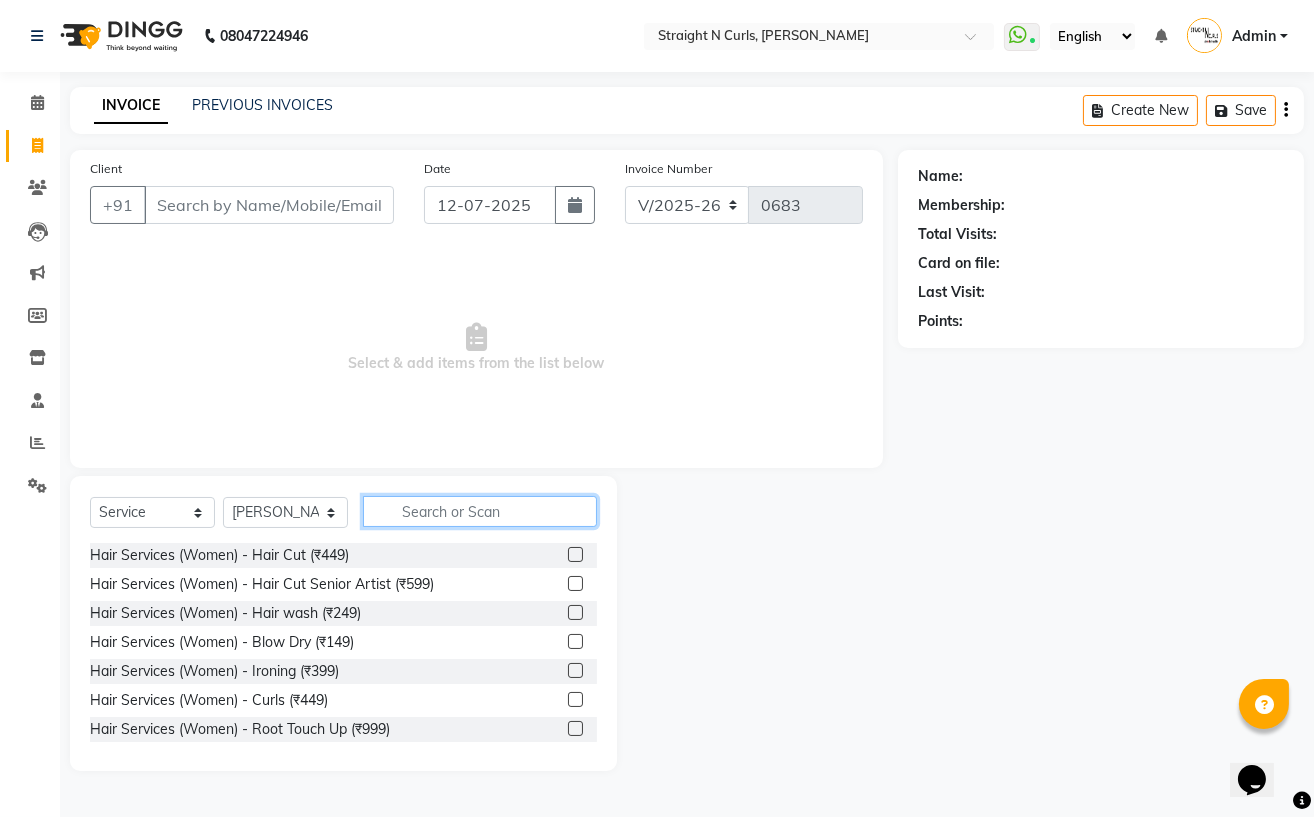 click 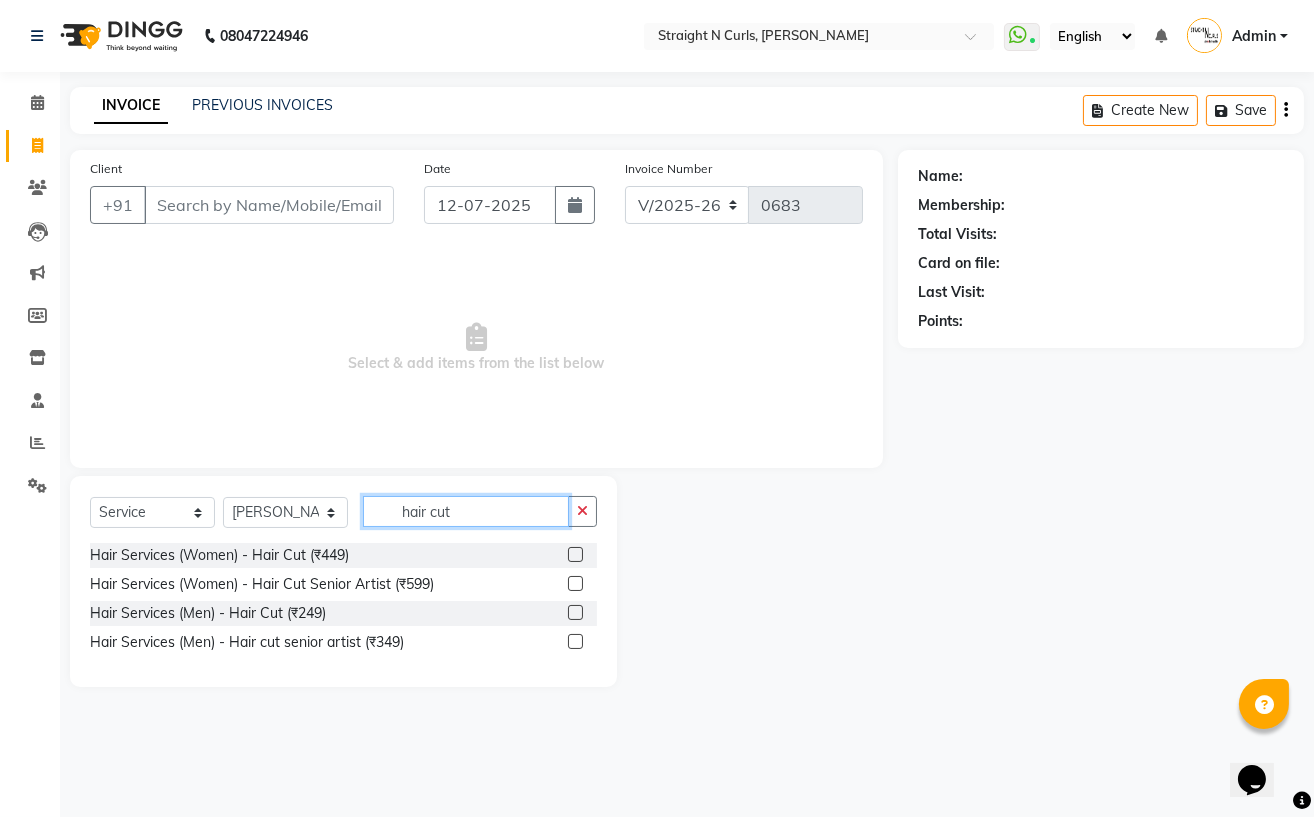type on "hair cut" 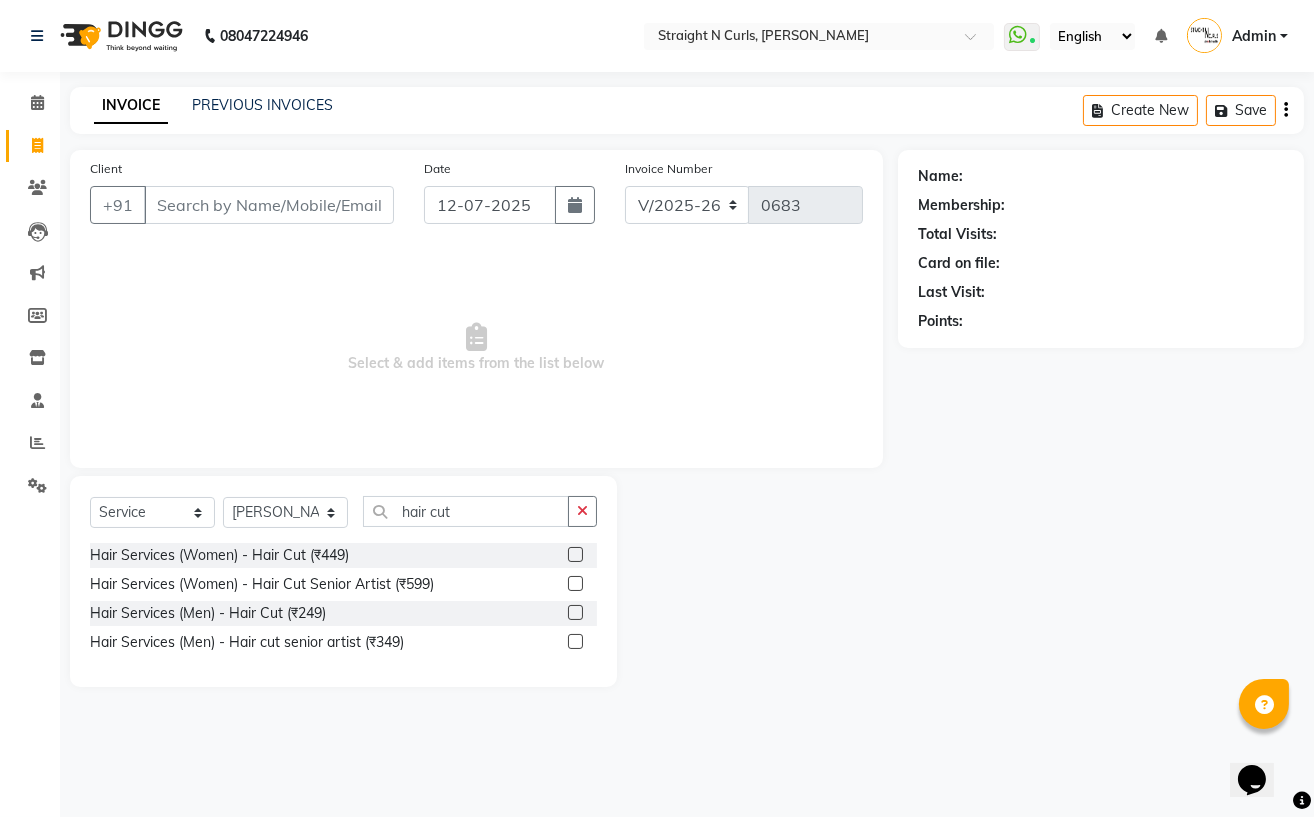 click 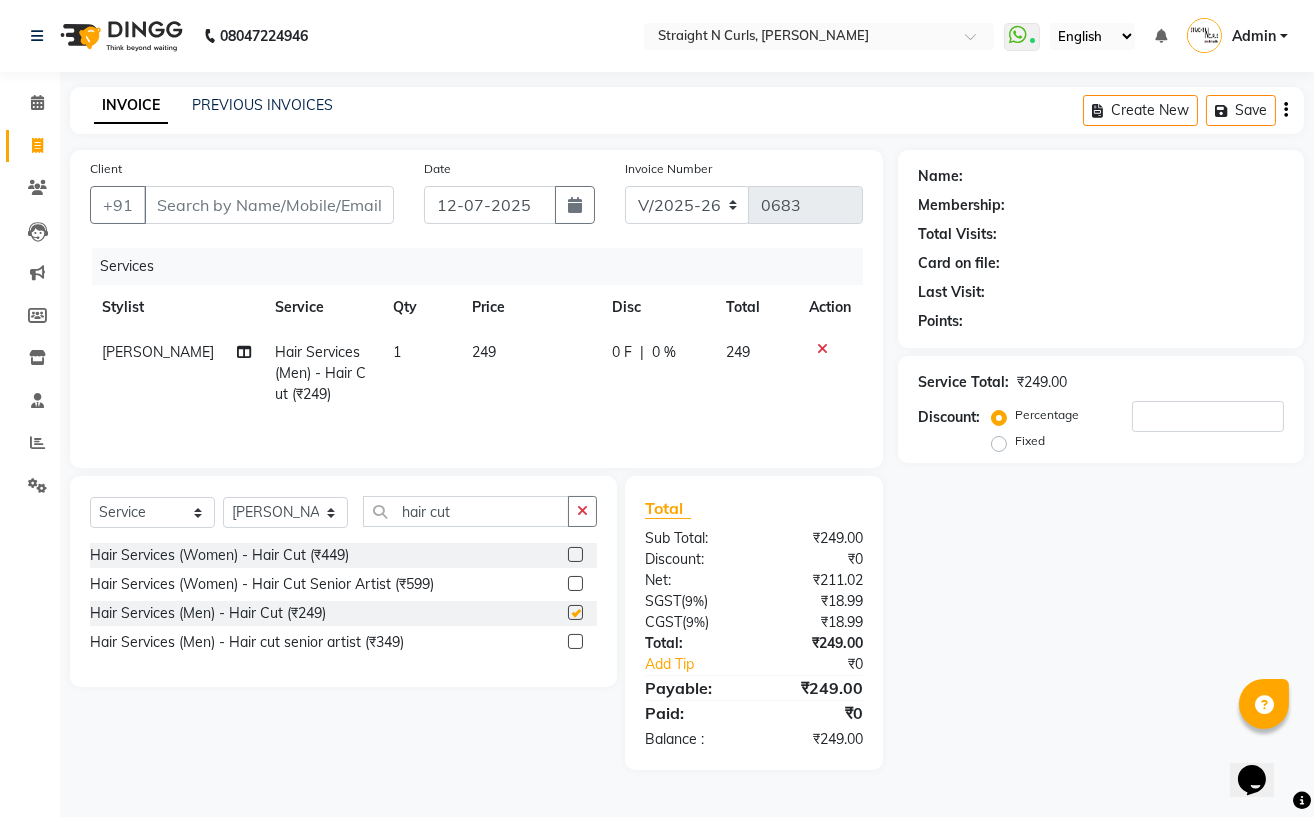 checkbox on "false" 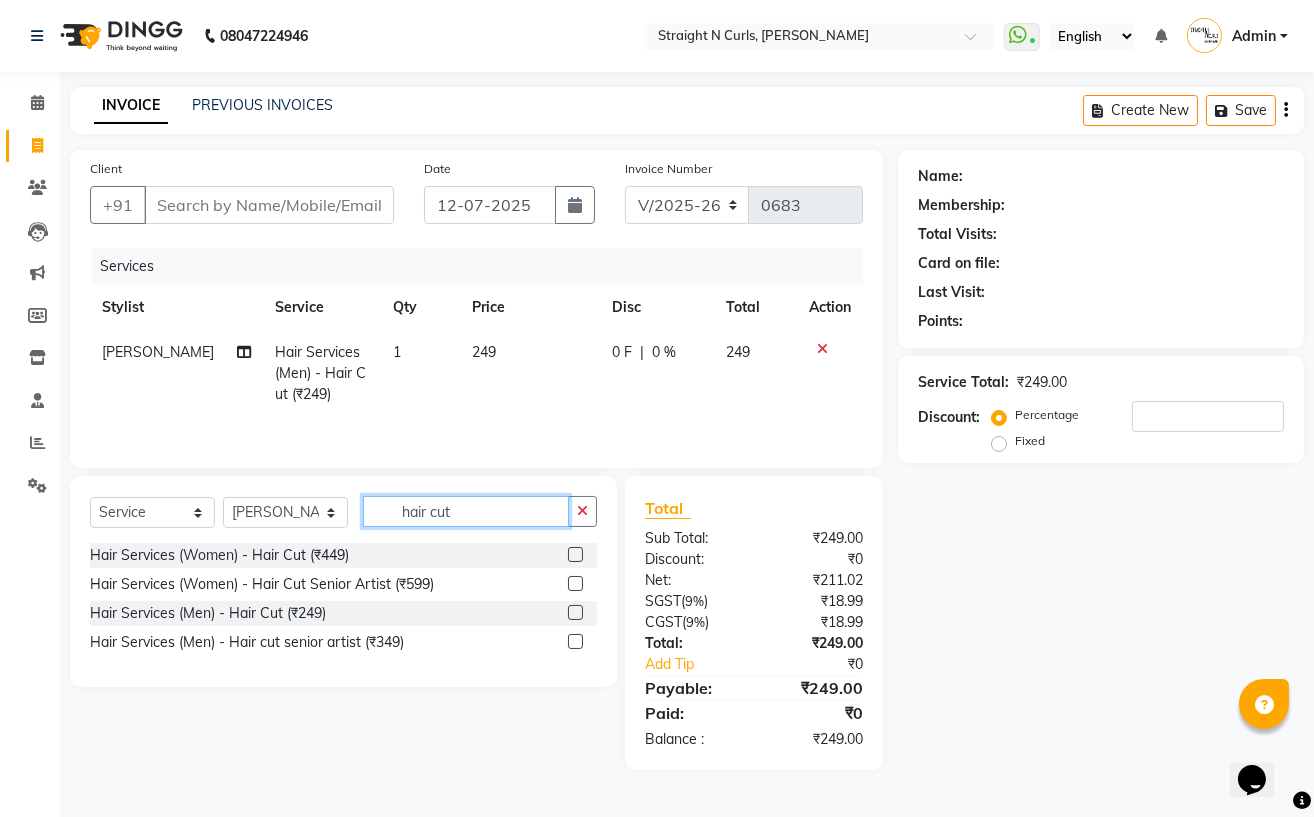 click on "hair cut" 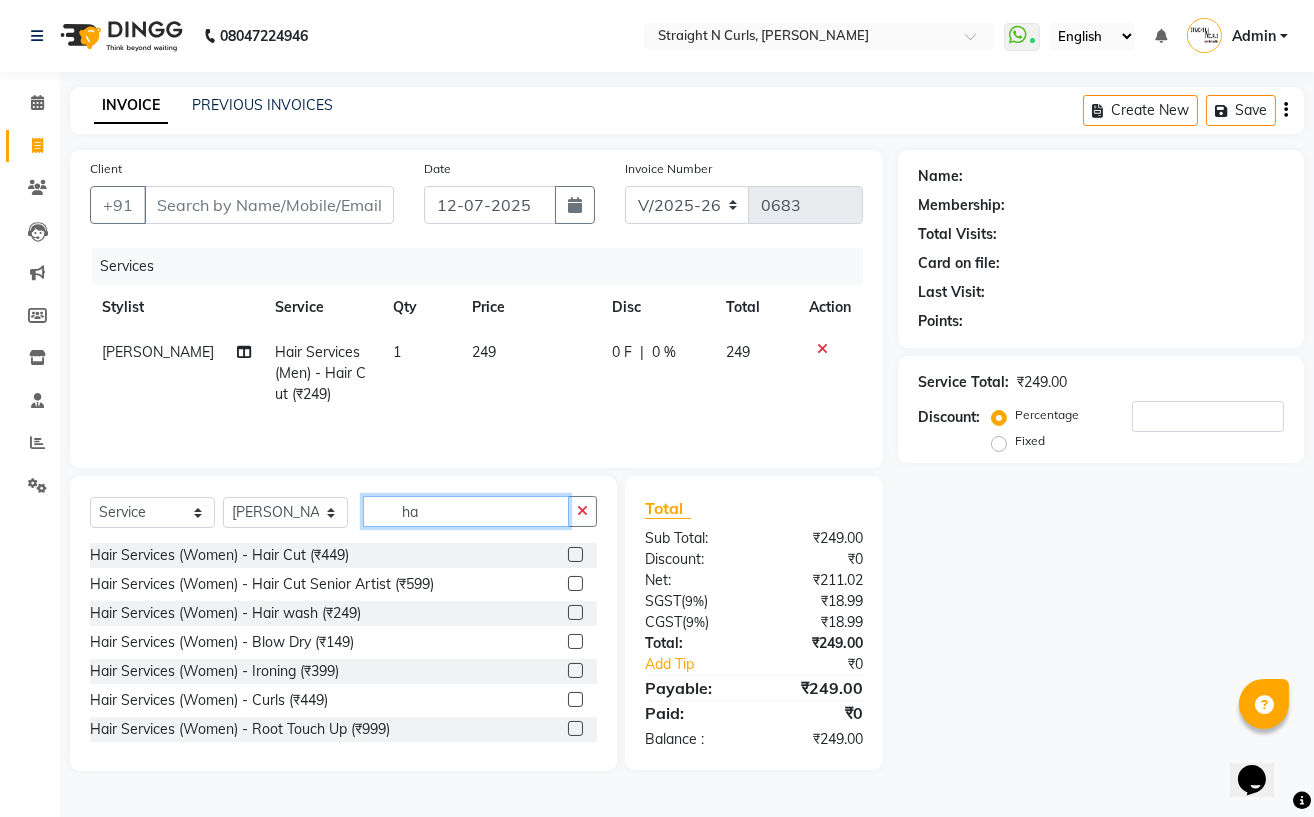 type on "h" 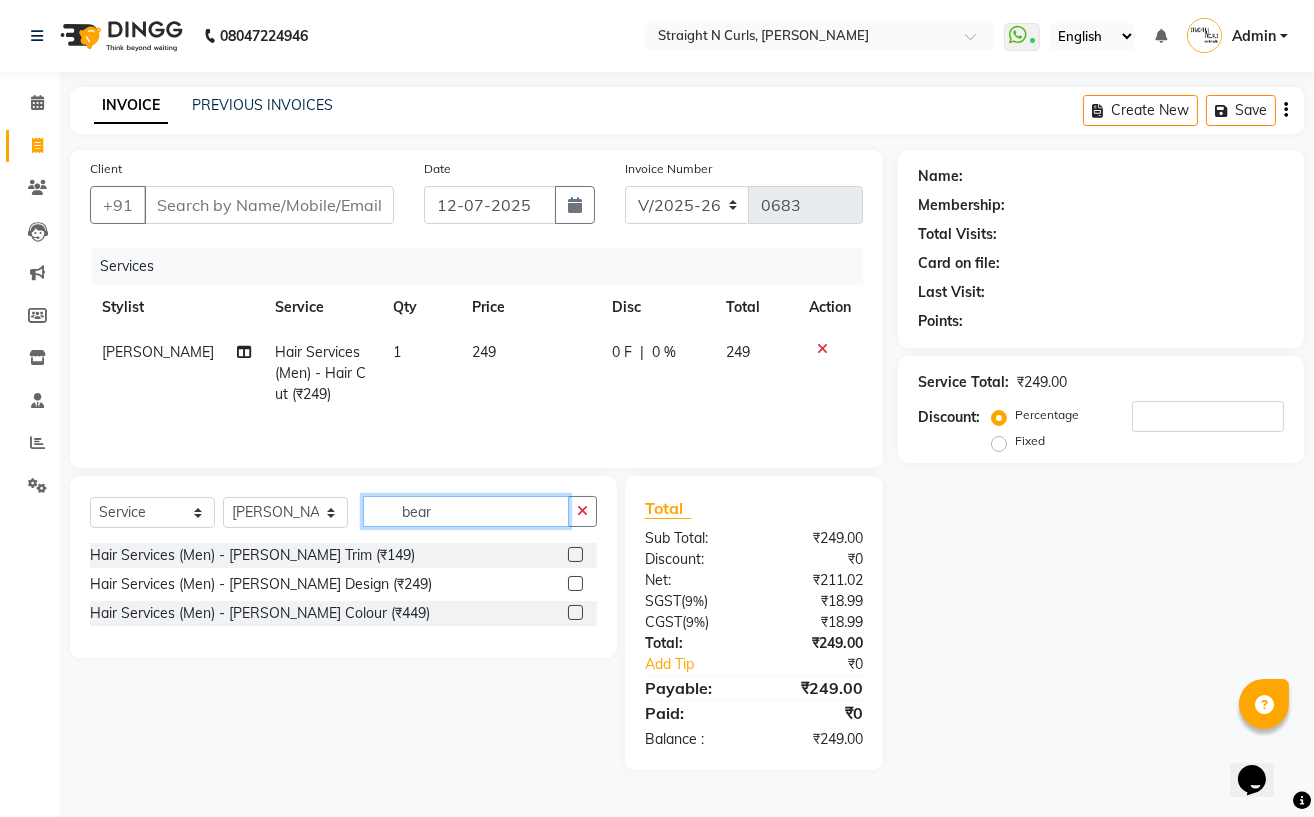type on "bear" 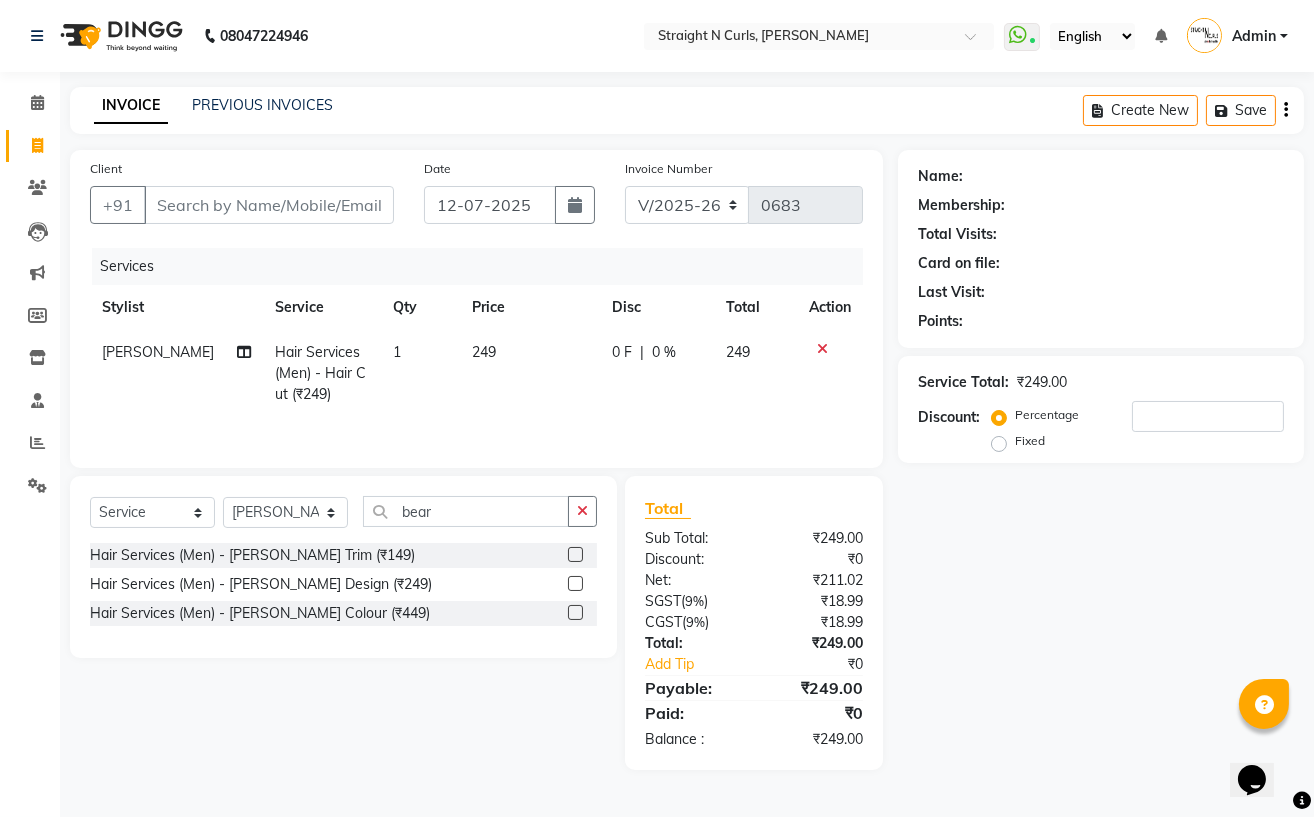 click 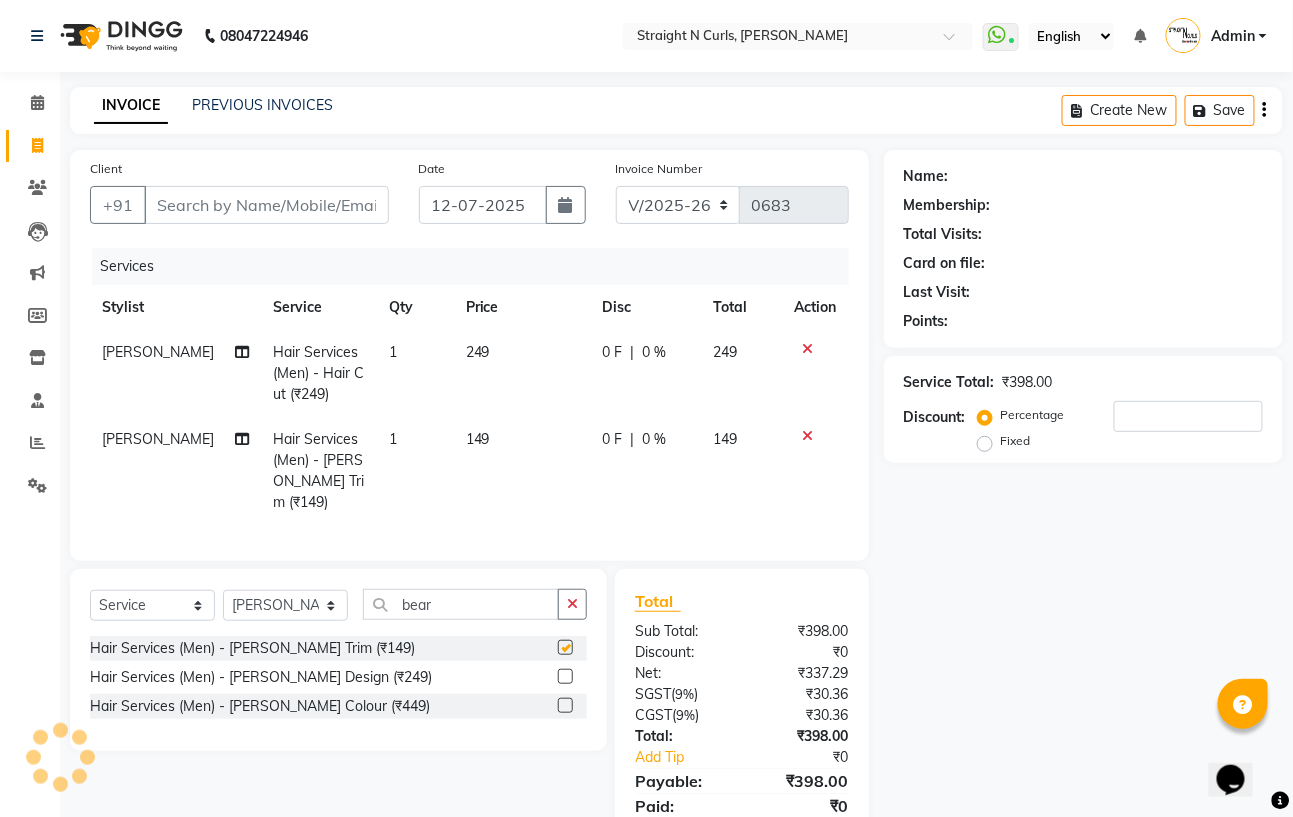 checkbox on "false" 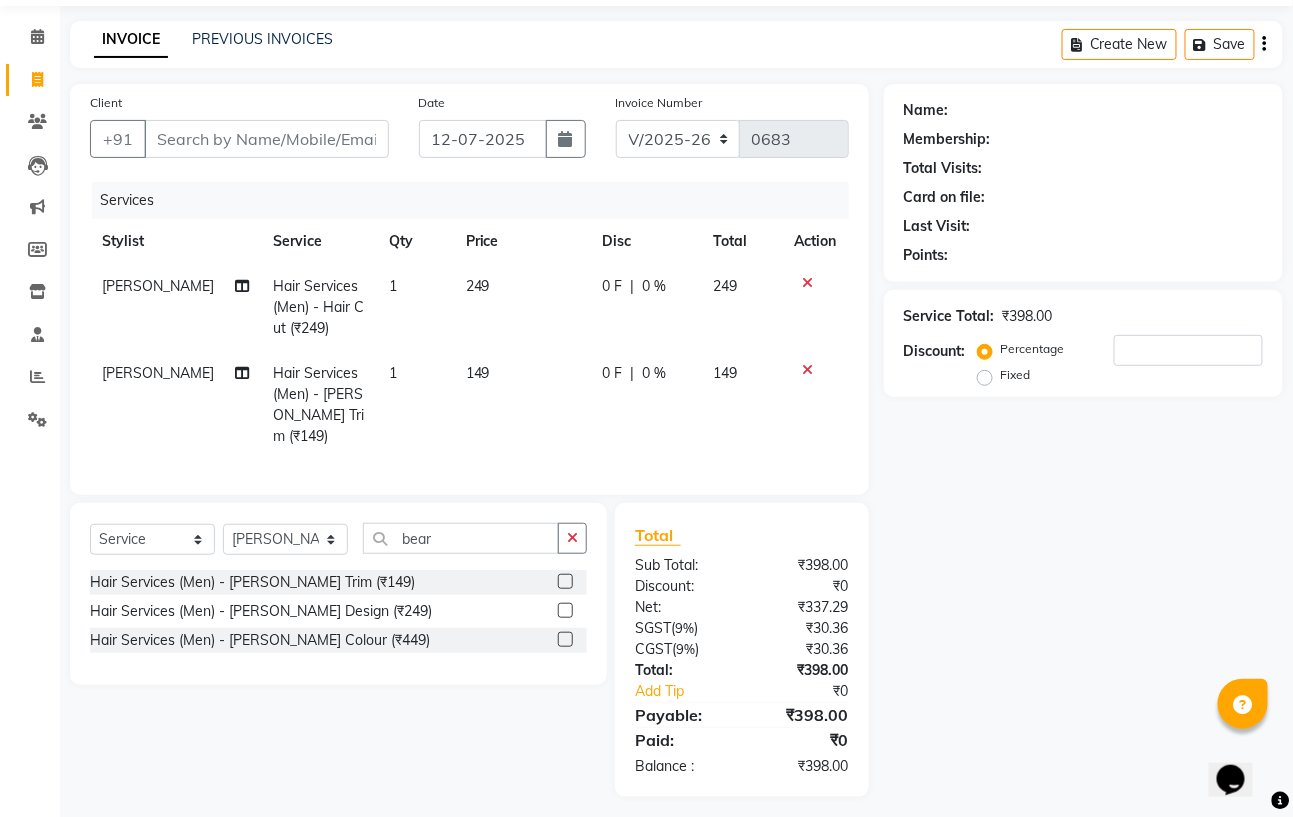 scroll, scrollTop: 75, scrollLeft: 0, axis: vertical 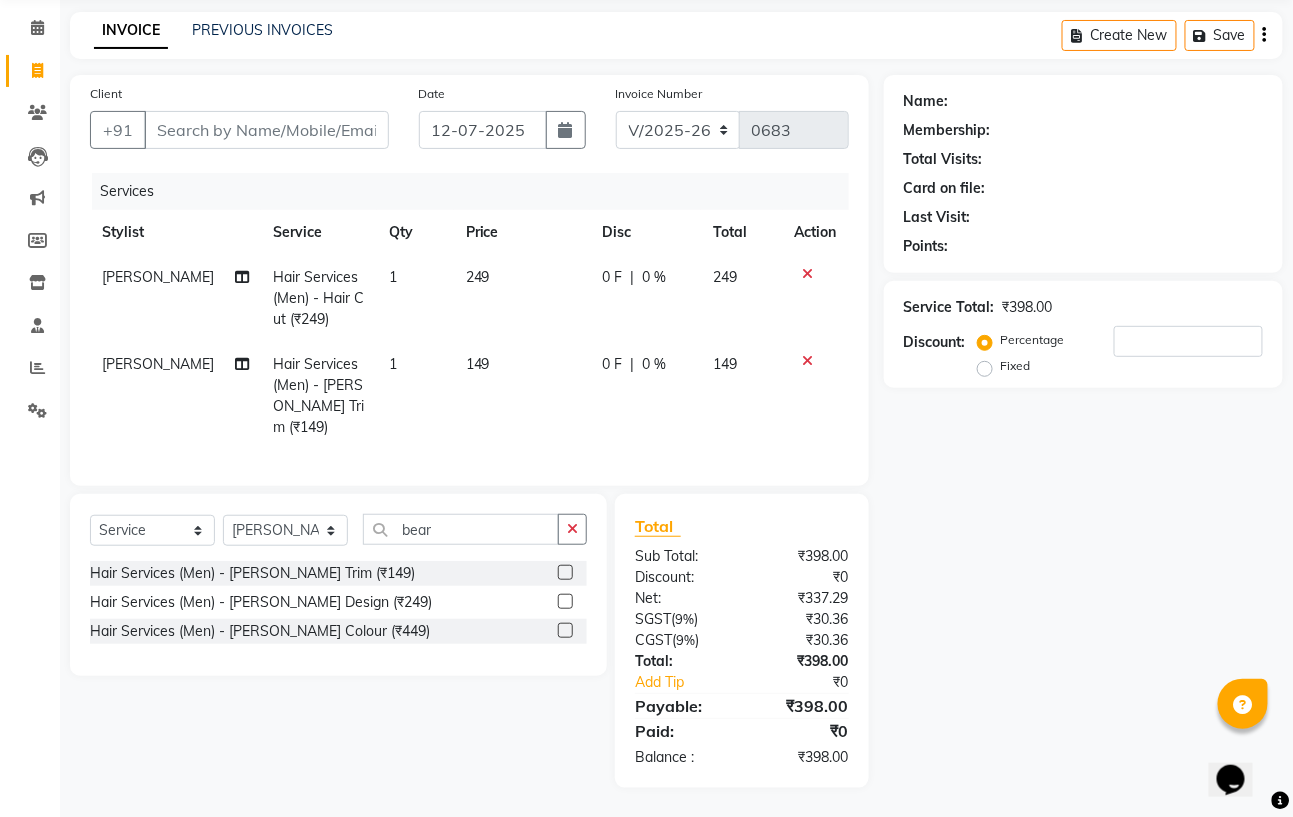 click on "₹398.00" 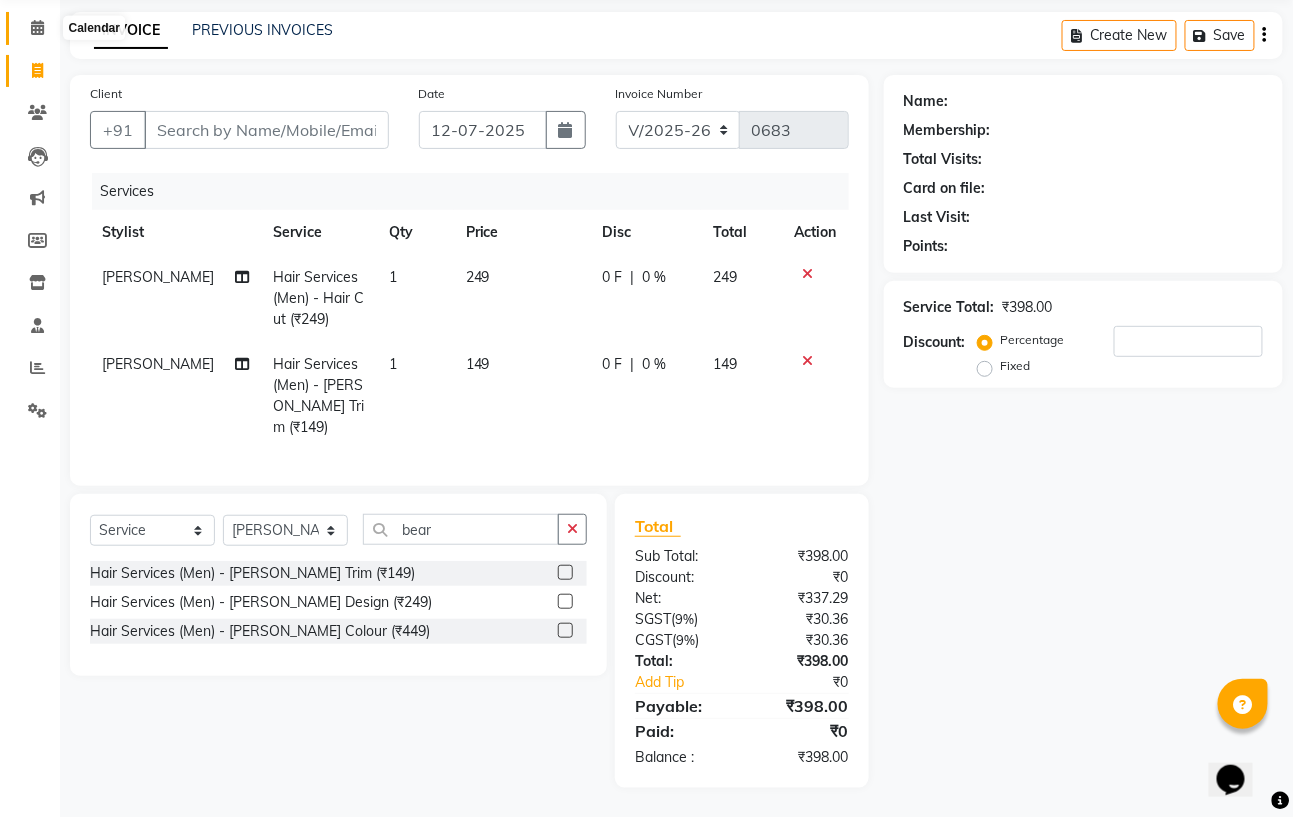click 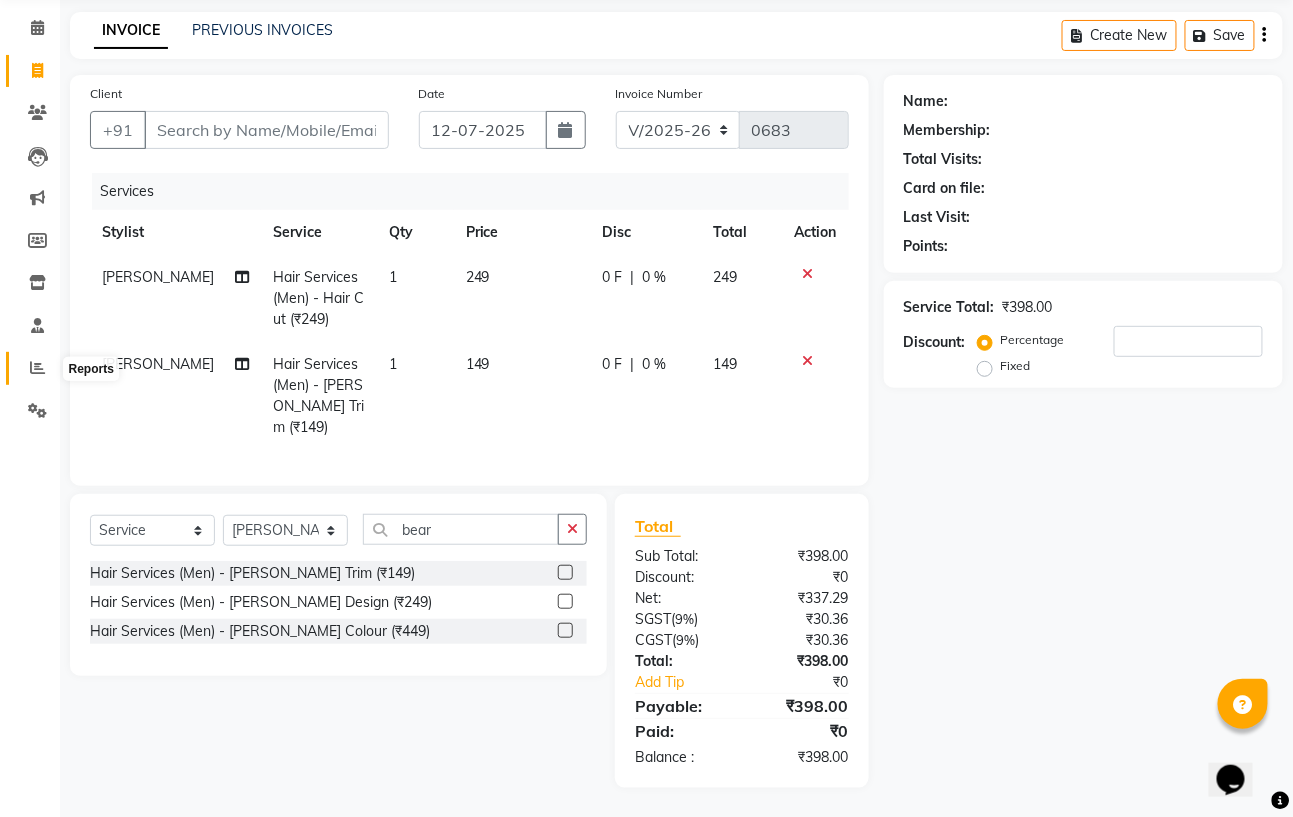click 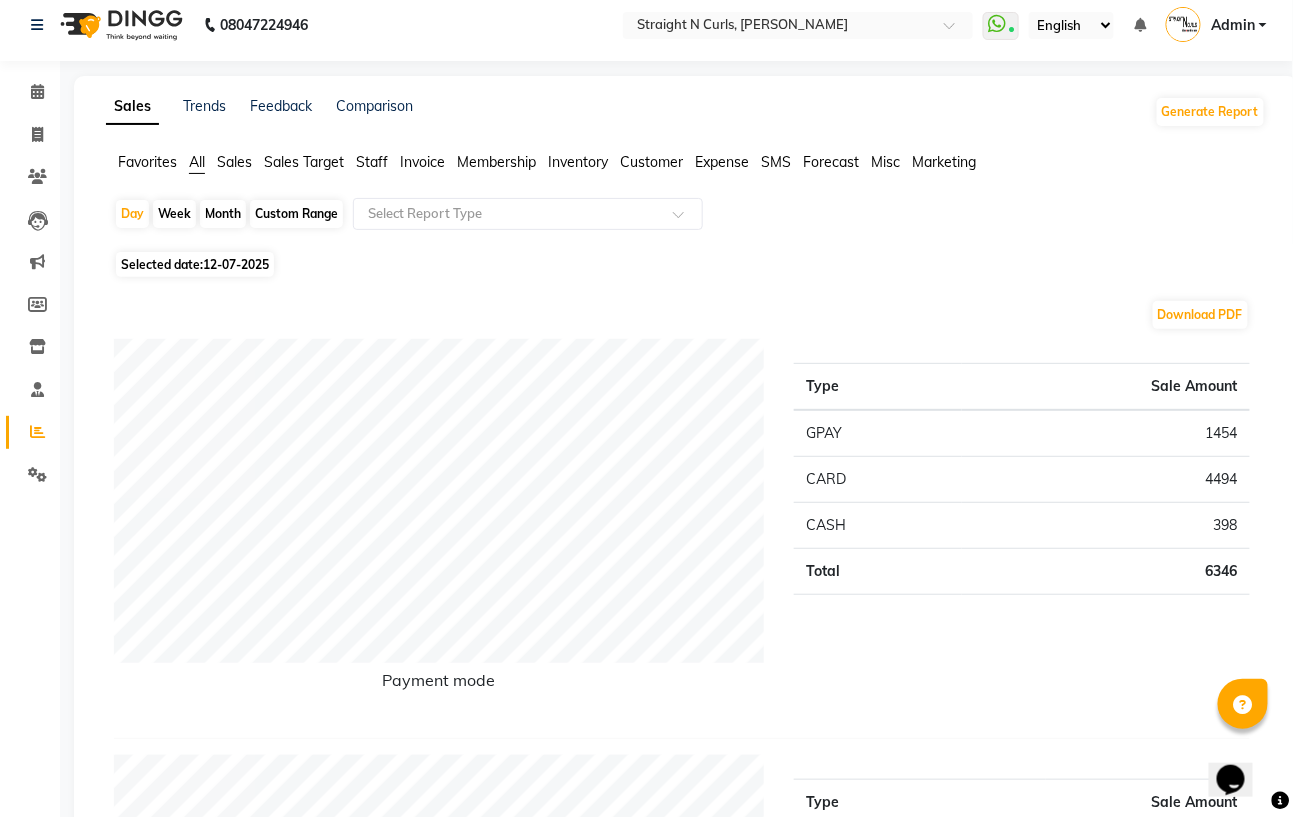 scroll, scrollTop: 0, scrollLeft: 0, axis: both 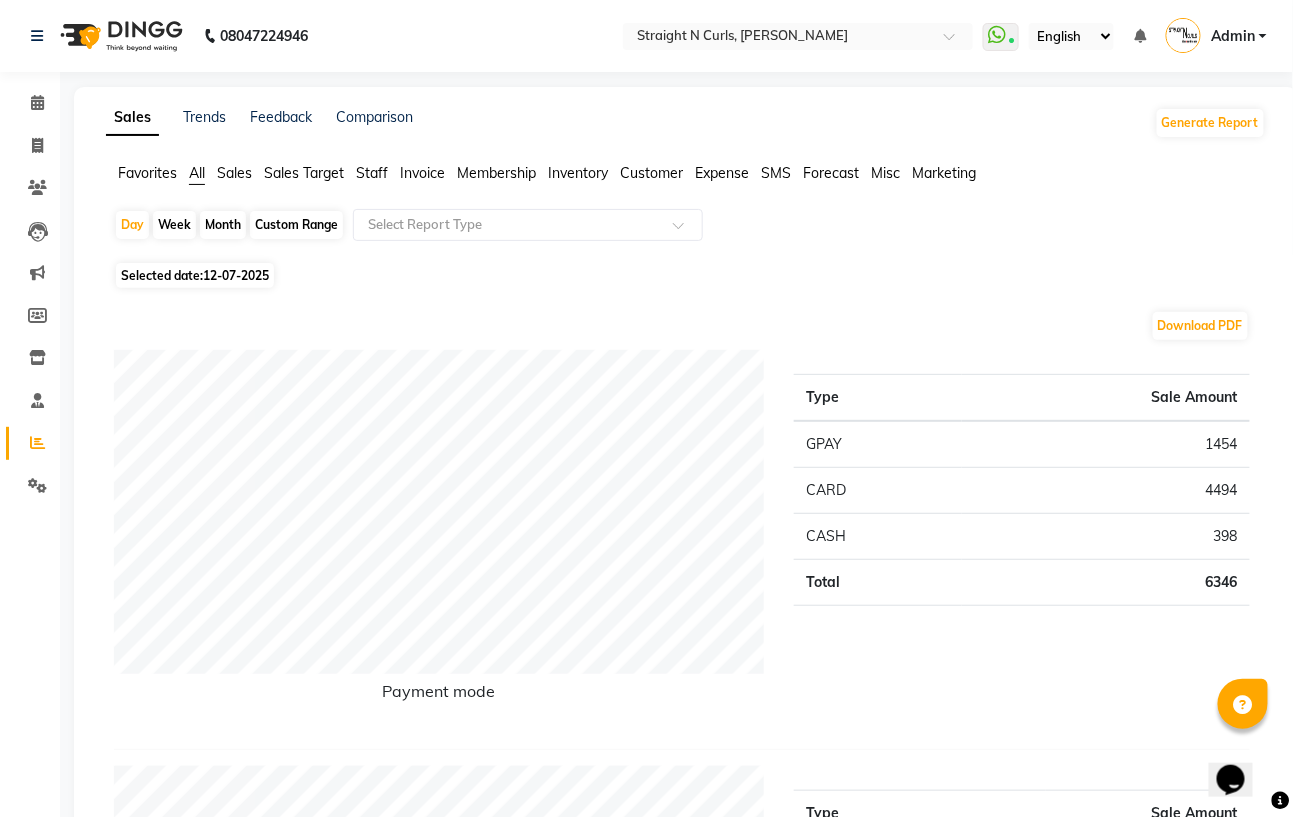click on "Month" 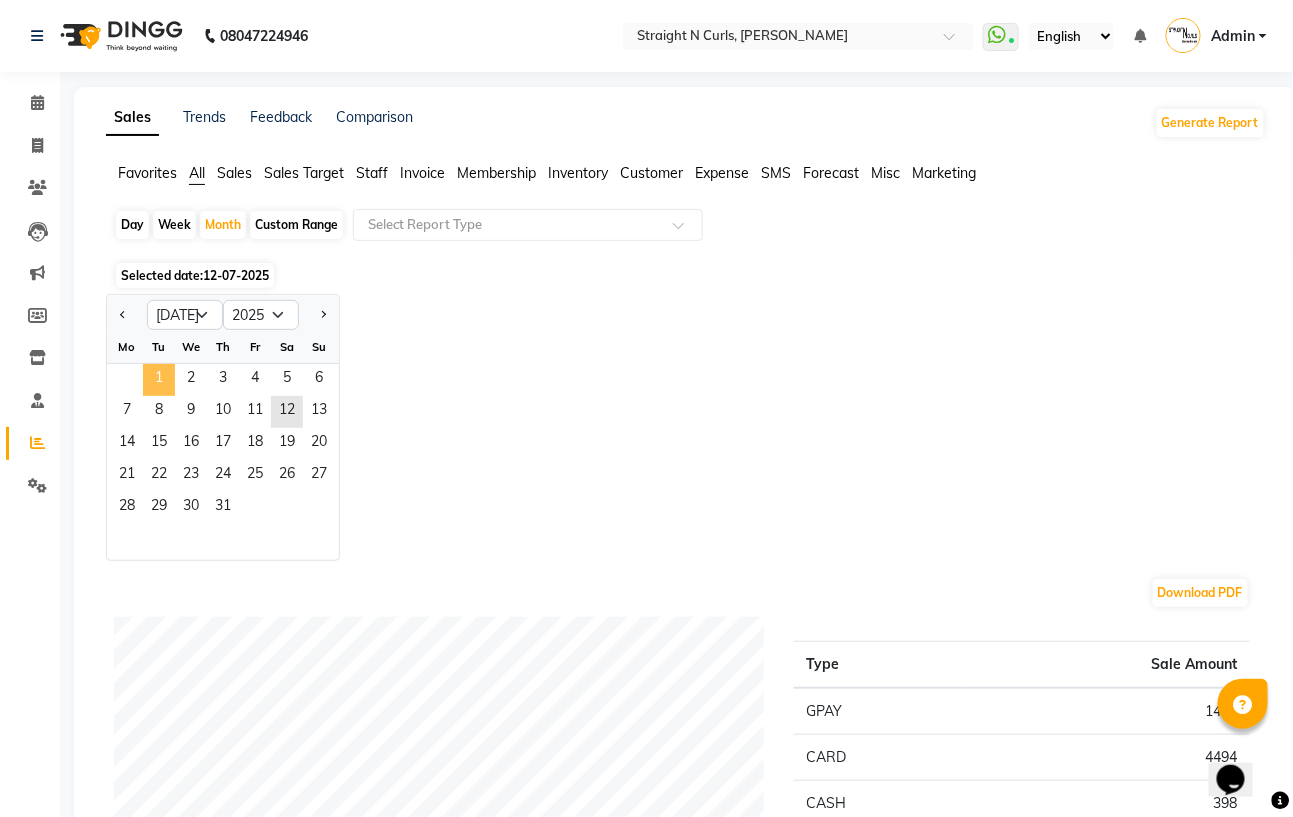 click on "1" 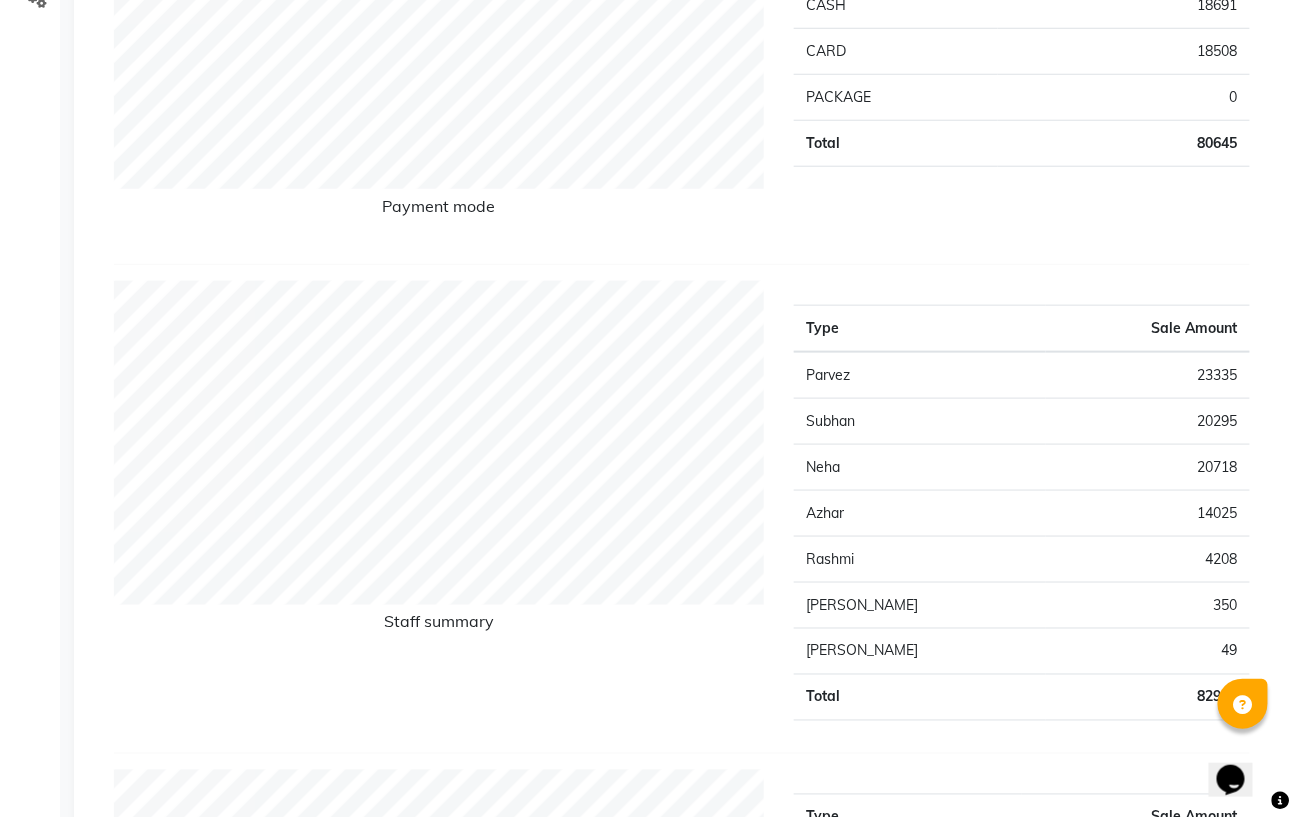scroll, scrollTop: 533, scrollLeft: 0, axis: vertical 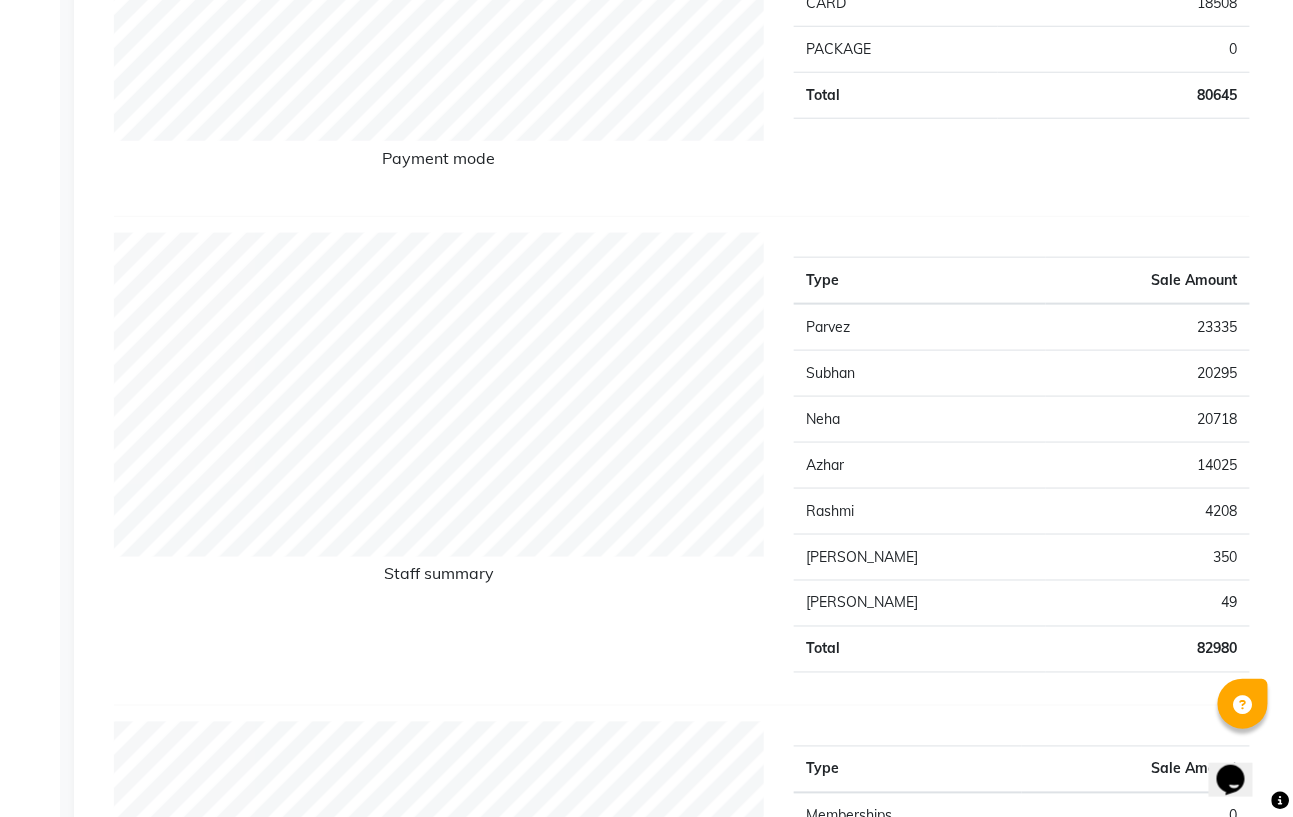 select on "service" 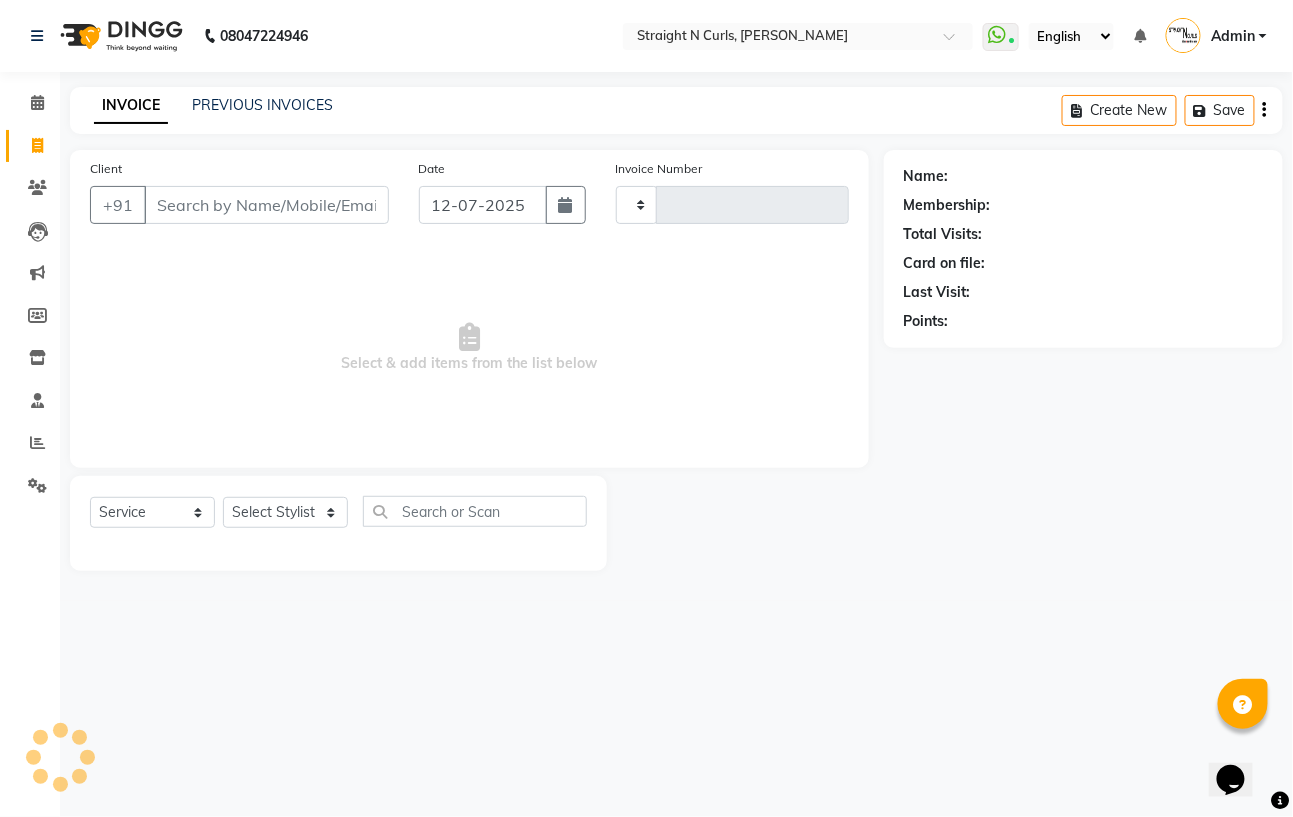 scroll, scrollTop: 0, scrollLeft: 0, axis: both 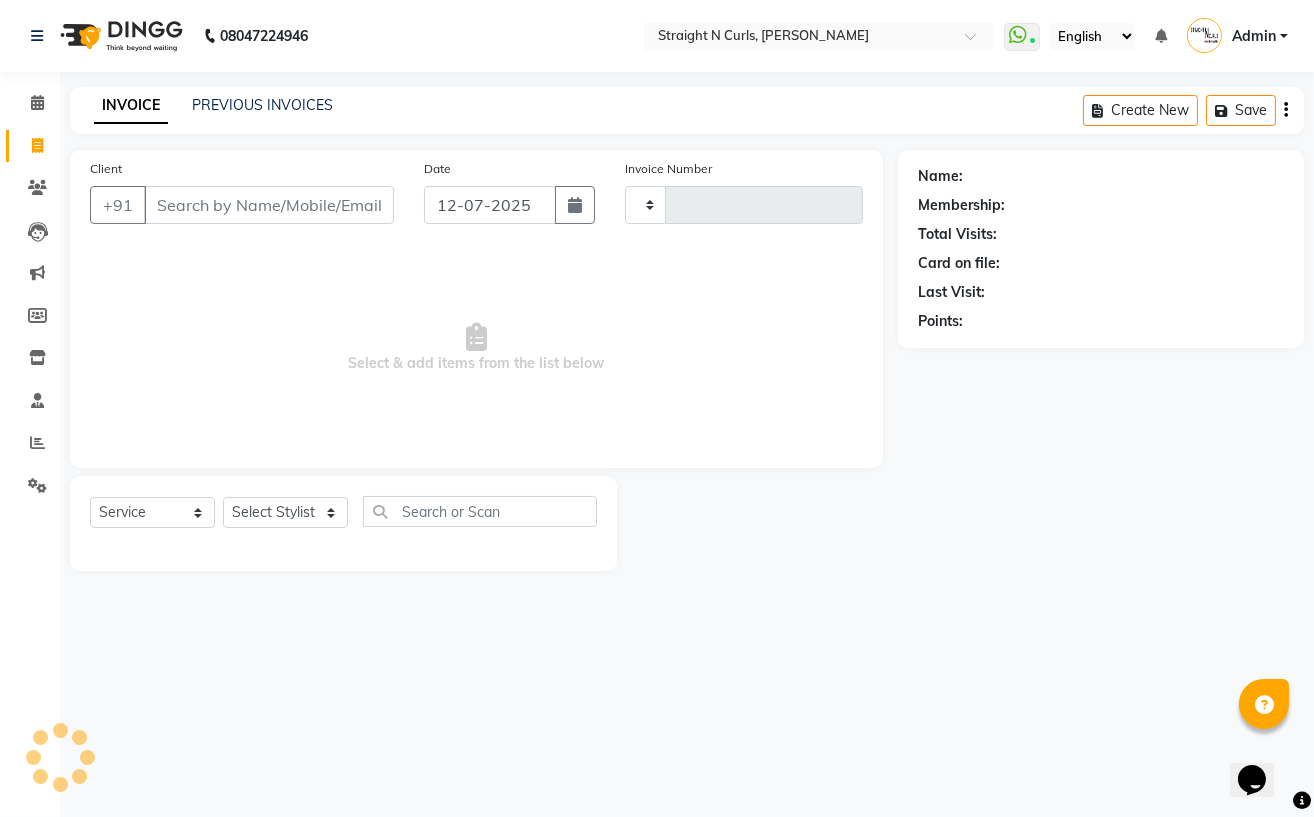 type on "0683" 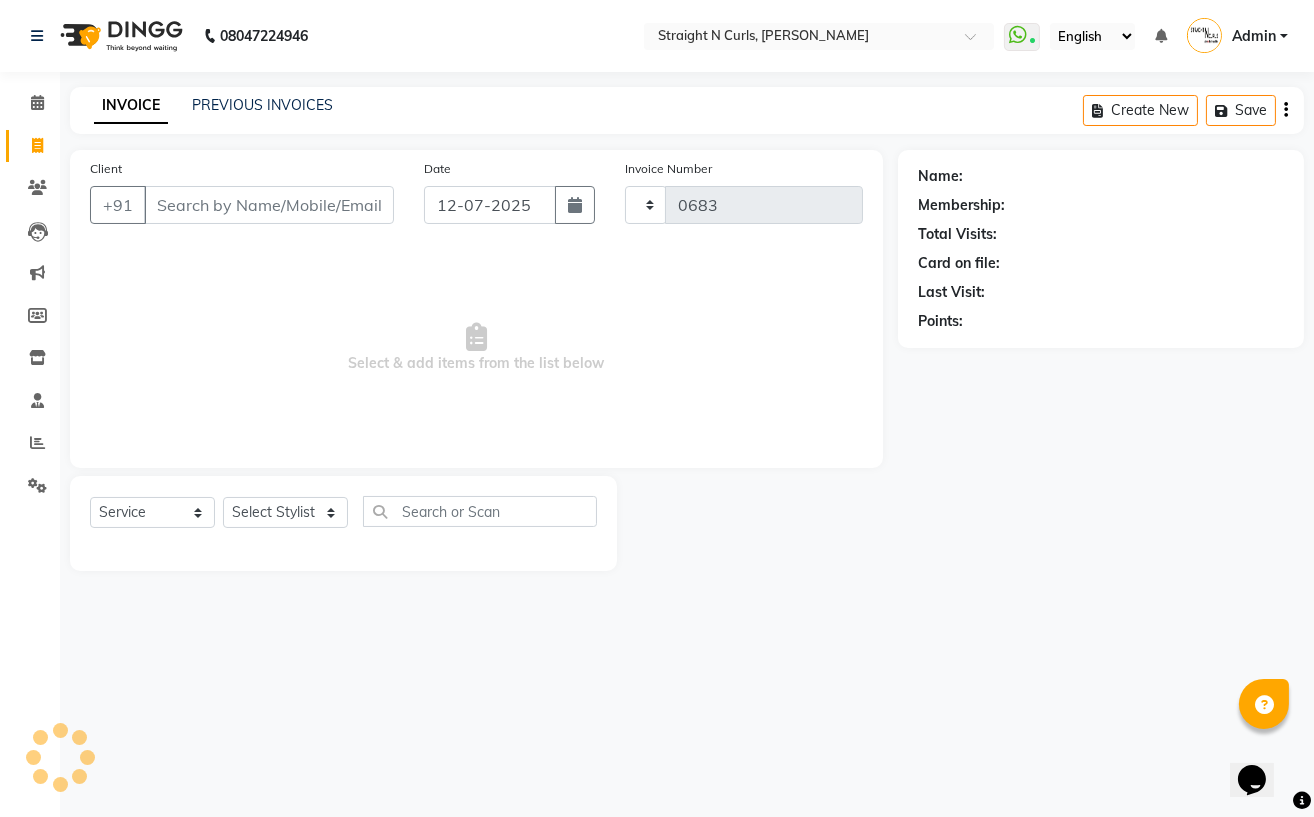 select on "7039" 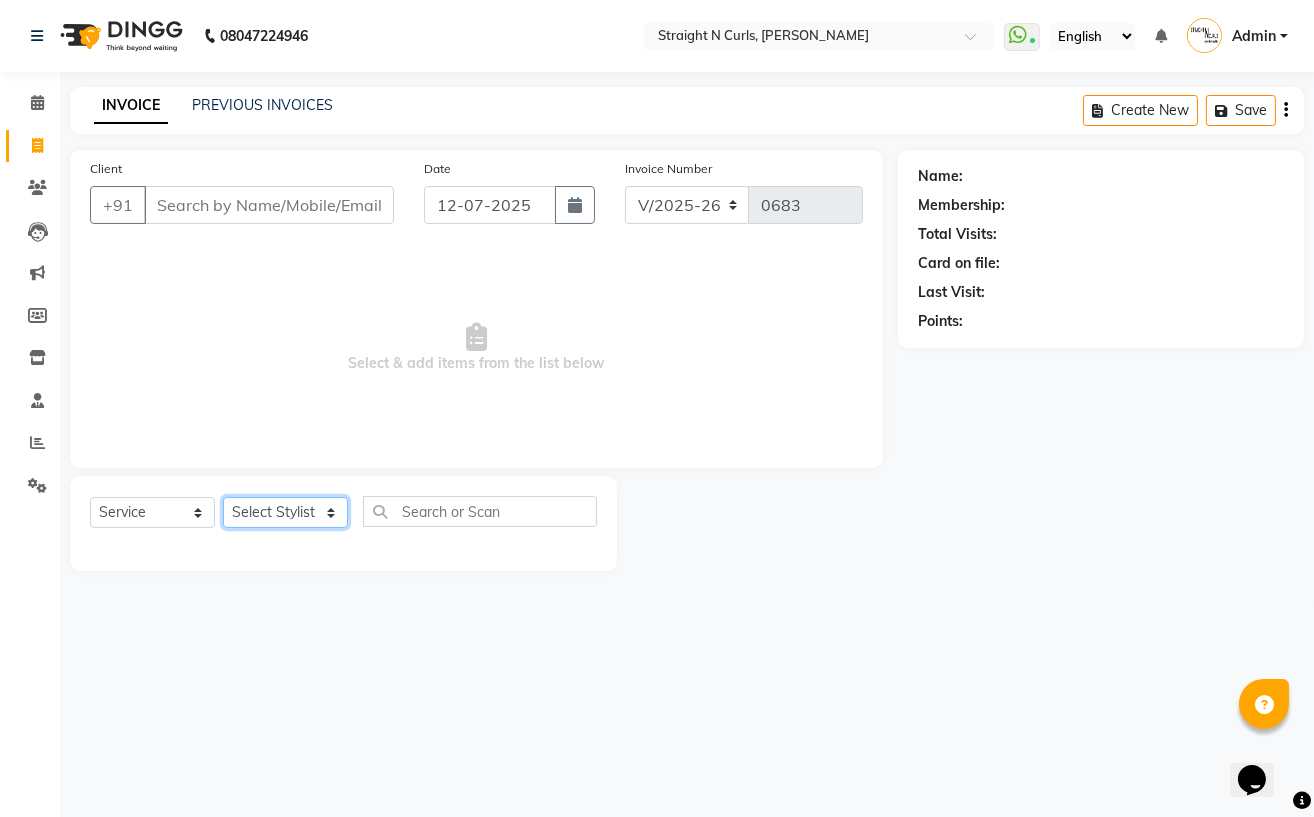 click on "Select Stylist [PERSON_NAME] [PERSON_NAME] [PERSON_NAME] Mohit [PERSON_NAME] [PERSON_NAME] [PERSON_NAME]" 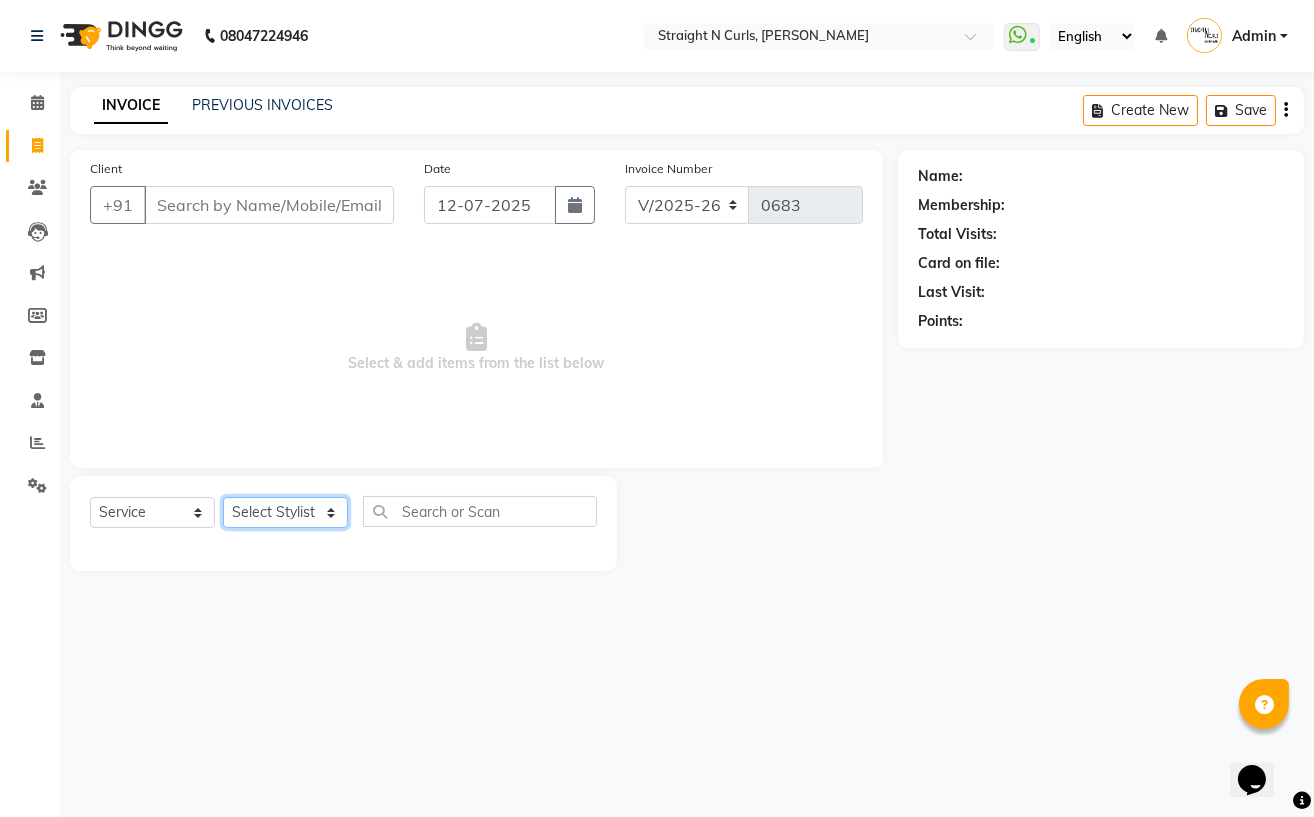 select on "74327" 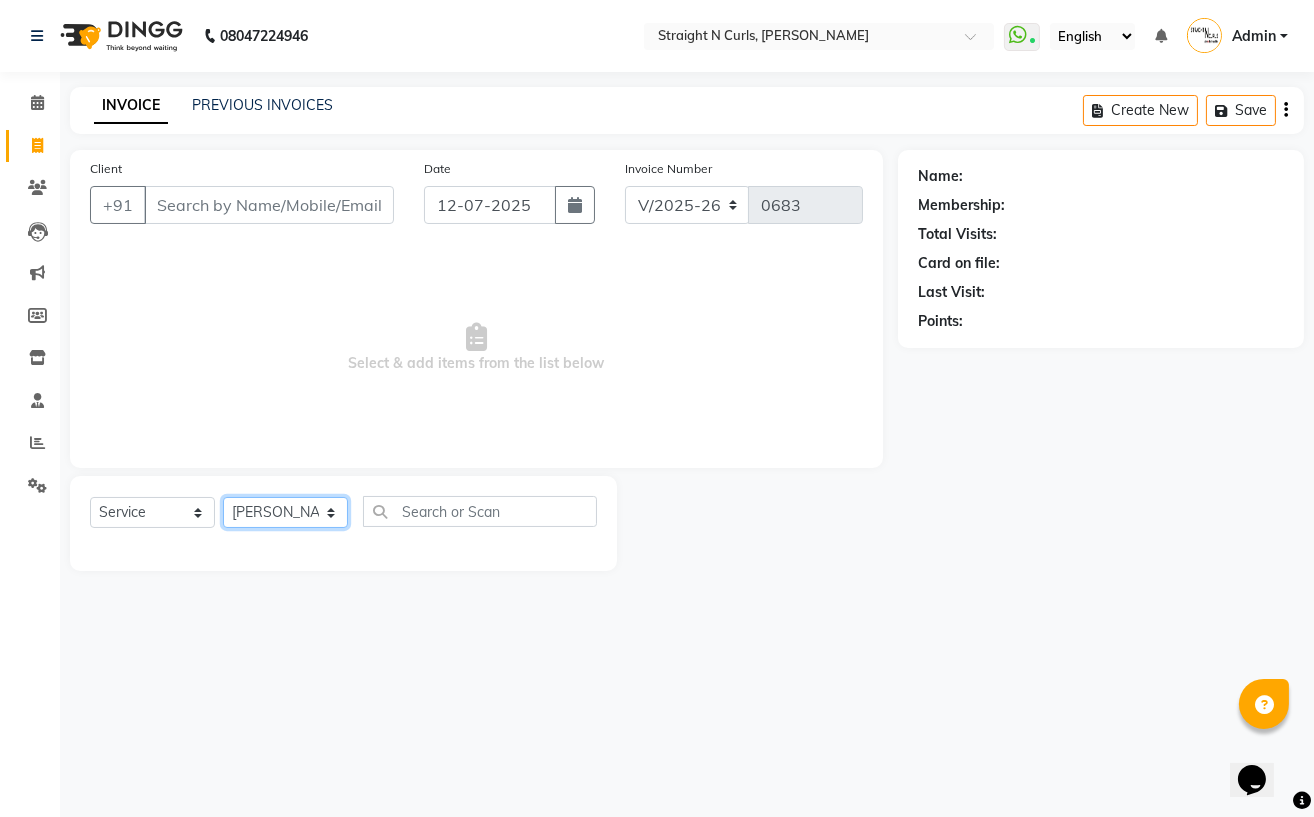 click on "Select Stylist [PERSON_NAME] [PERSON_NAME] [PERSON_NAME] Mohit [PERSON_NAME] [PERSON_NAME] [PERSON_NAME]" 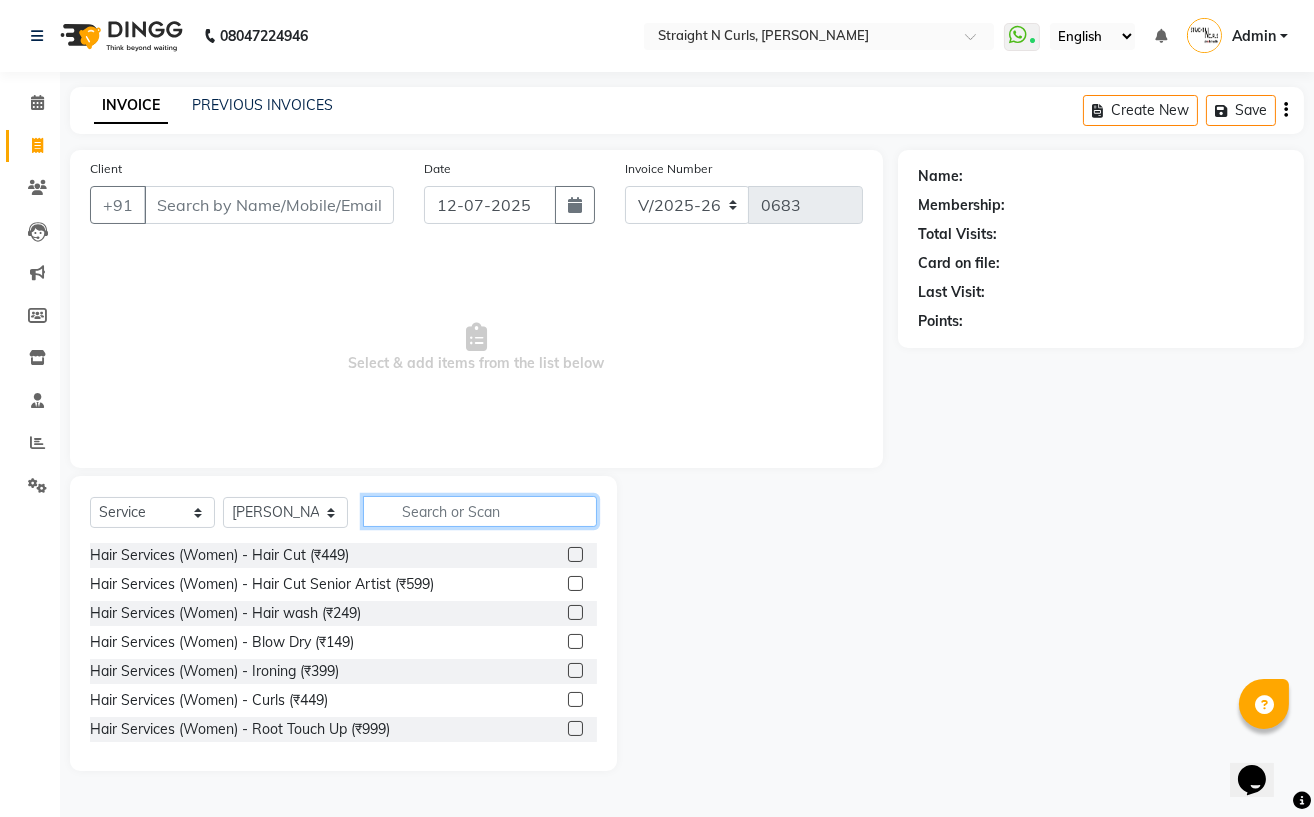 click 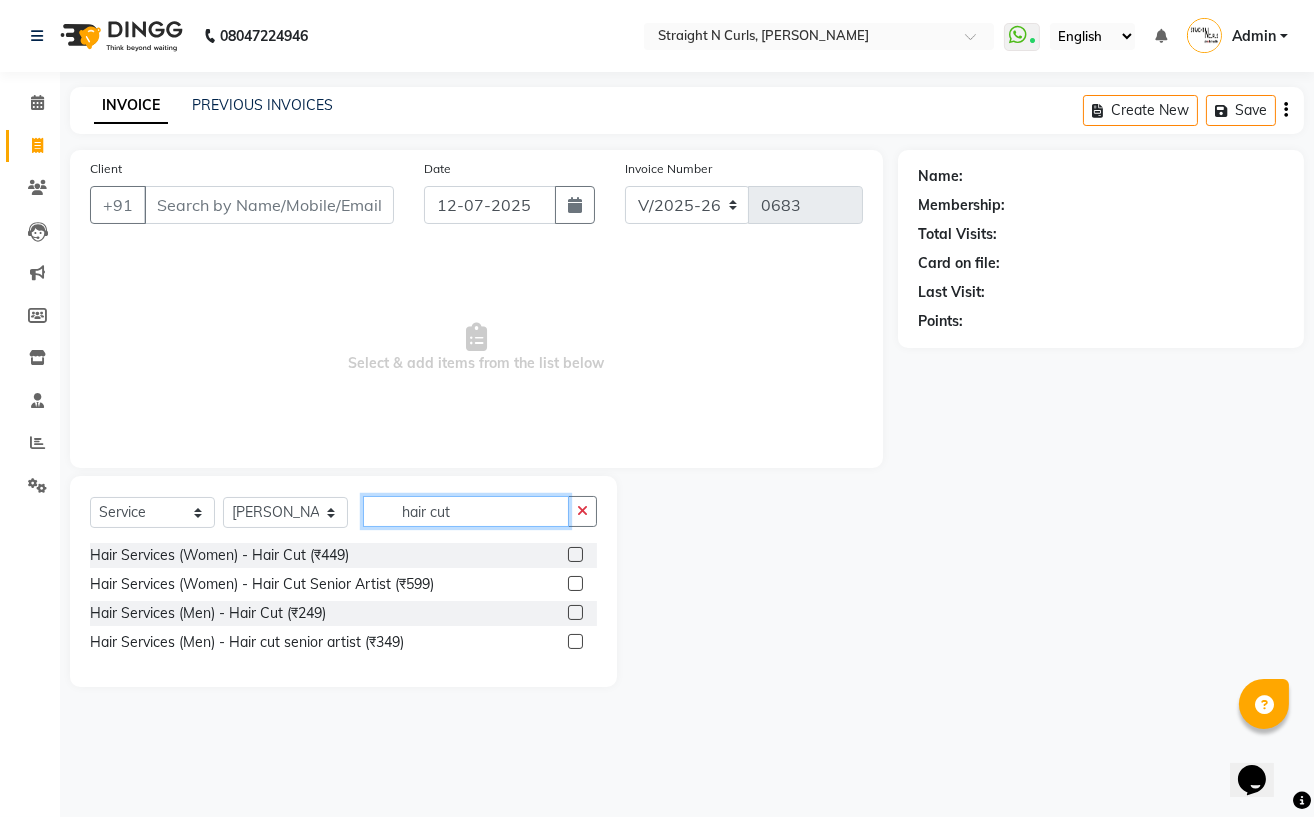 type on "hair cut" 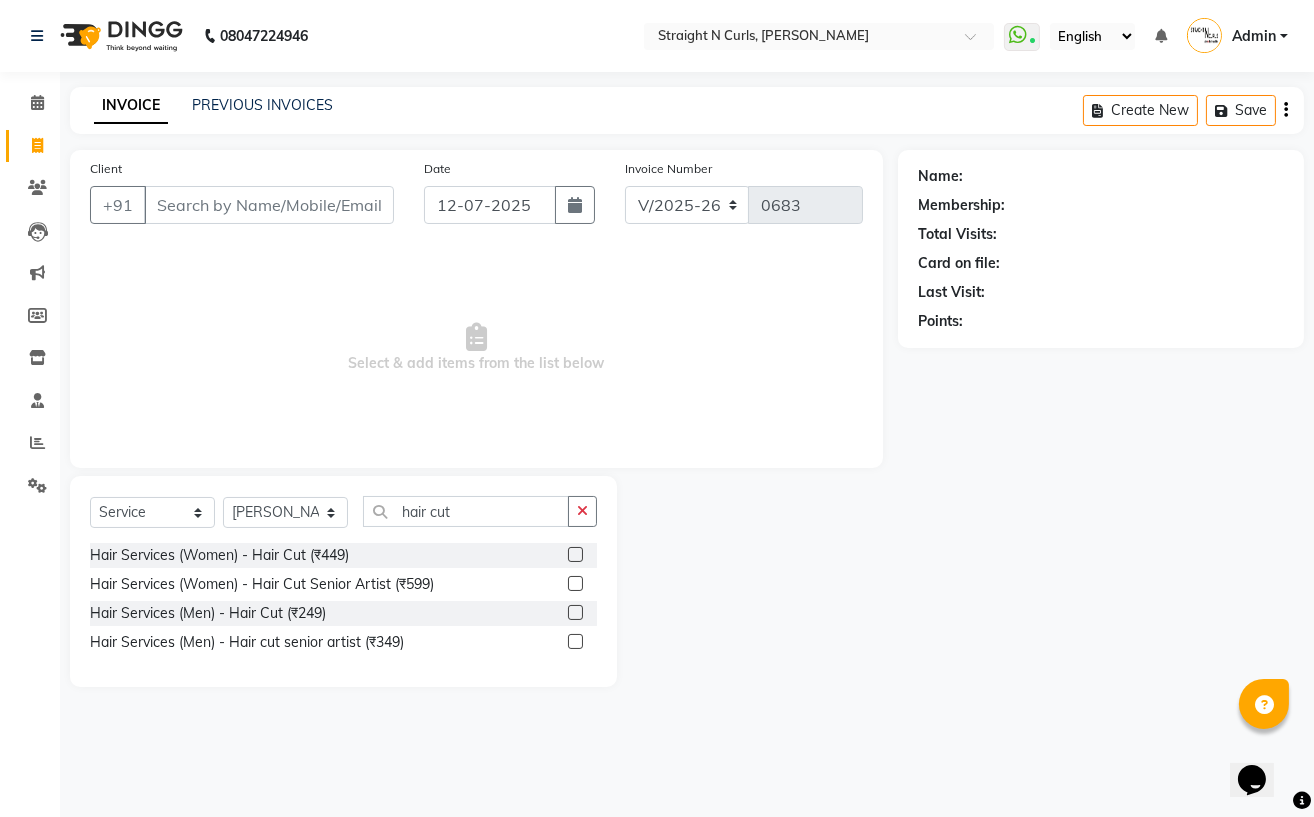 click 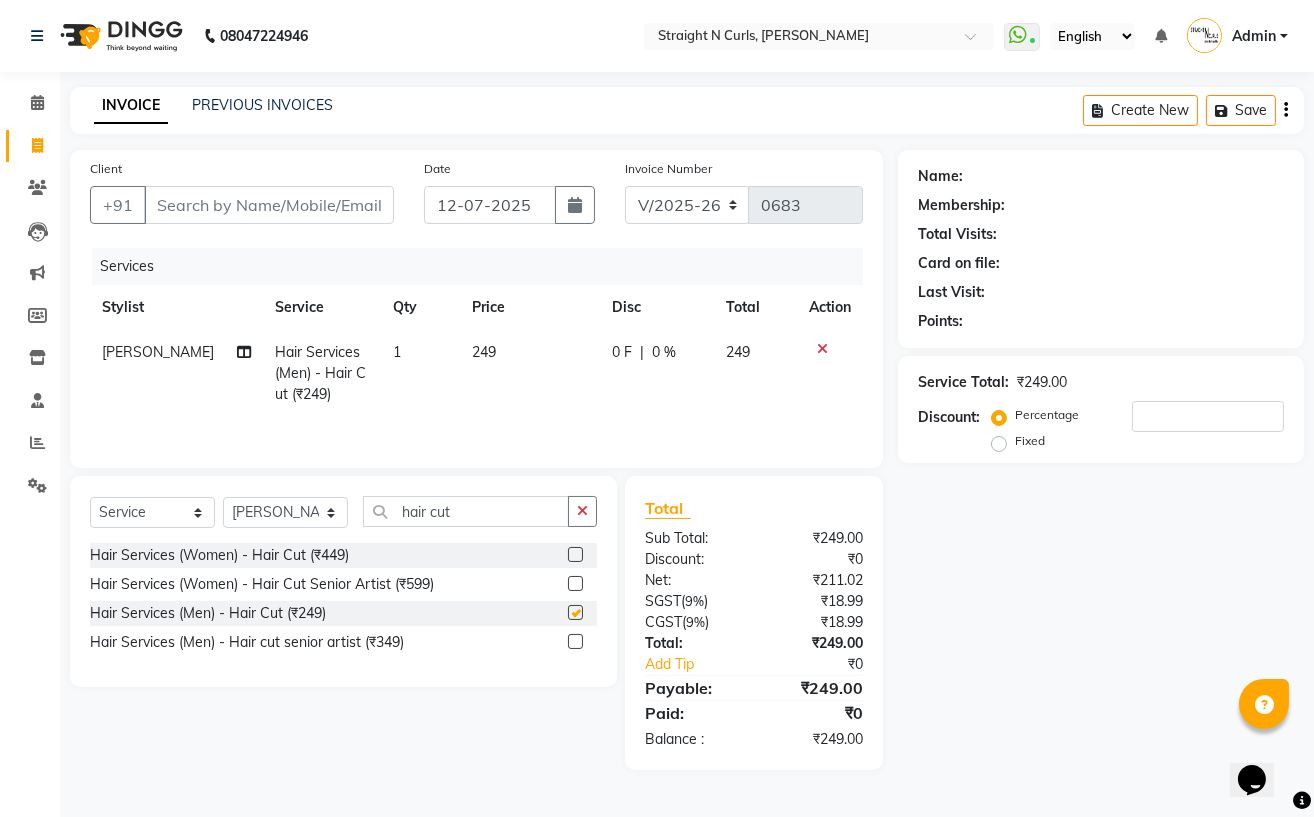 checkbox on "false" 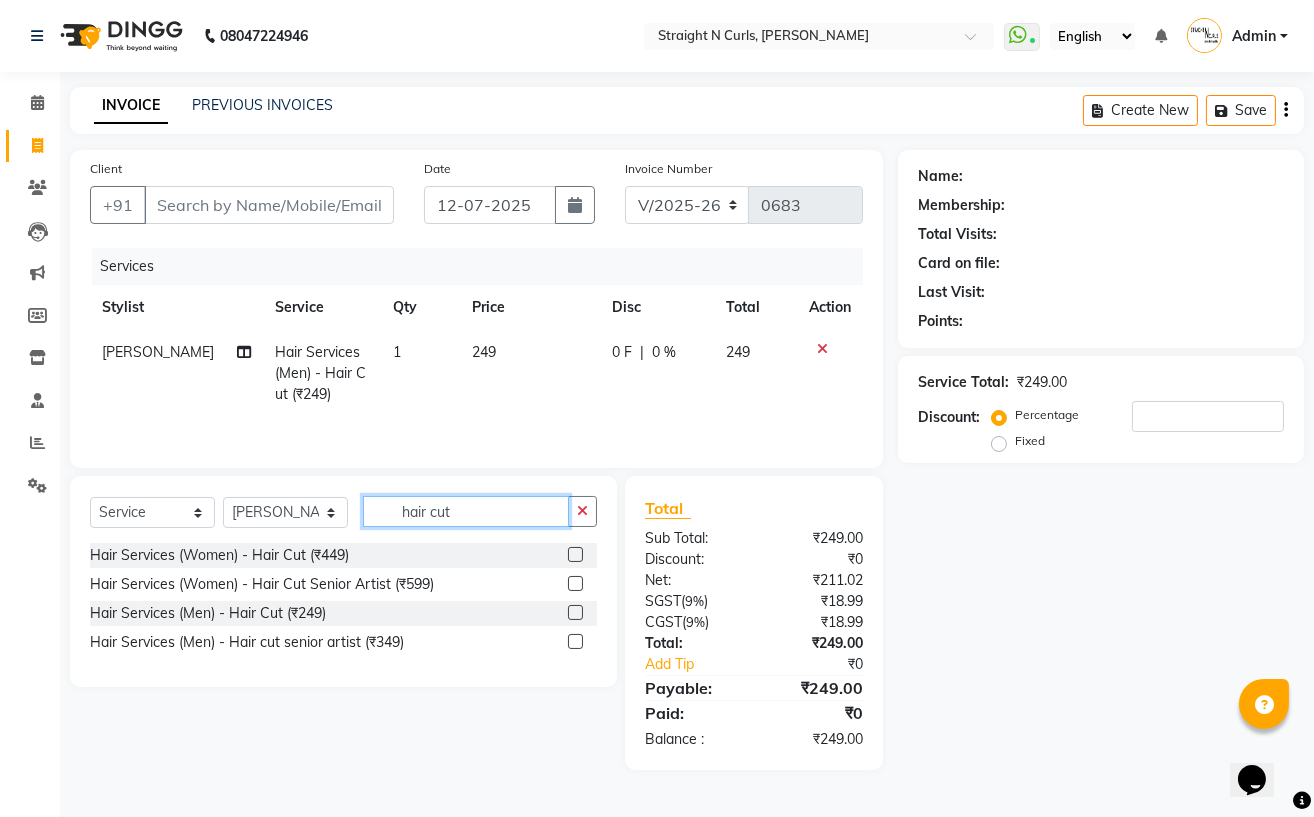 click on "hair cut" 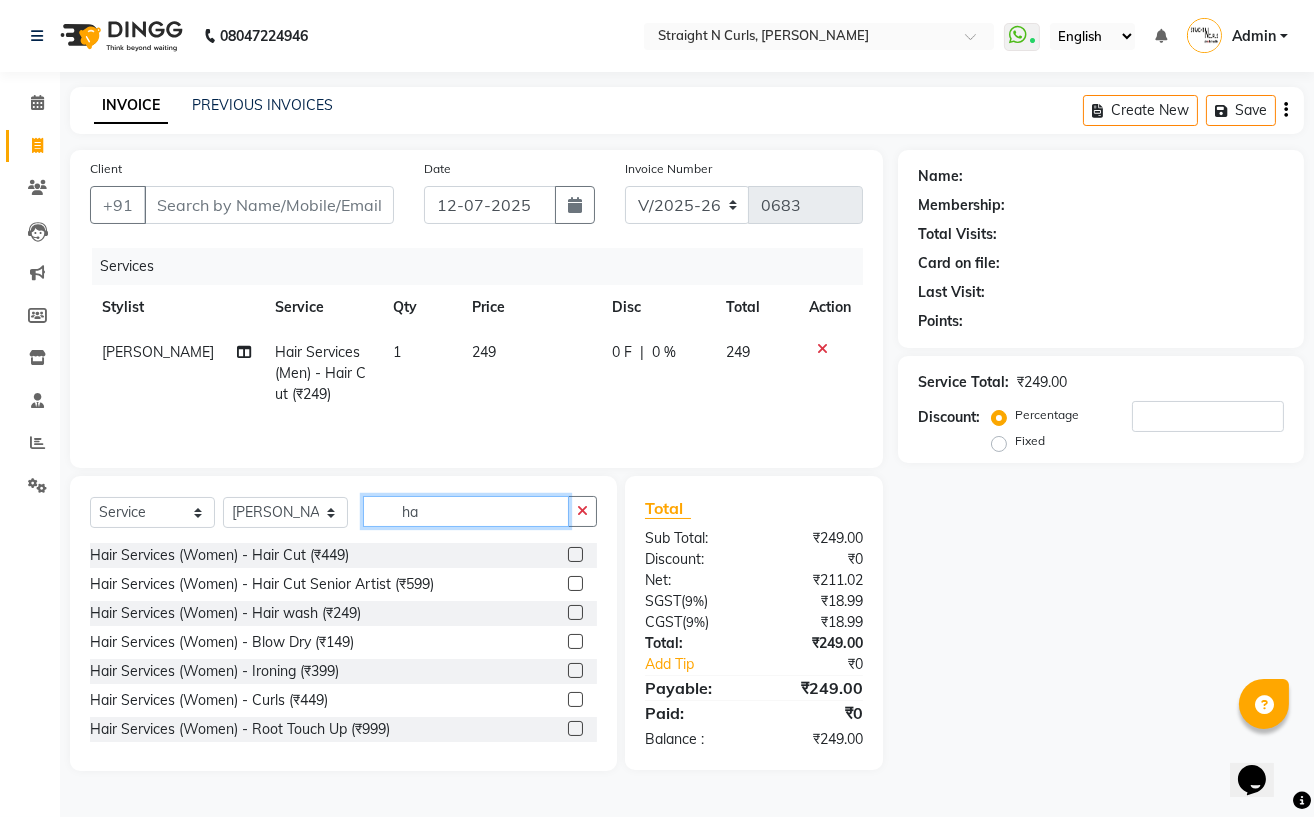 type on "h" 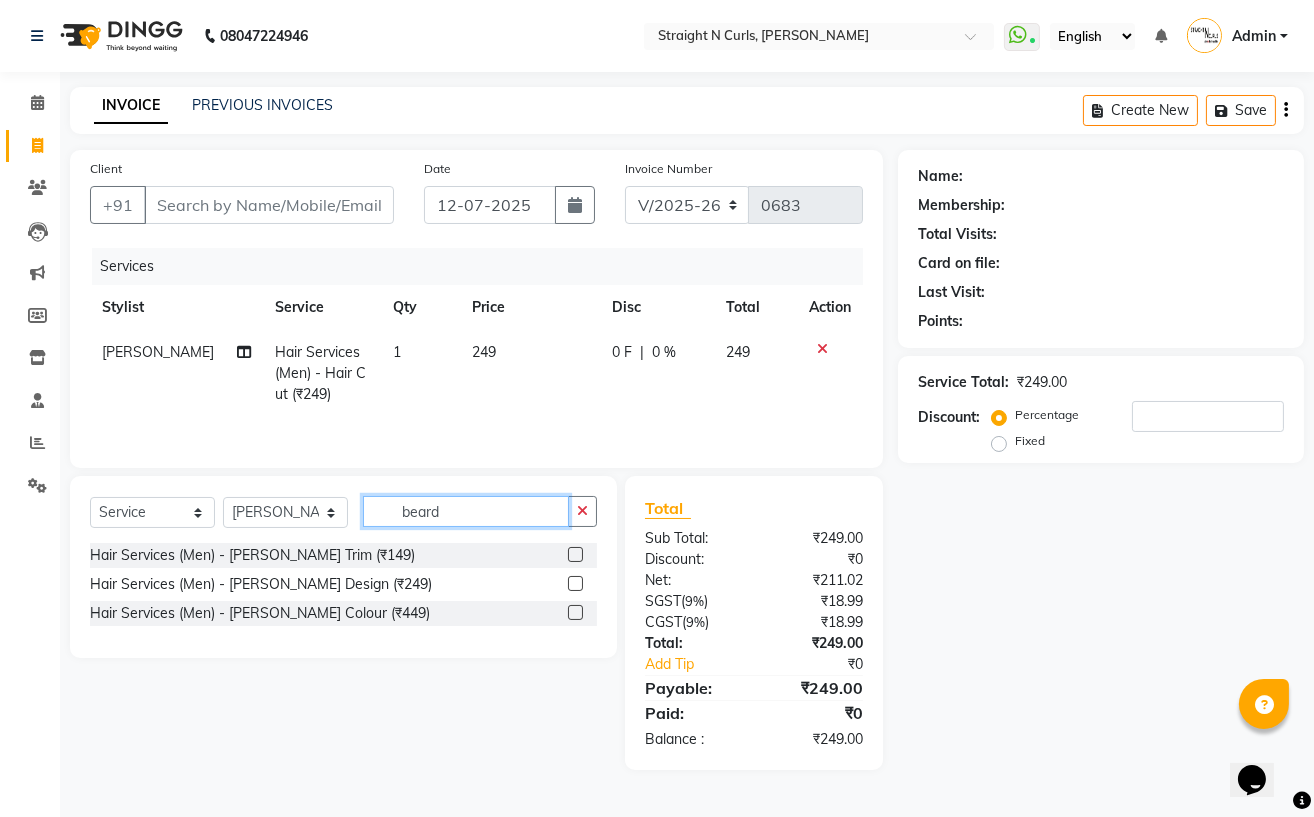 type on "beard" 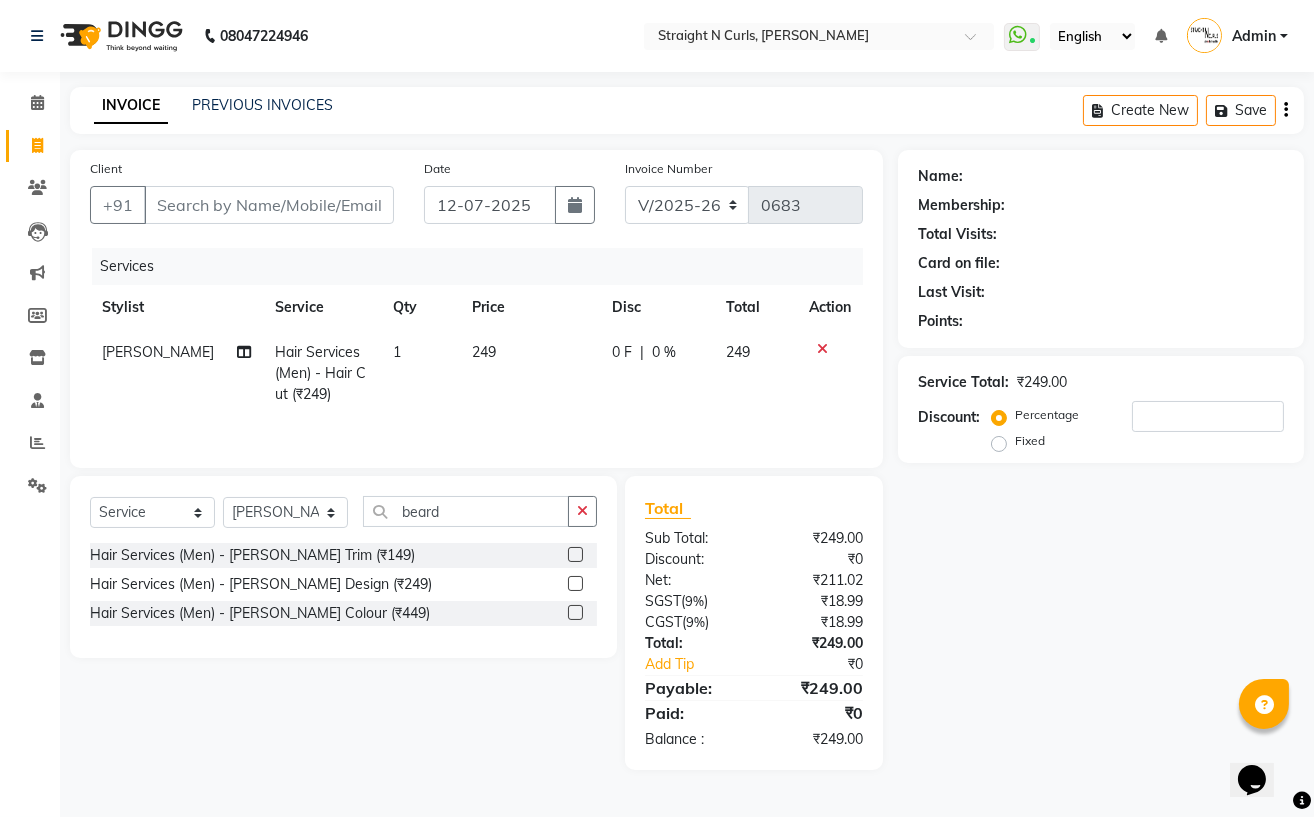 click 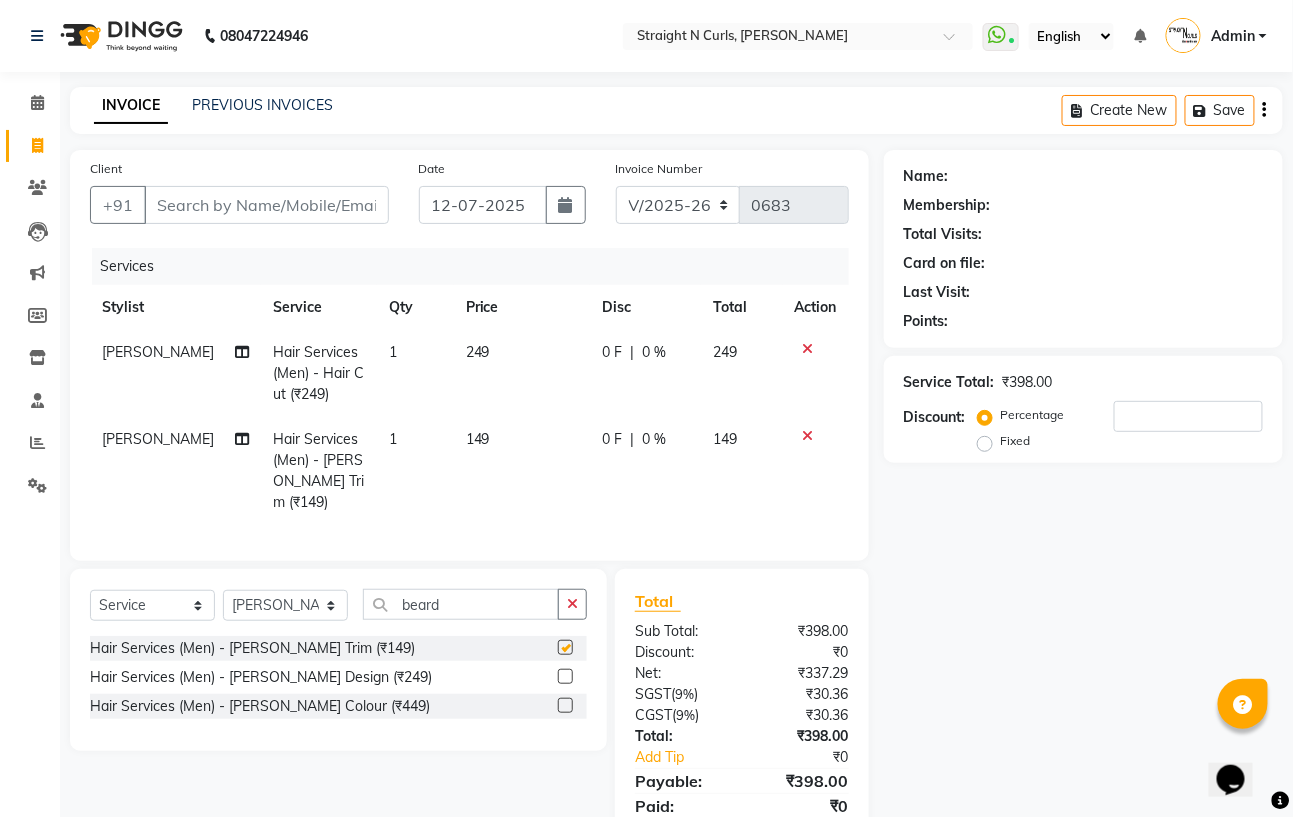 checkbox on "false" 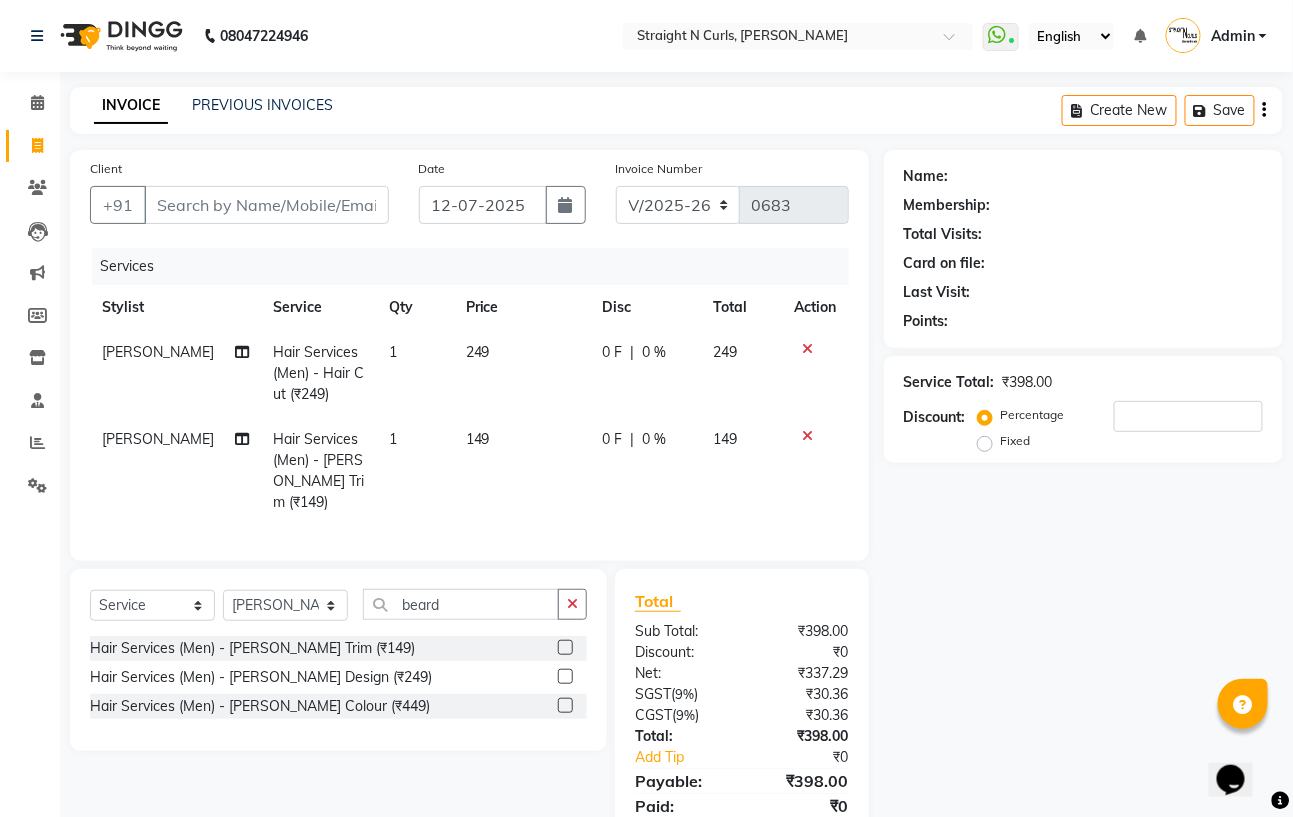 scroll, scrollTop: 75, scrollLeft: 0, axis: vertical 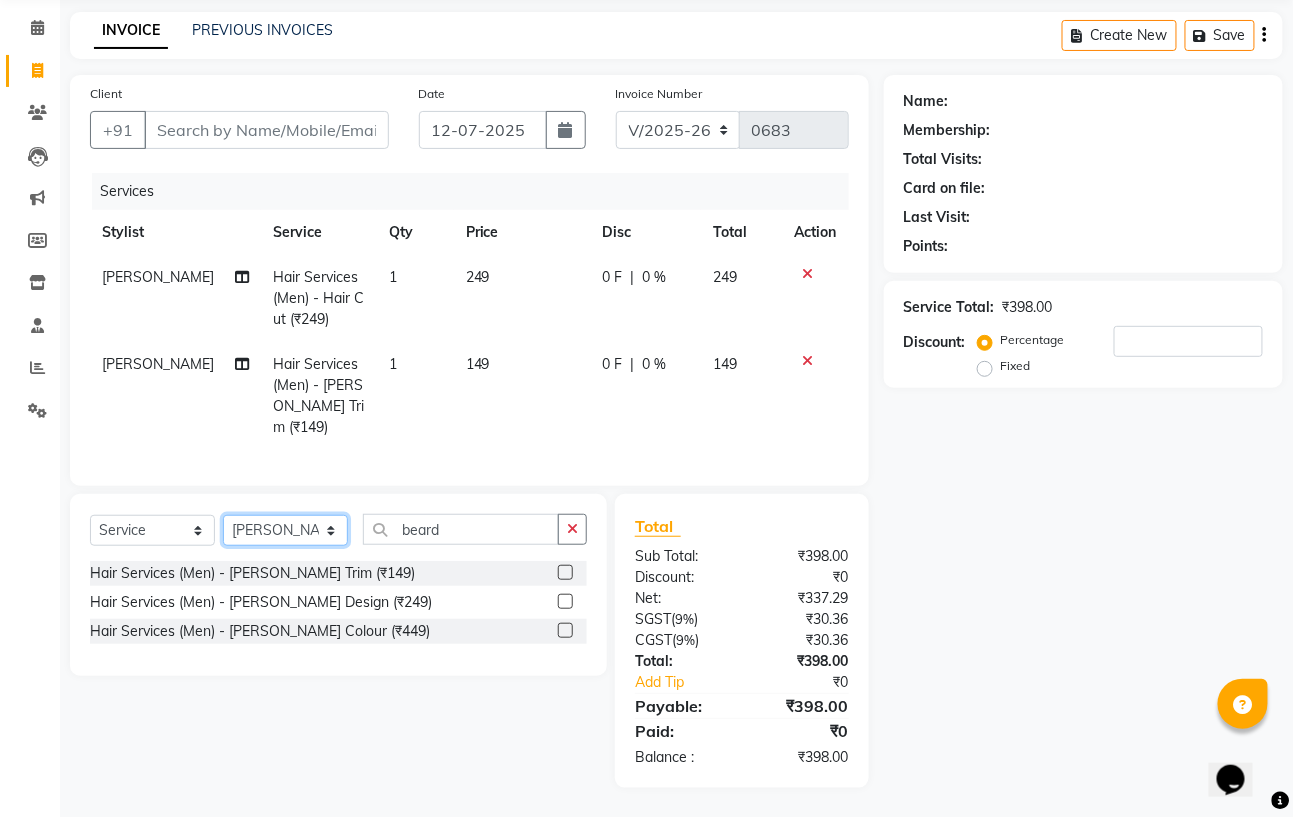 click on "Select Stylist [PERSON_NAME] [PERSON_NAME] [PERSON_NAME] Mohit [PERSON_NAME] [PERSON_NAME] [PERSON_NAME]" 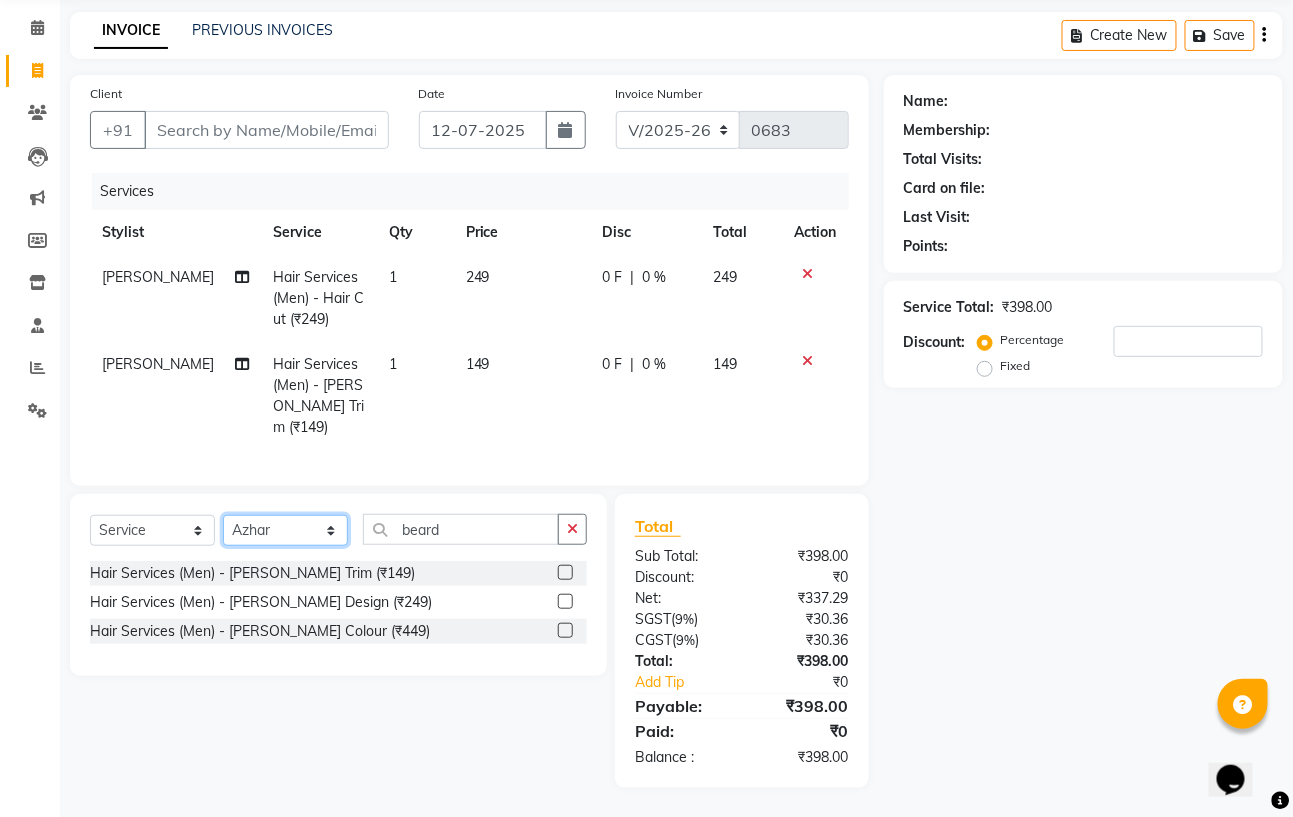 click on "Select Stylist [PERSON_NAME] [PERSON_NAME] [PERSON_NAME] Mohit [PERSON_NAME] [PERSON_NAME] [PERSON_NAME]" 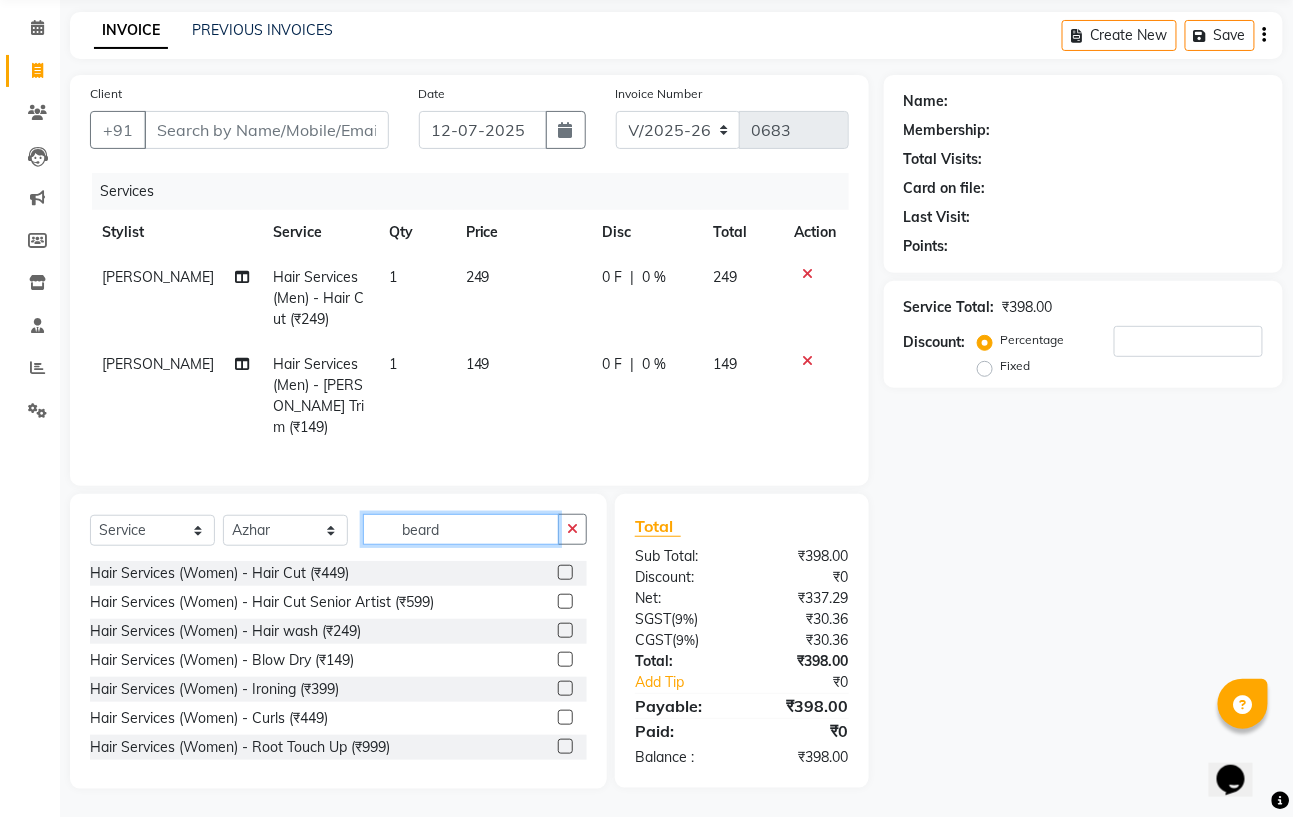 click on "beard" 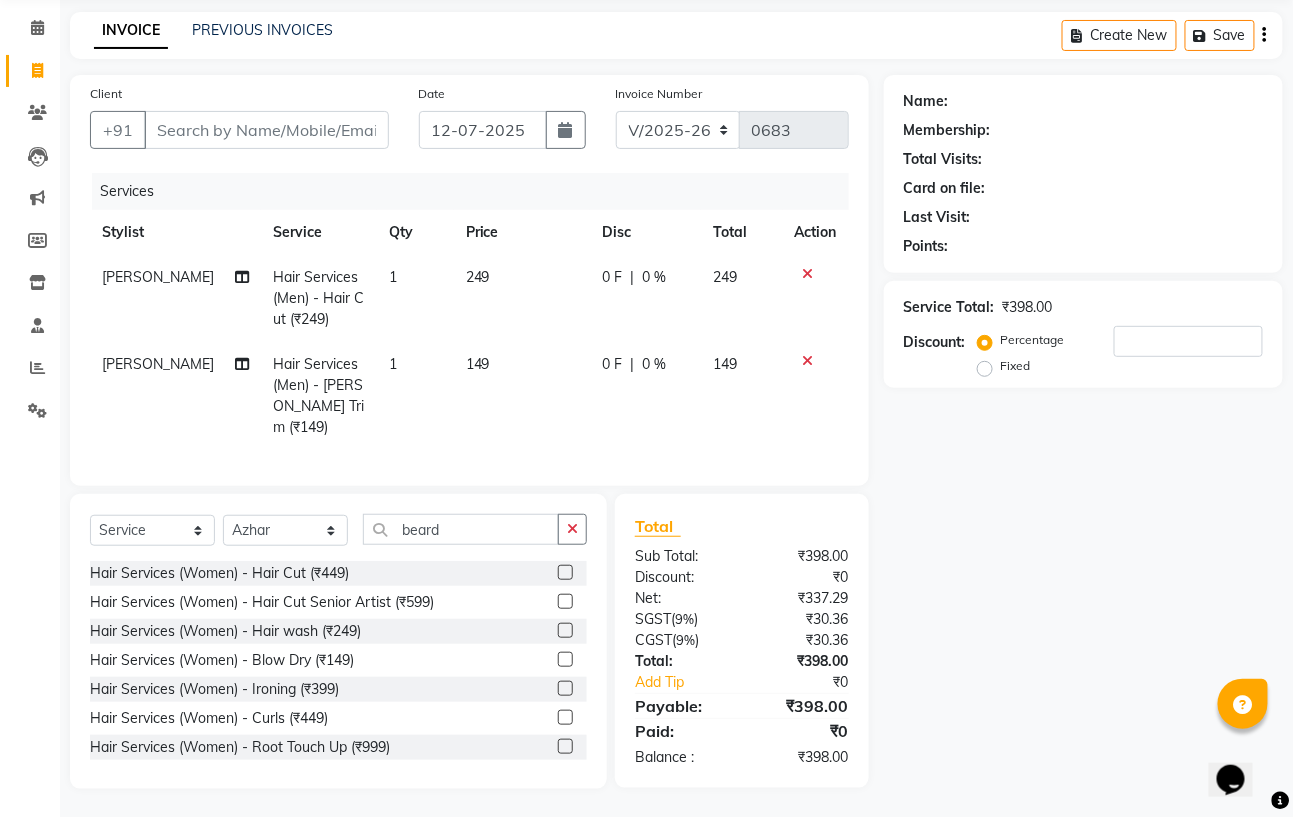 click 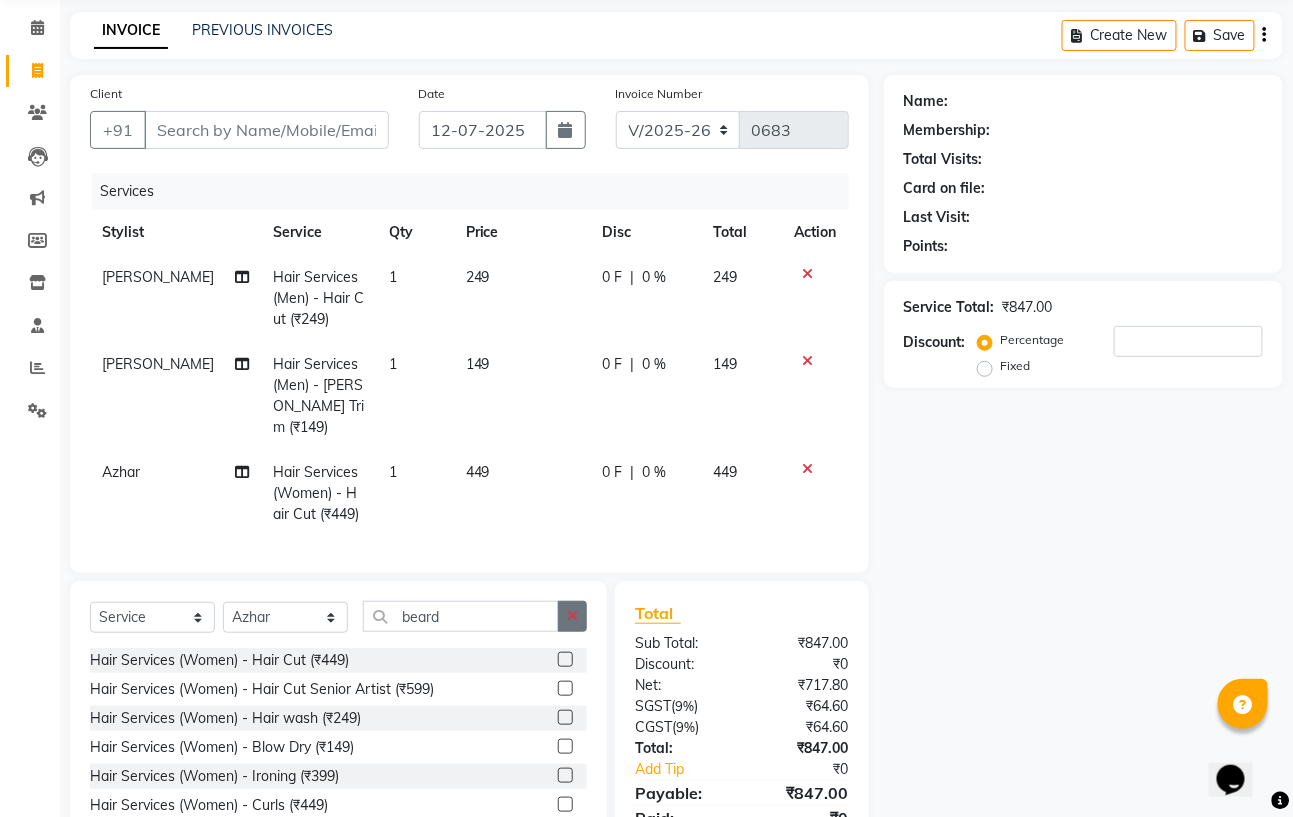 click 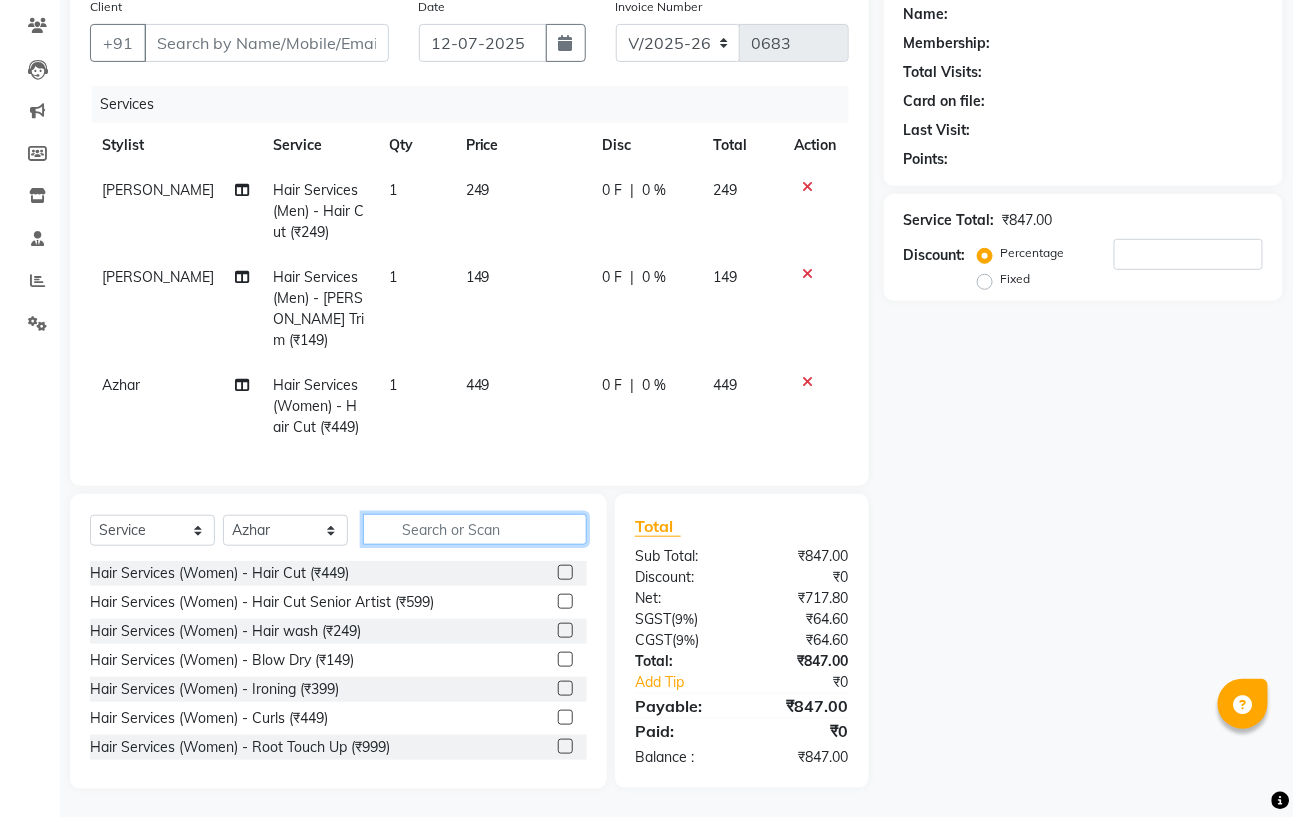 scroll, scrollTop: 0, scrollLeft: 0, axis: both 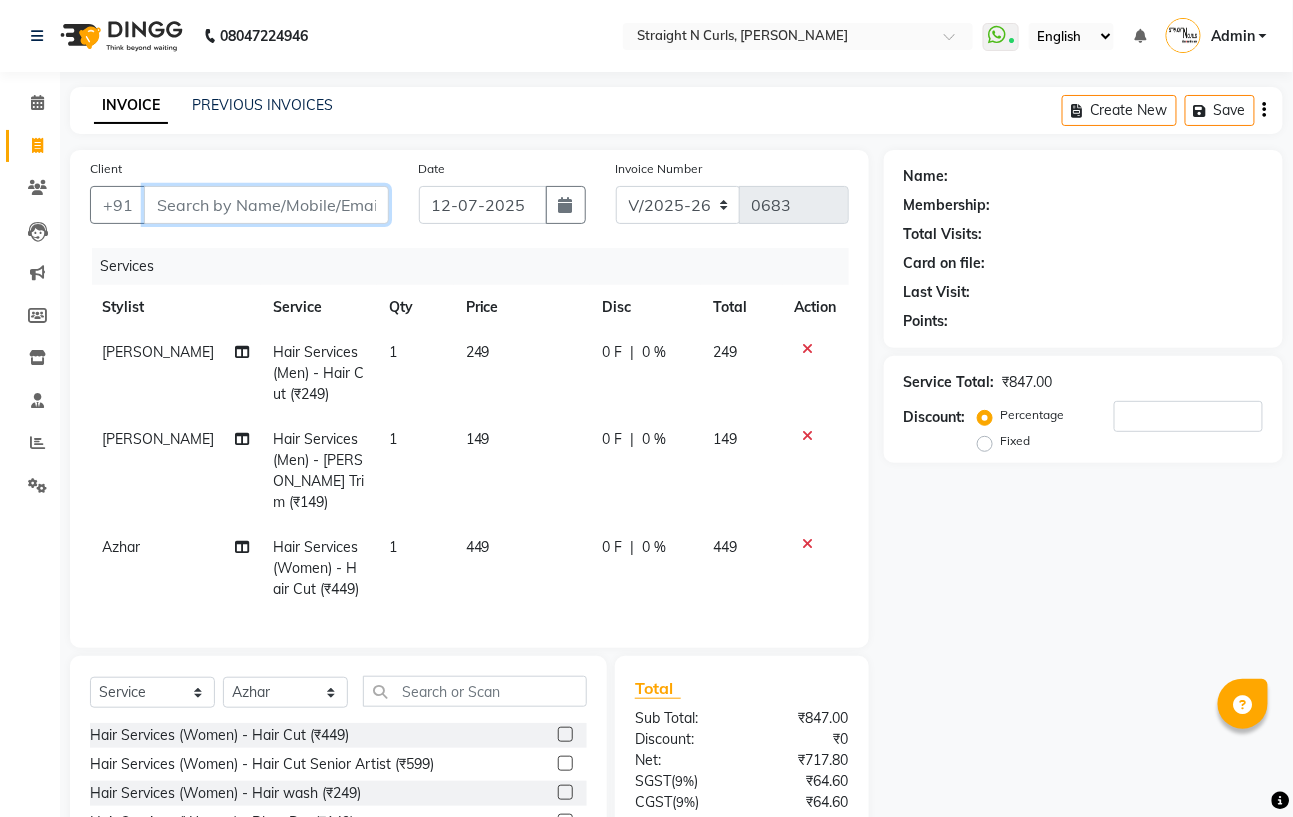 click on "Client" at bounding box center (266, 205) 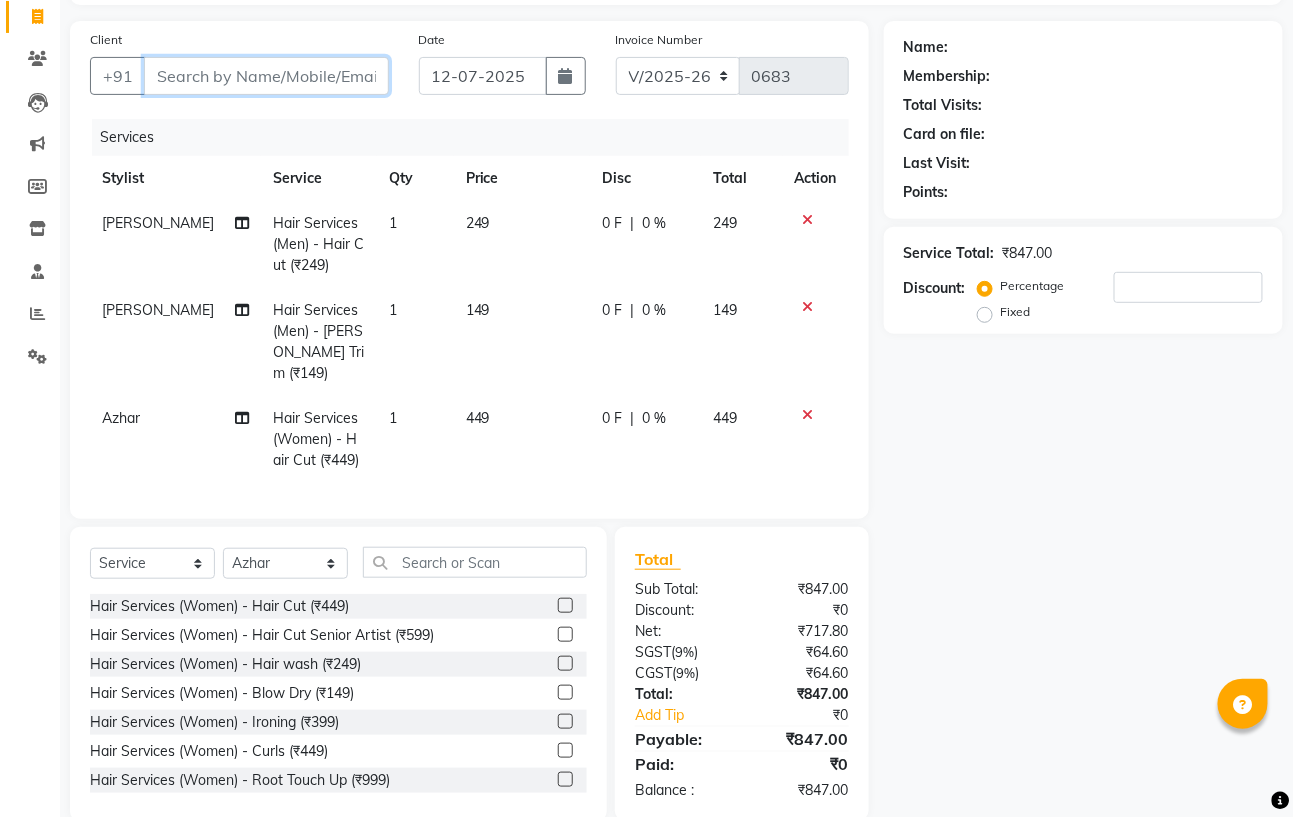 scroll, scrollTop: 162, scrollLeft: 0, axis: vertical 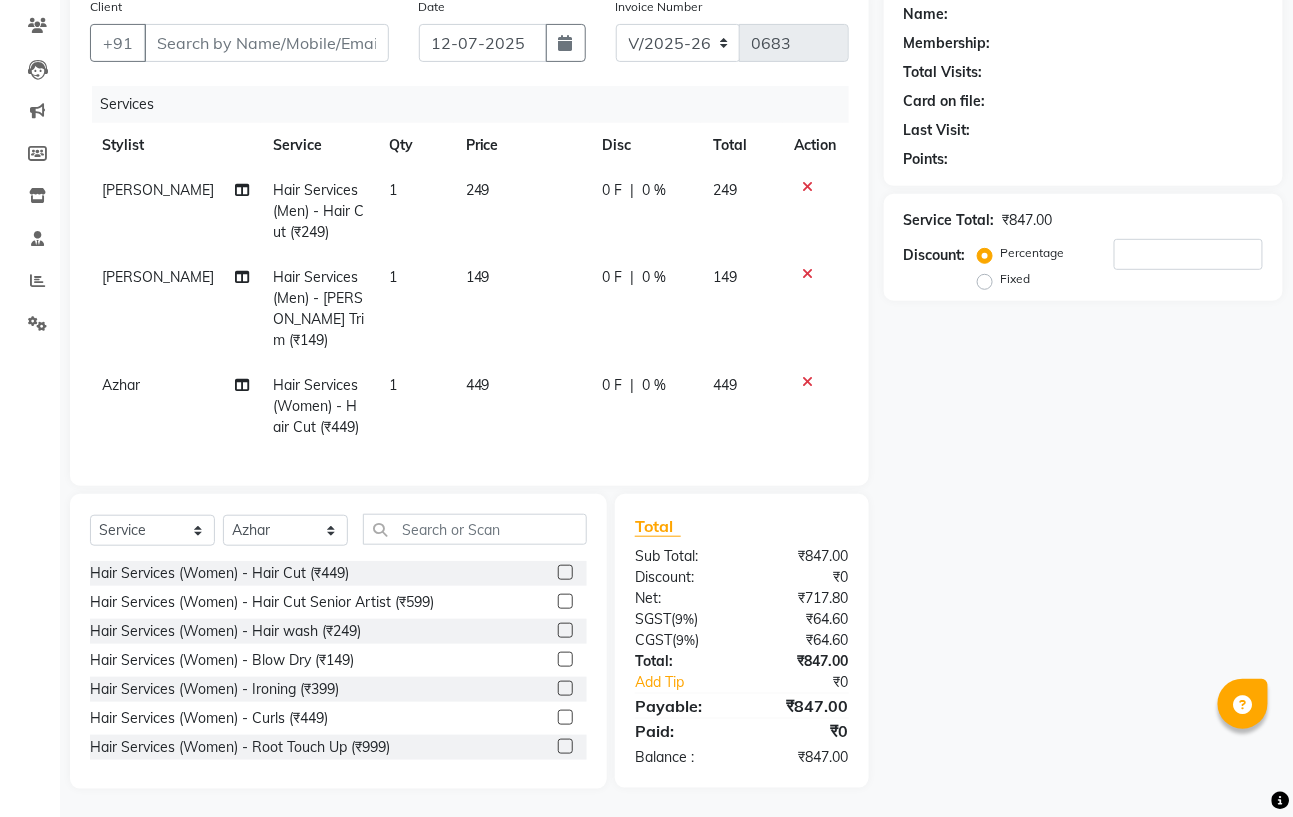 click 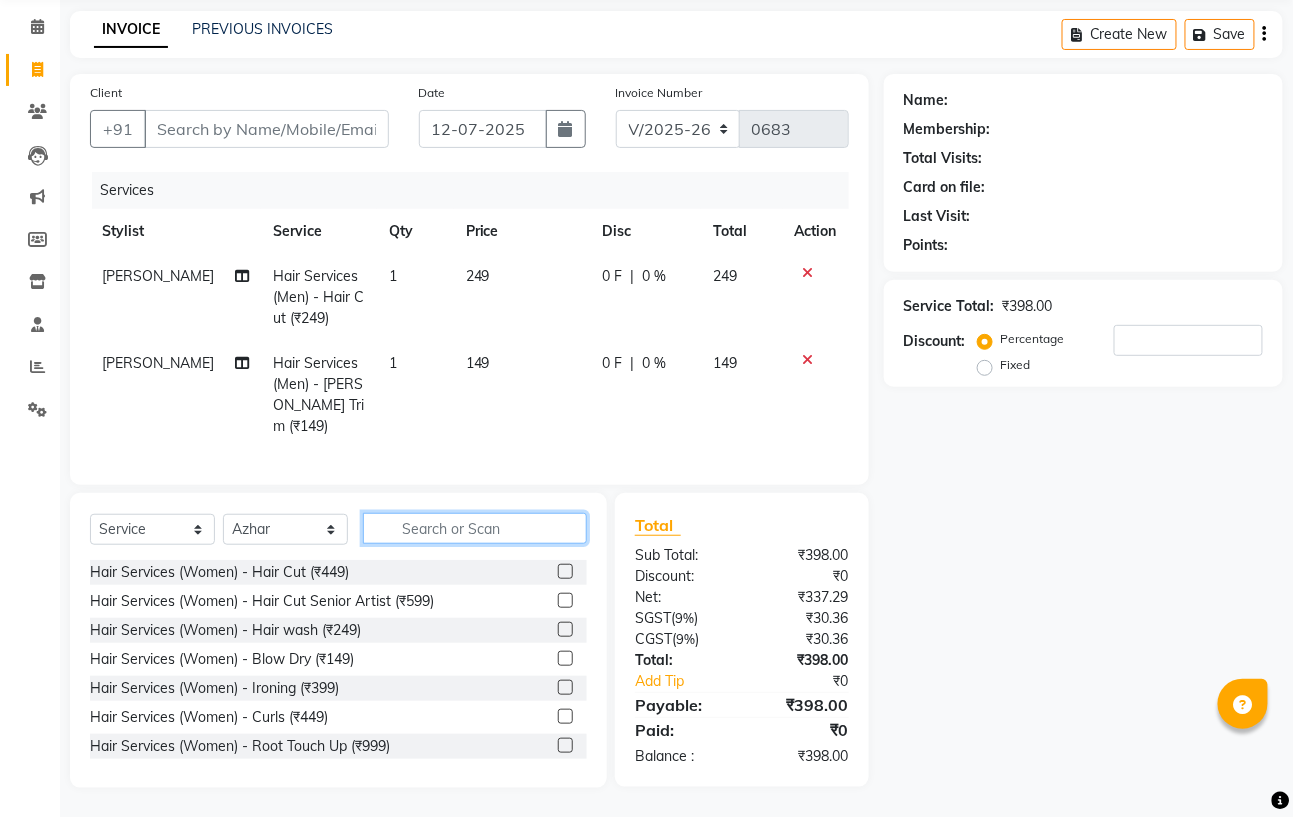 click 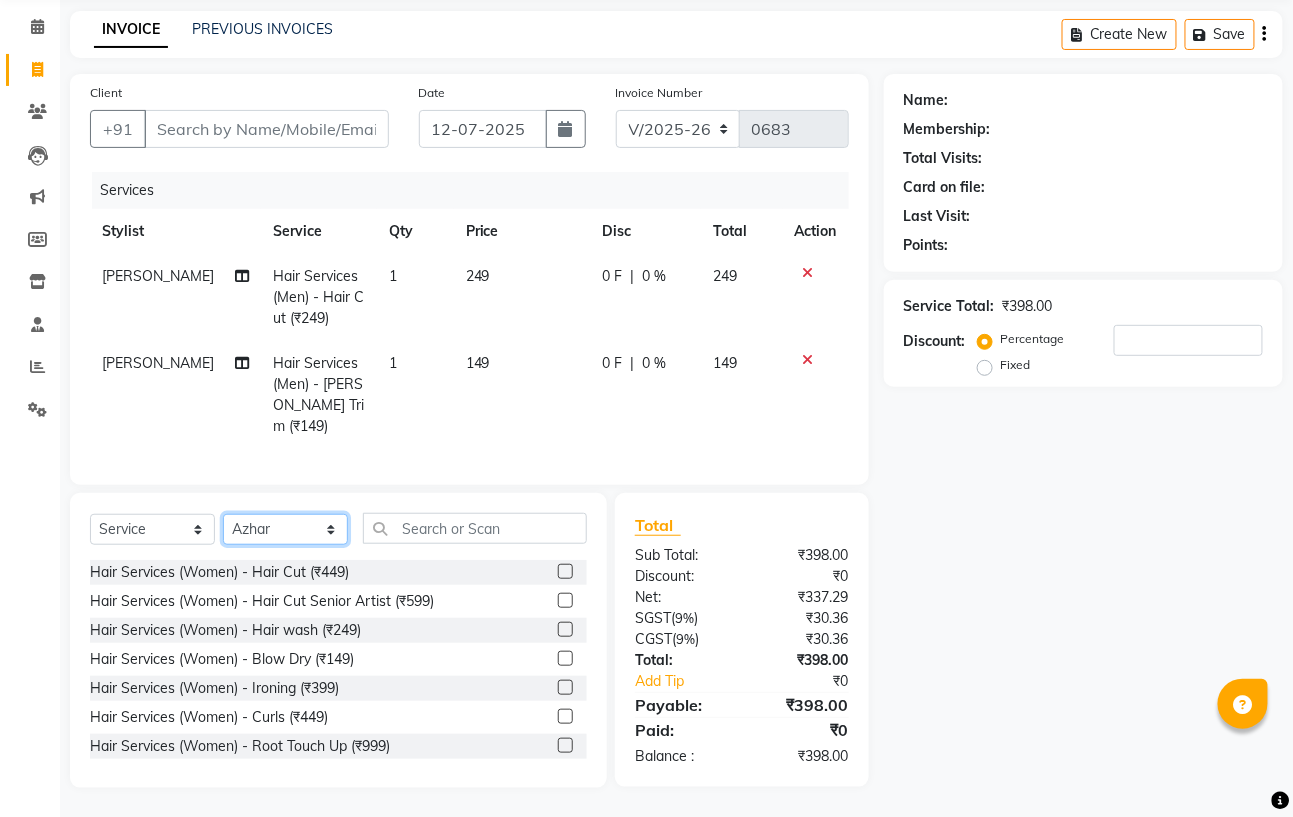 click on "Select Stylist [PERSON_NAME] [PERSON_NAME] [PERSON_NAME] Mohit [PERSON_NAME] [PERSON_NAME] [PERSON_NAME]" 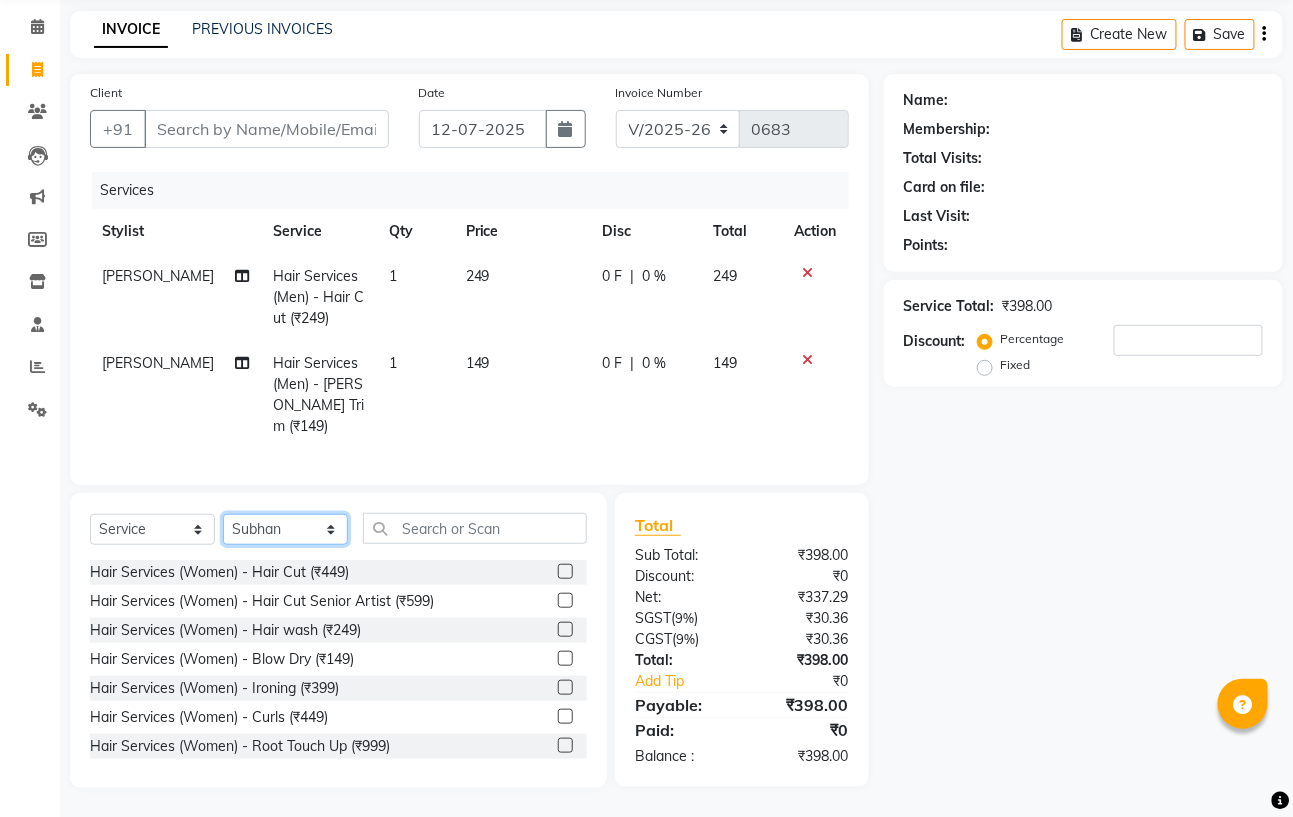 click on "Select Stylist [PERSON_NAME] [PERSON_NAME] [PERSON_NAME] Mohit [PERSON_NAME] [PERSON_NAME] [PERSON_NAME]" 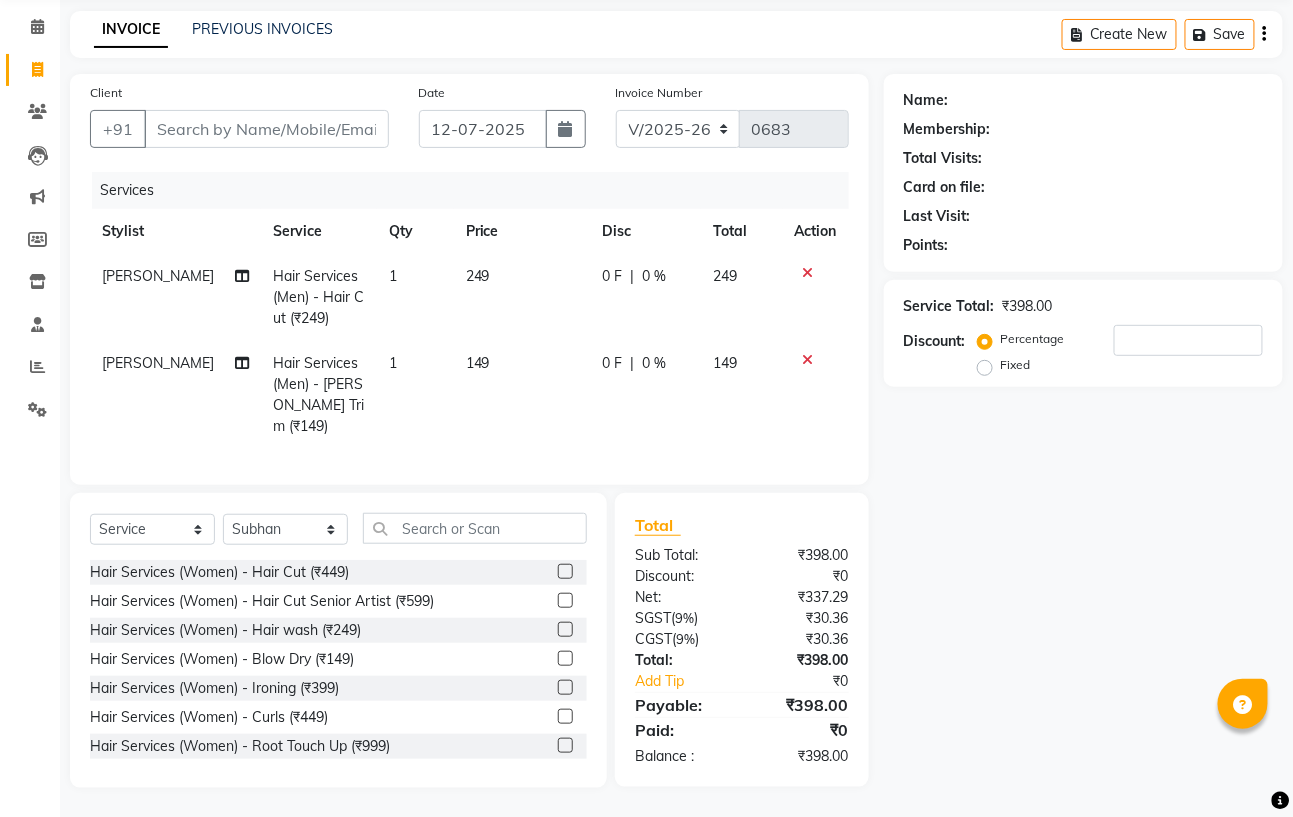 click 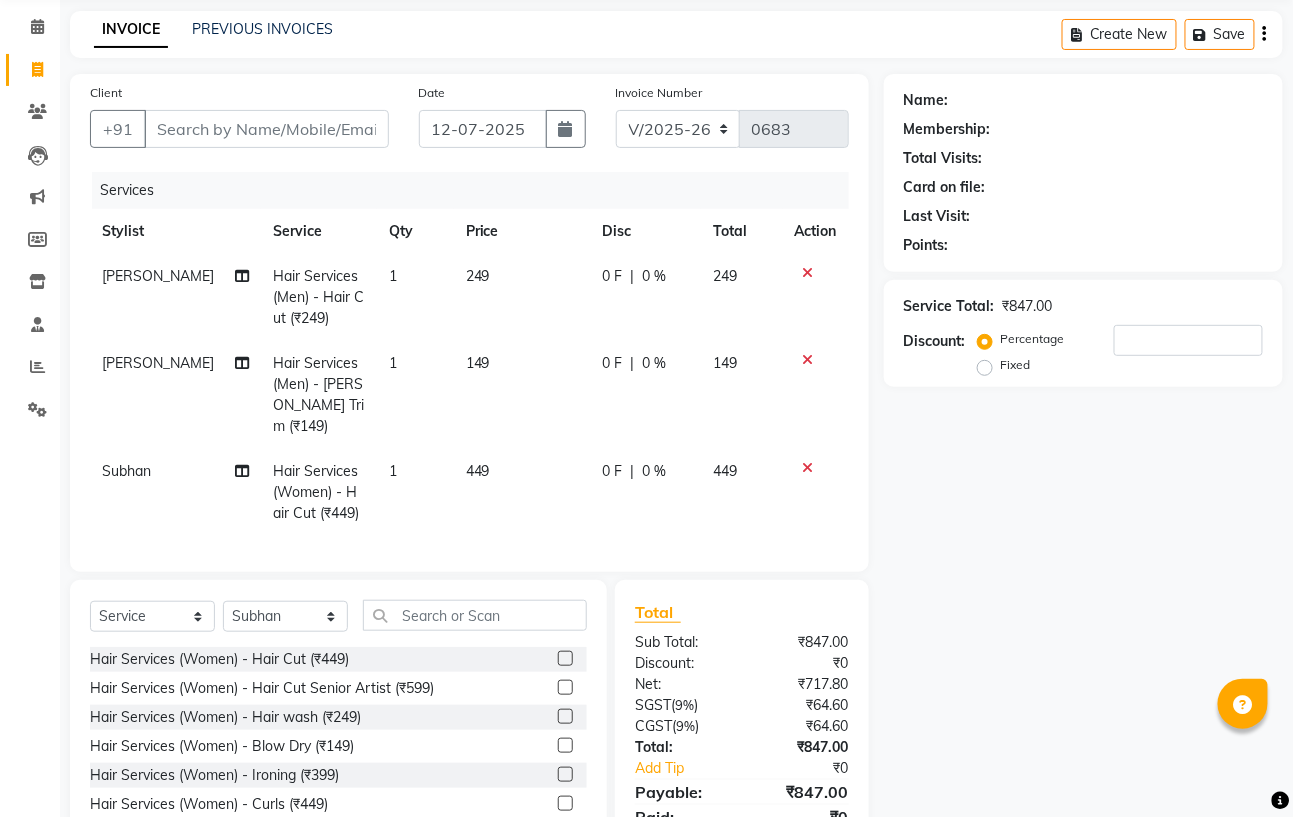 scroll, scrollTop: 162, scrollLeft: 0, axis: vertical 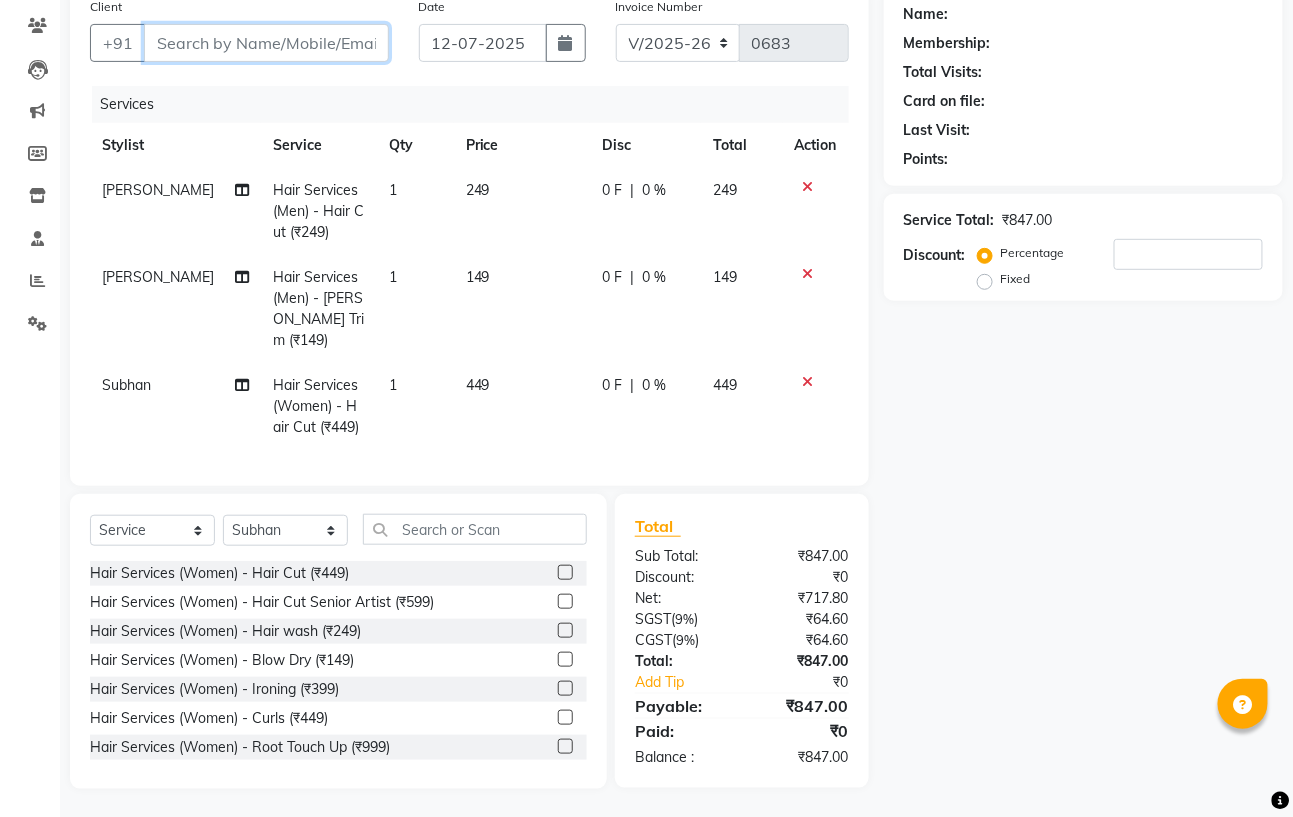 click on "Client" at bounding box center [266, 43] 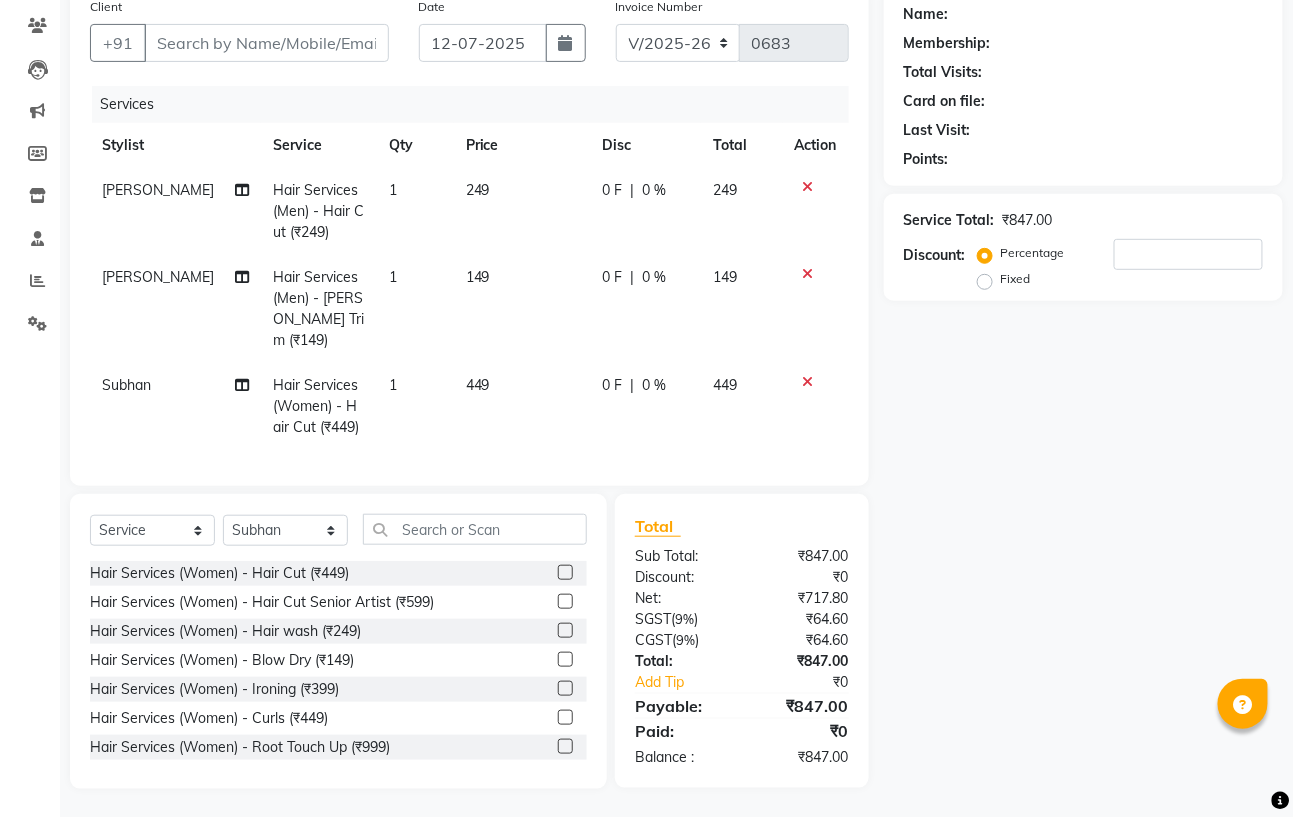 click 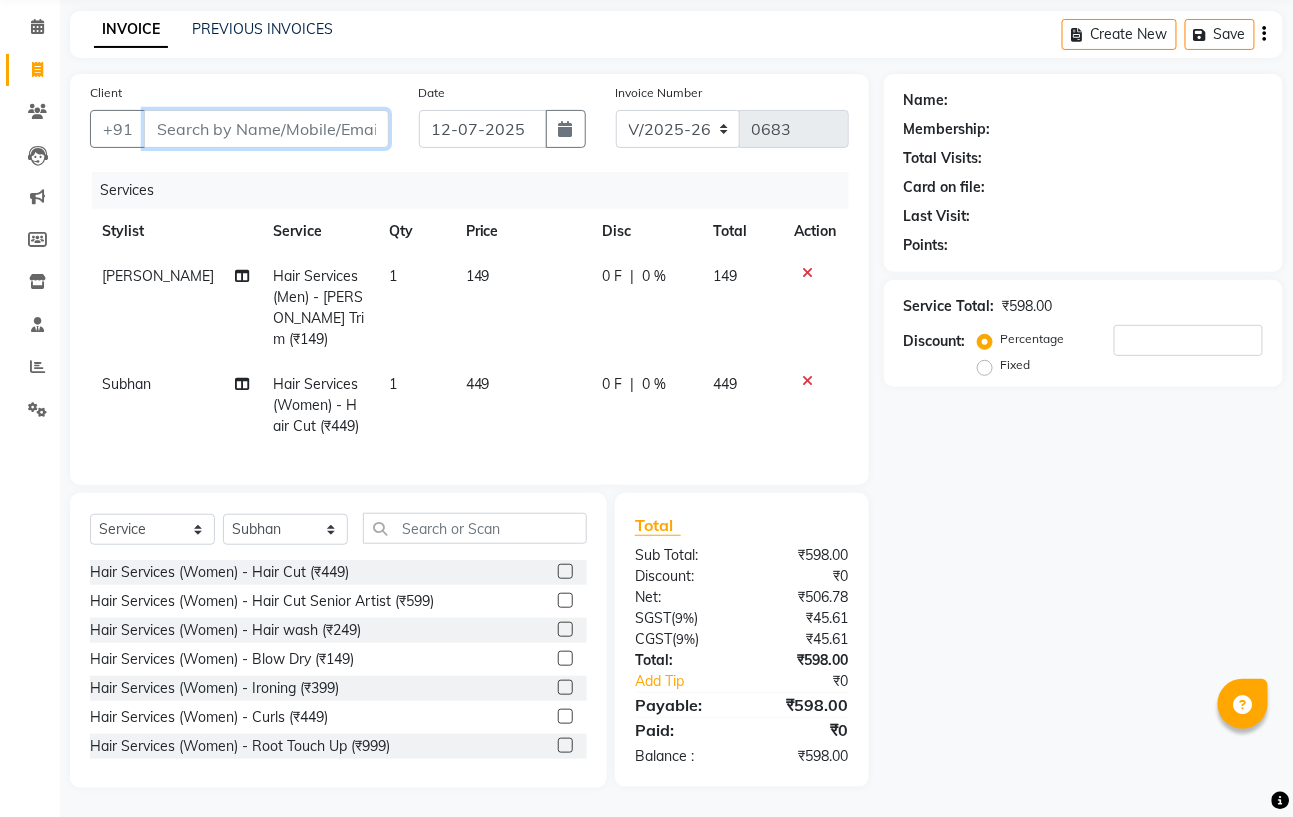 click on "Client" at bounding box center (266, 129) 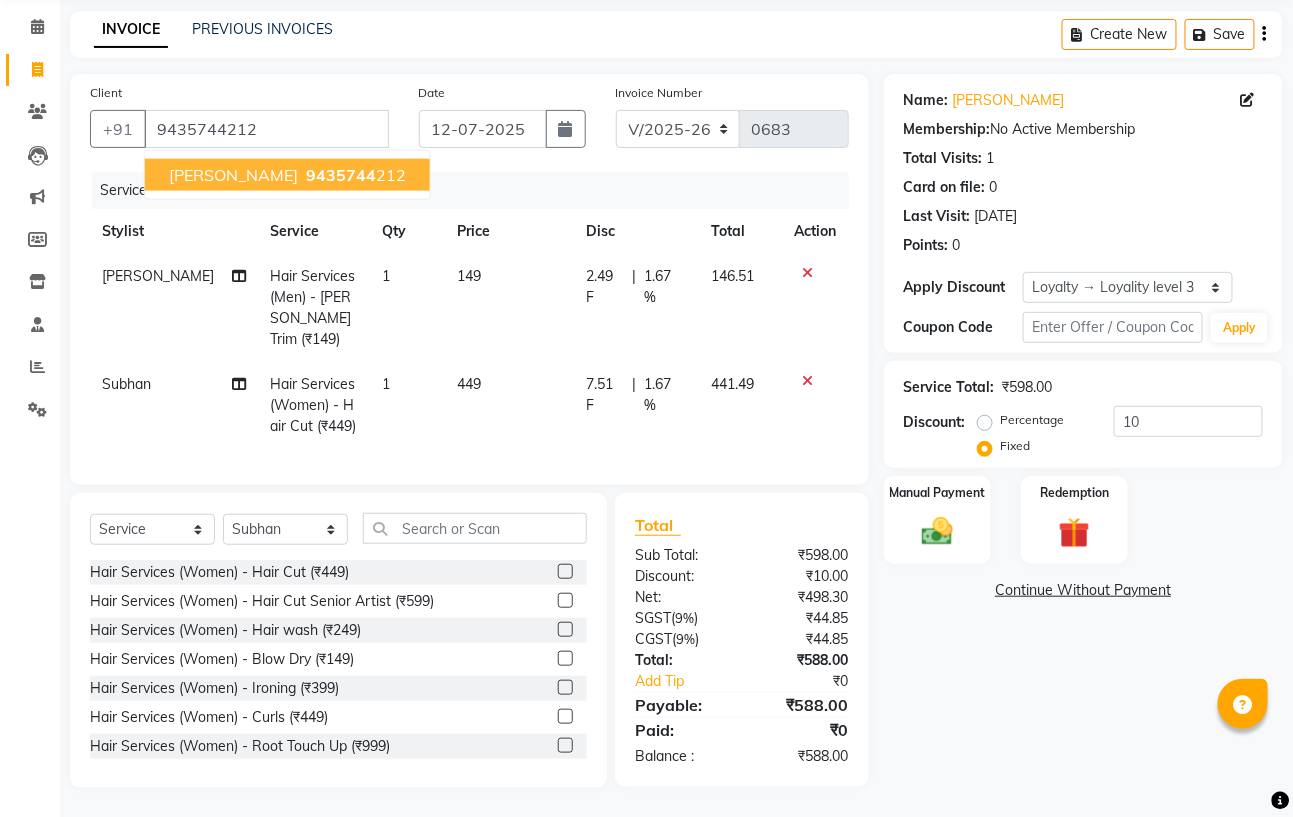 click on "[PERSON_NAME]" at bounding box center (233, 175) 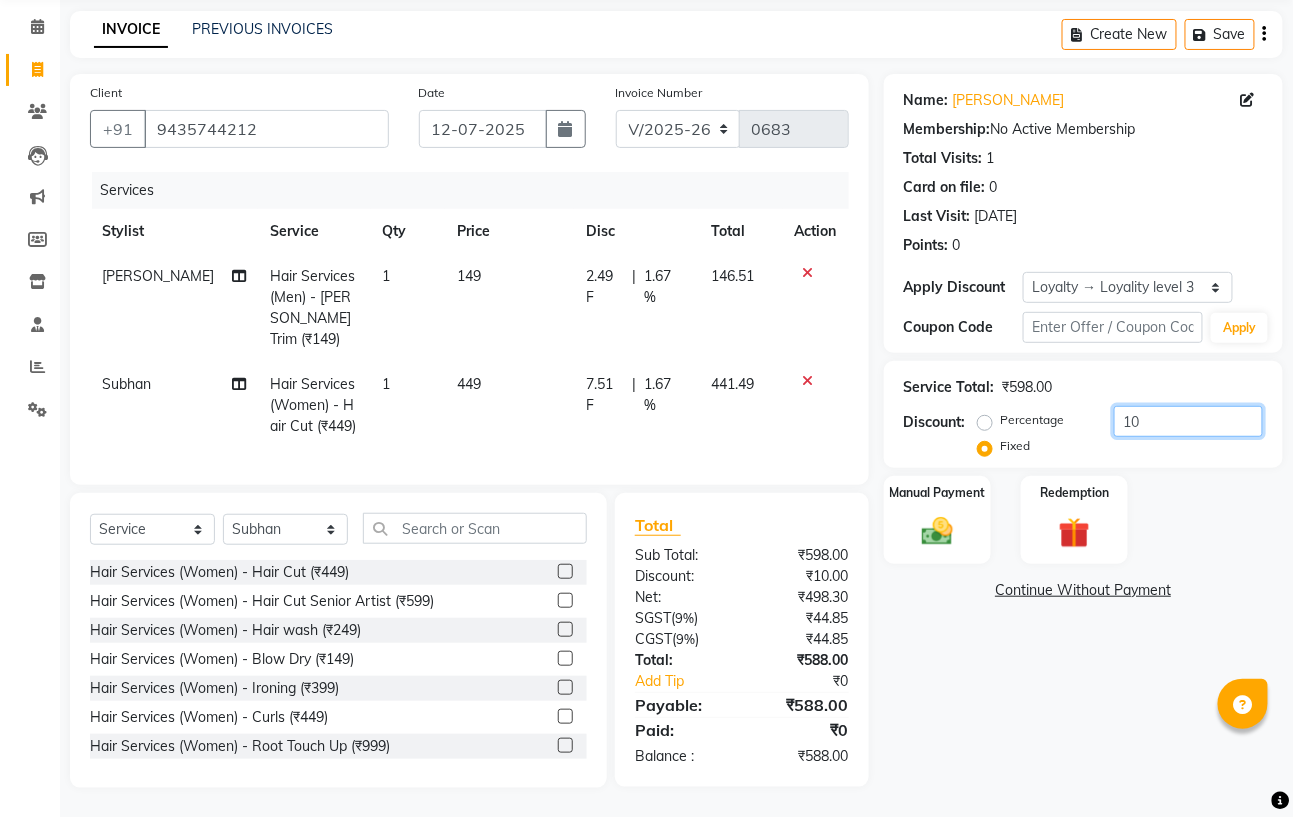 click on "10" 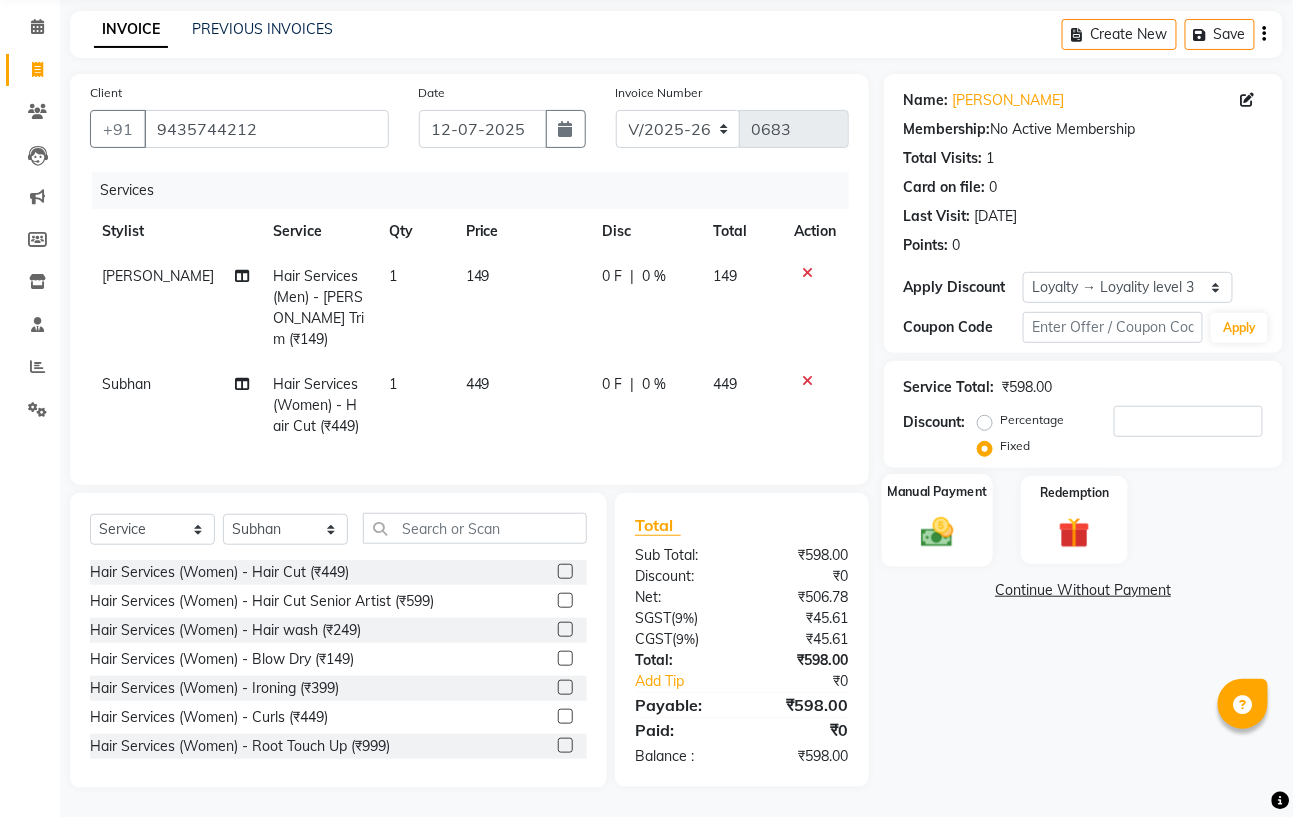 click 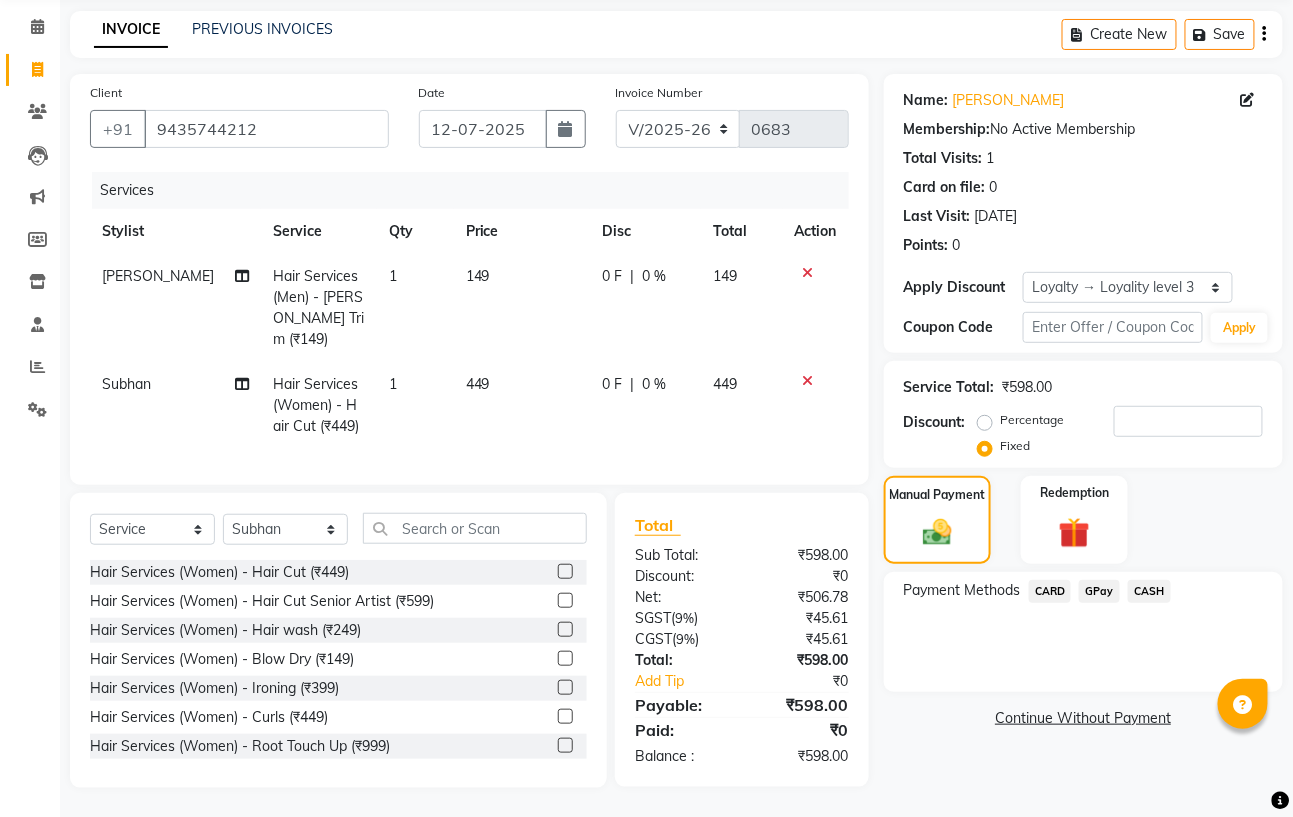 click on "GPay" 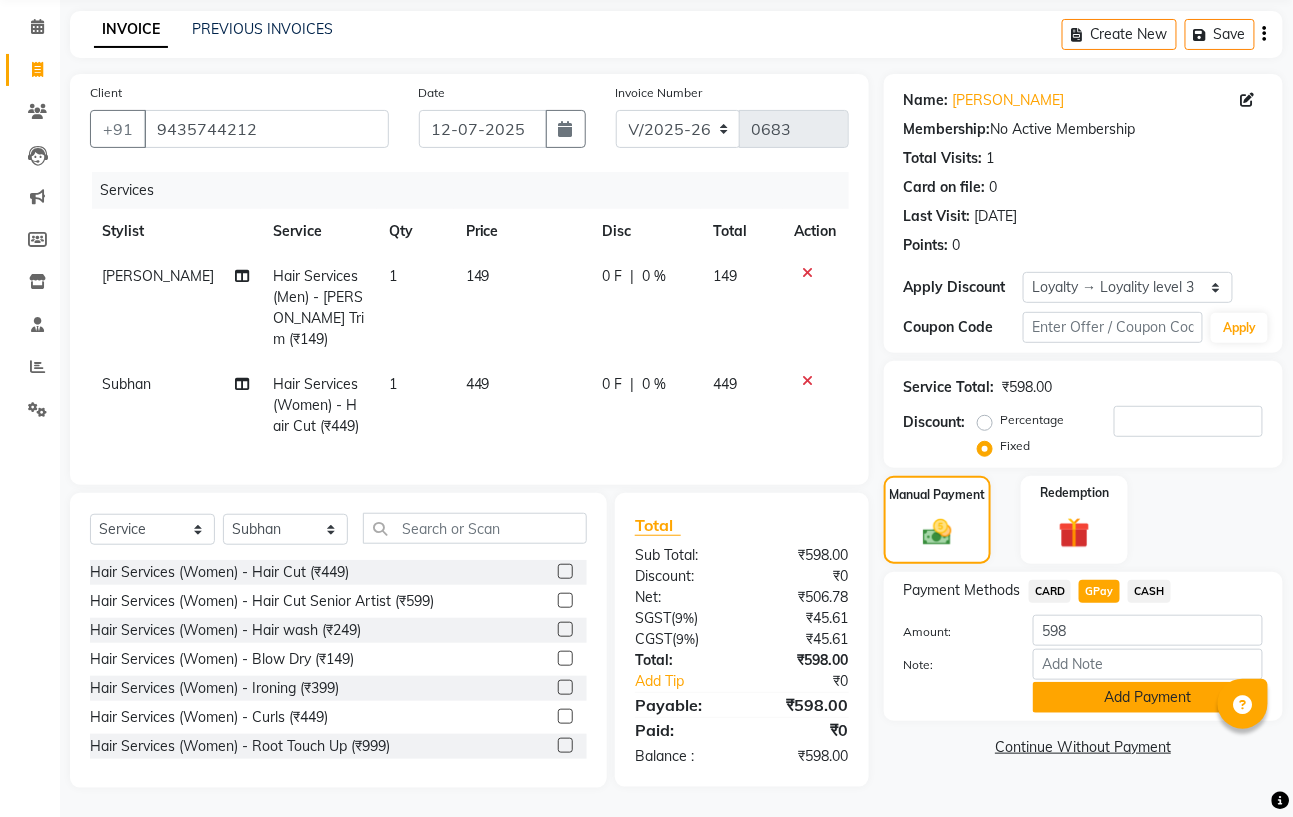 click on "Add Payment" 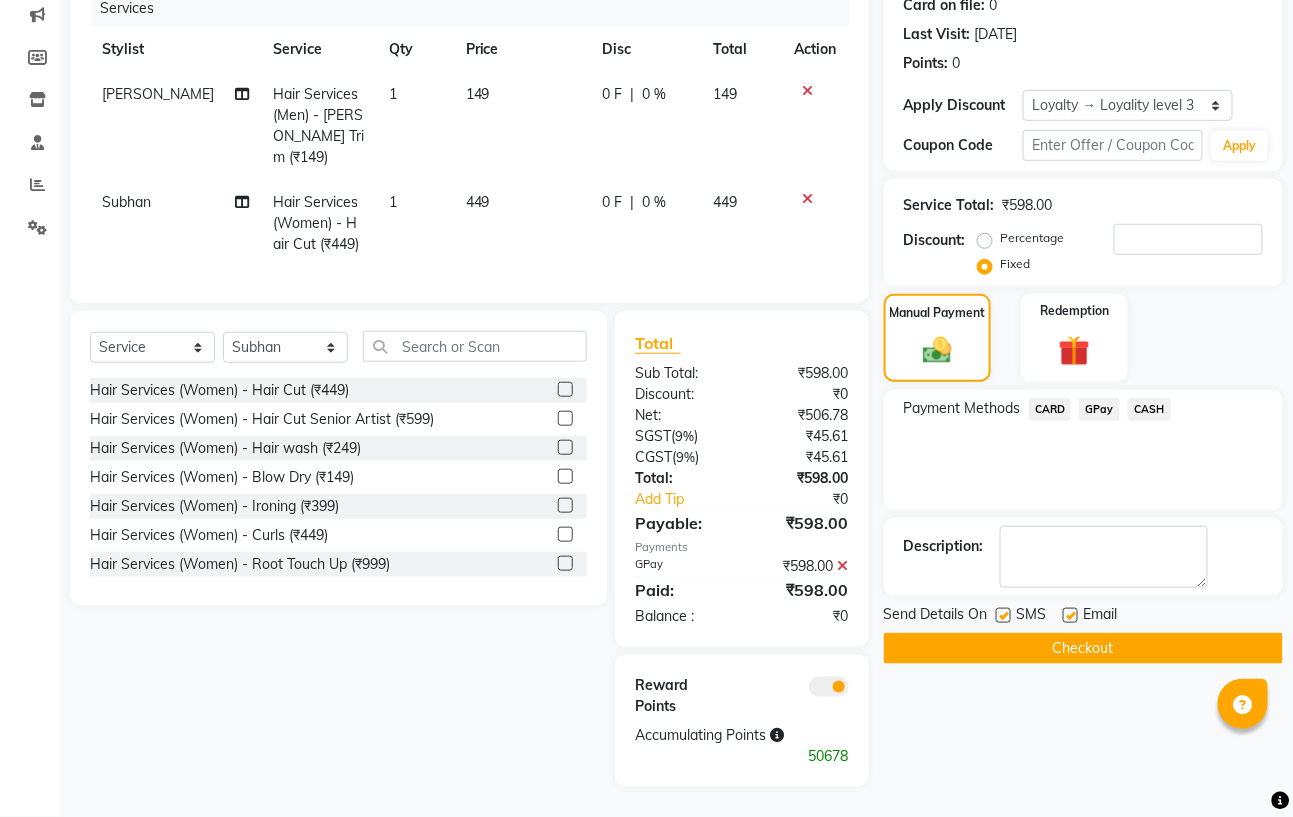 click 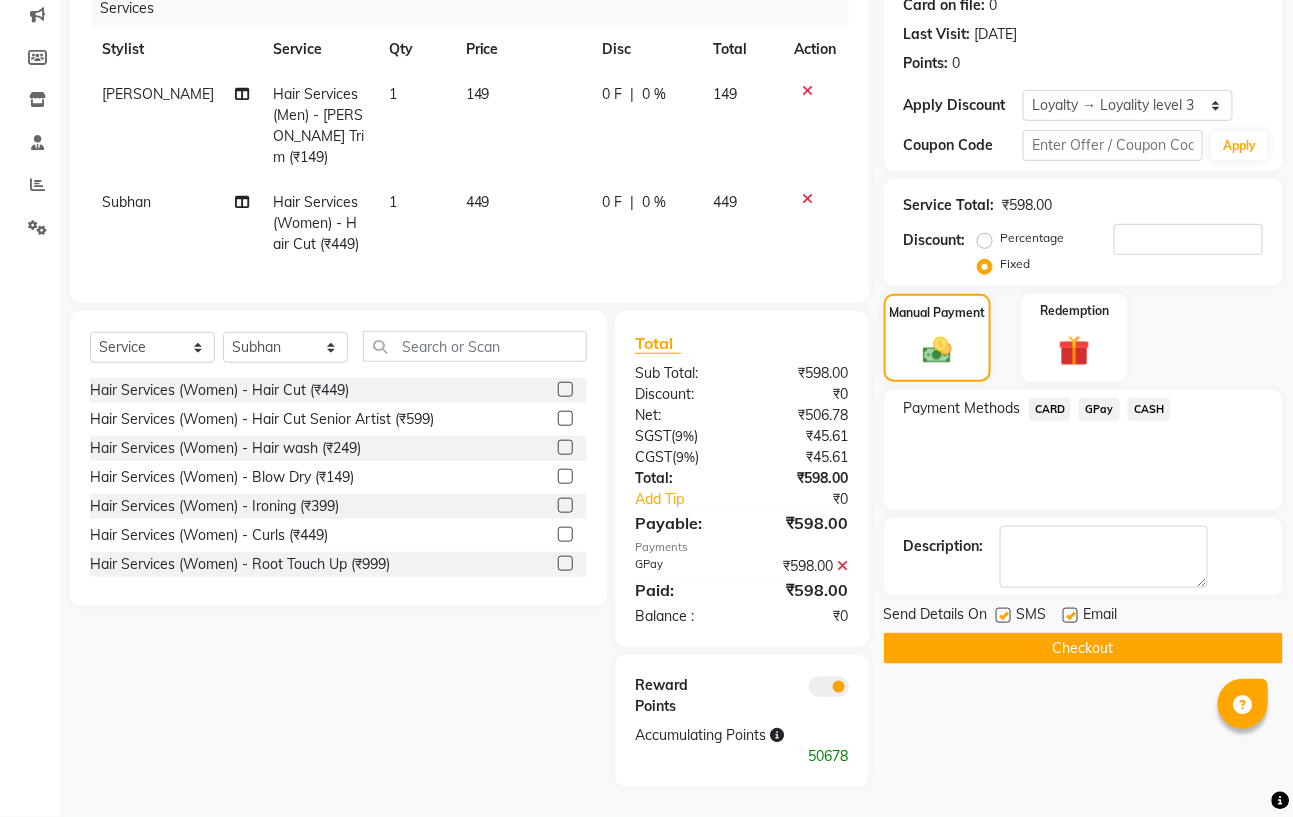 click 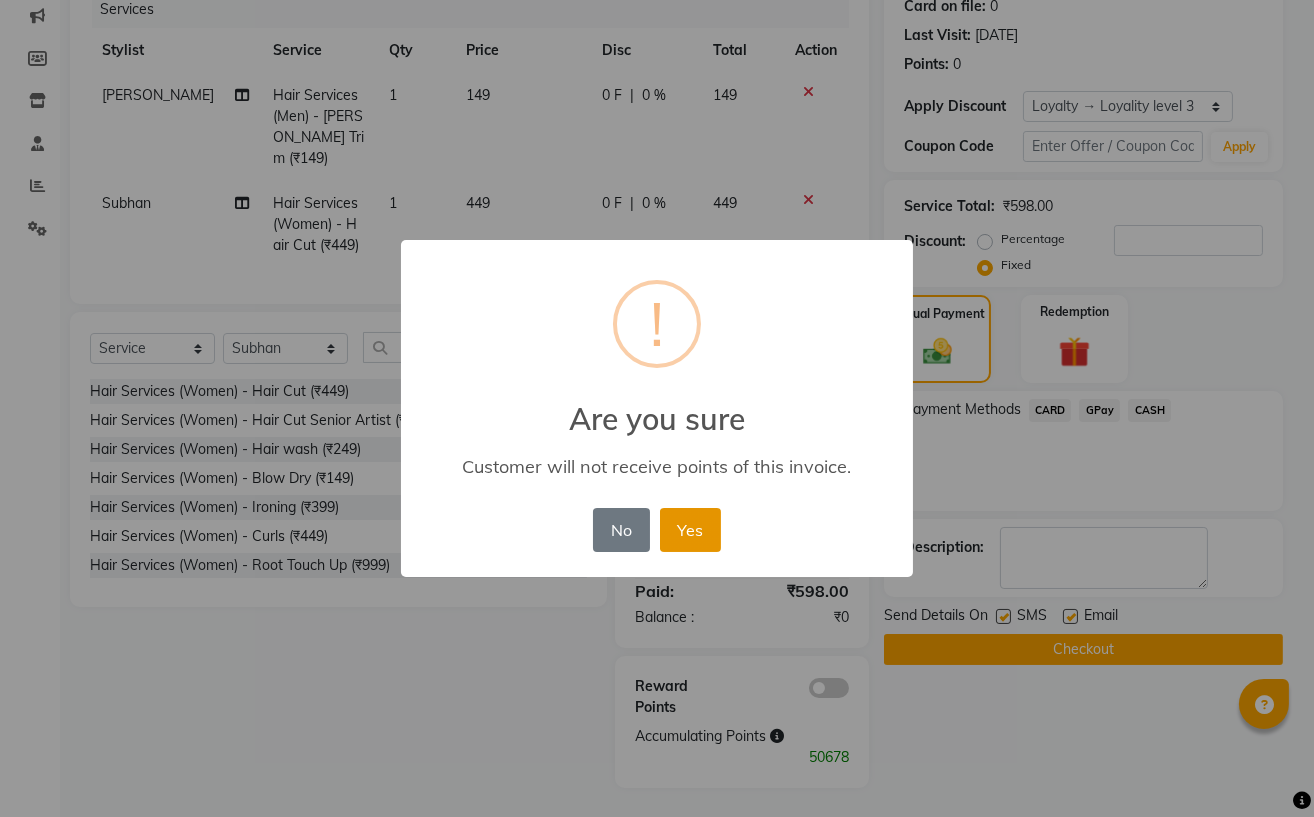click on "Yes" at bounding box center [690, 530] 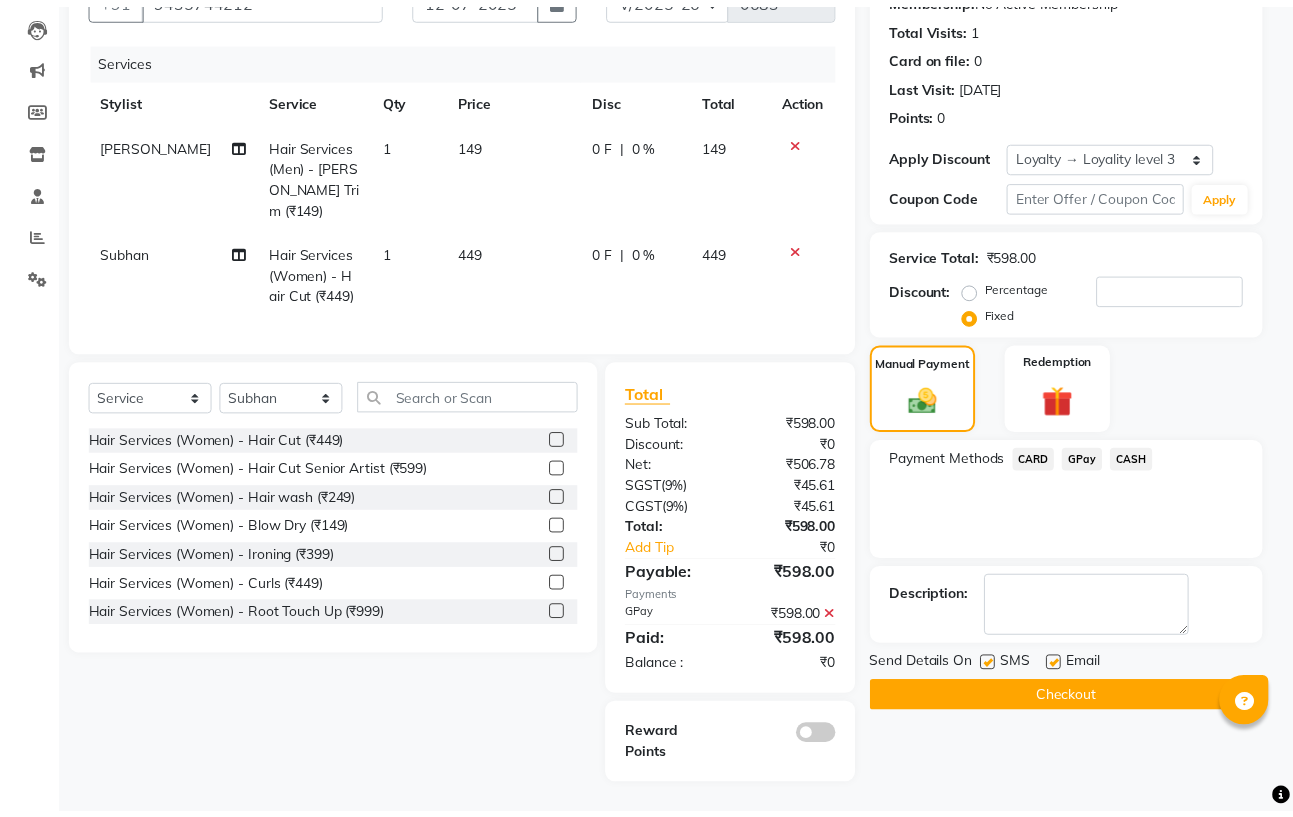 scroll, scrollTop: 207, scrollLeft: 0, axis: vertical 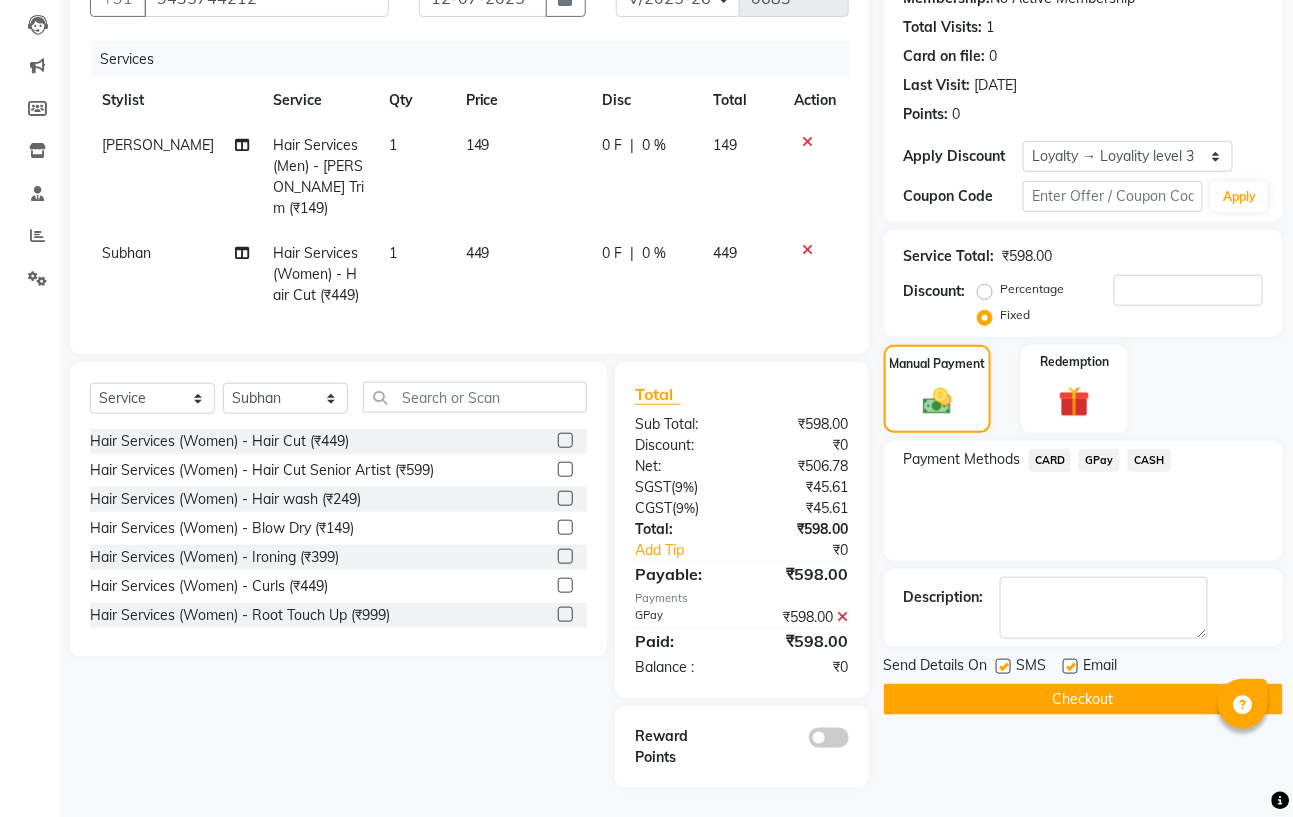 click on "Checkout" 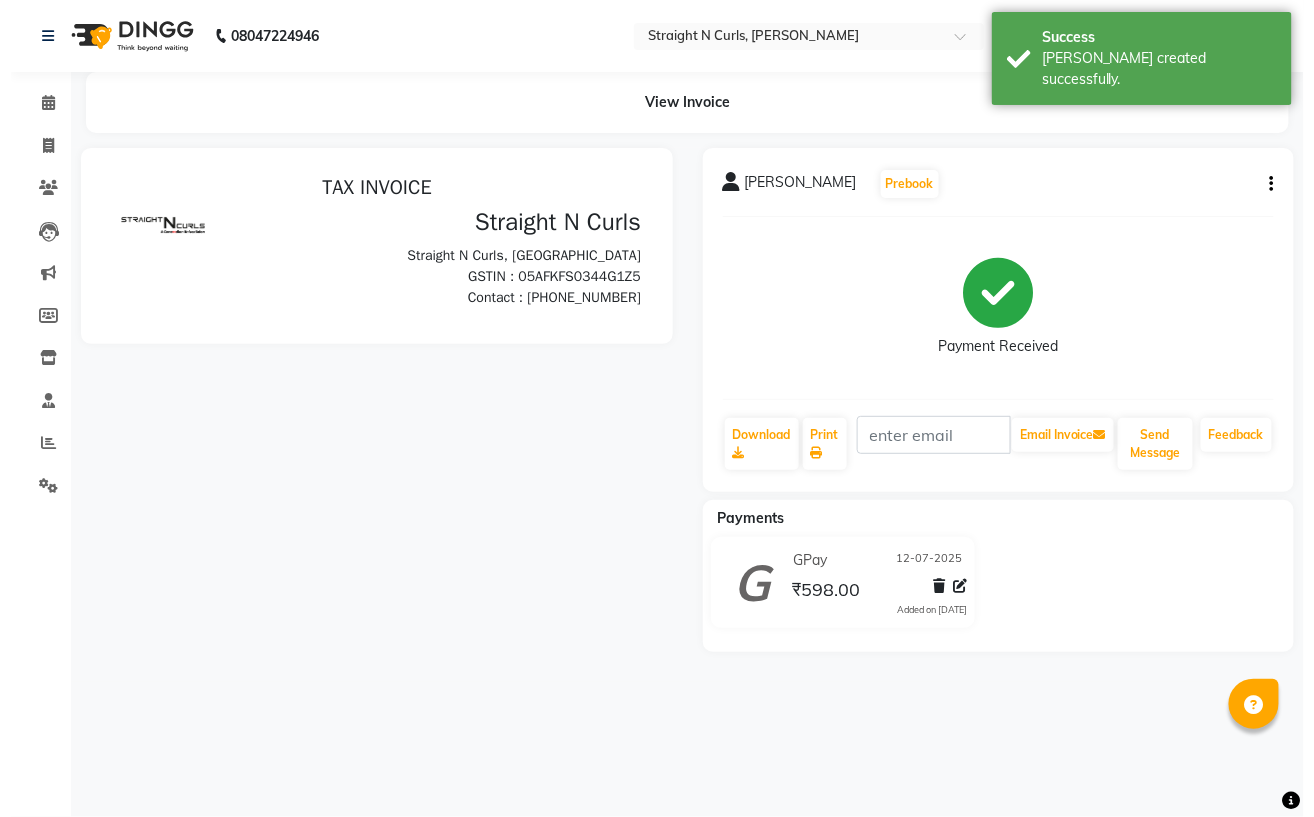 scroll, scrollTop: 0, scrollLeft: 0, axis: both 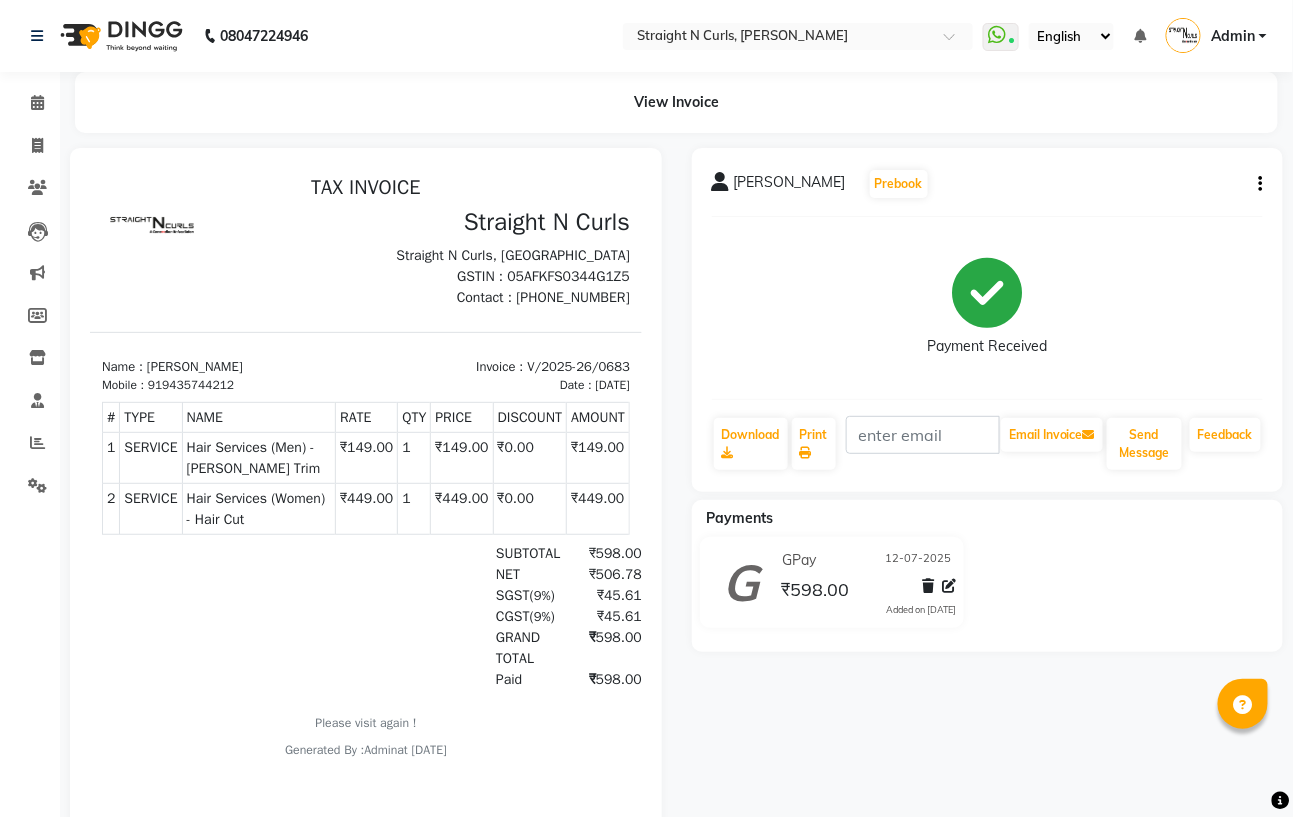 click on "TAX INVOICE
Straight N Curls
[GEOGRAPHIC_DATA], [GEOGRAPHIC_DATA]
GSTIN : 05AFKFS0344G1Z5
#" at bounding box center [365, 466] 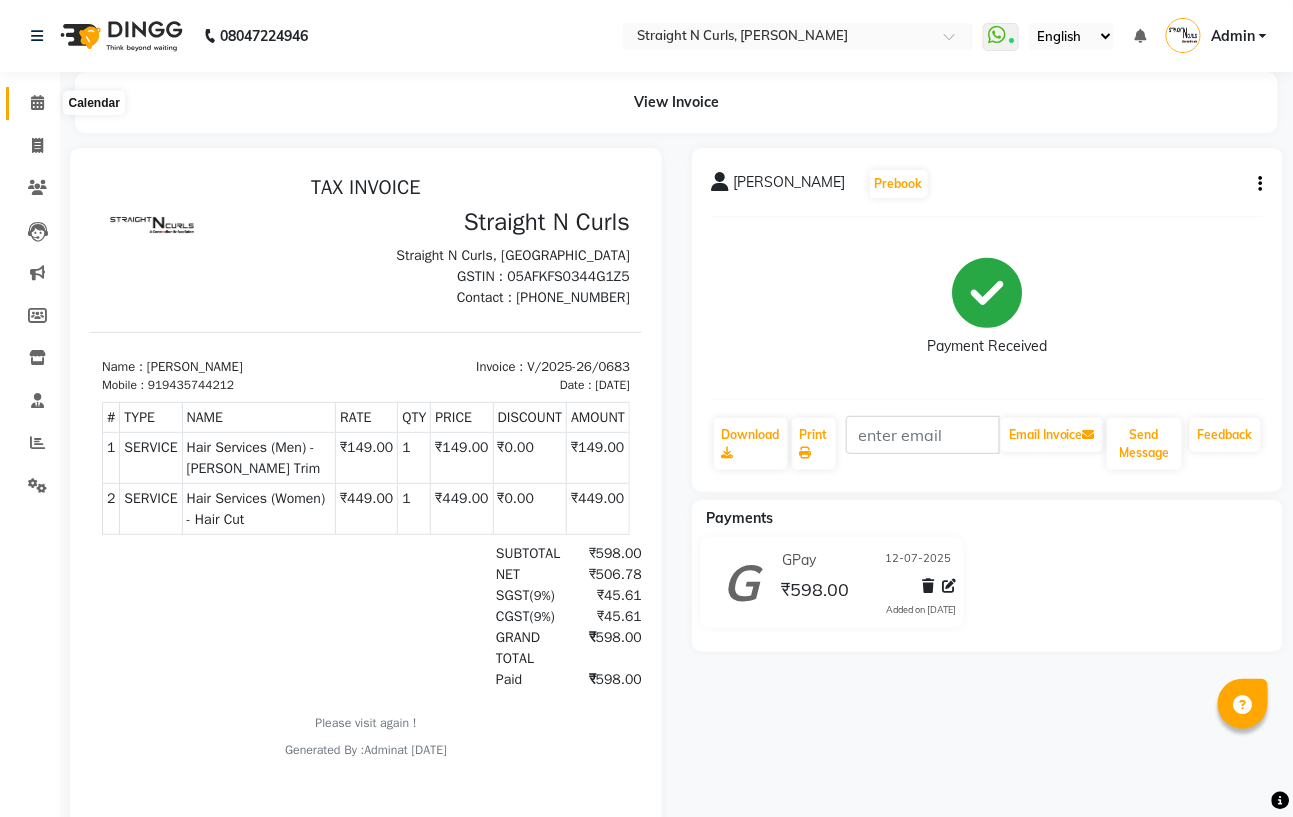click 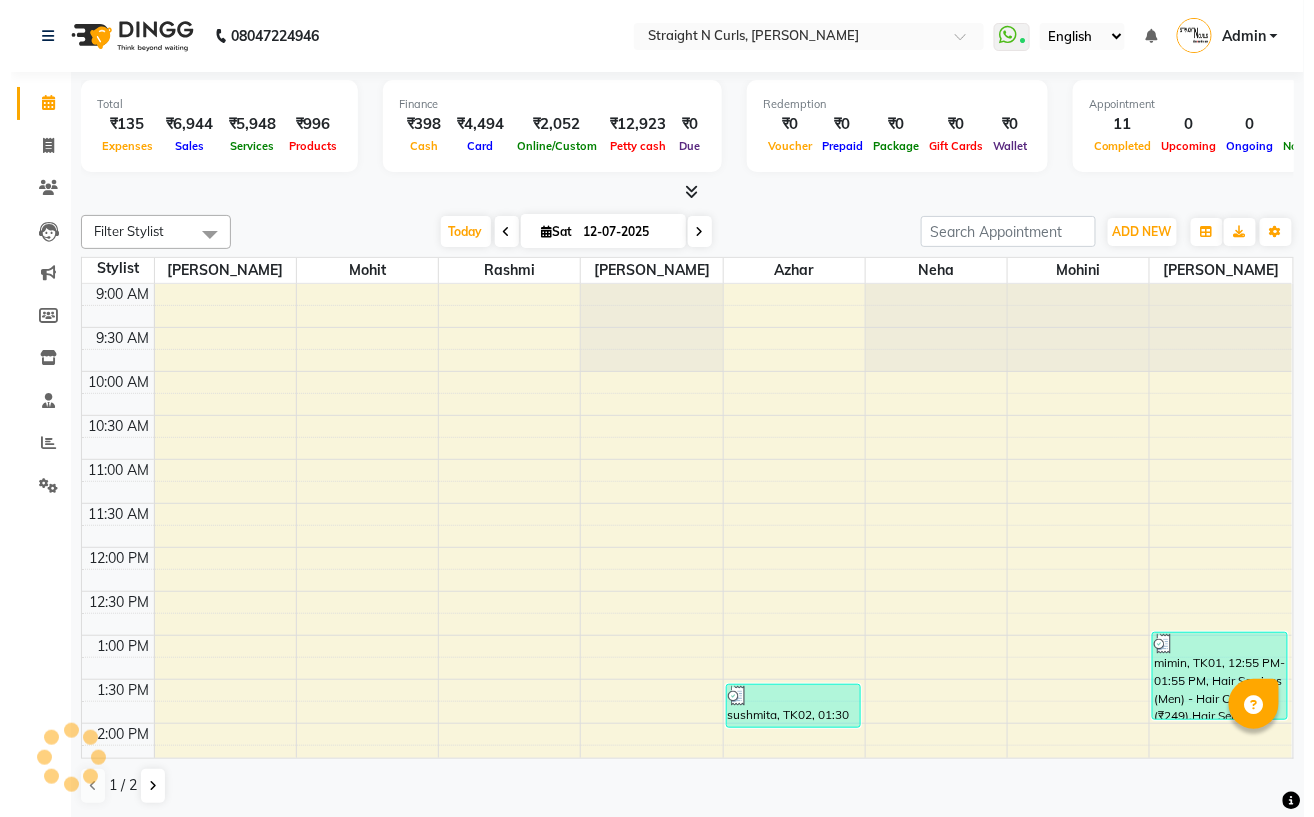 scroll, scrollTop: 0, scrollLeft: 0, axis: both 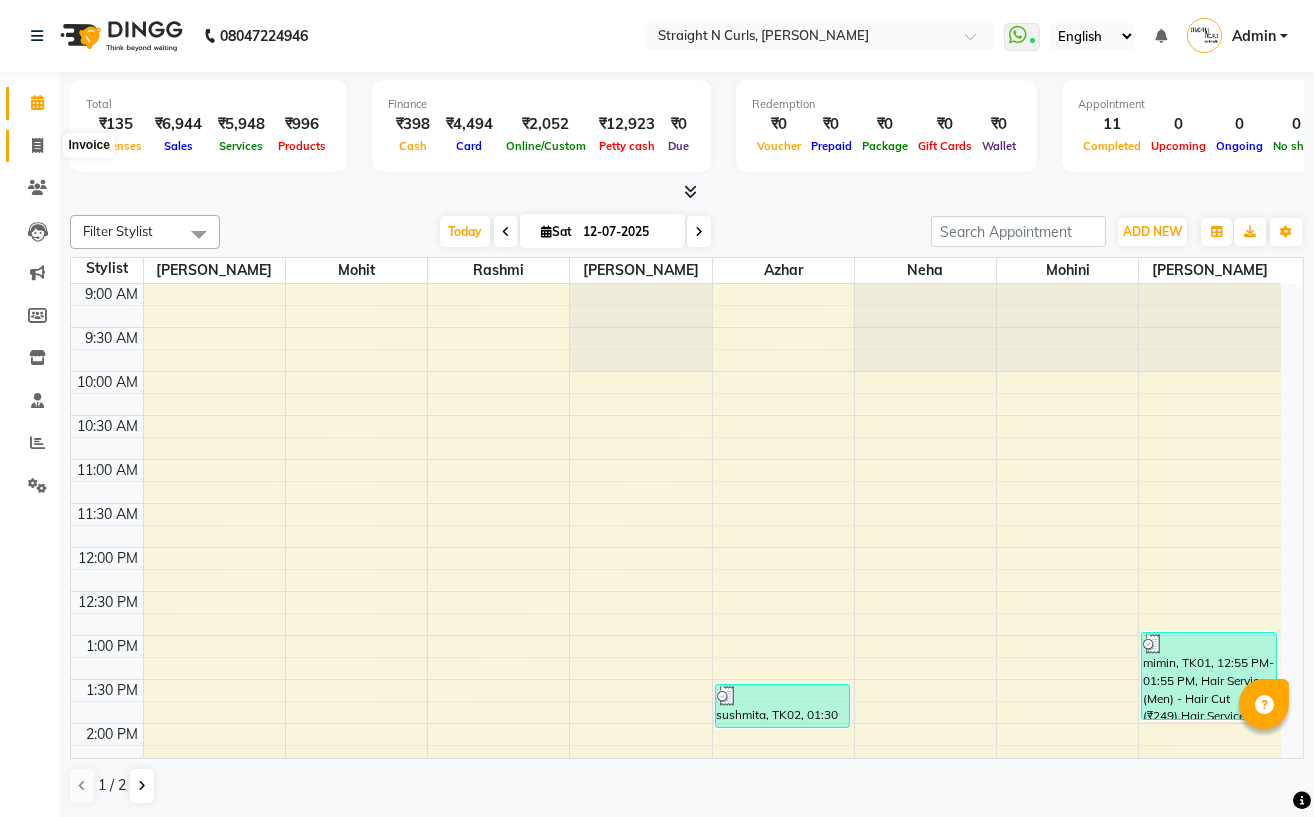 click 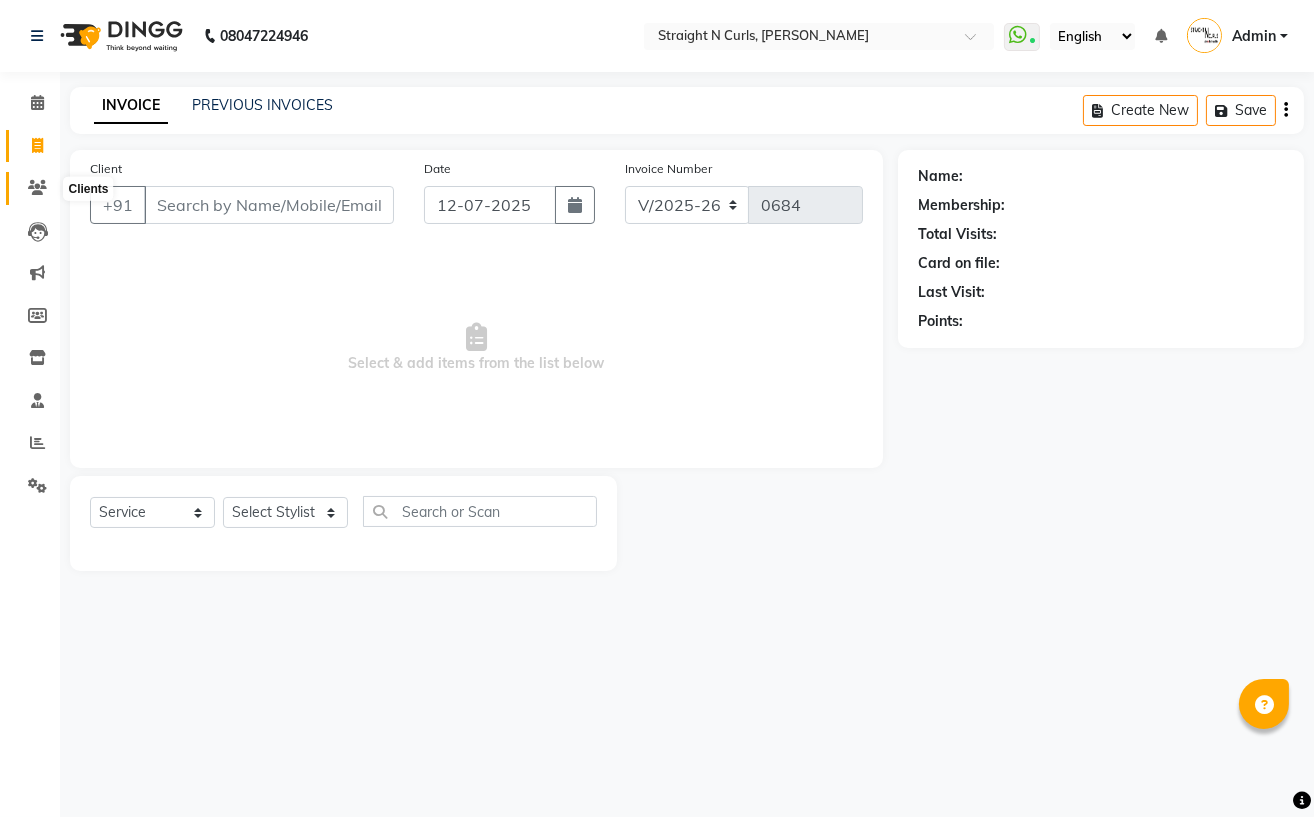 click 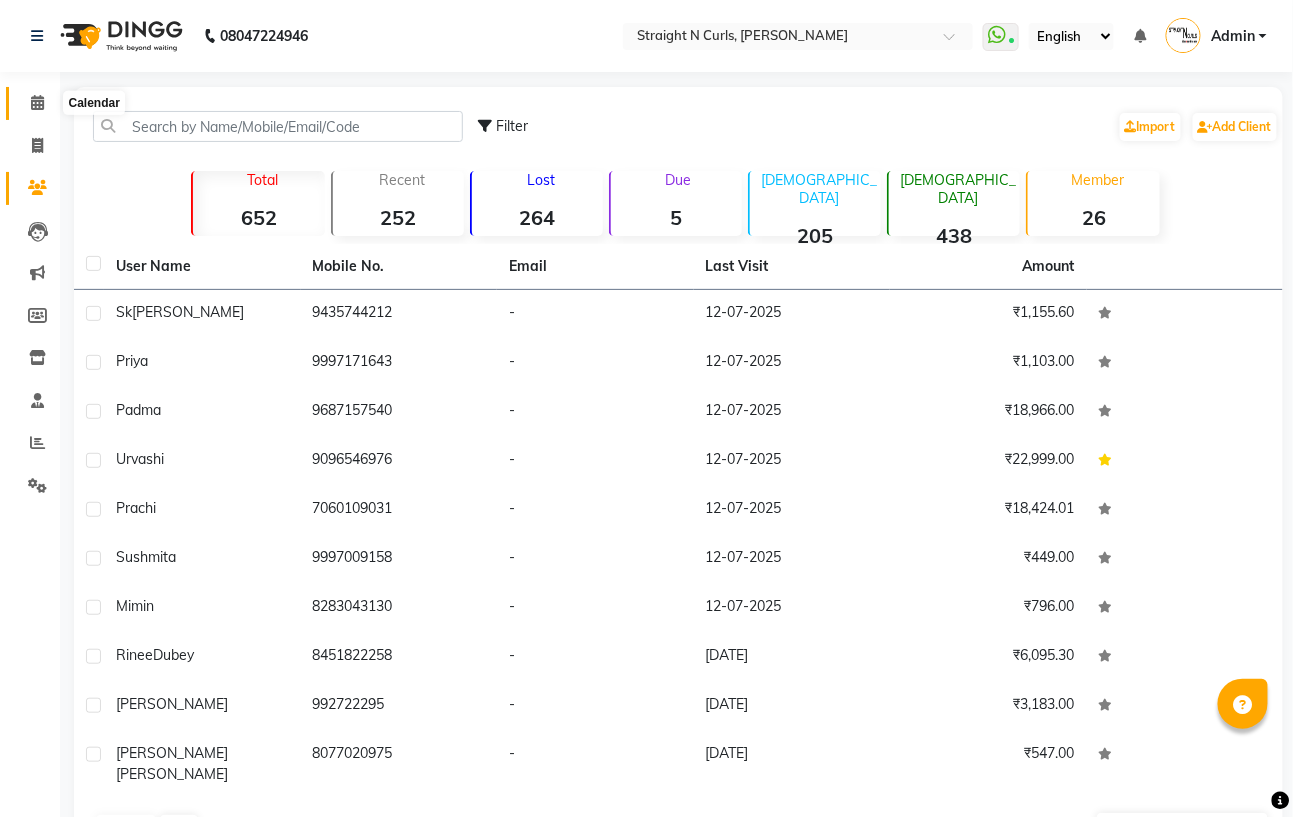 click 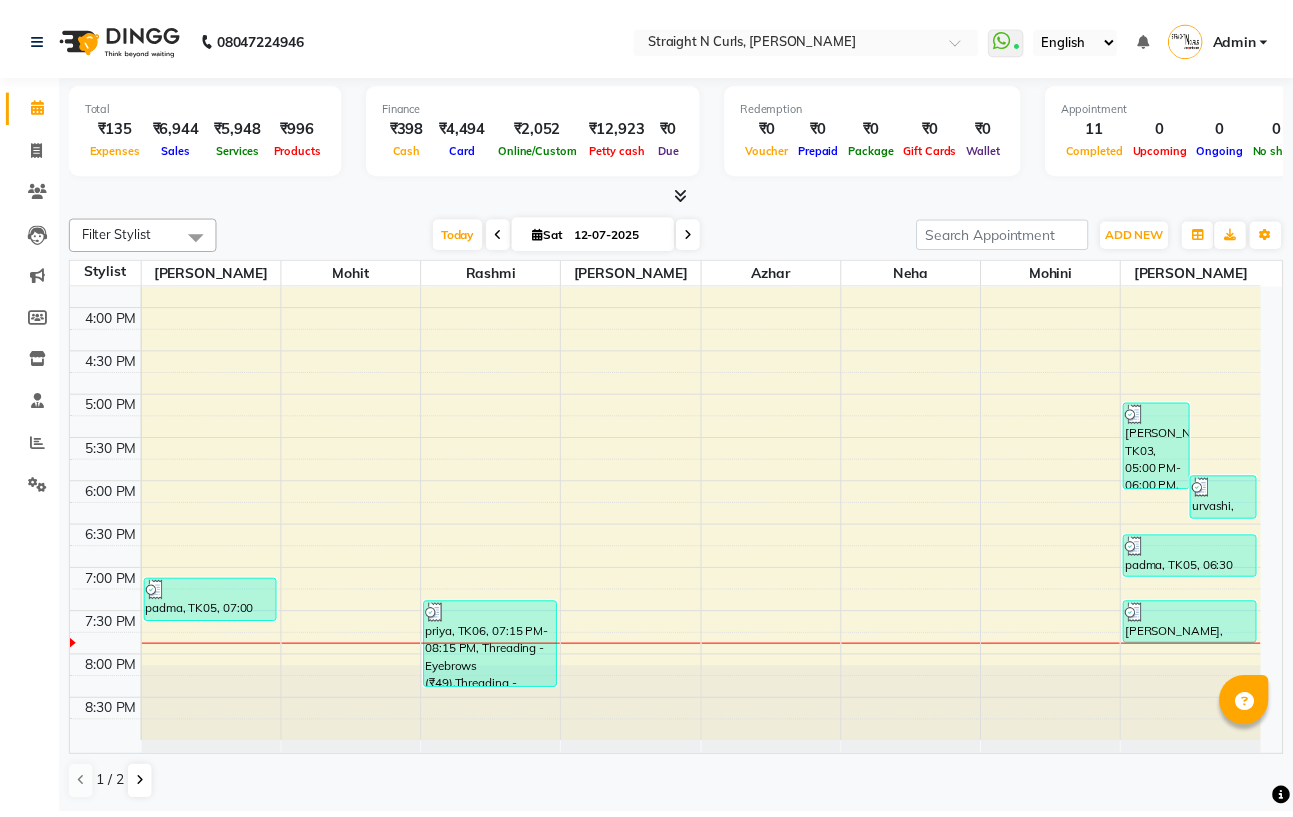 scroll, scrollTop: 0, scrollLeft: 0, axis: both 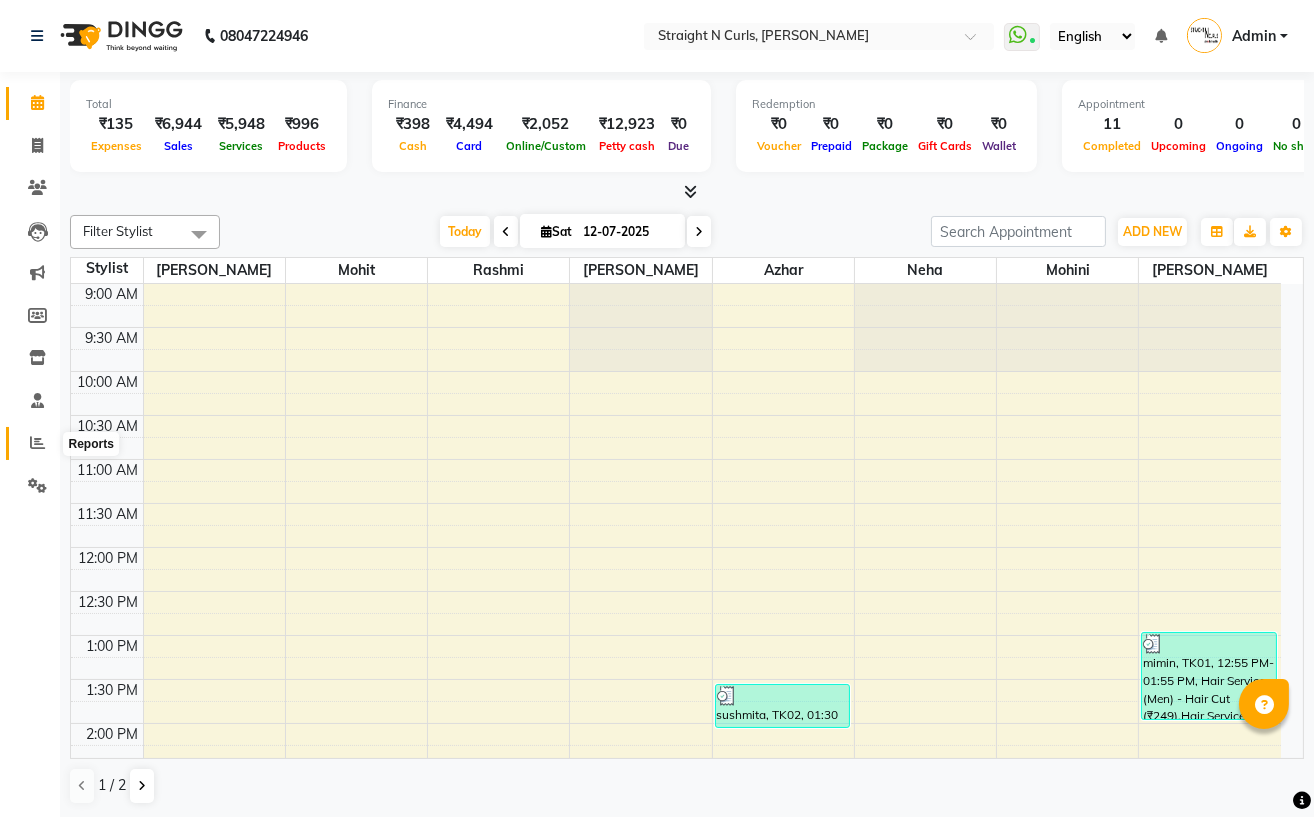 click 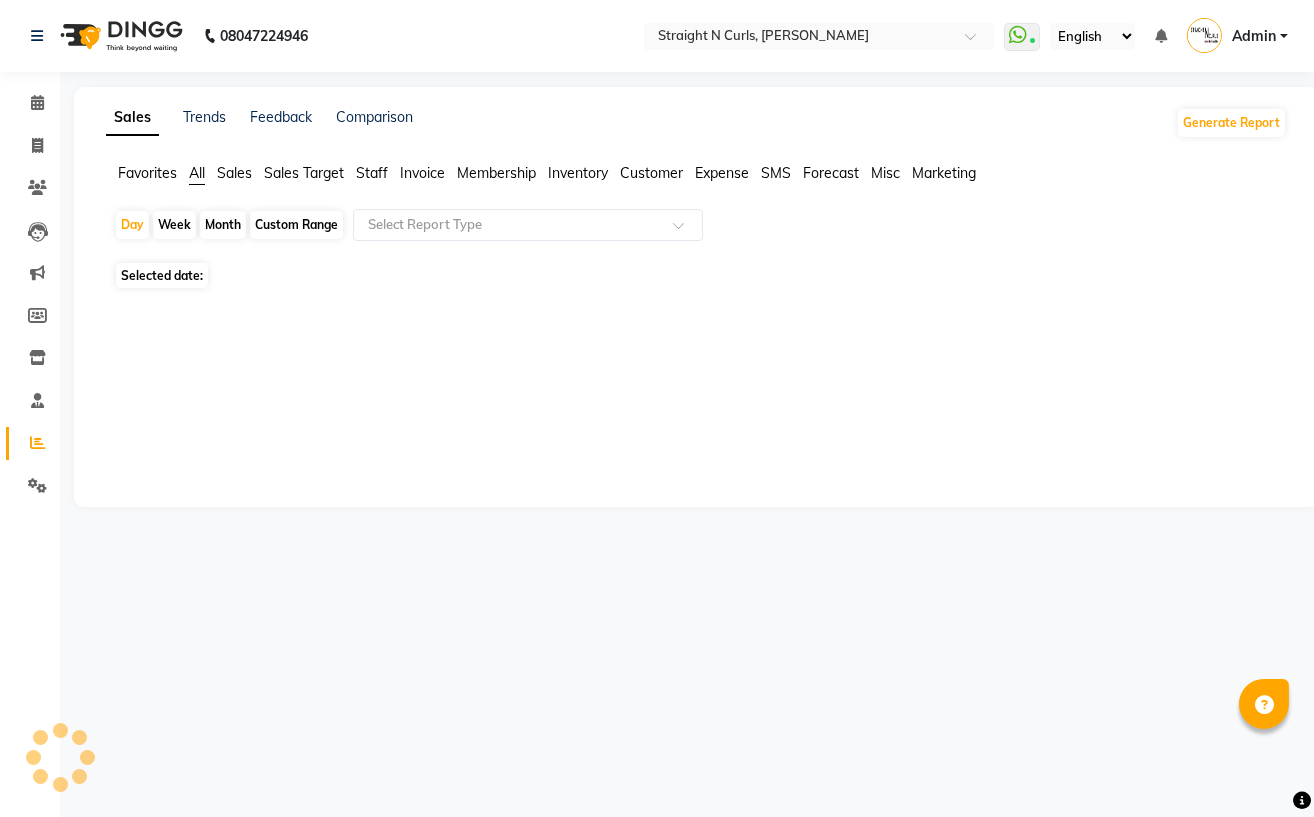 click on "Custom Range" 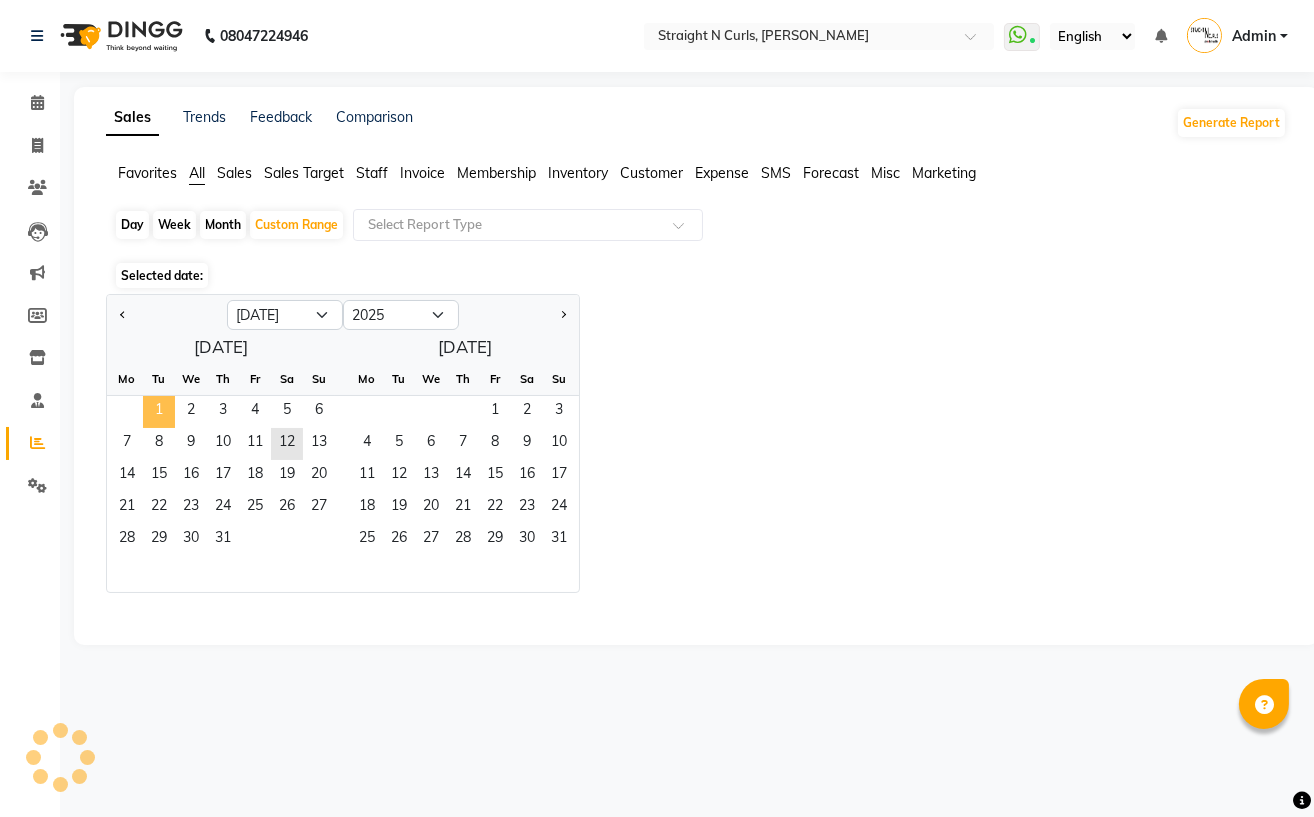 click on "1" 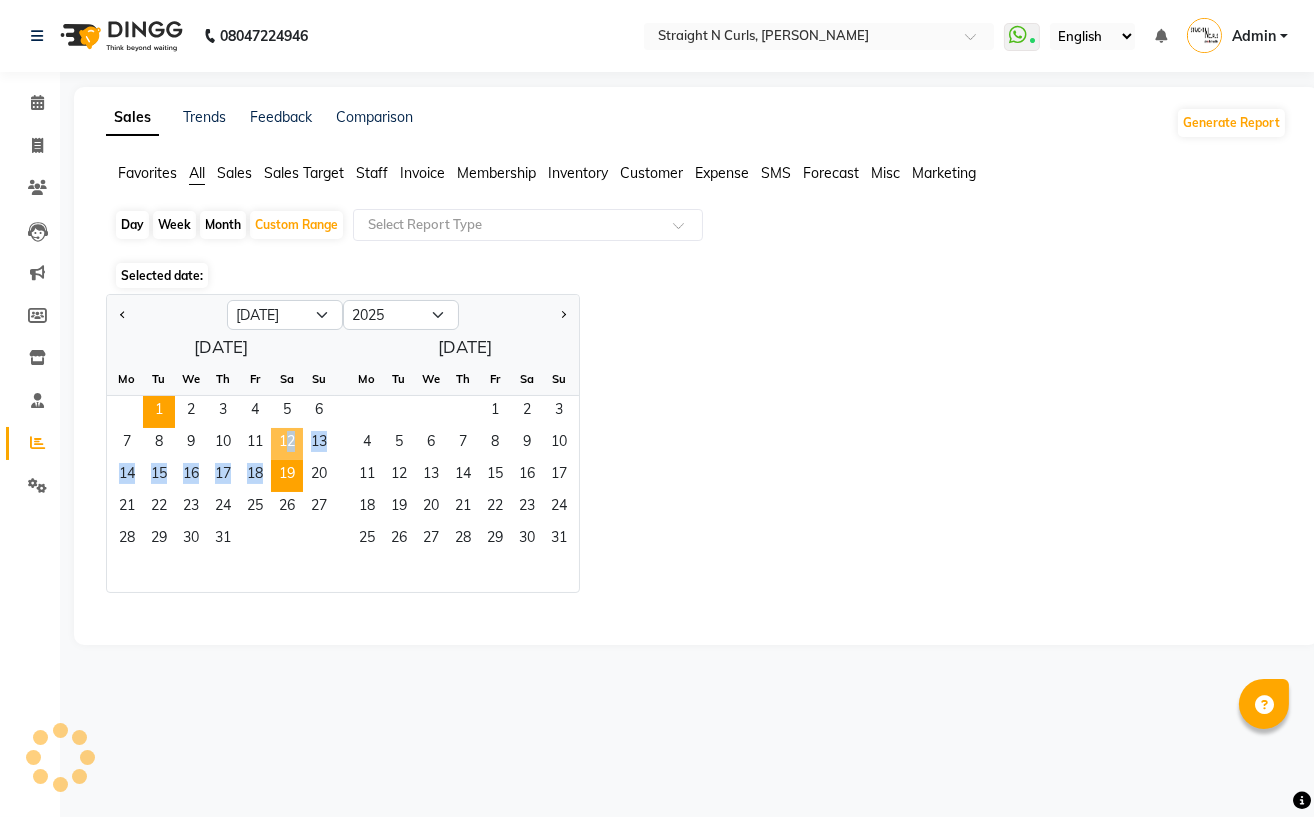 click on "Mo Tu We Th Fr Sa Su  1   2   3   4   5   6   7   8   9   10   11   12   13   14   15   16   17   18   19   20   21   22   23   24   25   26   27   28   29   30   31" 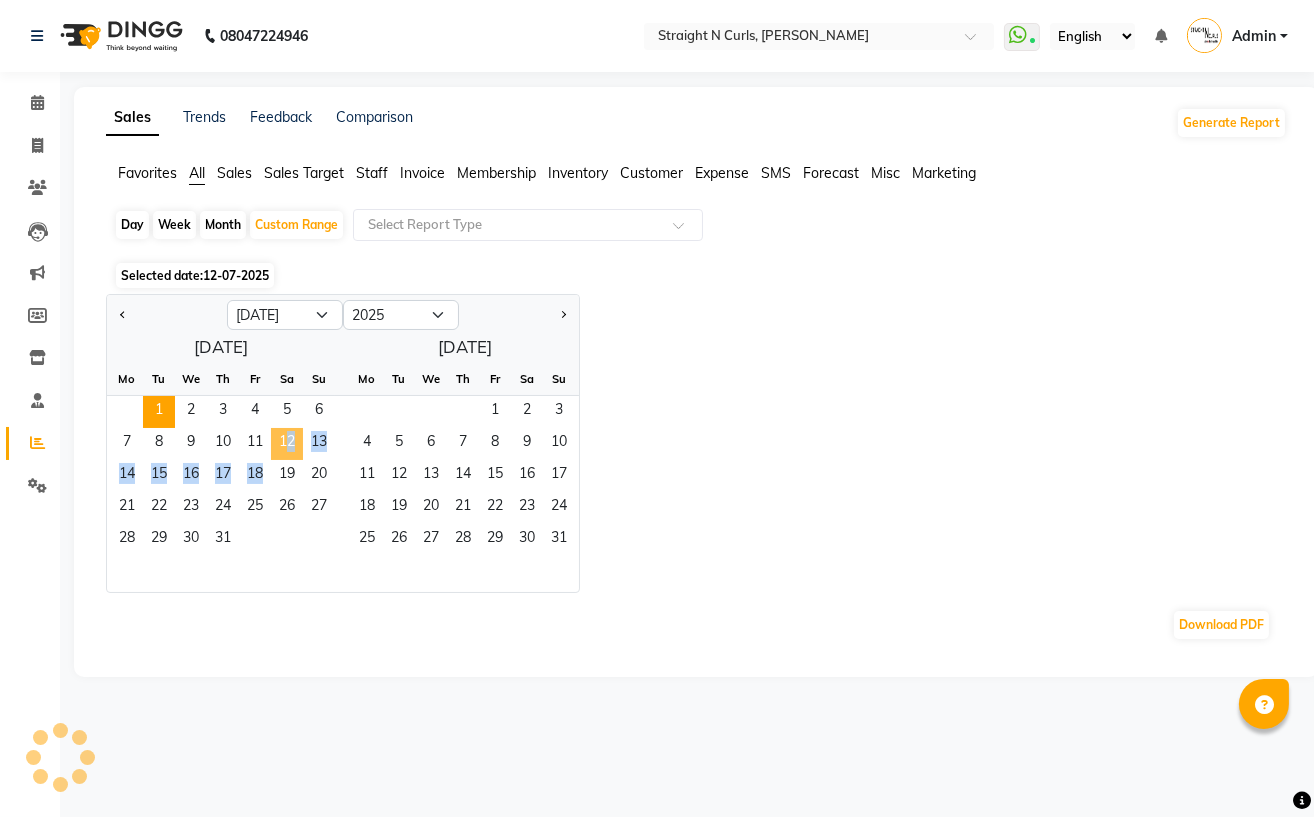click on "12" 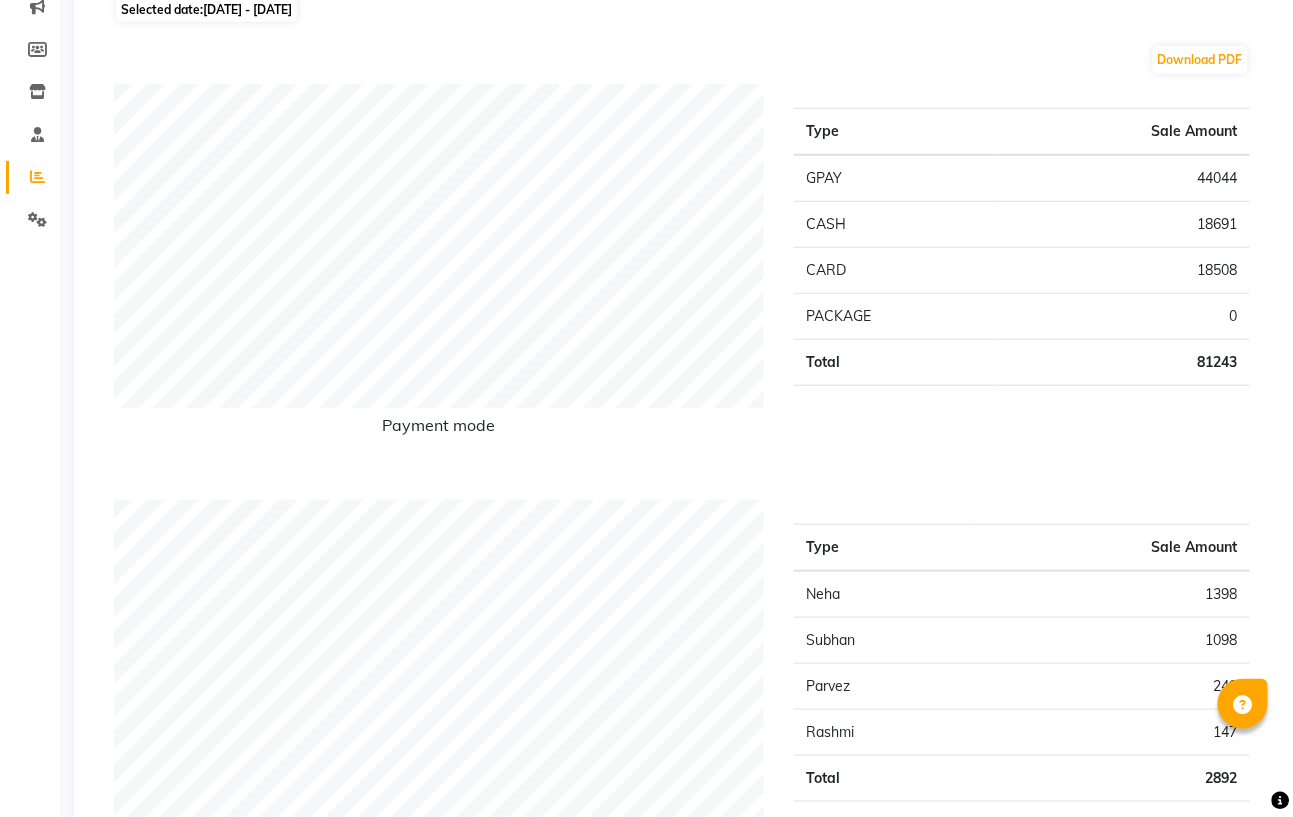 scroll, scrollTop: 400, scrollLeft: 0, axis: vertical 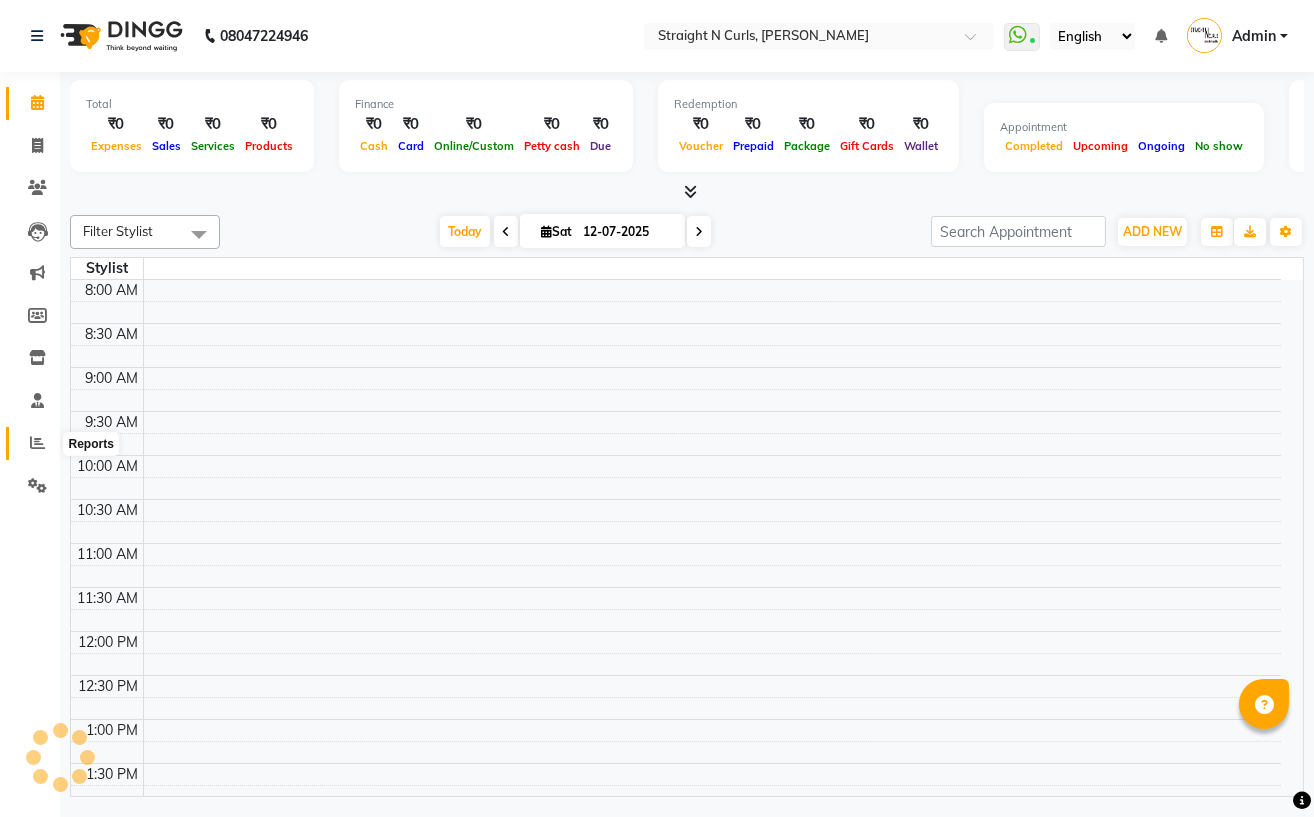 click 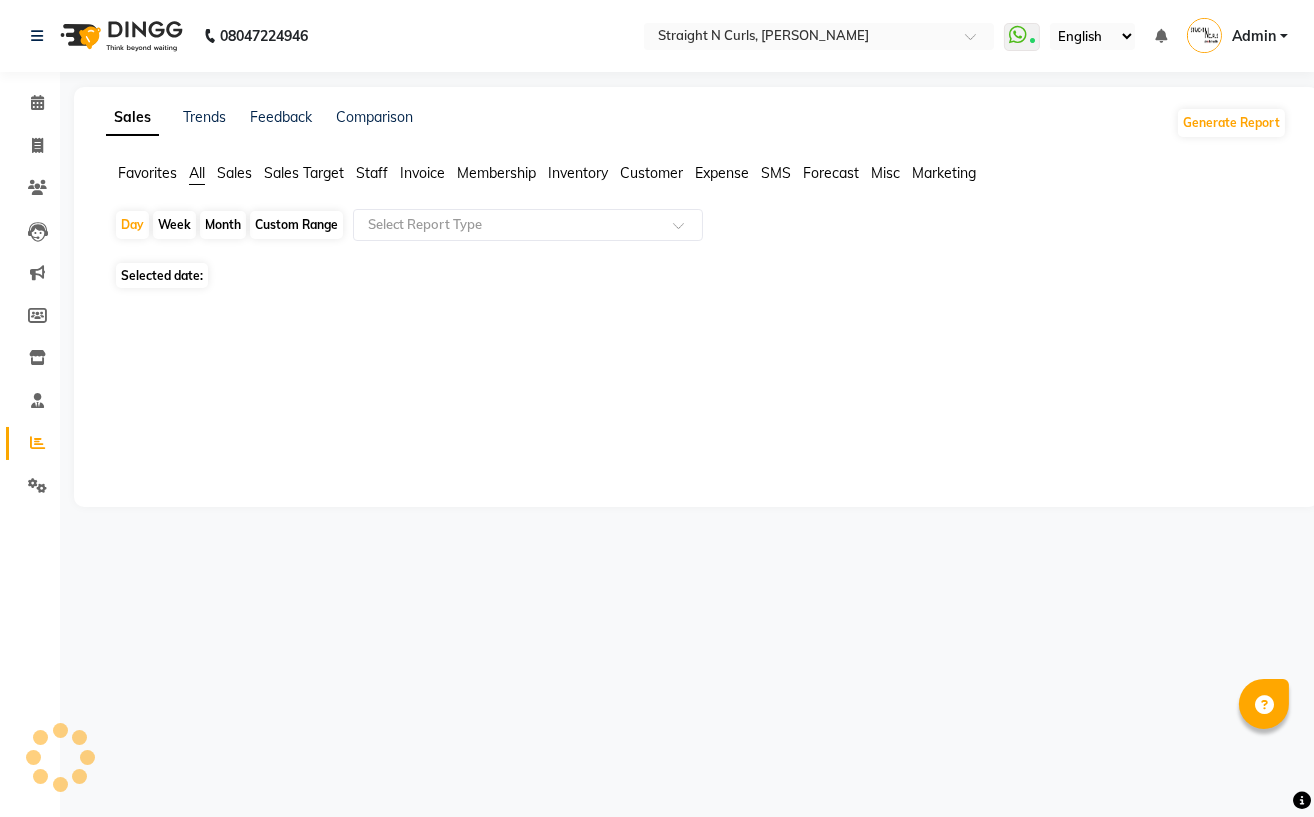 click on "Month" 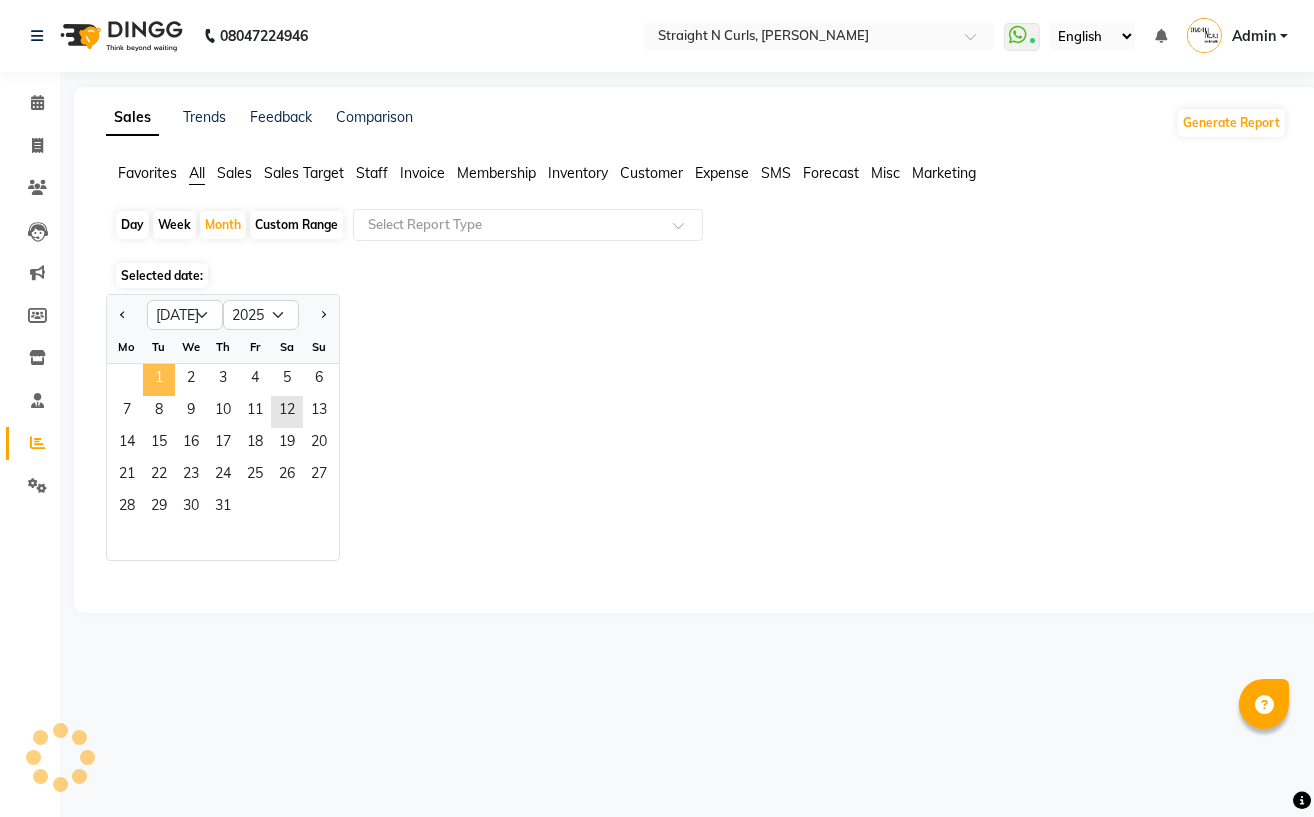 click on "1" 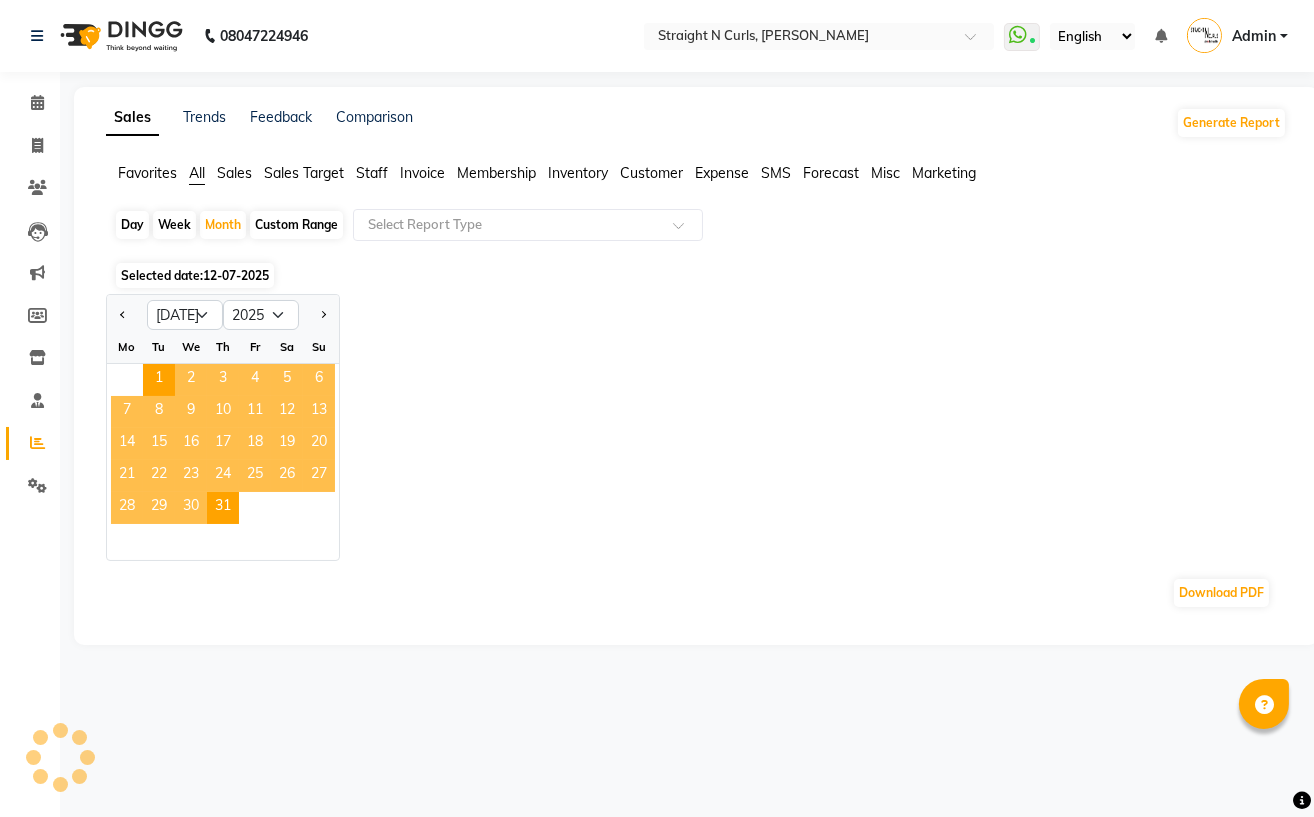 click on "12" 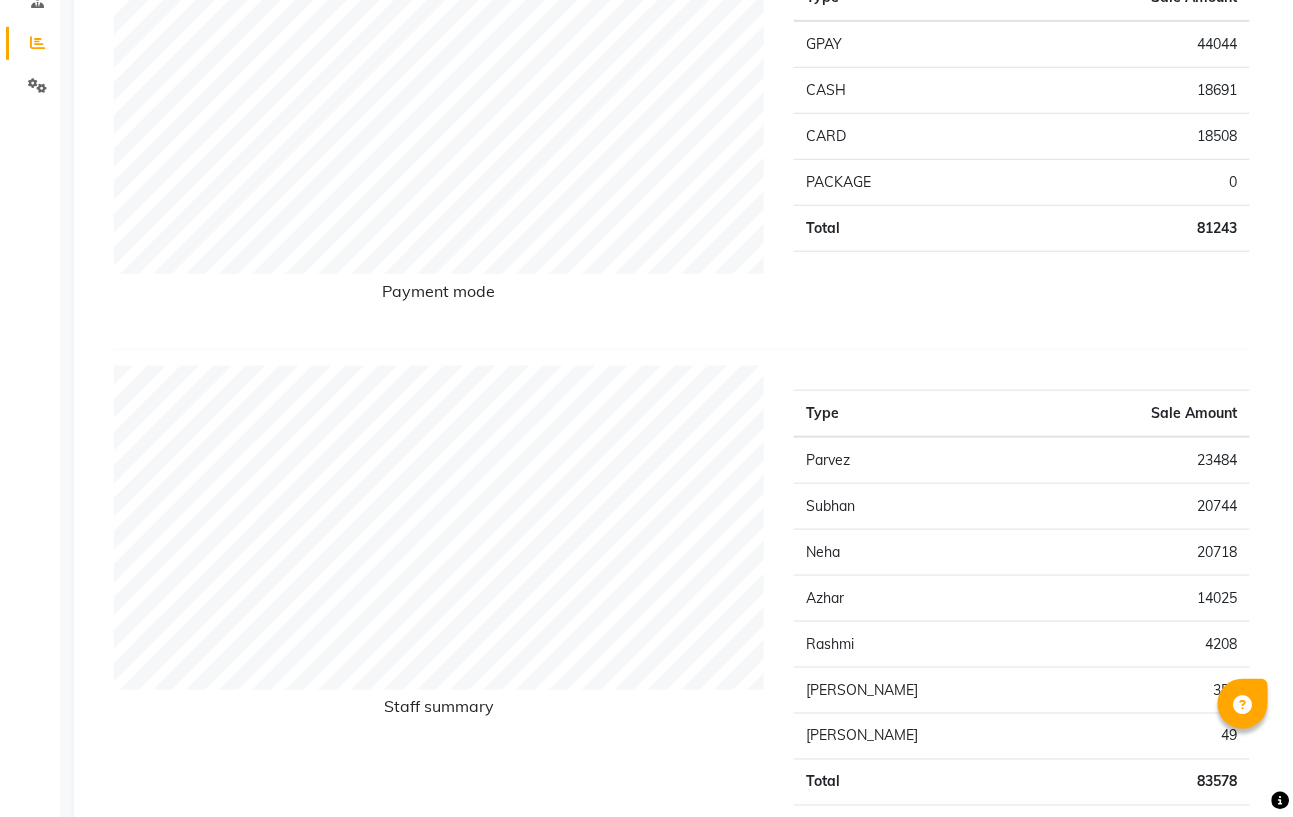 scroll, scrollTop: 533, scrollLeft: 0, axis: vertical 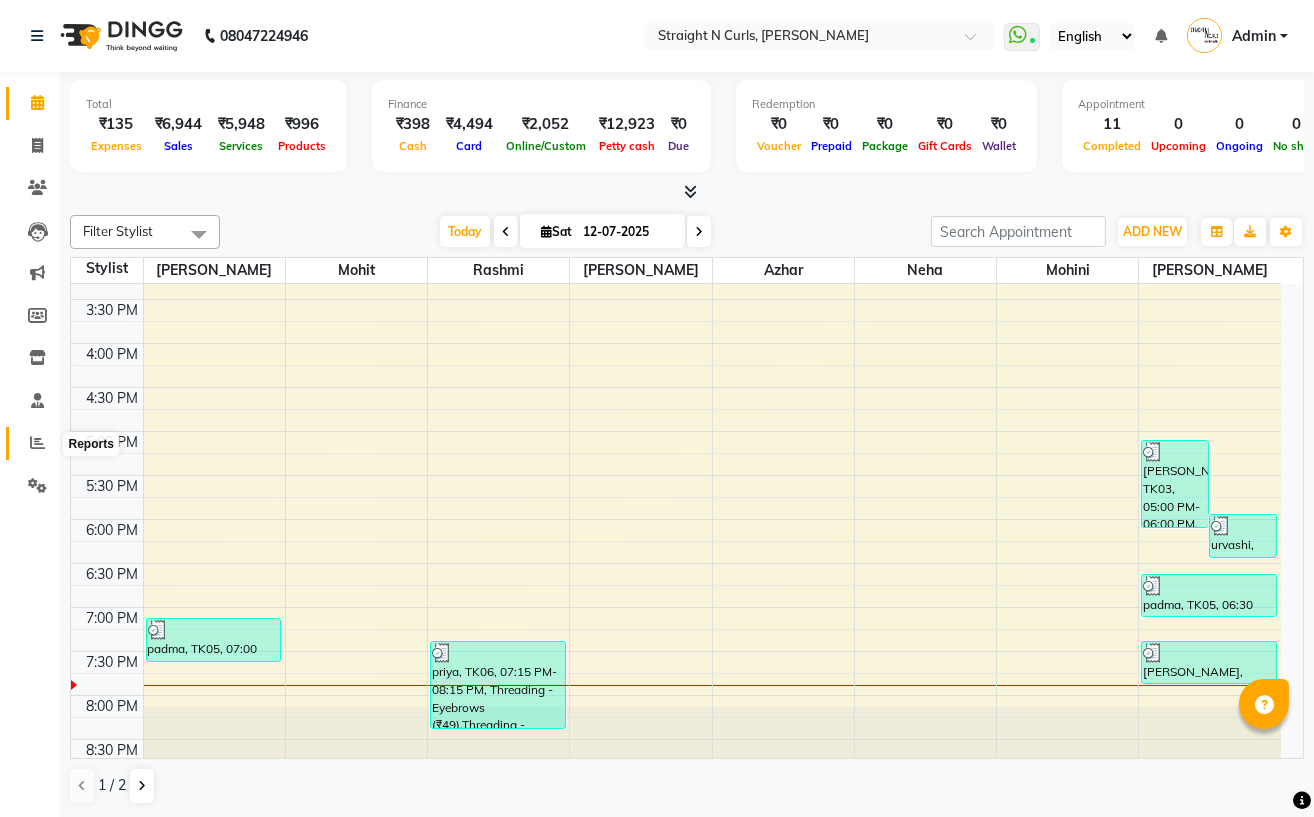 click 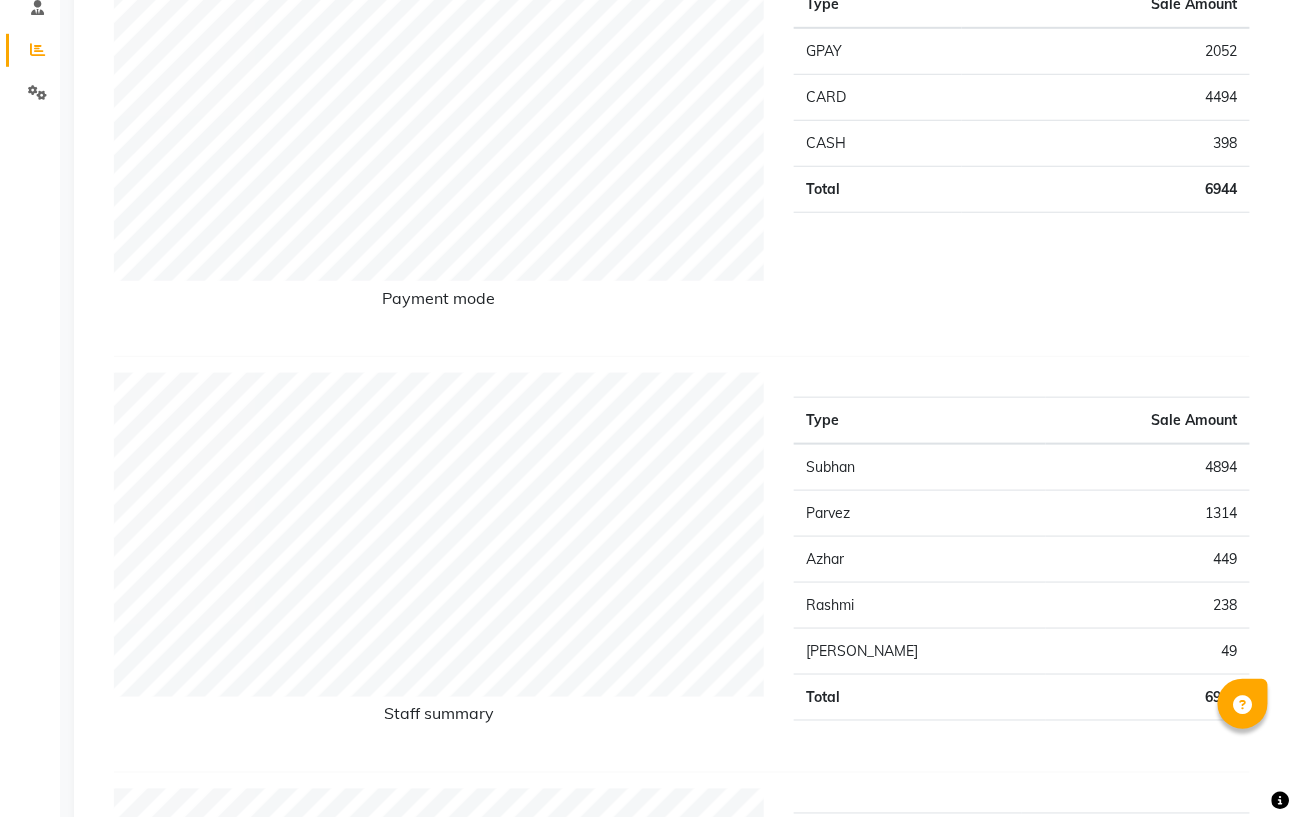 scroll, scrollTop: 400, scrollLeft: 0, axis: vertical 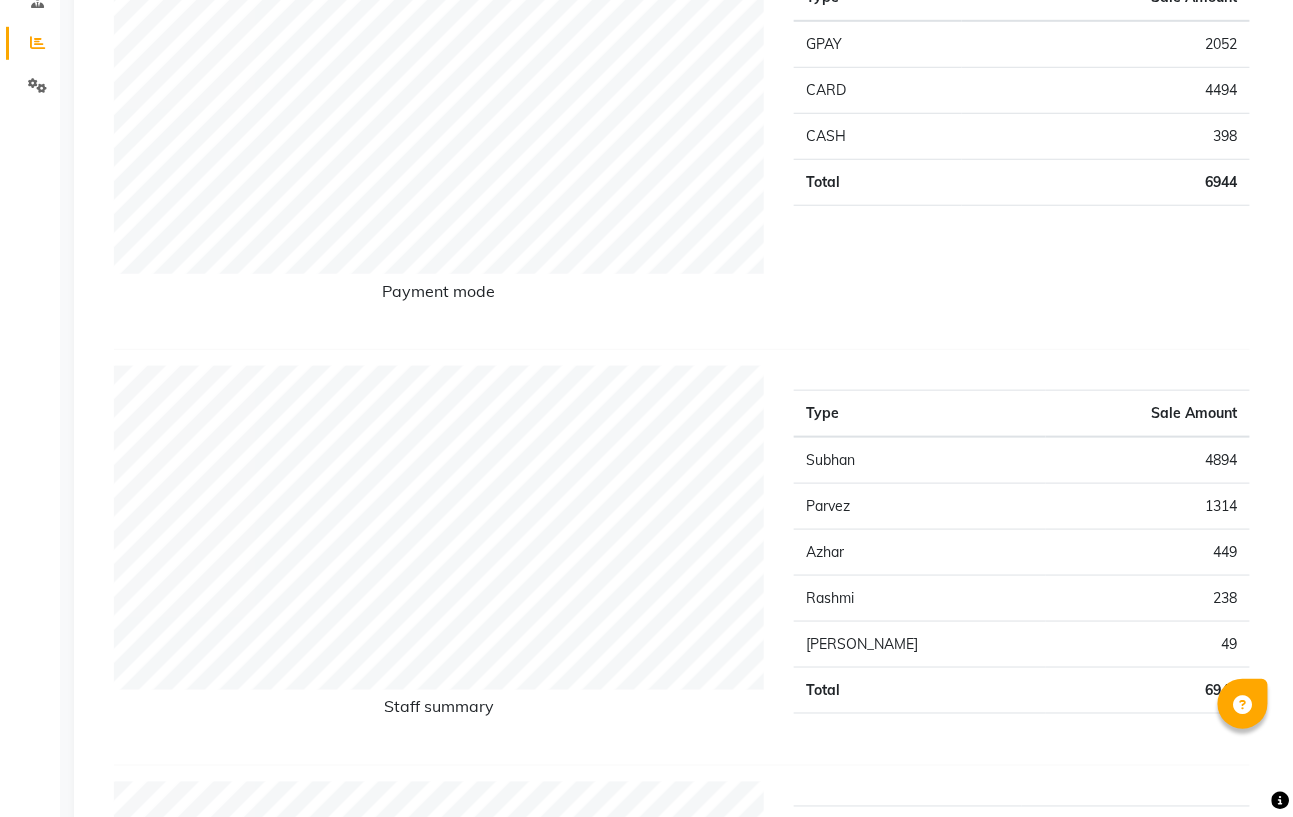 click on "Calendar  Invoice  Clients  Leads   Marketing  Members  Inventory  Staff  Reports  Settings Completed InProgress Upcoming Dropped Tentative Check-In Confirm Bookings Generate Report Segments Page Builder" 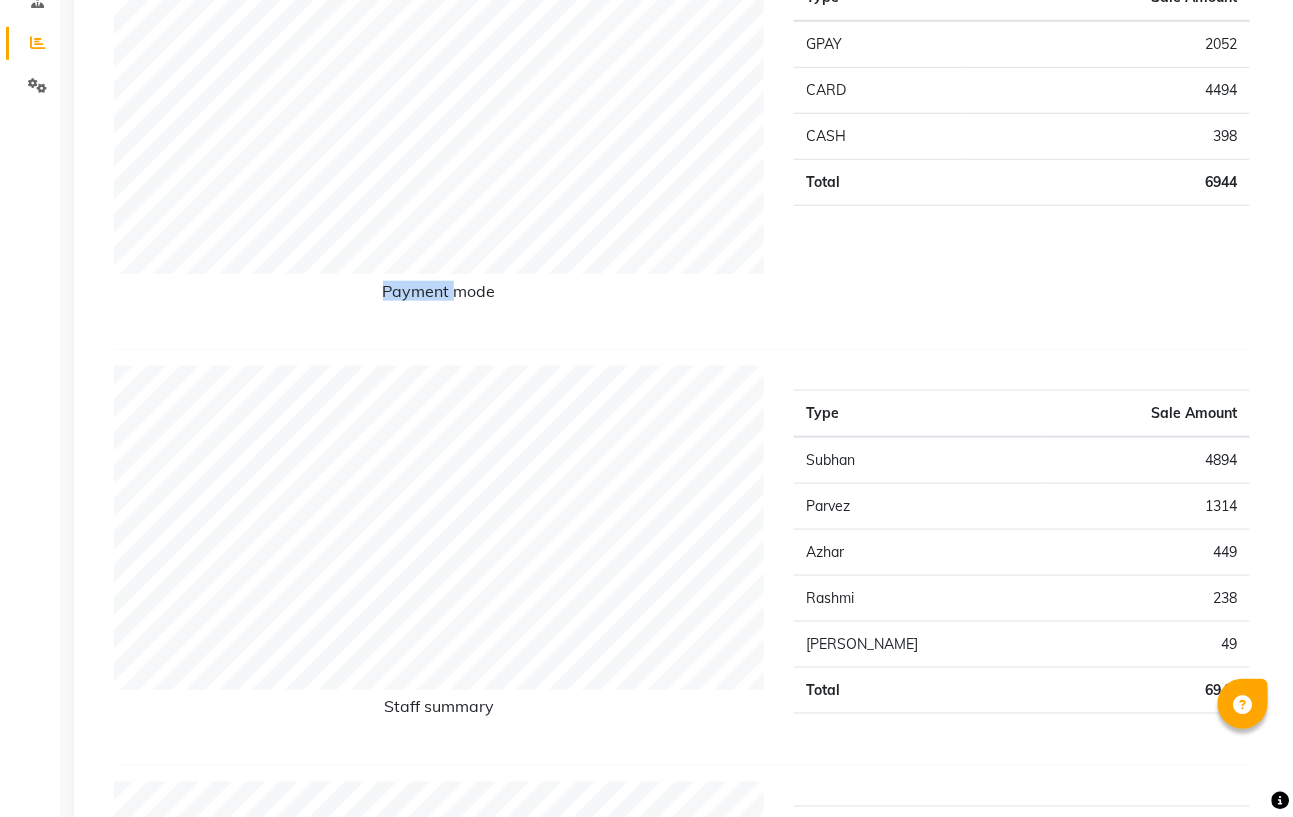 click on "Payment mode" 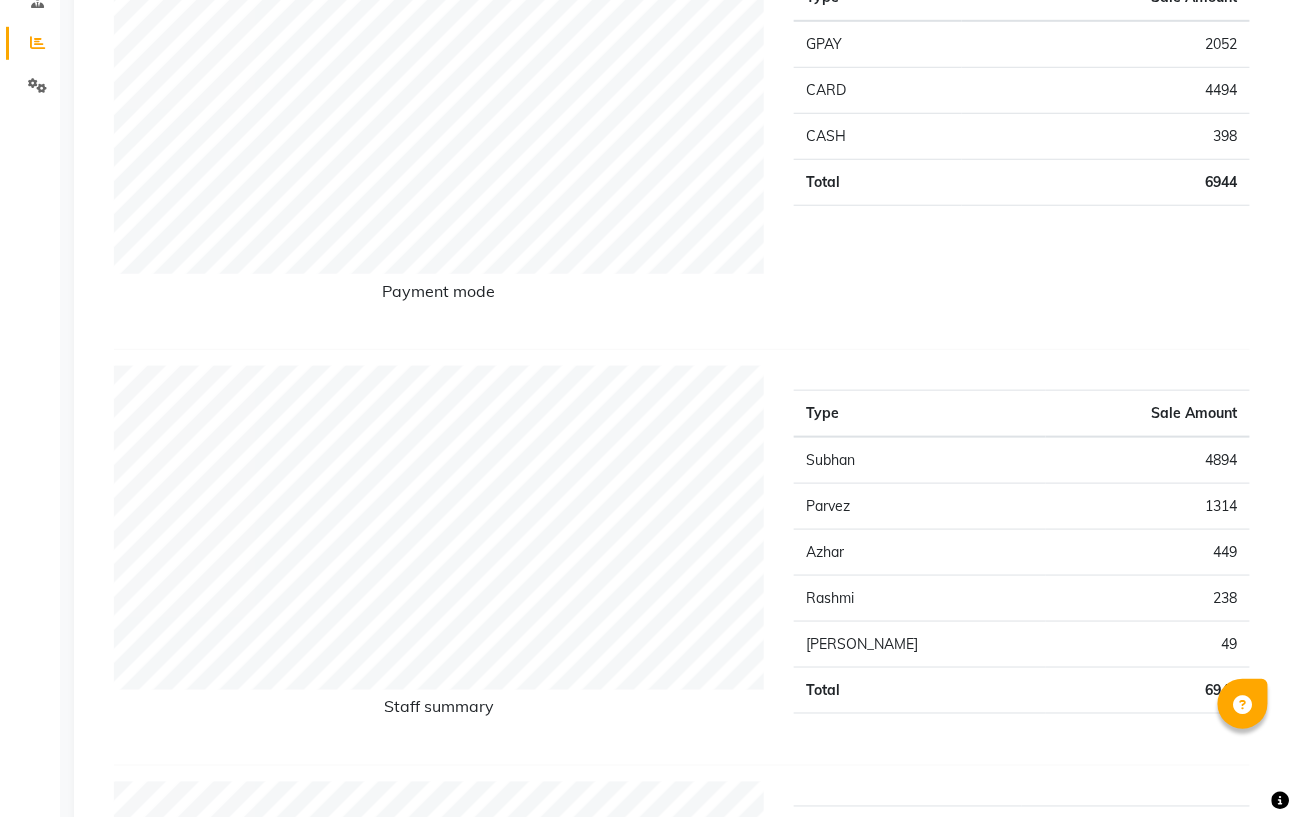 click on "Type Sale Amount GPAY 2052 CARD 4494 CASH 398 Total 6944" 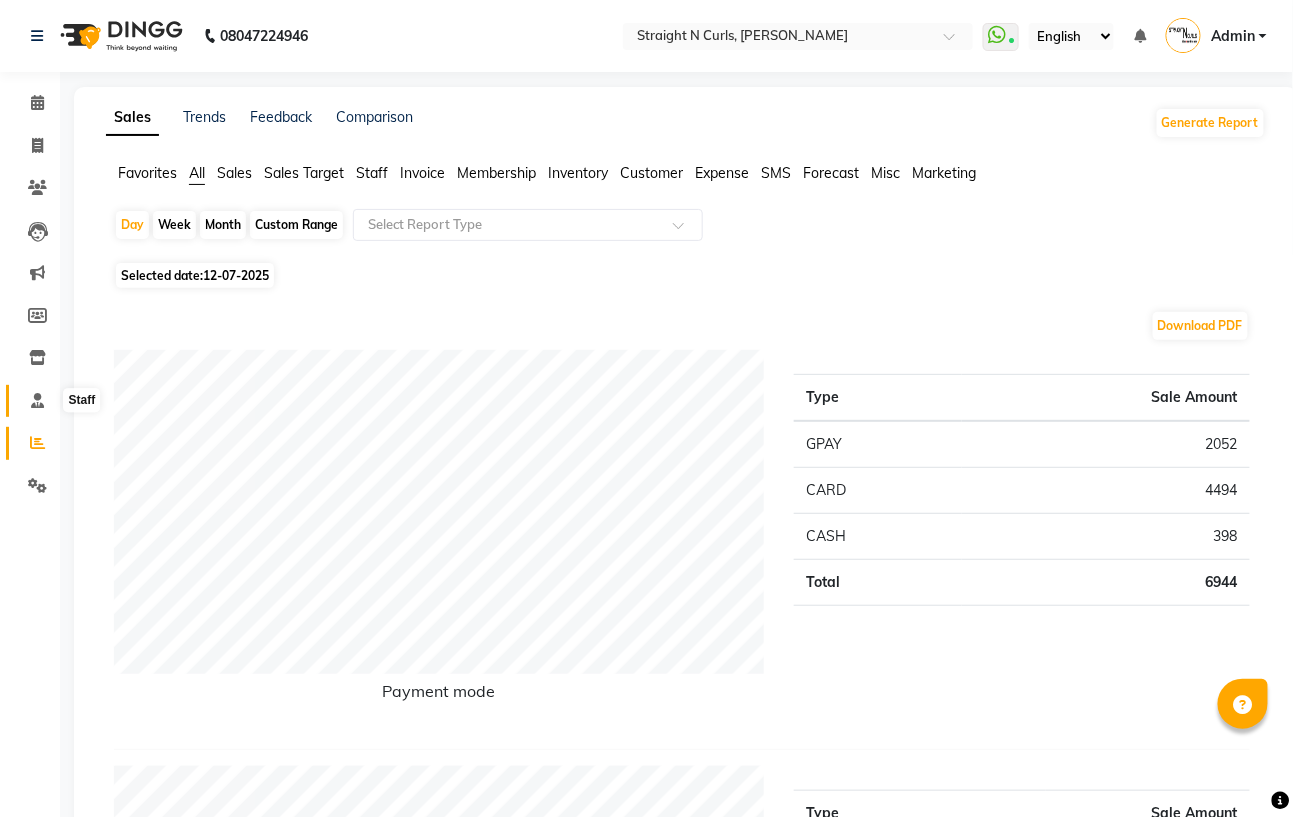 click 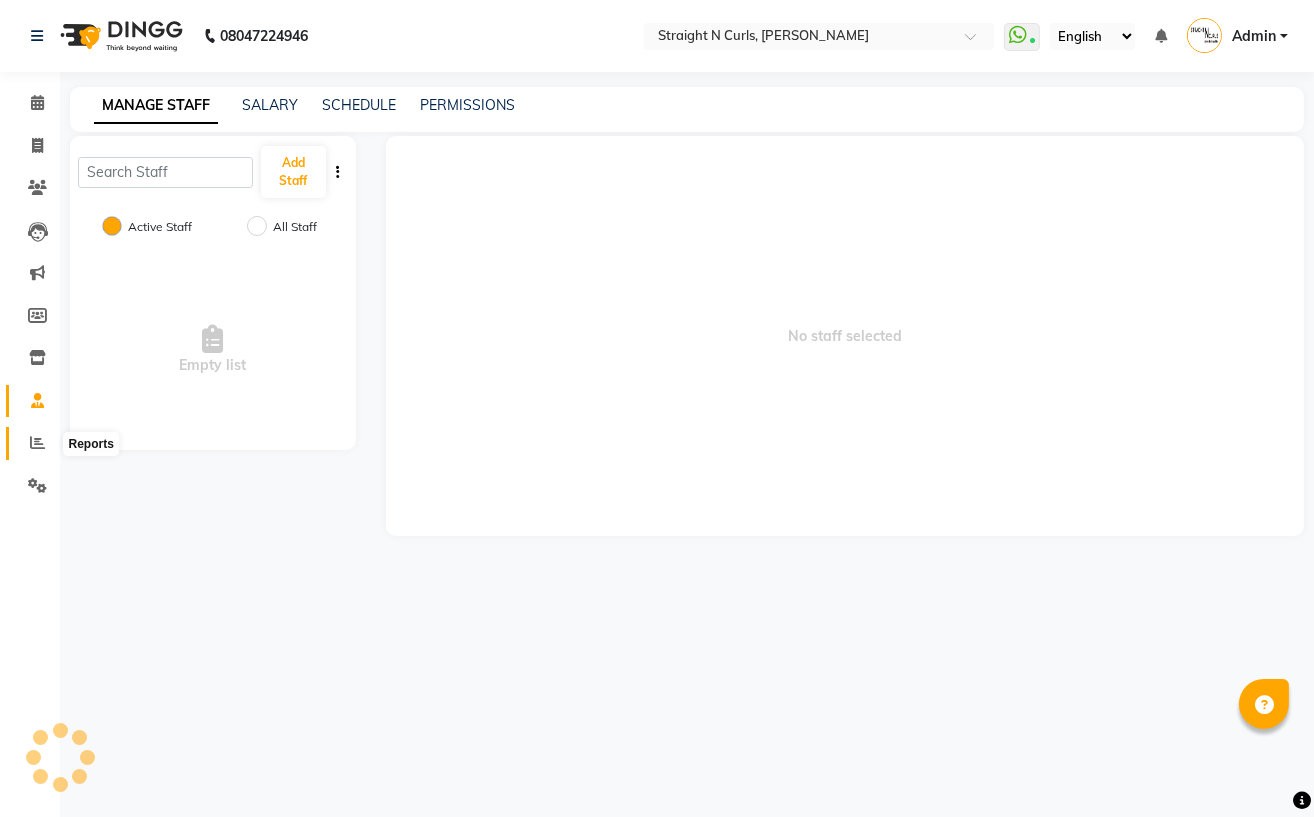 click 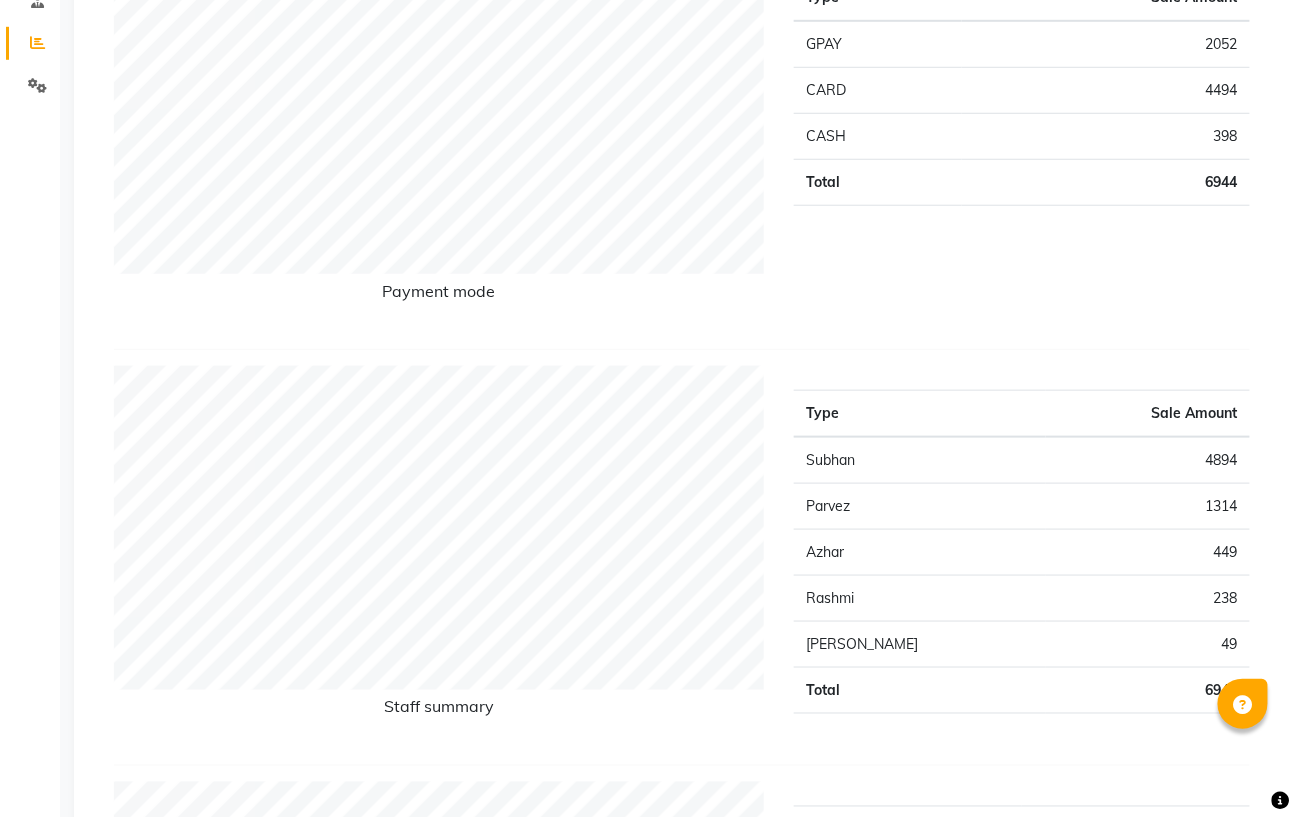 scroll, scrollTop: 0, scrollLeft: 0, axis: both 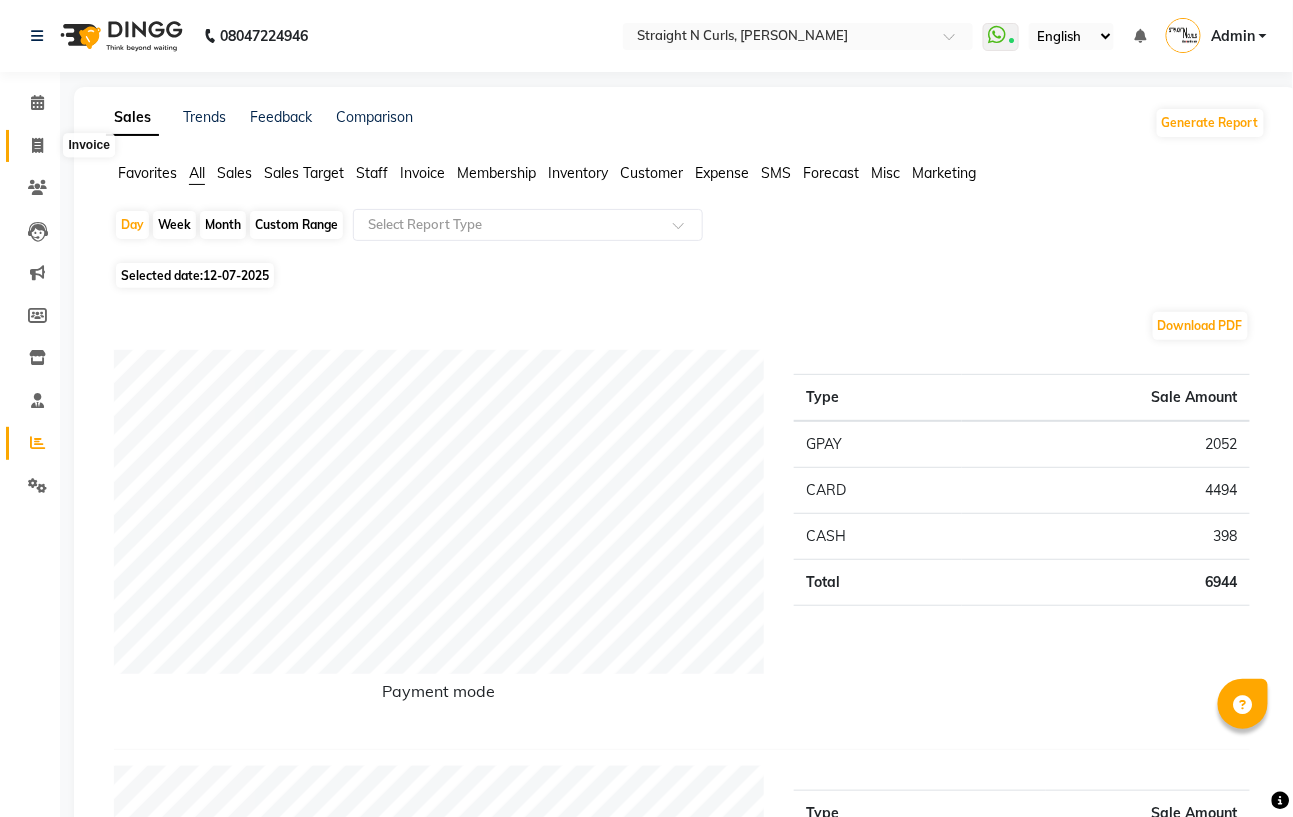 click 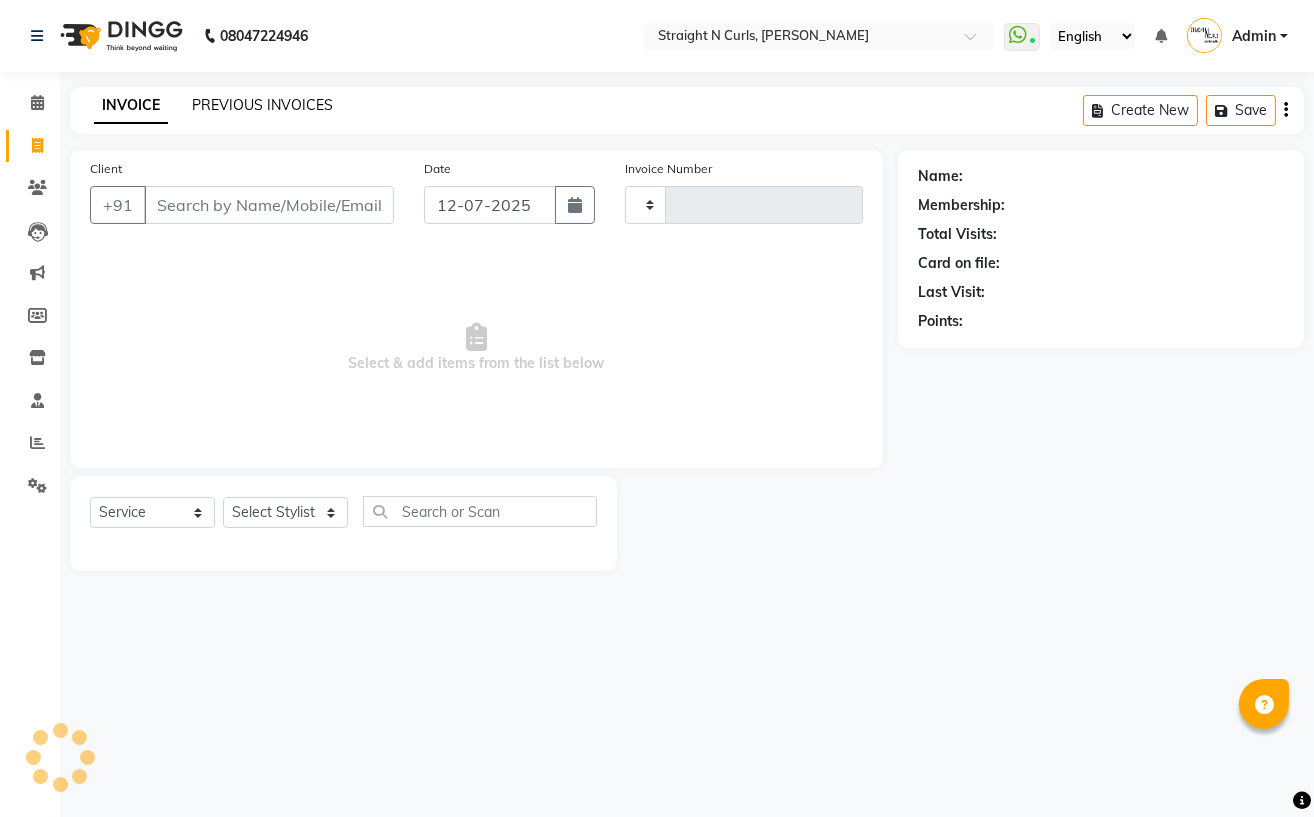 click on "PREVIOUS INVOICES" 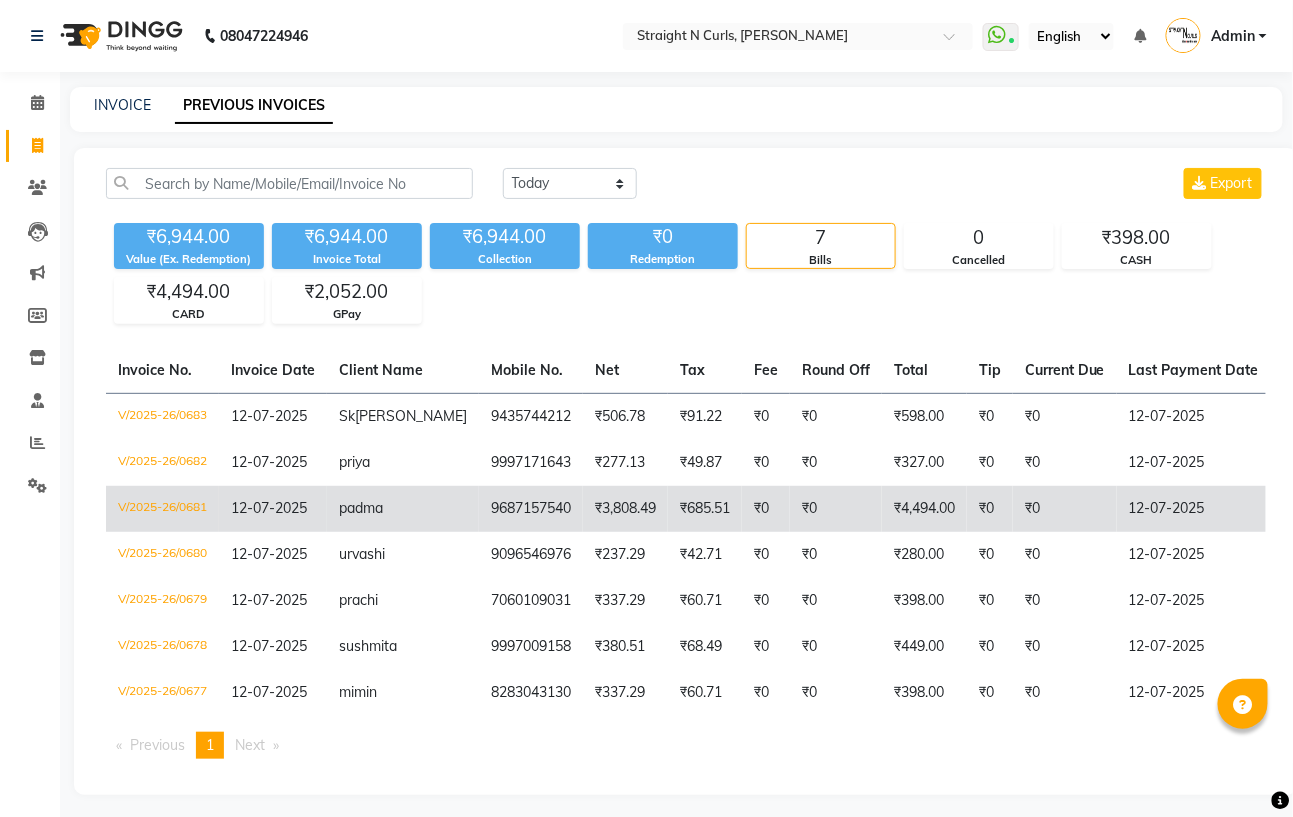 click on "9687157540" 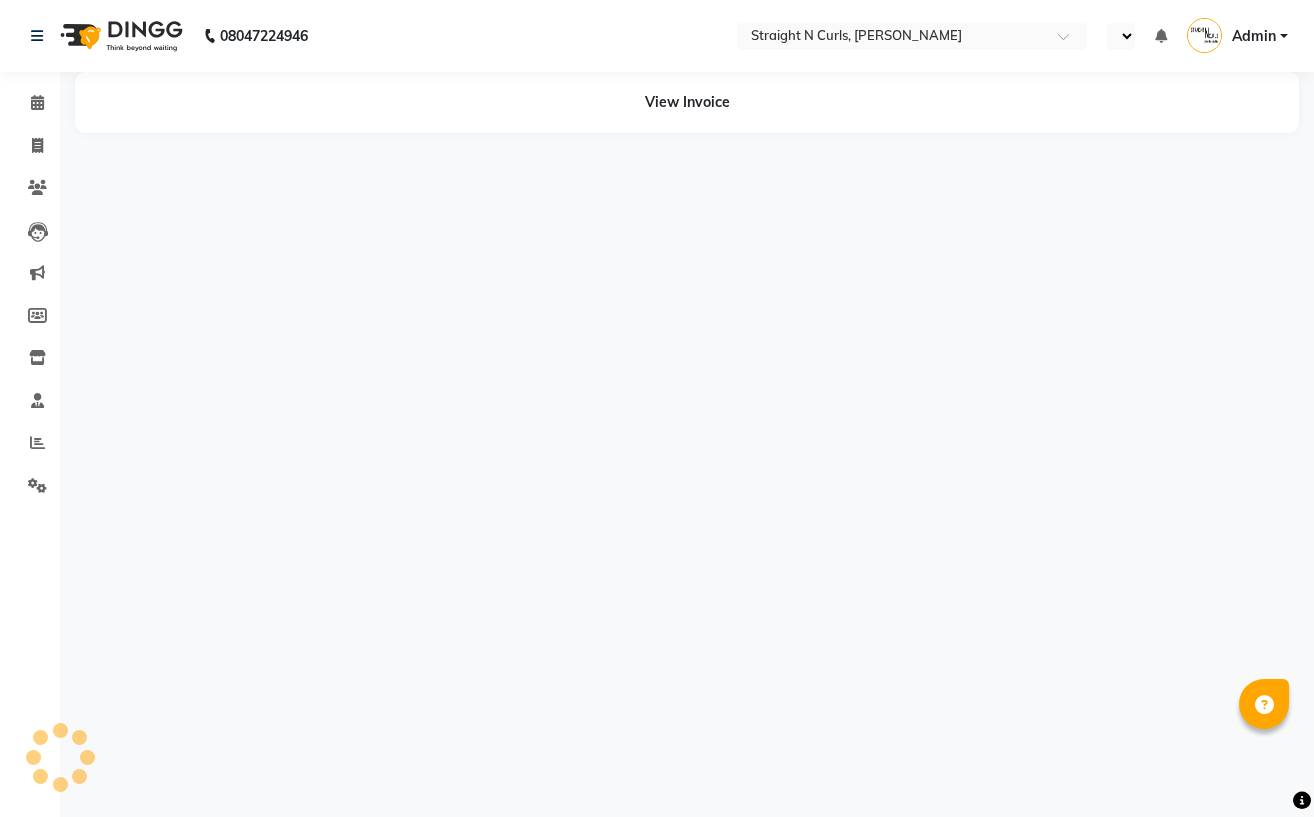 scroll, scrollTop: 0, scrollLeft: 0, axis: both 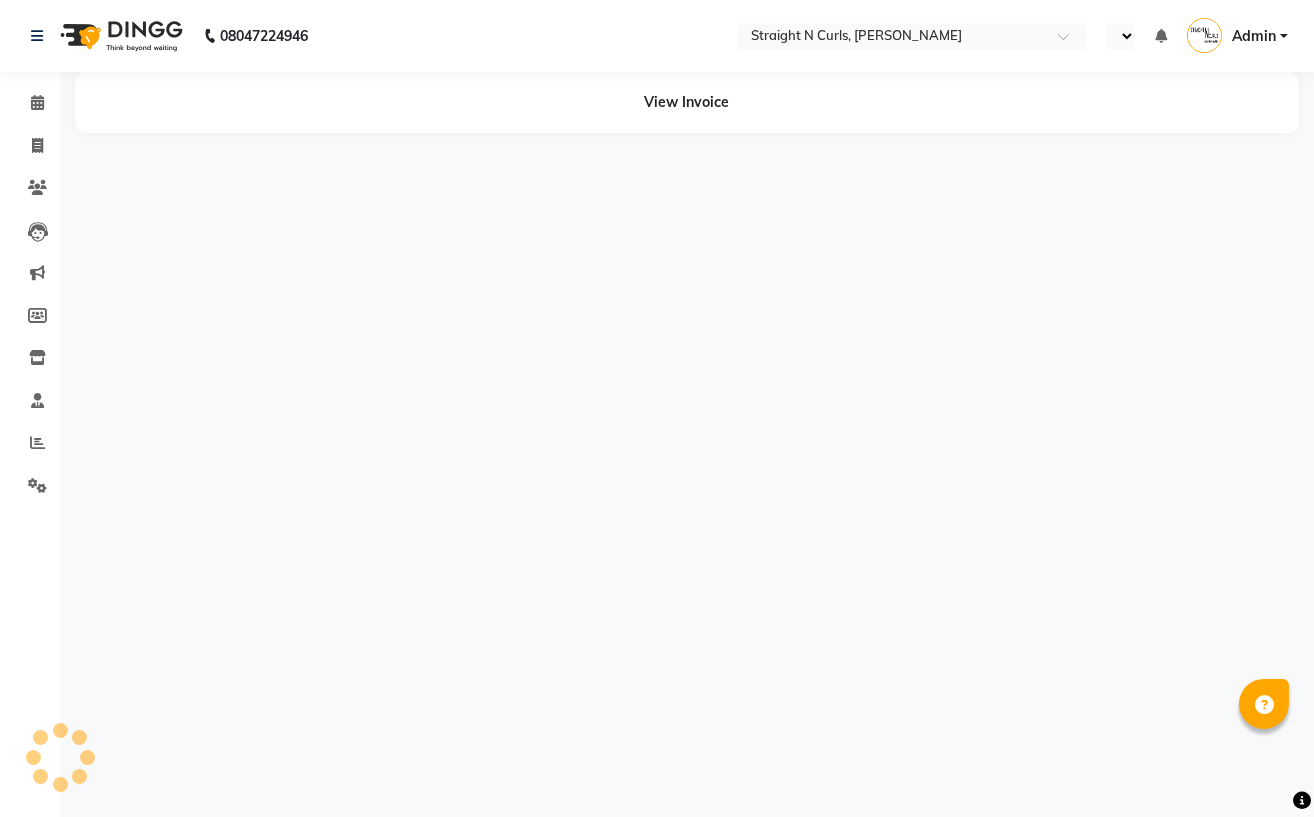 select on "en" 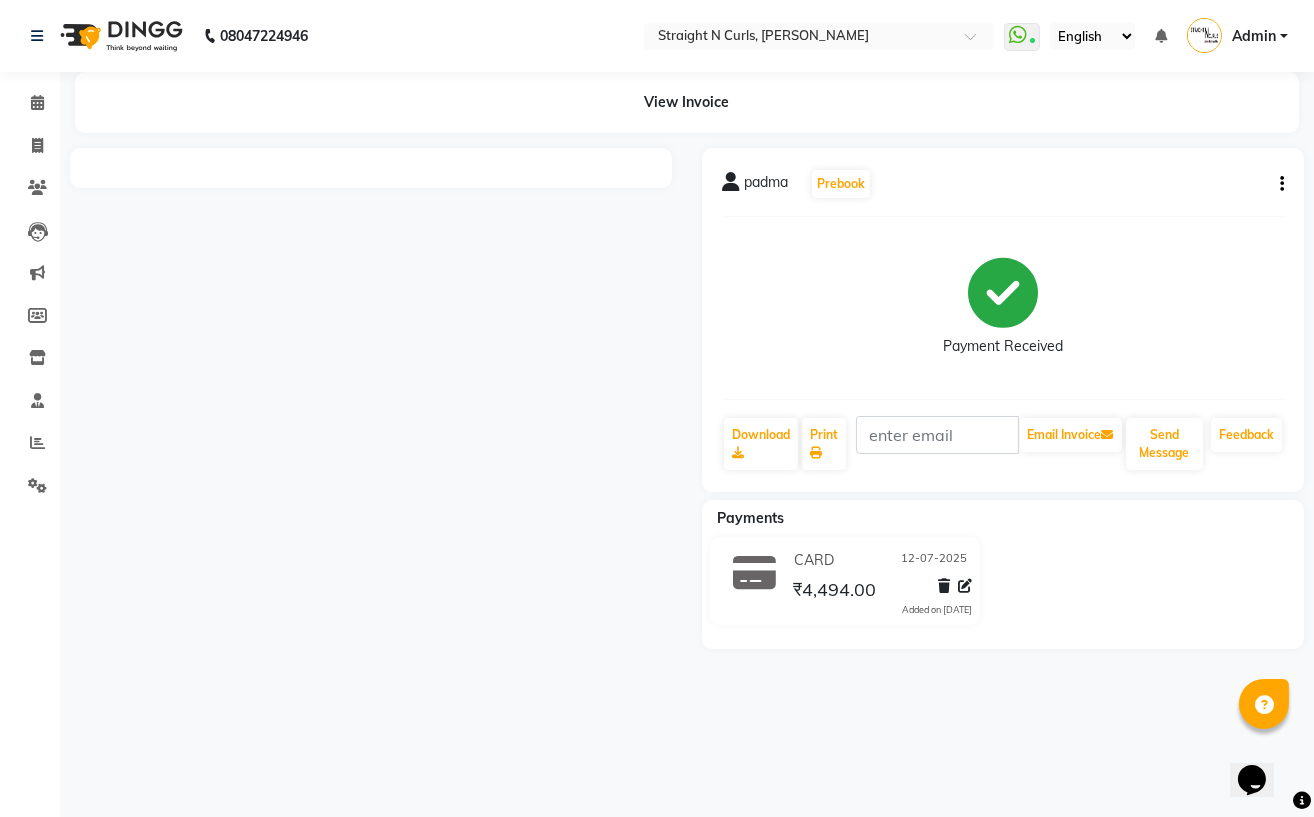 scroll, scrollTop: 0, scrollLeft: 0, axis: both 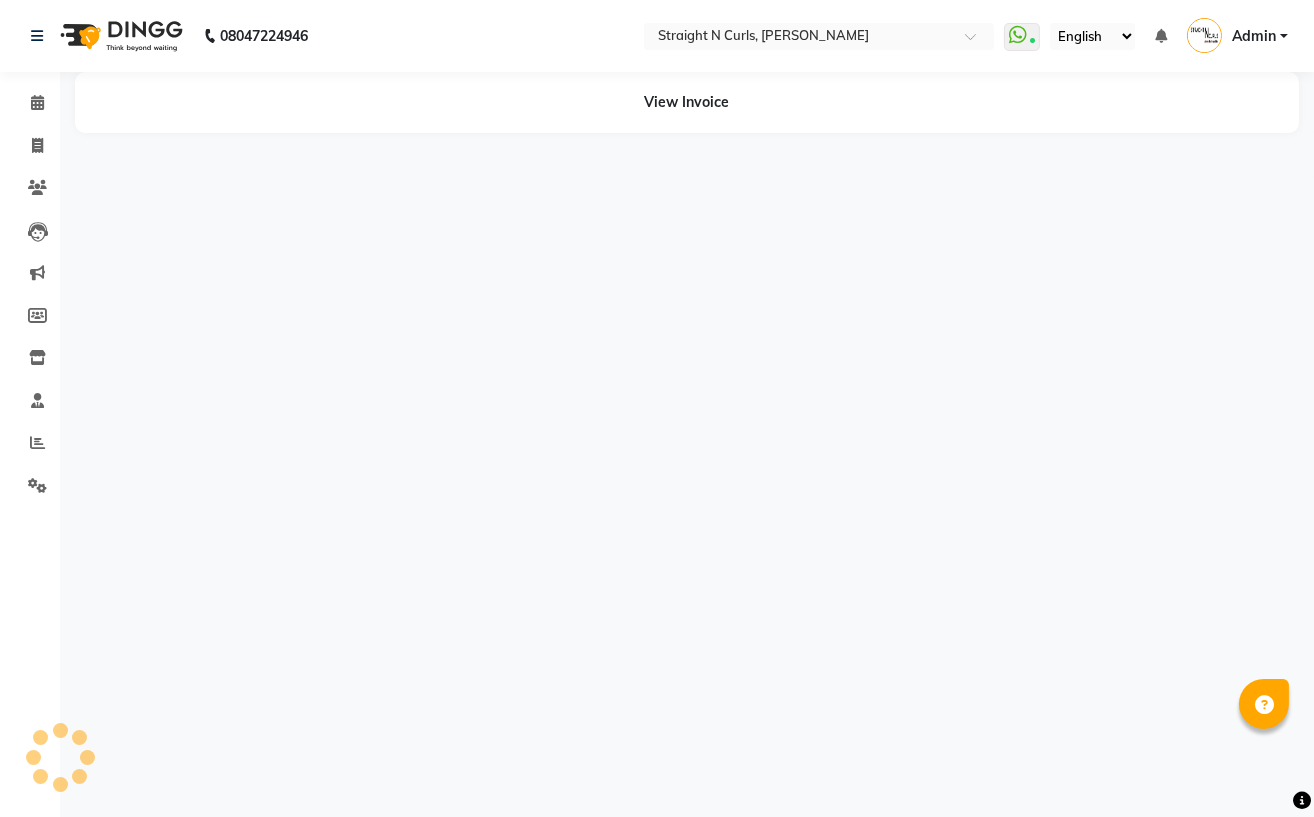 select on "en" 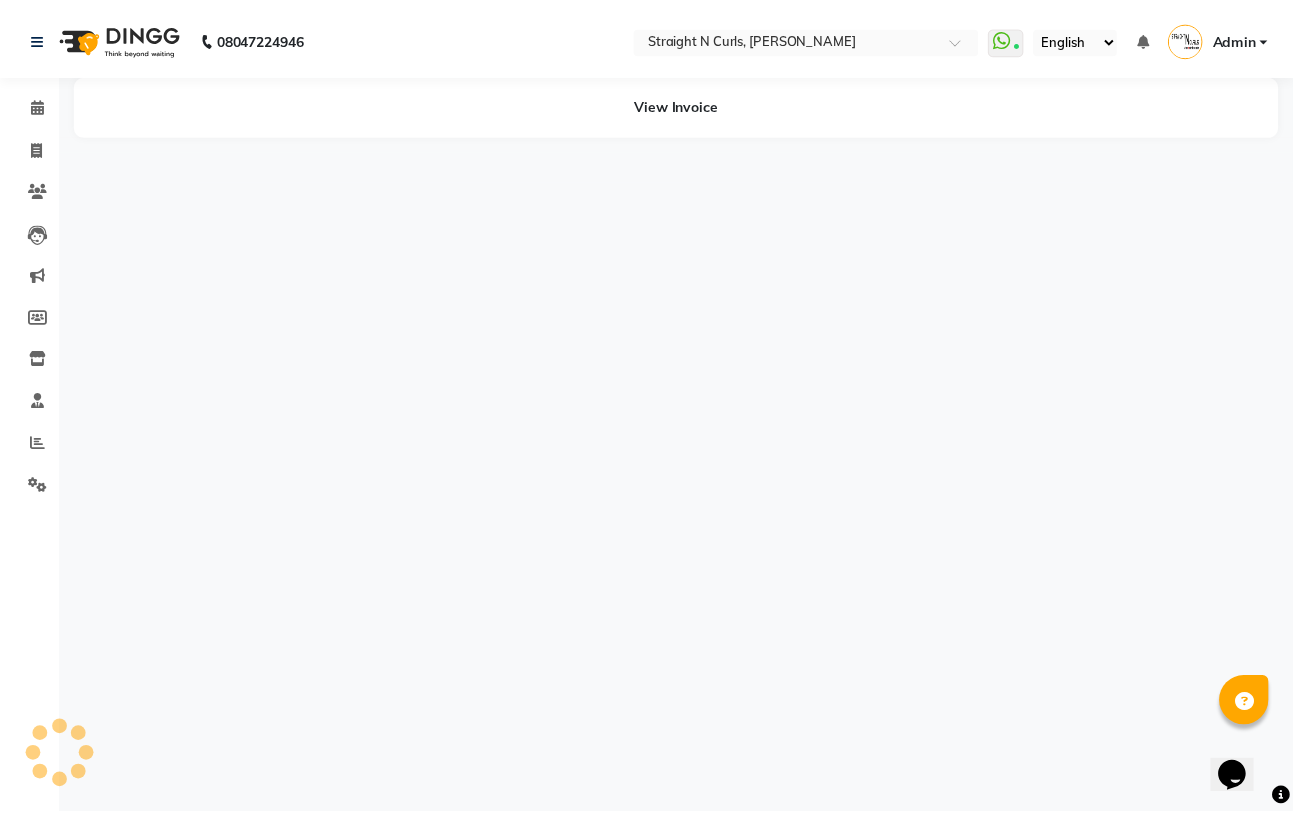 scroll, scrollTop: 0, scrollLeft: 0, axis: both 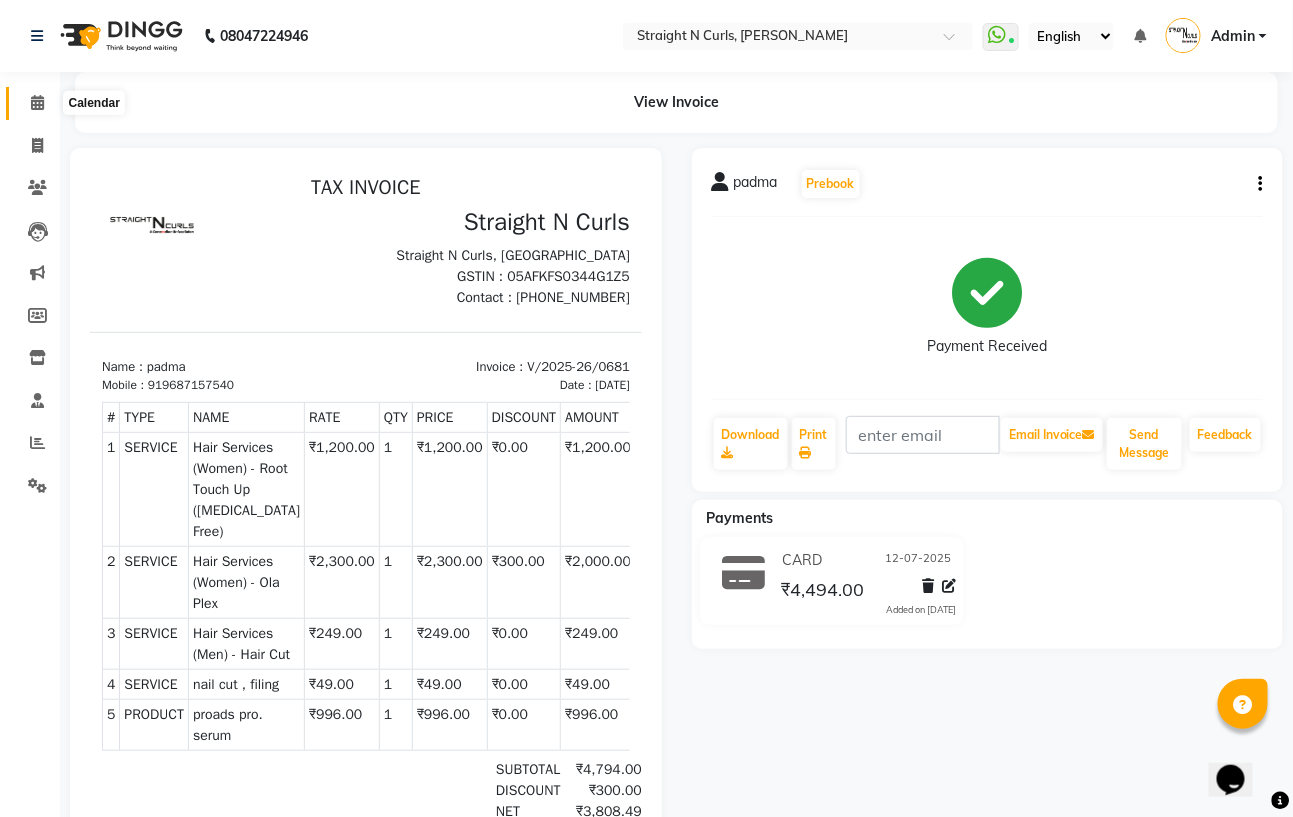 click 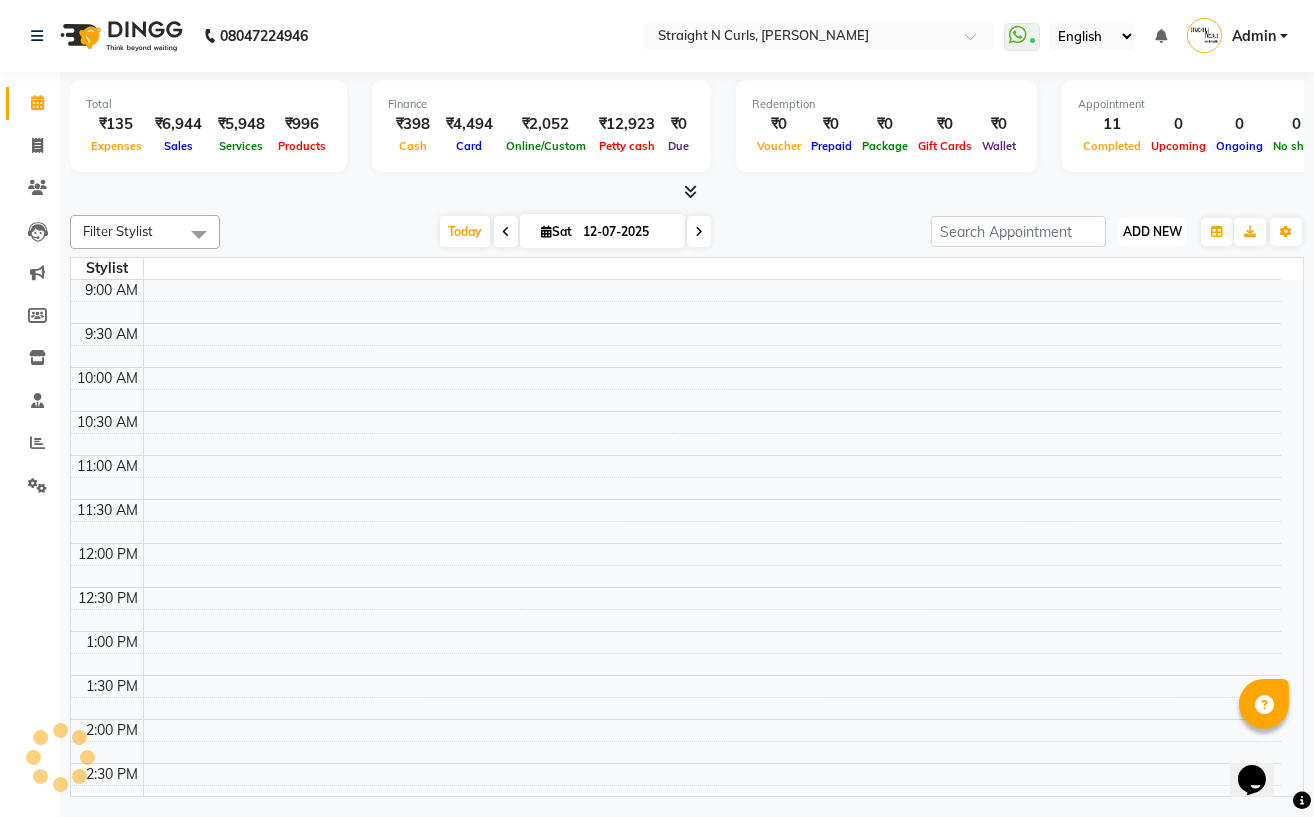 click on "ADD NEW" at bounding box center (1152, 231) 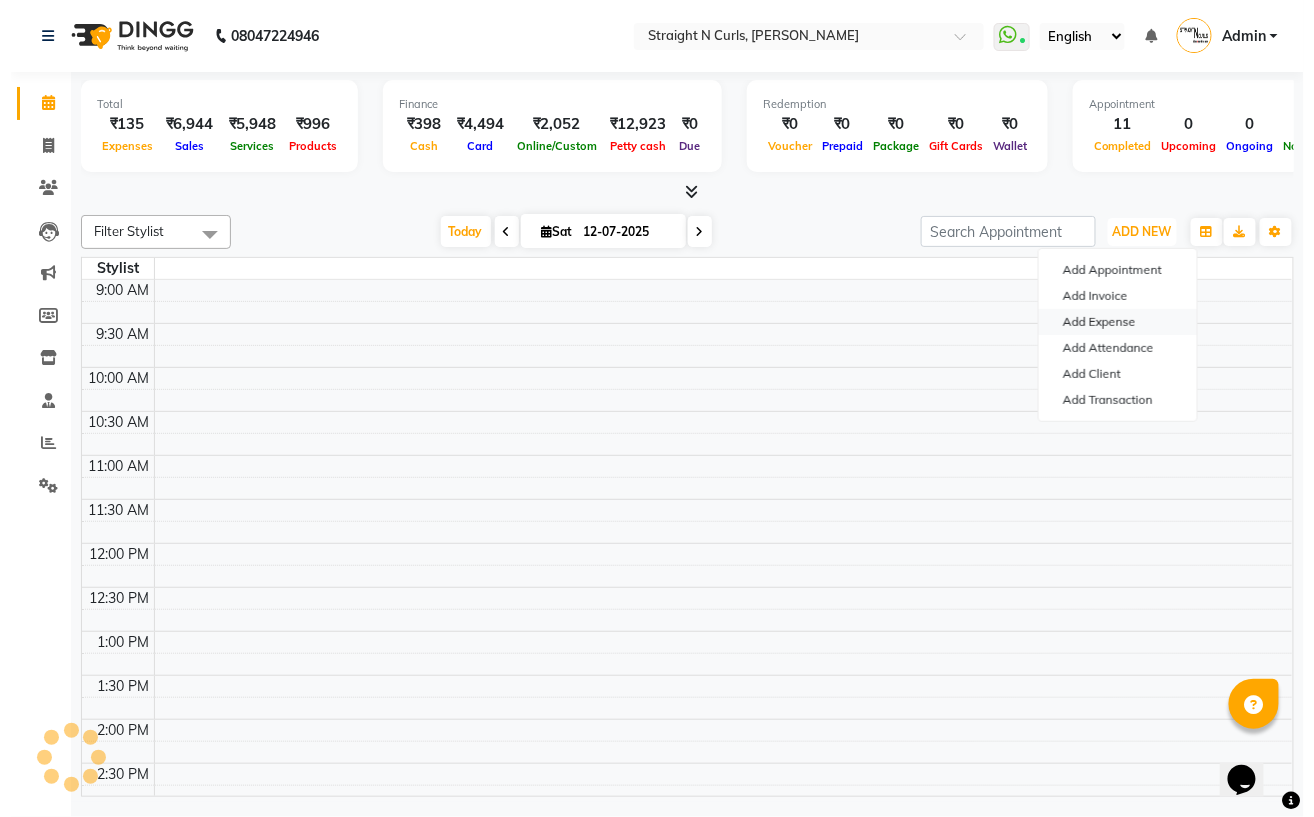 scroll, scrollTop: 0, scrollLeft: 0, axis: both 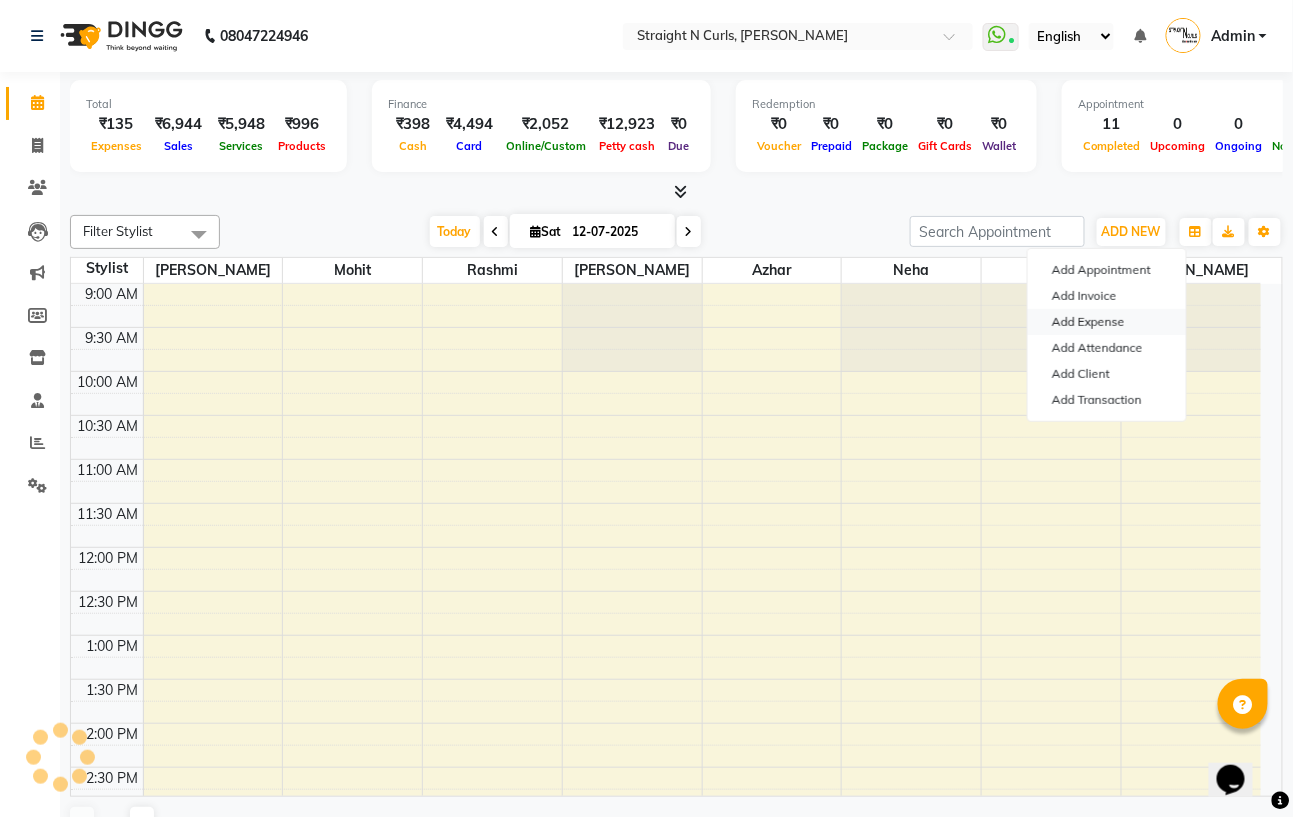 click on "Add Expense" at bounding box center [1107, 322] 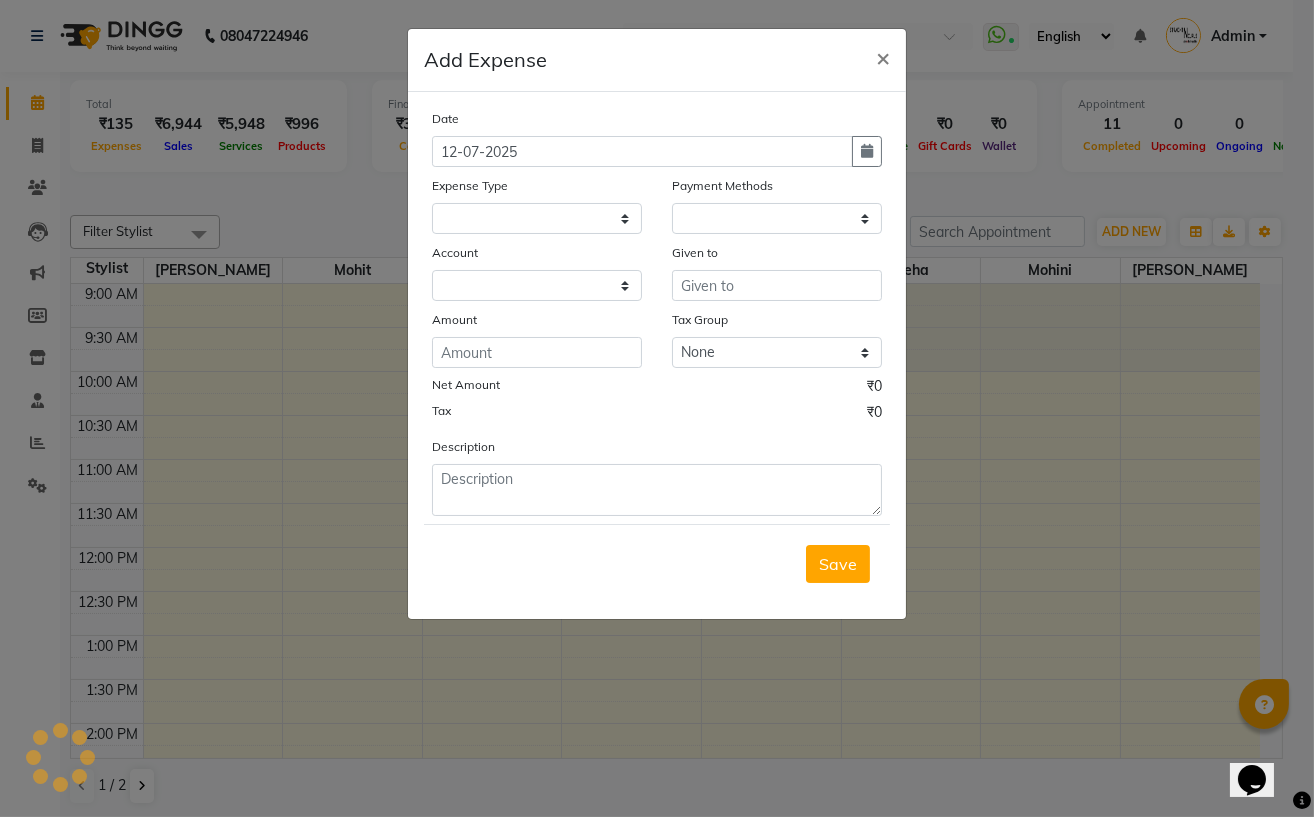 scroll, scrollTop: 556, scrollLeft: 0, axis: vertical 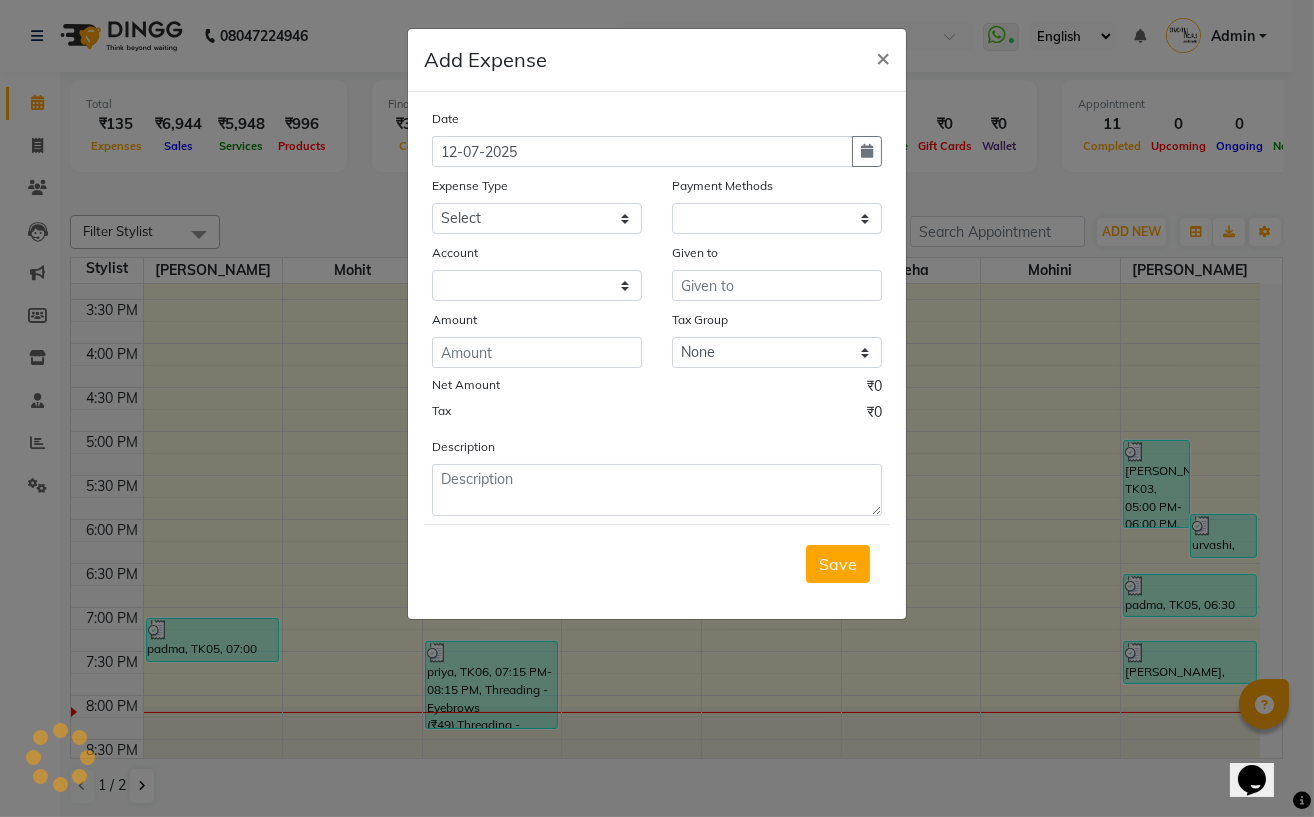 click on "Date 12-07-2025 Expense Type Select Advance Salary Cash transfer to bank Client Snacks Electricity Equipment Fuel Incentive Maintenance Marketing Miscellaneous Pantry Product Rent Salary Staff Snacks Tea & Refreshment Utilities Payment Methods Account Given to Amount Tax Group None GST Net Amount ₹0 Tax ₹0 Description" 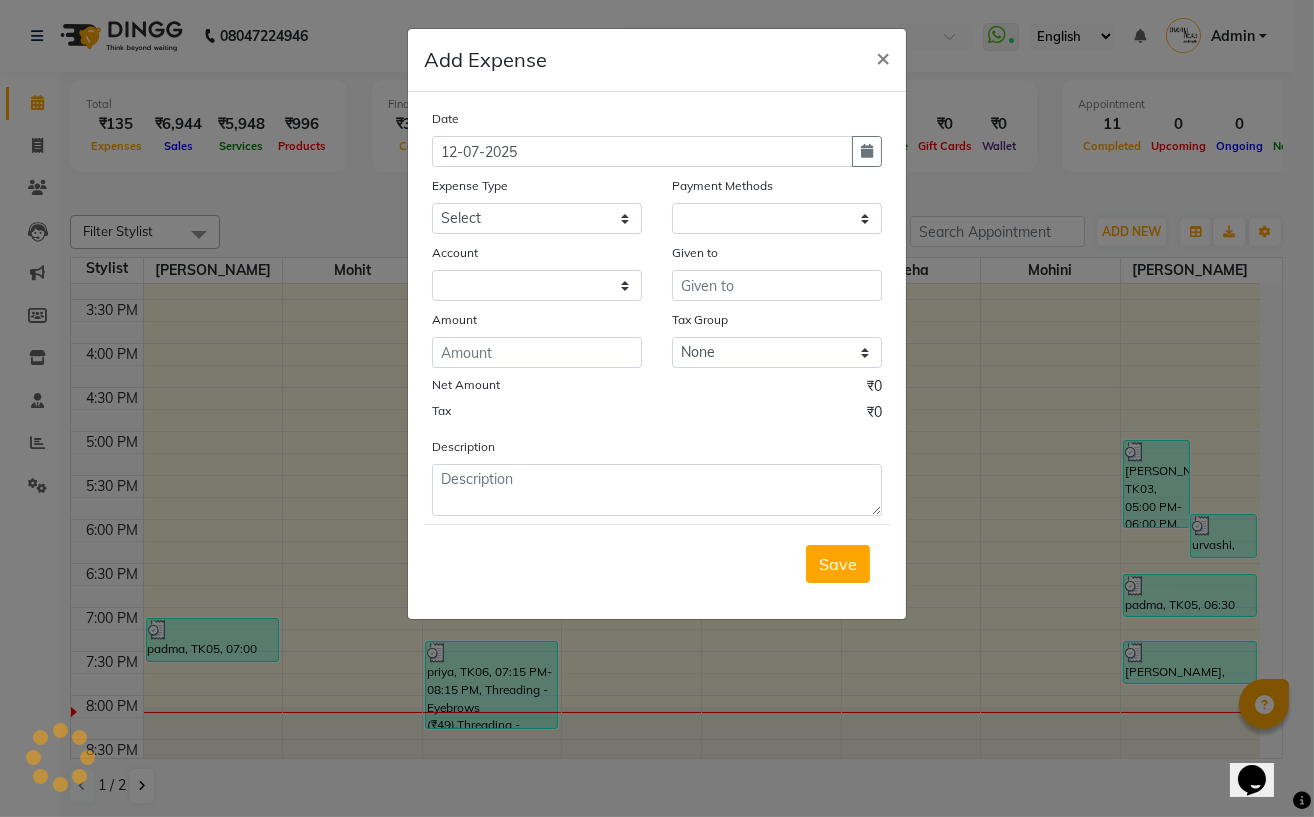 select on "1" 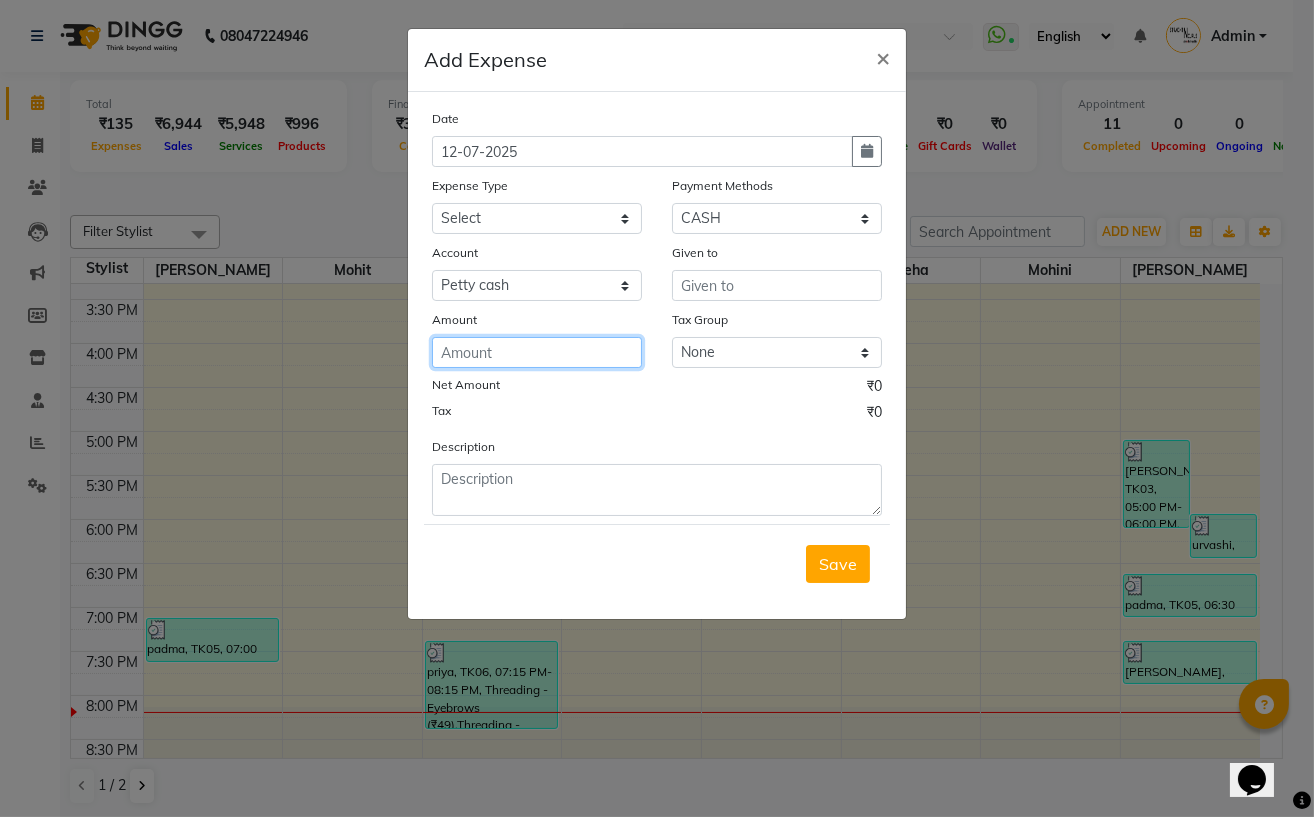 click 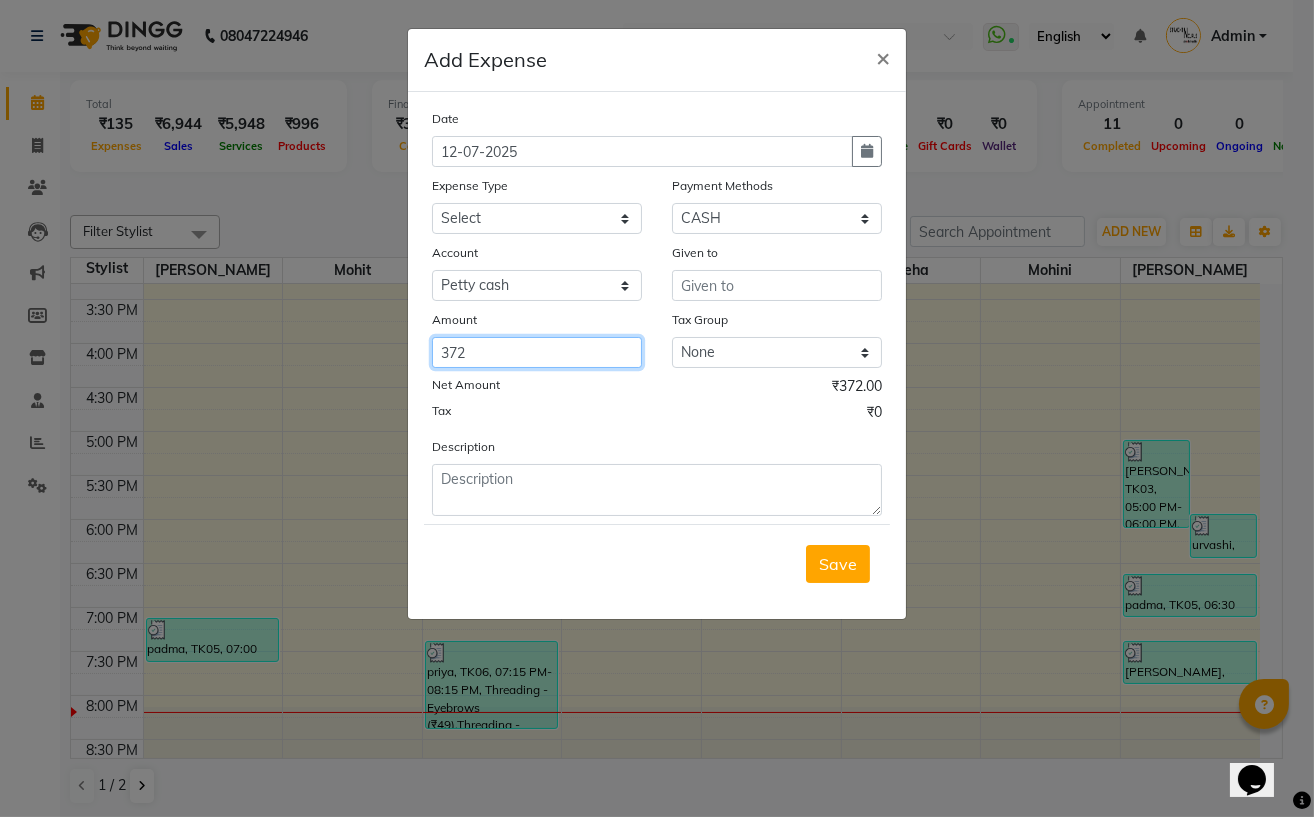 type on "372" 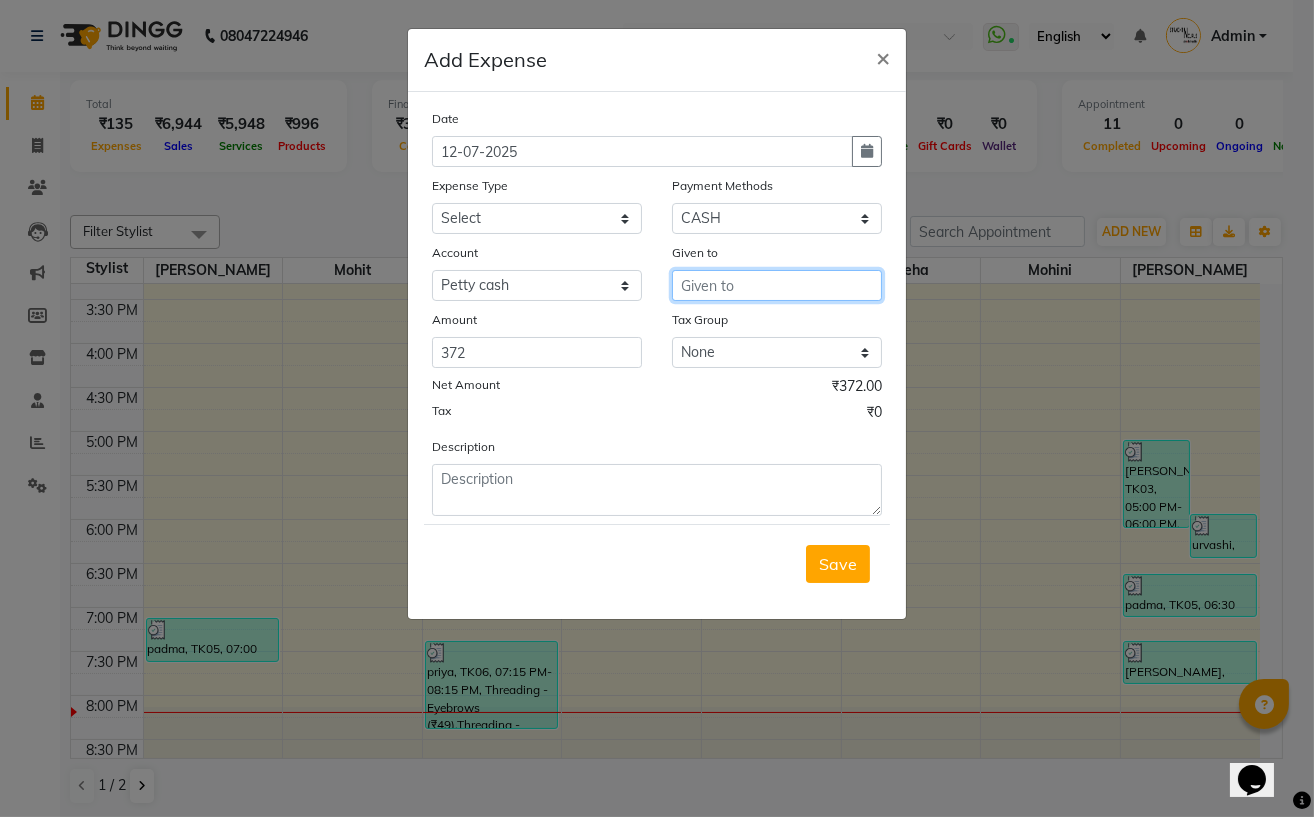 click at bounding box center (777, 285) 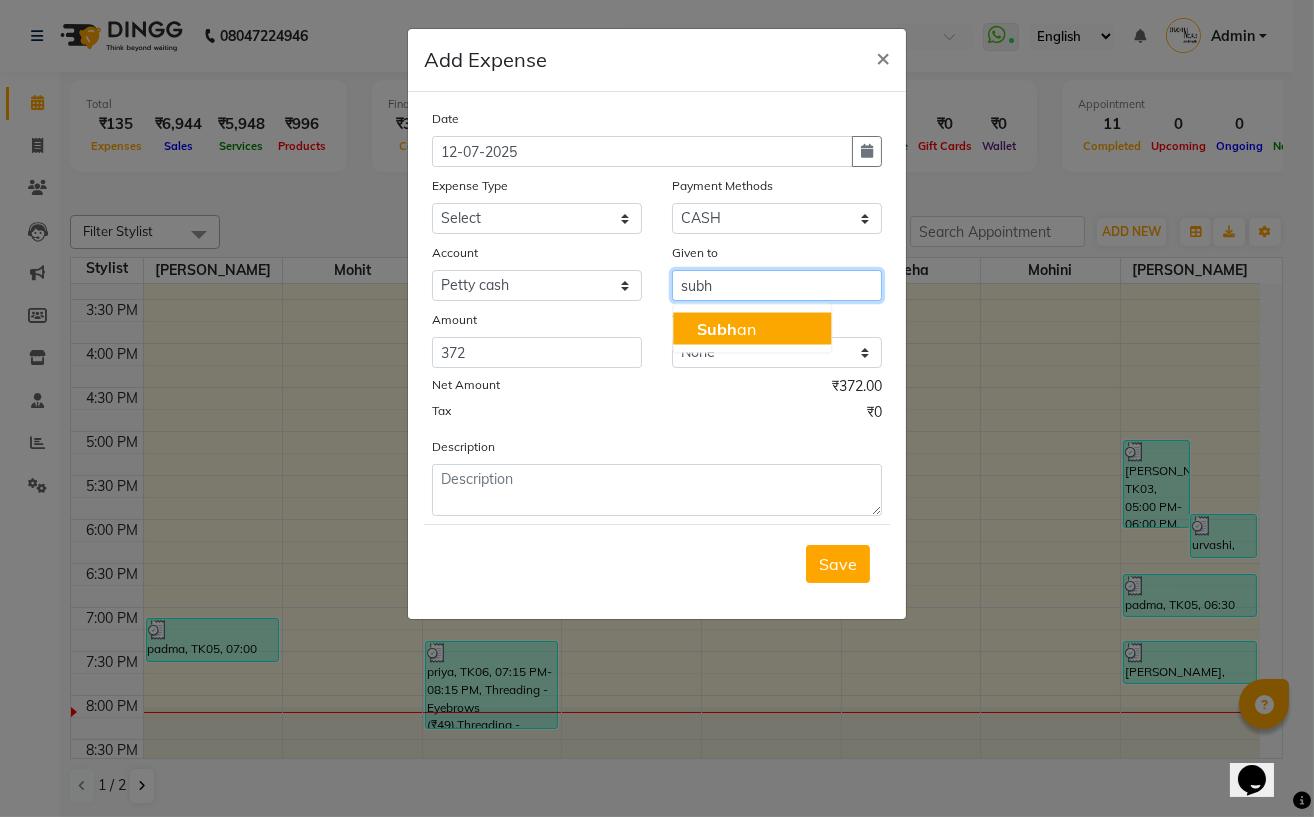 click on "Subh an" at bounding box center [752, 329] 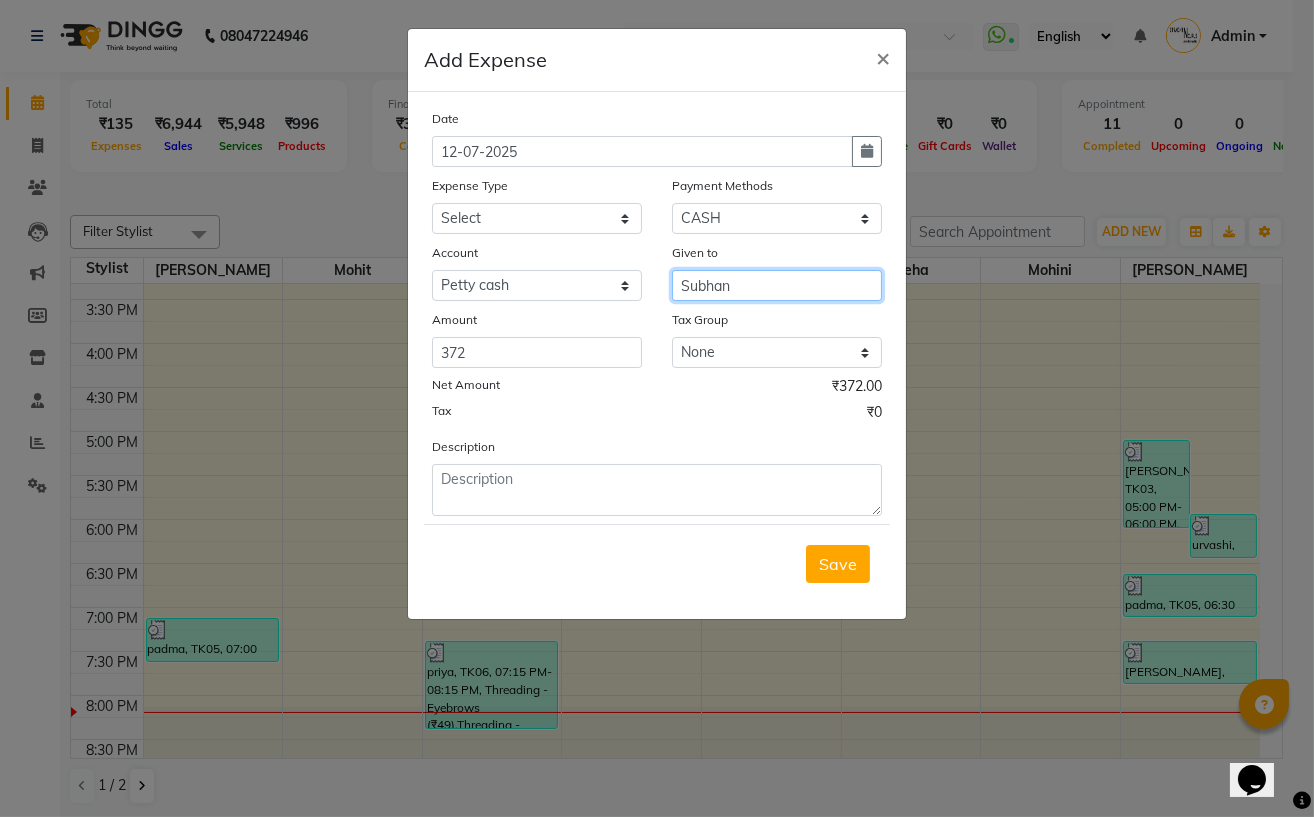 type on "Subhan" 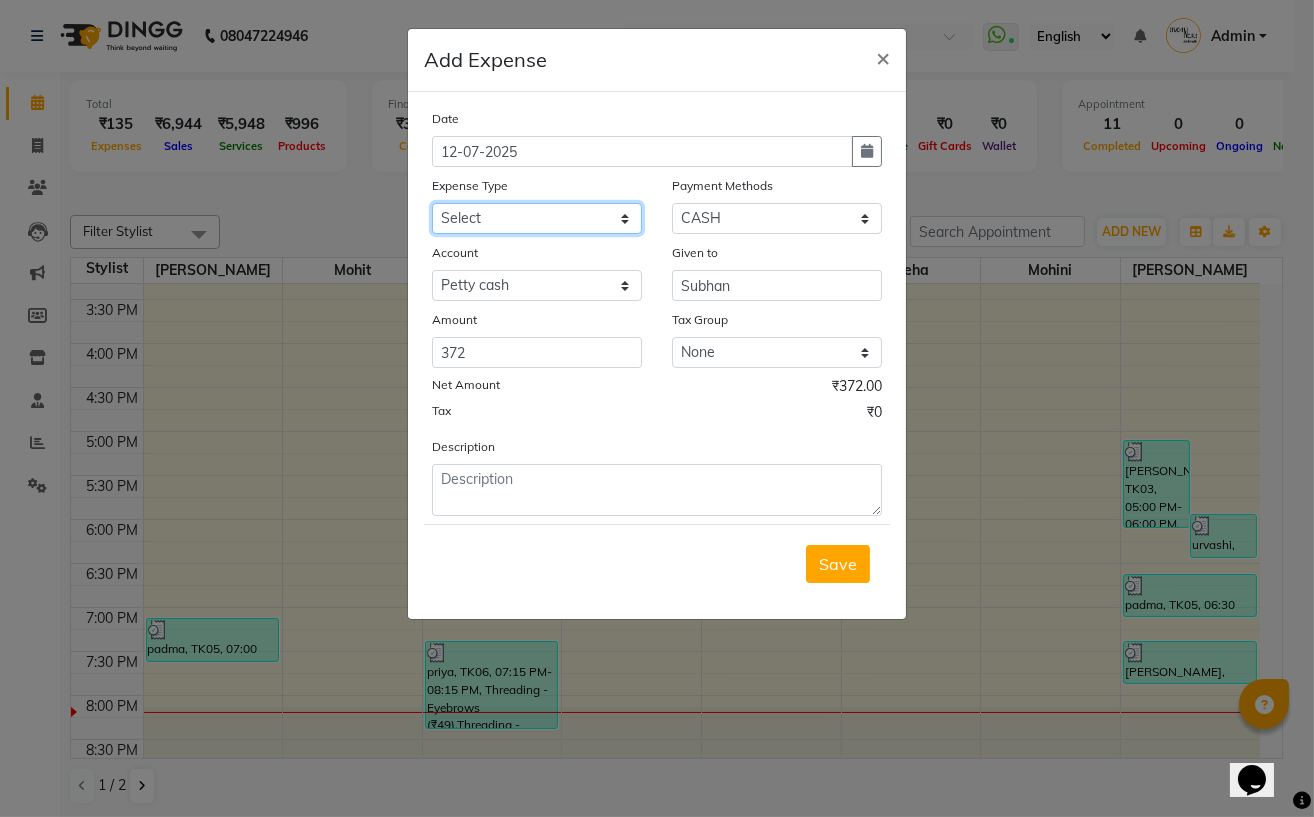click on "Select Advance Salary Cash transfer to bank Client Snacks Electricity Equipment Fuel Incentive Maintenance Marketing Miscellaneous Pantry Product Rent Salary Staff Snacks Tea & Refreshment Utilities" 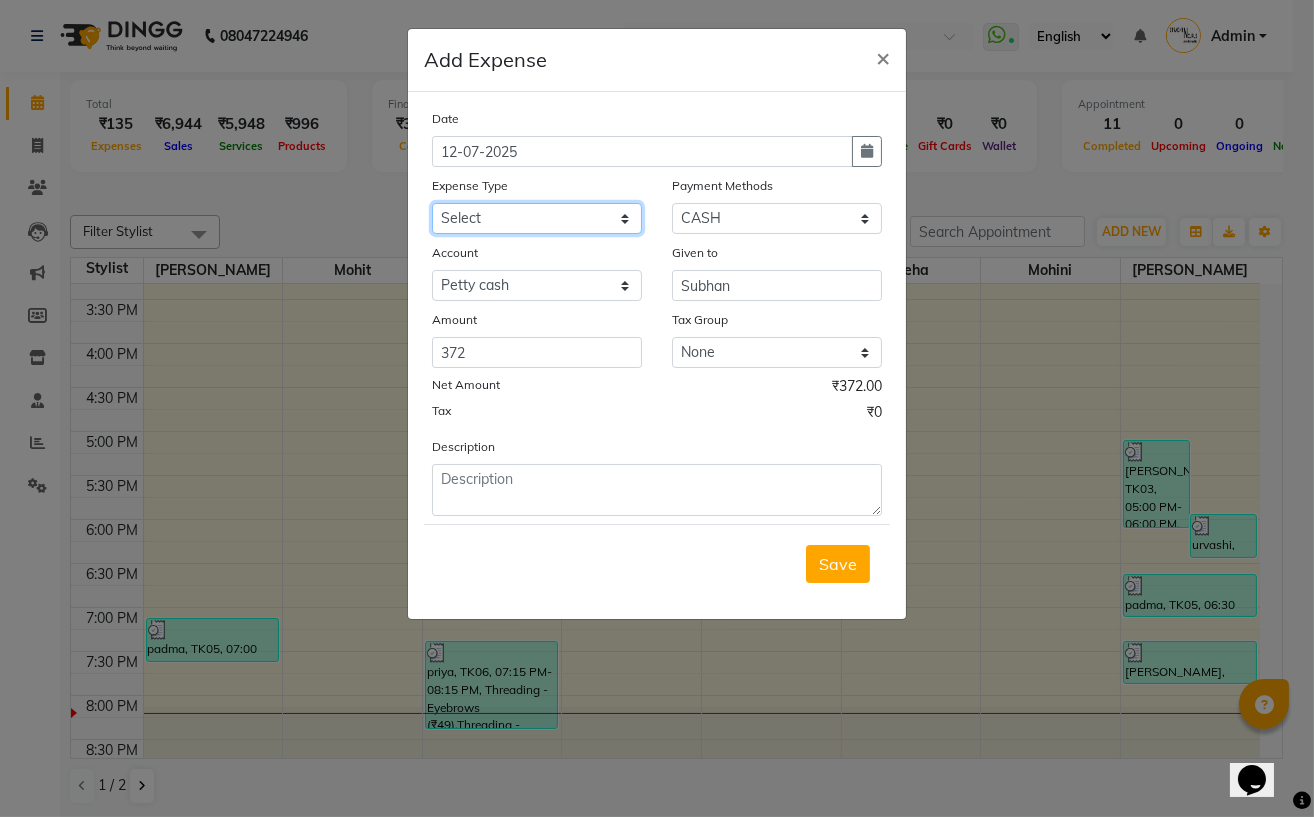 select on "18824" 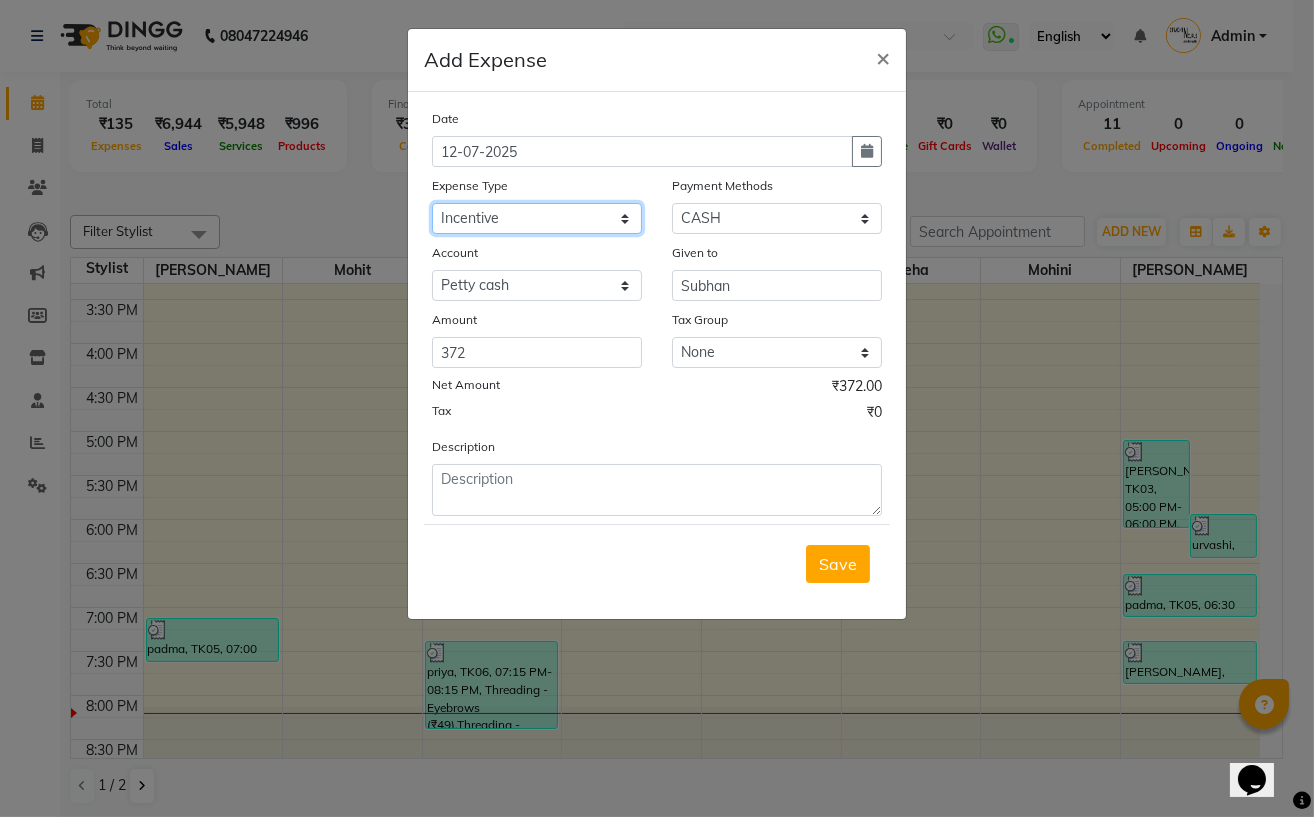 click on "Select Advance Salary Cash transfer to bank Client Snacks Electricity Equipment Fuel Incentive Maintenance Marketing Miscellaneous Pantry Product Rent Salary Staff Snacks Tea & Refreshment Utilities" 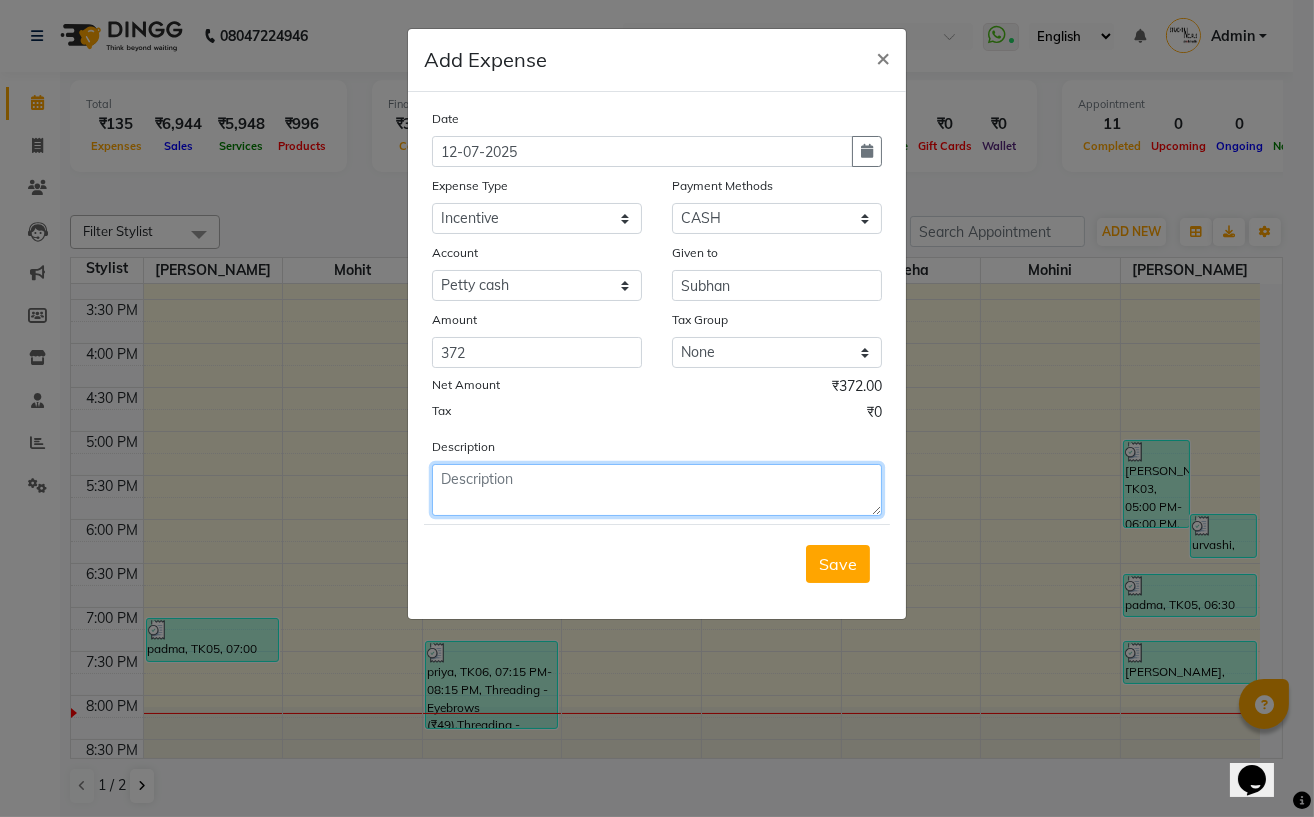 click 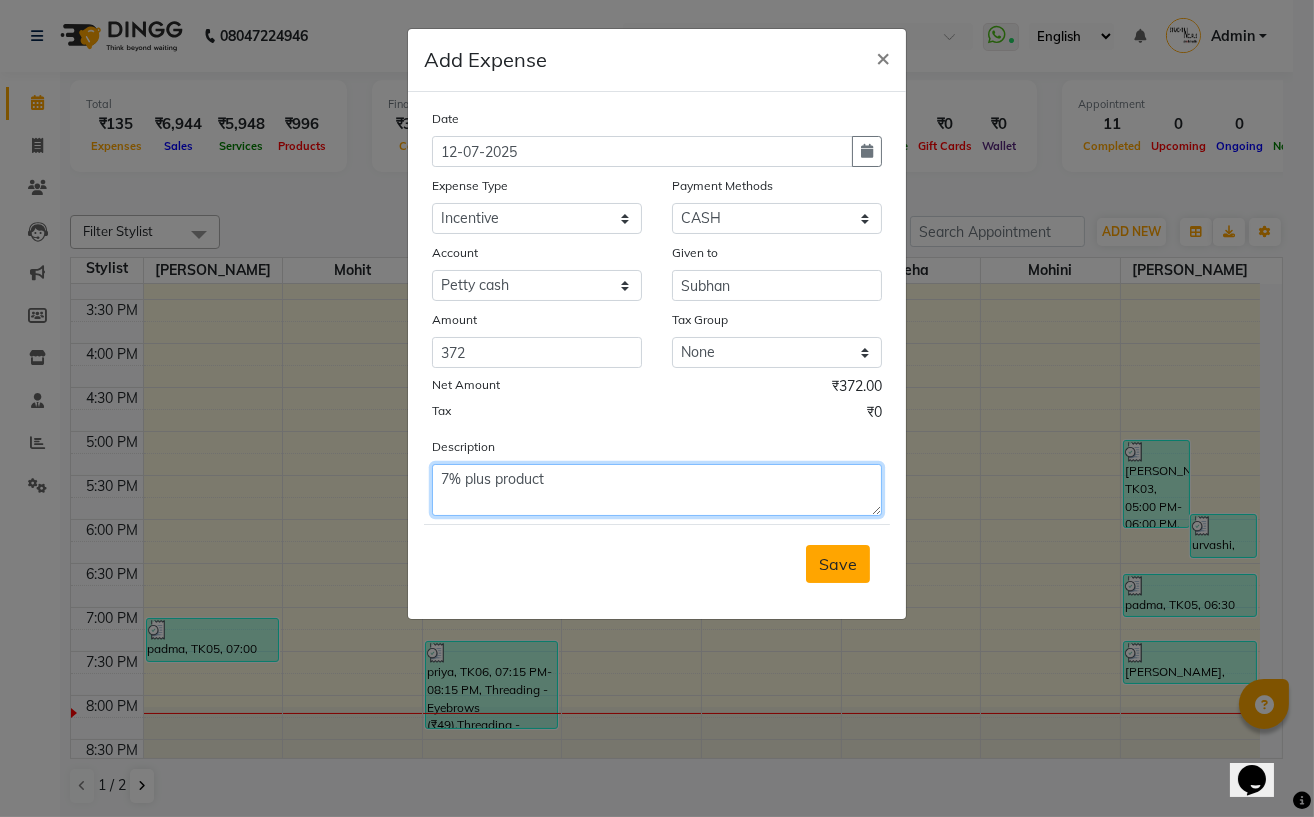 type on "7% plus product" 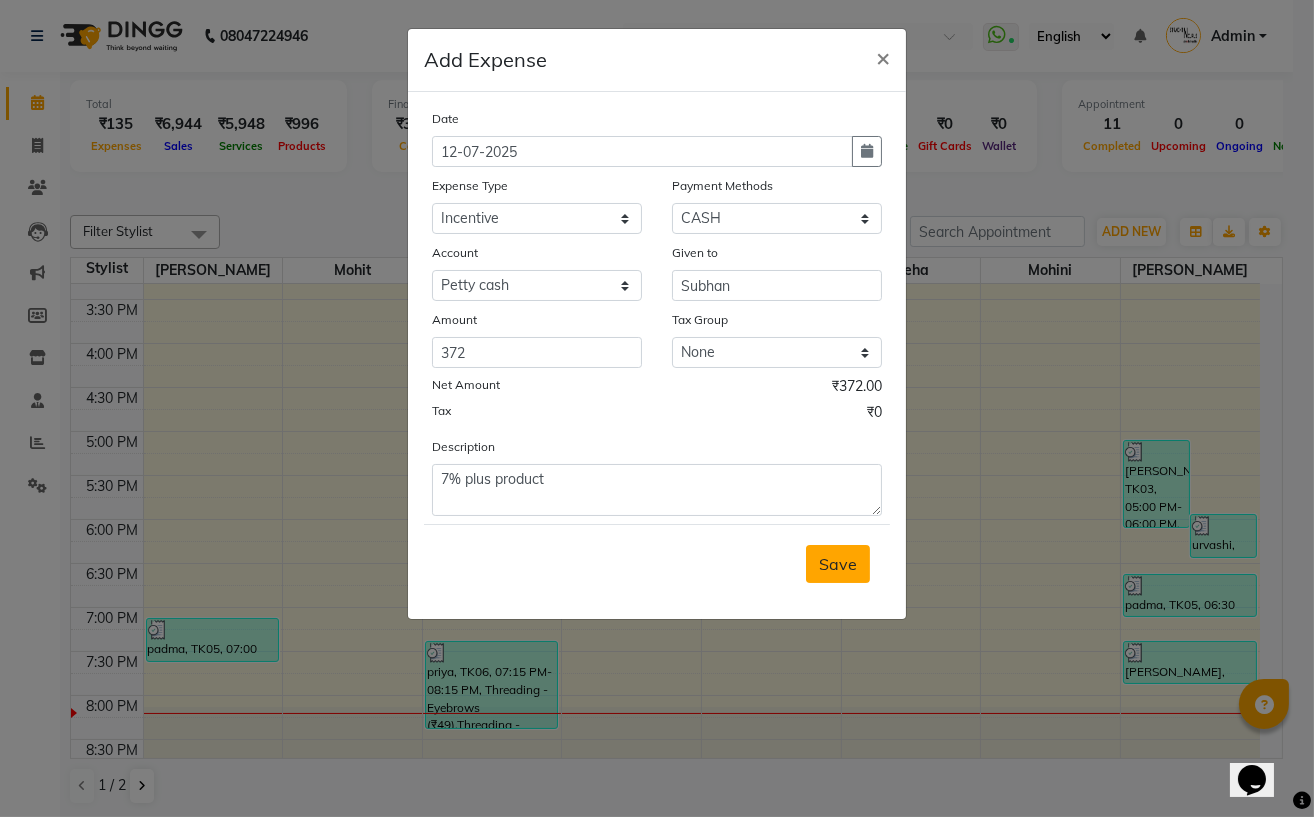click on "Save" at bounding box center (838, 564) 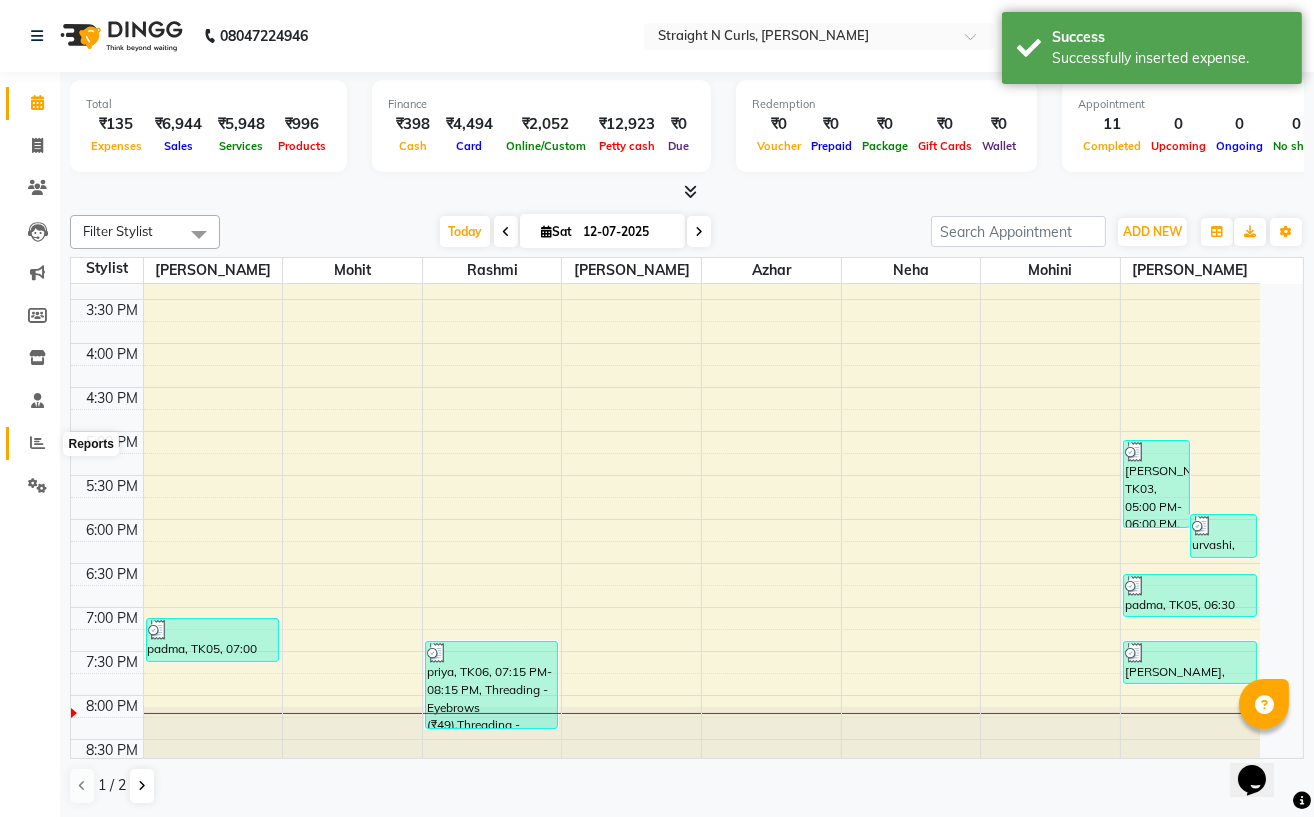 click 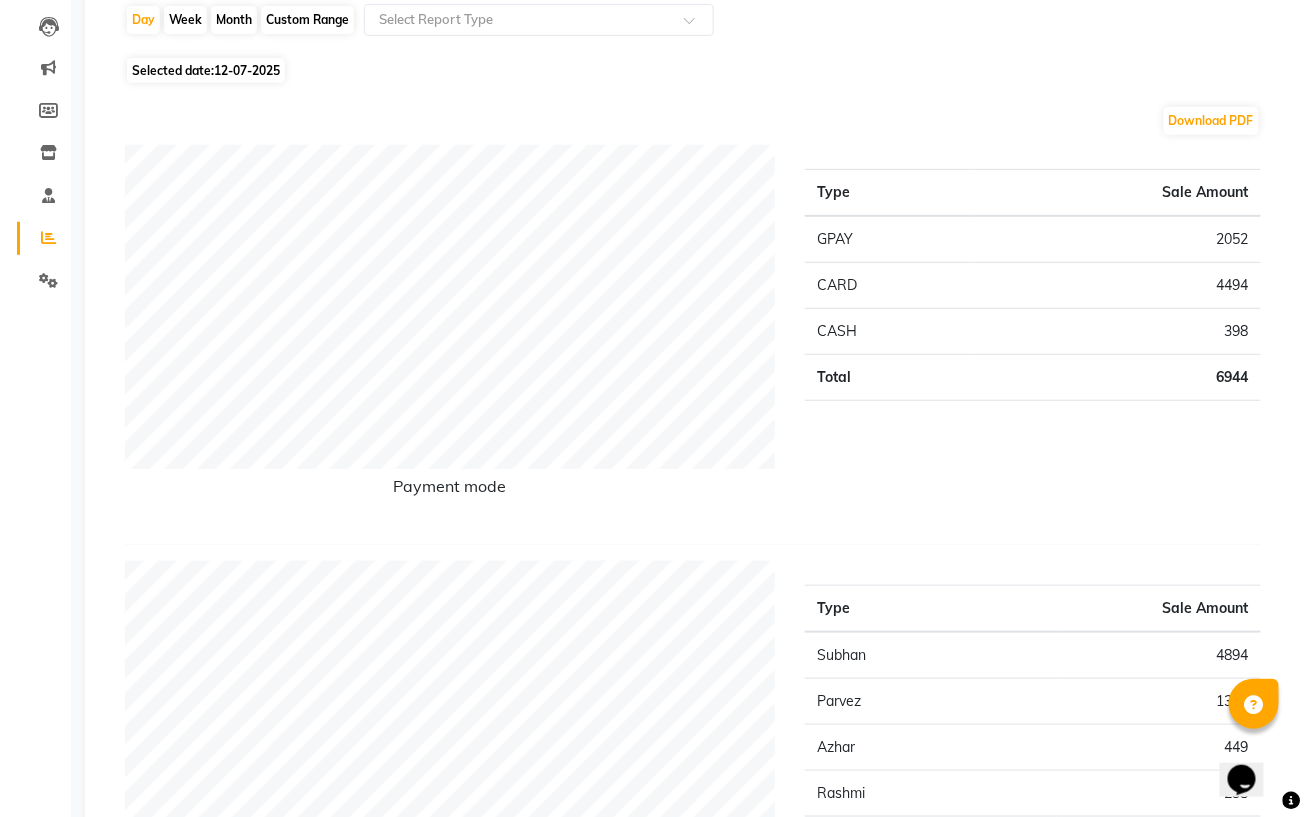 scroll, scrollTop: 0, scrollLeft: 0, axis: both 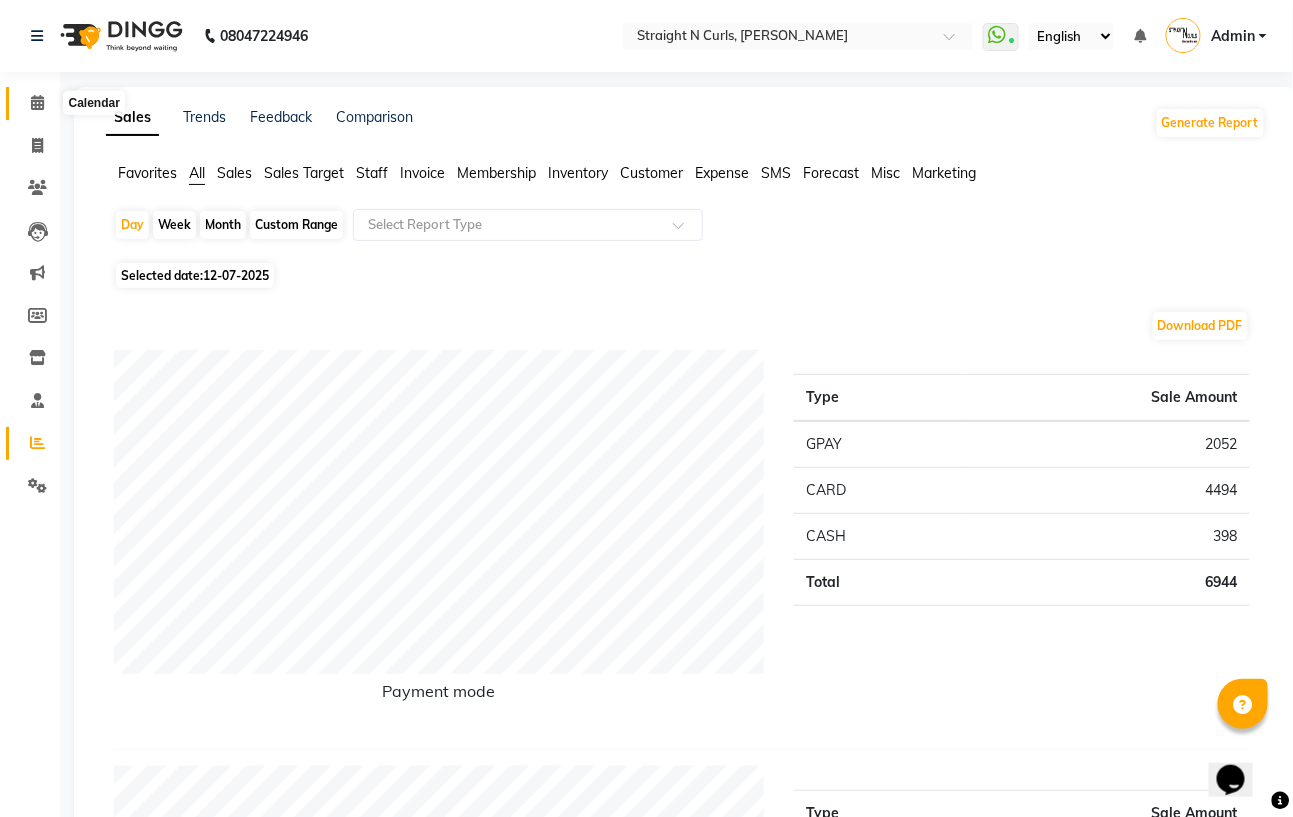 click 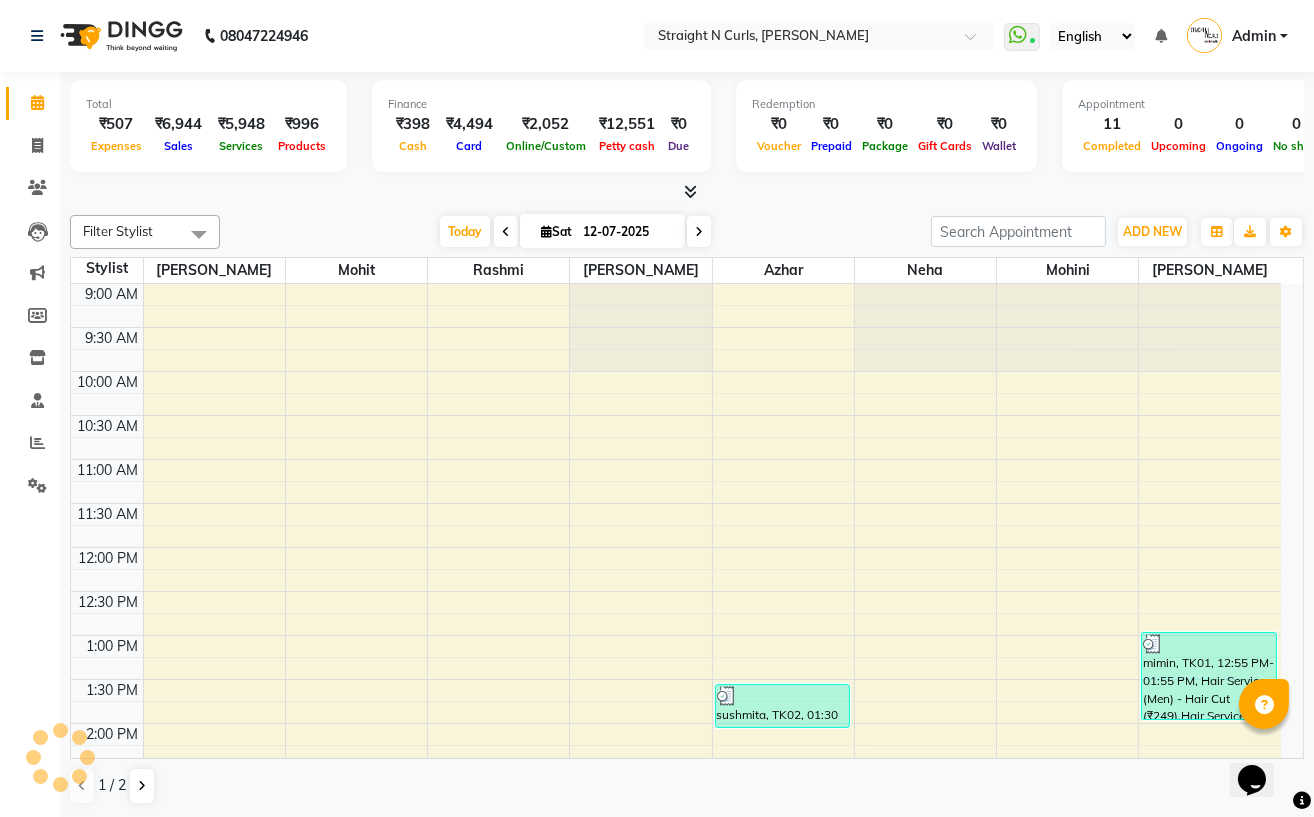 scroll, scrollTop: 0, scrollLeft: 0, axis: both 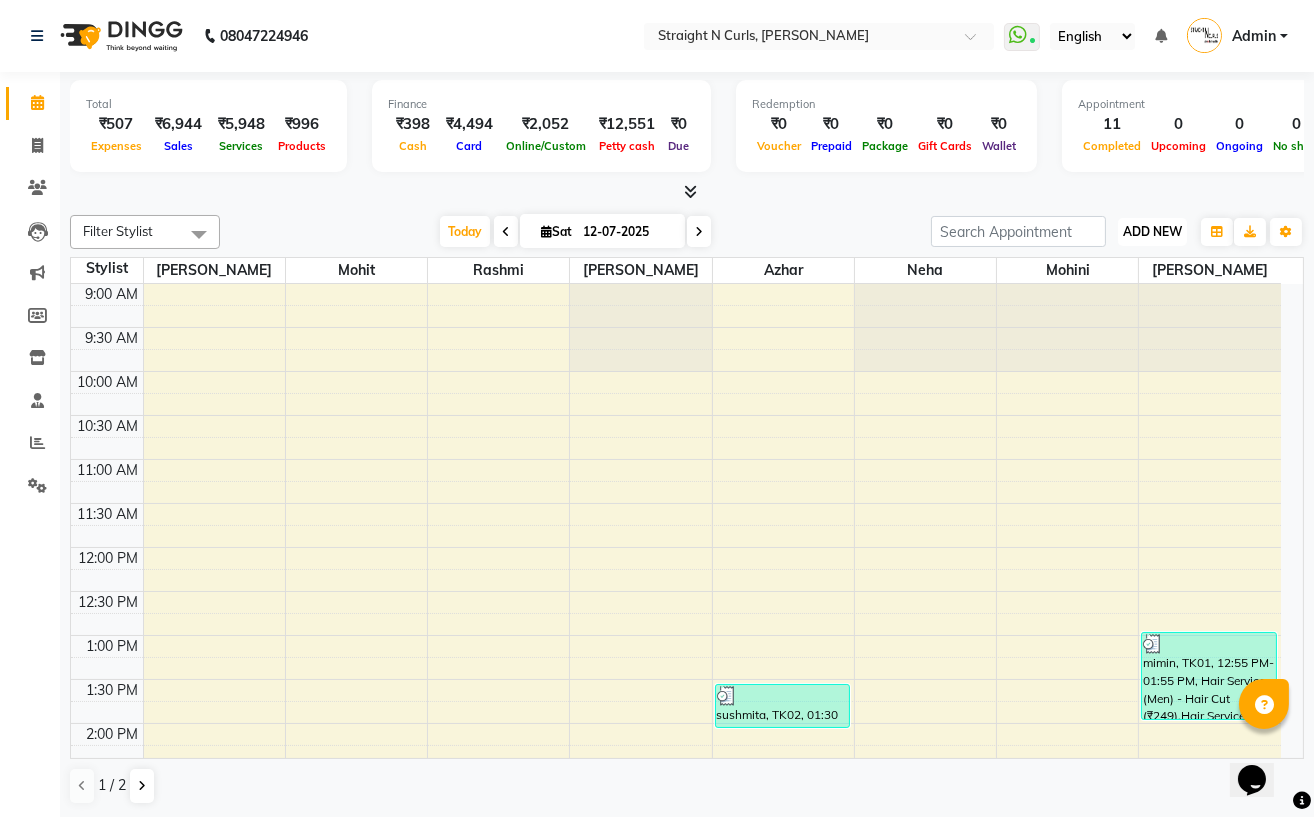 click on "ADD NEW" at bounding box center (1152, 231) 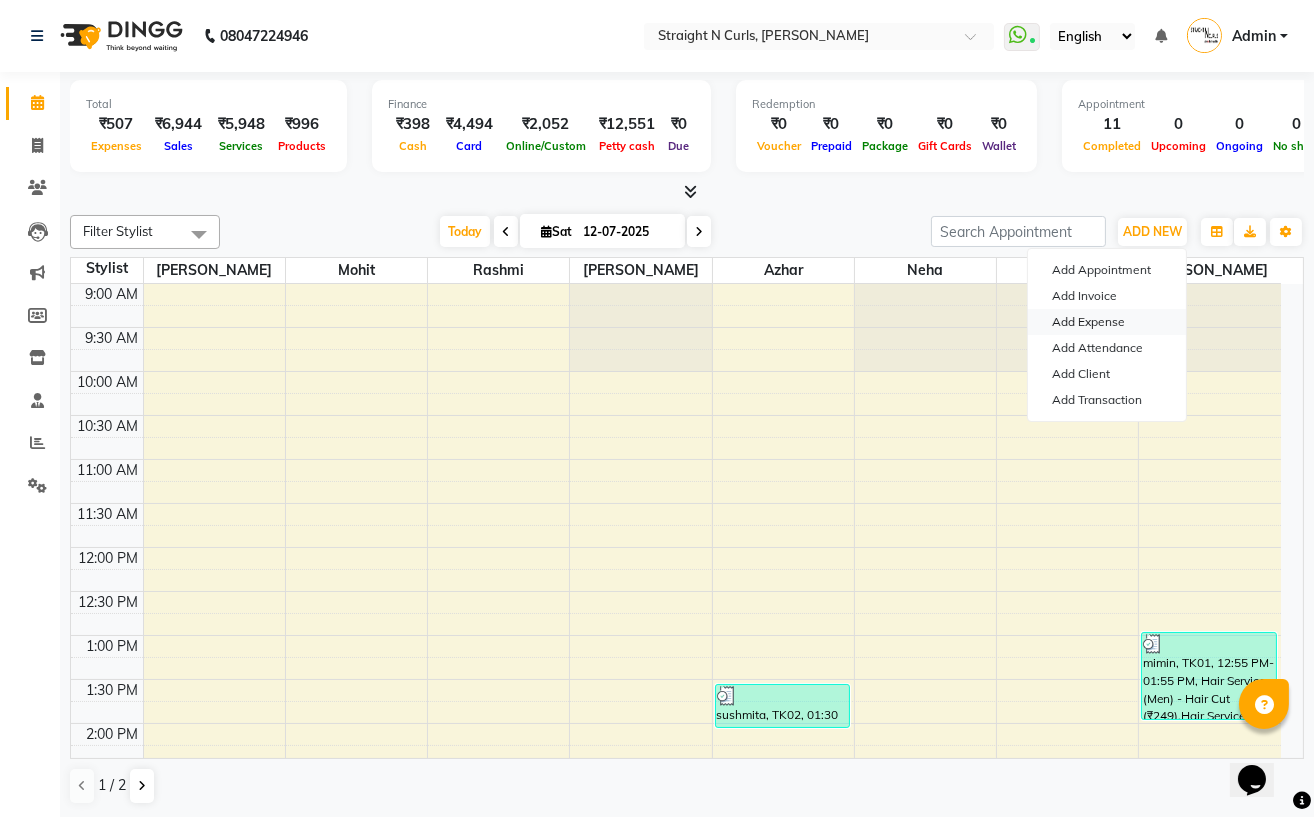 click on "Add Expense" at bounding box center [1107, 322] 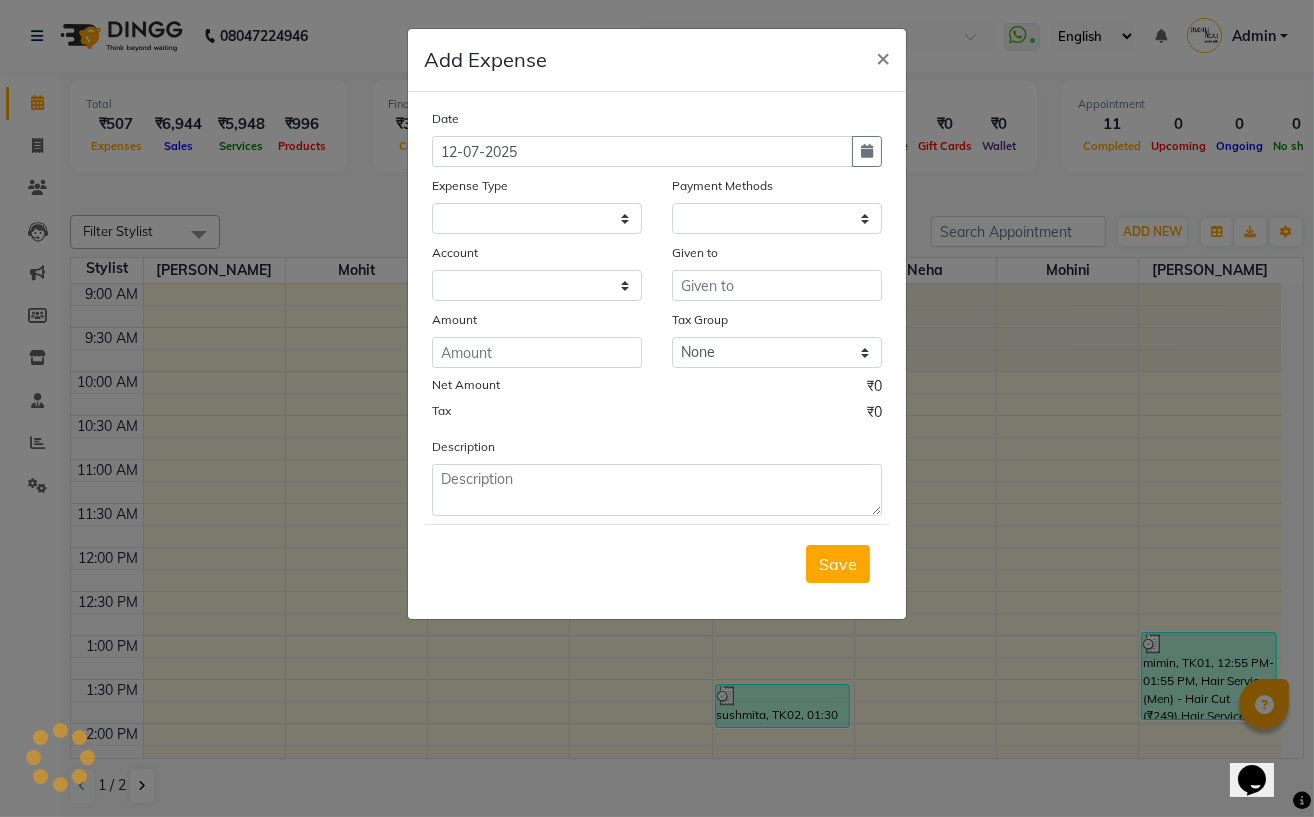 select on "1" 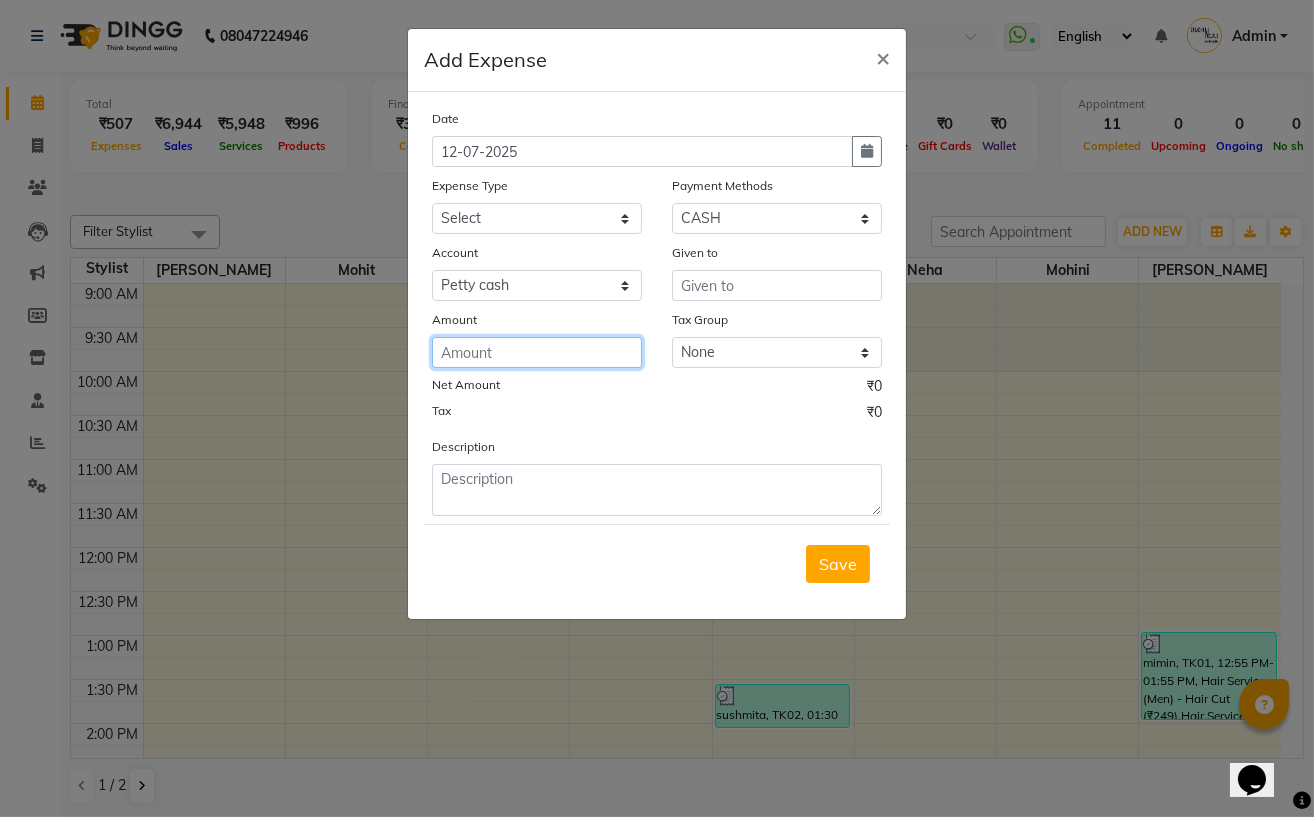 click 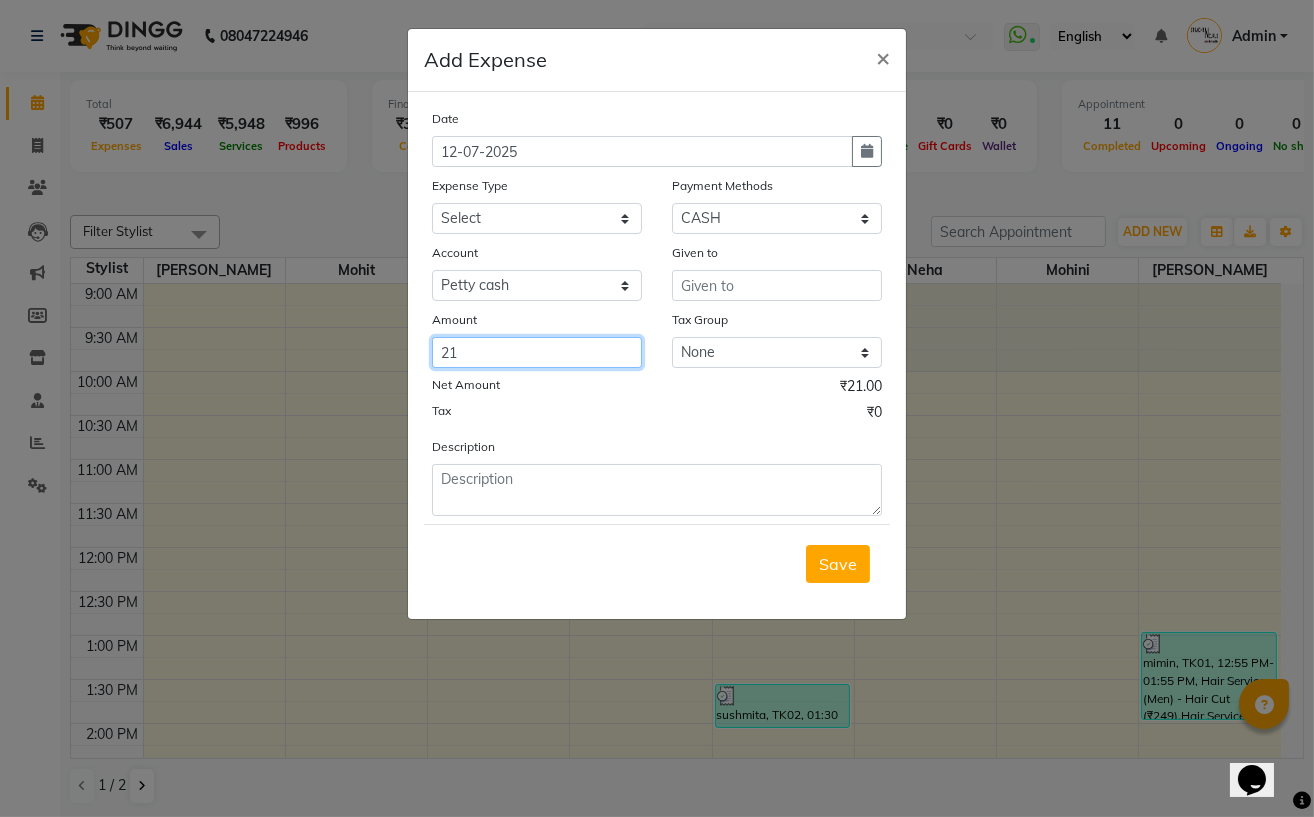 type on "21" 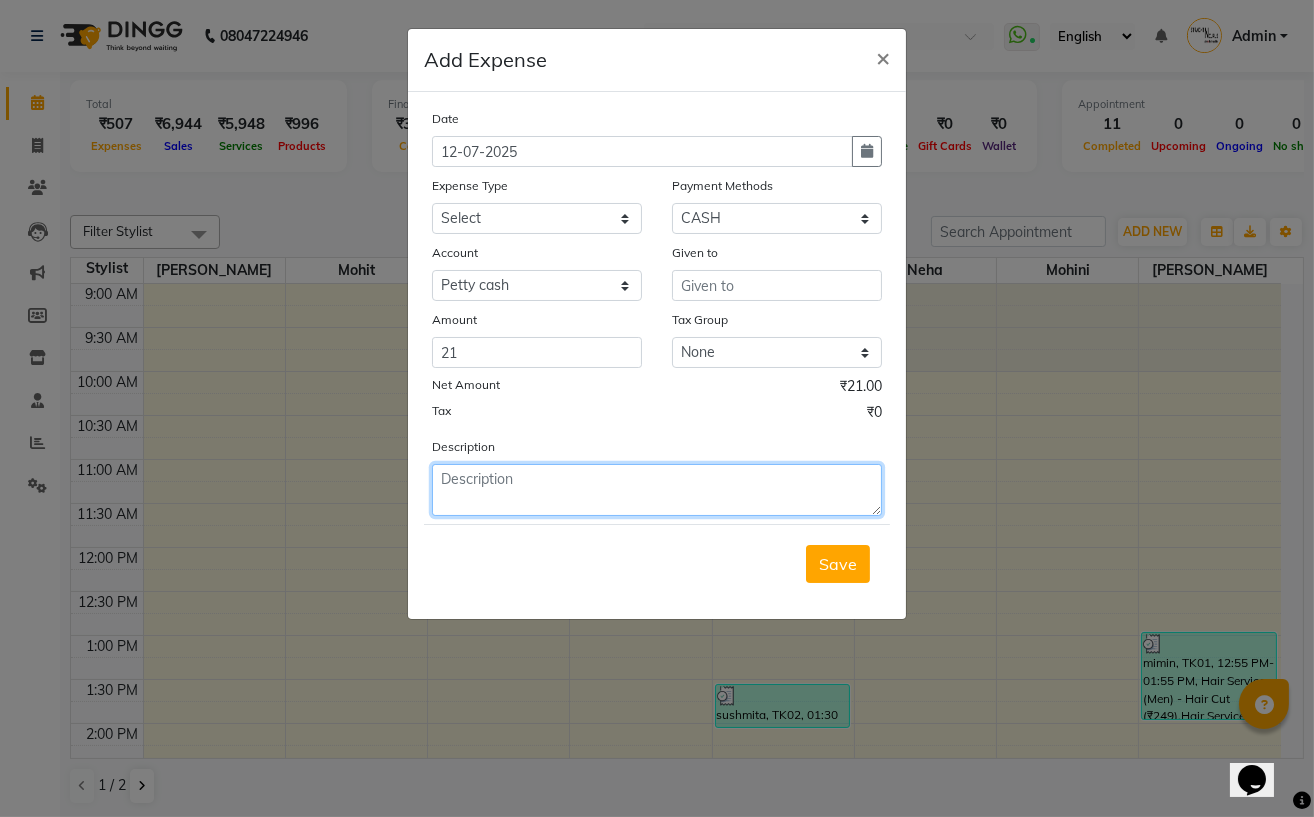 click 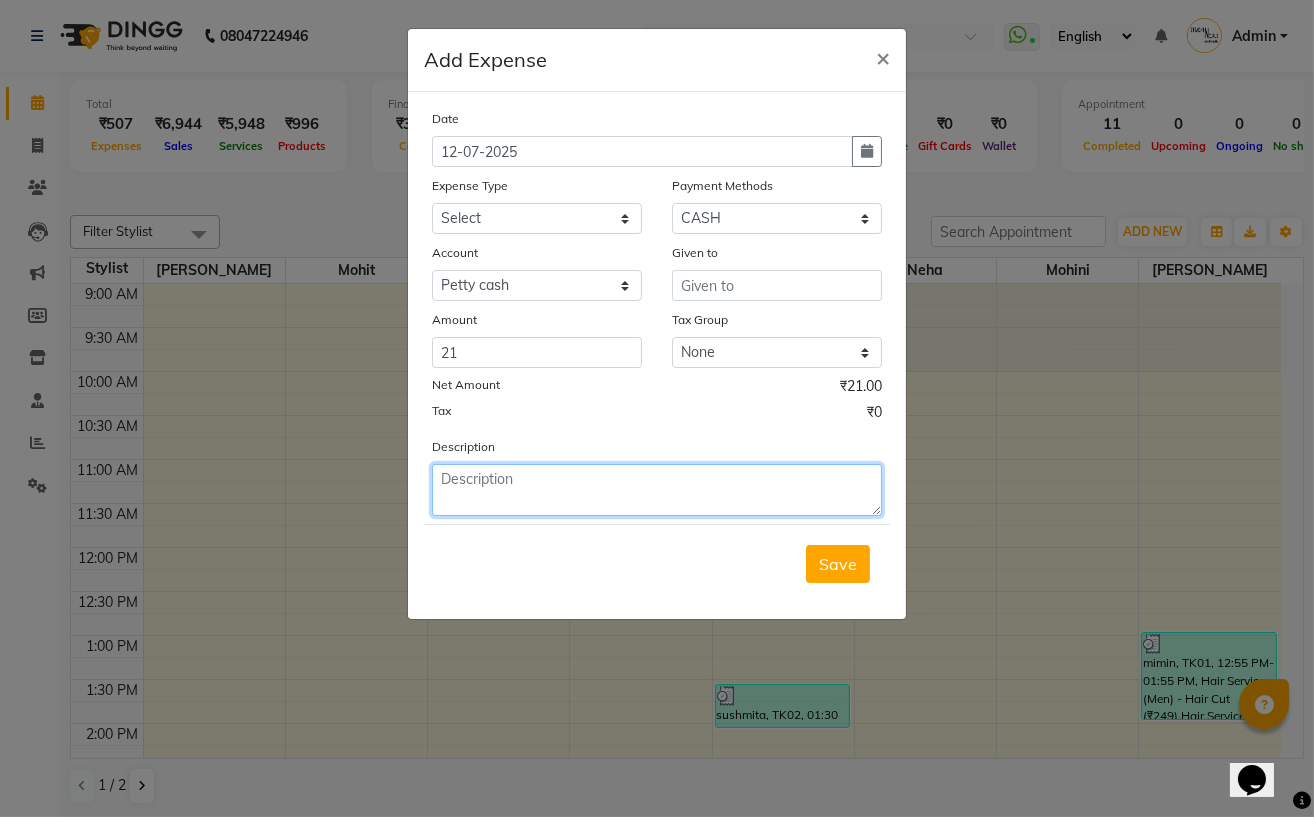 type on "s" 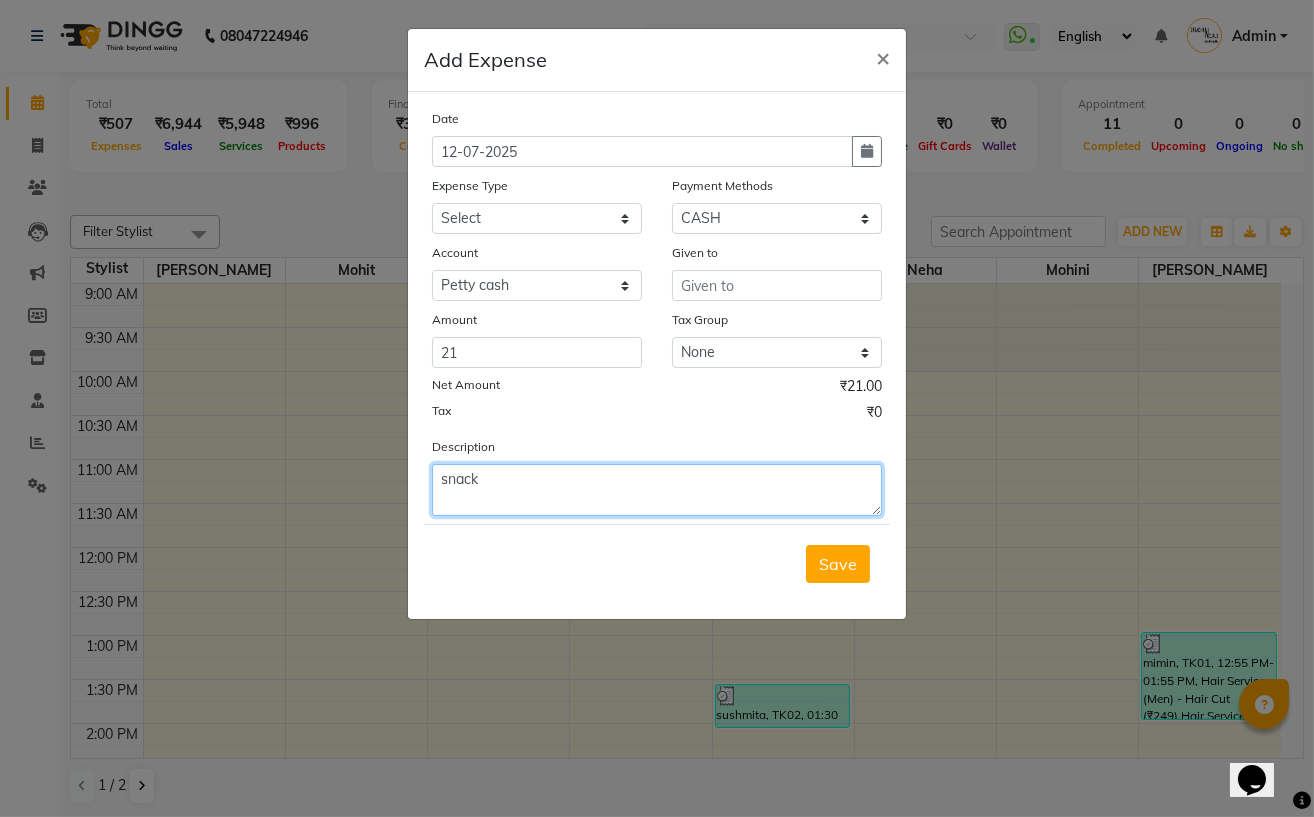 type on "snack" 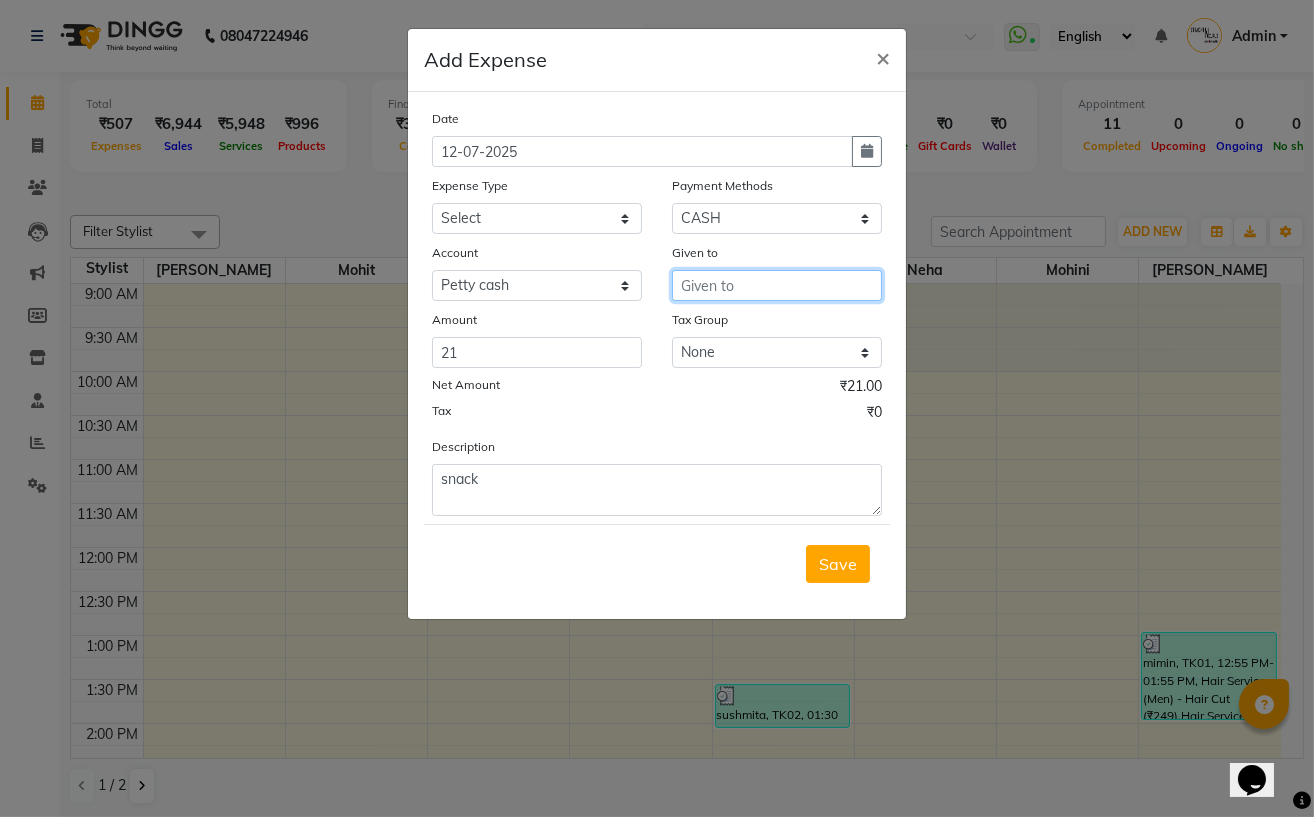 click at bounding box center [777, 285] 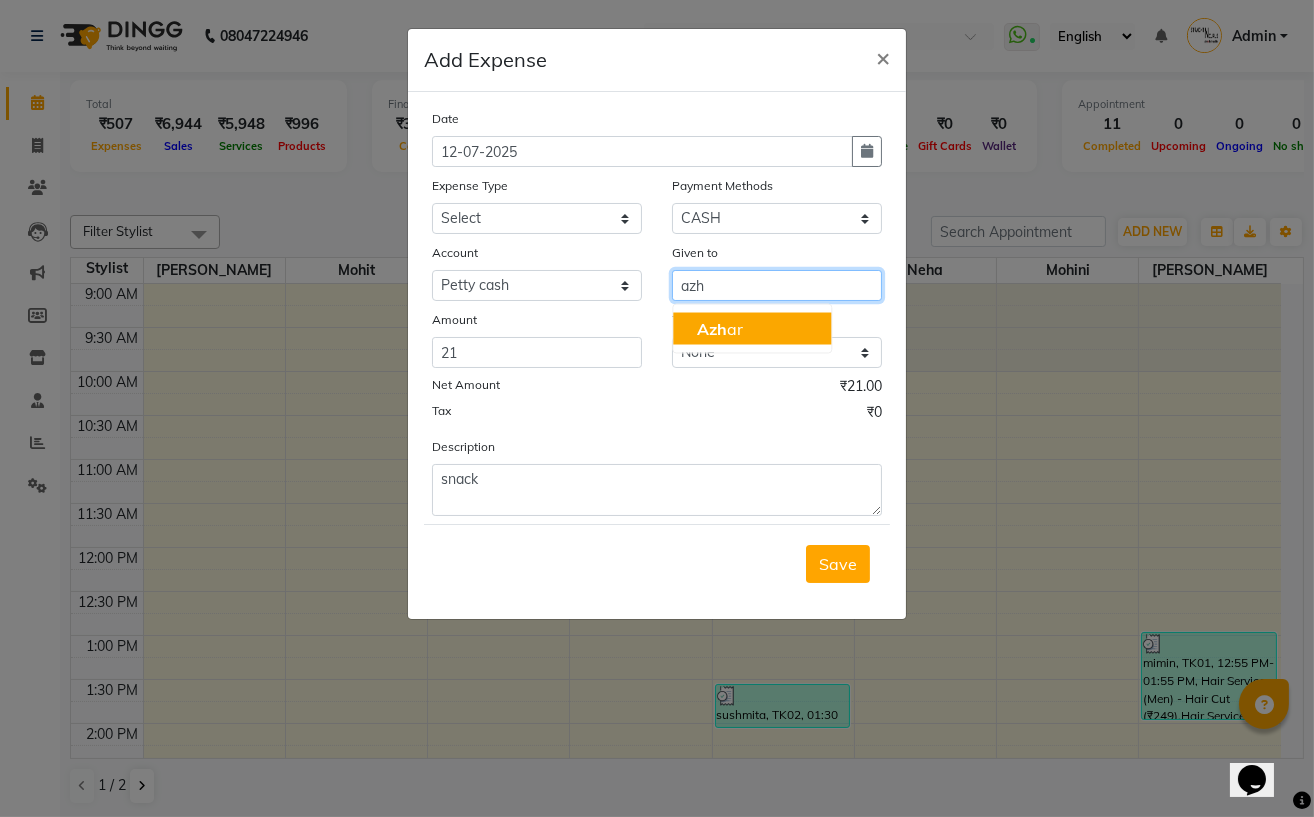 click on "Azh ar" at bounding box center (752, 329) 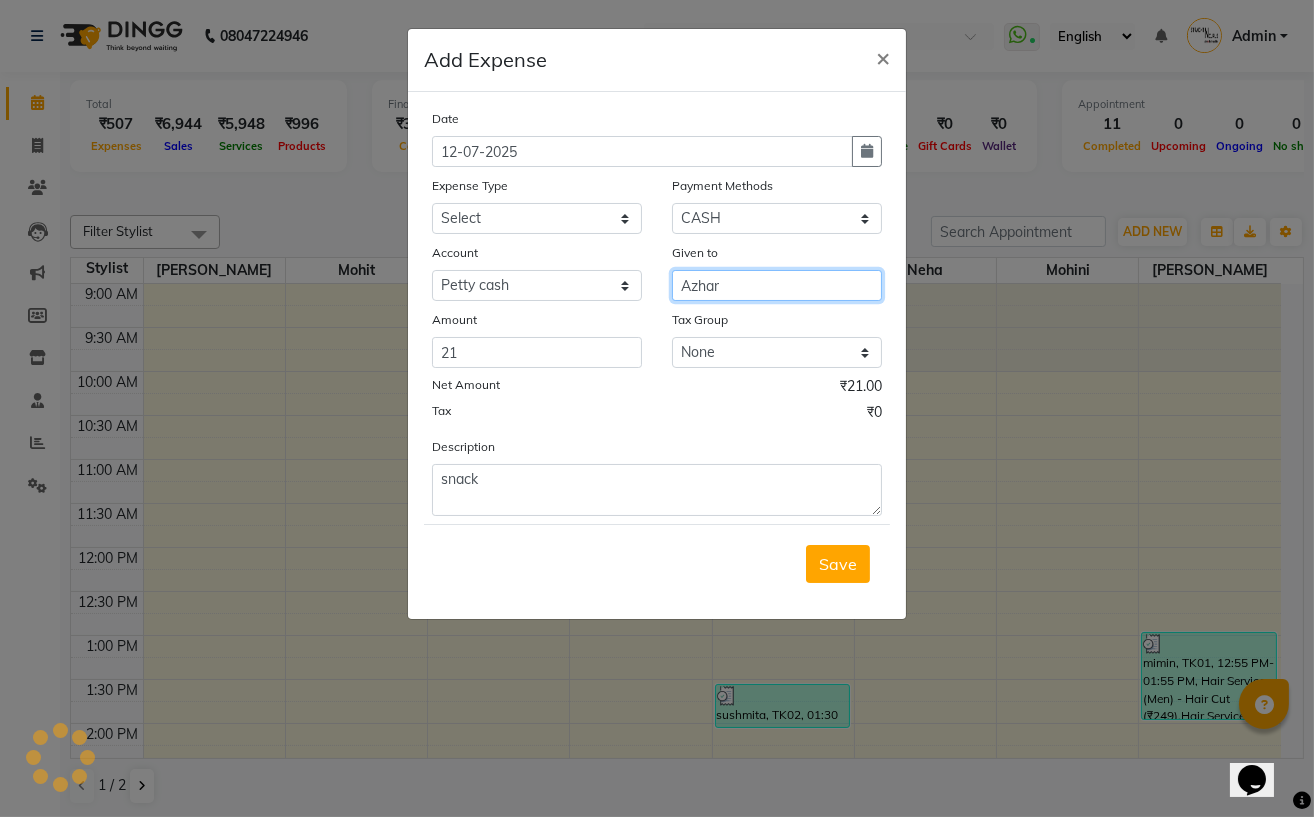 type on "Azhar" 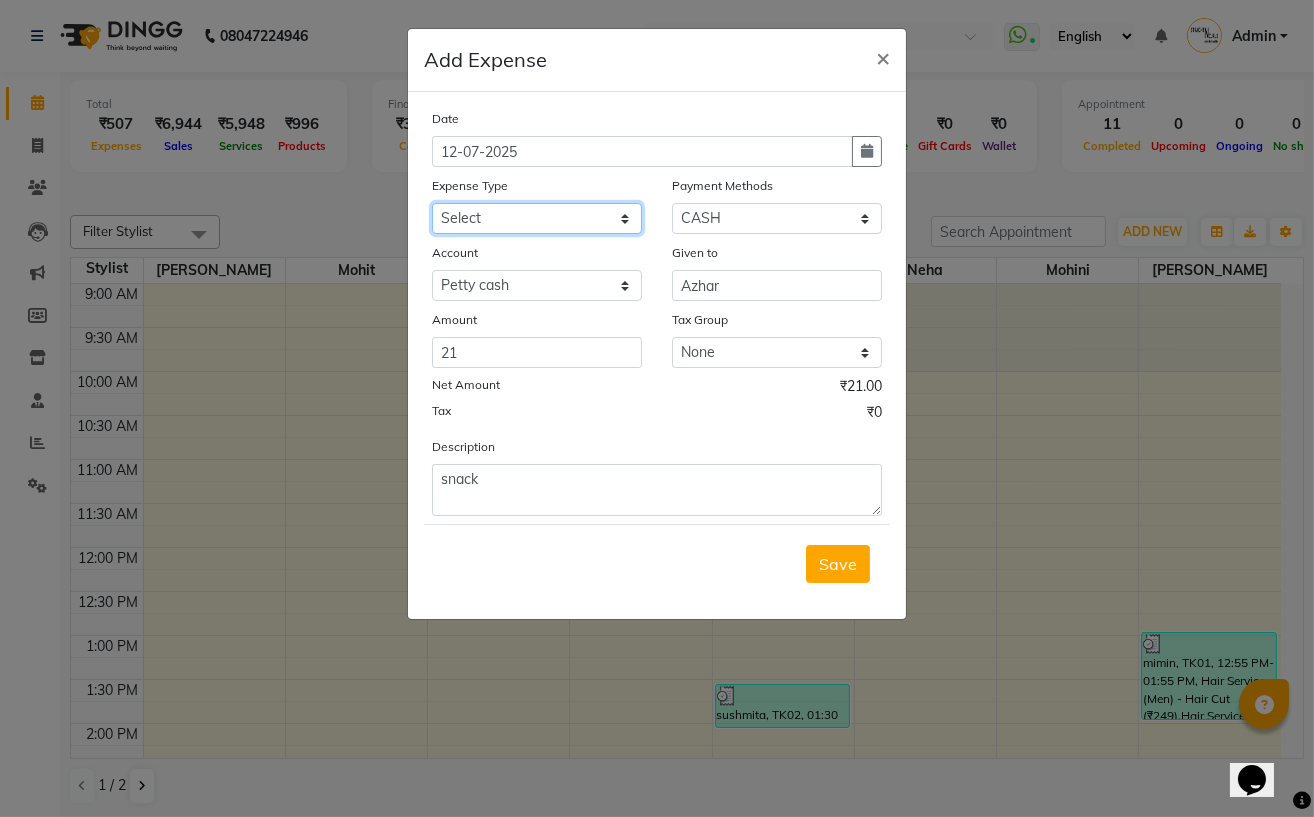 click on "Select Advance Salary Cash transfer to bank Client Snacks Electricity Equipment Fuel Incentive Maintenance Marketing Miscellaneous Pantry Product Rent Salary Staff Snacks Tea & Refreshment Utilities" 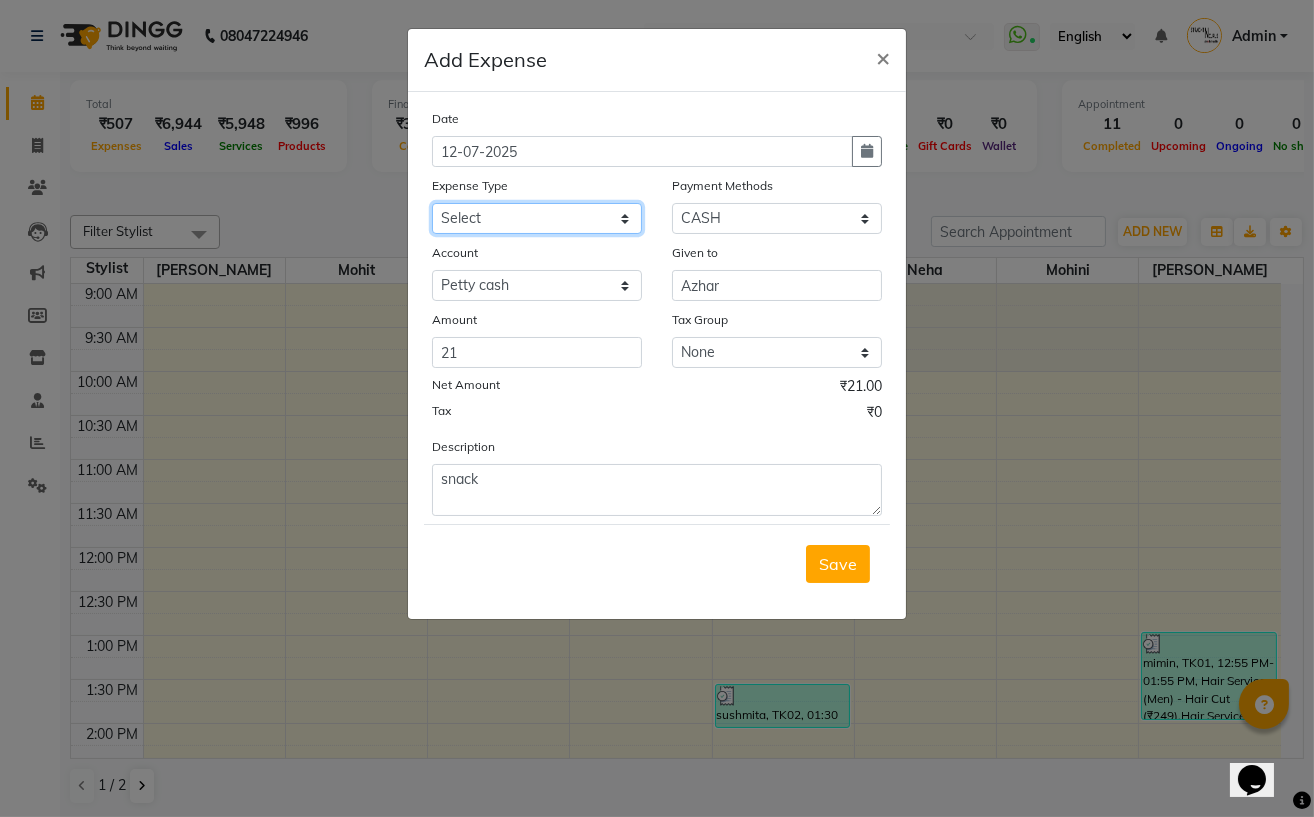select on "18820" 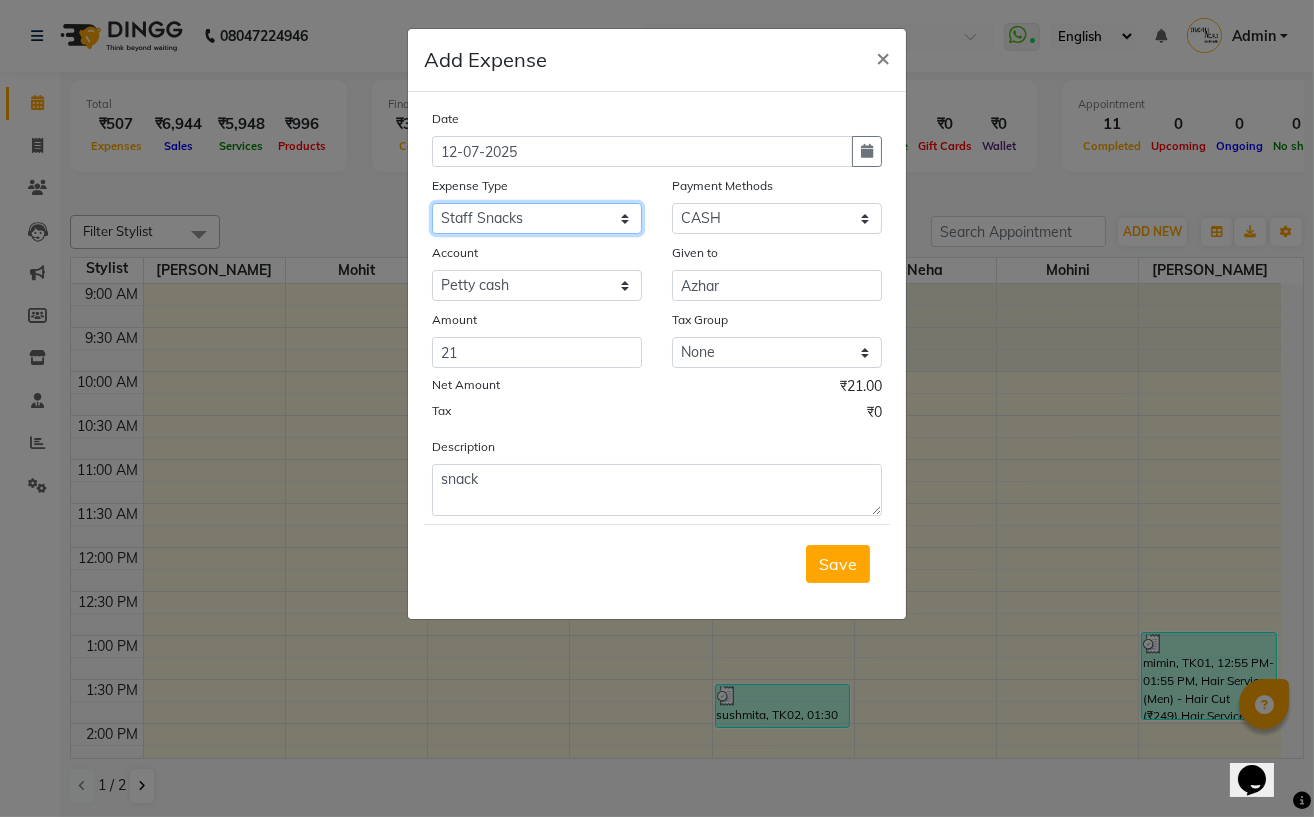 click on "Select Advance Salary Cash transfer to bank Client Snacks Electricity Equipment Fuel Incentive Maintenance Marketing Miscellaneous Pantry Product Rent Salary Staff Snacks Tea & Refreshment Utilities" 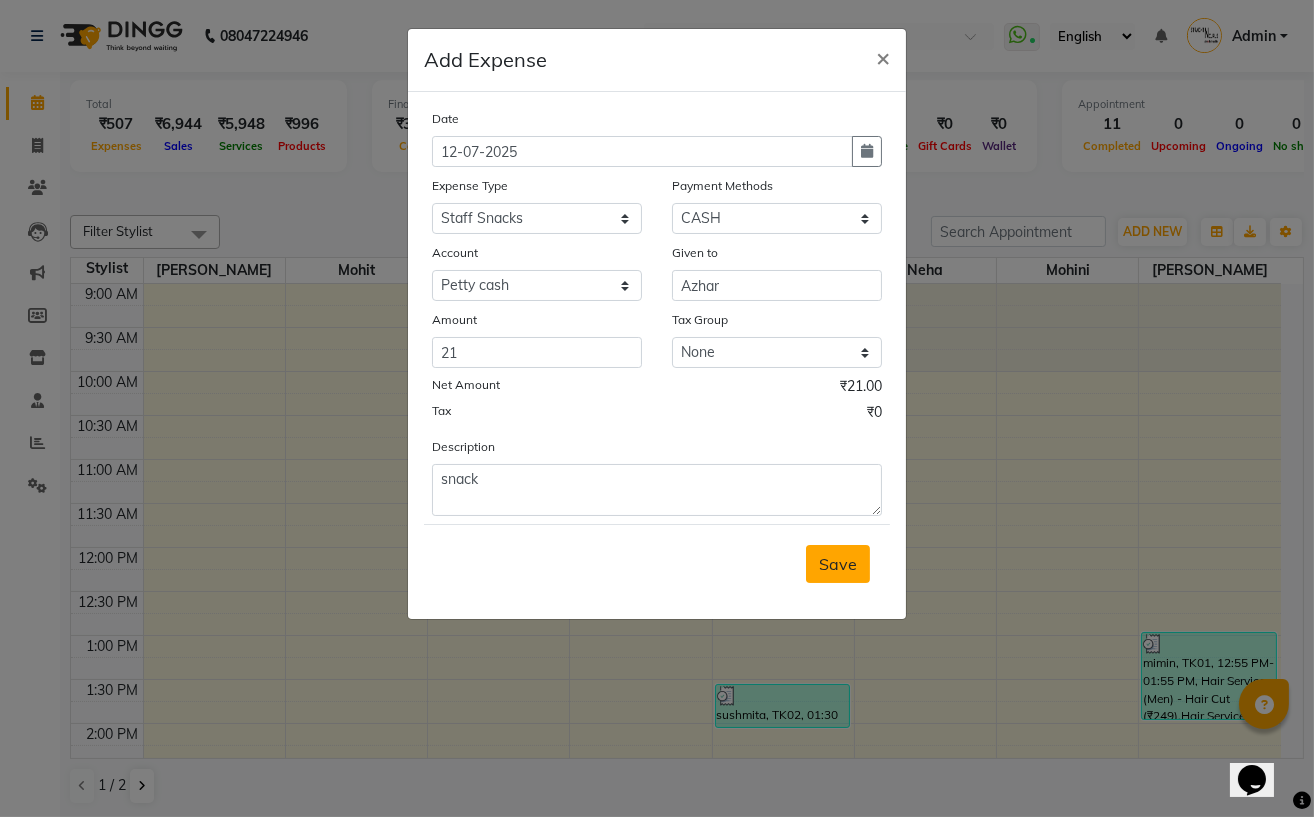 click on "Save" at bounding box center (838, 564) 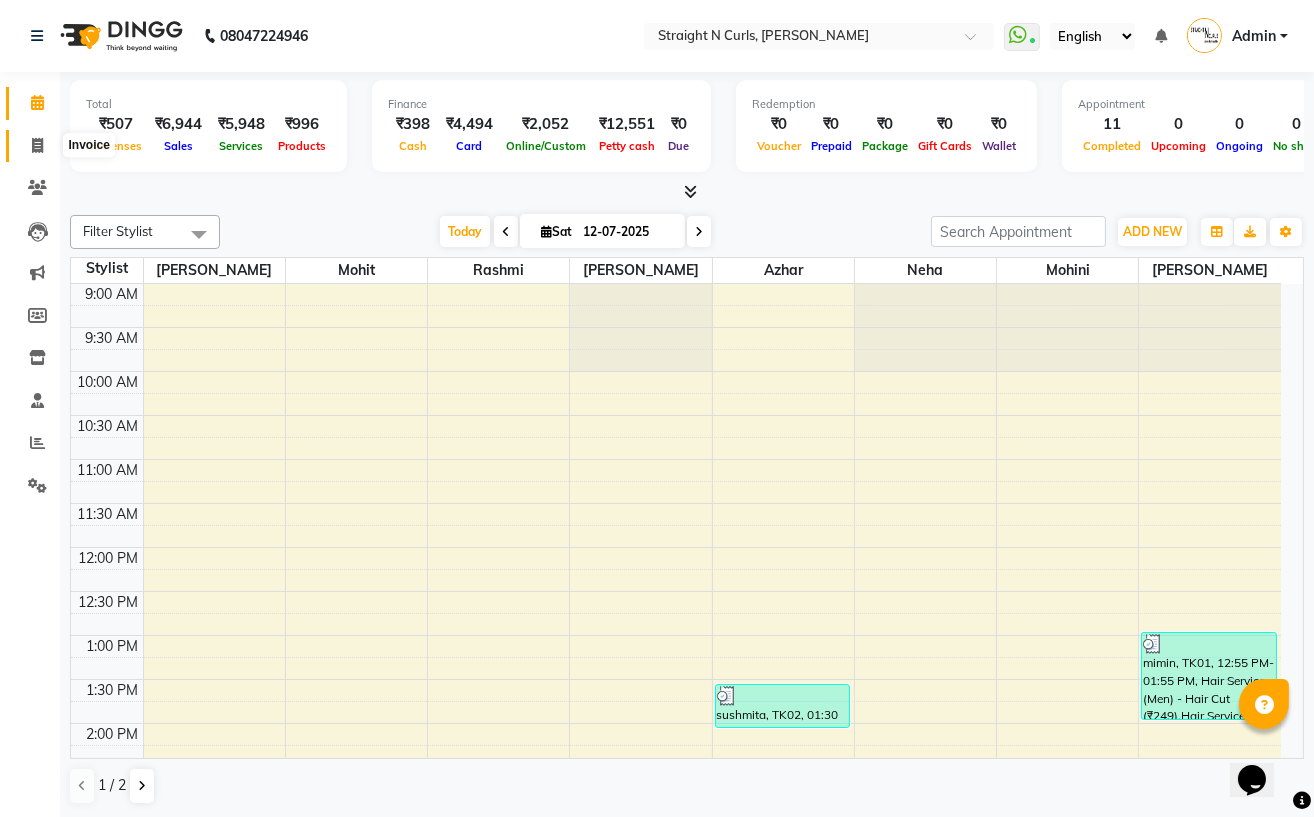 click 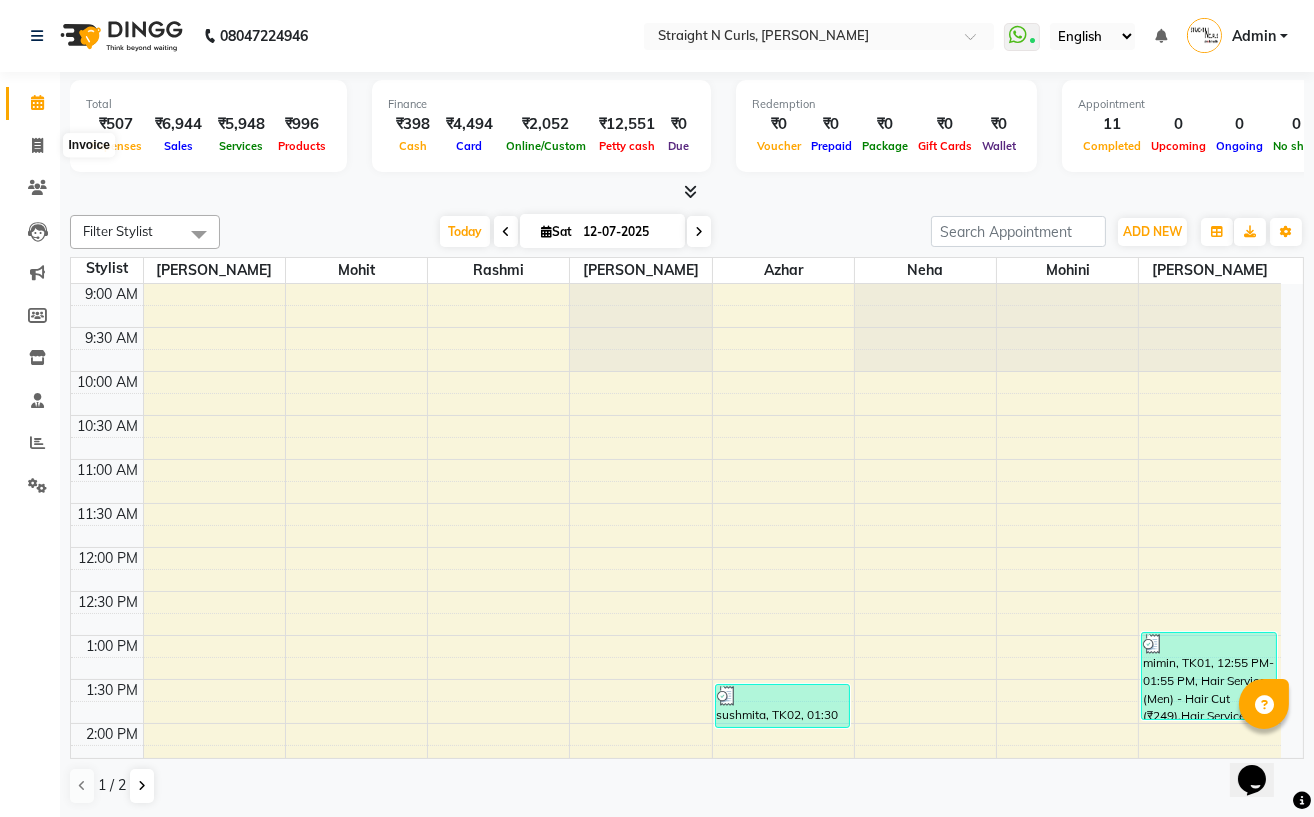 select on "service" 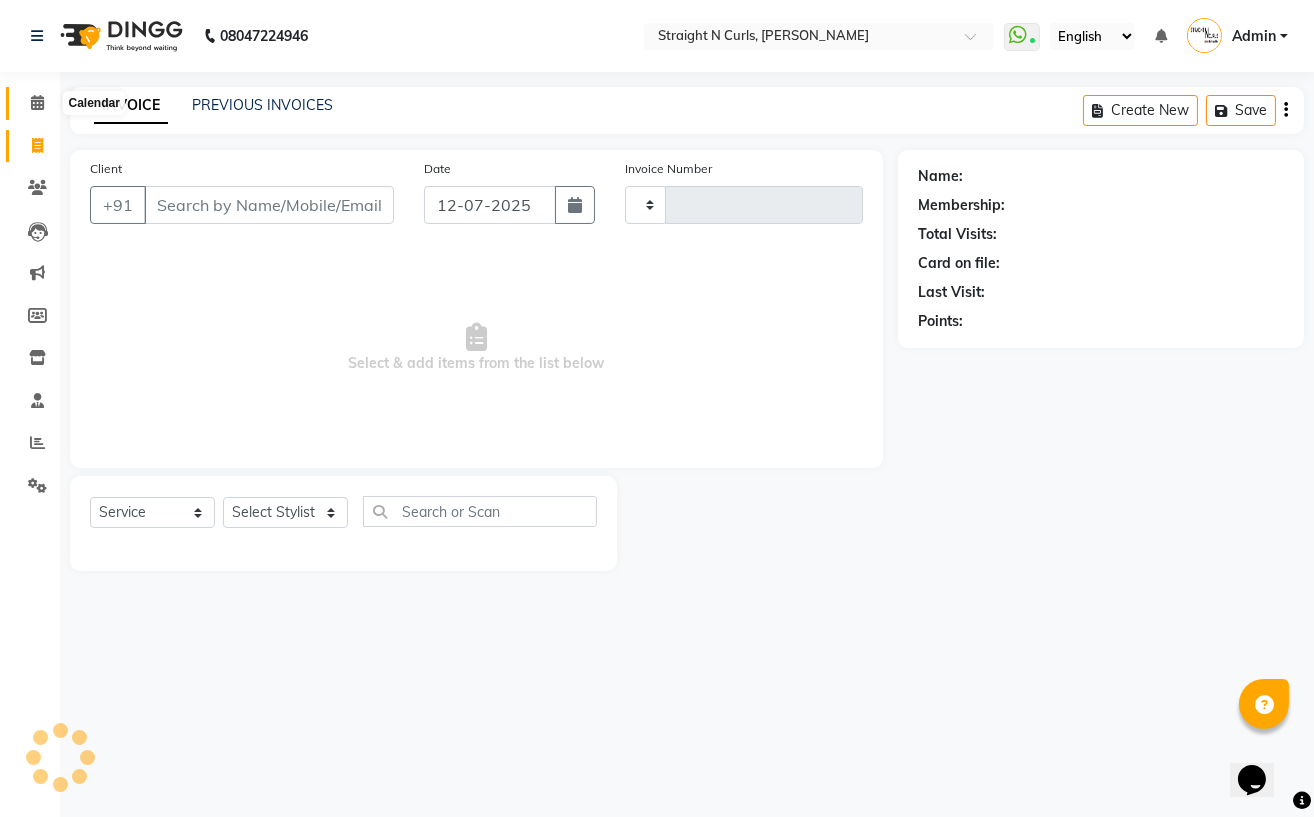 click 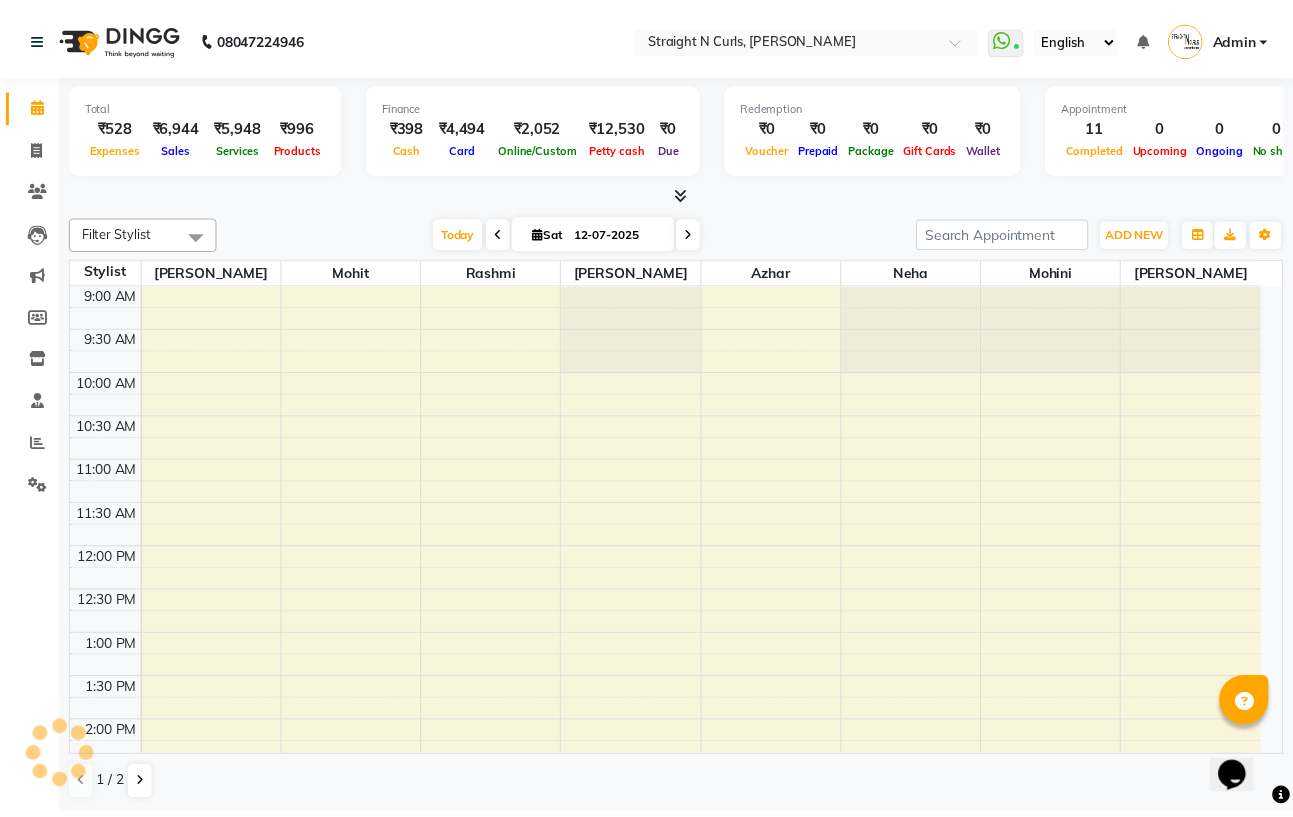 scroll, scrollTop: 0, scrollLeft: 0, axis: both 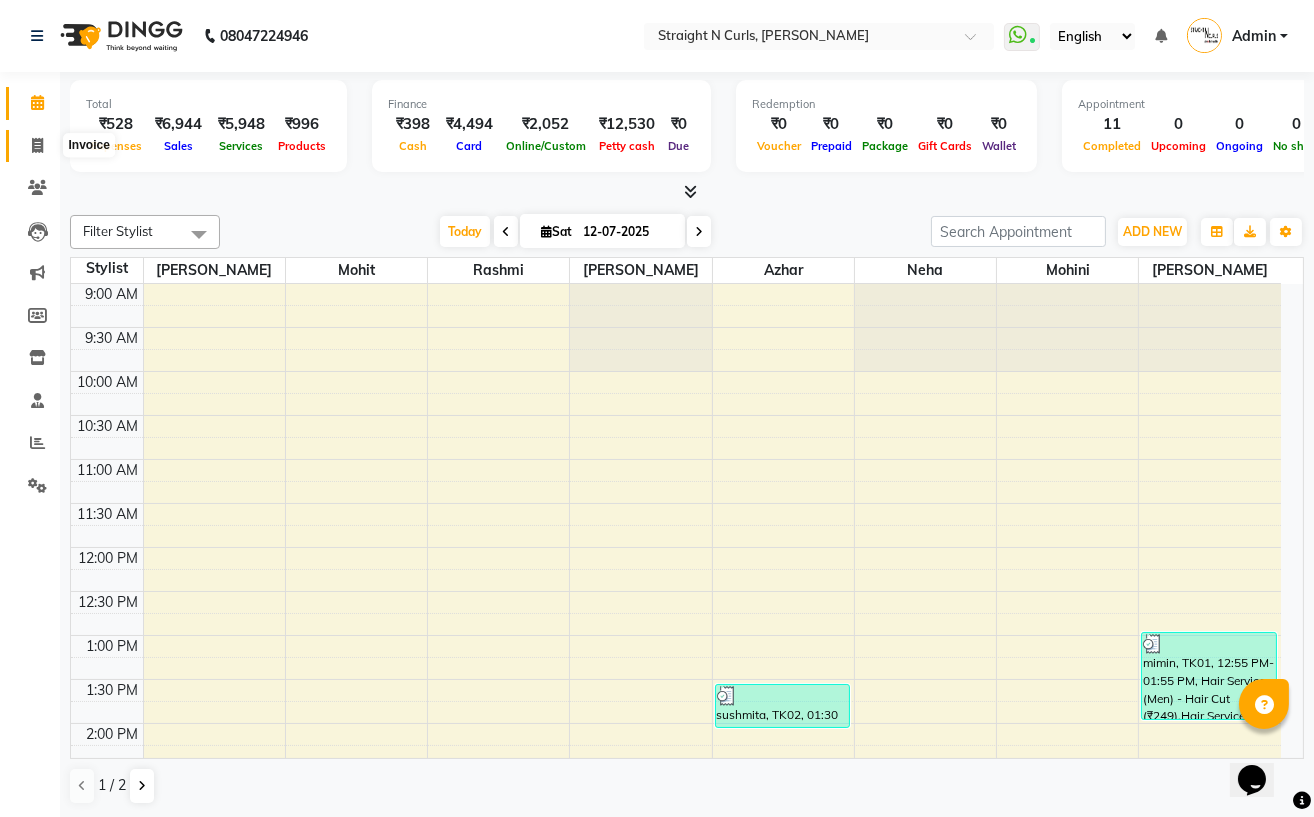 click 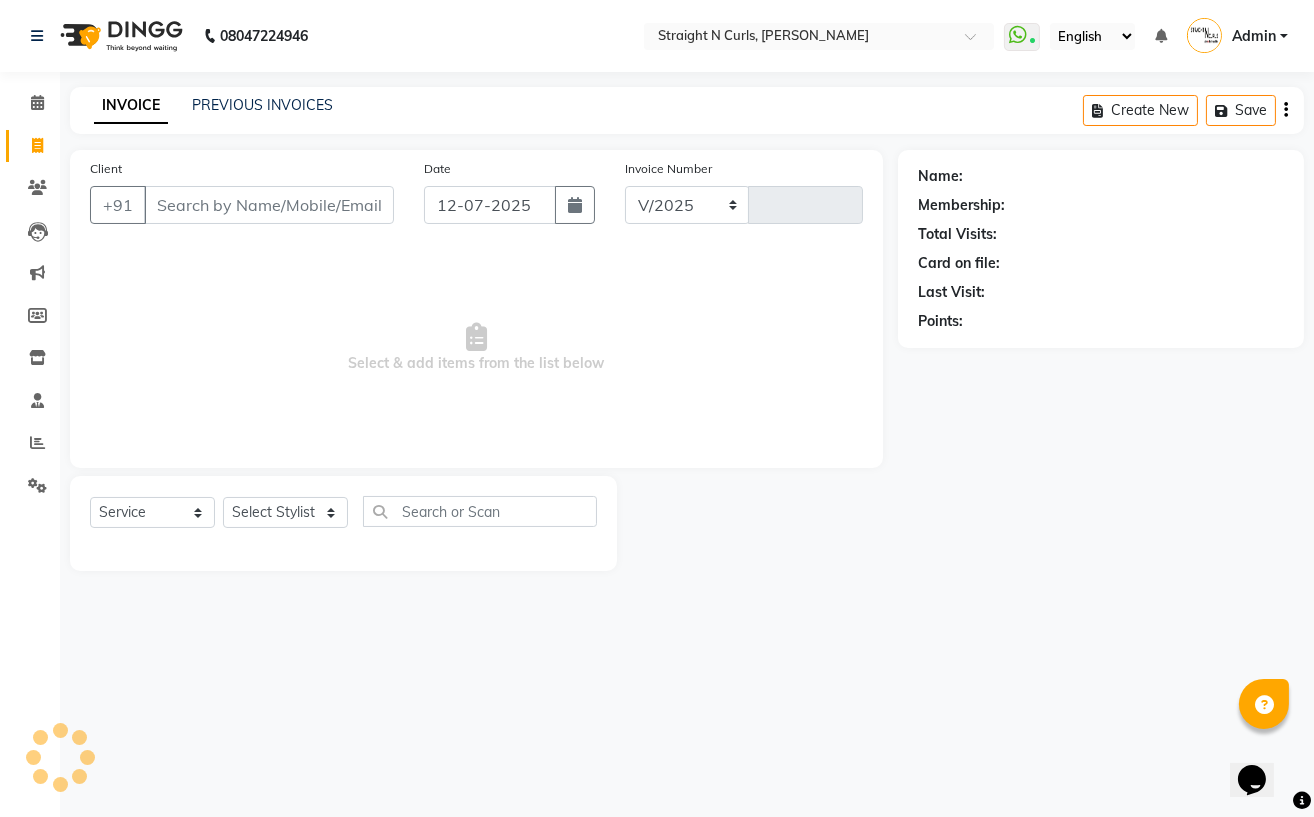 select on "7039" 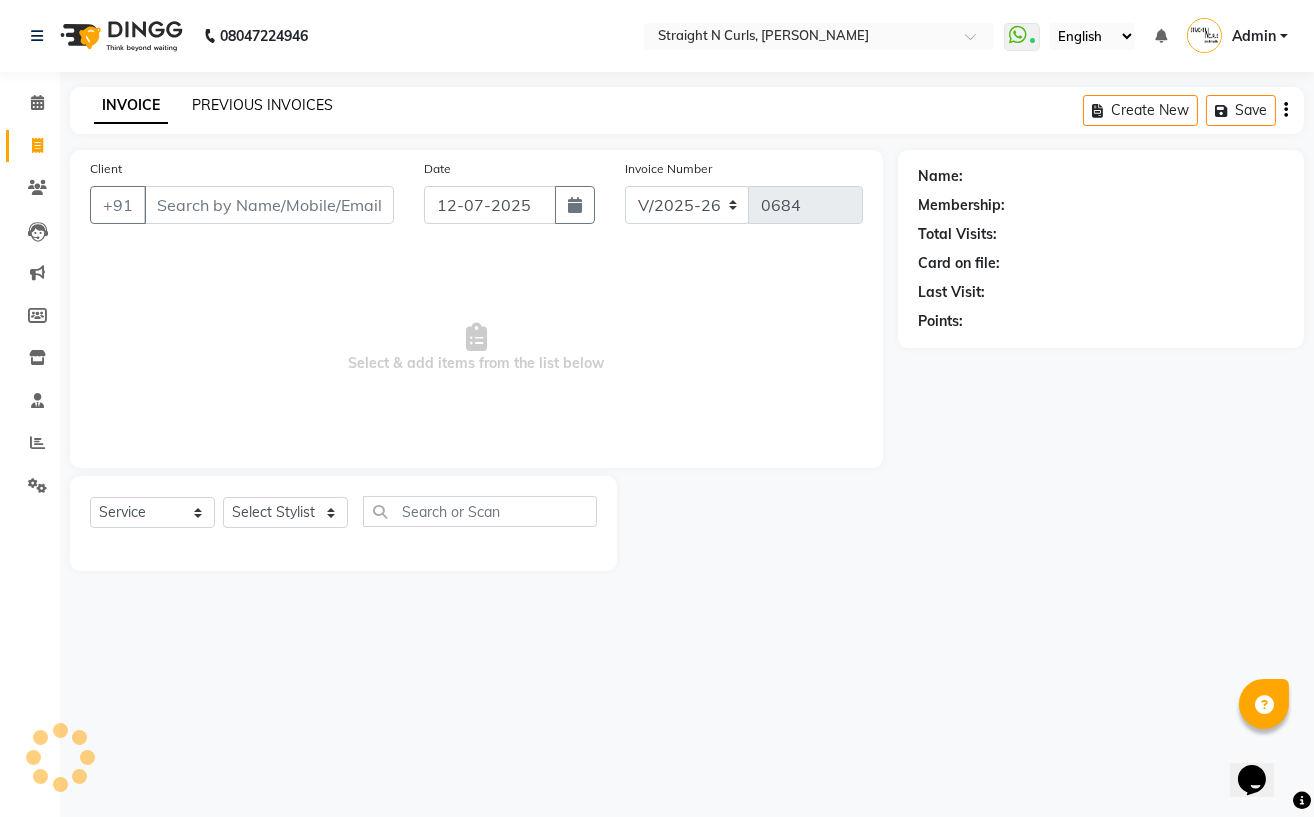 click on "PREVIOUS INVOICES" 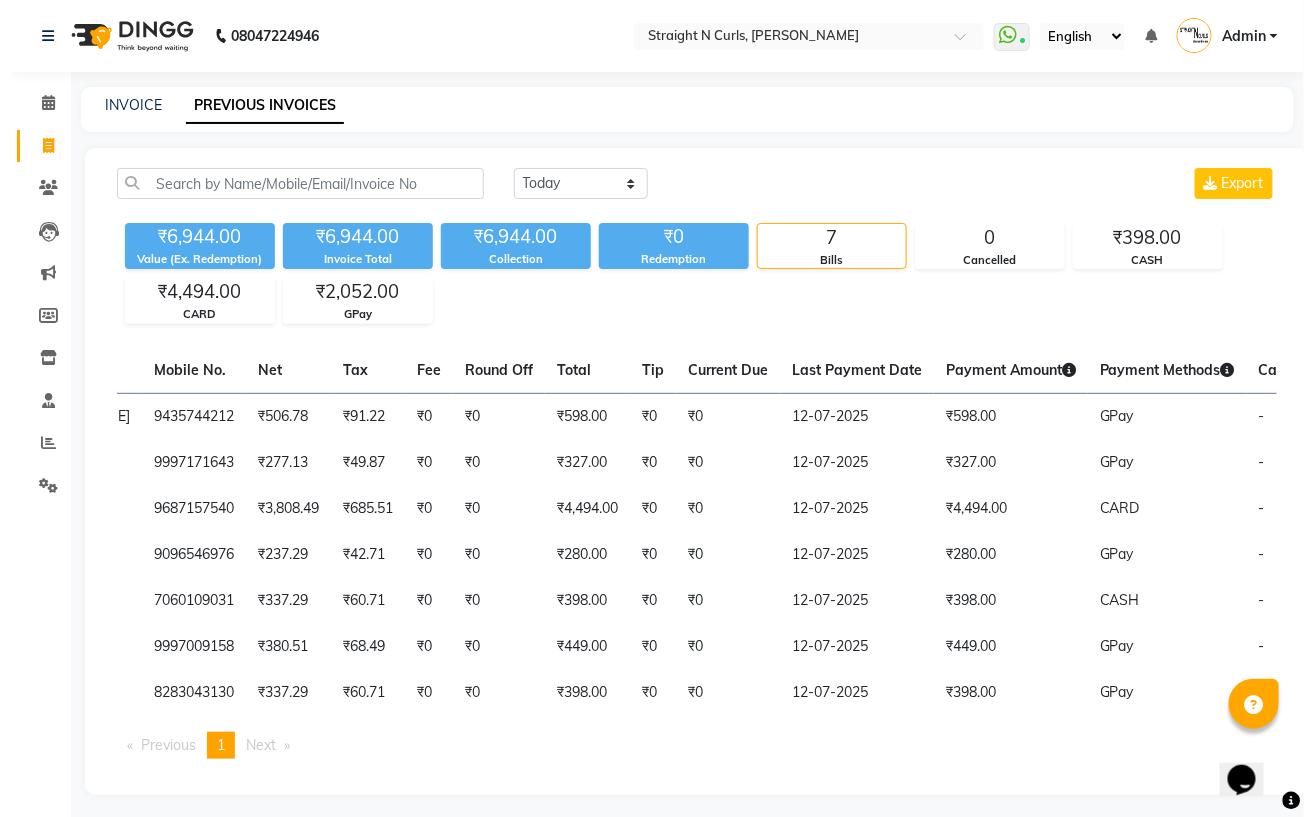 scroll, scrollTop: 0, scrollLeft: 332, axis: horizontal 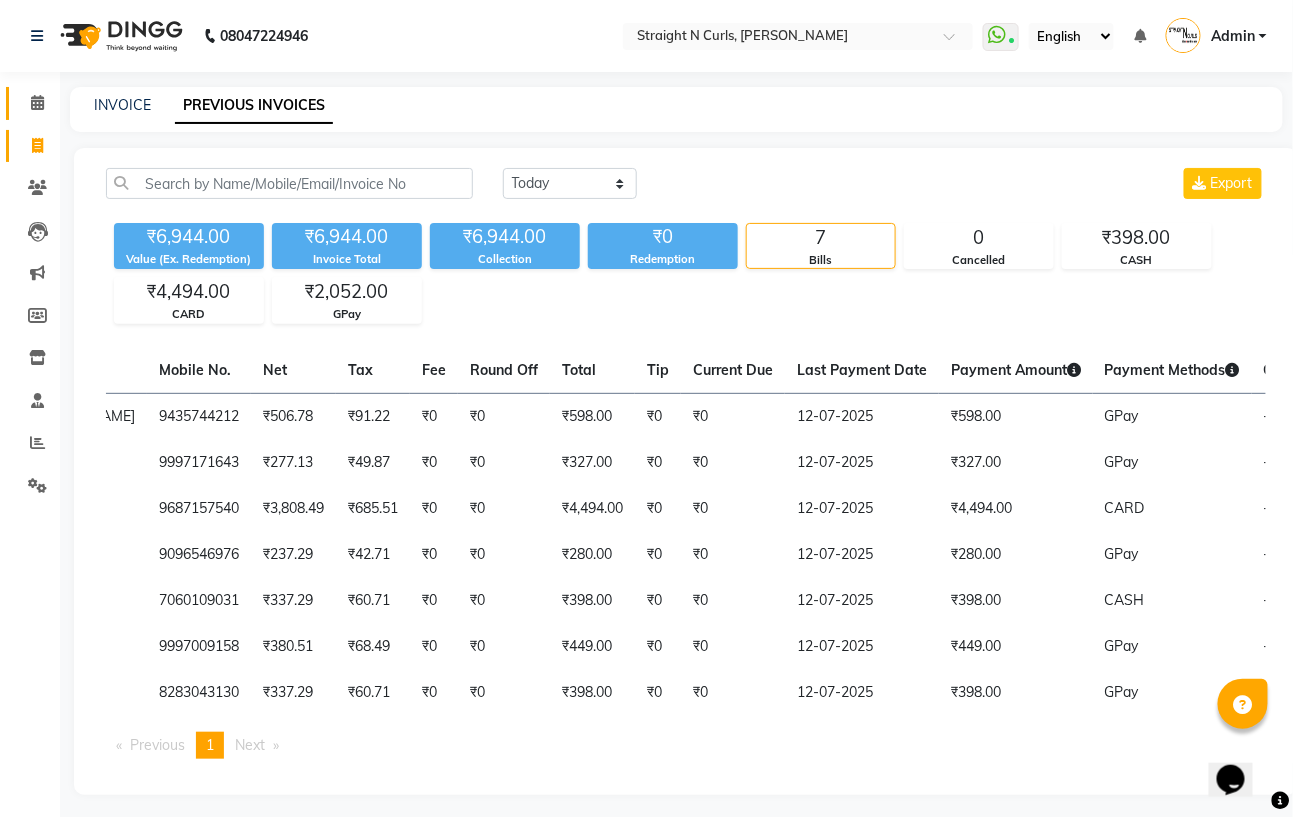 drag, startPoint x: 28, startPoint y: 80, endPoint x: 28, endPoint y: 104, distance: 24 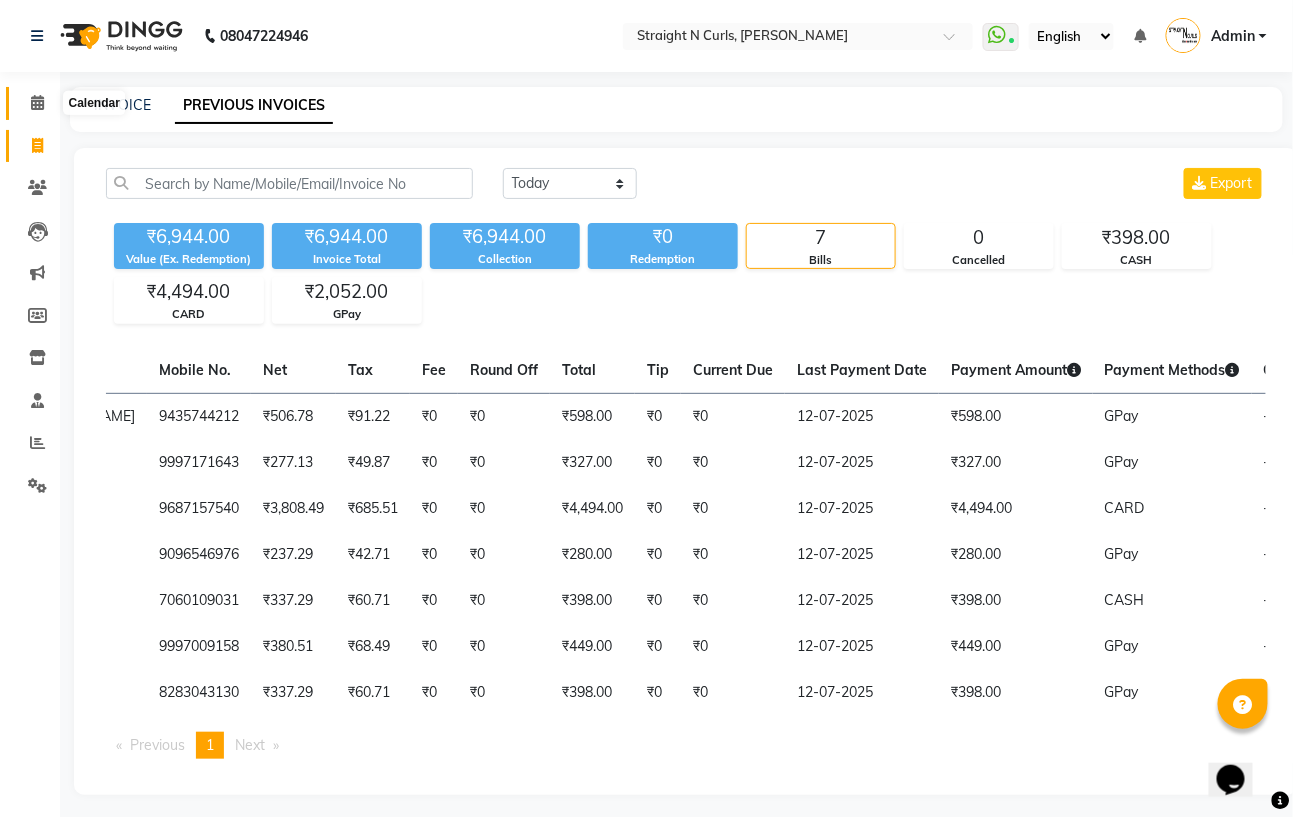 click 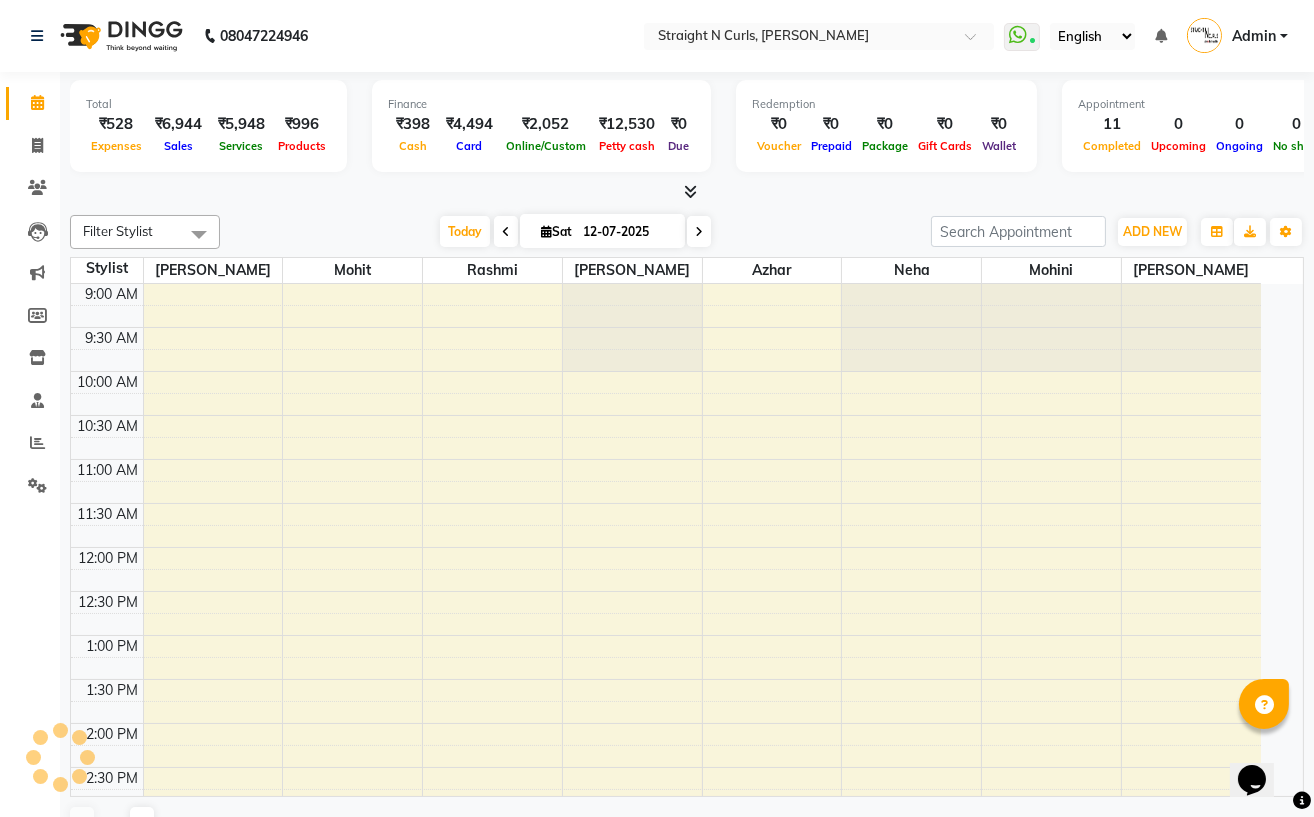scroll, scrollTop: 0, scrollLeft: 0, axis: both 